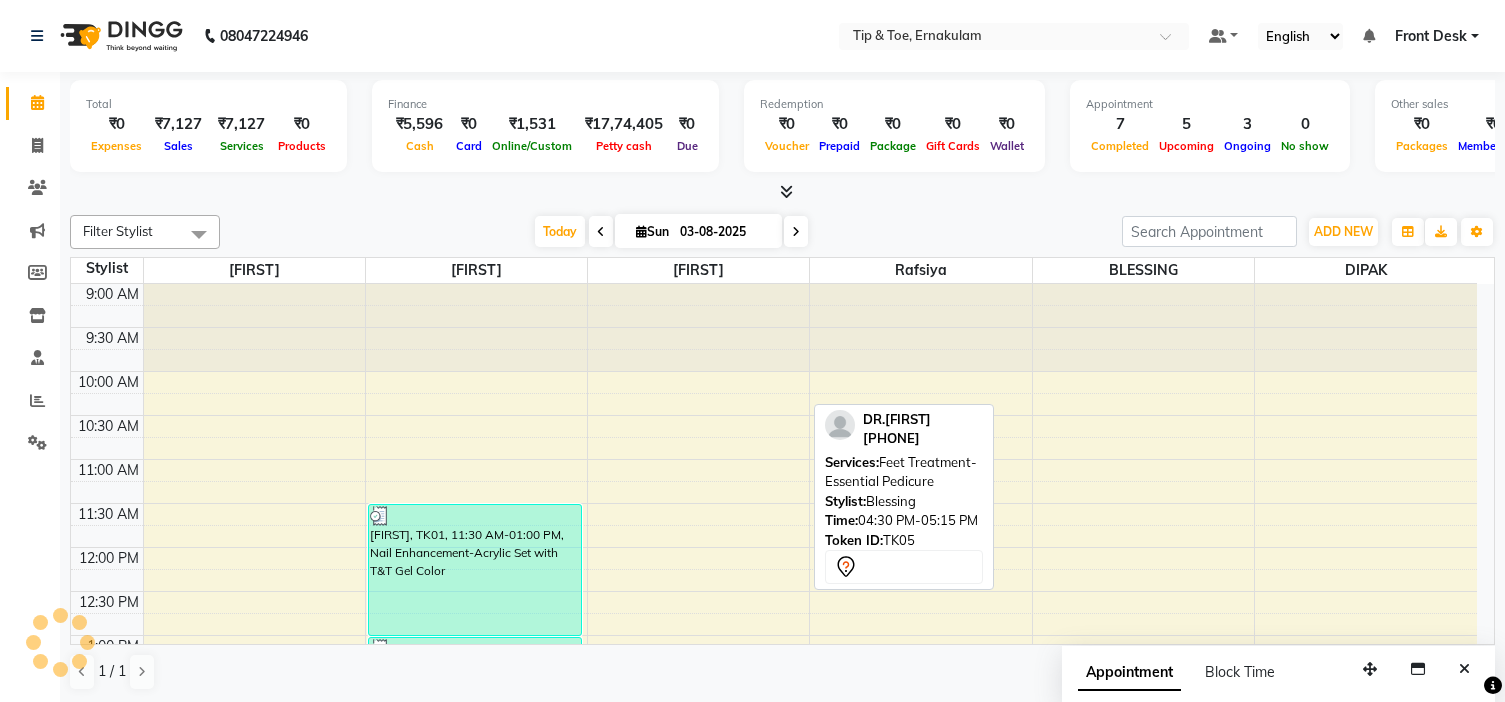 scroll, scrollTop: 0, scrollLeft: 0, axis: both 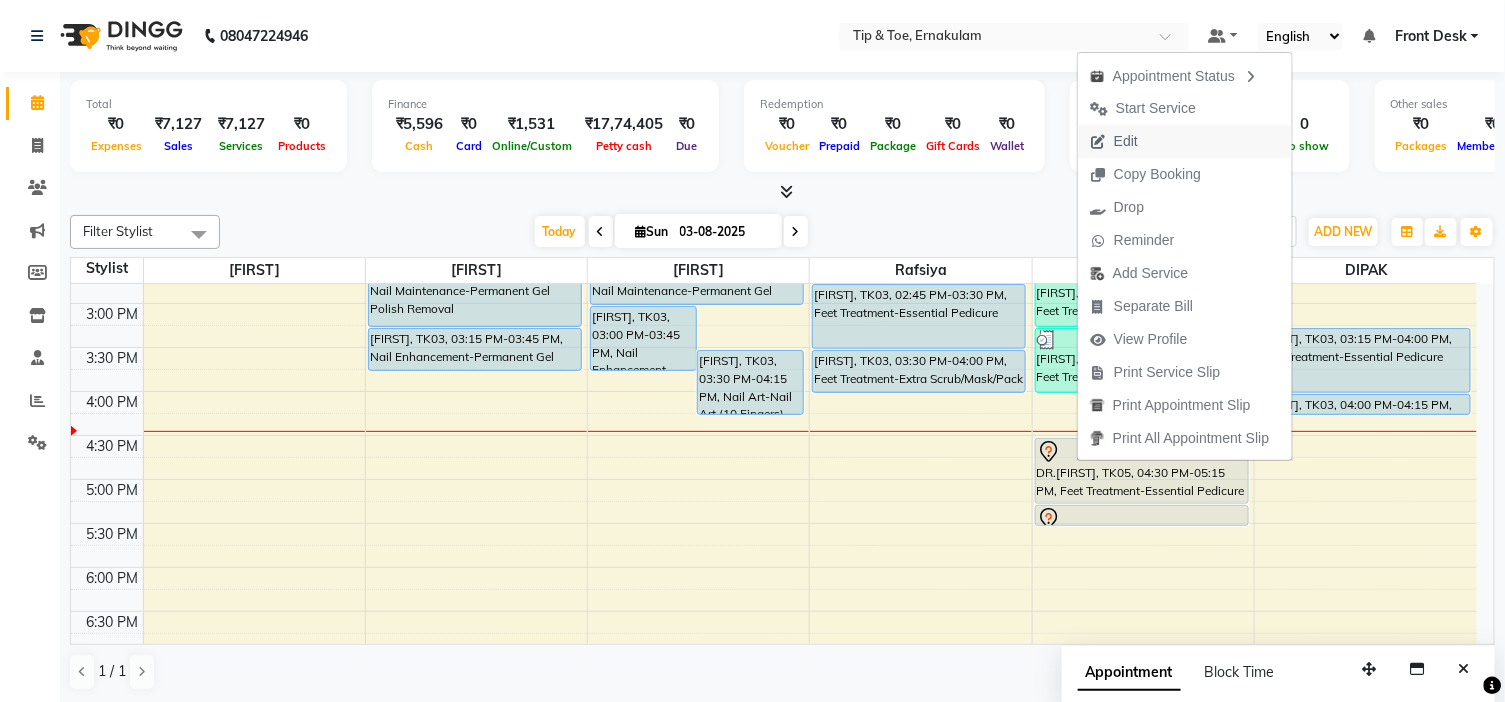 click on "Edit" at bounding box center (1185, 141) 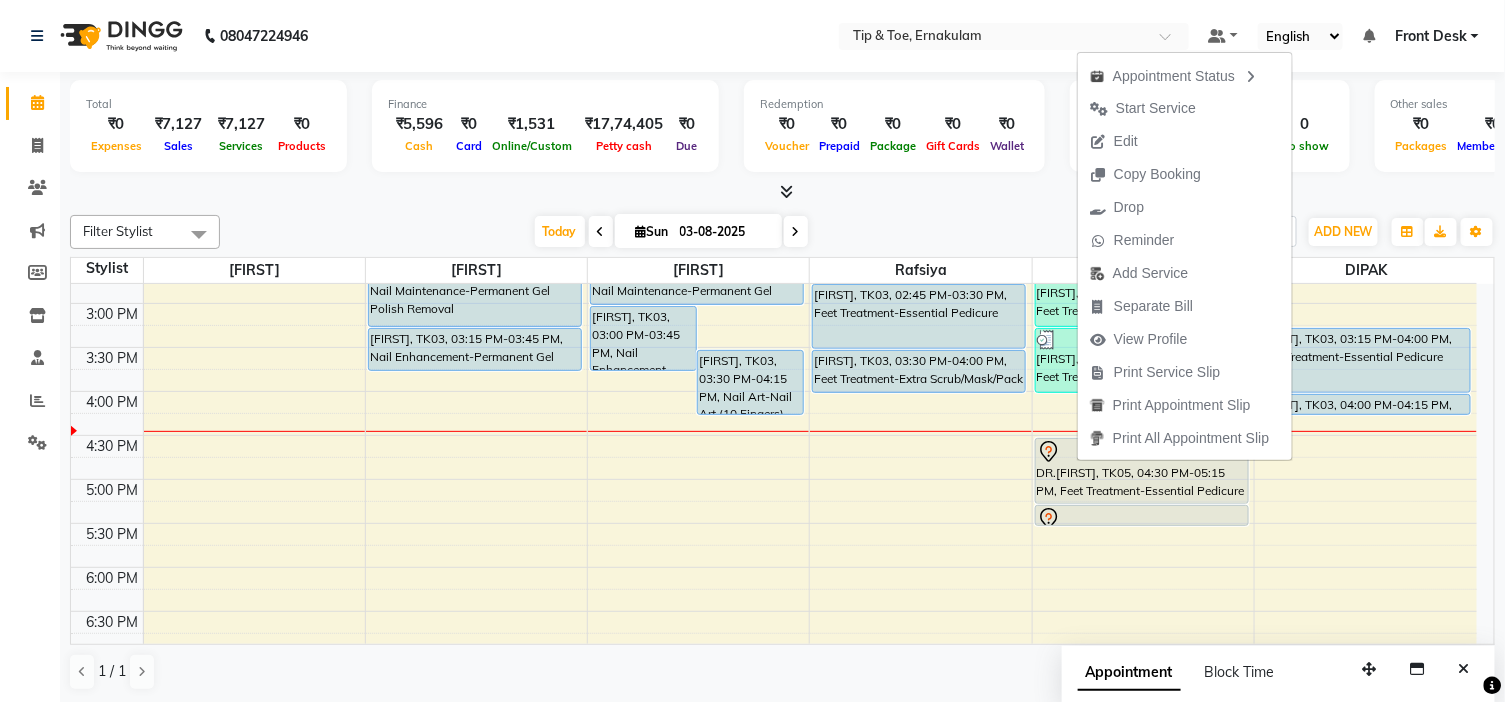 select on "tentative" 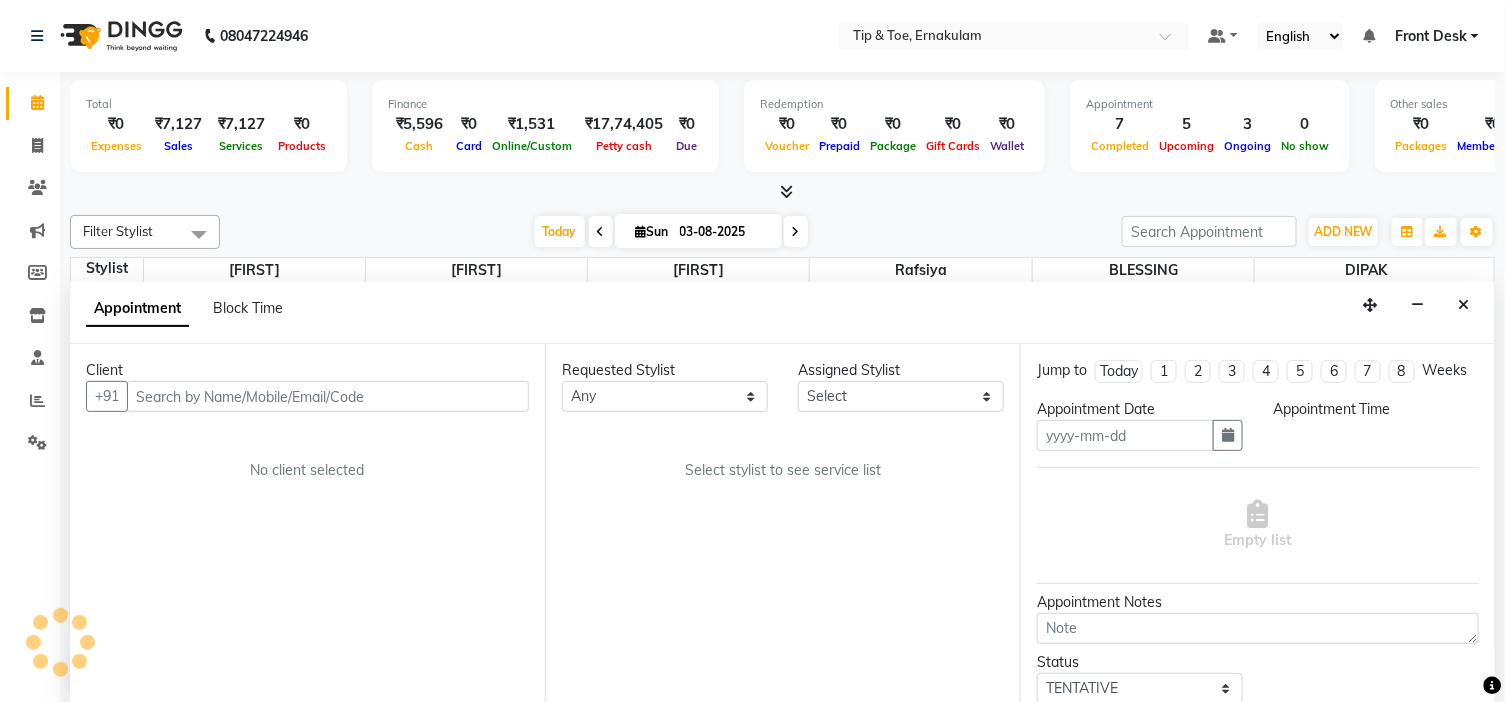 scroll, scrollTop: 1, scrollLeft: 0, axis: vertical 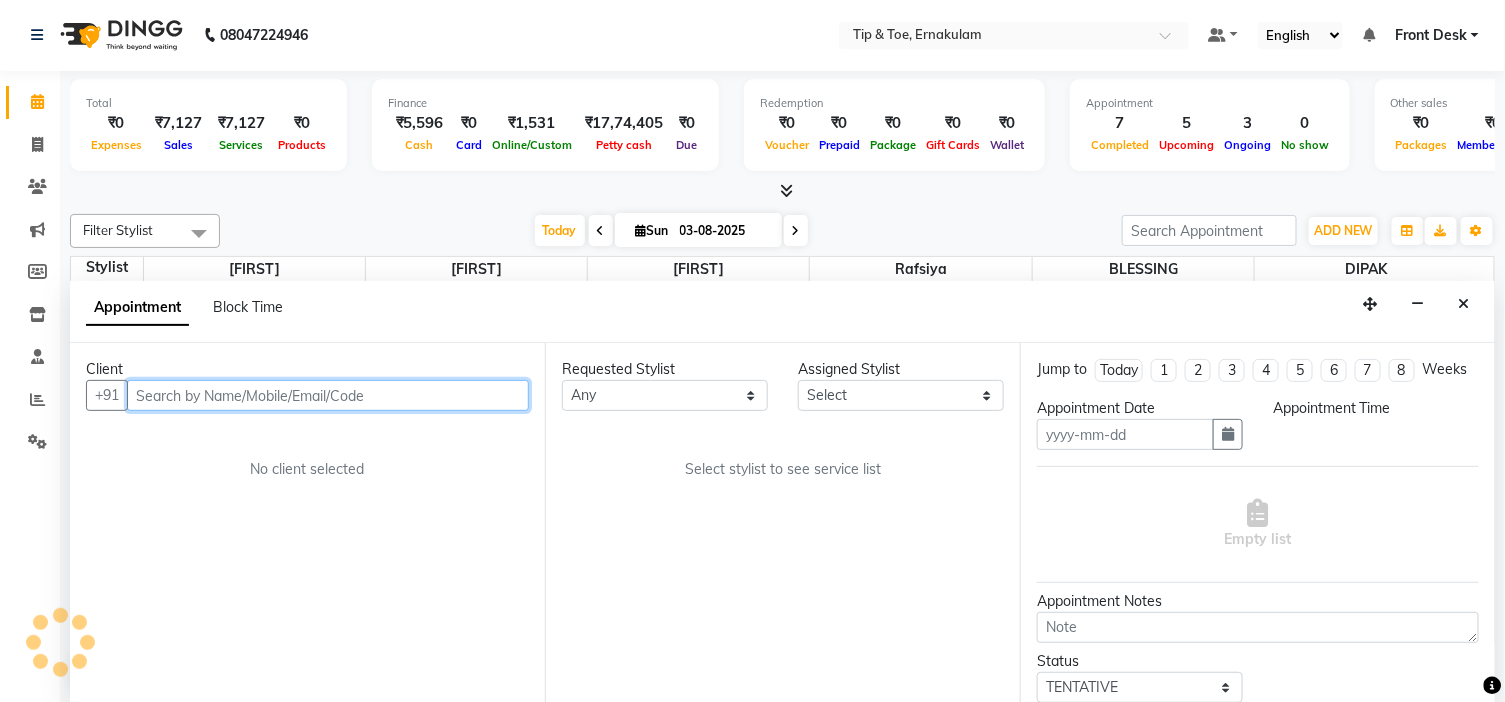 type on "03-08-2025" 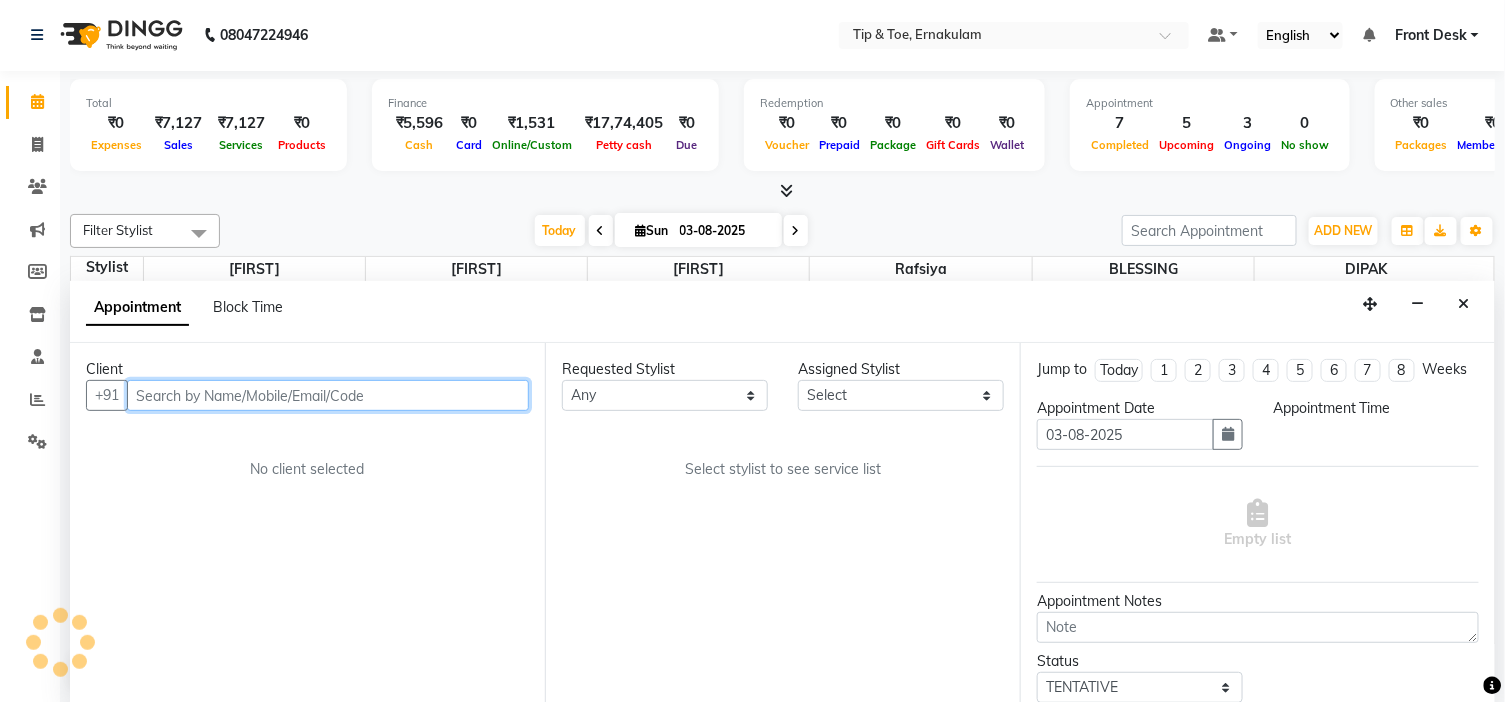 scroll, scrollTop: 0, scrollLeft: 0, axis: both 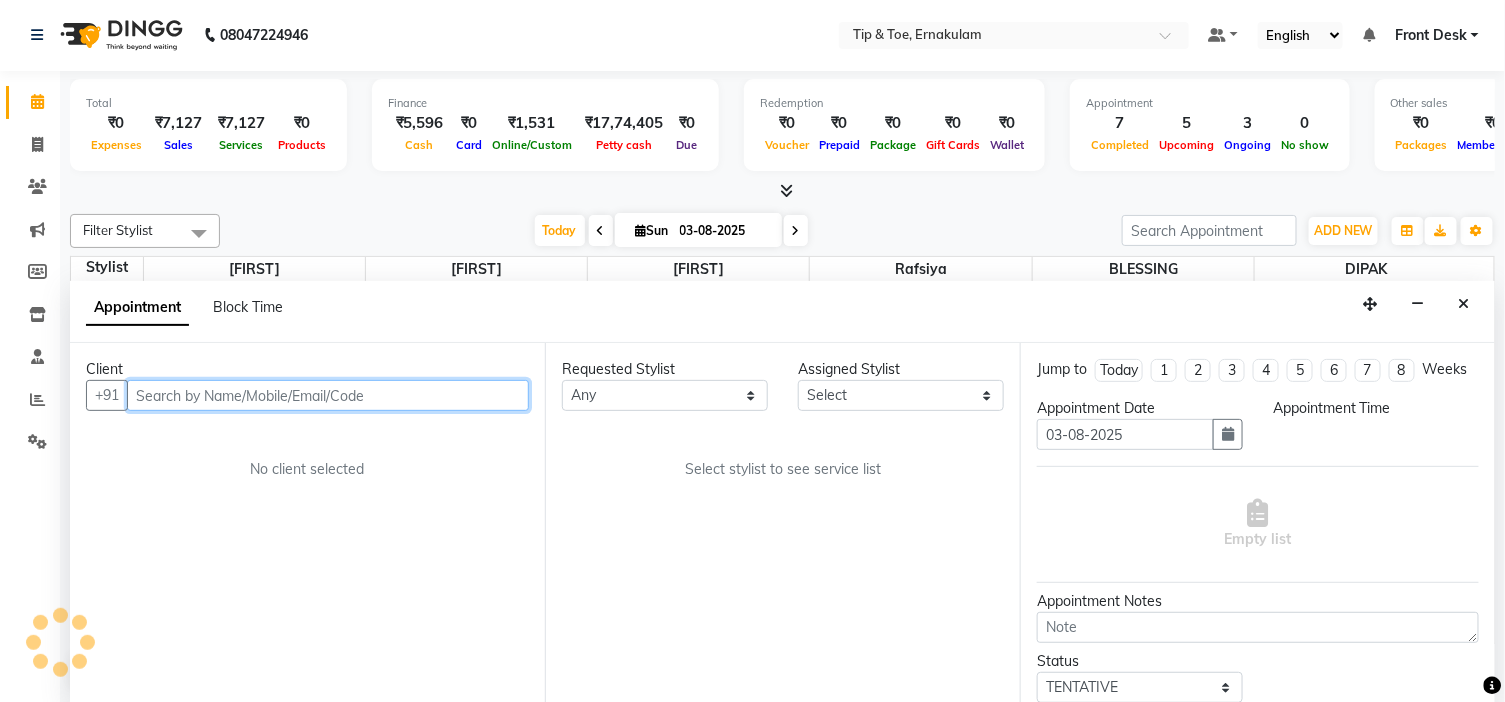select on "50942" 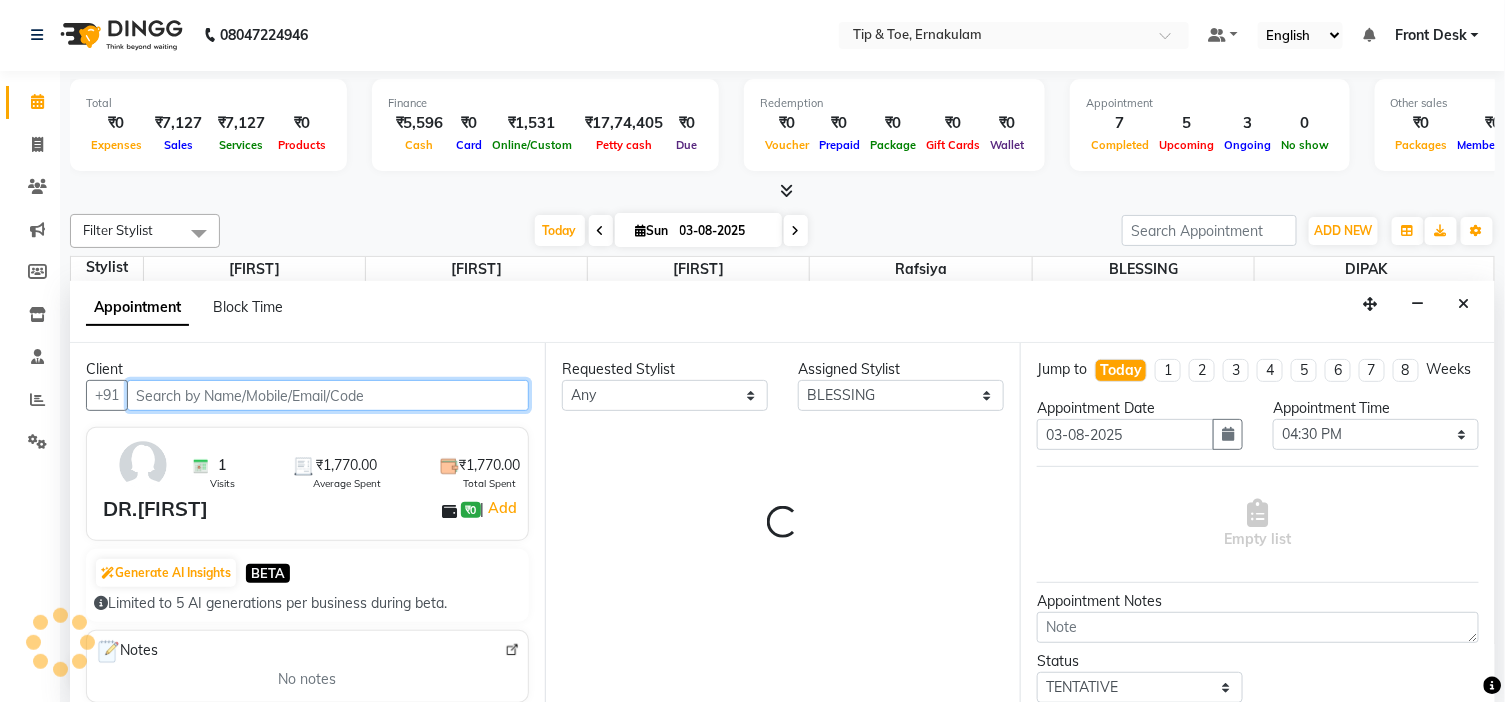 scroll, scrollTop: 620, scrollLeft: 0, axis: vertical 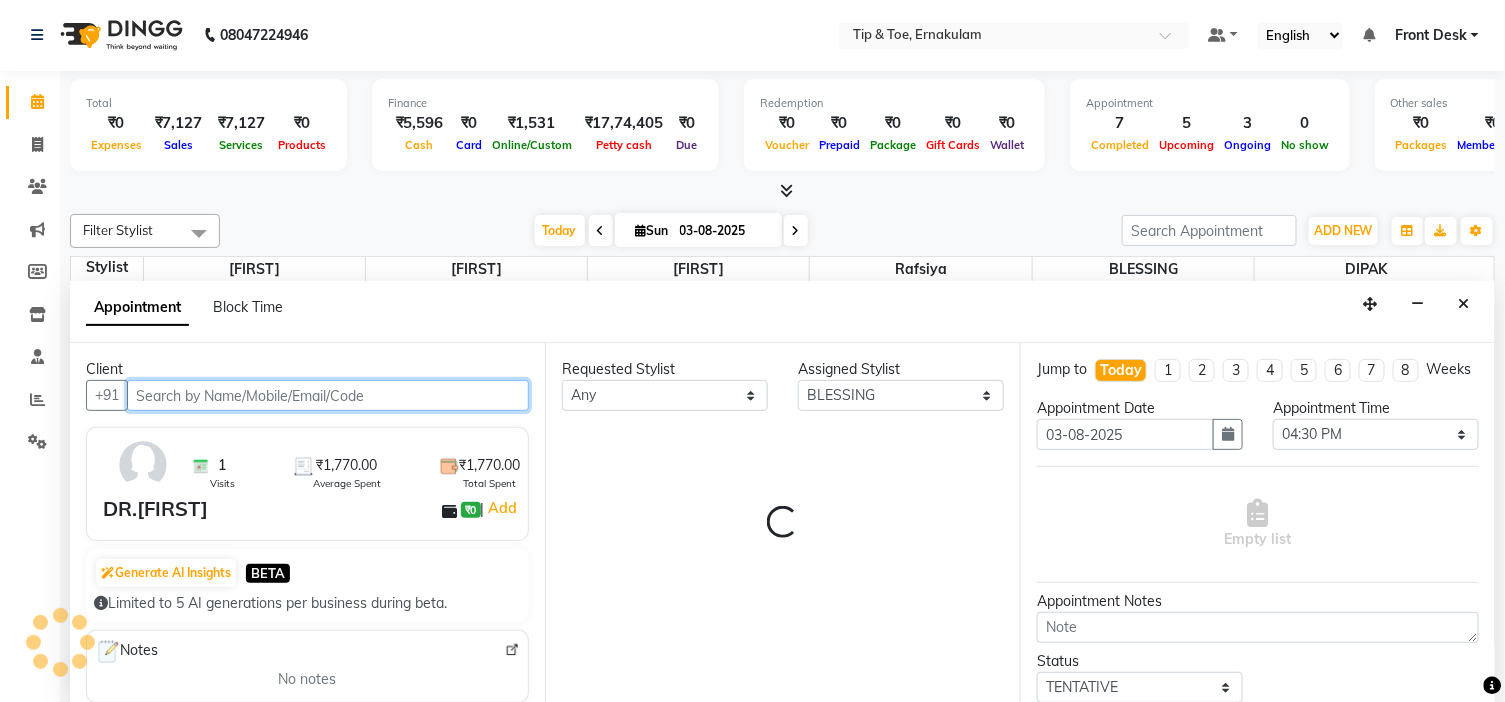select on "2436" 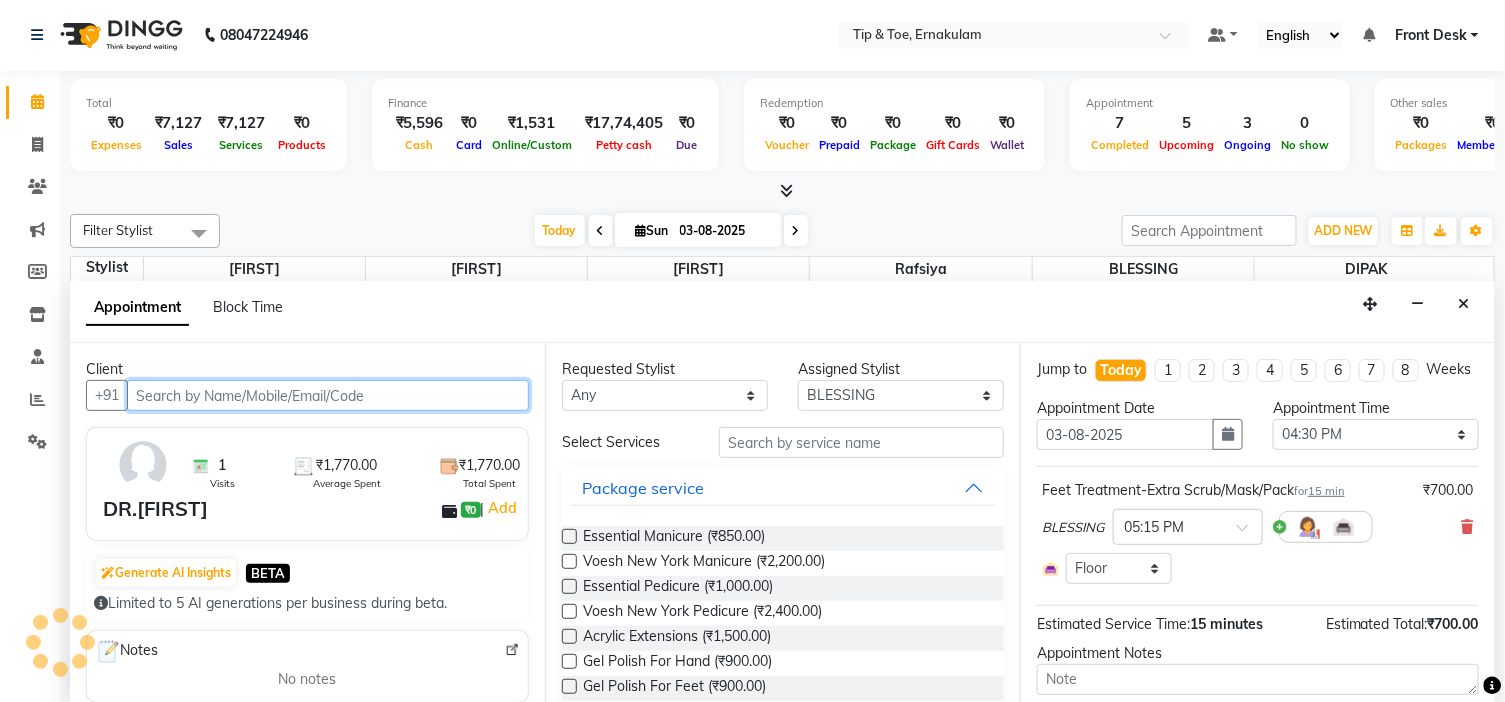 select on "2436" 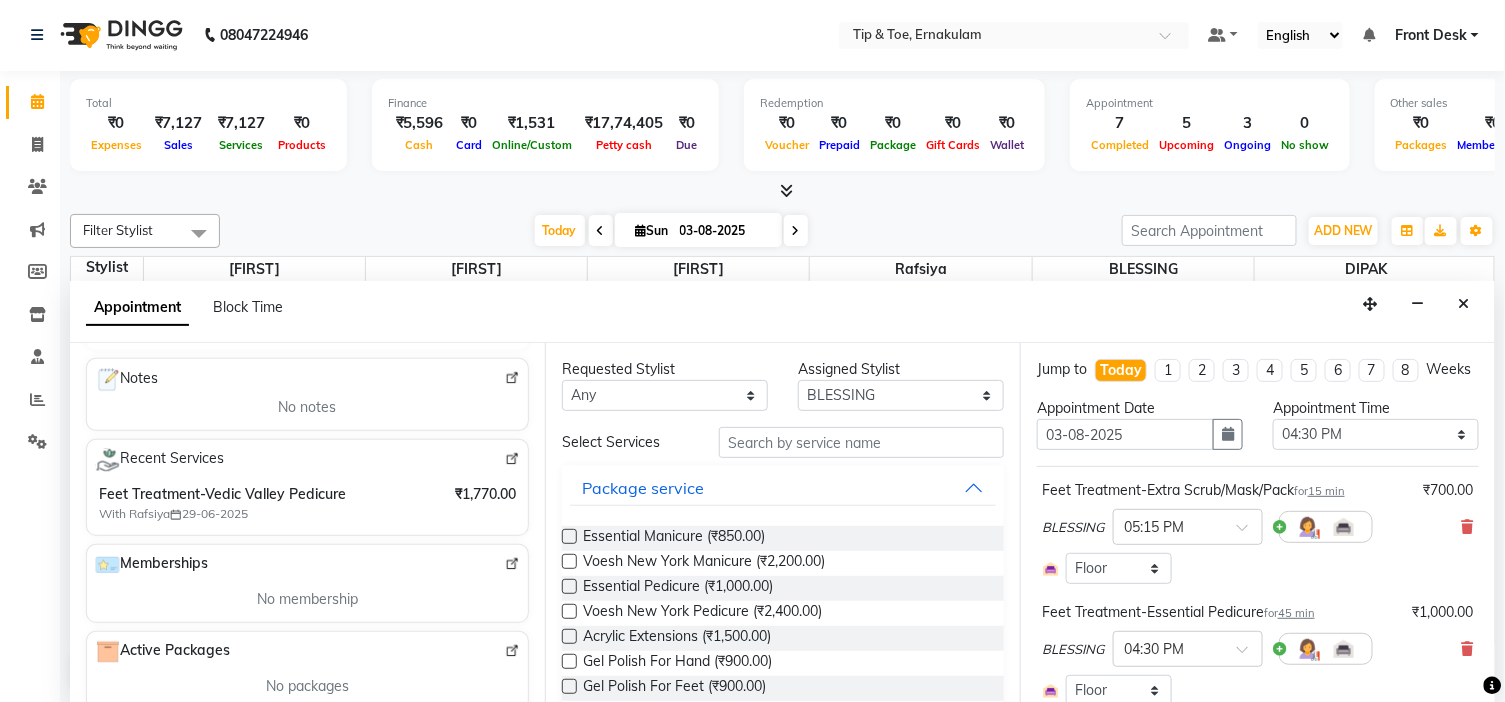 scroll, scrollTop: 161, scrollLeft: 0, axis: vertical 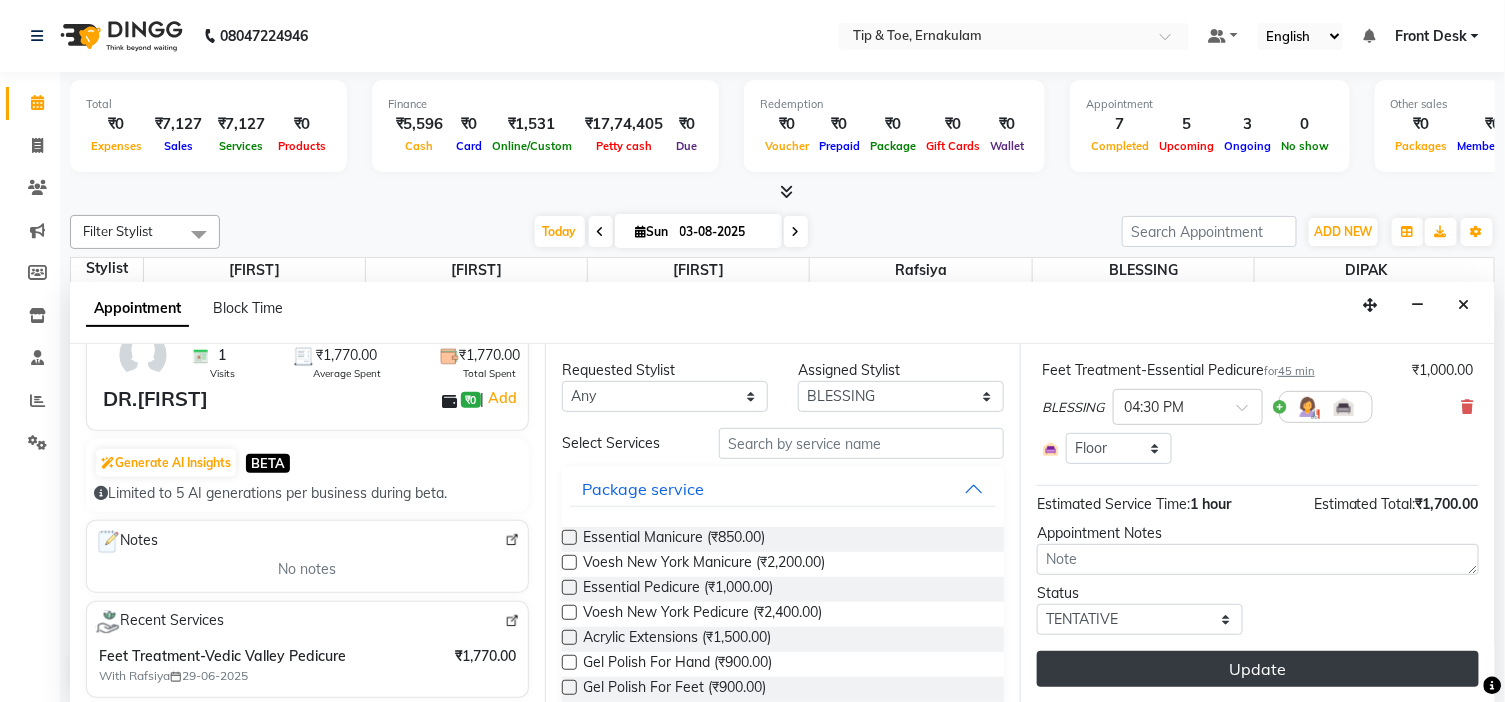 click on "Update" at bounding box center (1258, 669) 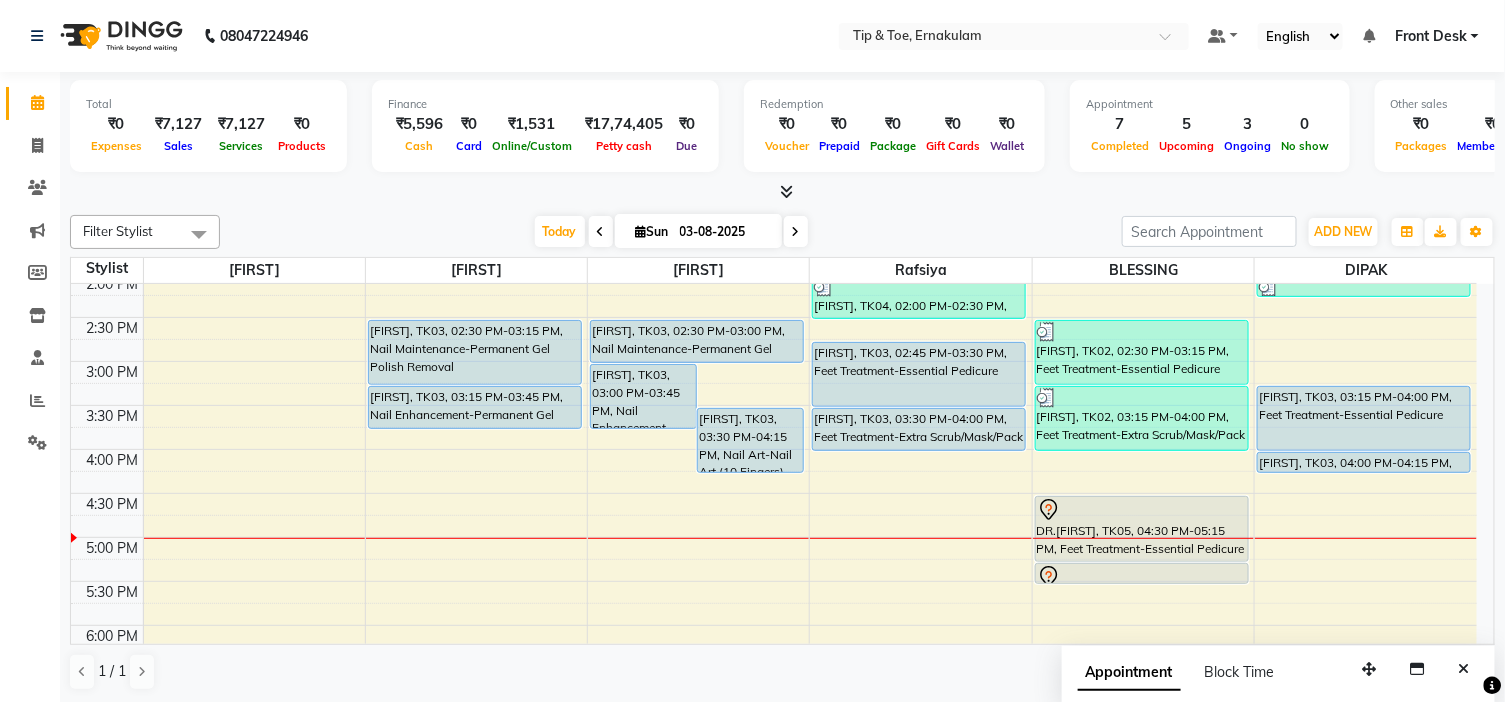 scroll, scrollTop: 397, scrollLeft: 0, axis: vertical 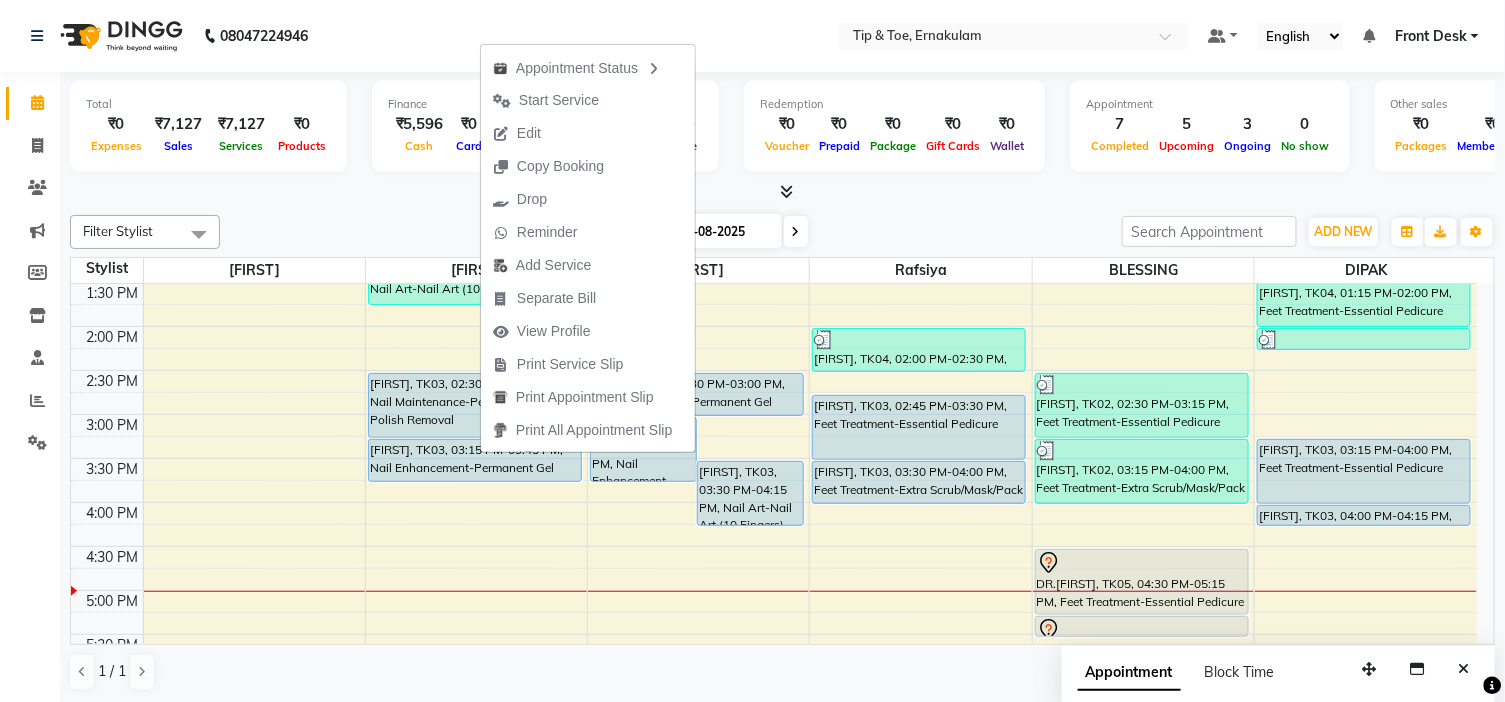 click on "Edit" at bounding box center (588, 133) 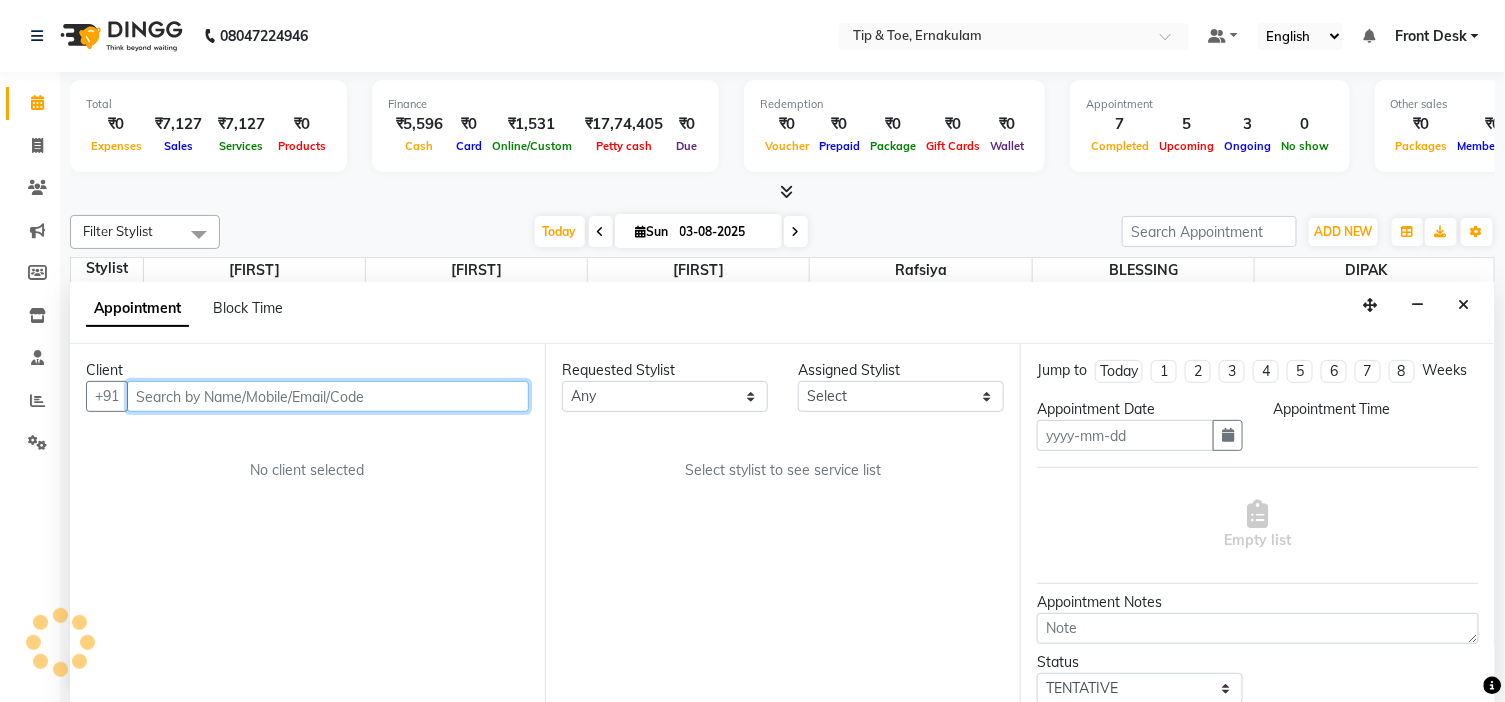 scroll, scrollTop: 1, scrollLeft: 0, axis: vertical 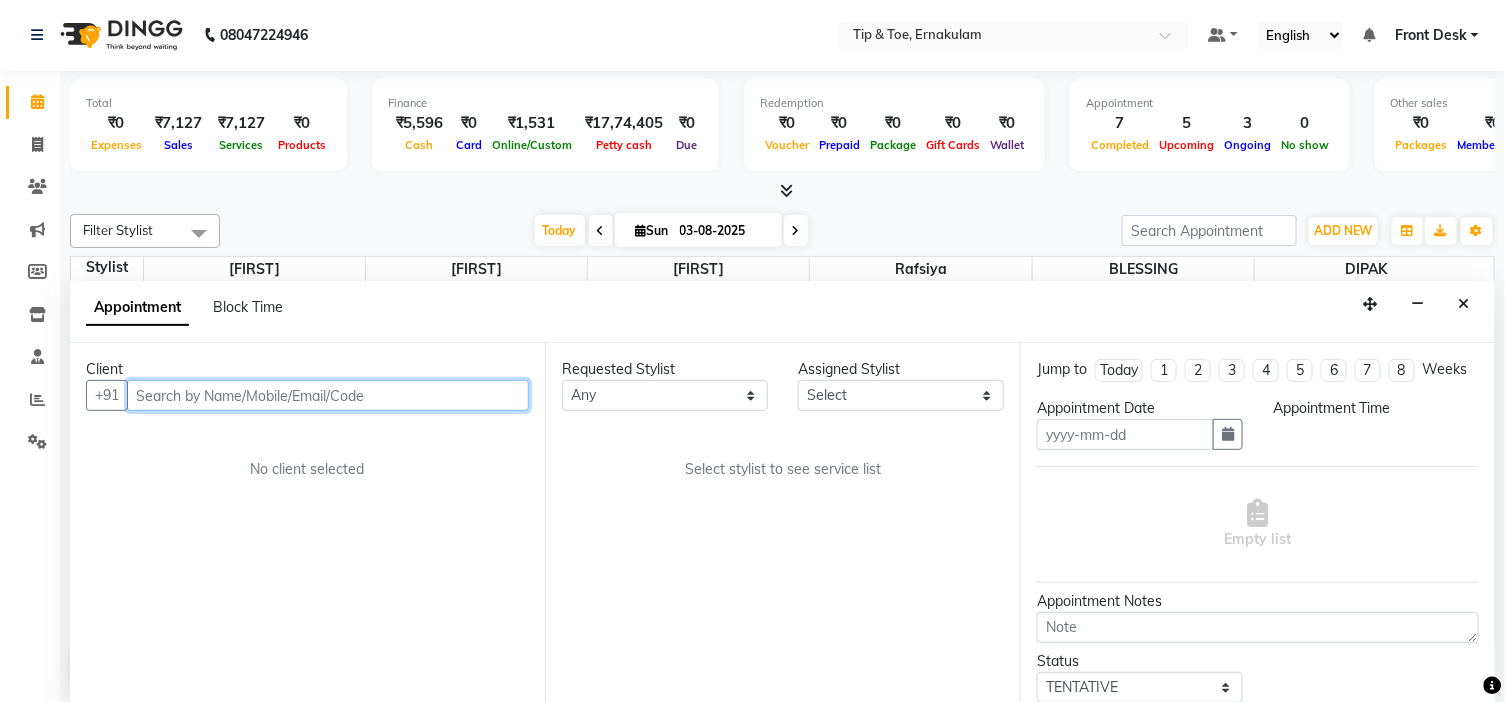 type on "03-08-2025" 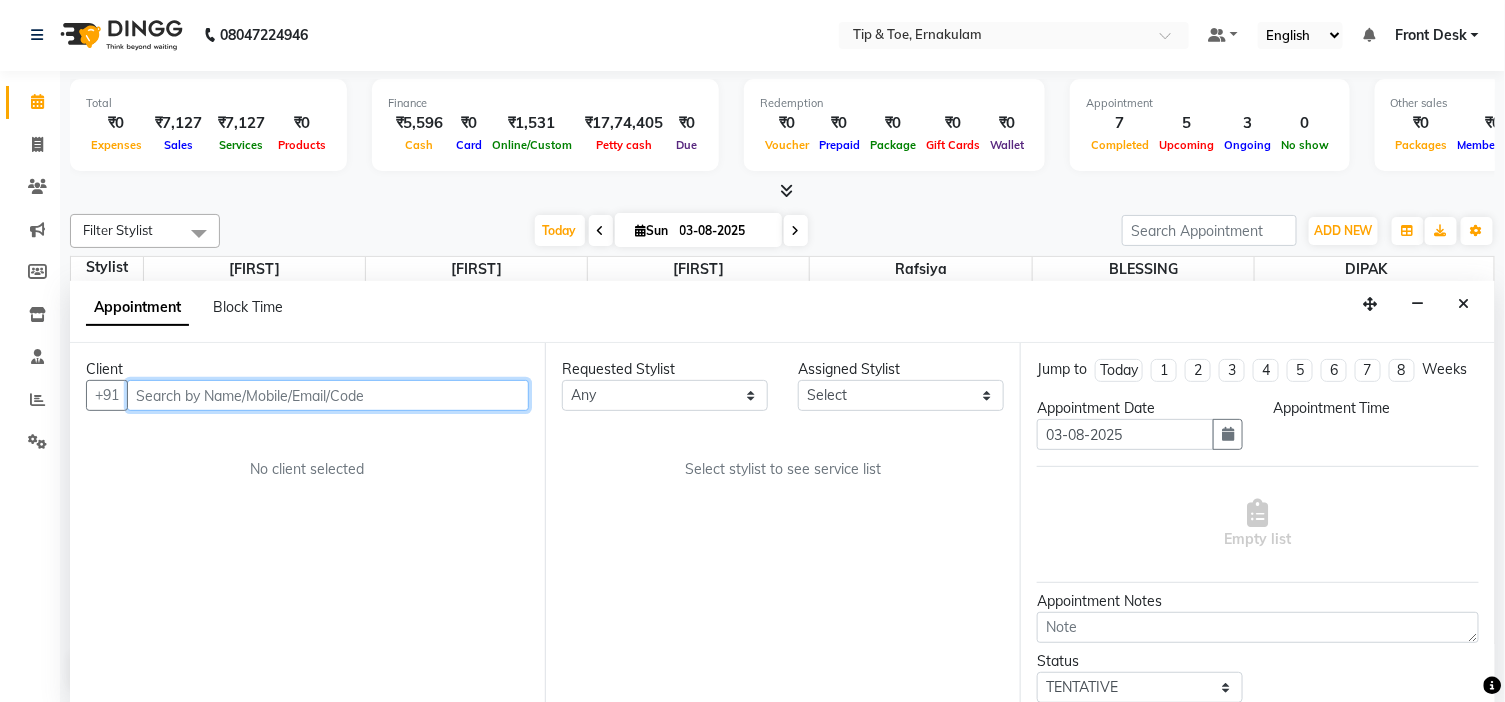 select on "upcoming" 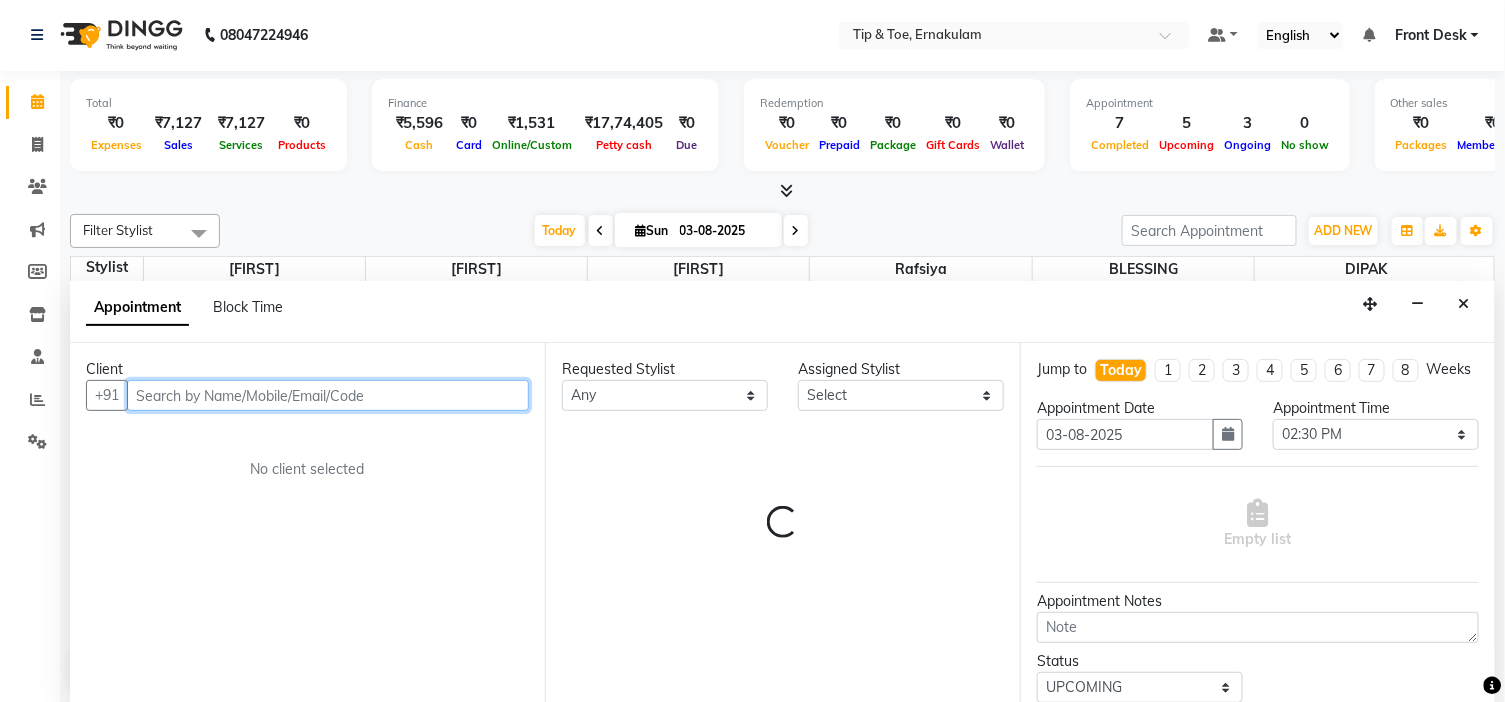 select on "59876" 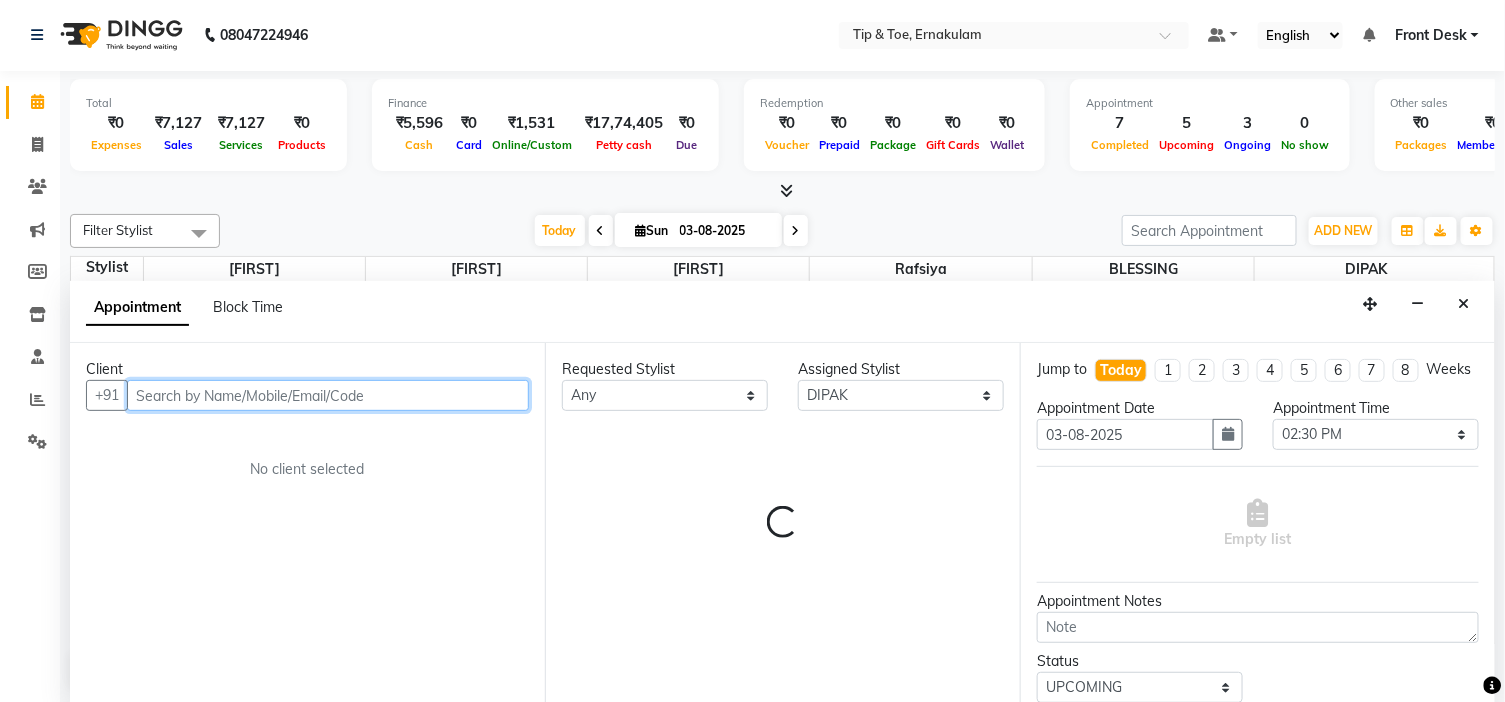 scroll, scrollTop: 620, scrollLeft: 0, axis: vertical 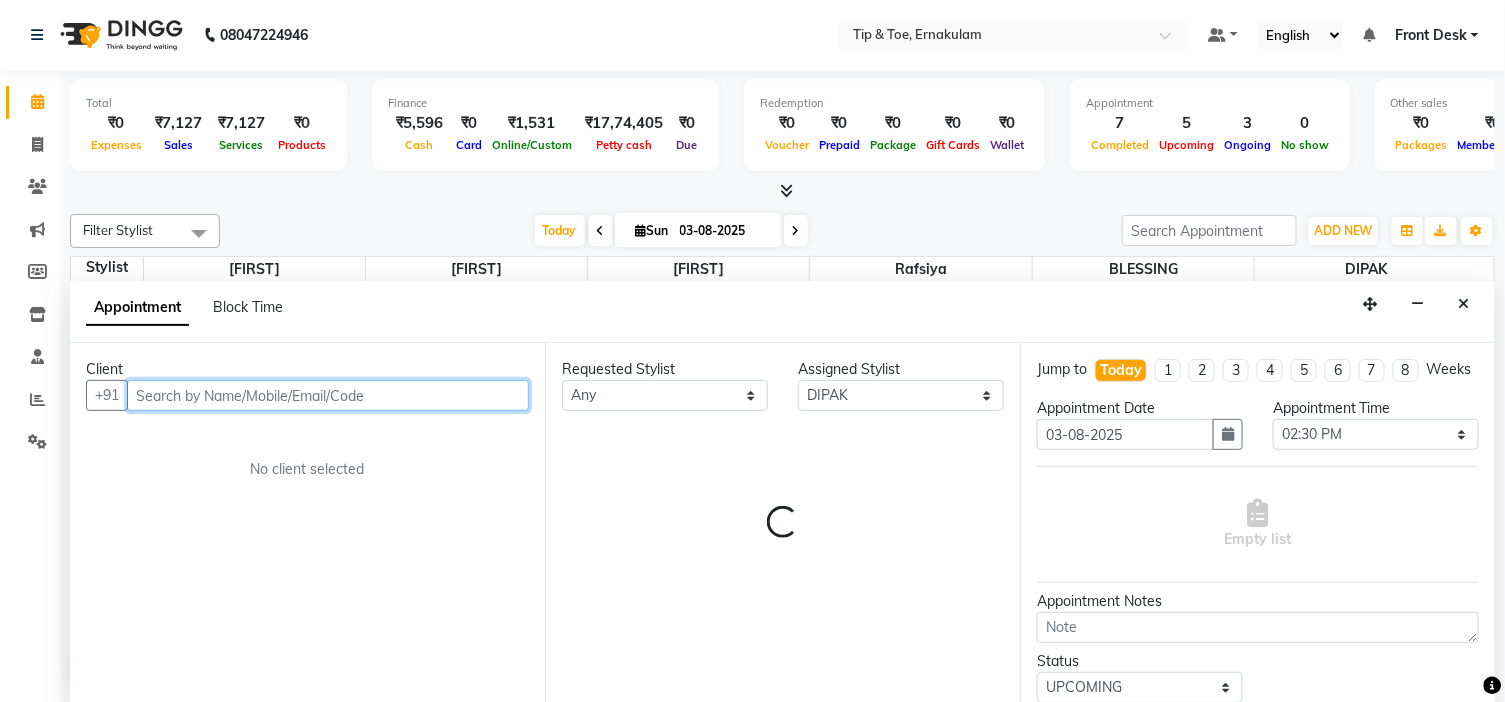 select on "2436" 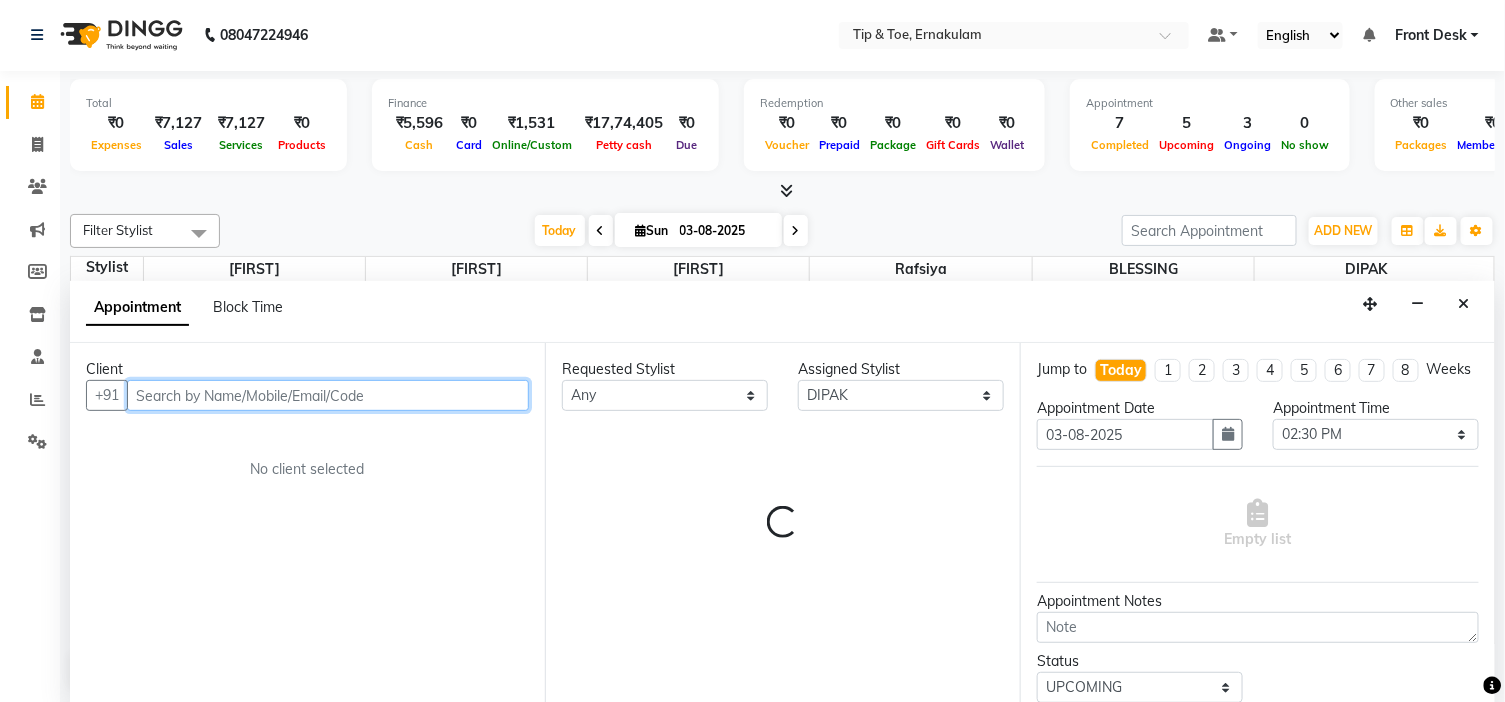 select on "2436" 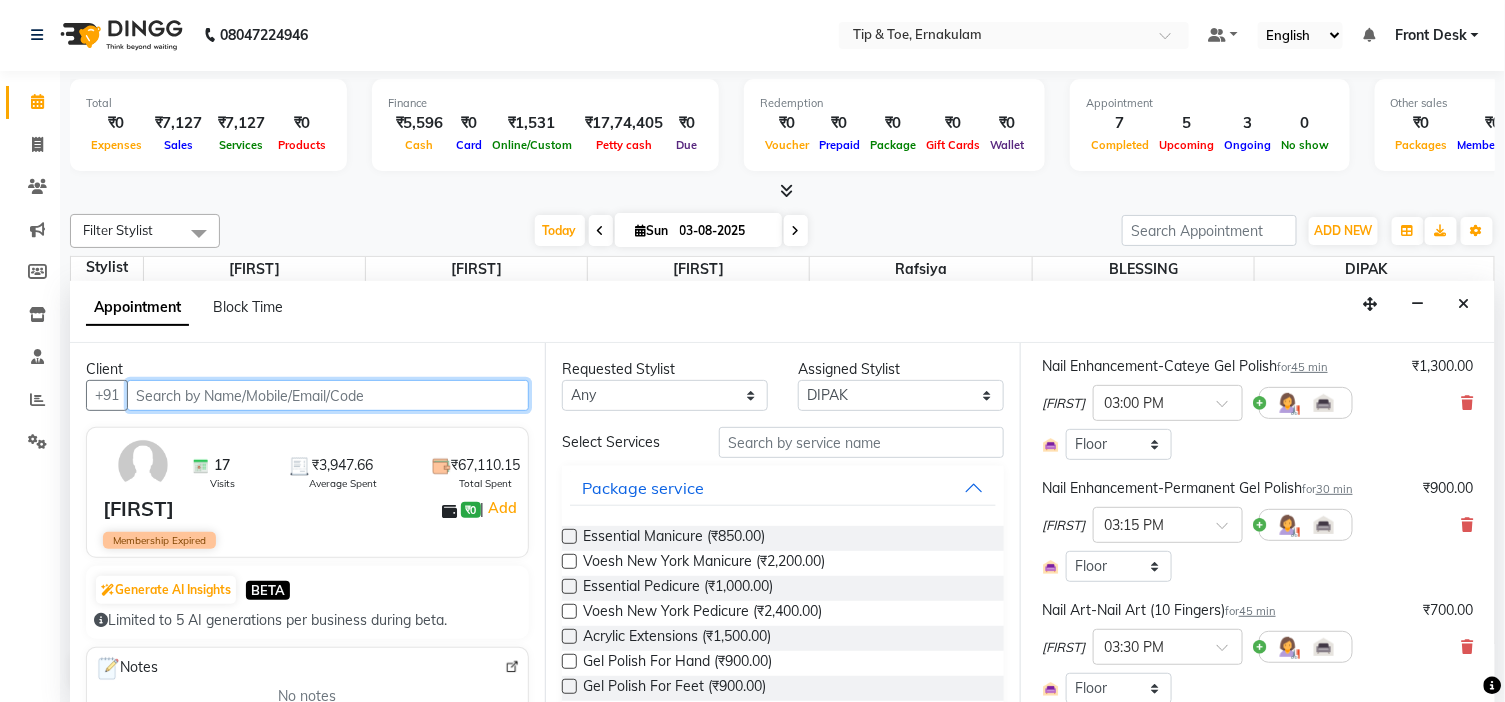 scroll, scrollTop: 888, scrollLeft: 0, axis: vertical 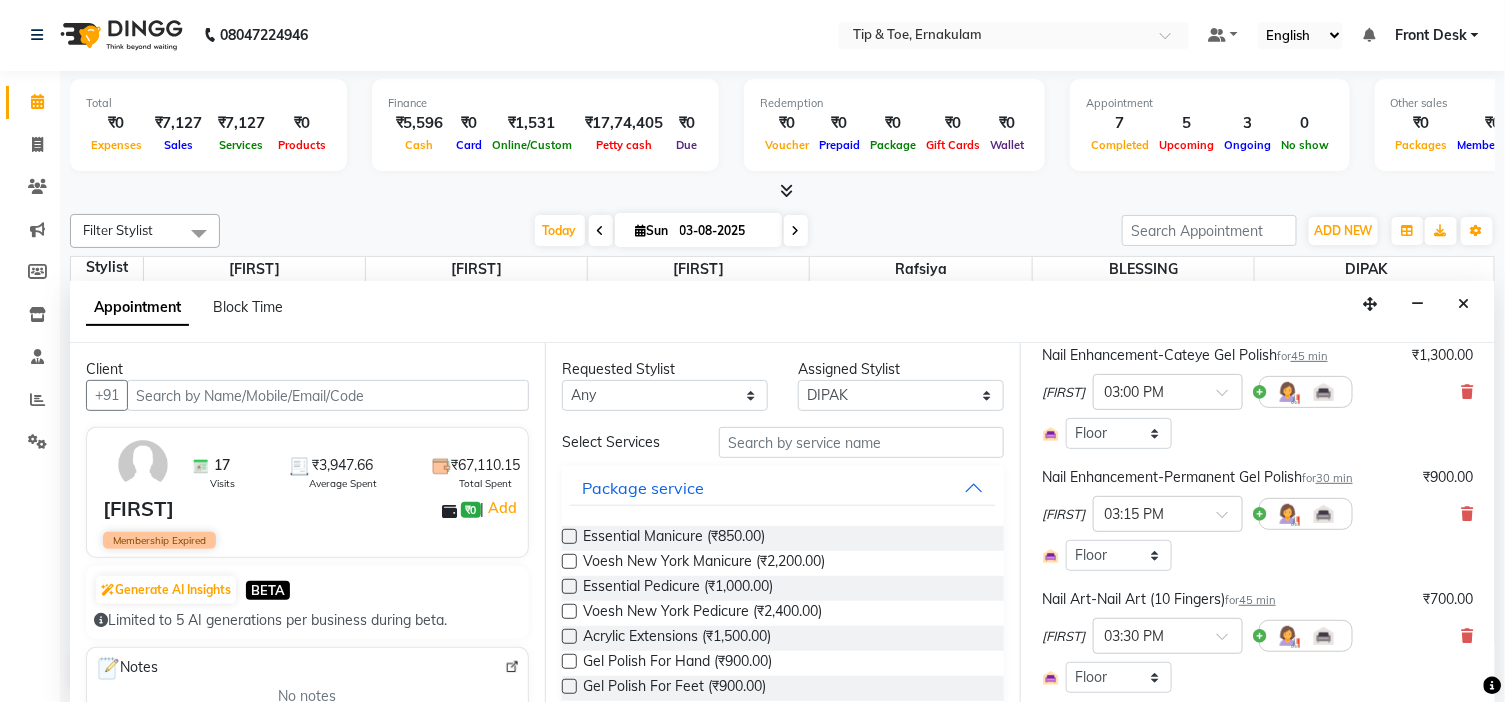 click at bounding box center [1468, 514] 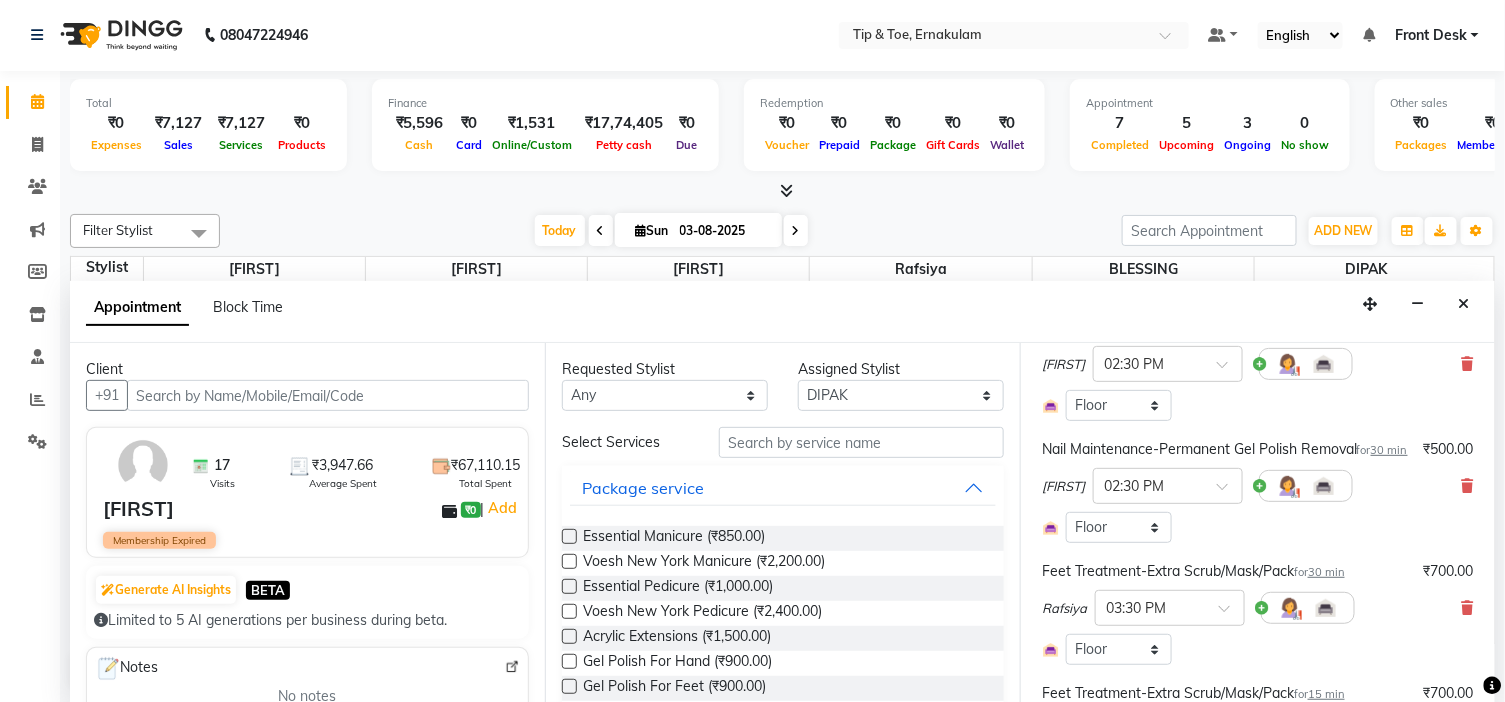 scroll, scrollTop: 317, scrollLeft: 0, axis: vertical 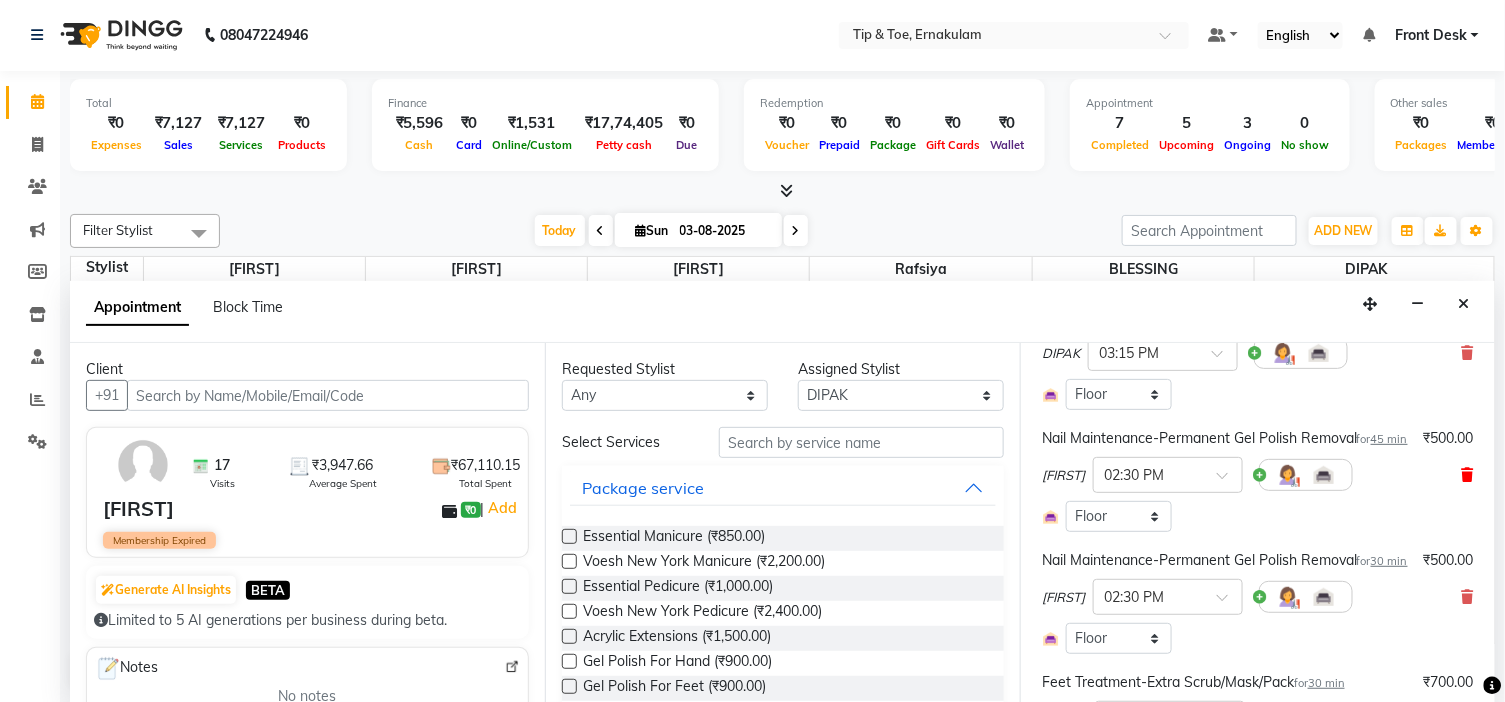 click at bounding box center [1468, 475] 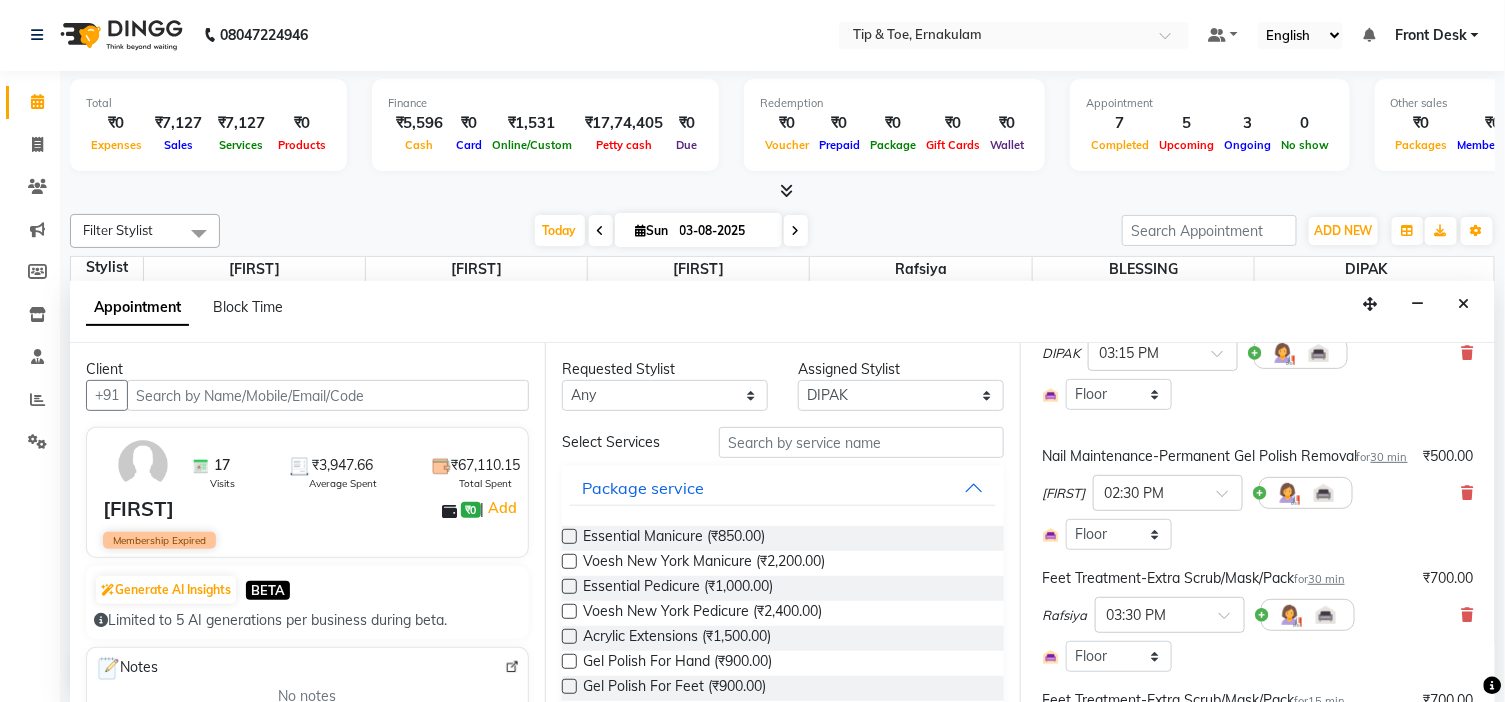 scroll, scrollTop: 206, scrollLeft: 0, axis: vertical 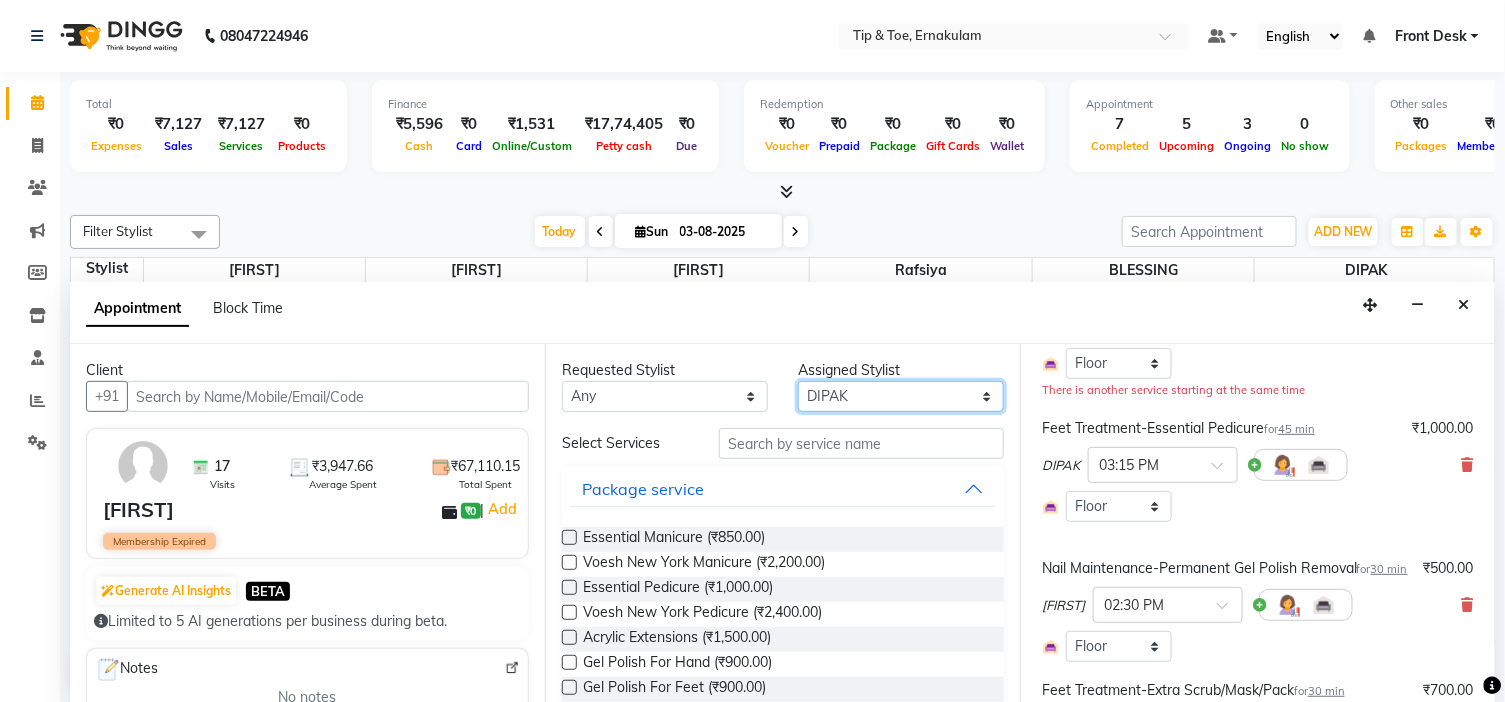click on "Select BLESSING DIPAK Karamjeet Rafsiya Sunita" at bounding box center [901, 396] 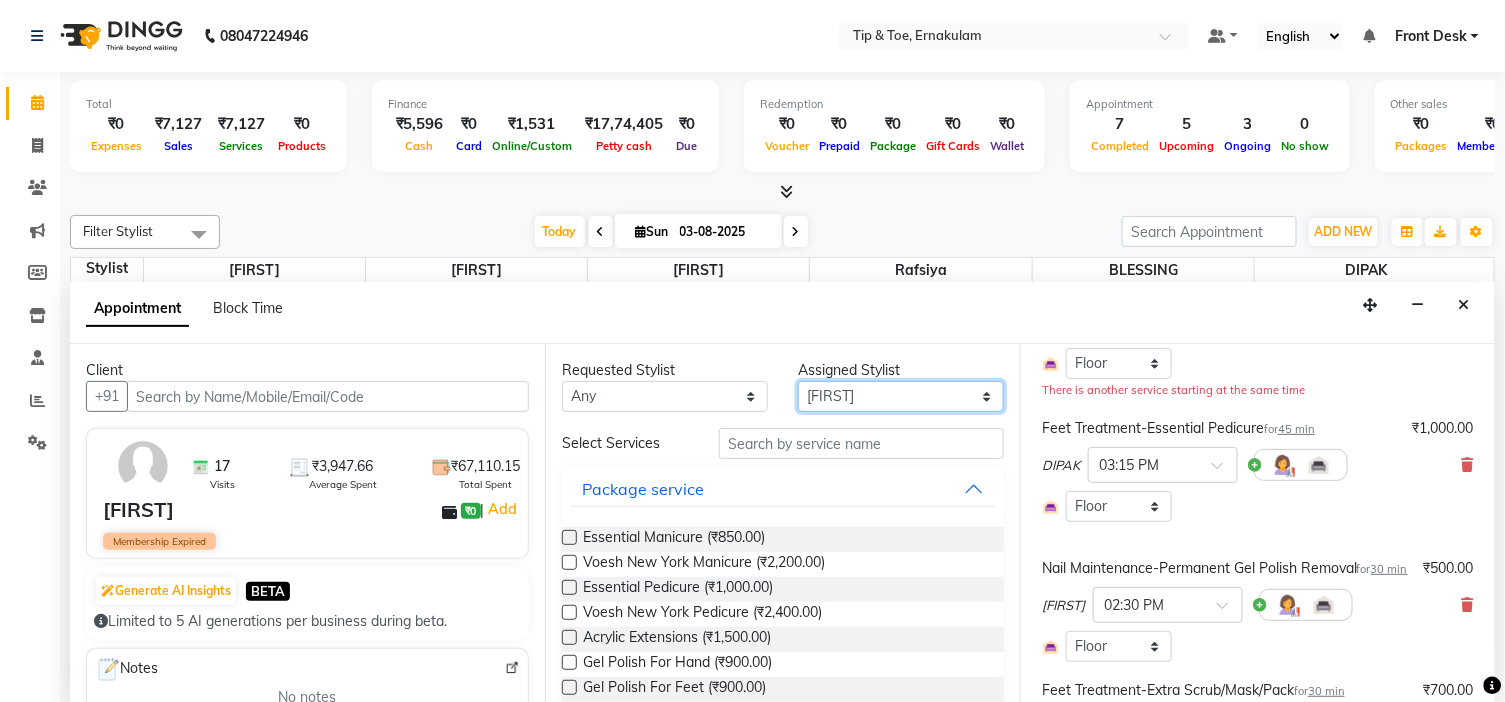 click on "Select BLESSING DIPAK Karamjeet Rafsiya Sunita" at bounding box center [901, 396] 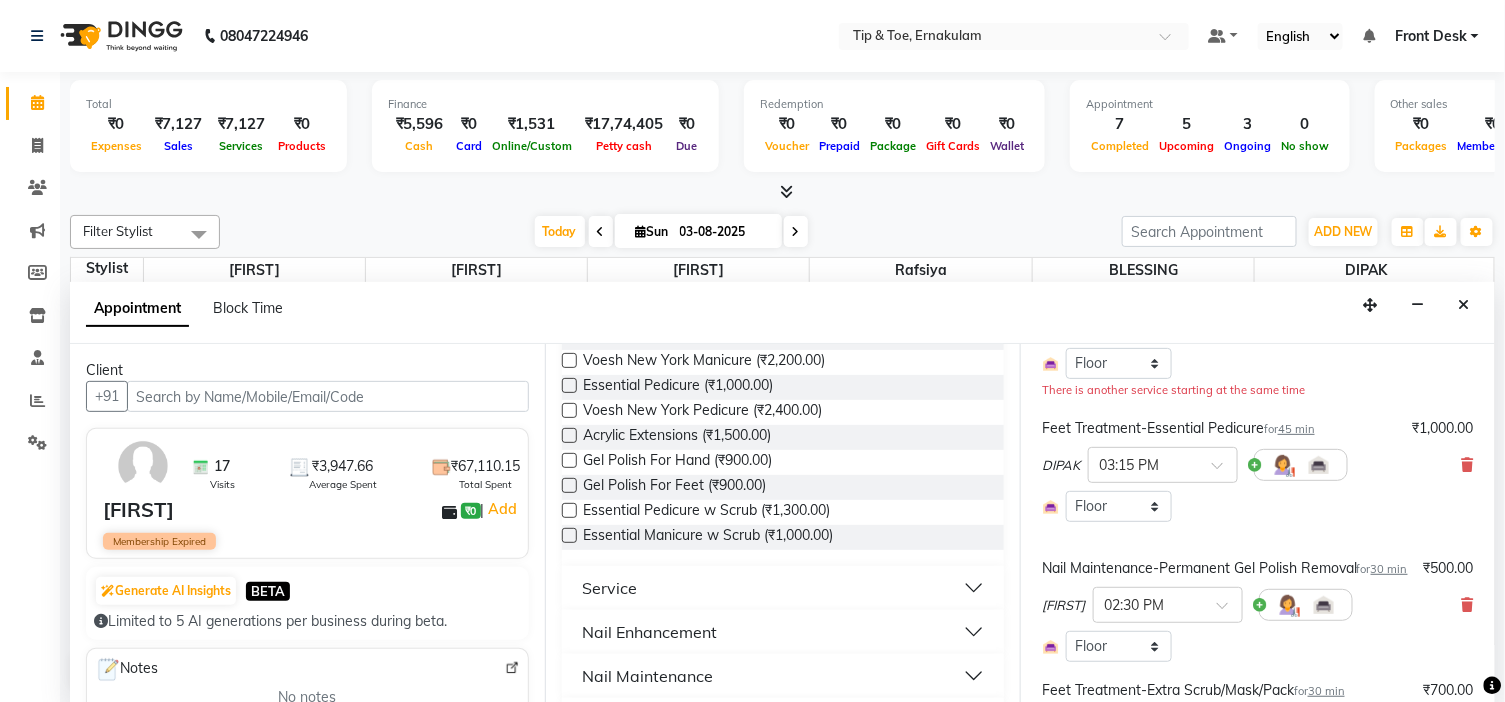 scroll, scrollTop: 222, scrollLeft: 0, axis: vertical 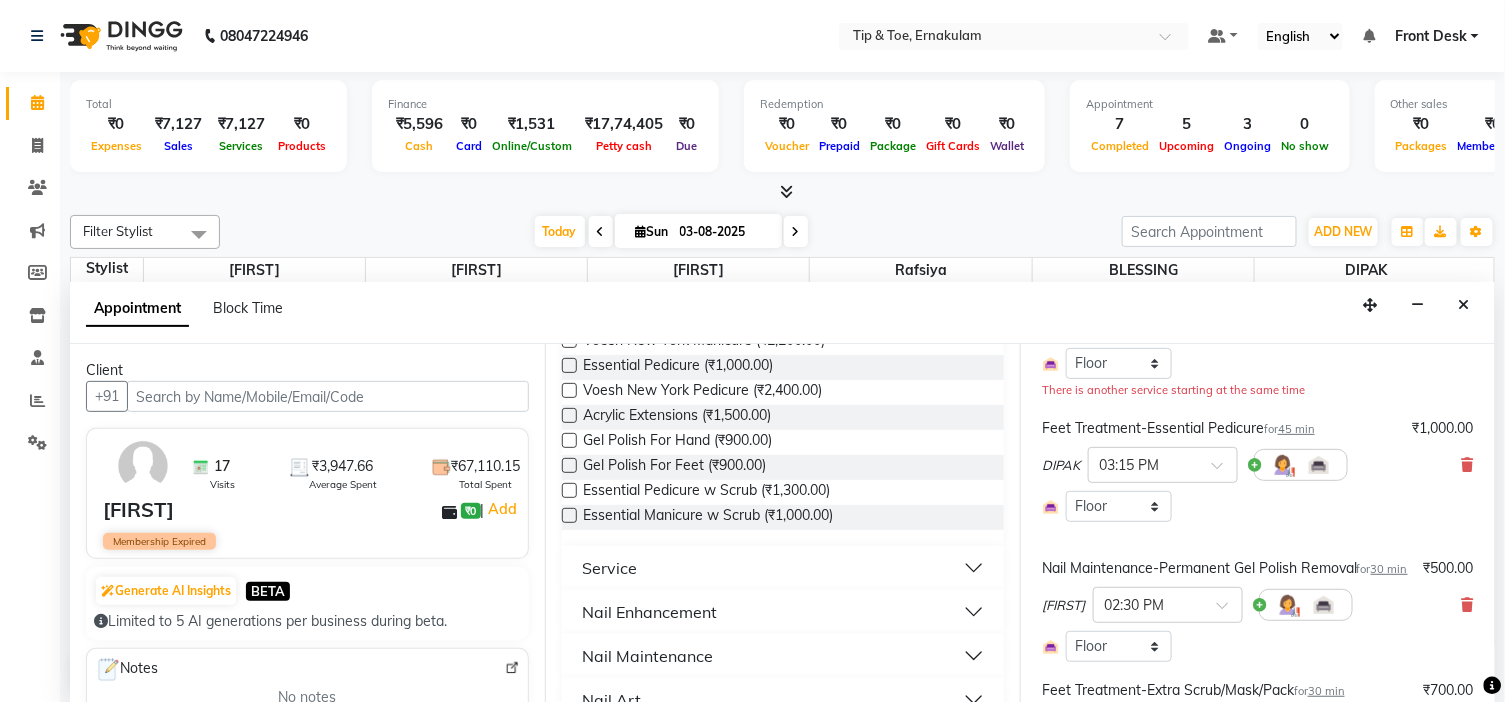 click on "Nail Enhancement" at bounding box center [783, 612] 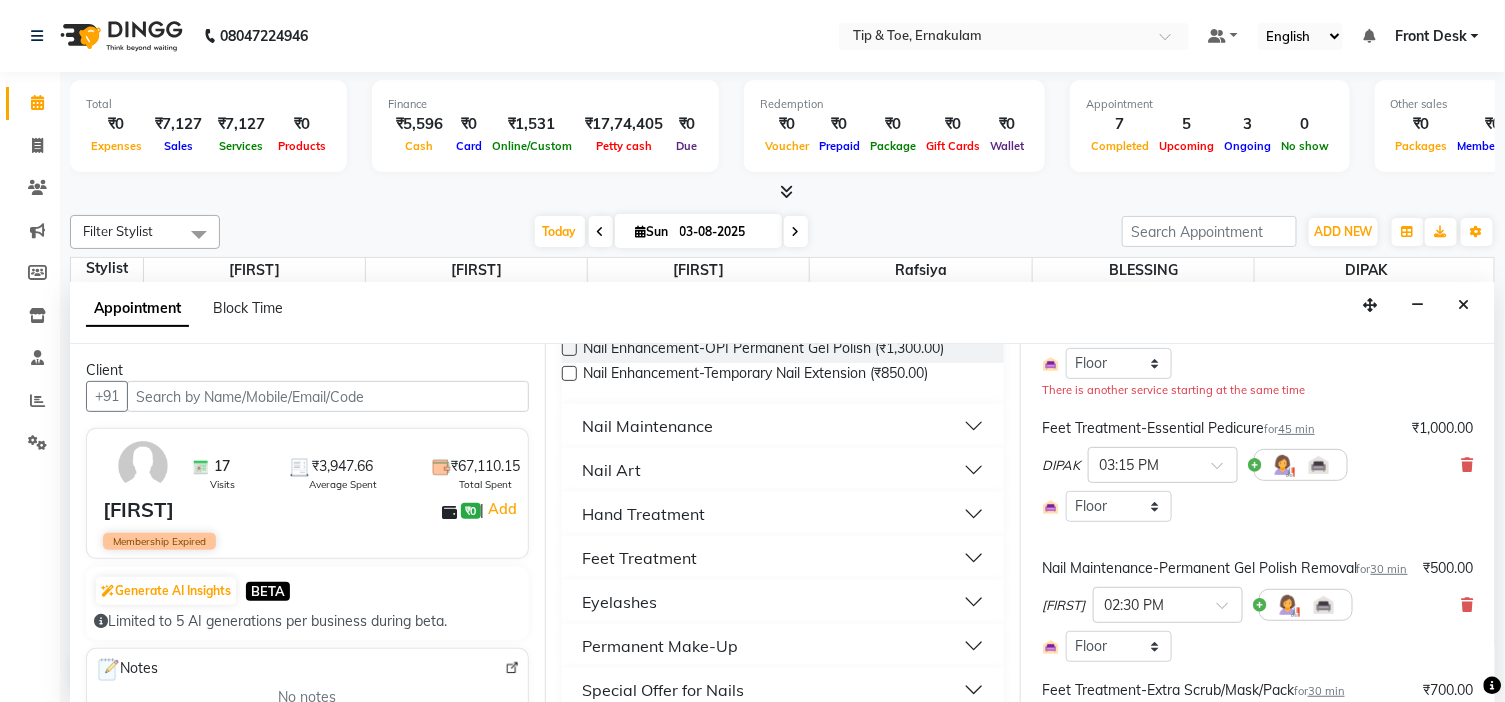 scroll, scrollTop: 1333, scrollLeft: 0, axis: vertical 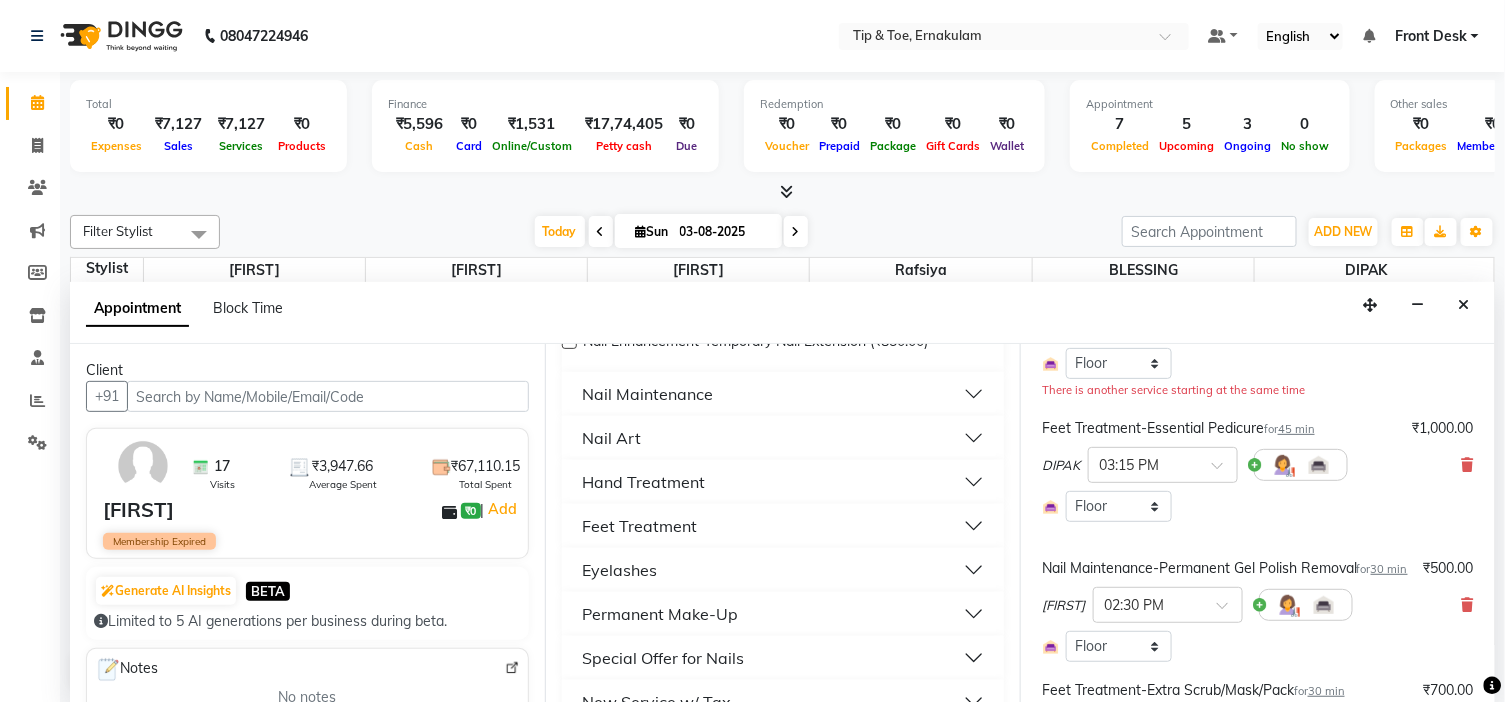 click on "Nail Maintenance" at bounding box center [647, 394] 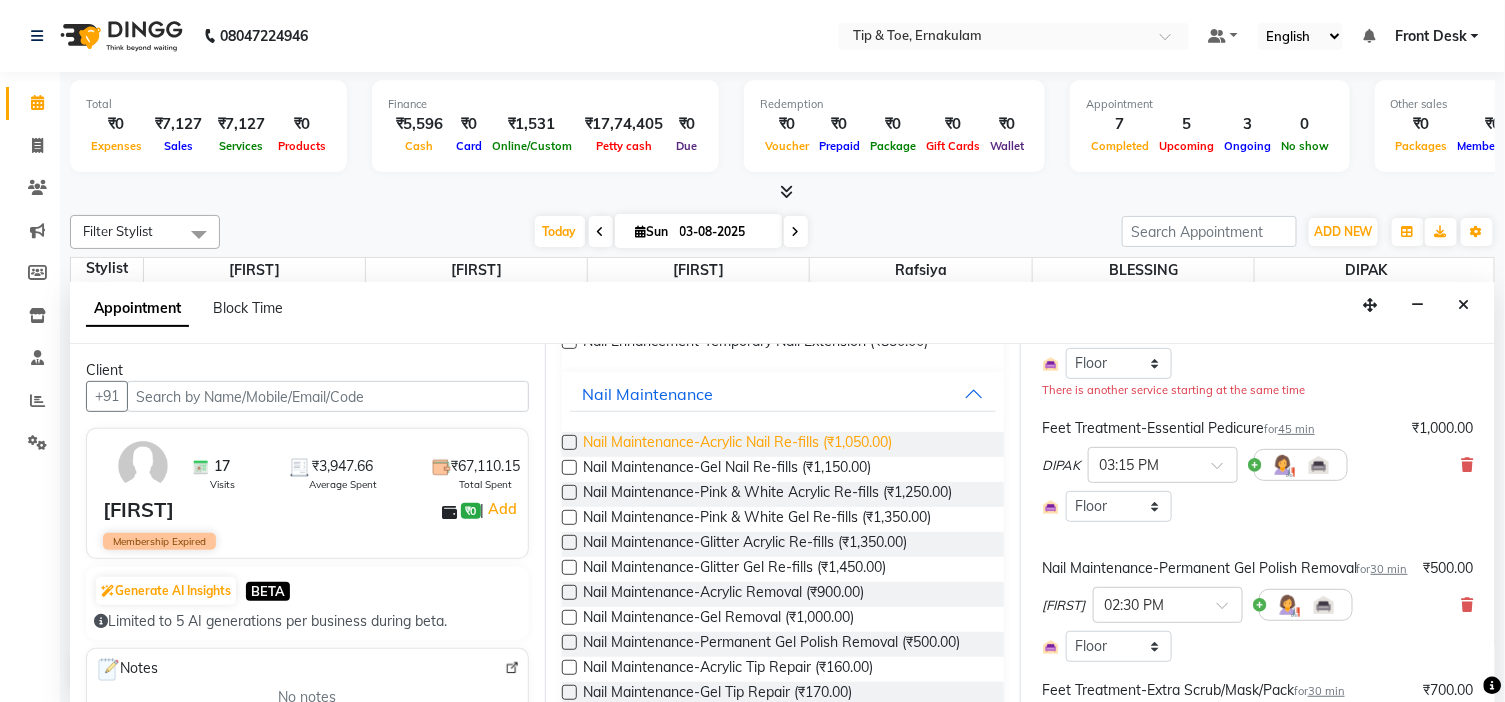 click on "Nail Maintenance-Acrylic Nail Re-fills (₹1,050.00)" at bounding box center [737, 444] 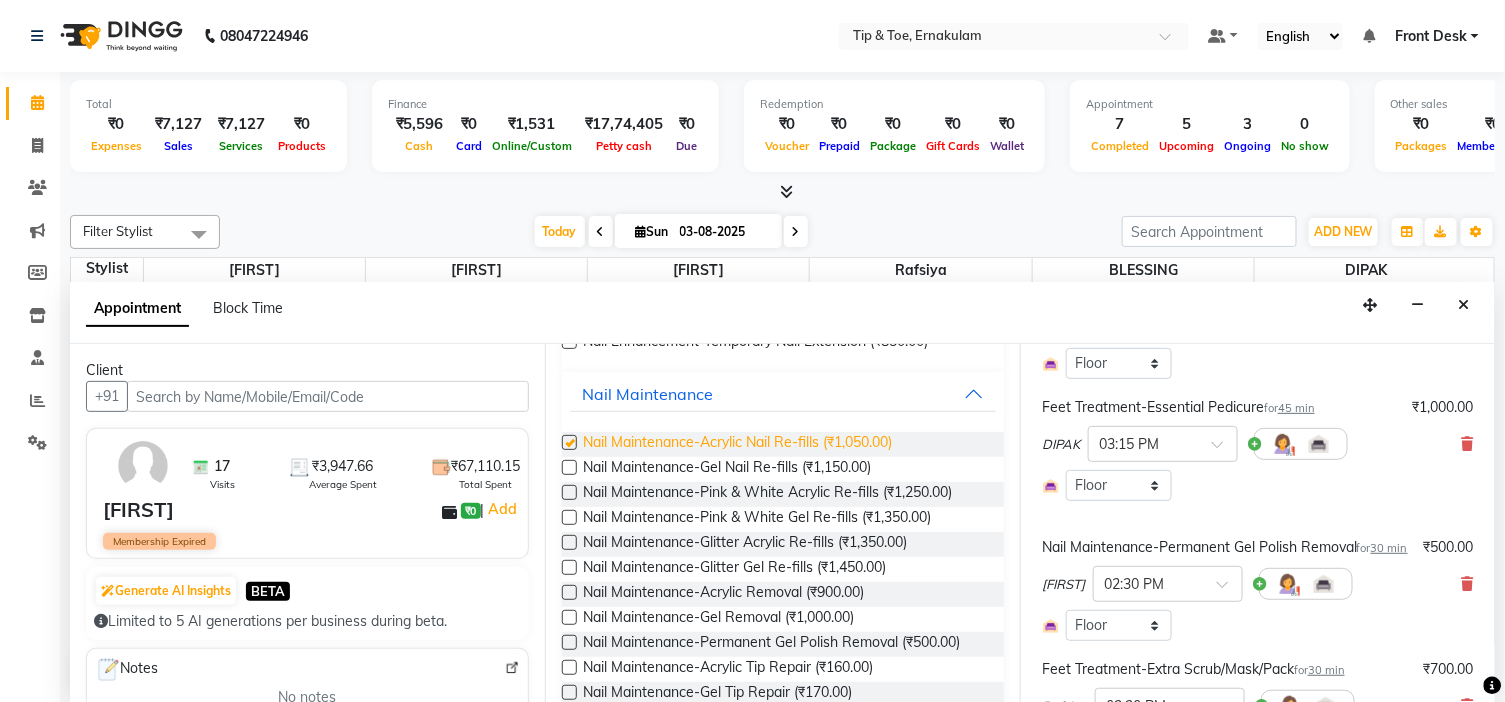 checkbox on "false" 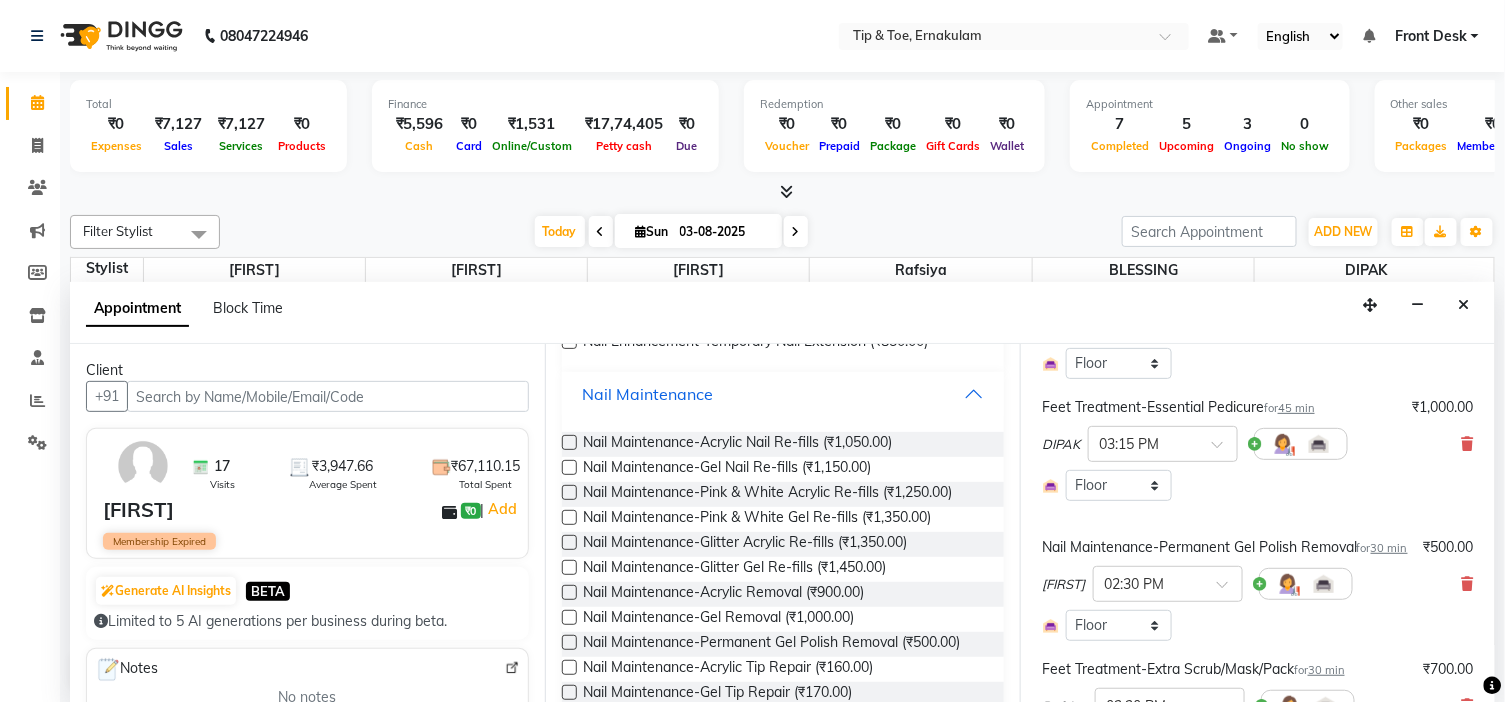 click on "Nail Maintenance" at bounding box center (783, 394) 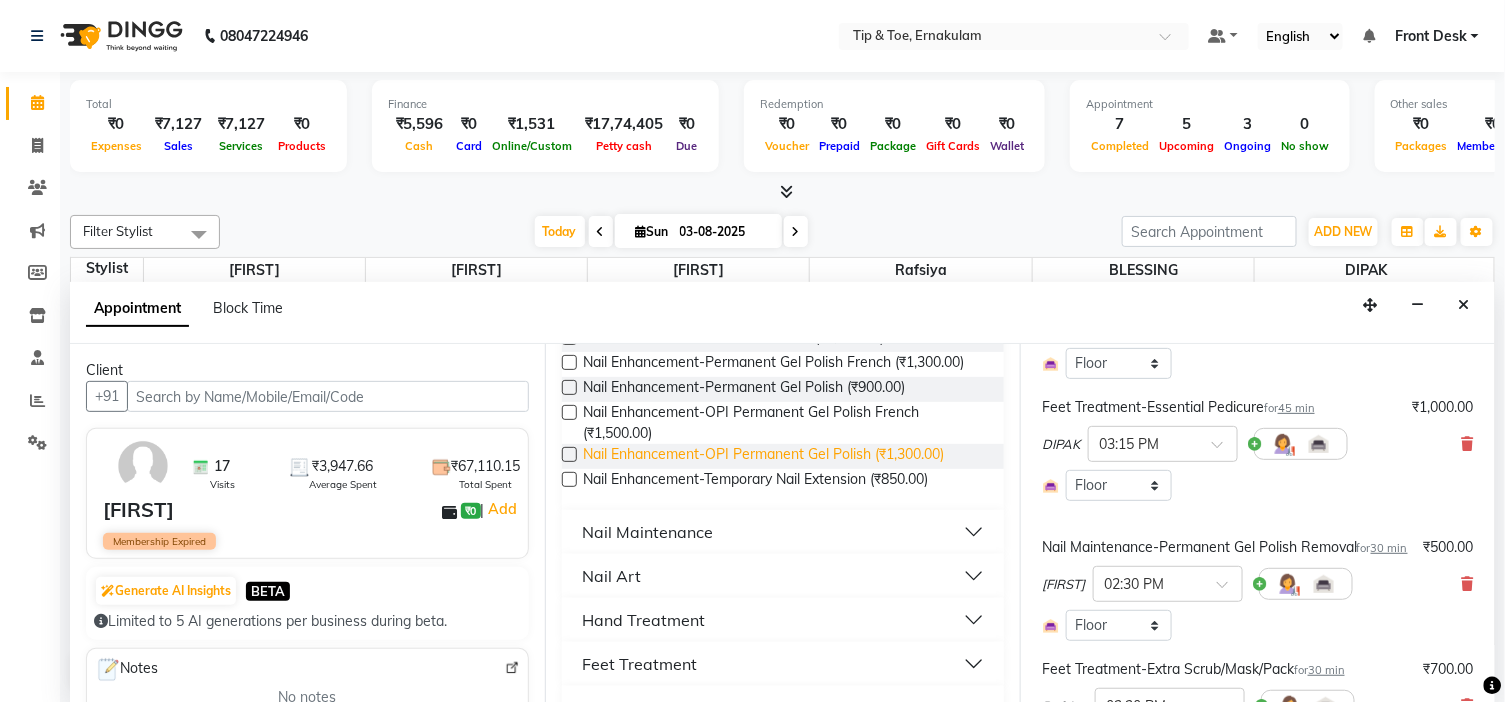 scroll, scrollTop: 1111, scrollLeft: 0, axis: vertical 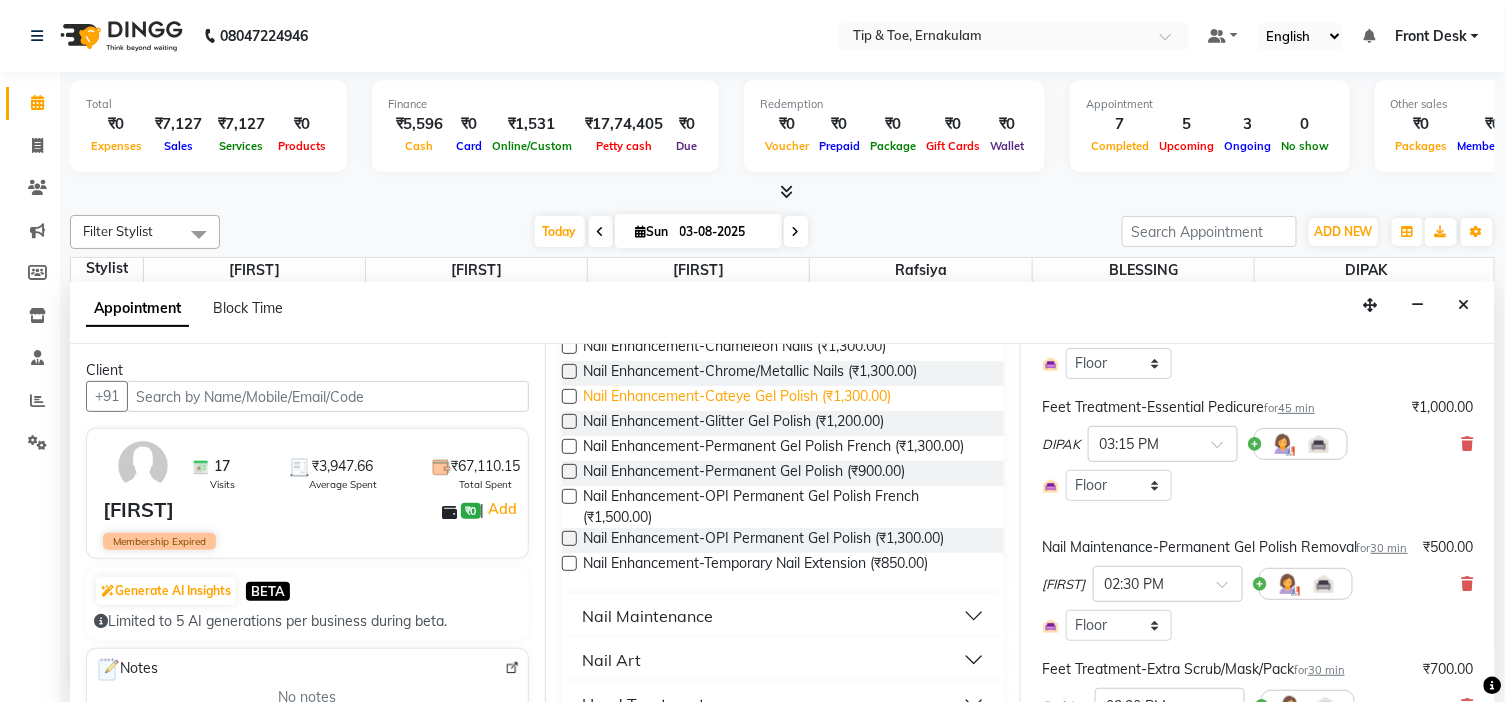 click on "Nail Enhancement-Cateye Gel Polish (₹1,300.00)" at bounding box center [737, 398] 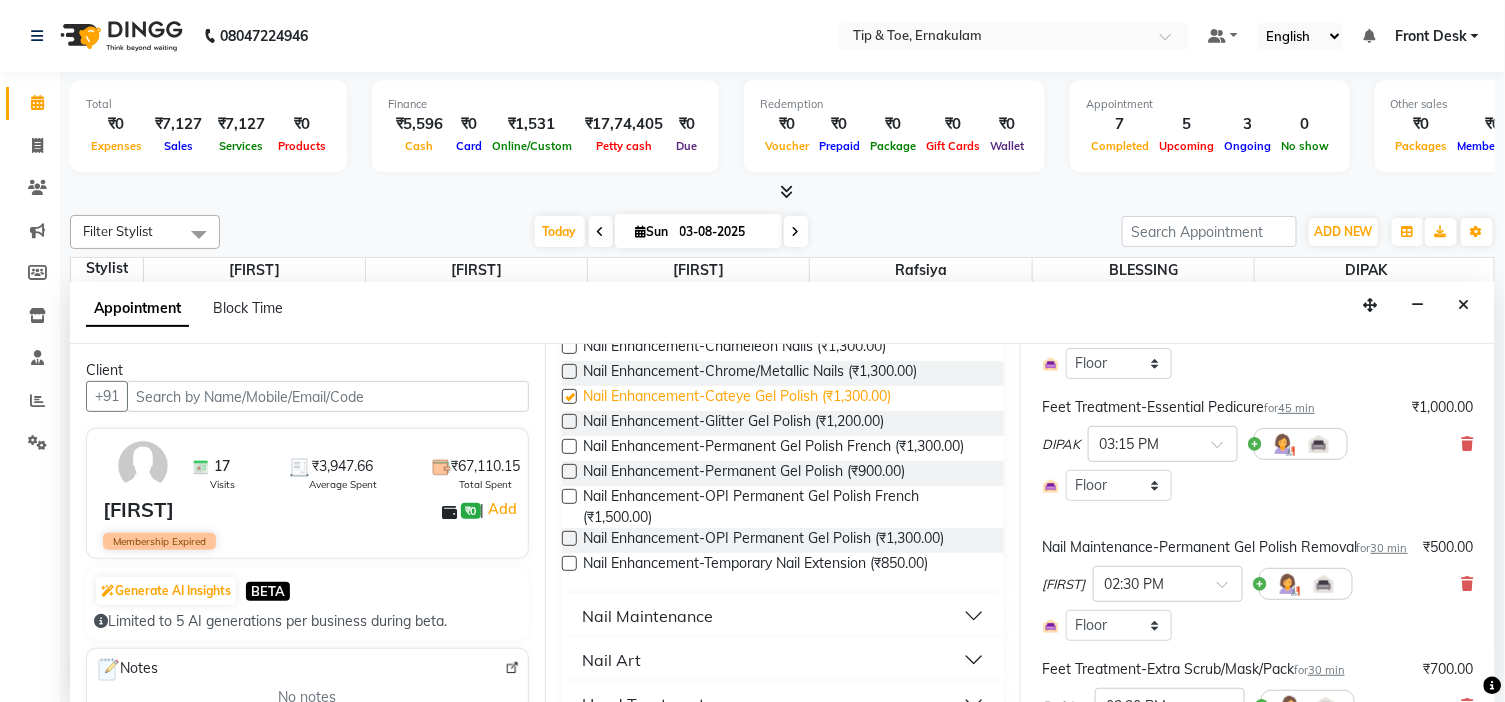 checkbox on "false" 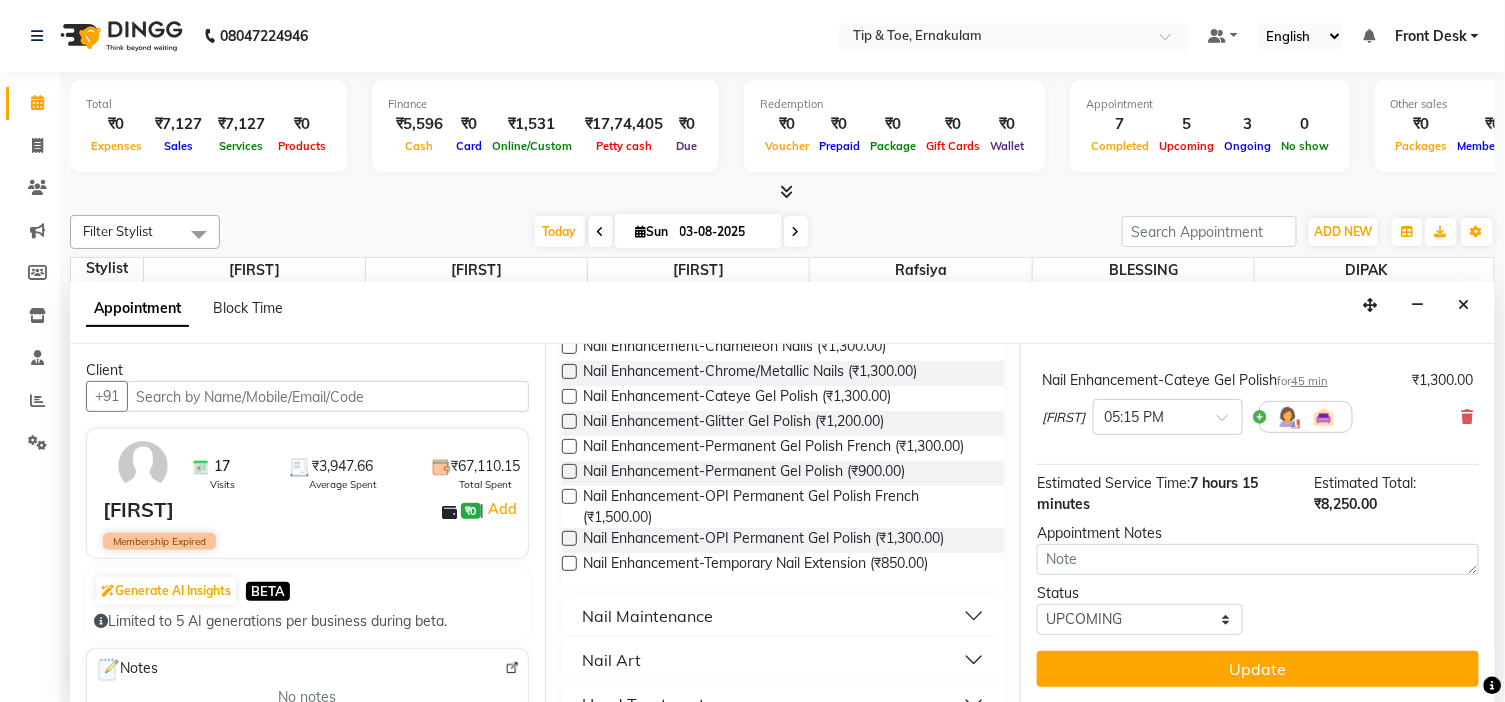 scroll, scrollTop: 1020, scrollLeft: 0, axis: vertical 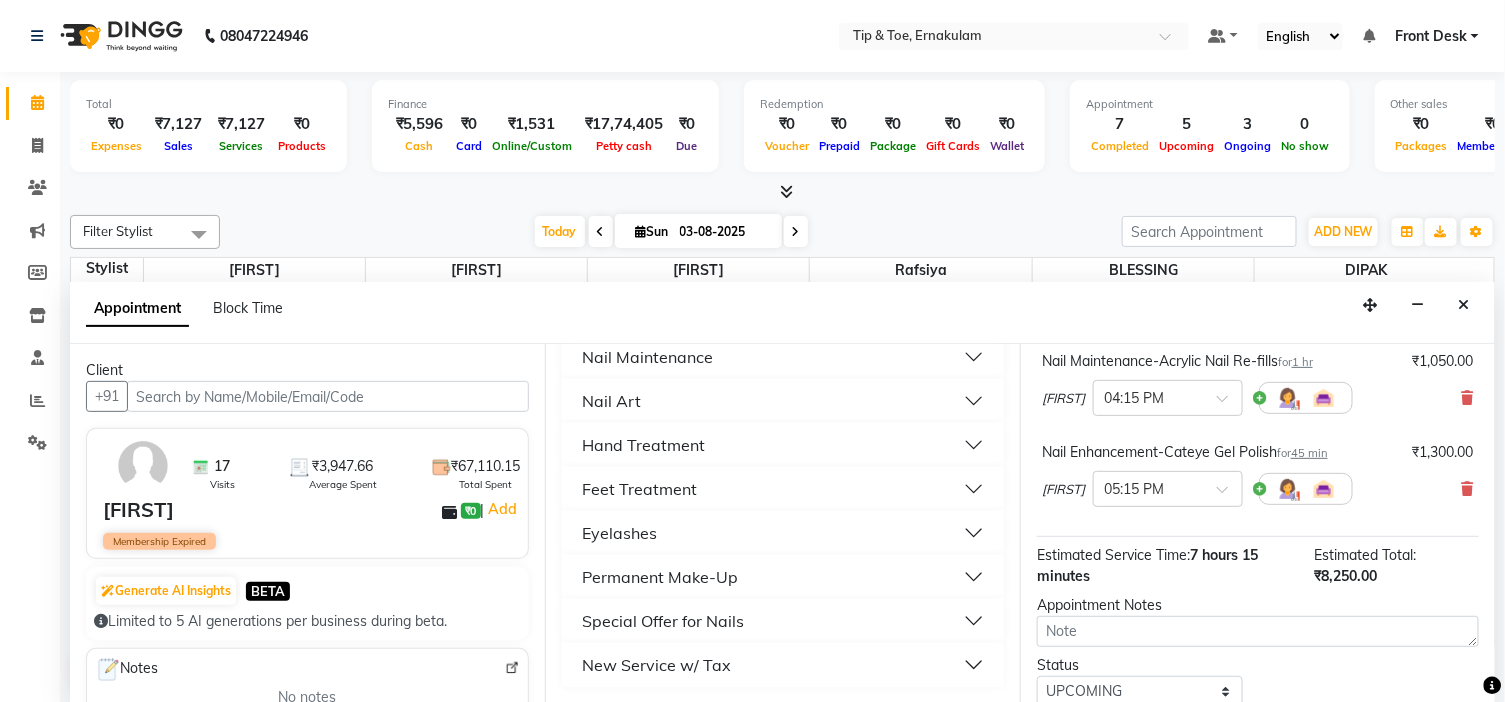 click on "Nail Art" at bounding box center [783, 401] 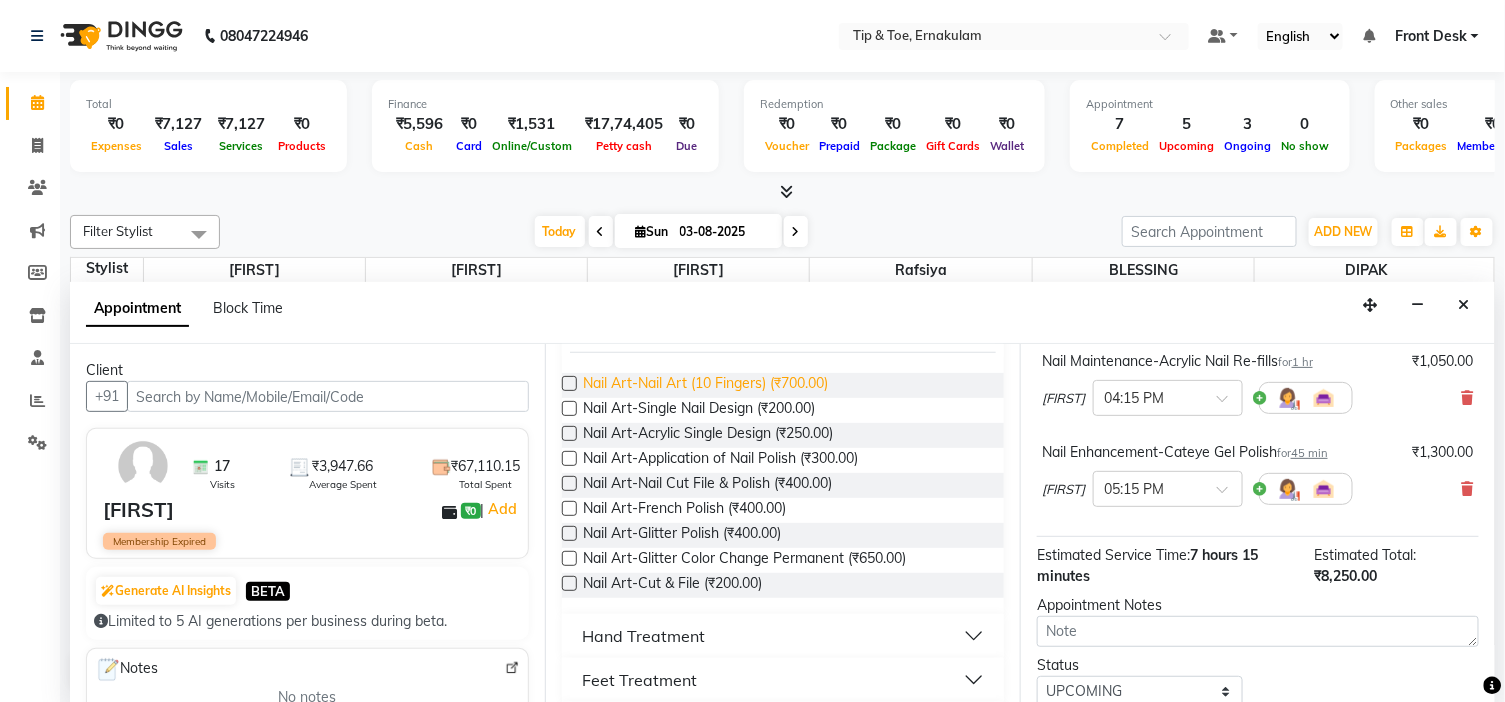 click on "Nail Art-Nail Art (10 Fingers) (₹700.00)" at bounding box center (705, 385) 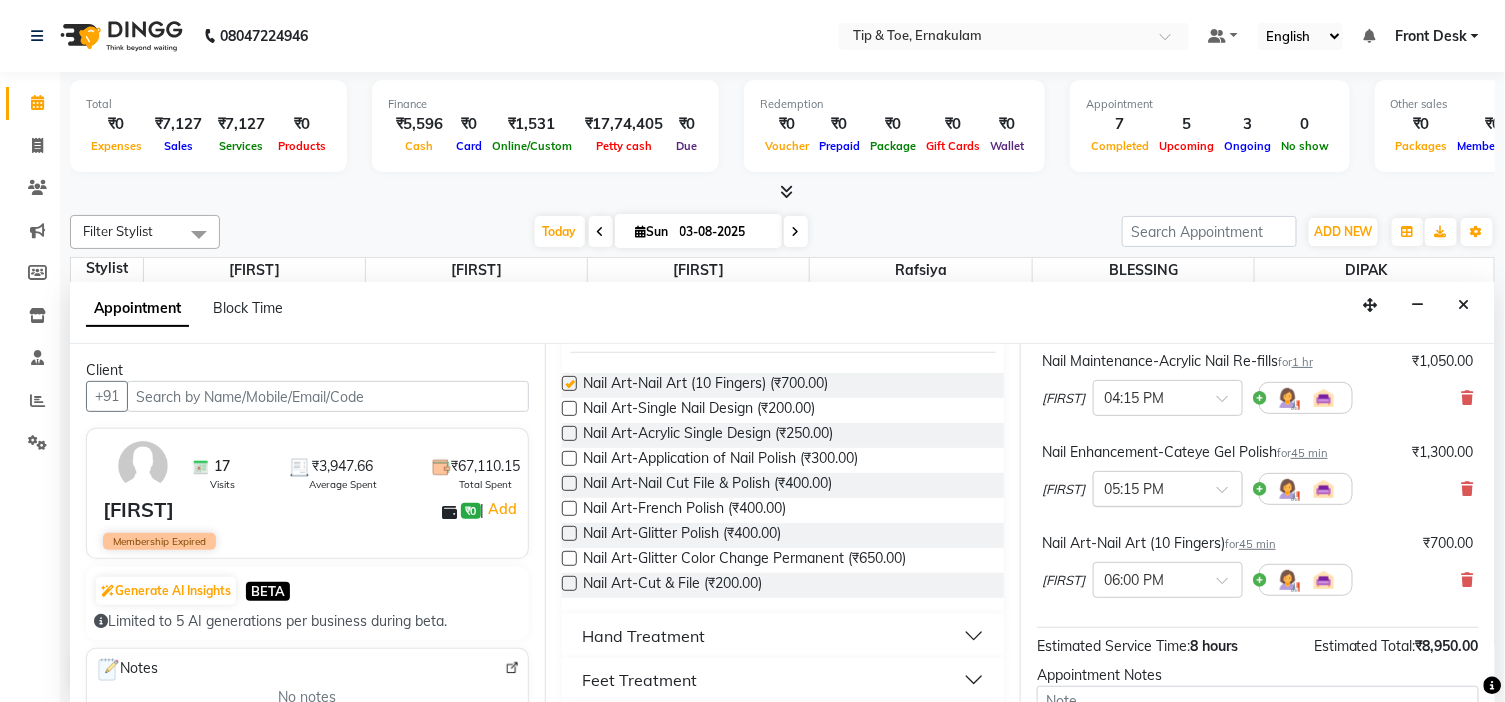 checkbox on "false" 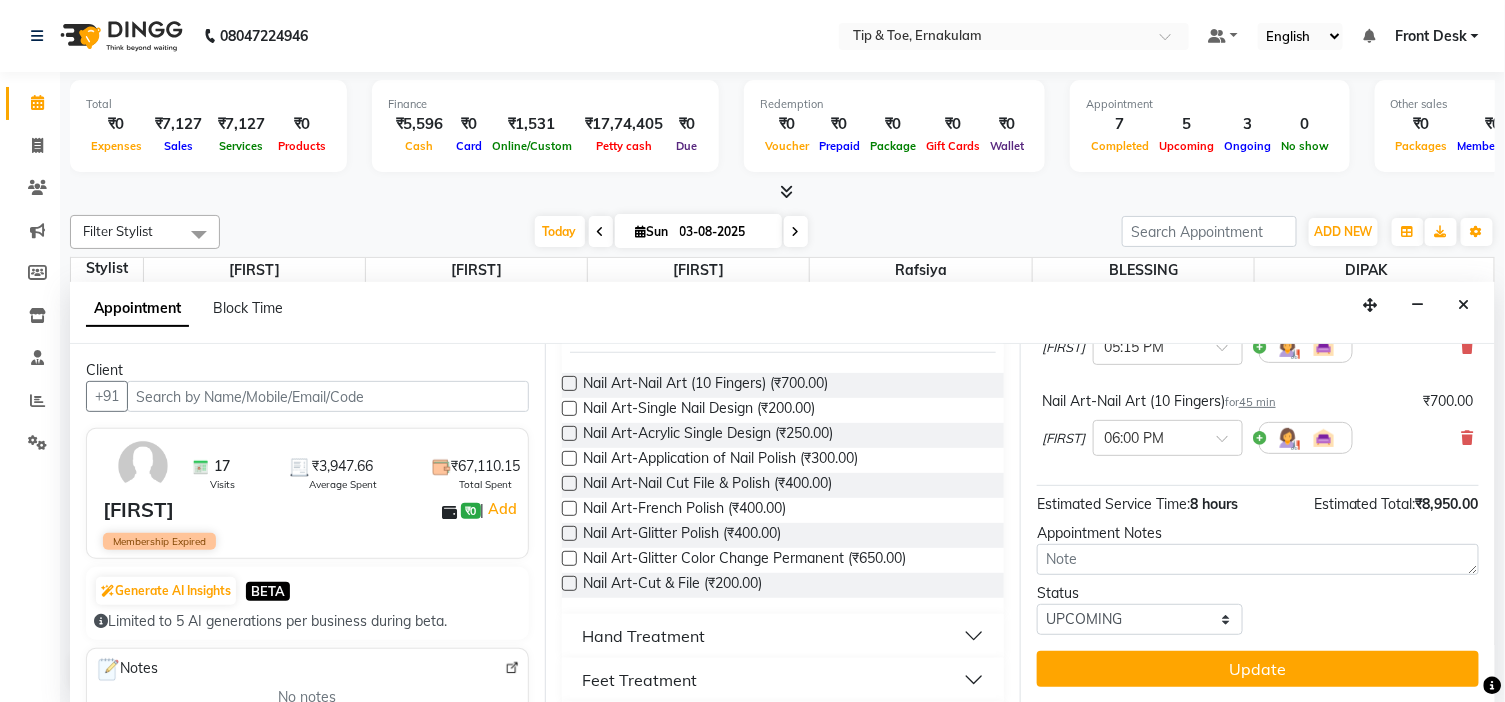 scroll, scrollTop: 1201, scrollLeft: 0, axis: vertical 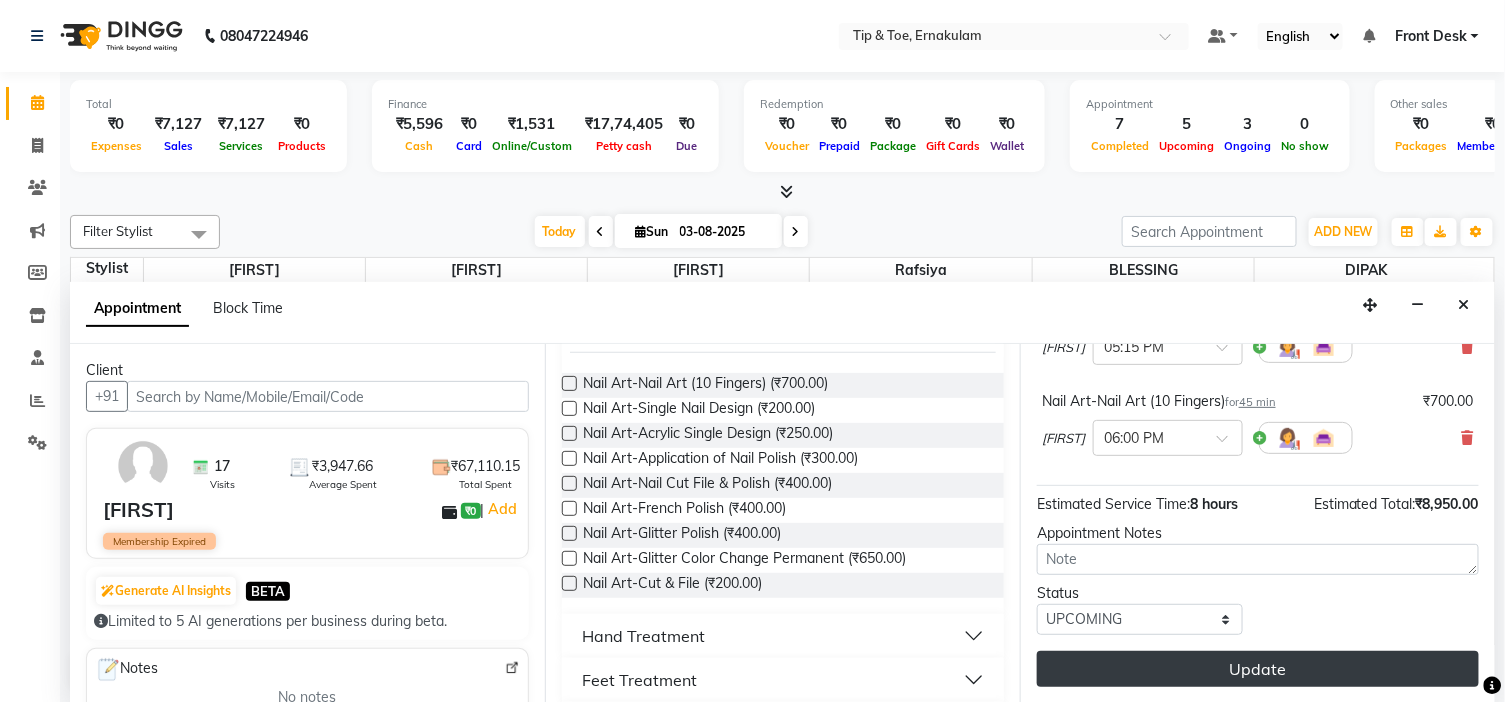click on "Update" at bounding box center (1258, 669) 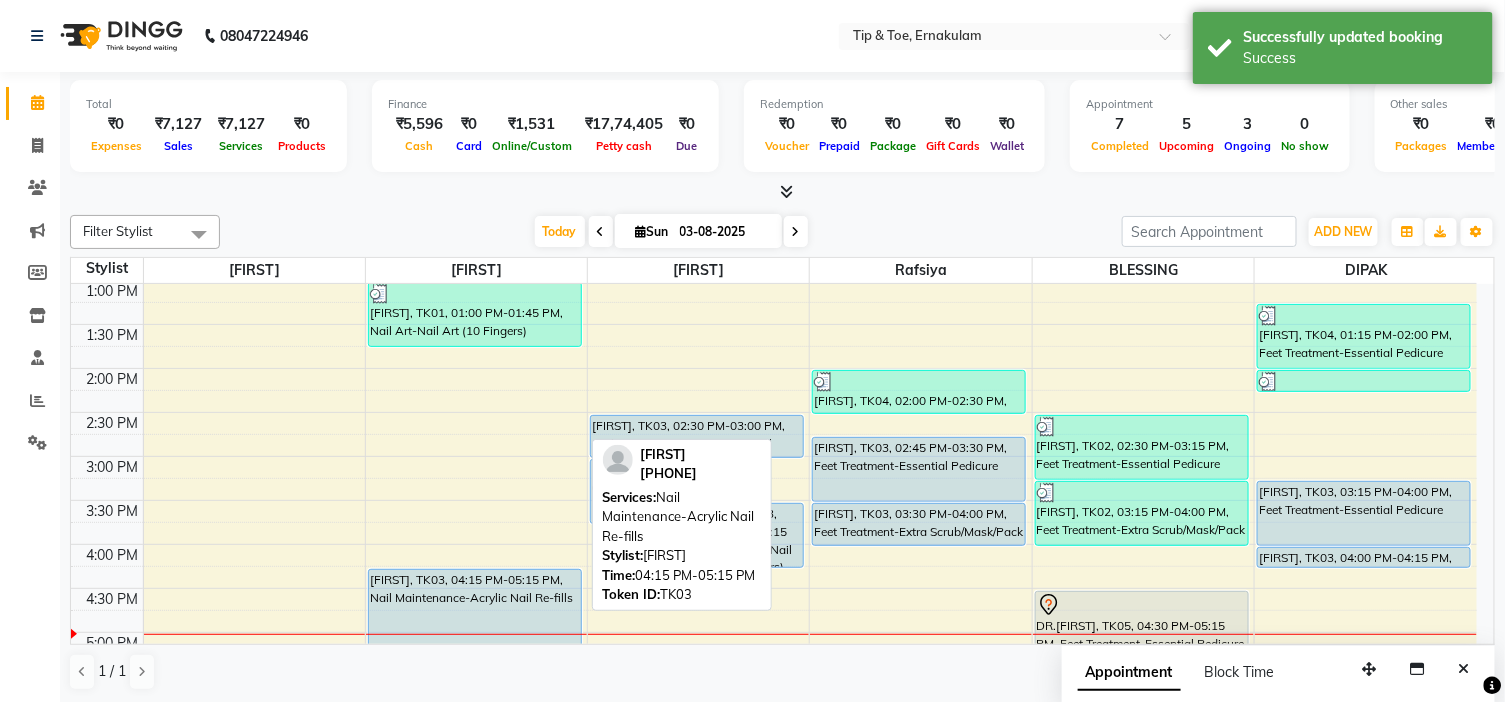 scroll, scrollTop: 397, scrollLeft: 0, axis: vertical 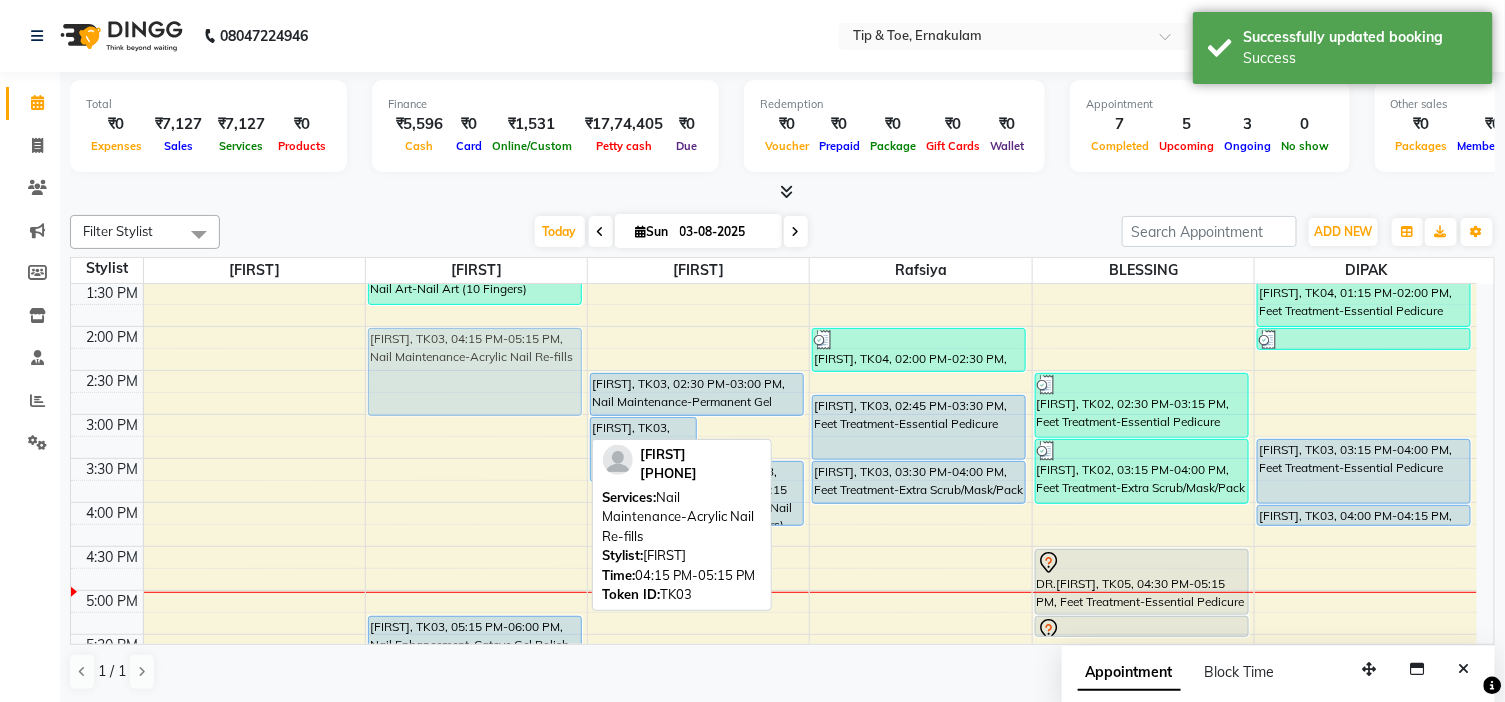 drag, startPoint x: 525, startPoint y: 560, endPoint x: 551, endPoint y: 373, distance: 188.79883 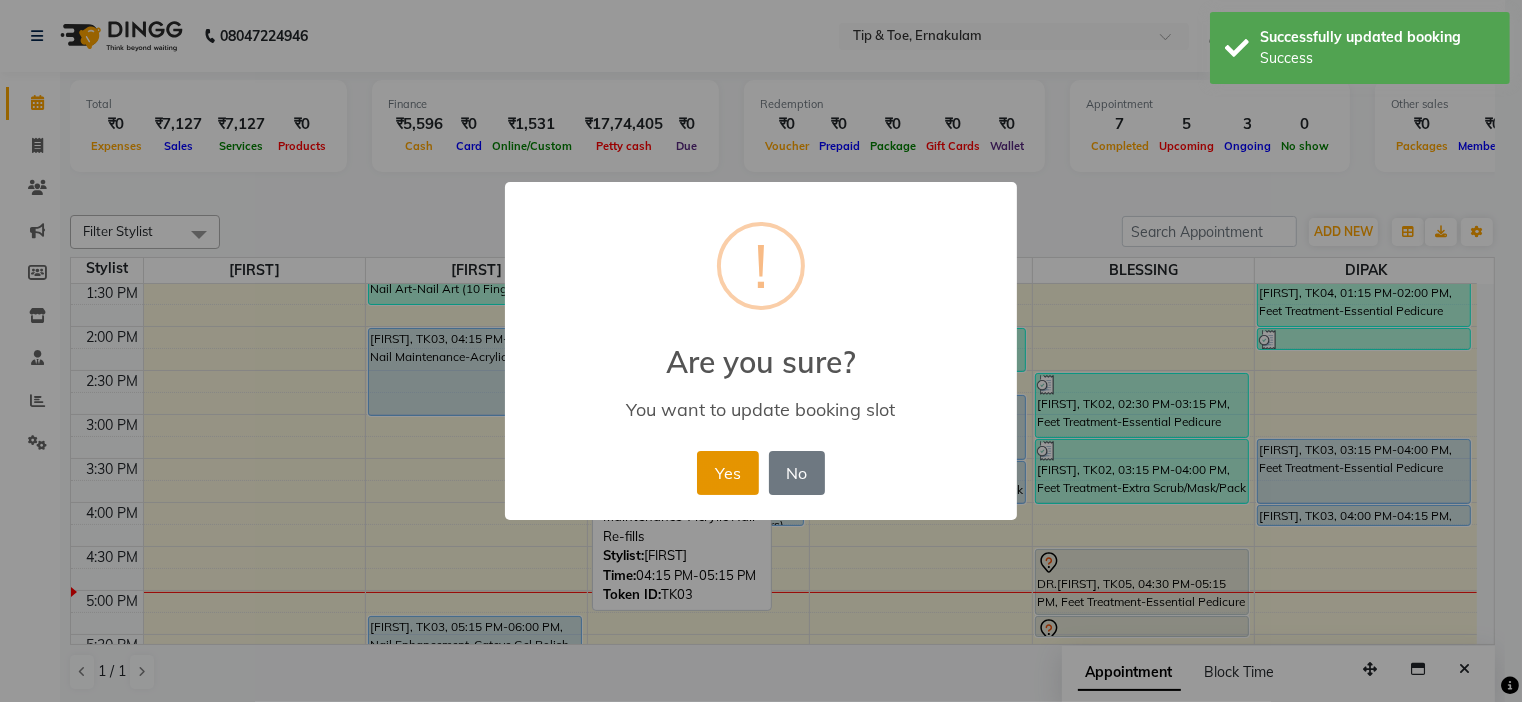 click on "Yes" at bounding box center (727, 473) 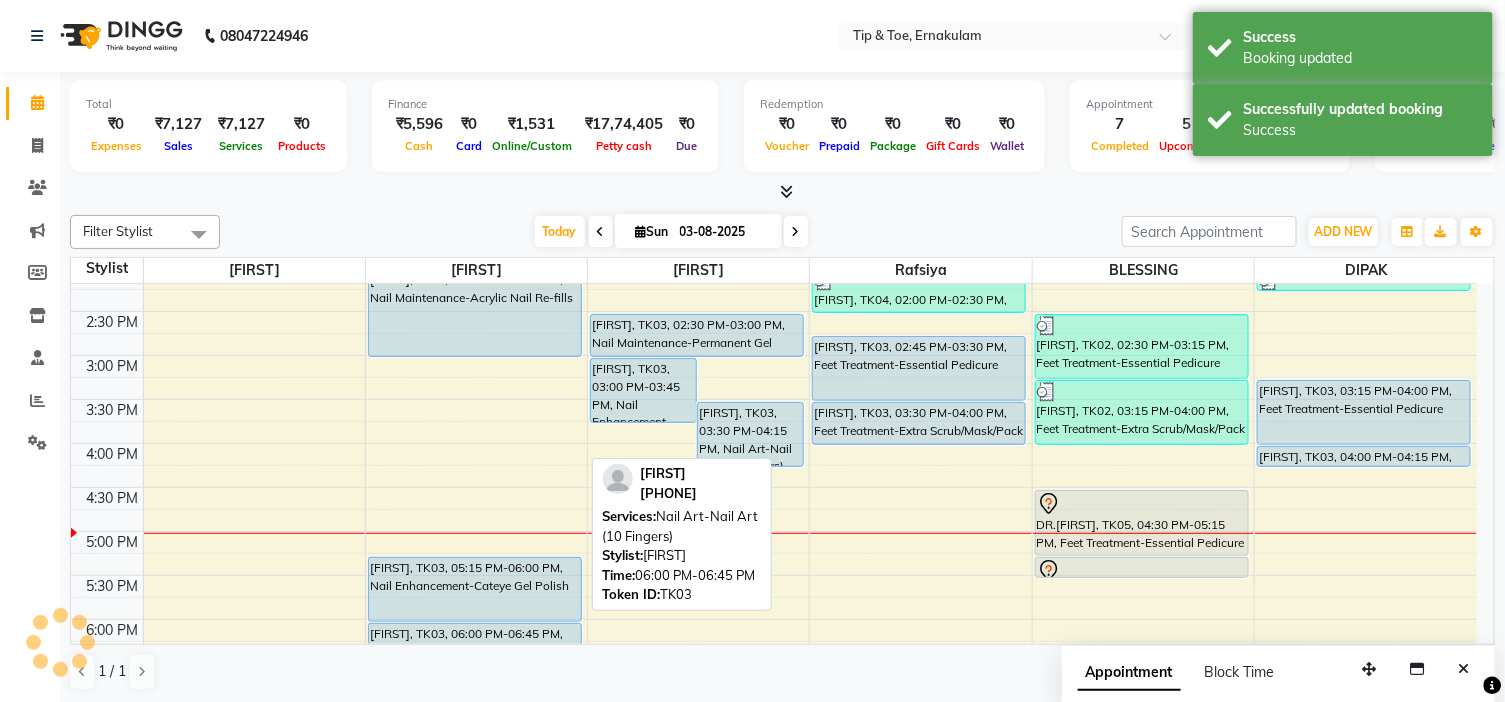 scroll, scrollTop: 508, scrollLeft: 0, axis: vertical 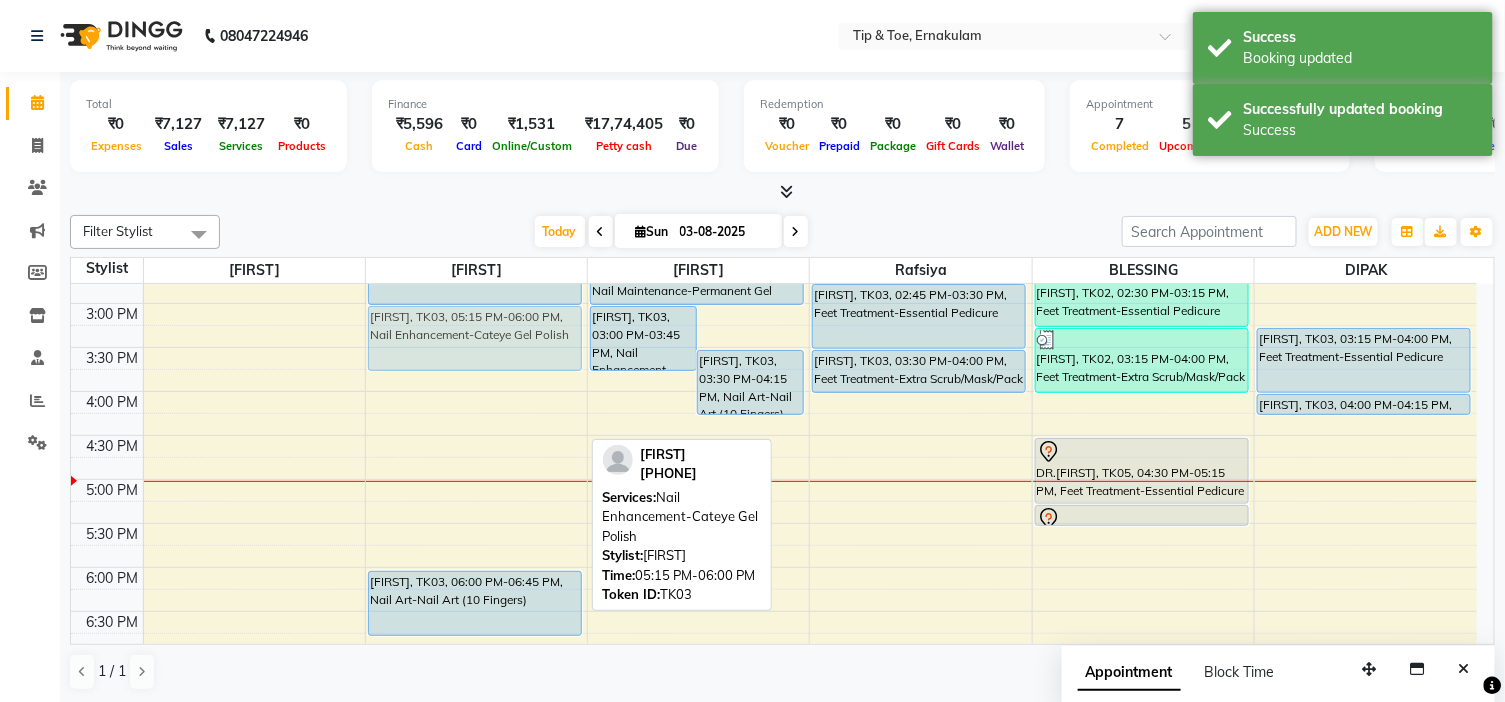 drag, startPoint x: 507, startPoint y: 528, endPoint x: 534, endPoint y: 338, distance: 191.90883 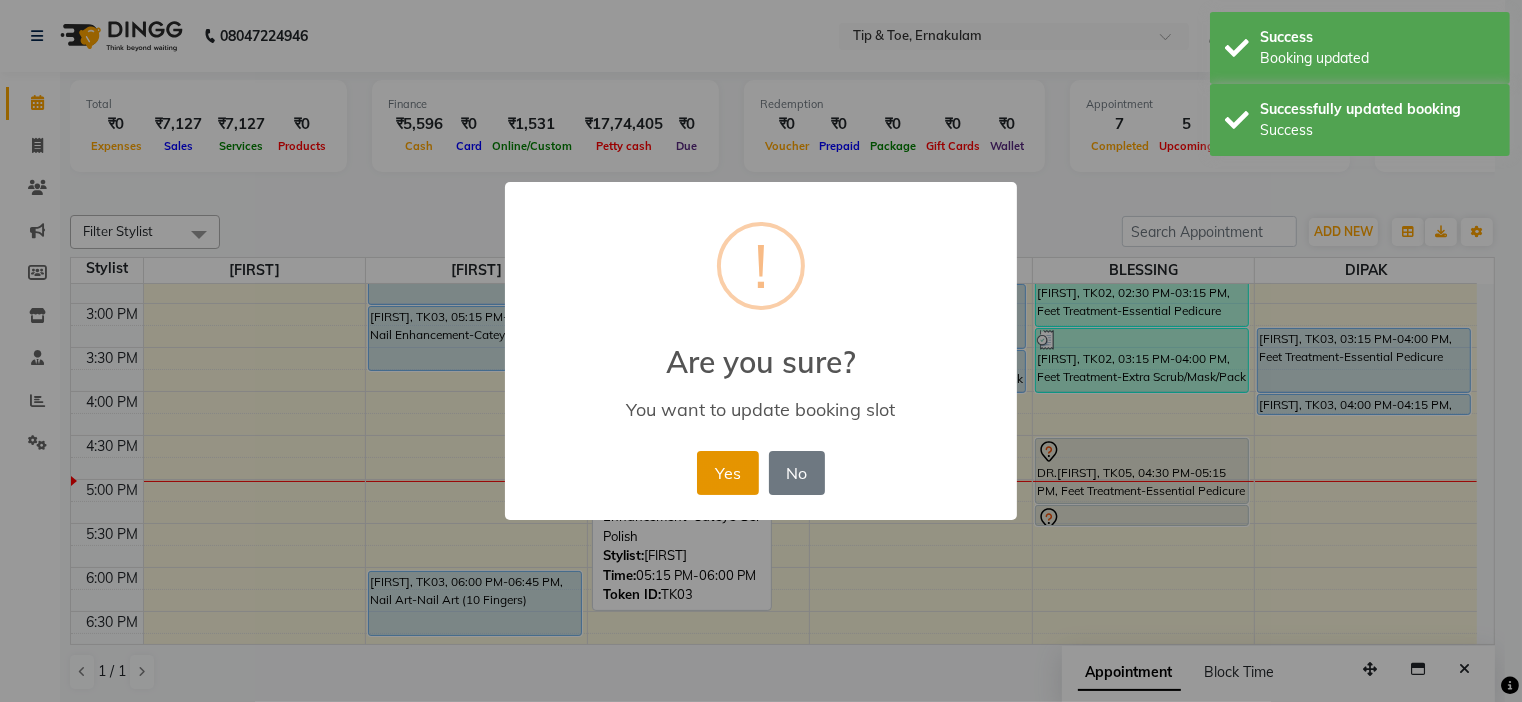 click on "Yes" at bounding box center [727, 473] 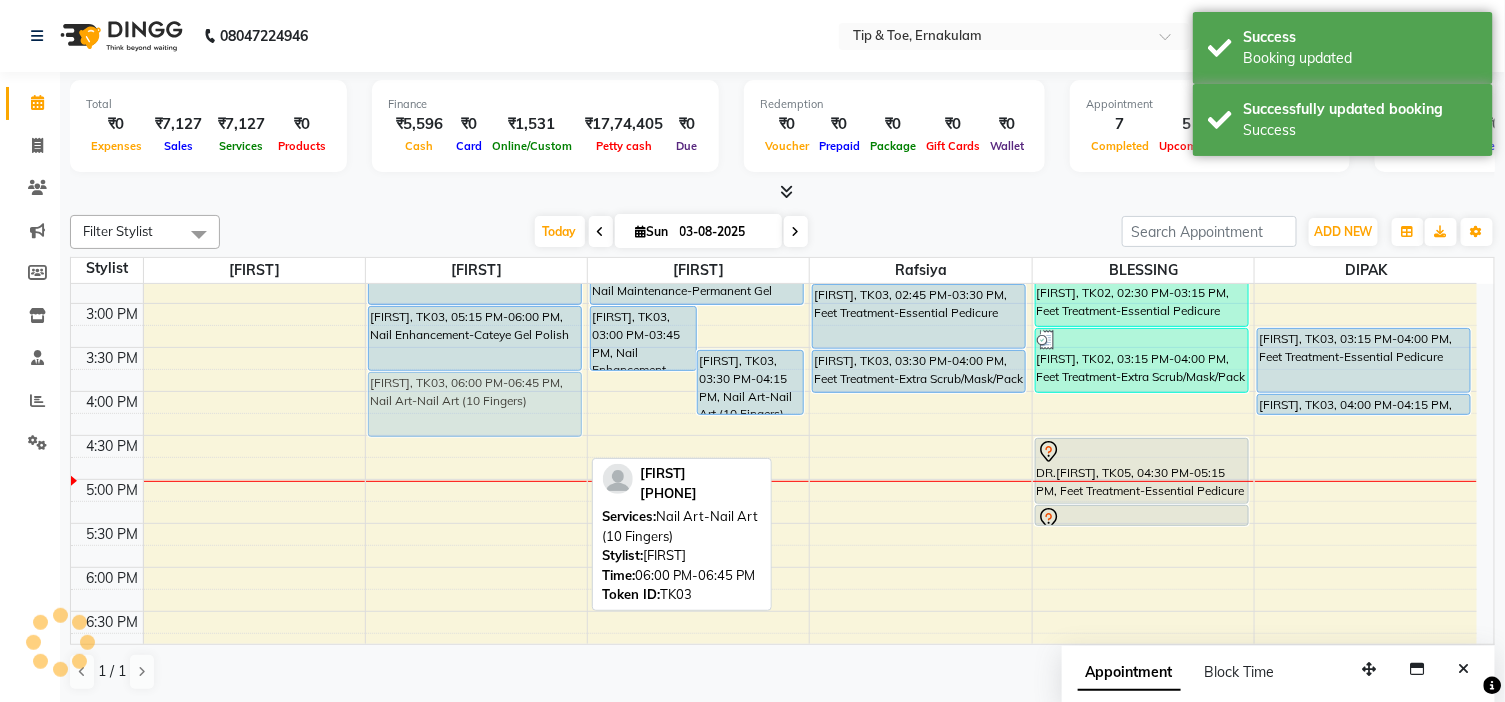 drag, startPoint x: 507, startPoint y: 443, endPoint x: 513, endPoint y: 401, distance: 42.426407 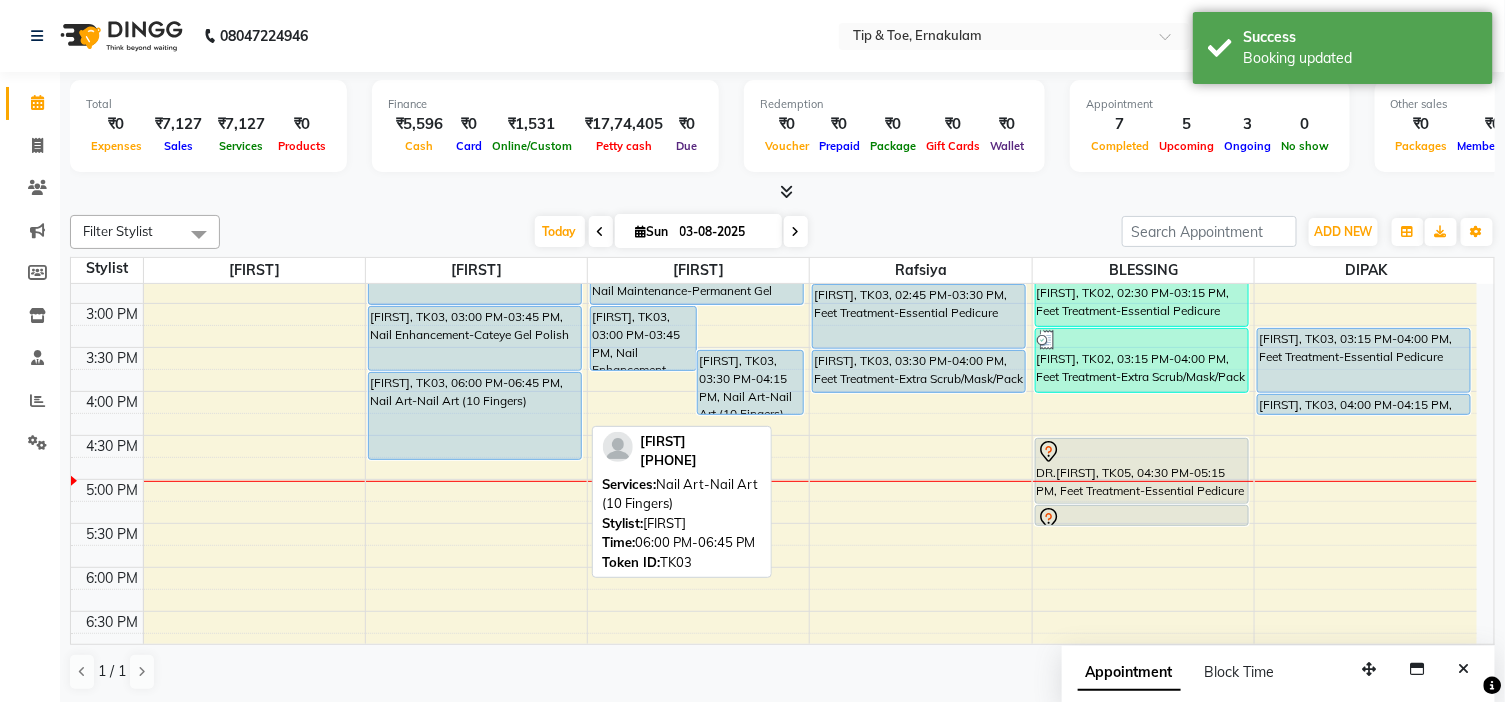 drag, startPoint x: 491, startPoint y: 430, endPoint x: 500, endPoint y: 451, distance: 22.847319 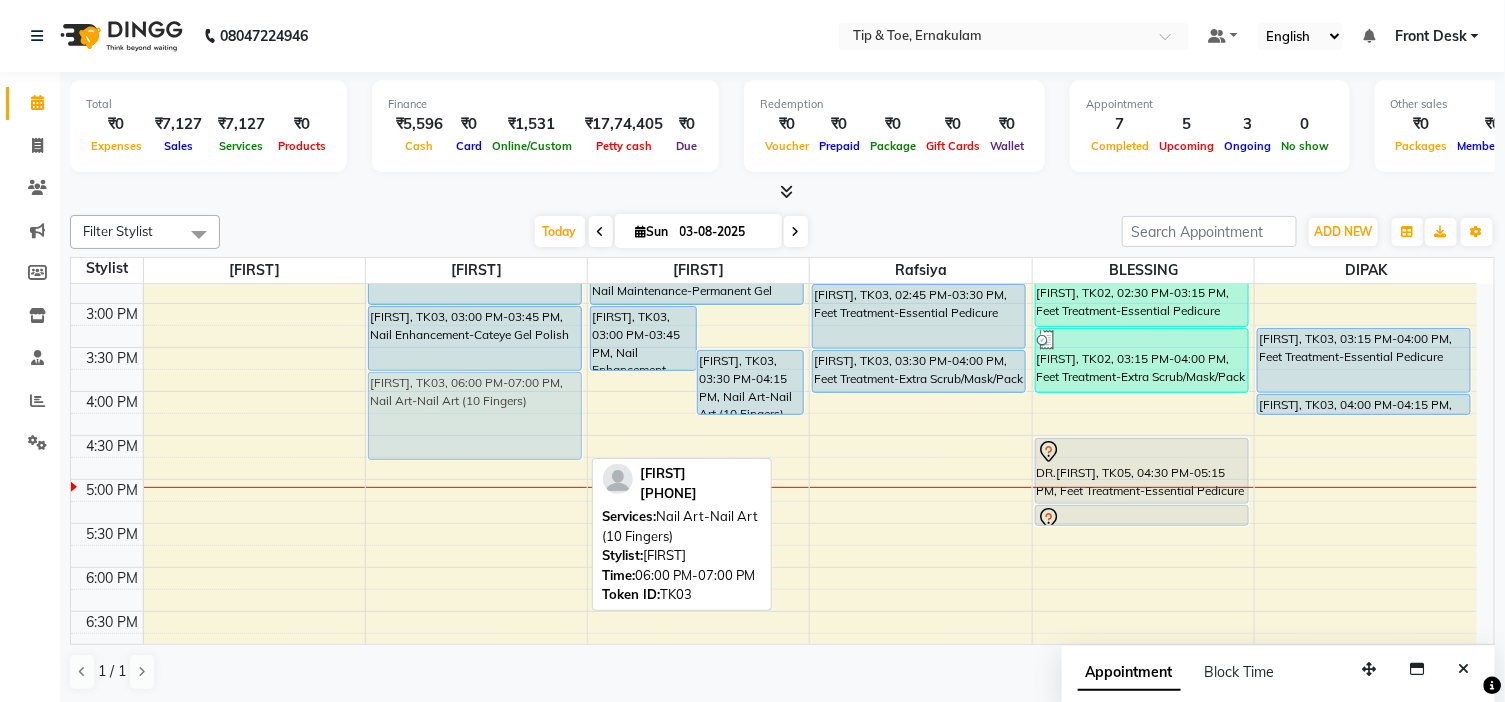 drag, startPoint x: 522, startPoint y: 596, endPoint x: 536, endPoint y: 395, distance: 201.48697 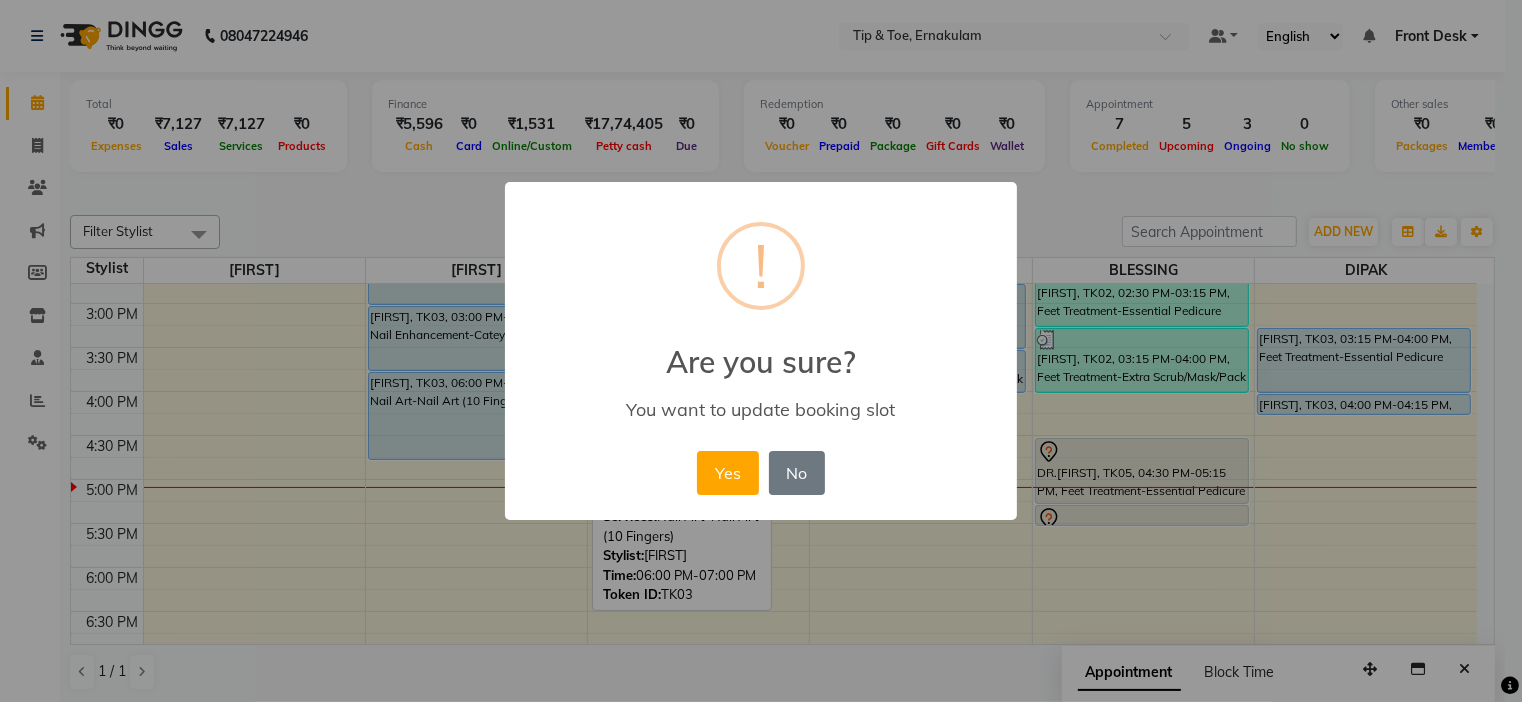 drag, startPoint x: 747, startPoint y: 472, endPoint x: 727, endPoint y: 476, distance: 20.396078 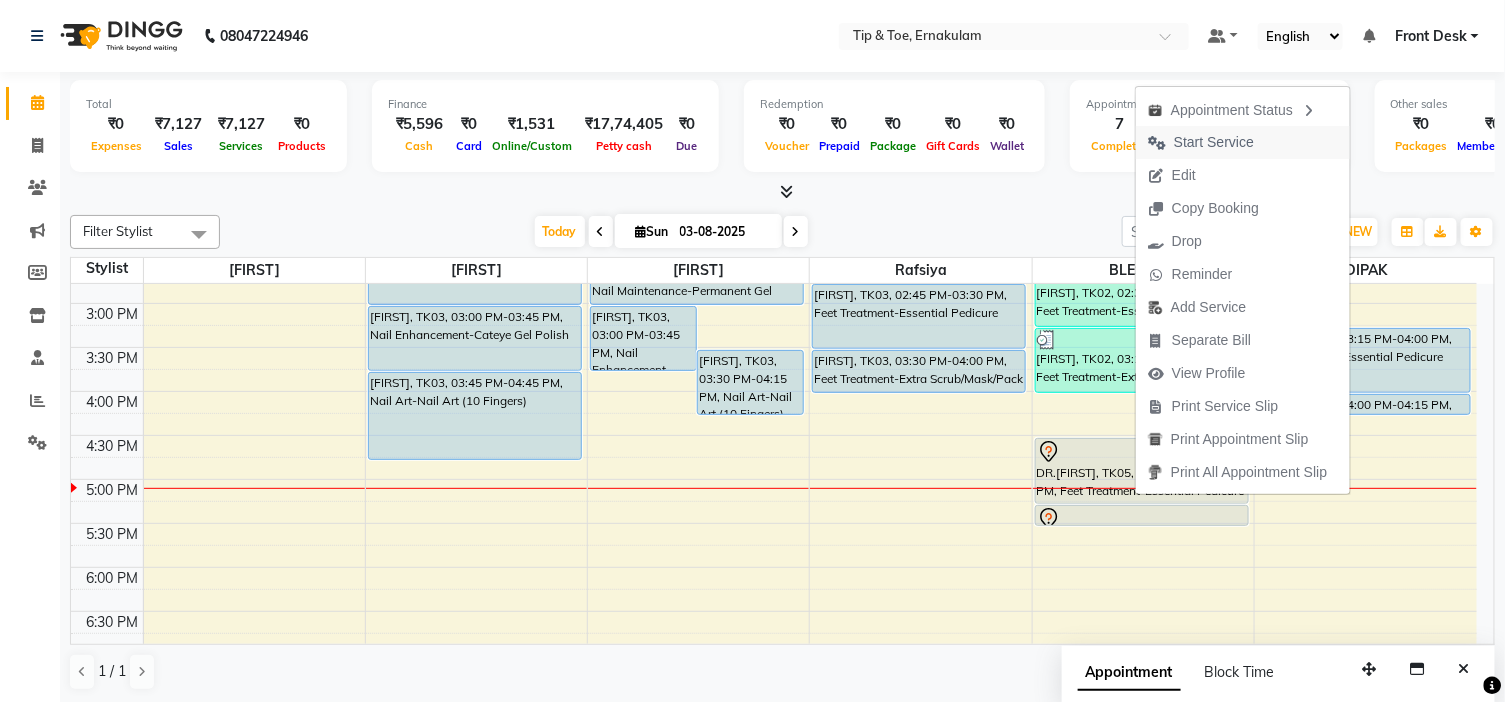 click on "Start Service" at bounding box center [1214, 142] 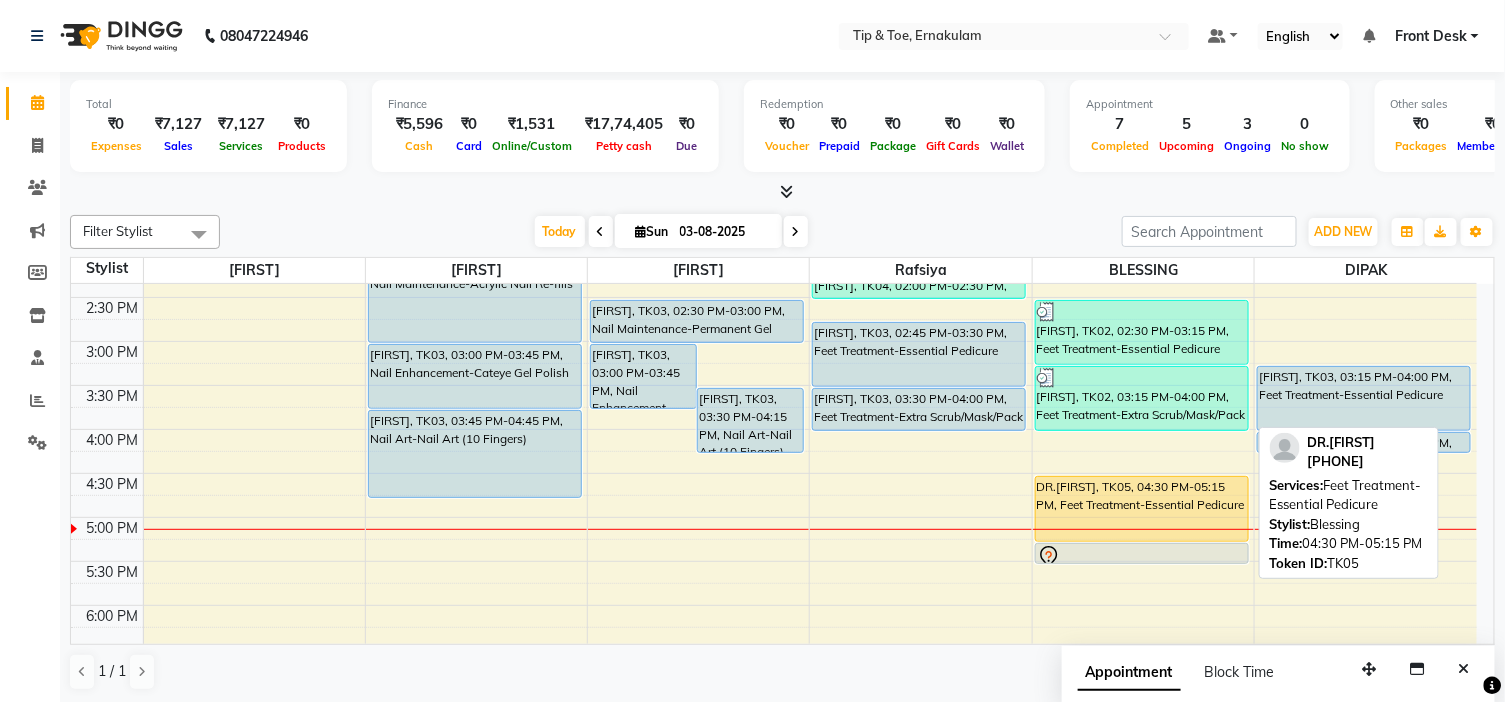 scroll, scrollTop: 508, scrollLeft: 0, axis: vertical 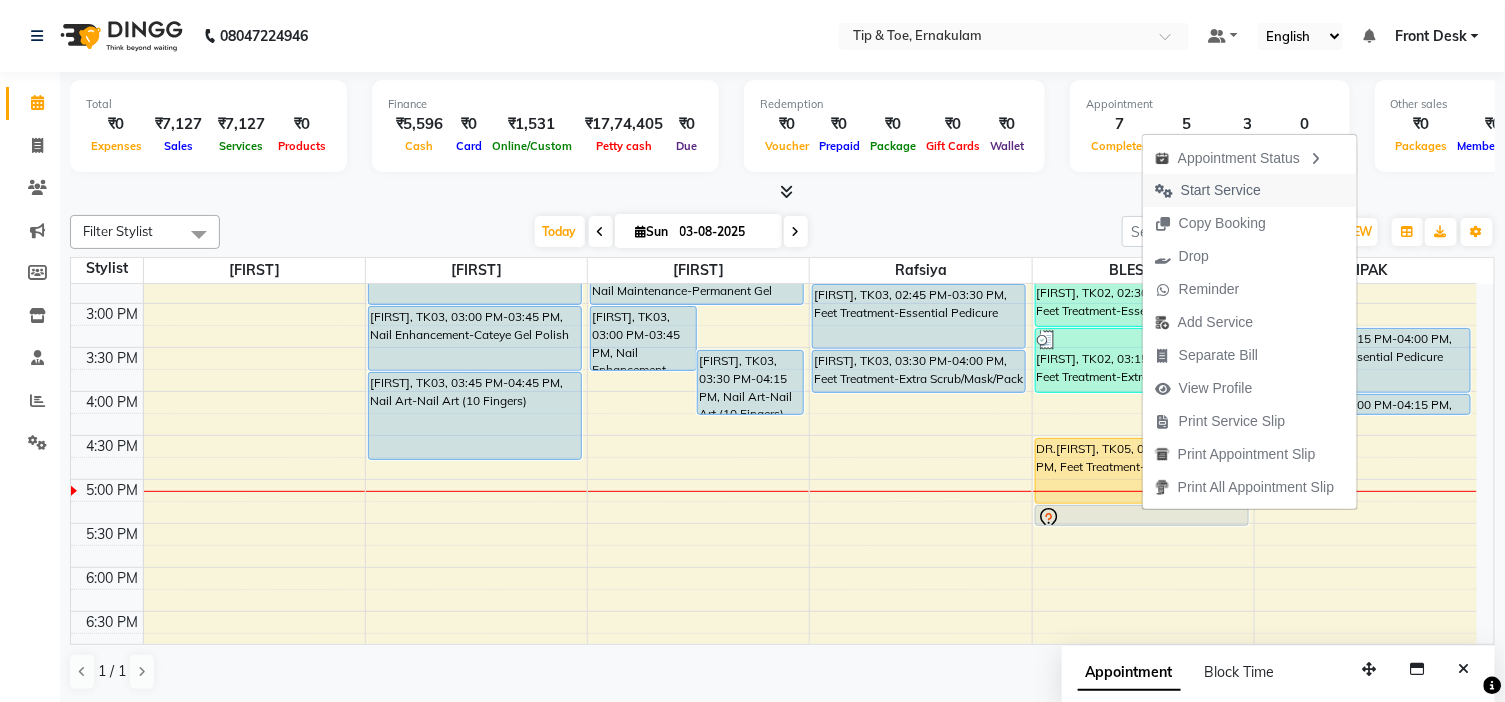 click on "Start Service" at bounding box center (1221, 190) 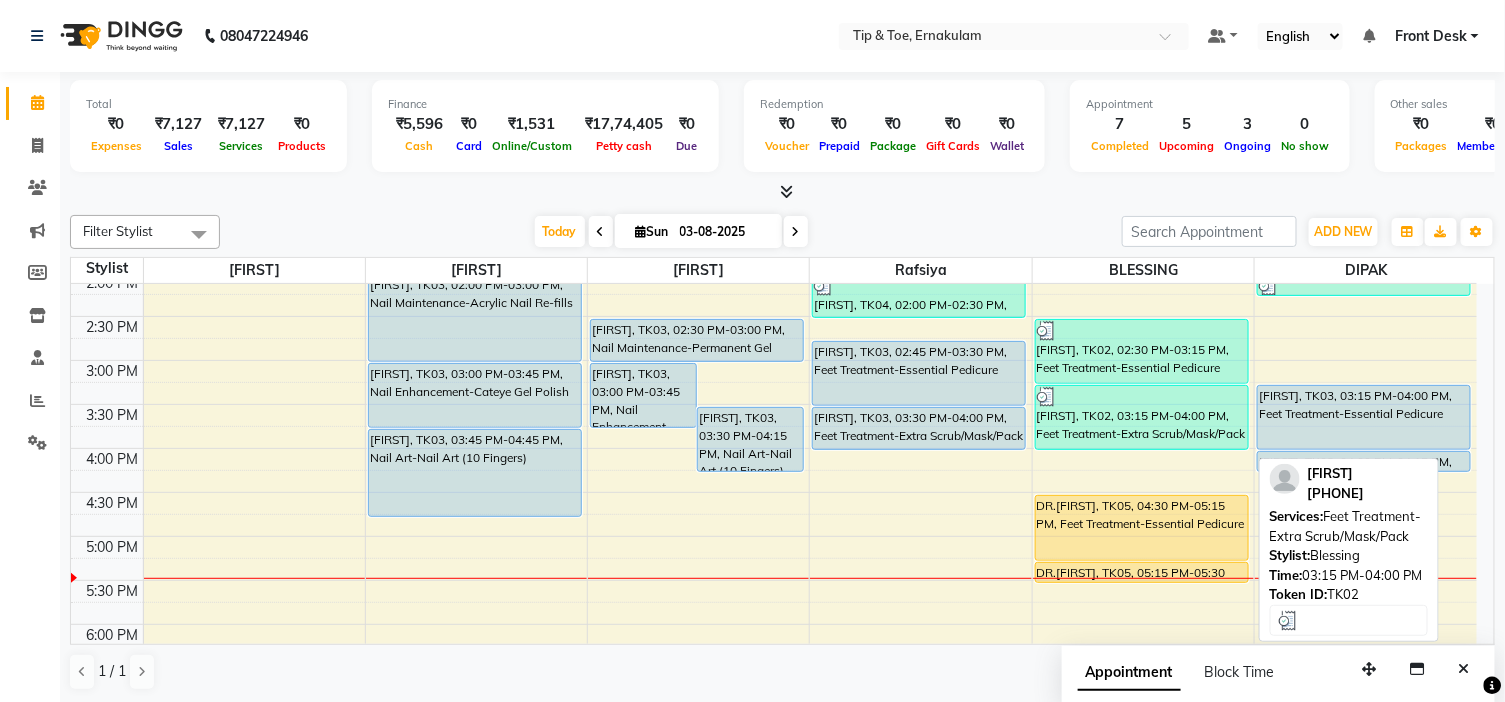 scroll, scrollTop: 397, scrollLeft: 0, axis: vertical 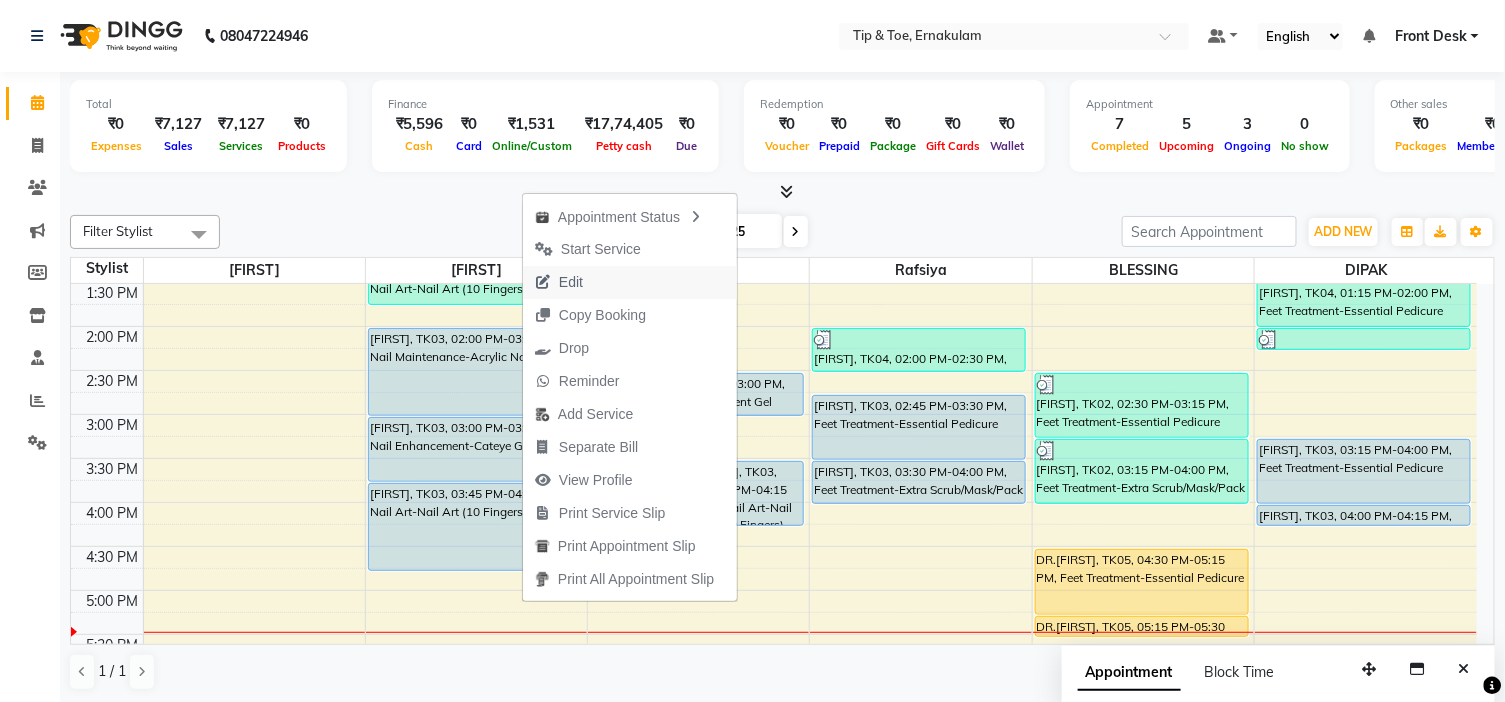 click on "Edit" at bounding box center [559, 282] 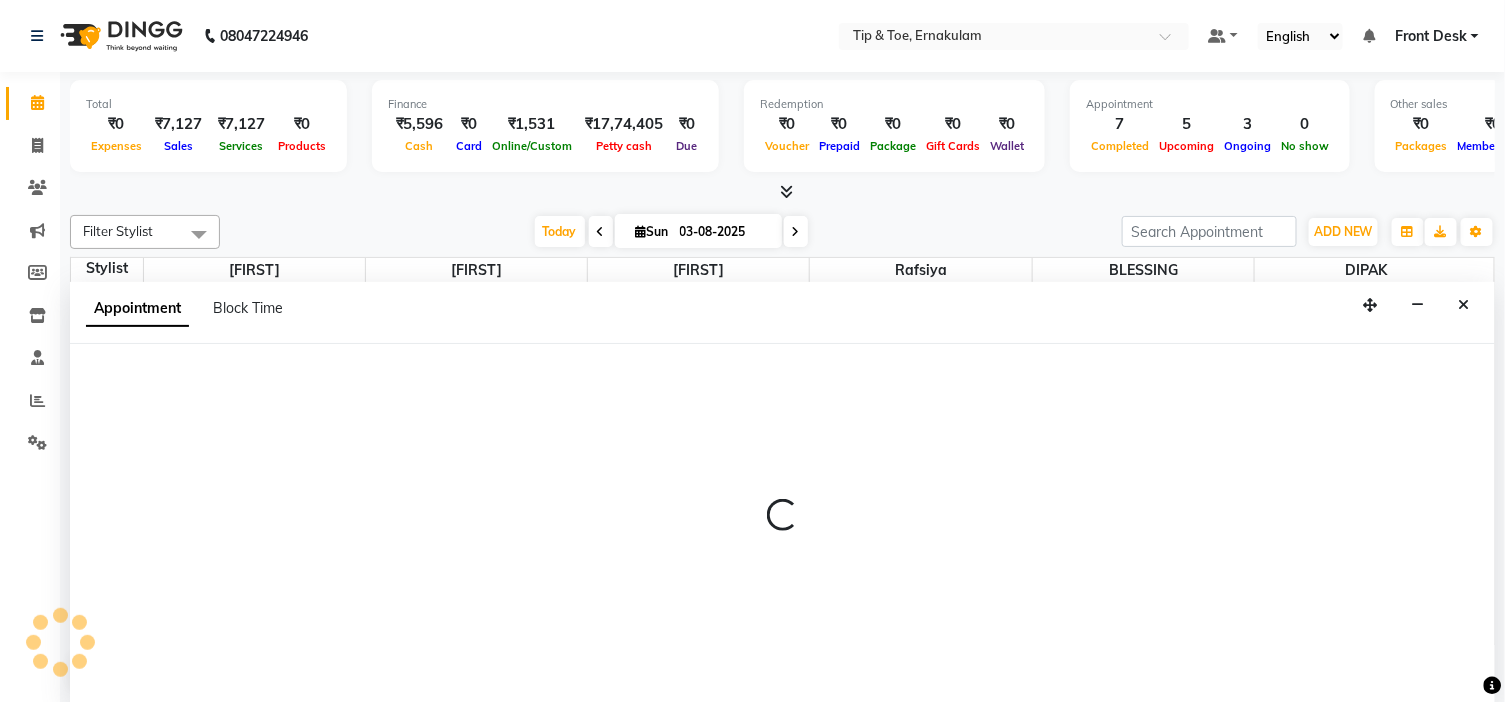 scroll, scrollTop: 1, scrollLeft: 0, axis: vertical 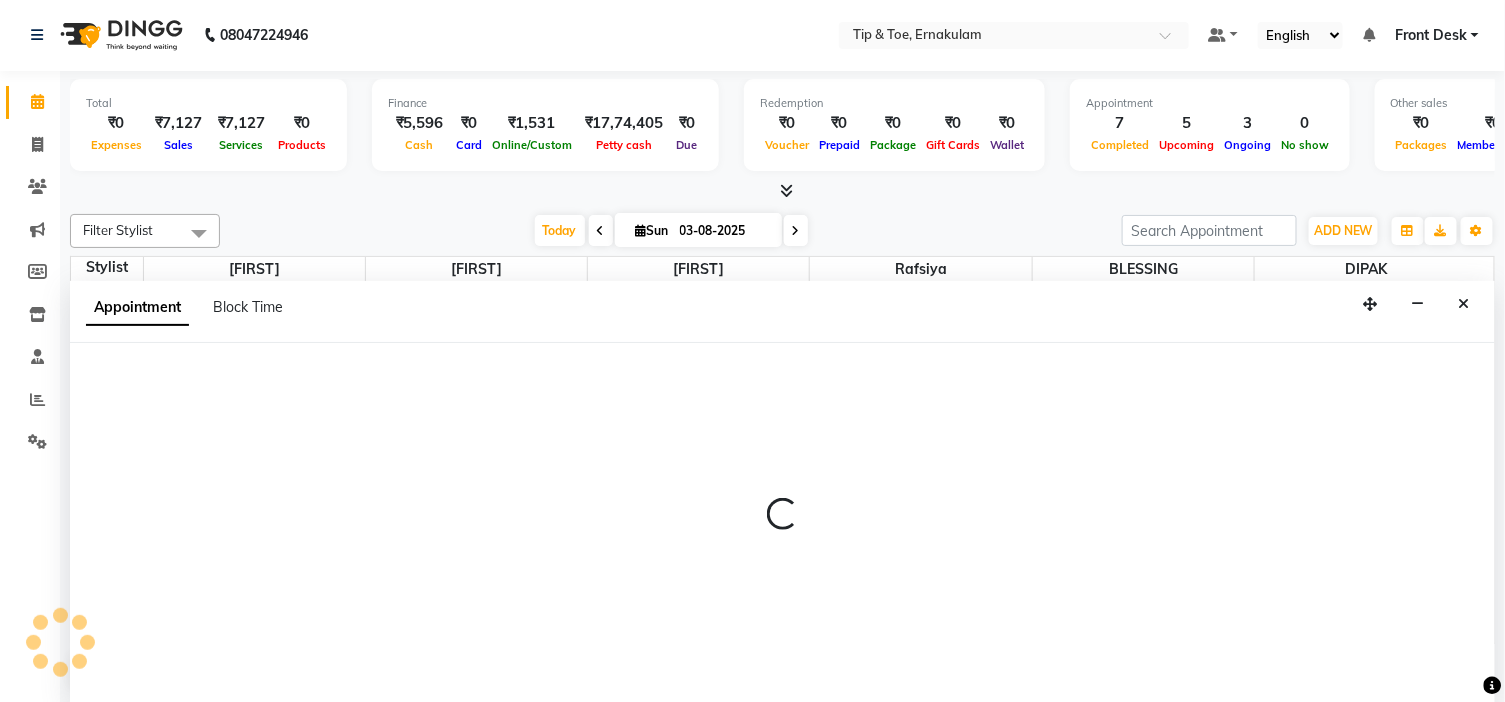 select on "tentative" 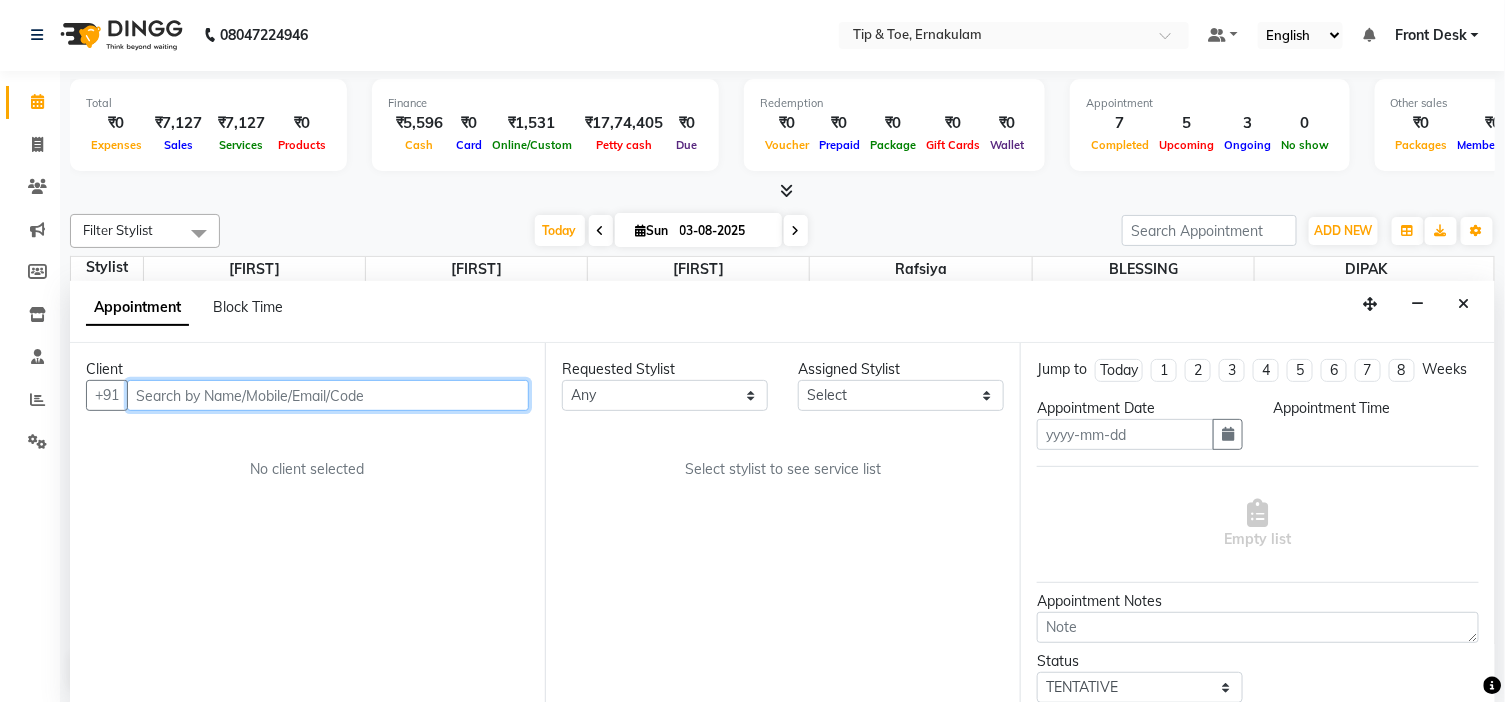 type on "03-08-2025" 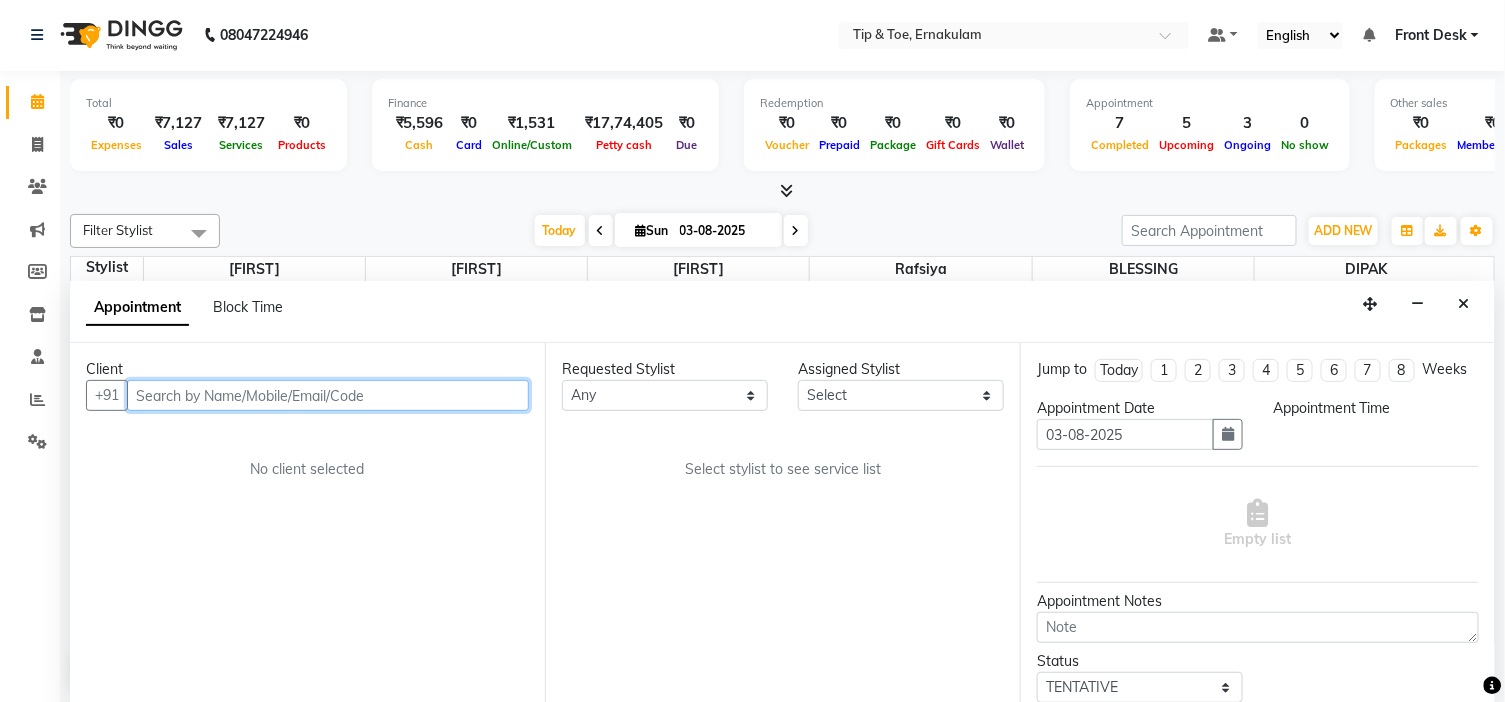scroll, scrollTop: 0, scrollLeft: 0, axis: both 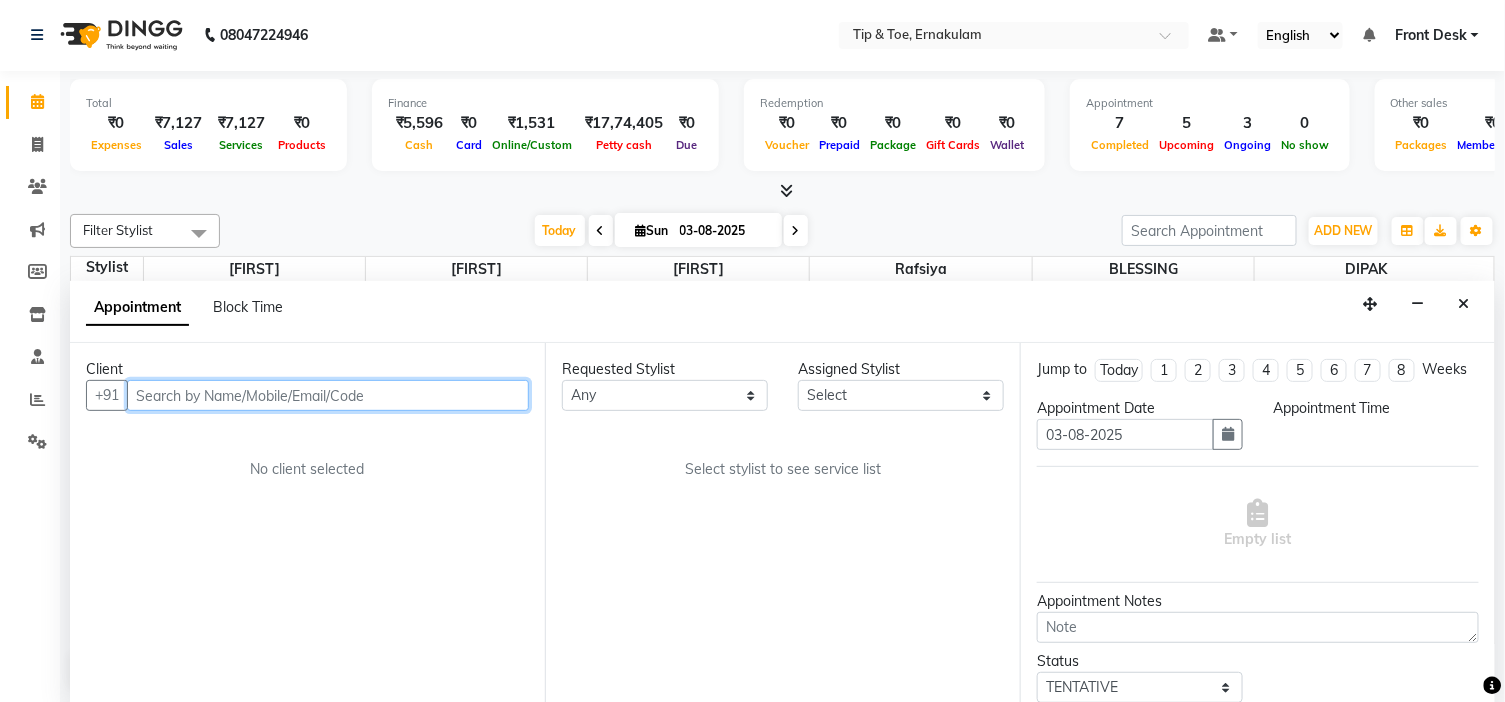 select on "59876" 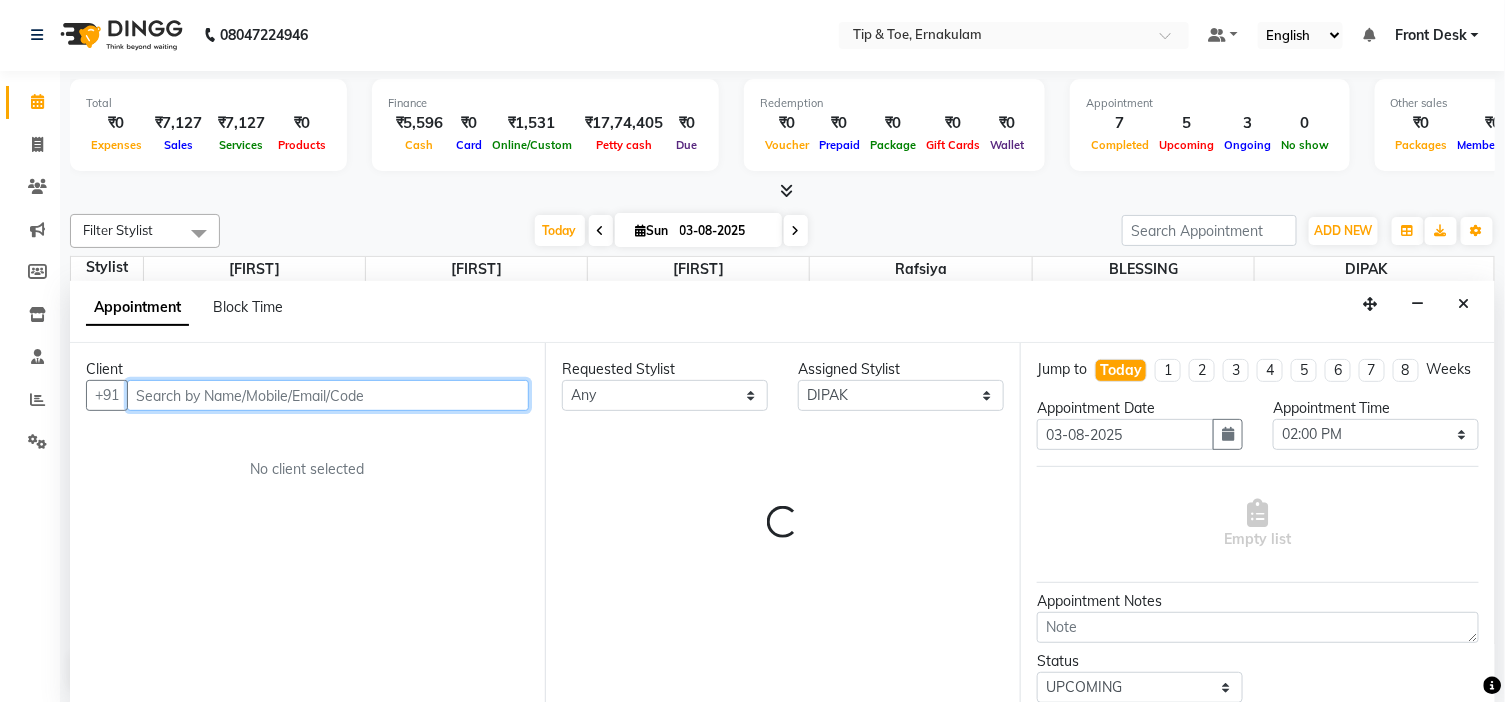 scroll, scrollTop: 707, scrollLeft: 0, axis: vertical 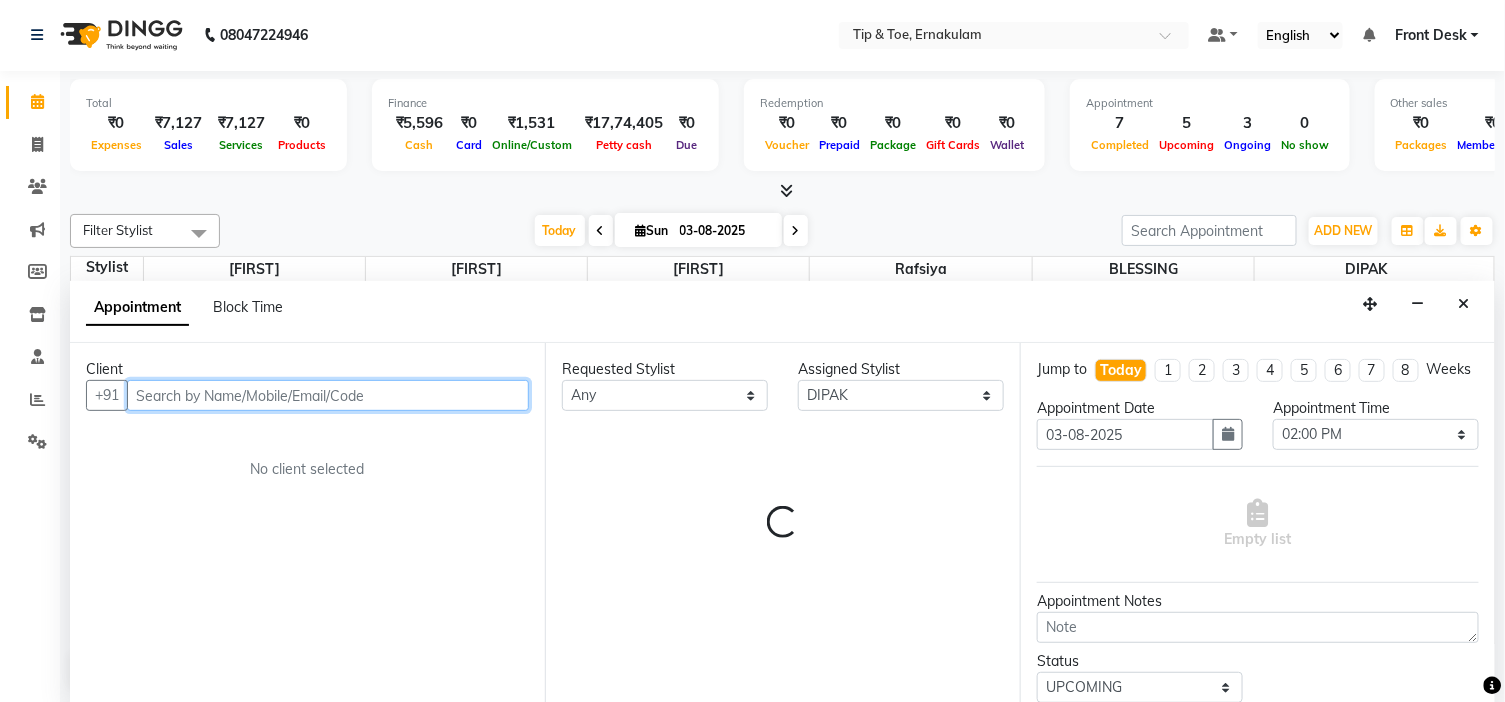 select on "2436" 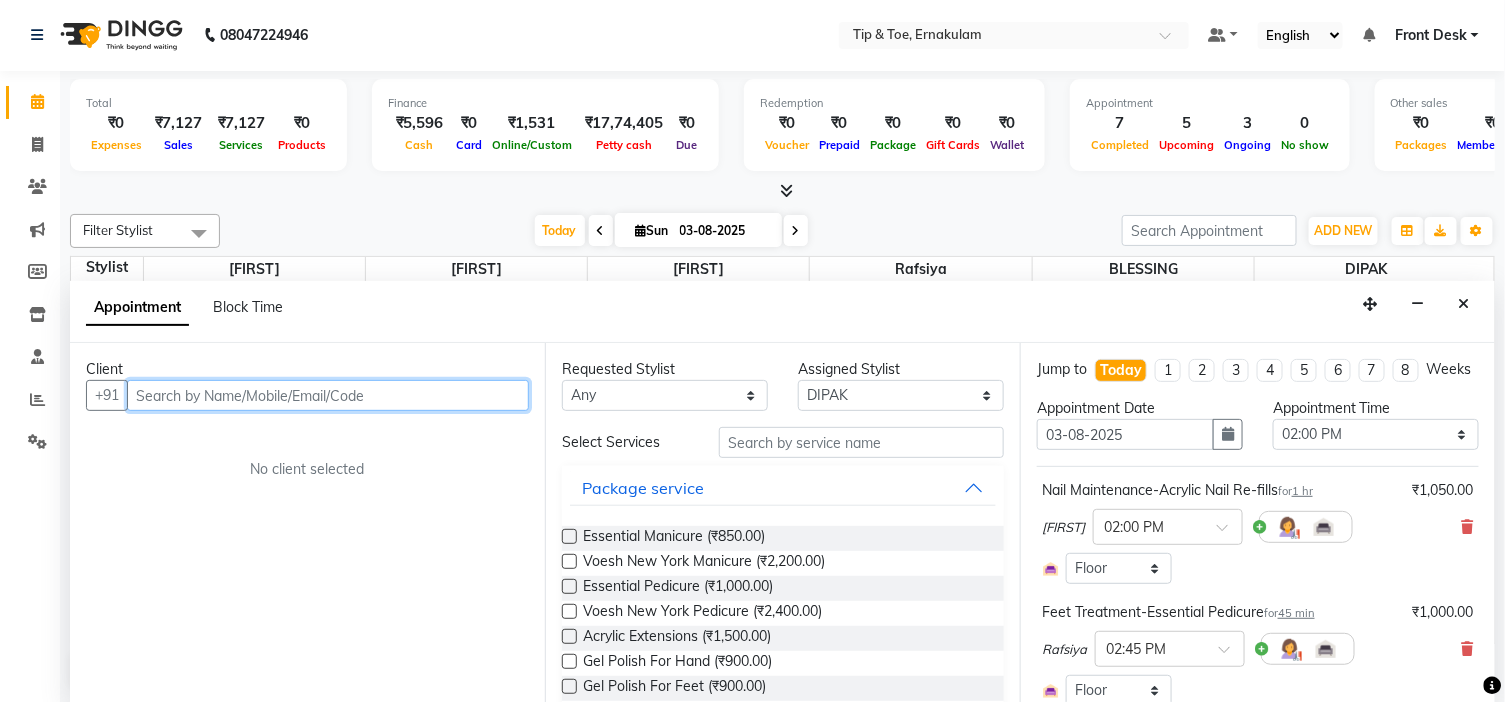 select on "2436" 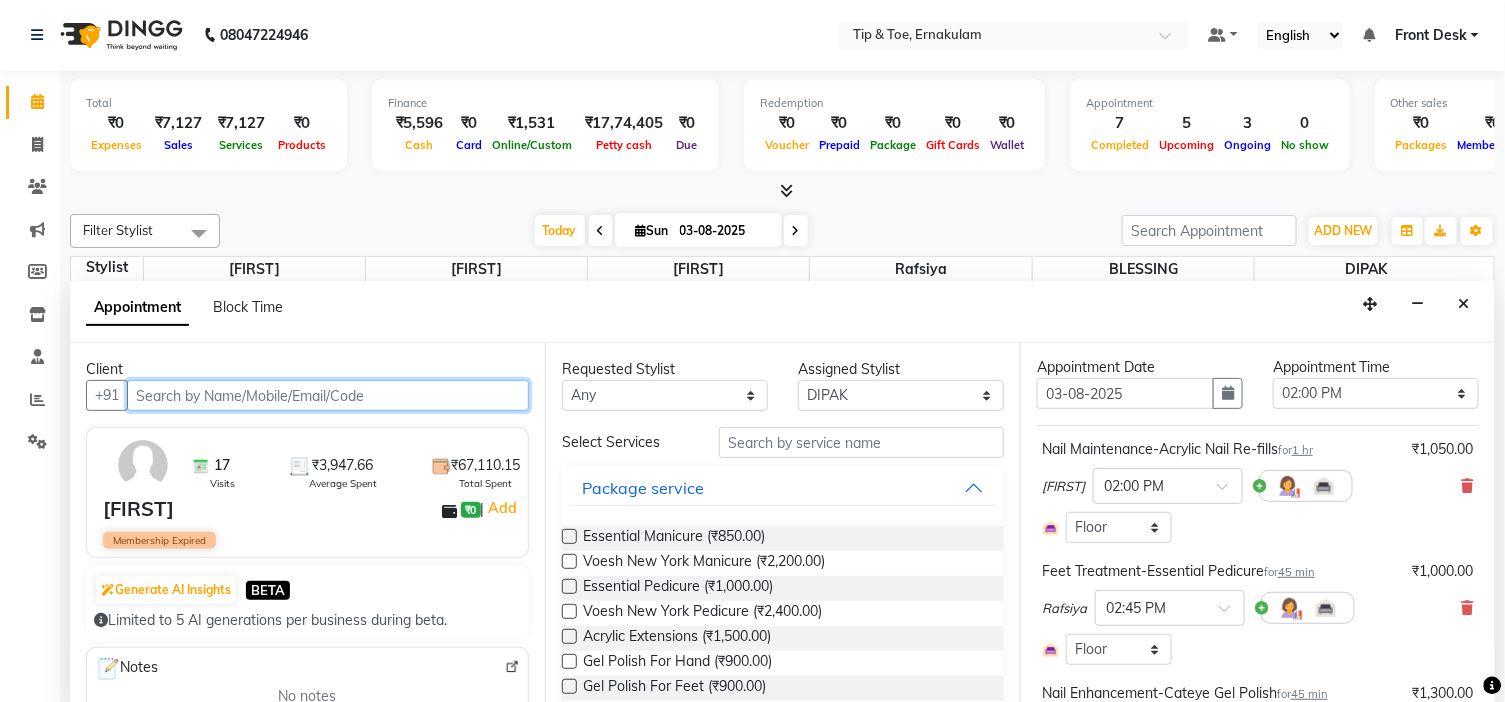 scroll, scrollTop: 0, scrollLeft: 0, axis: both 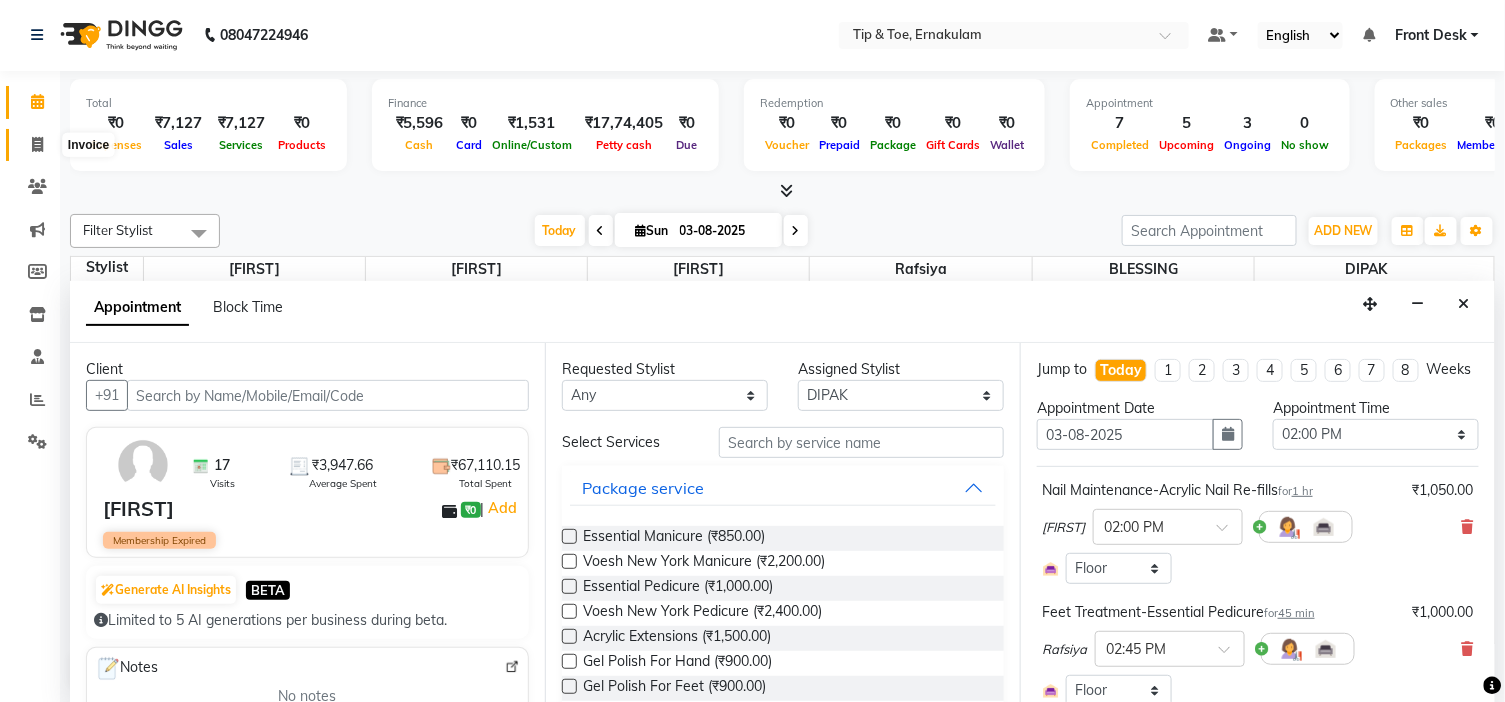 click 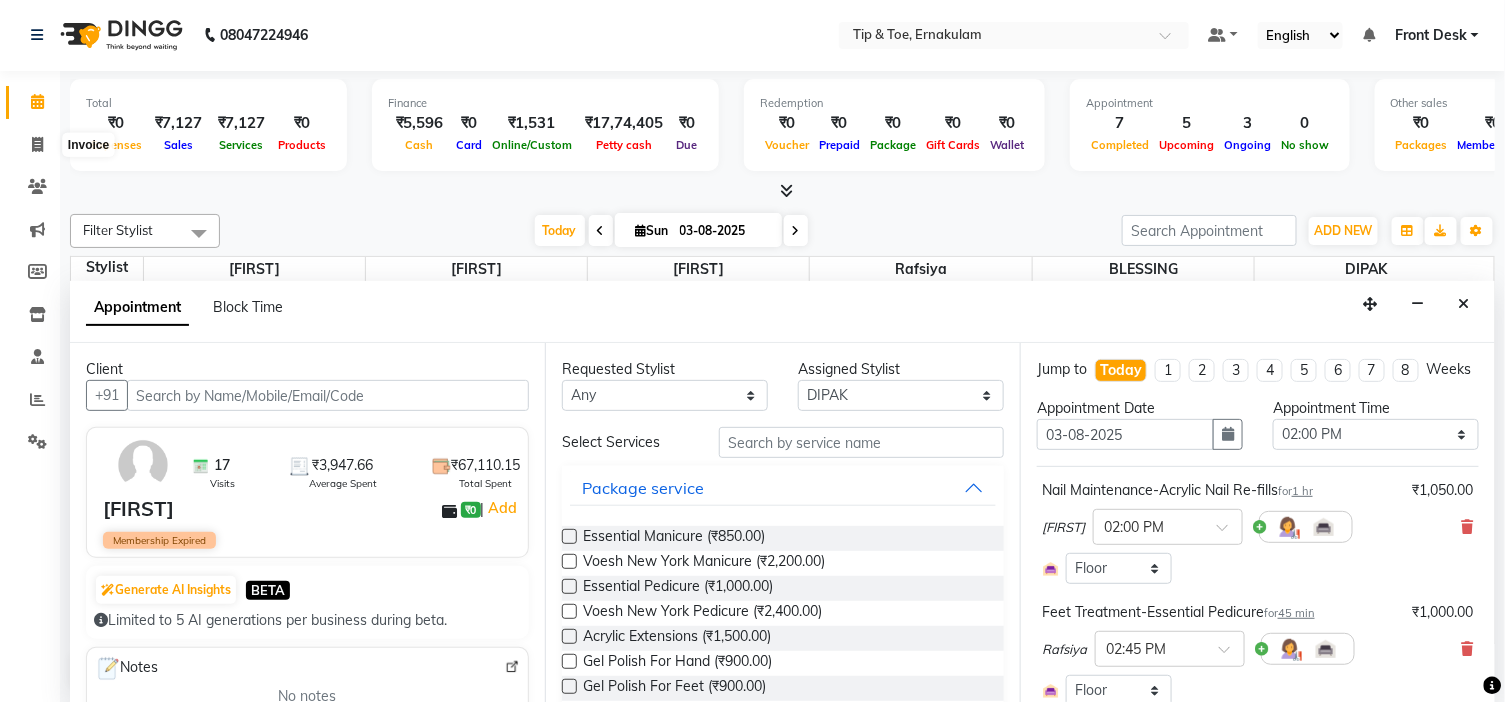 select on "service" 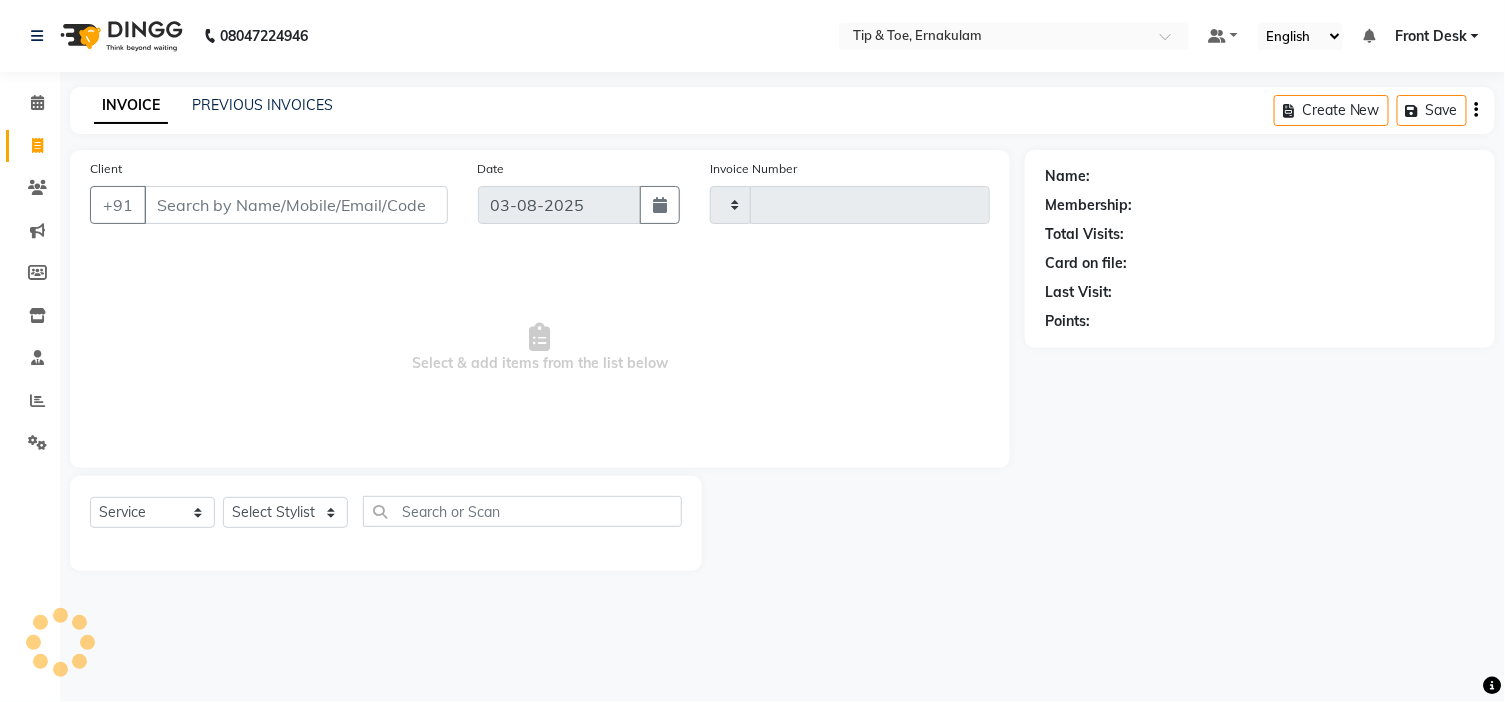 type on "0779" 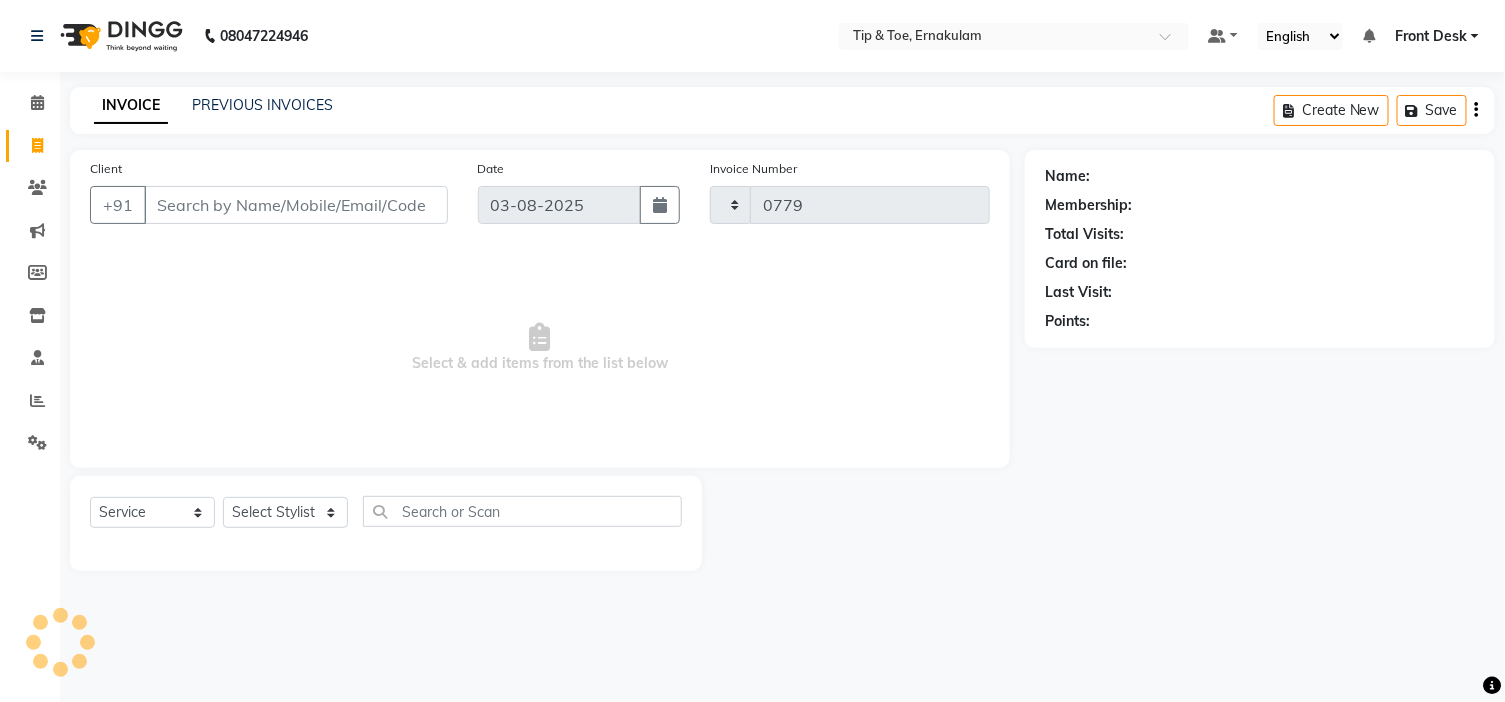 select on "5360" 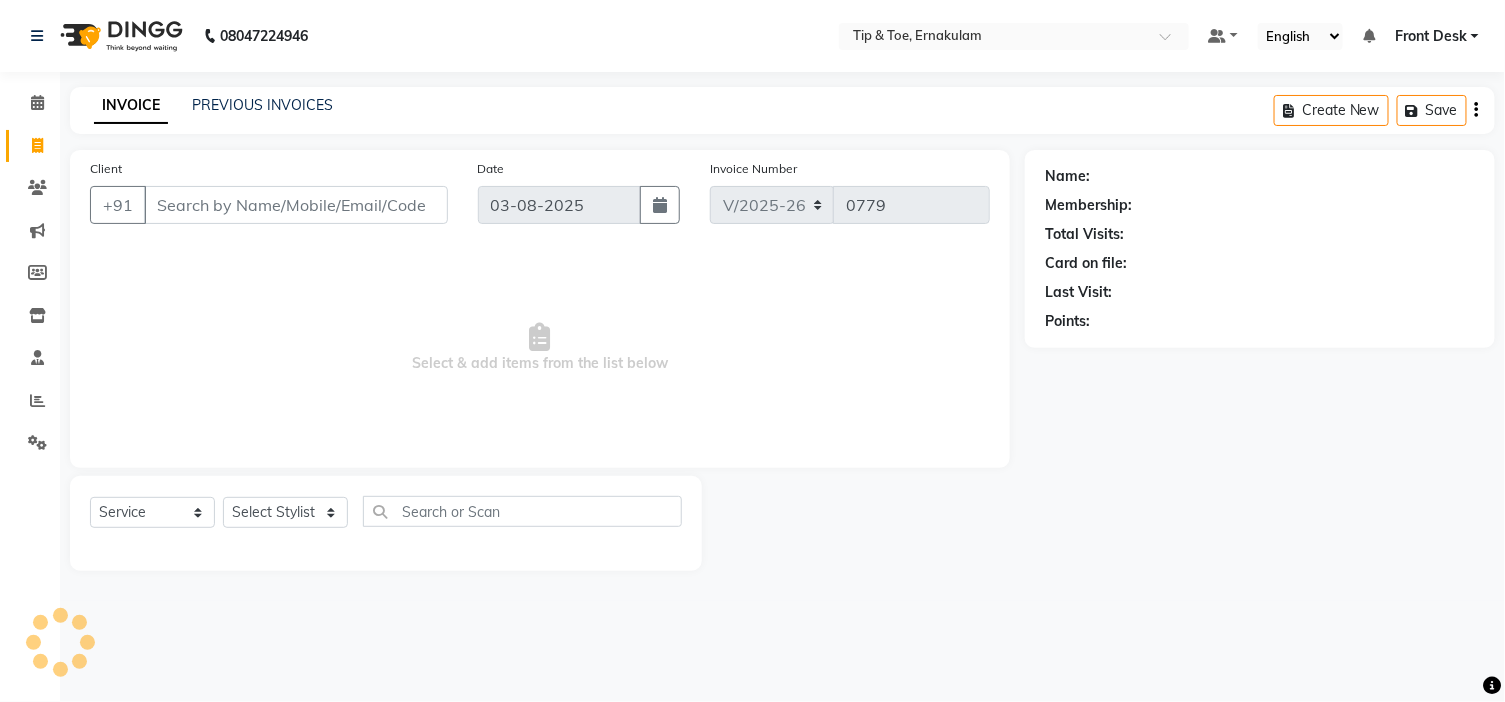 scroll, scrollTop: 0, scrollLeft: 0, axis: both 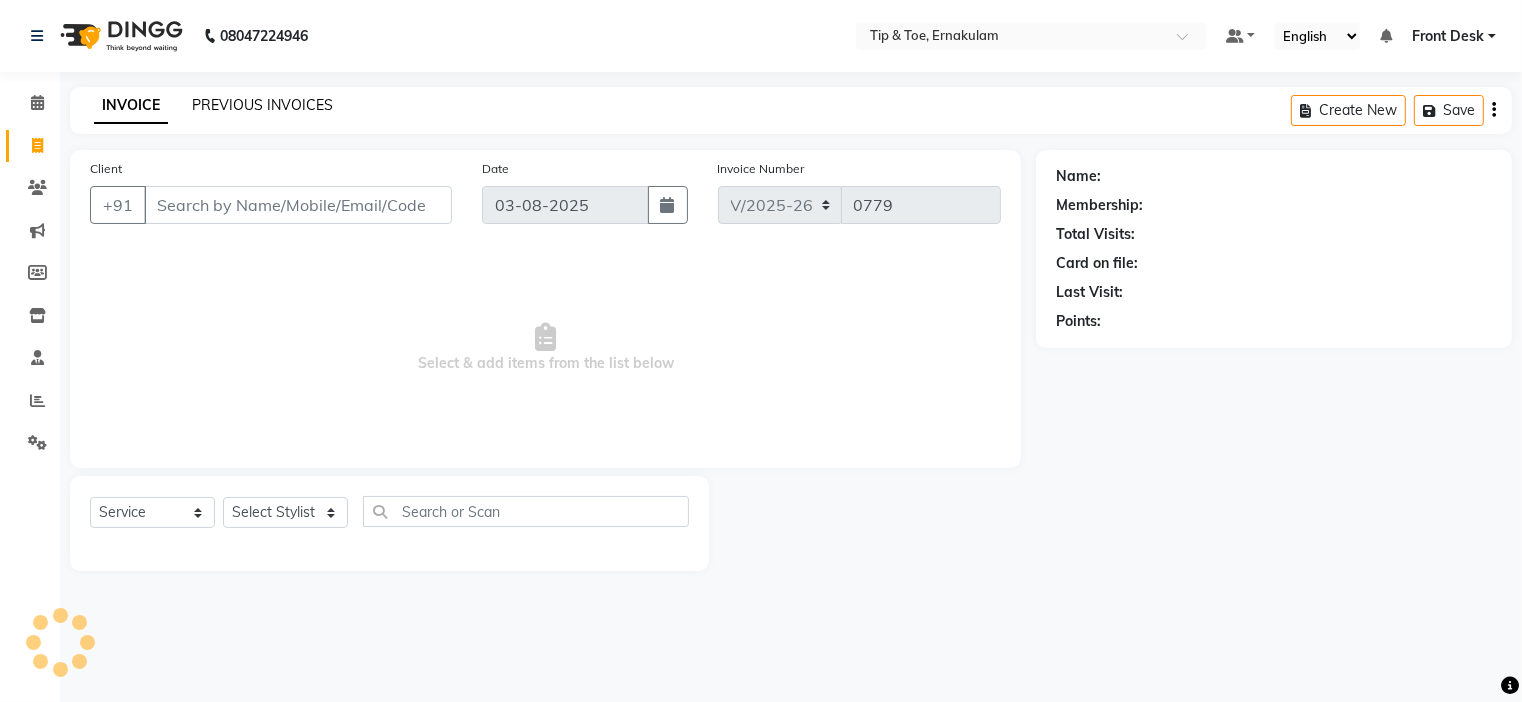 click on "PREVIOUS INVOICES" 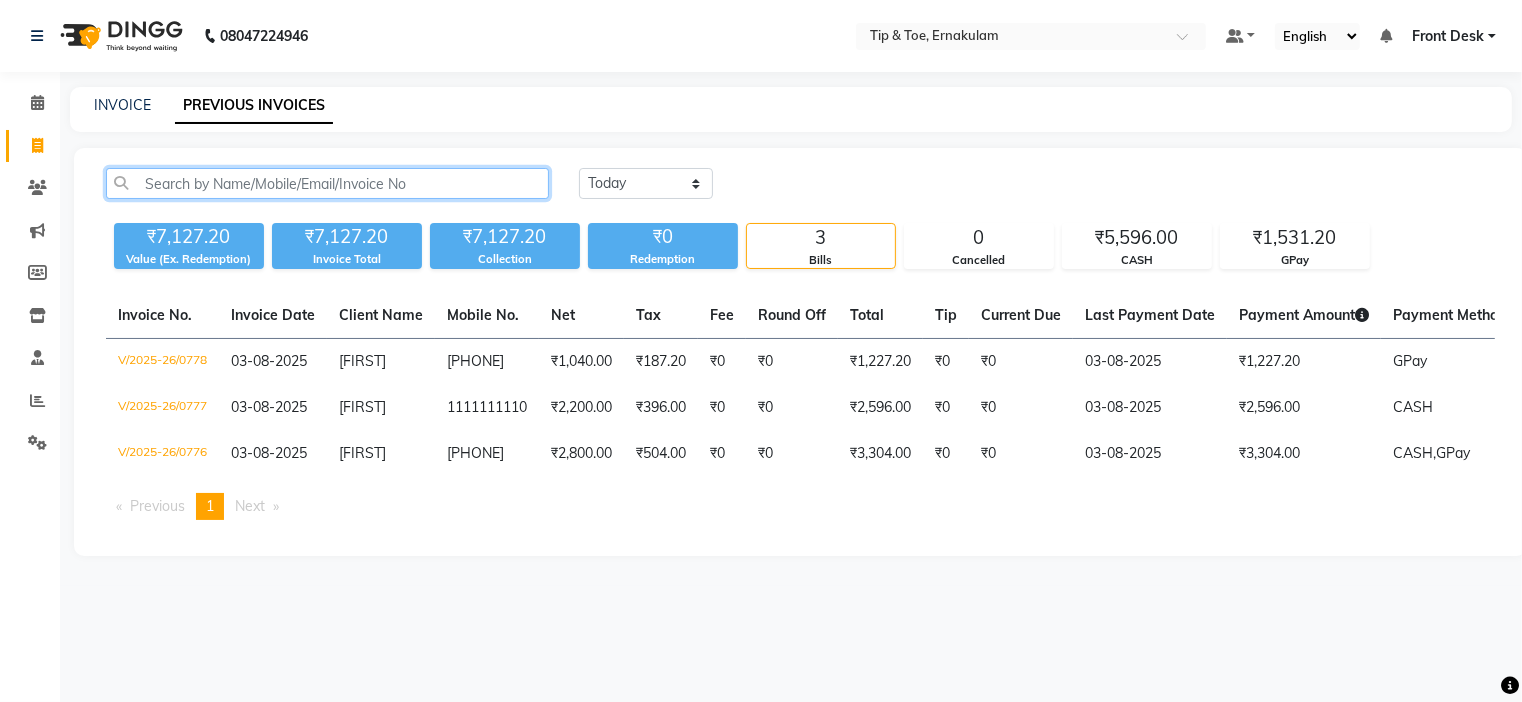 click 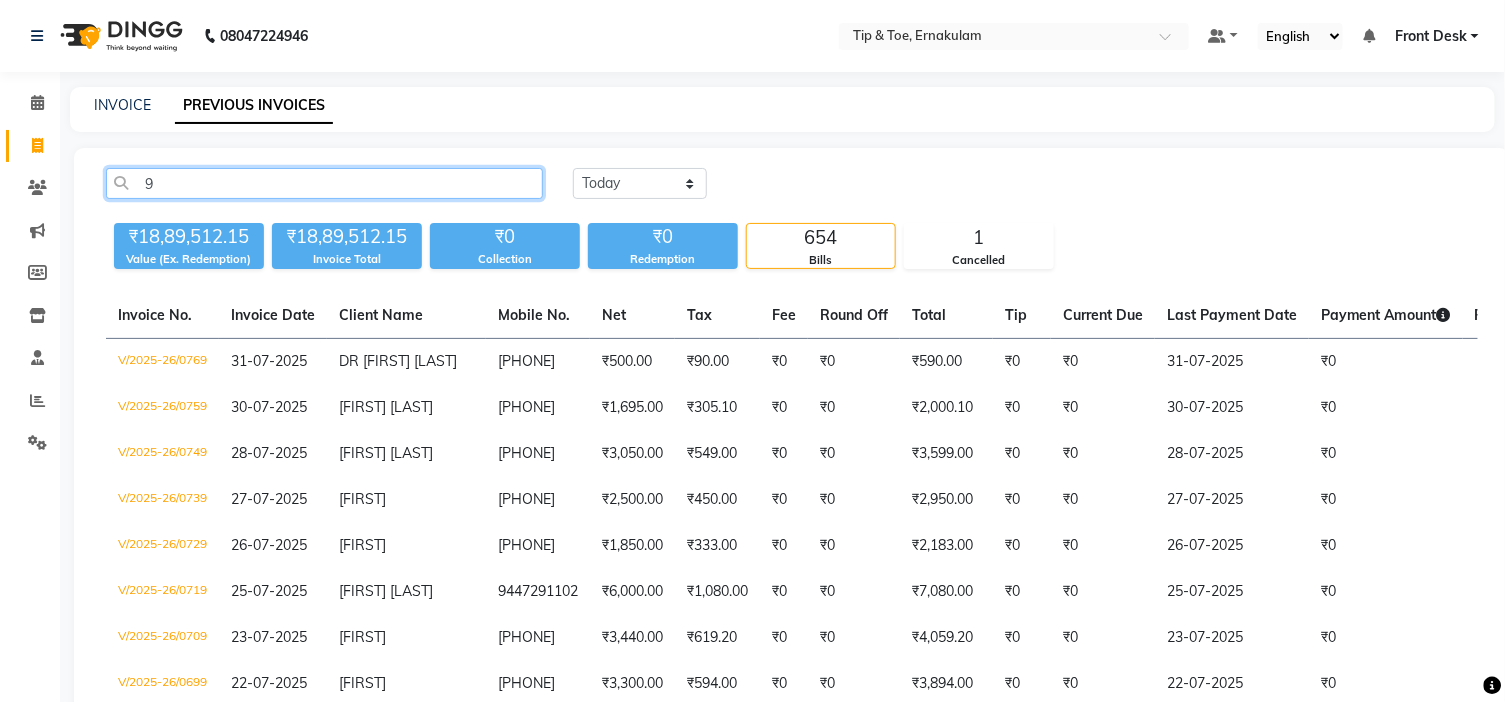 type on "9" 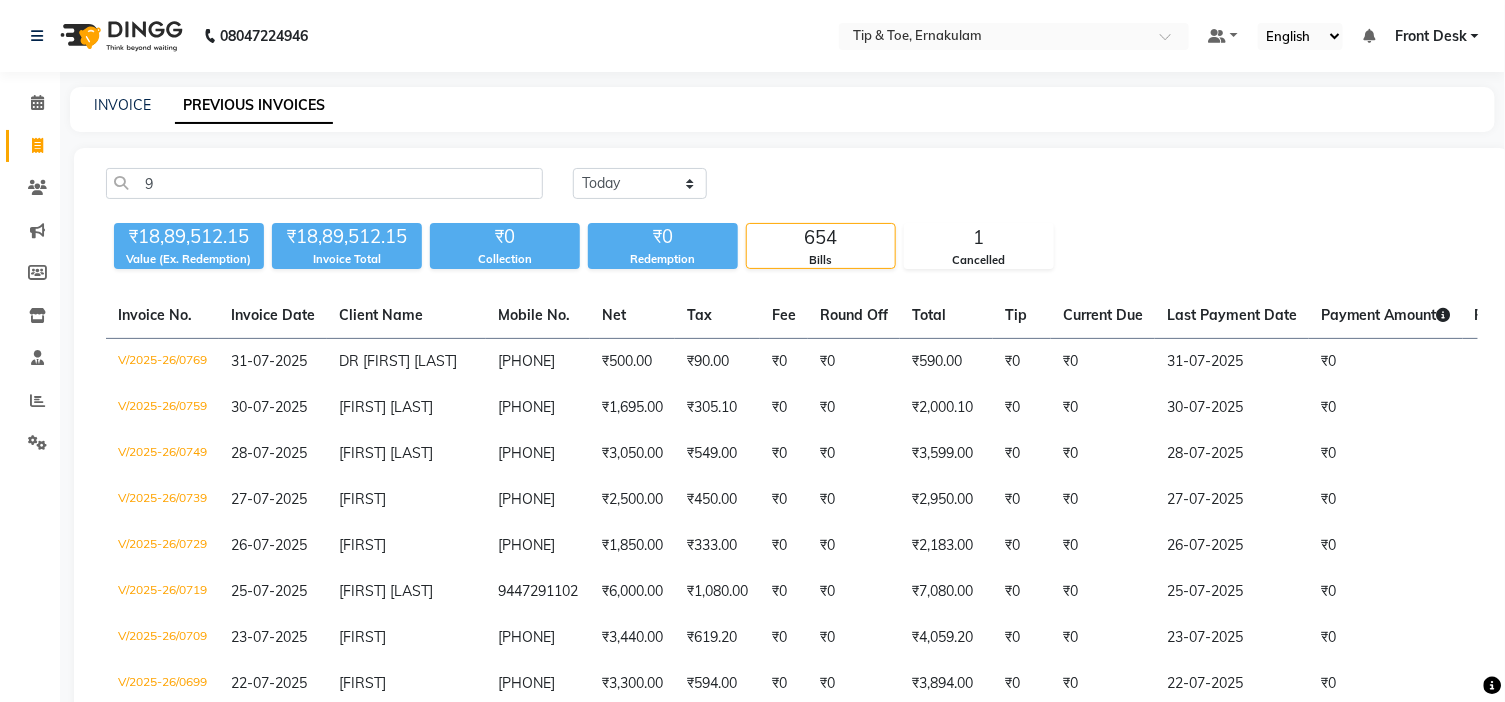 click on "INVOICE PREVIOUS INVOICES" 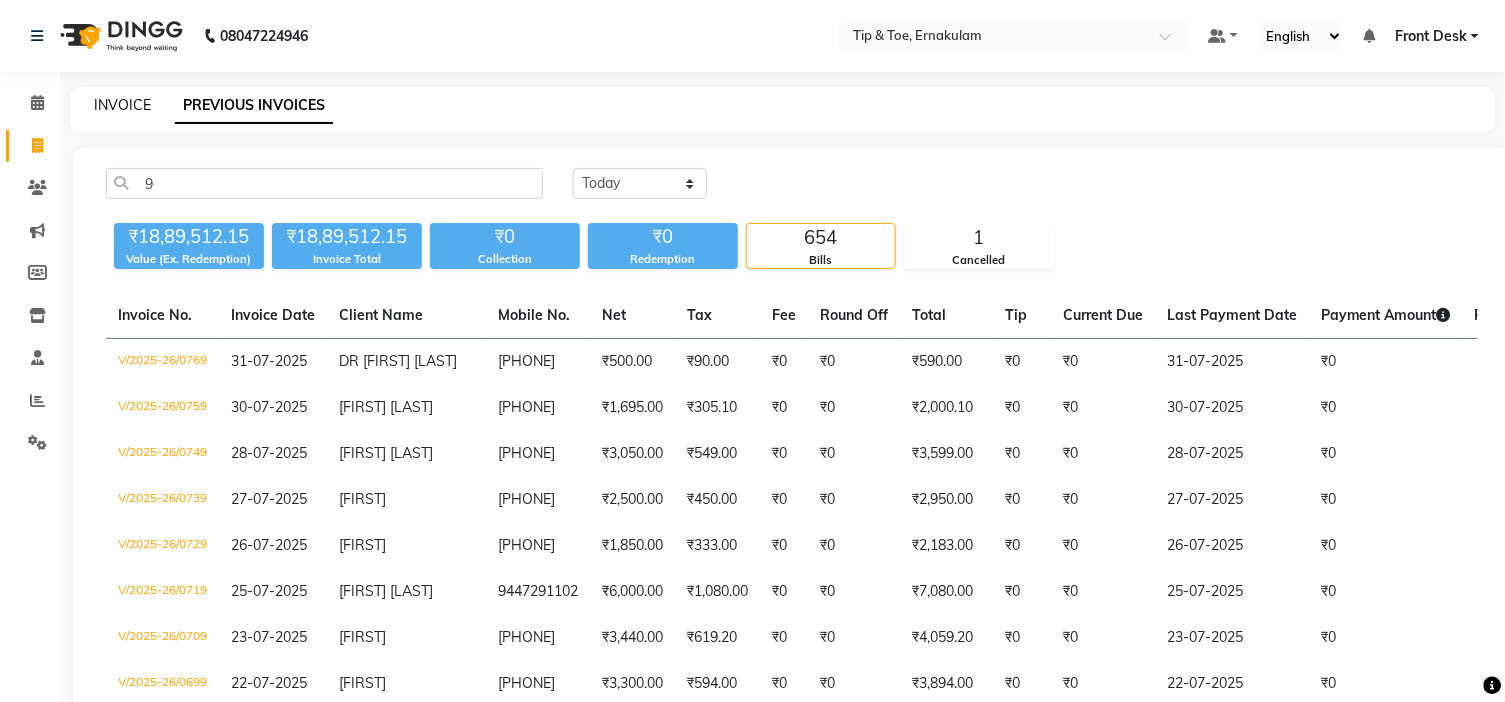 click on "INVOICE" 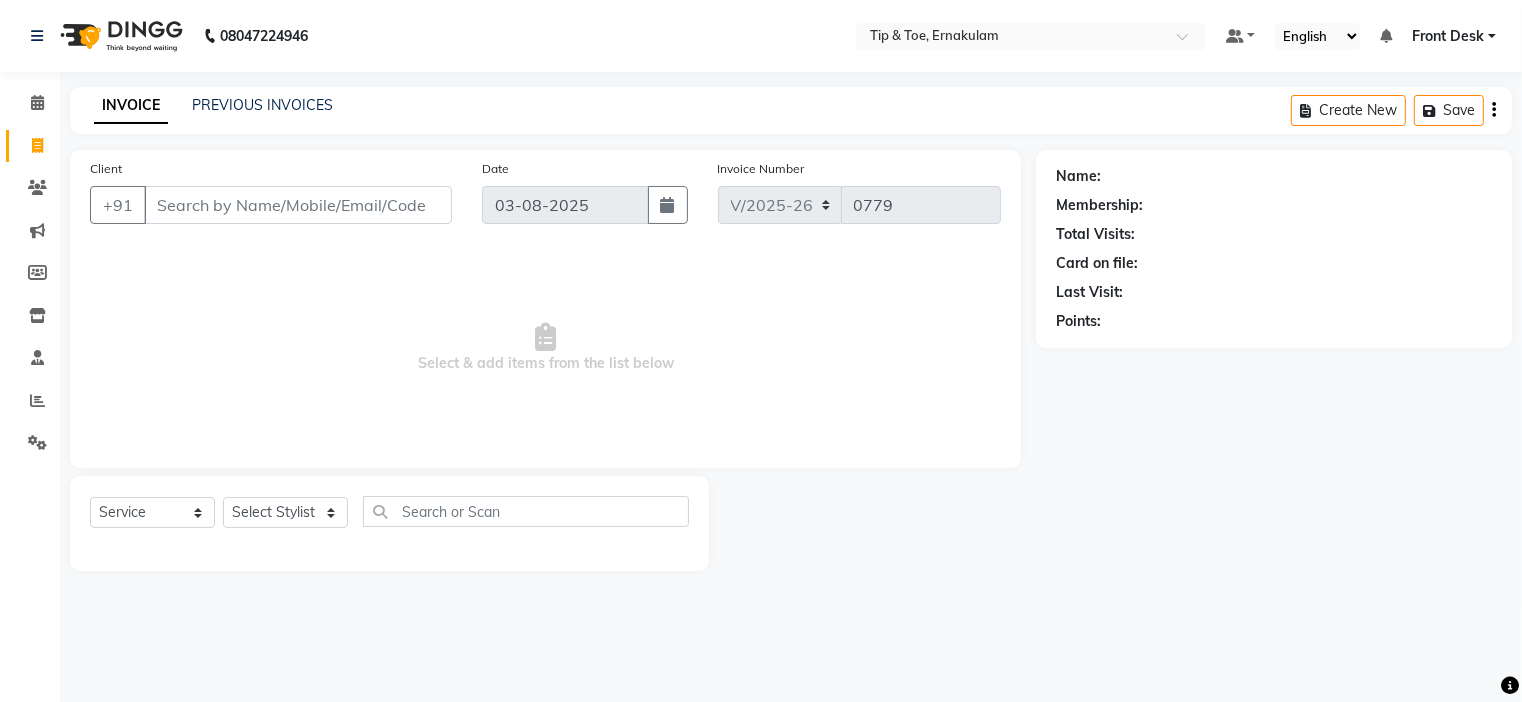 click on "Client" at bounding box center [298, 205] 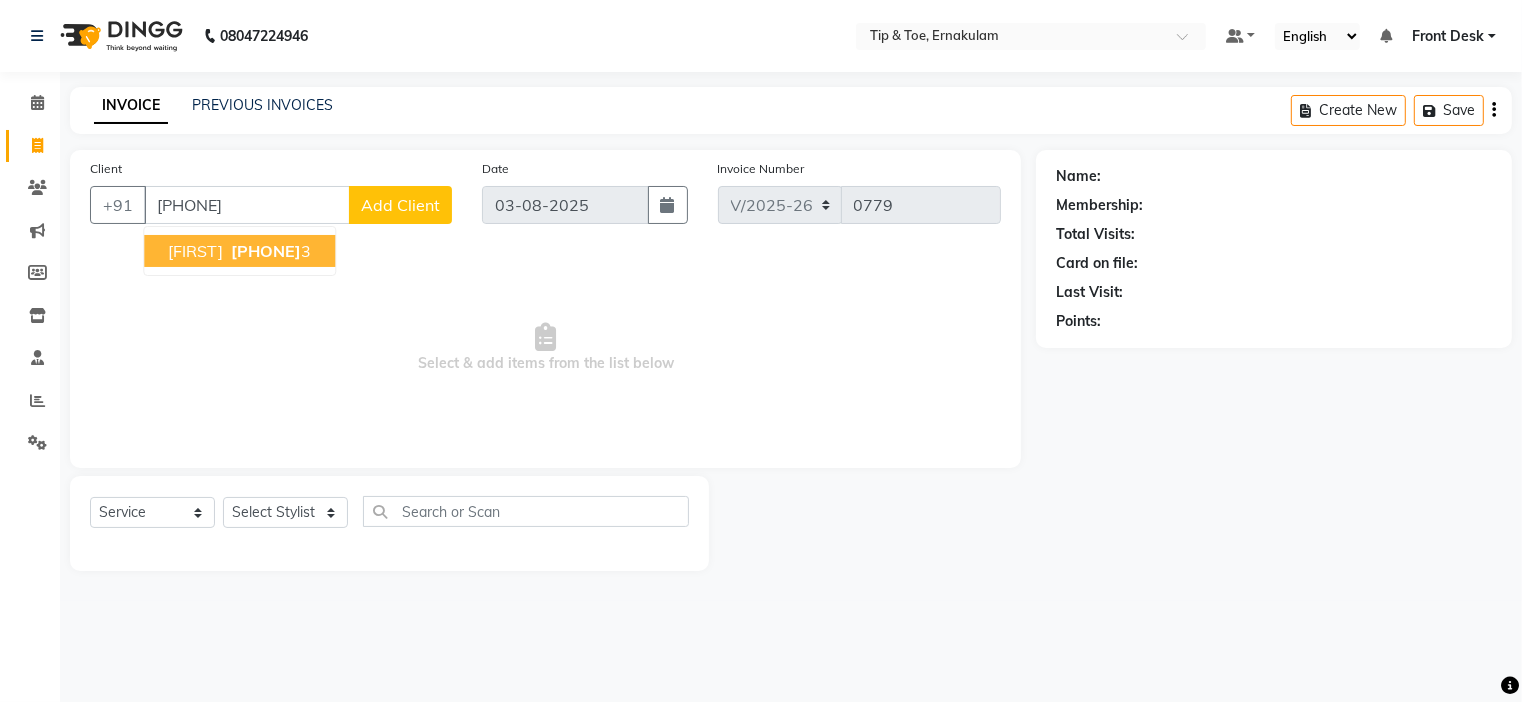click on "944658923" at bounding box center [266, 251] 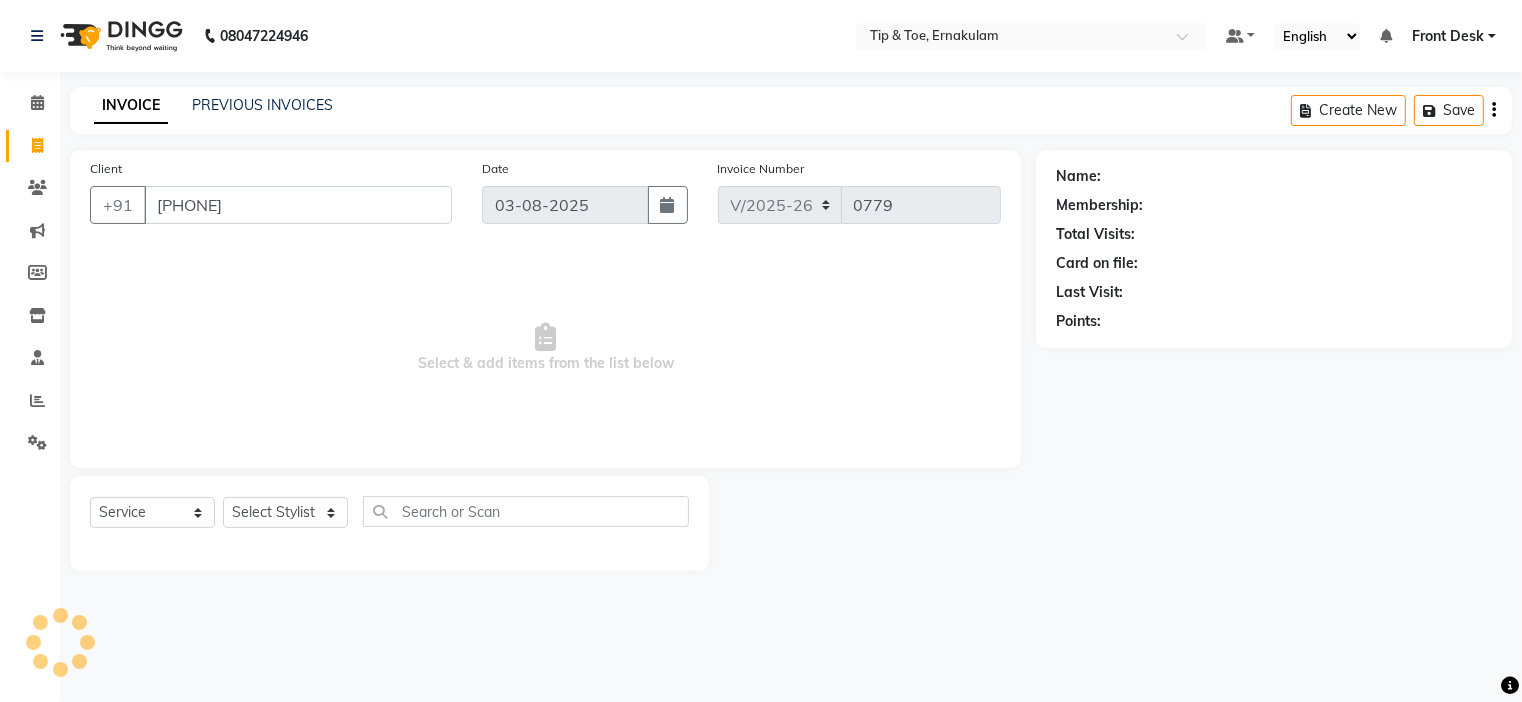 type on "[PHONE]" 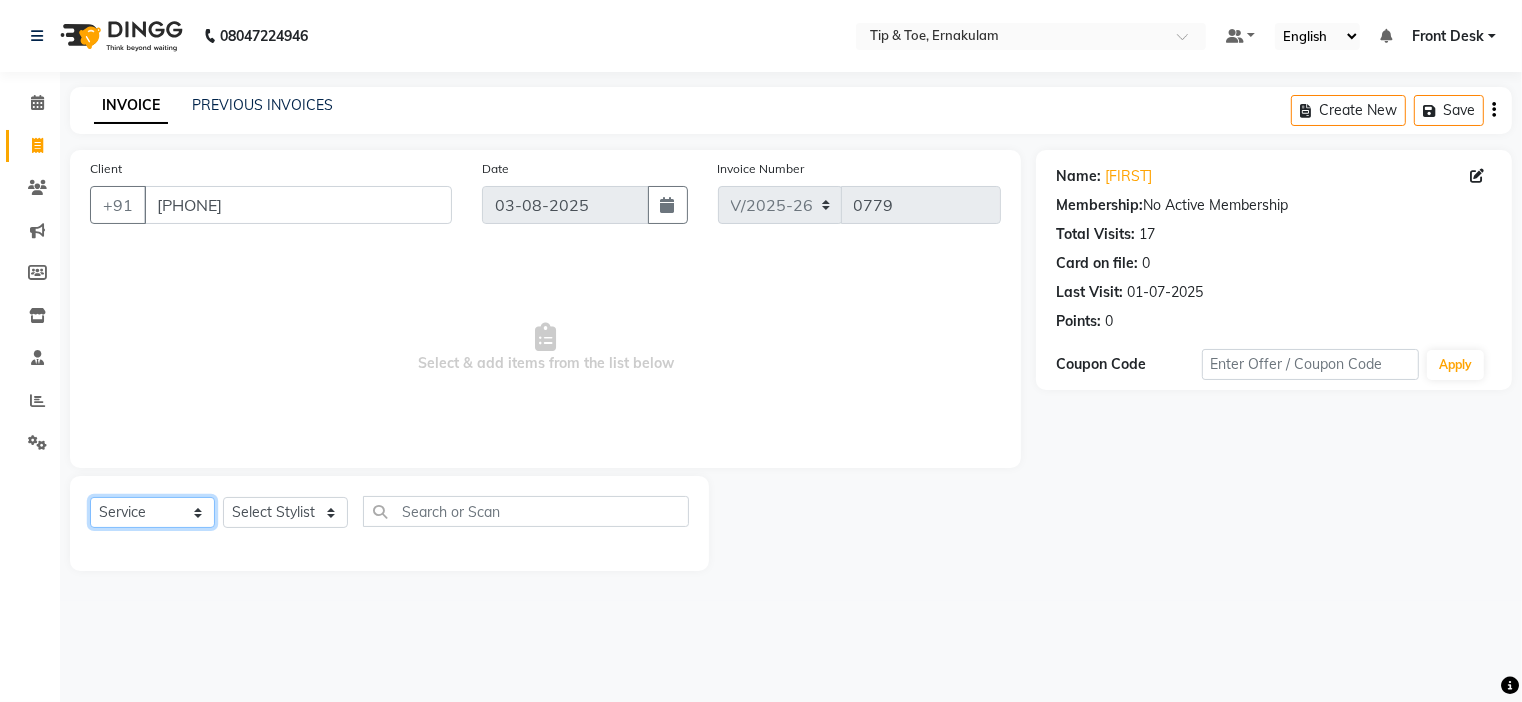 click on "Select  Service  Product  Membership  Package Voucher Prepaid Gift Card" 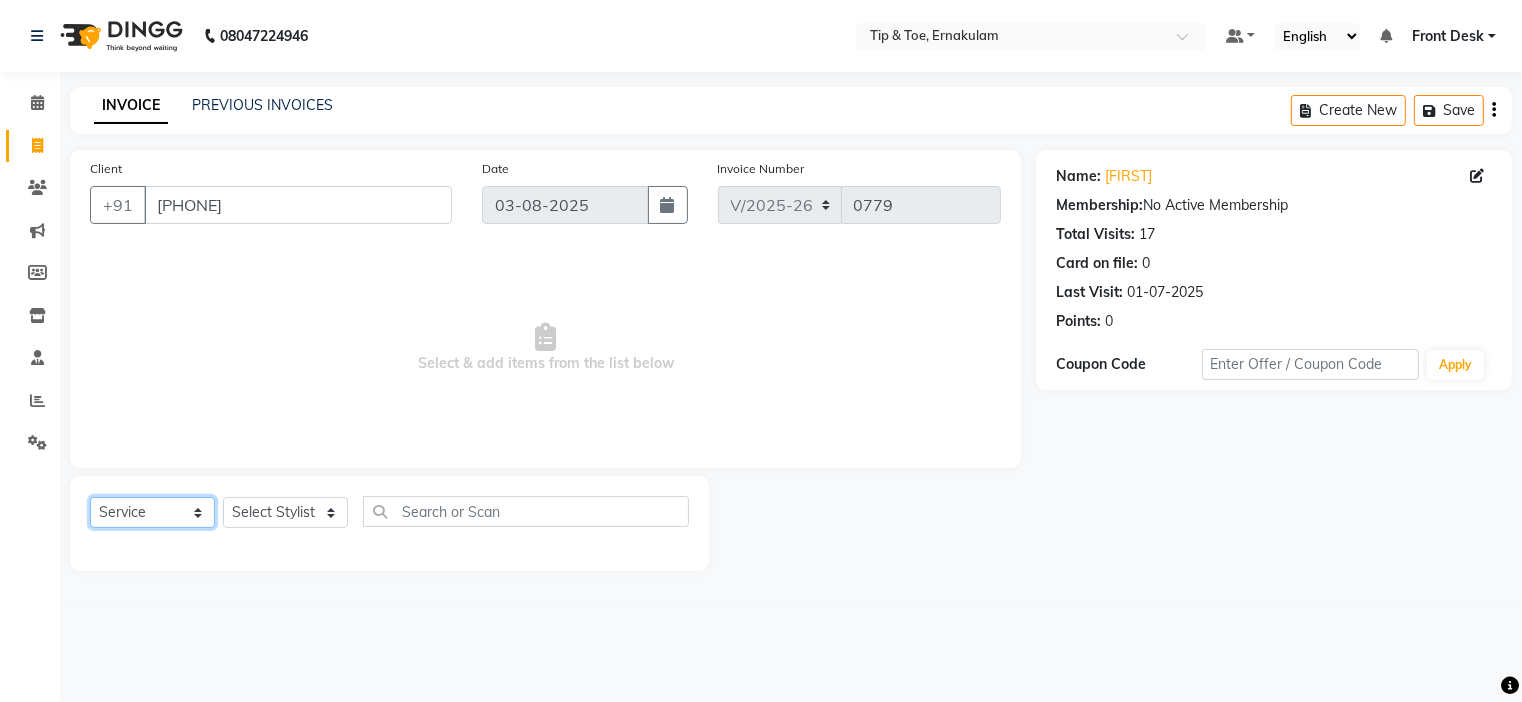 select on "membership" 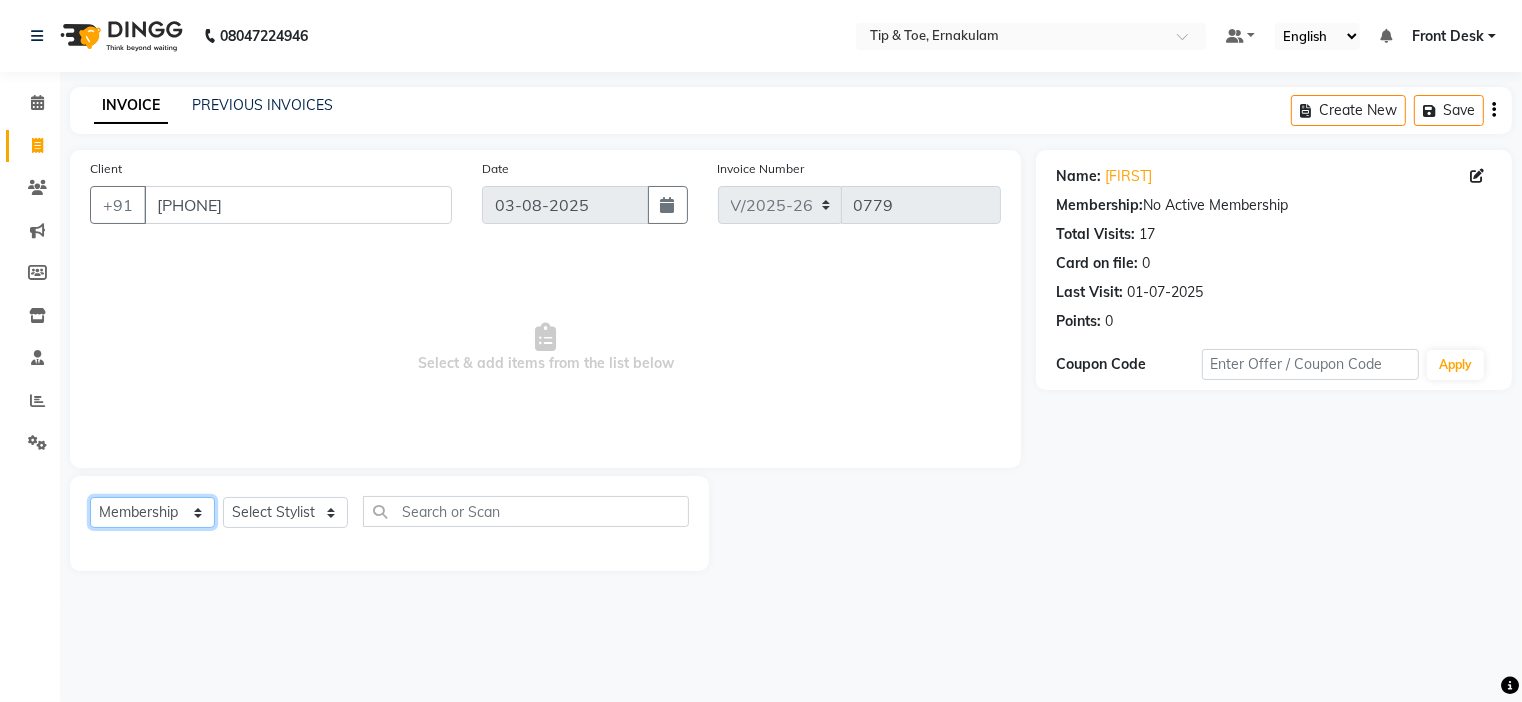 click on "Select  Service  Product  Membership  Package Voucher Prepaid Gift Card" 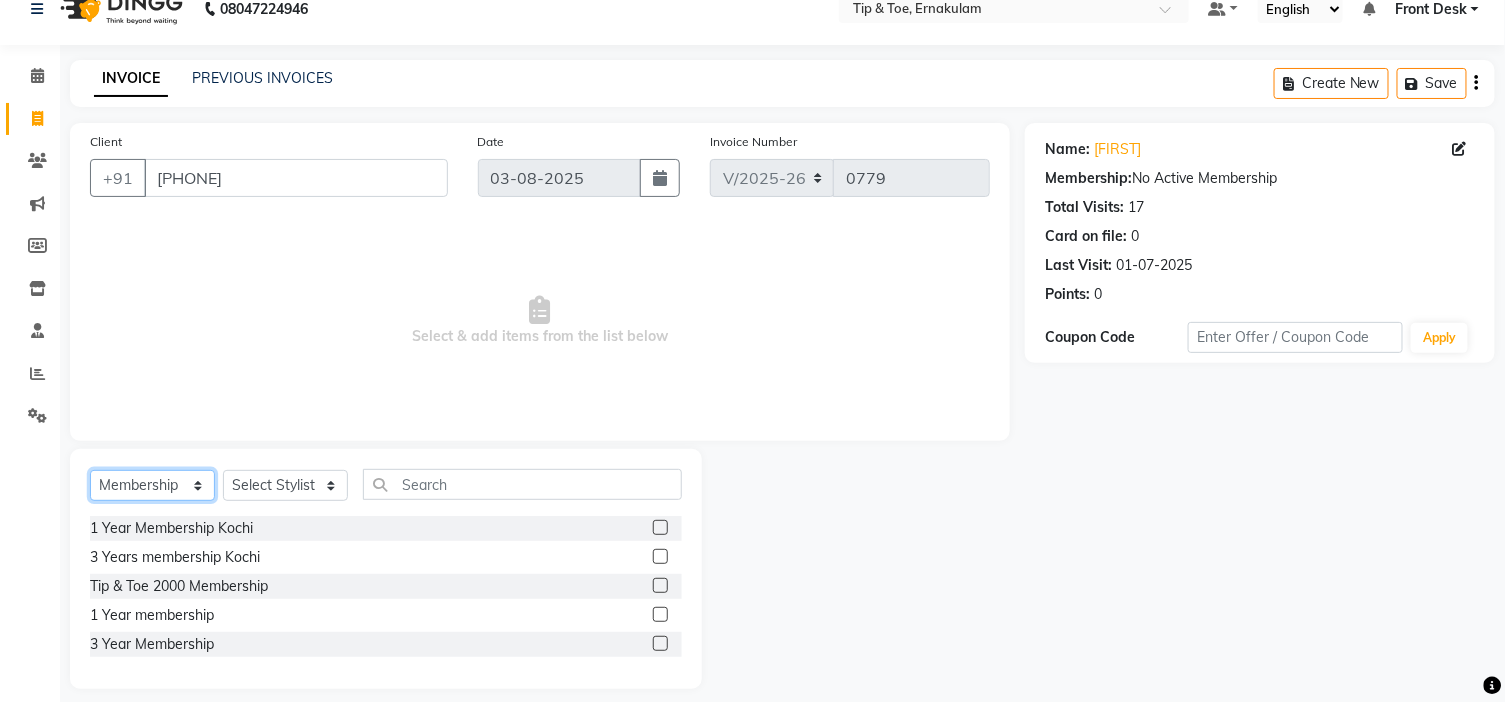 scroll, scrollTop: 43, scrollLeft: 0, axis: vertical 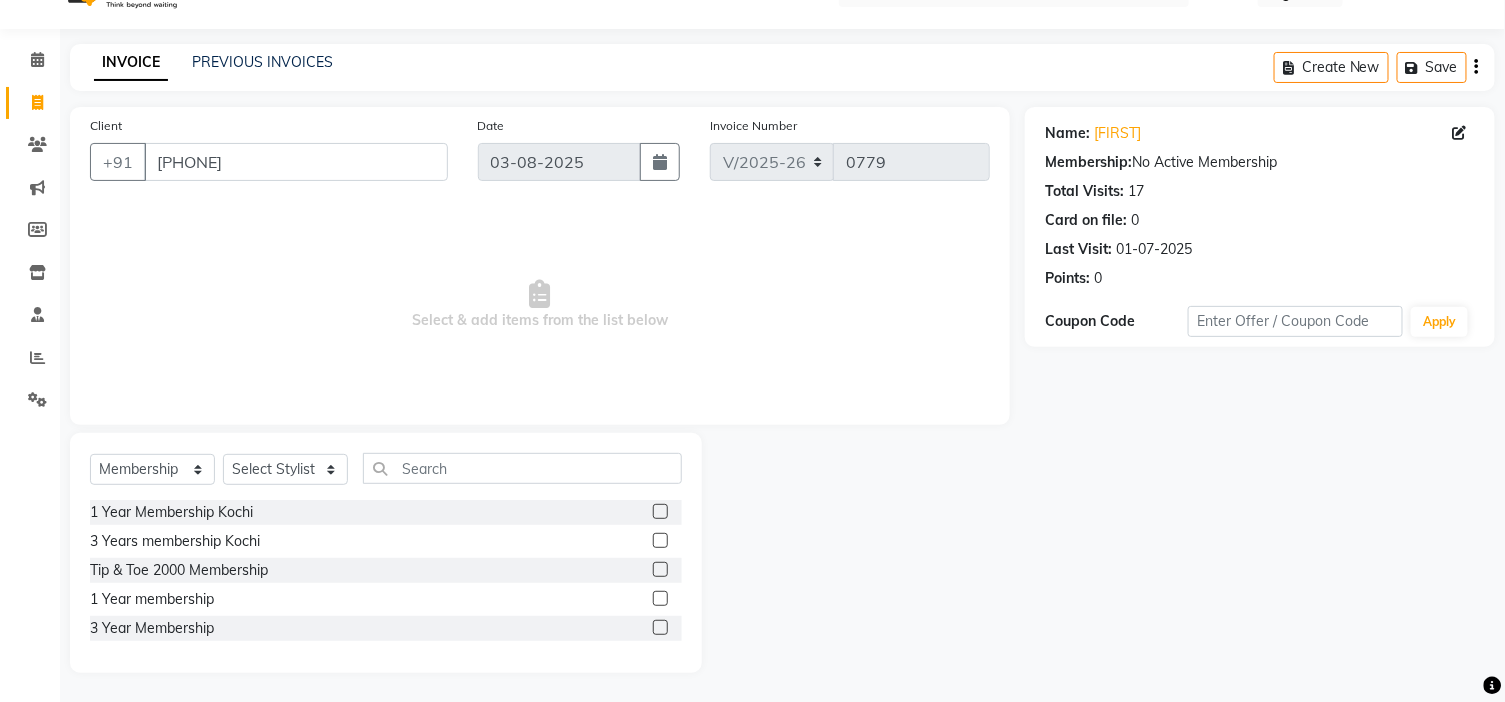 click 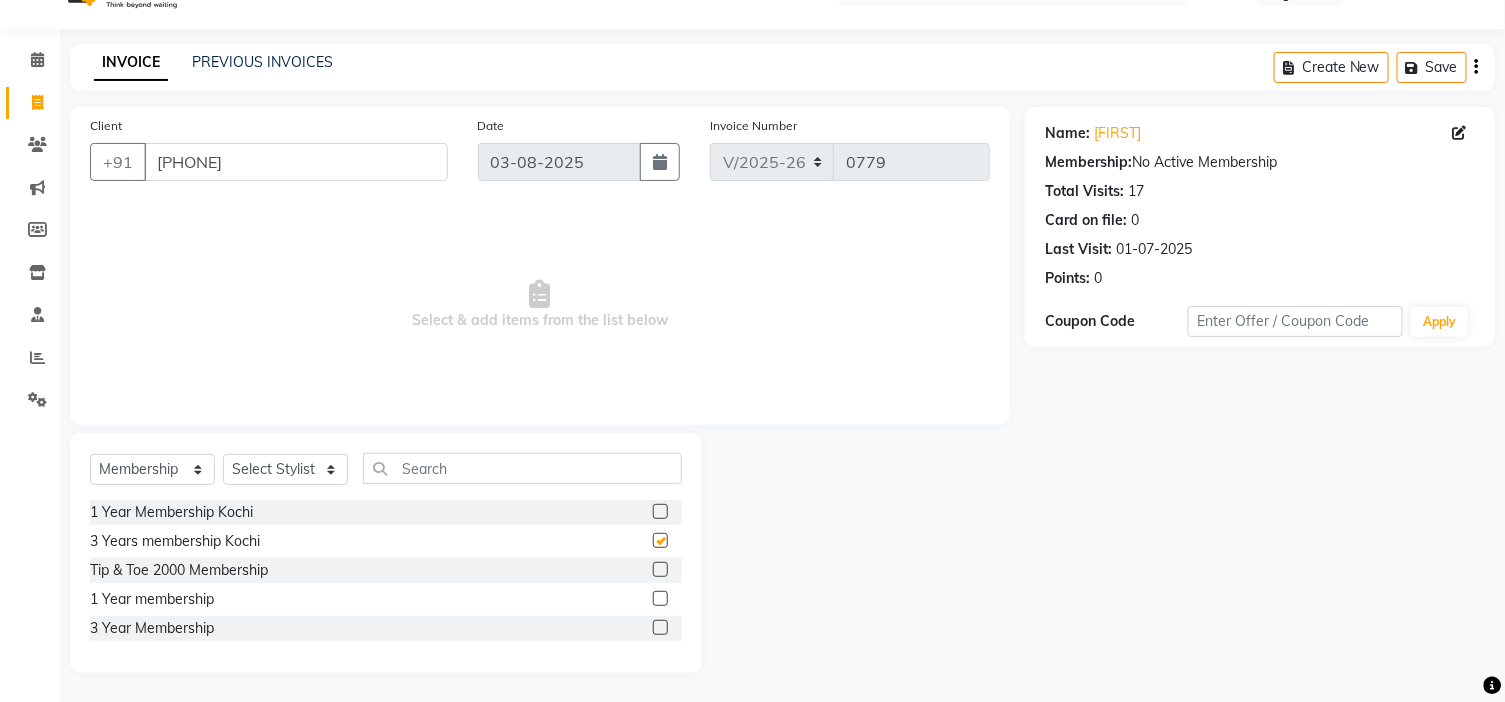 checkbox on "false" 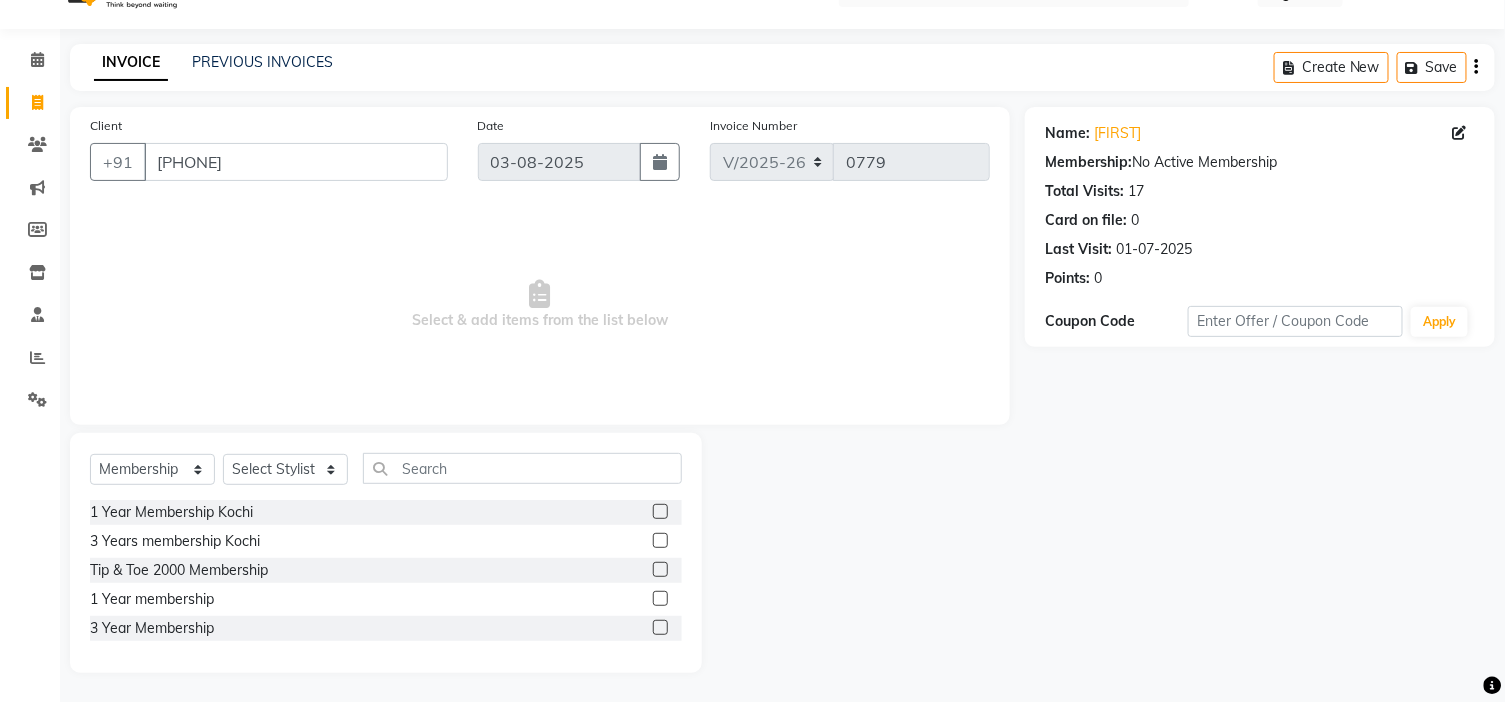 click 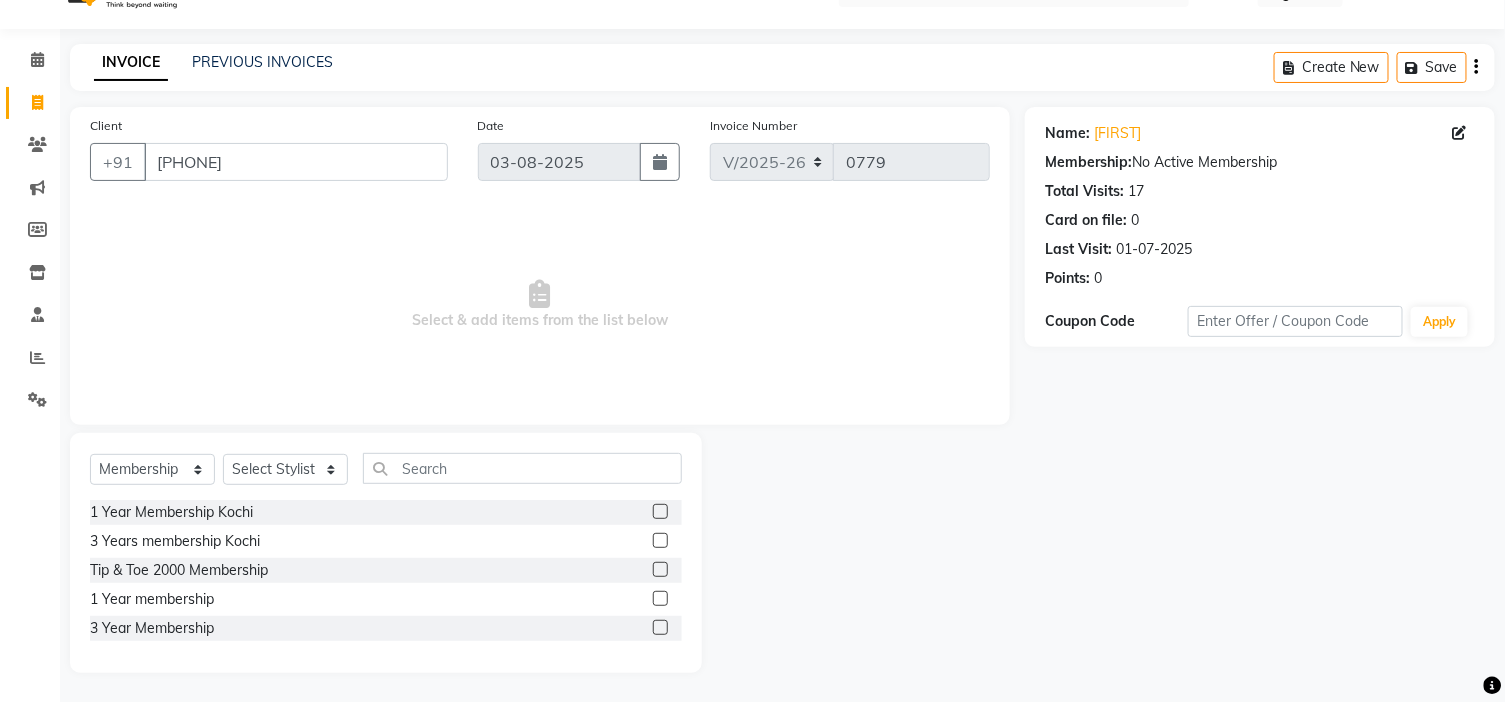 click 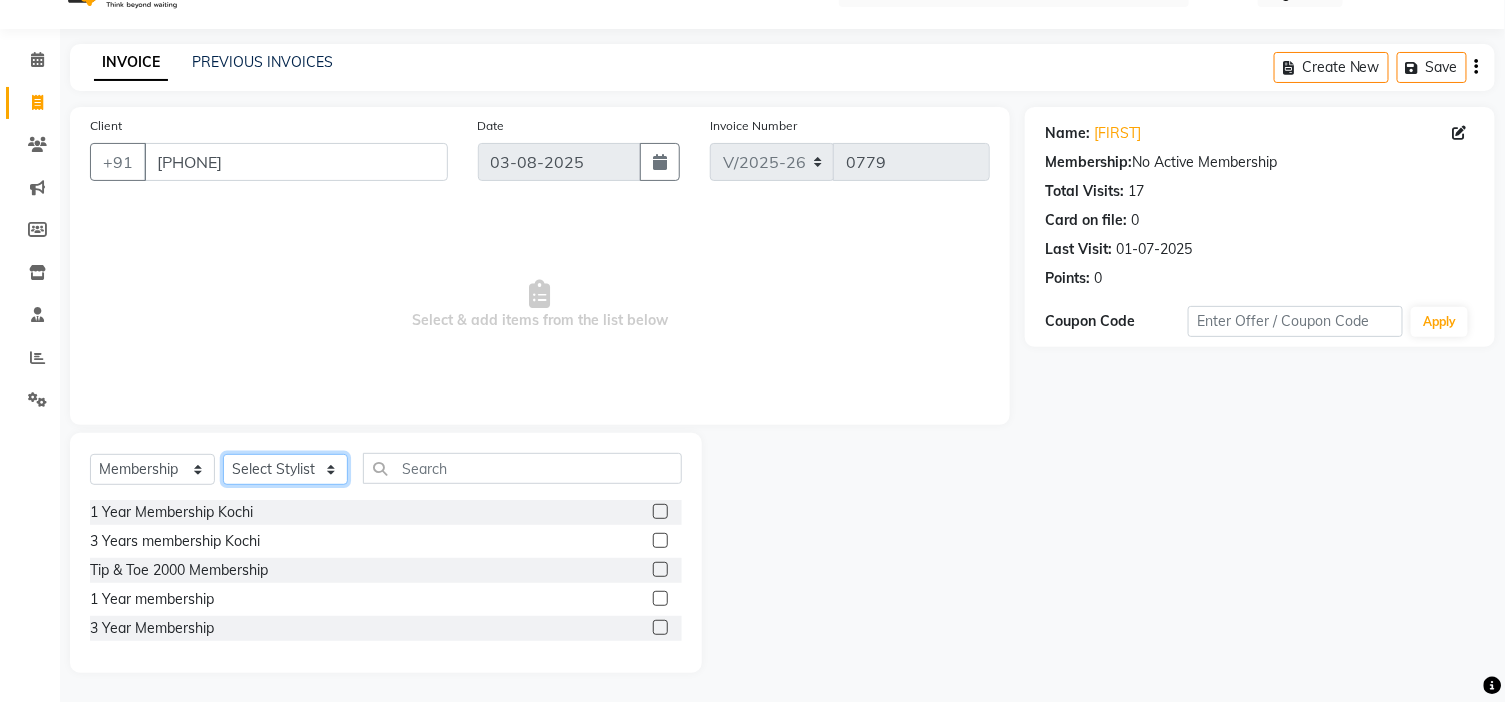 click on "Select Stylist BLESSING DIPAK Front Desk  [FIRST] [FIRST] [FIRST] [FIRST] [FIRST] [FIRST] [FIRST] [FIRST] [FIRST]" 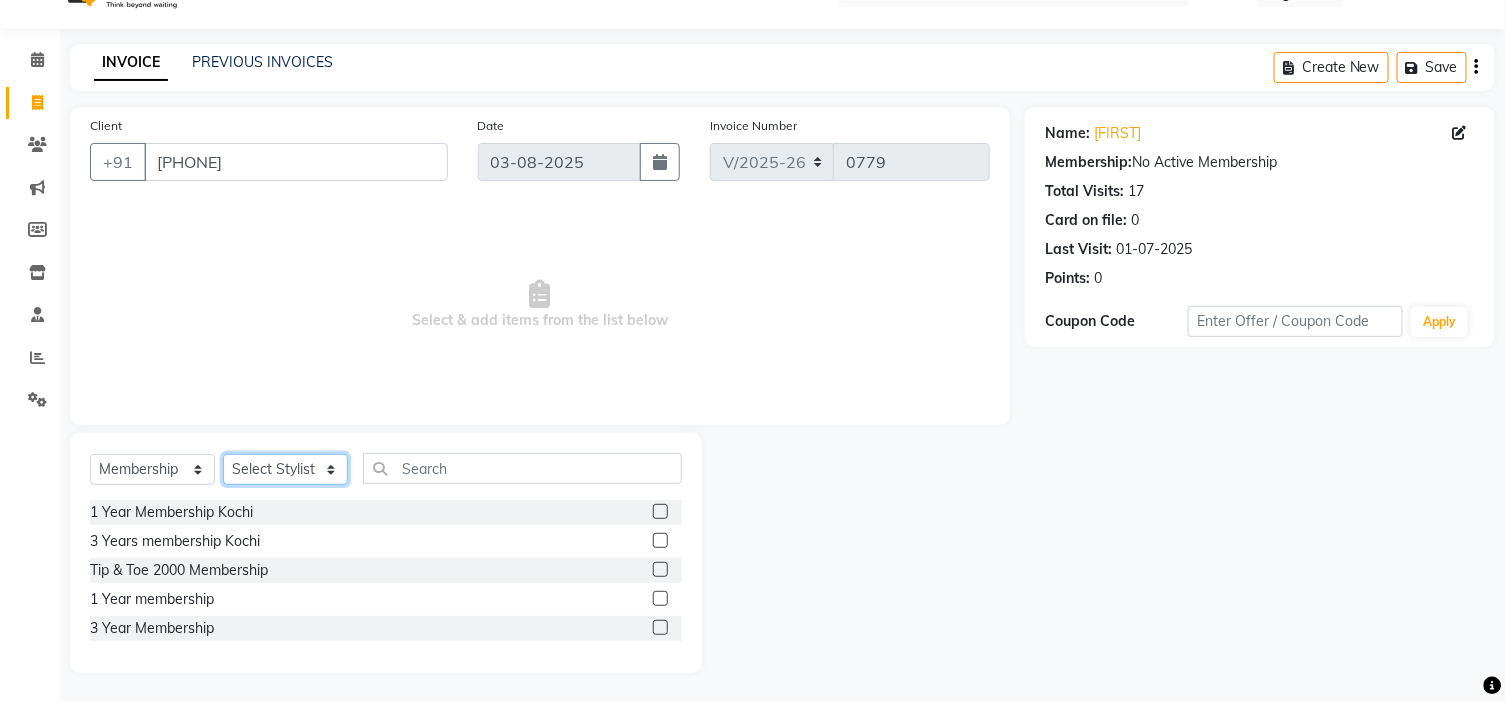 select on "41398" 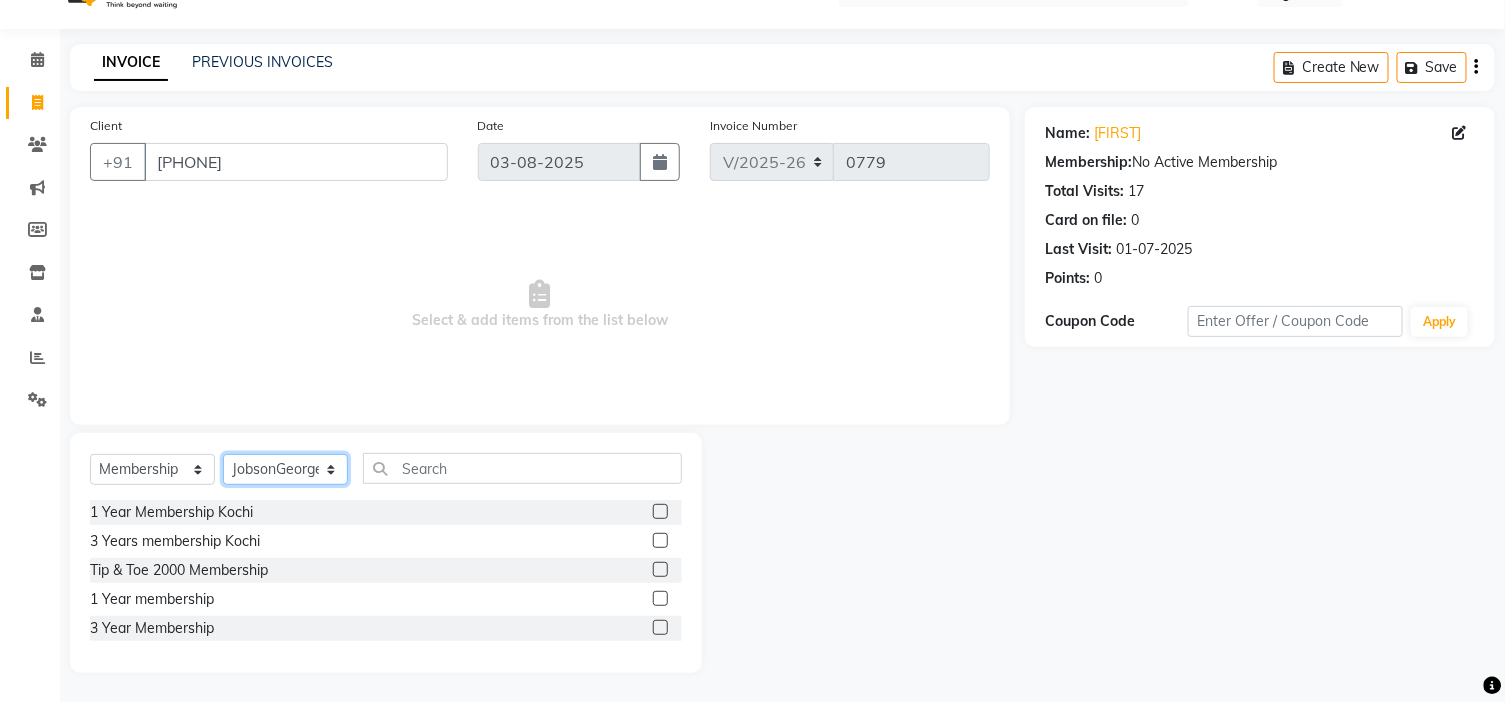 click on "Select Stylist BLESSING DIPAK Front Desk  [FIRST] [FIRST] [FIRST] [FIRST] [FIRST] [FIRST] [FIRST] [FIRST] [FIRST]" 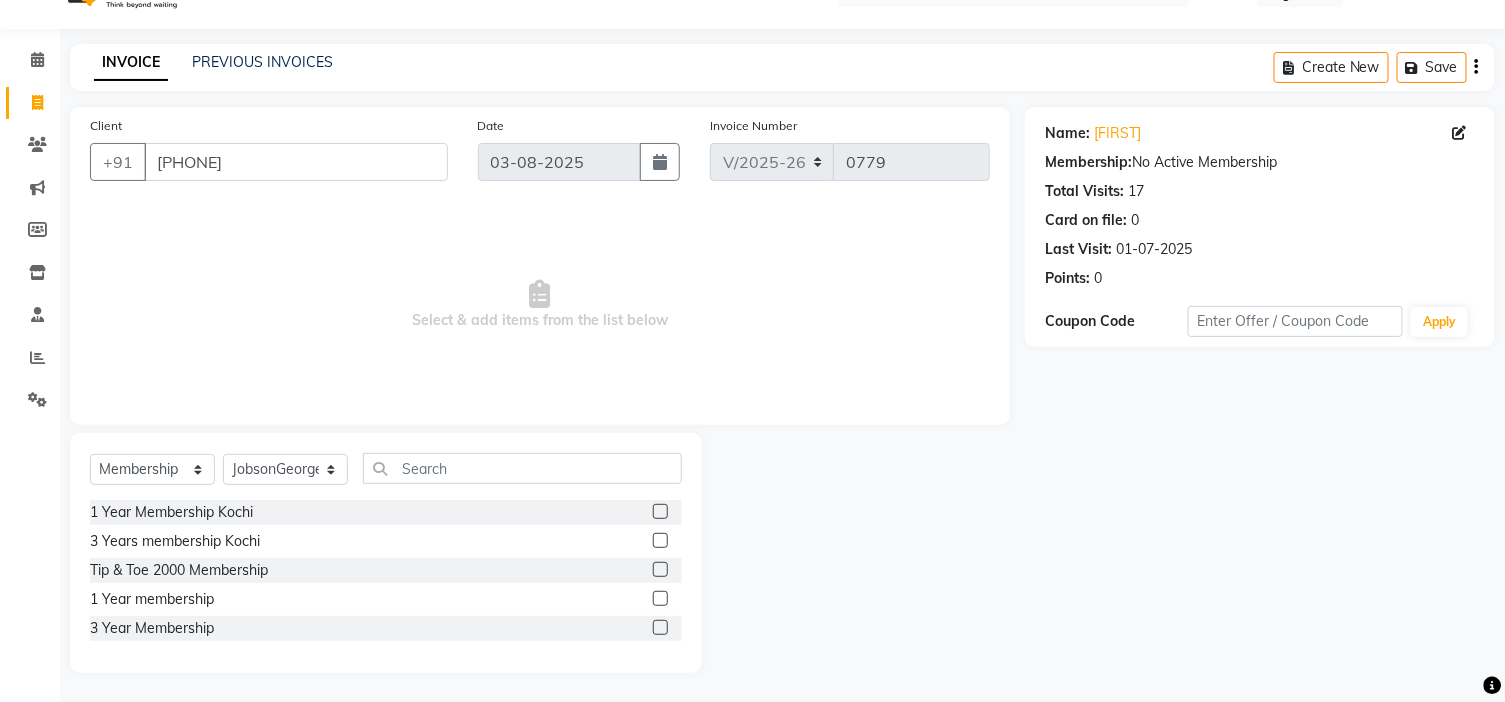 click 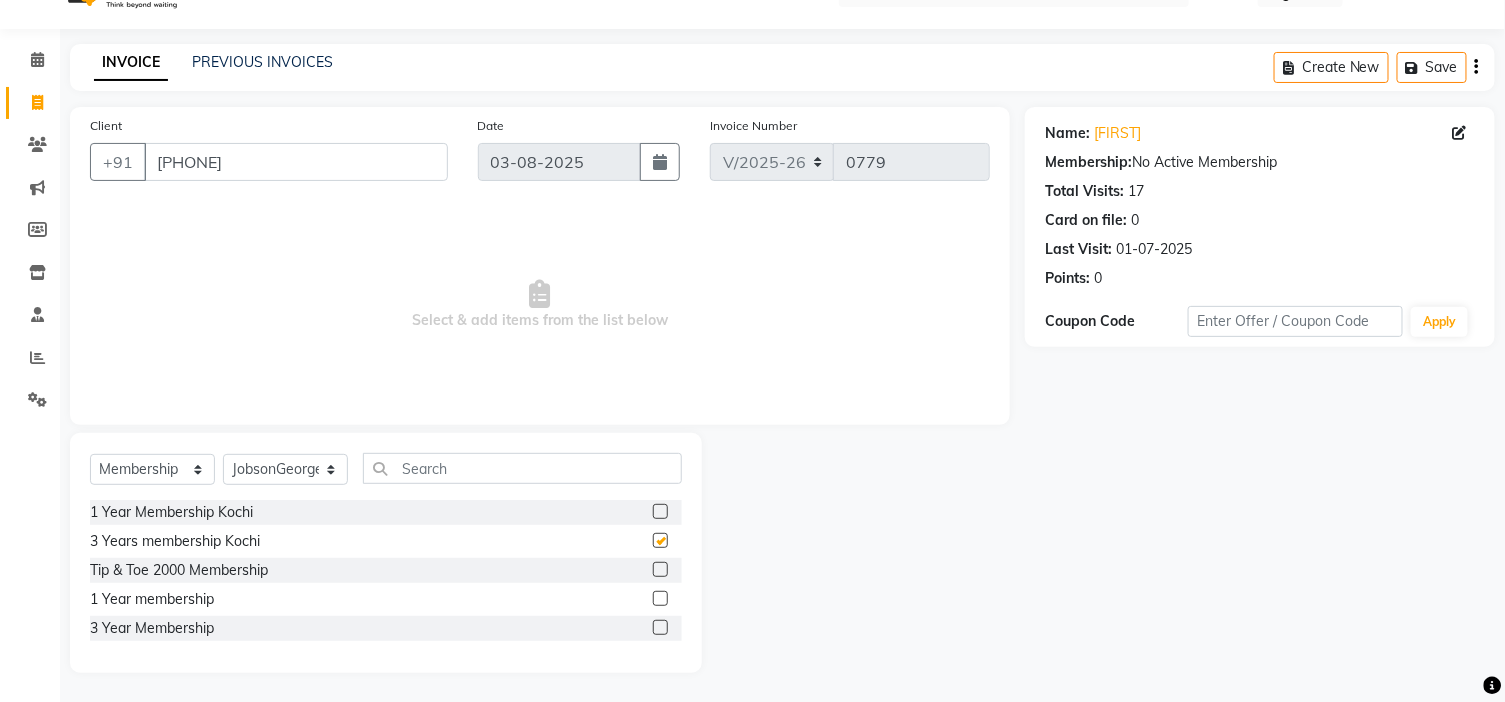 select on "select" 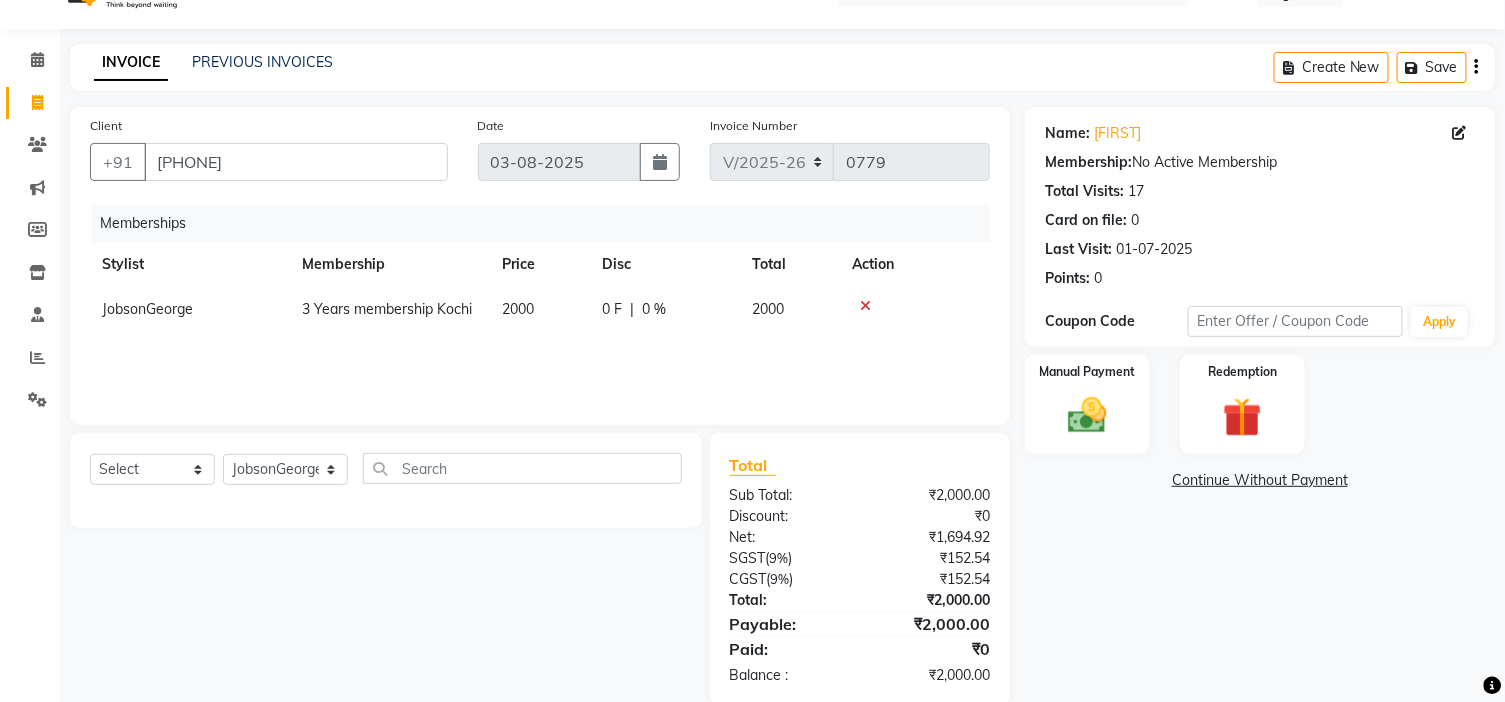scroll, scrollTop: 76, scrollLeft: 0, axis: vertical 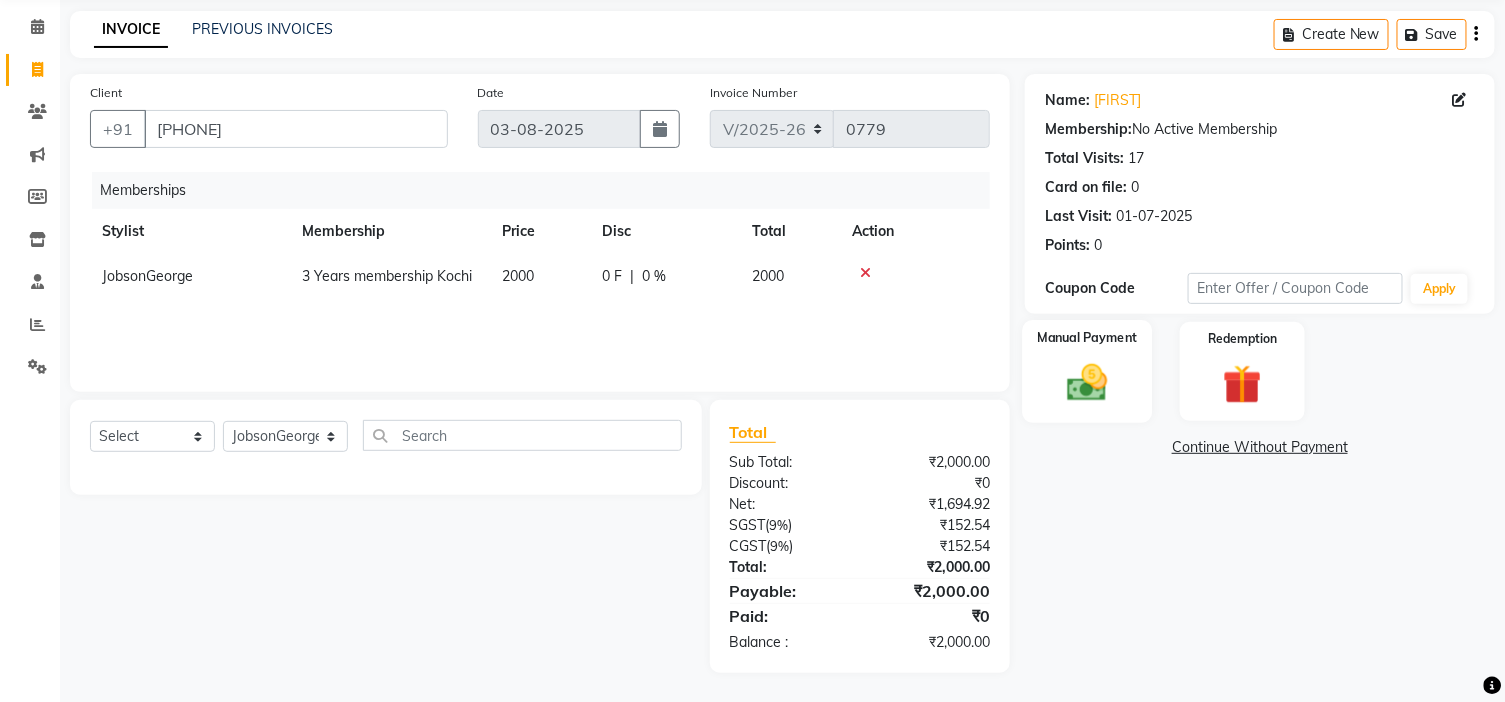 click 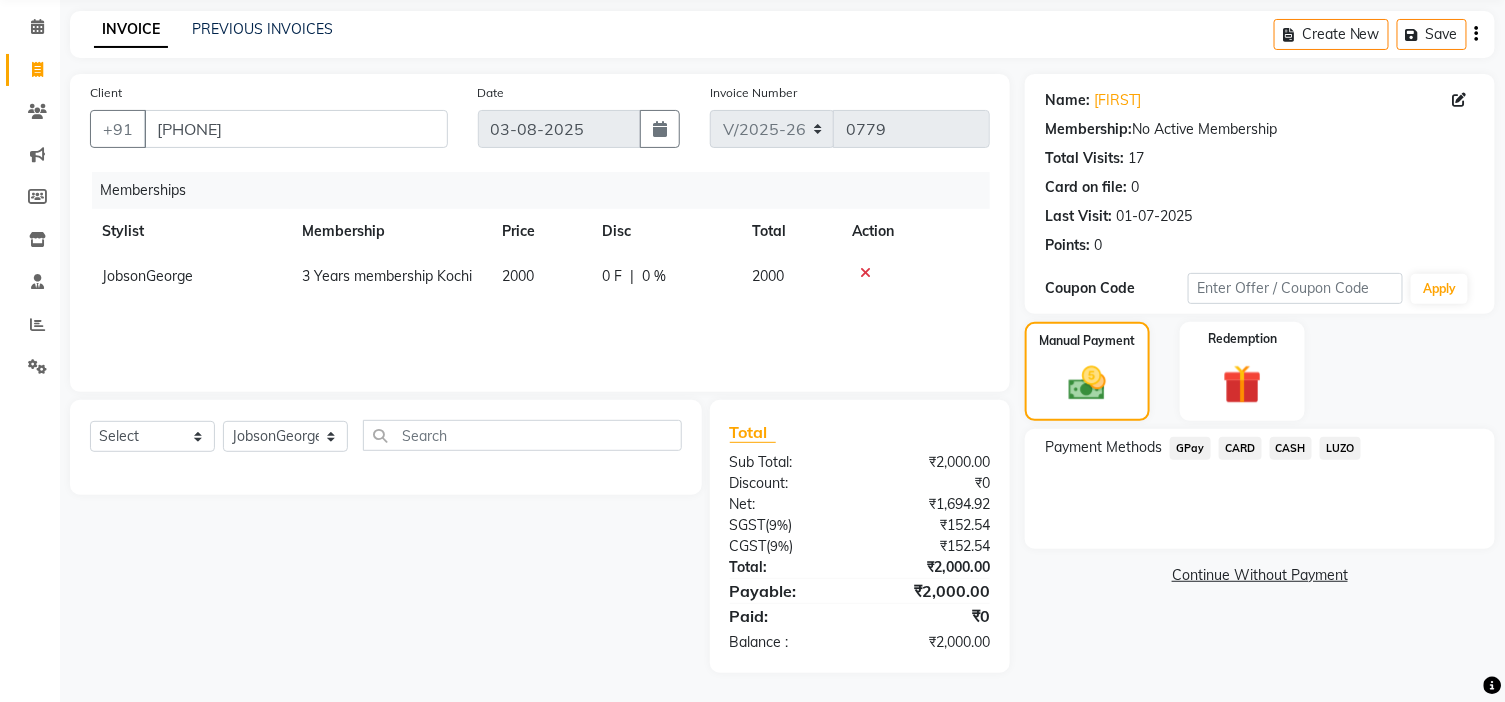 click on "CARD" 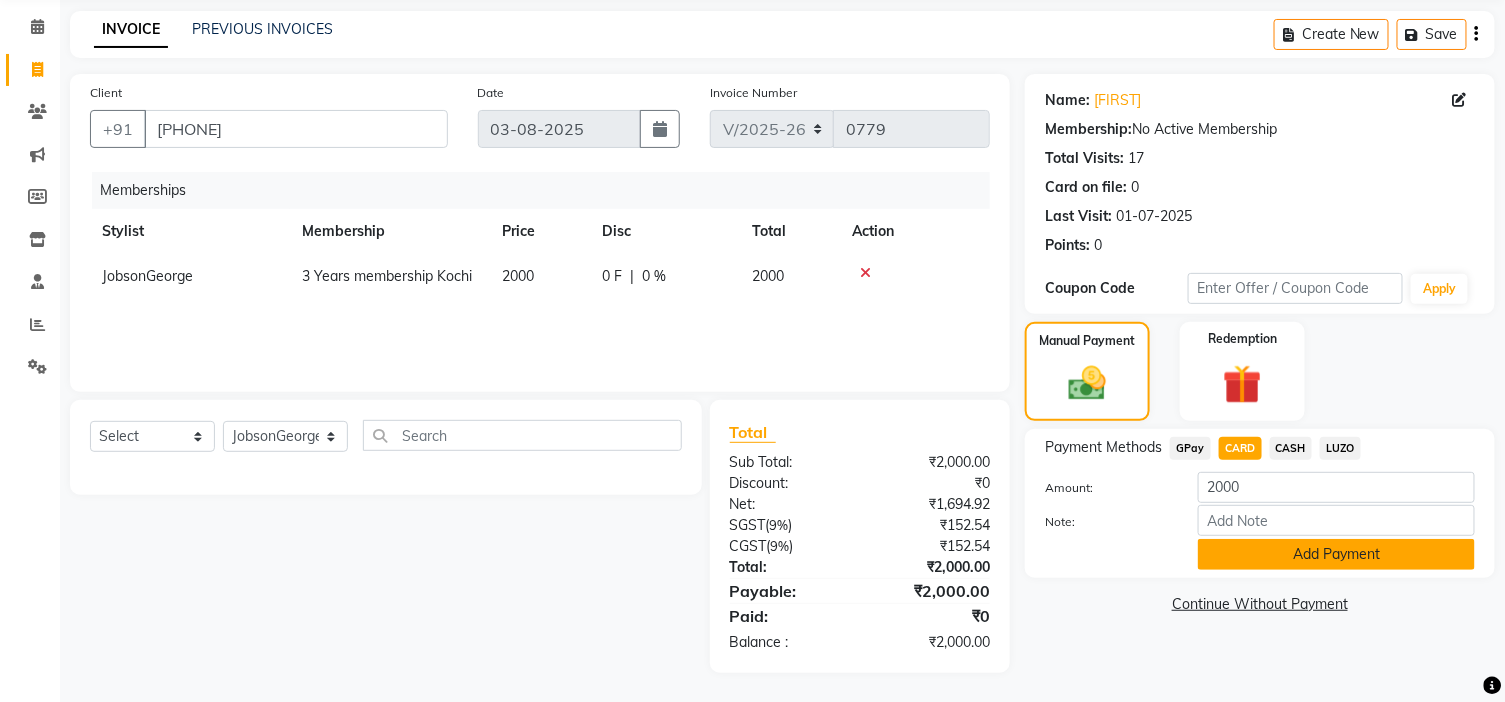 click on "Add Payment" 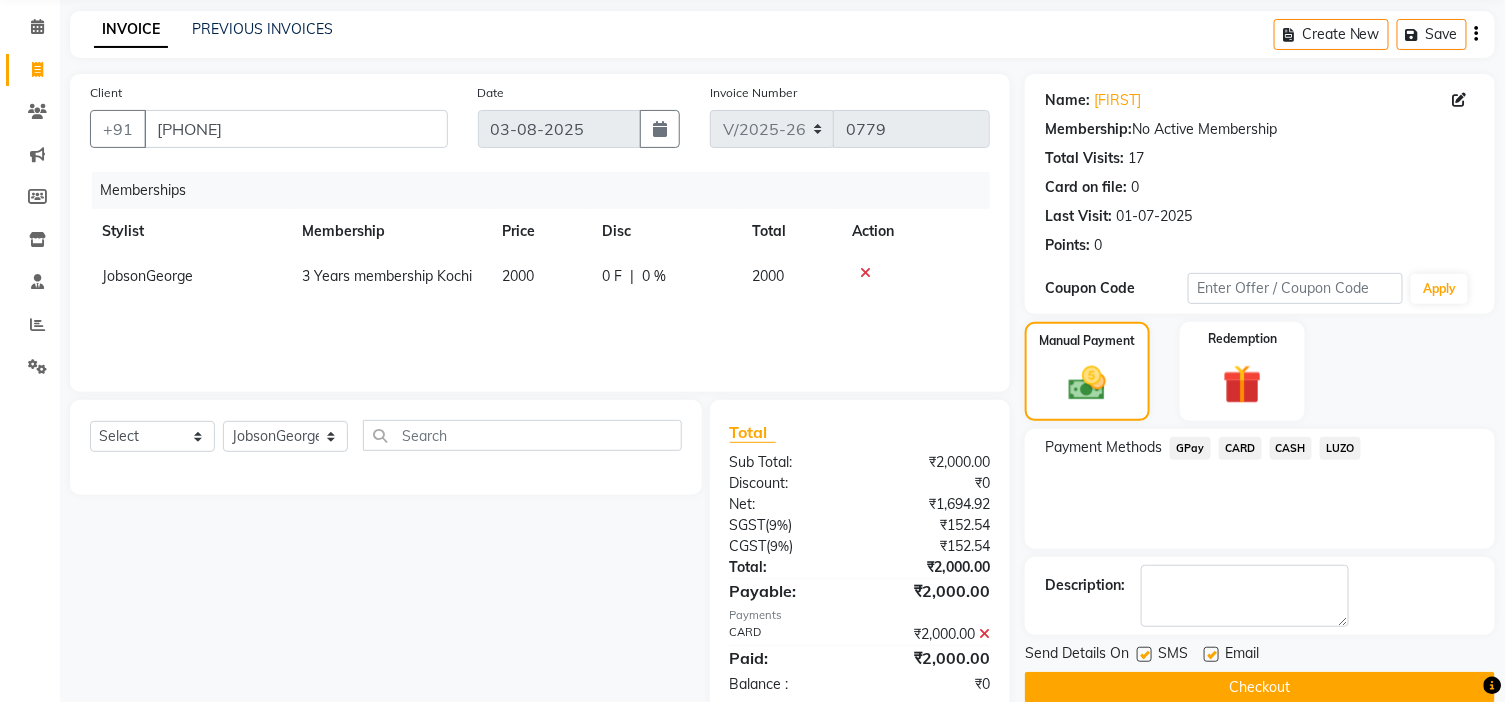 drag, startPoint x: 1205, startPoint y: 651, endPoint x: 1215, endPoint y: 661, distance: 14.142136 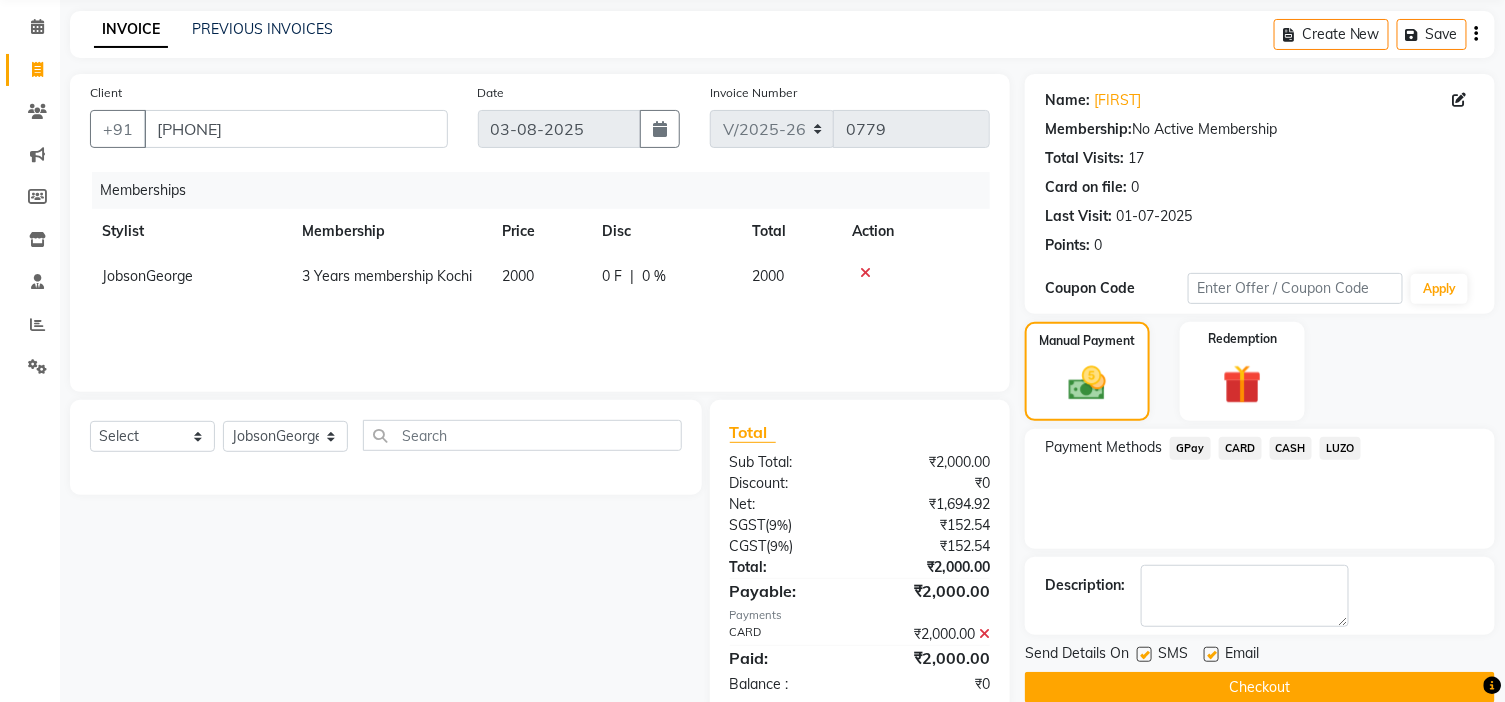click 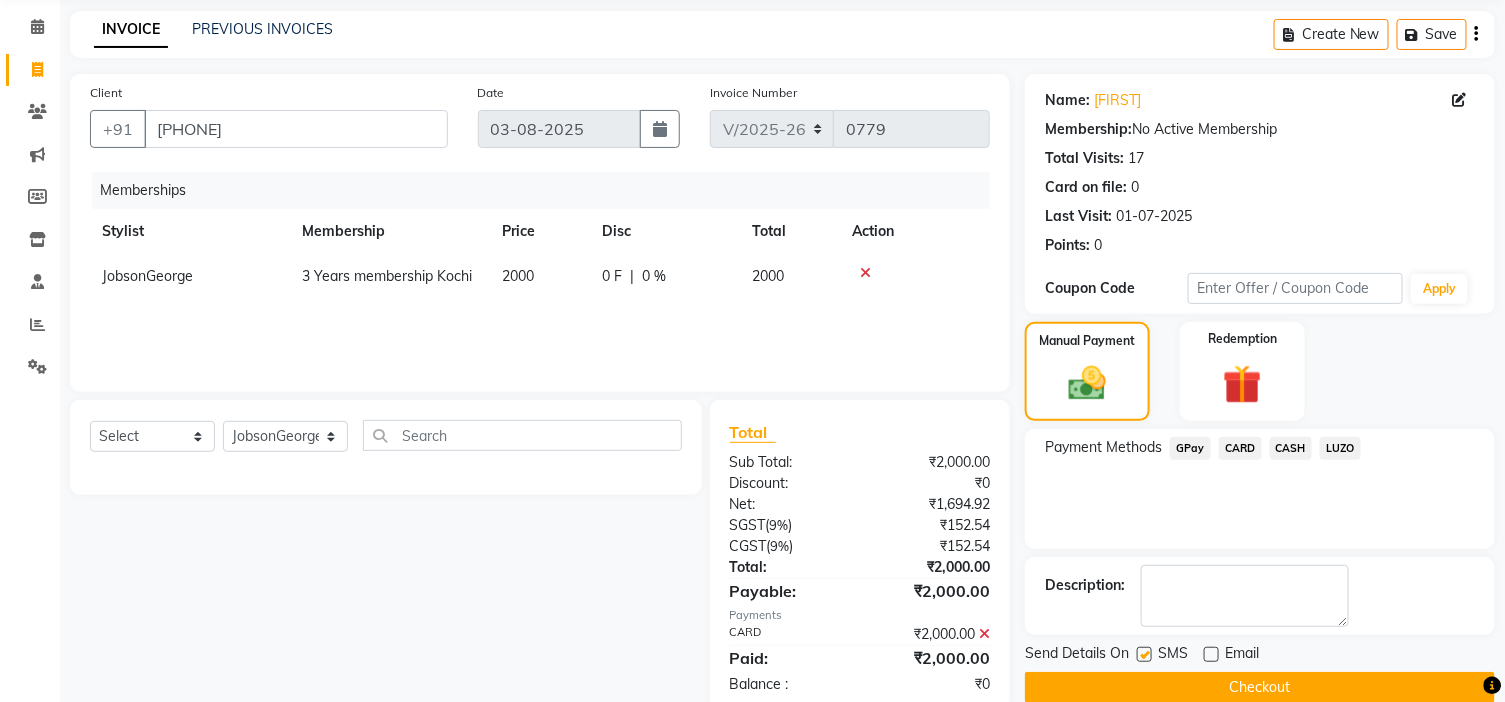 click on "Checkout" 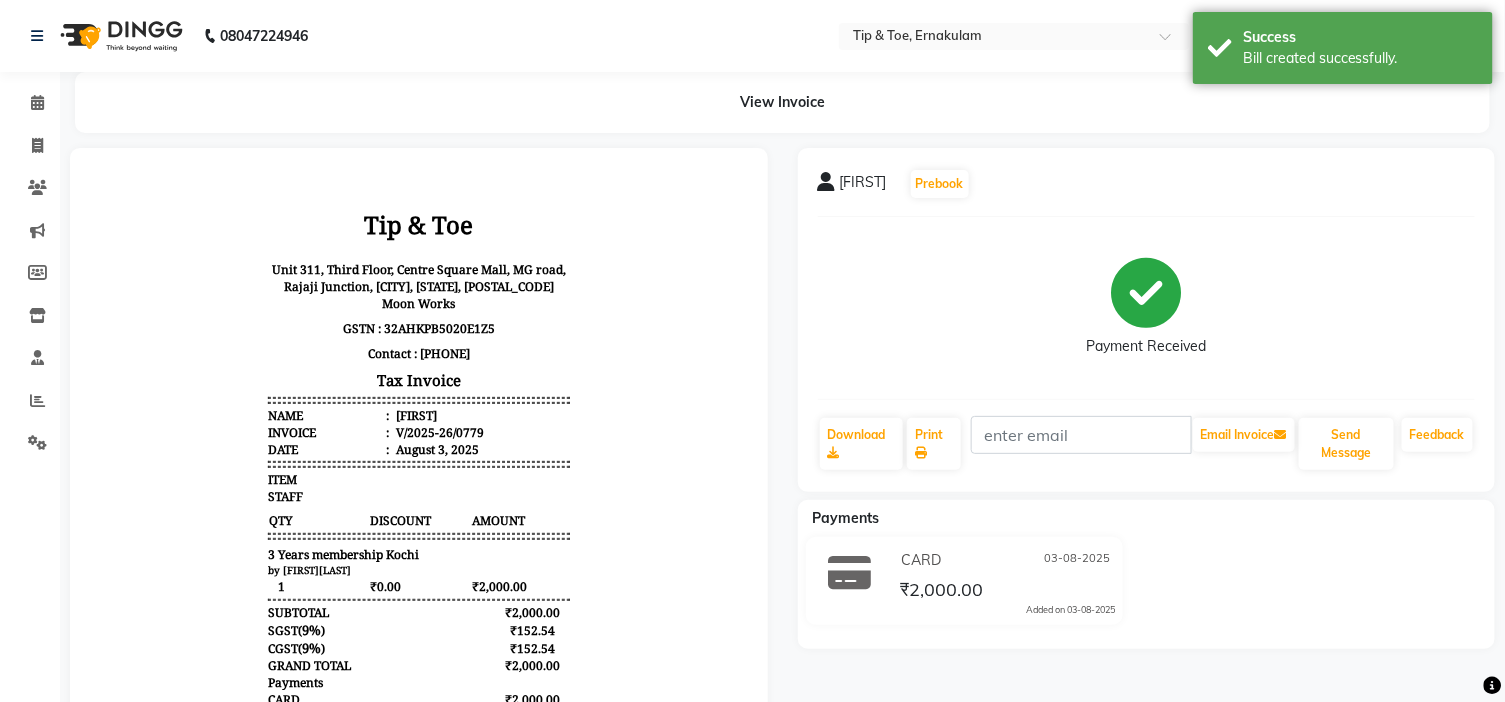 scroll, scrollTop: 0, scrollLeft: 0, axis: both 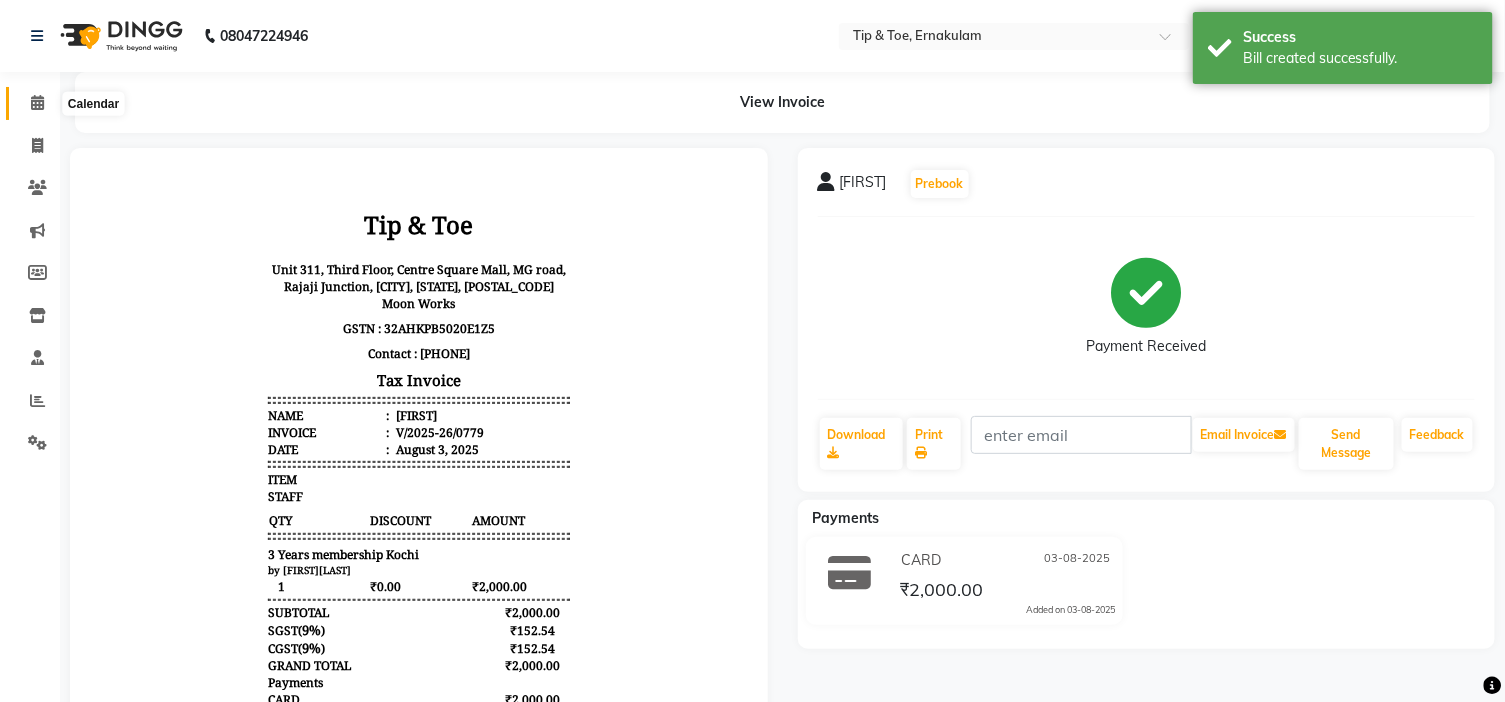 click 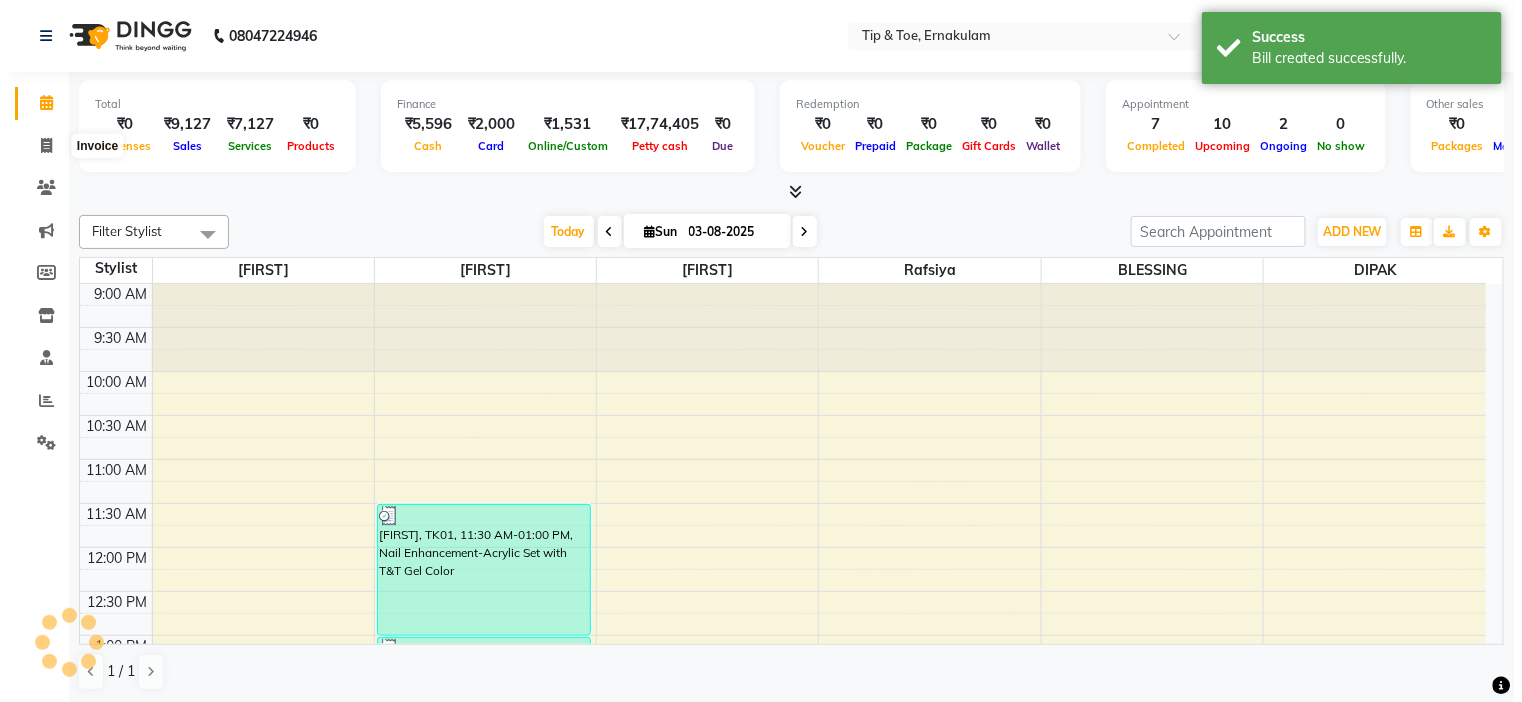scroll, scrollTop: 707, scrollLeft: 0, axis: vertical 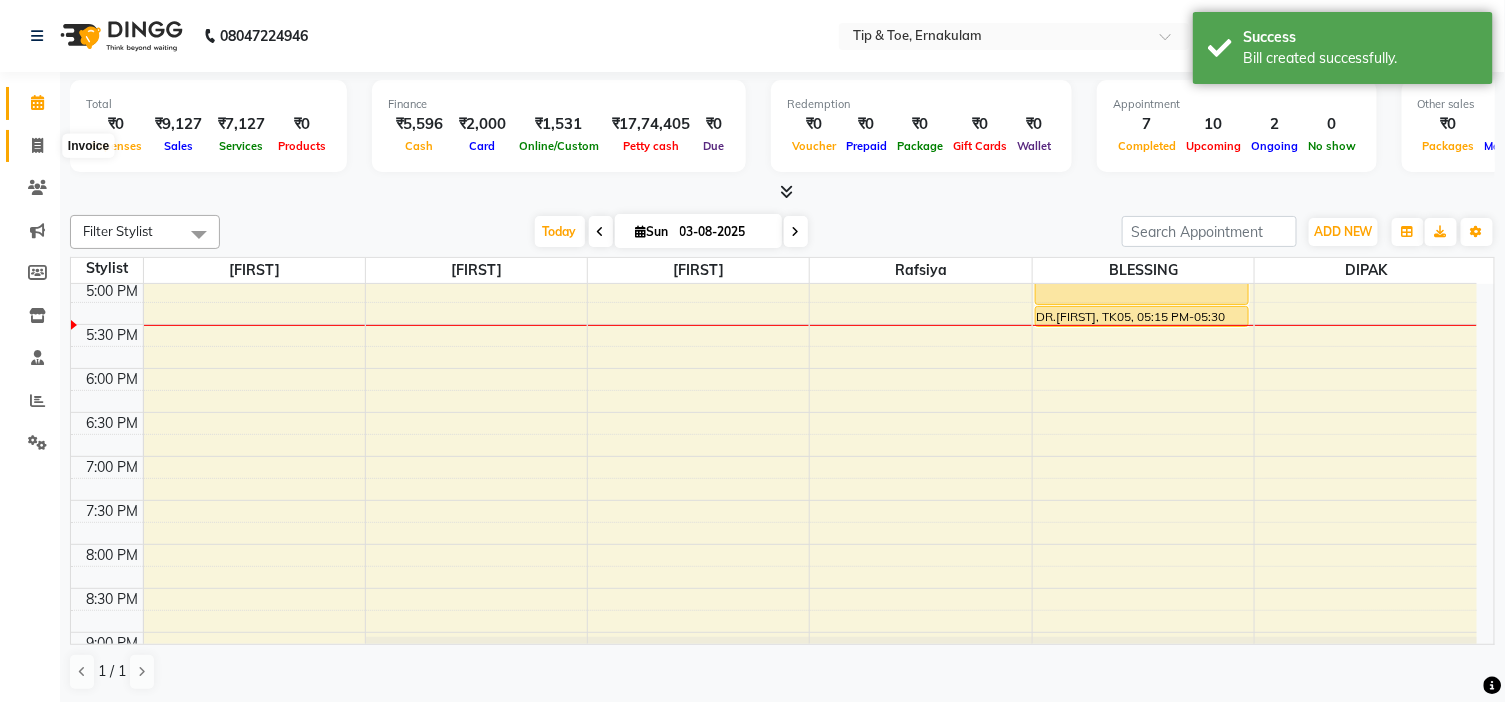 drag, startPoint x: 37, startPoint y: 147, endPoint x: 94, endPoint y: 145, distance: 57.035076 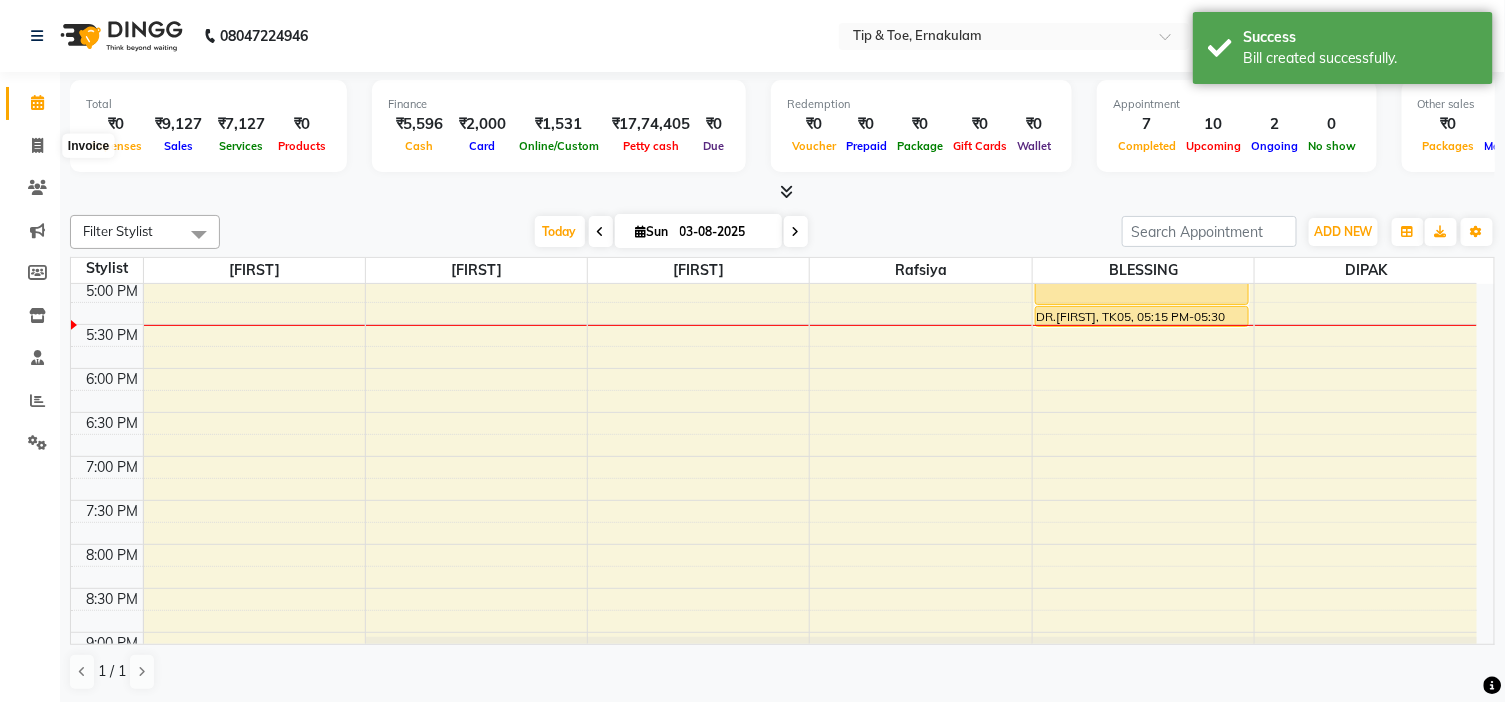 select on "5360" 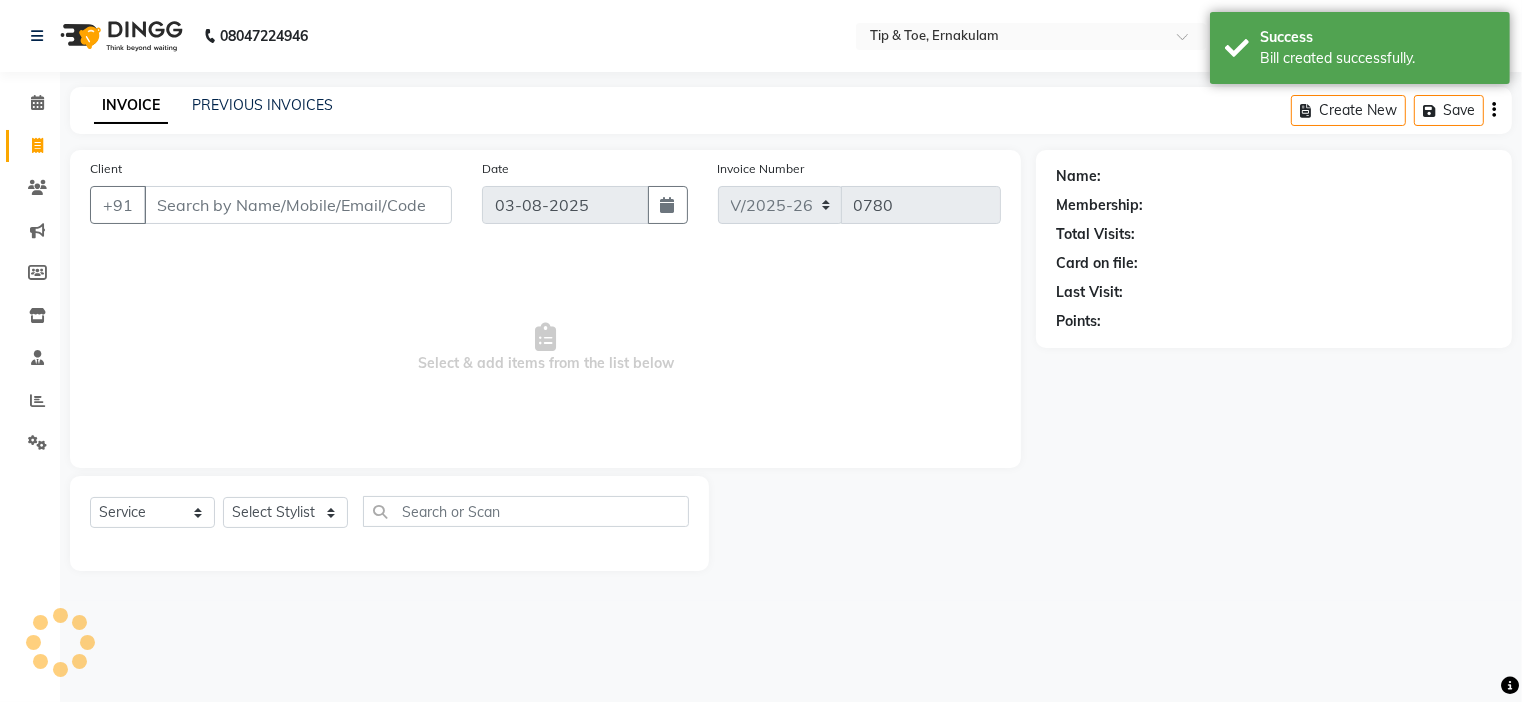 click on "Client" at bounding box center [298, 205] 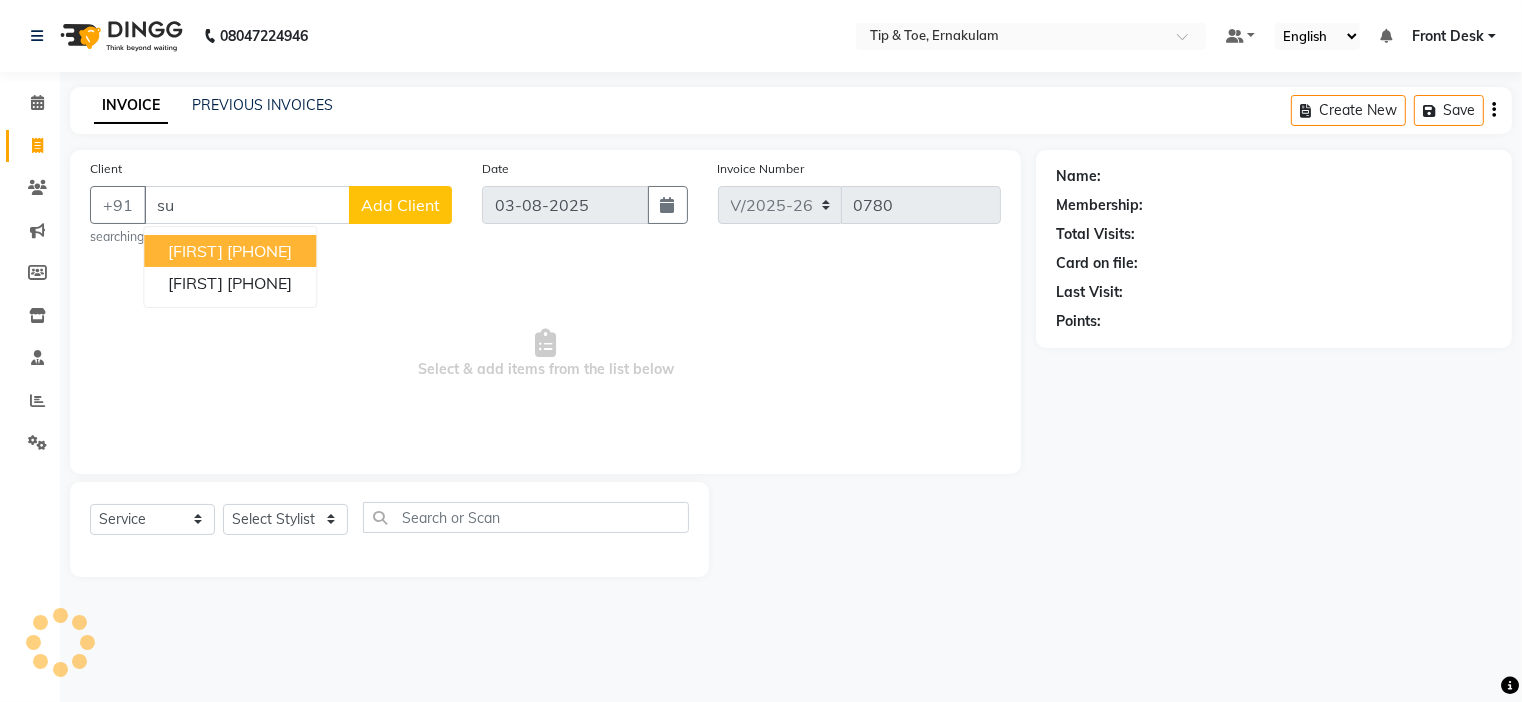 type on "s" 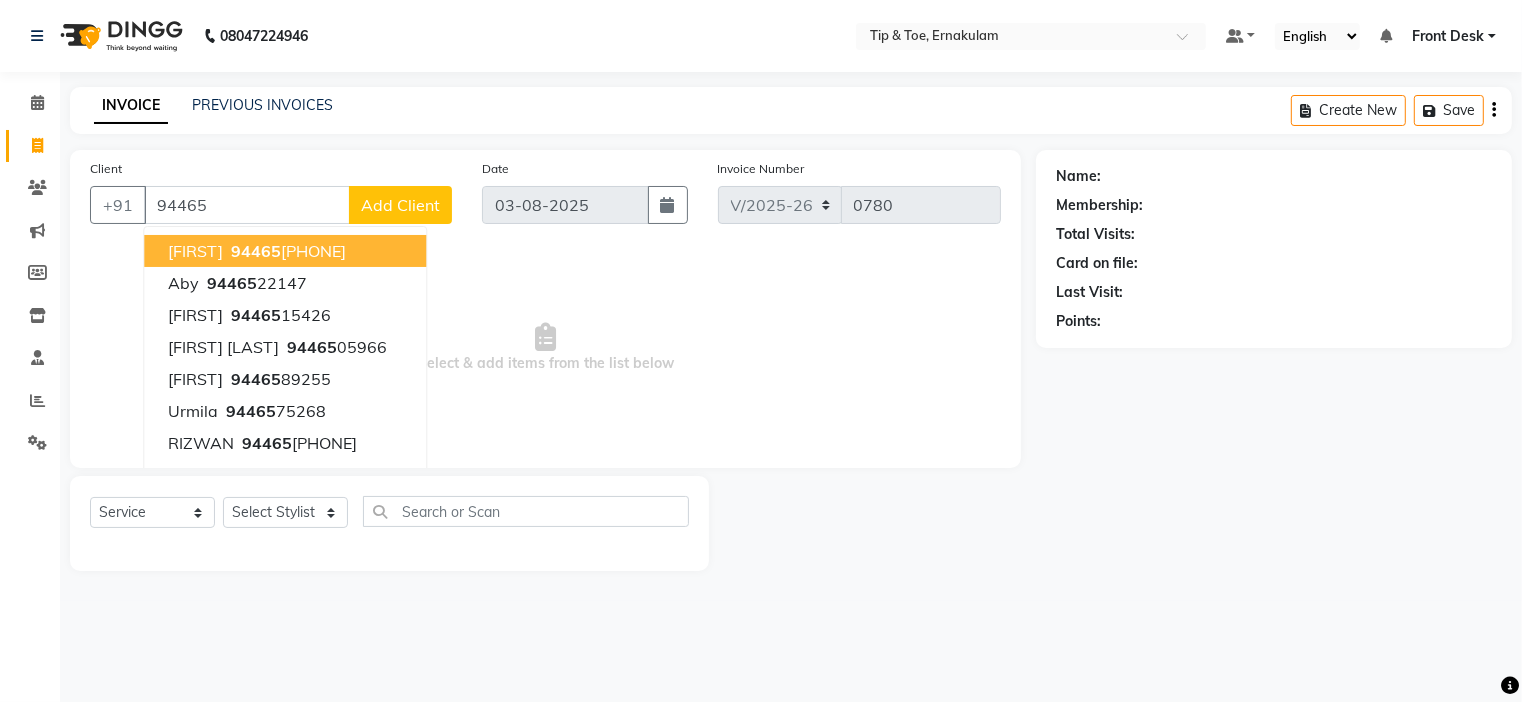 click on "94465" at bounding box center [247, 205] 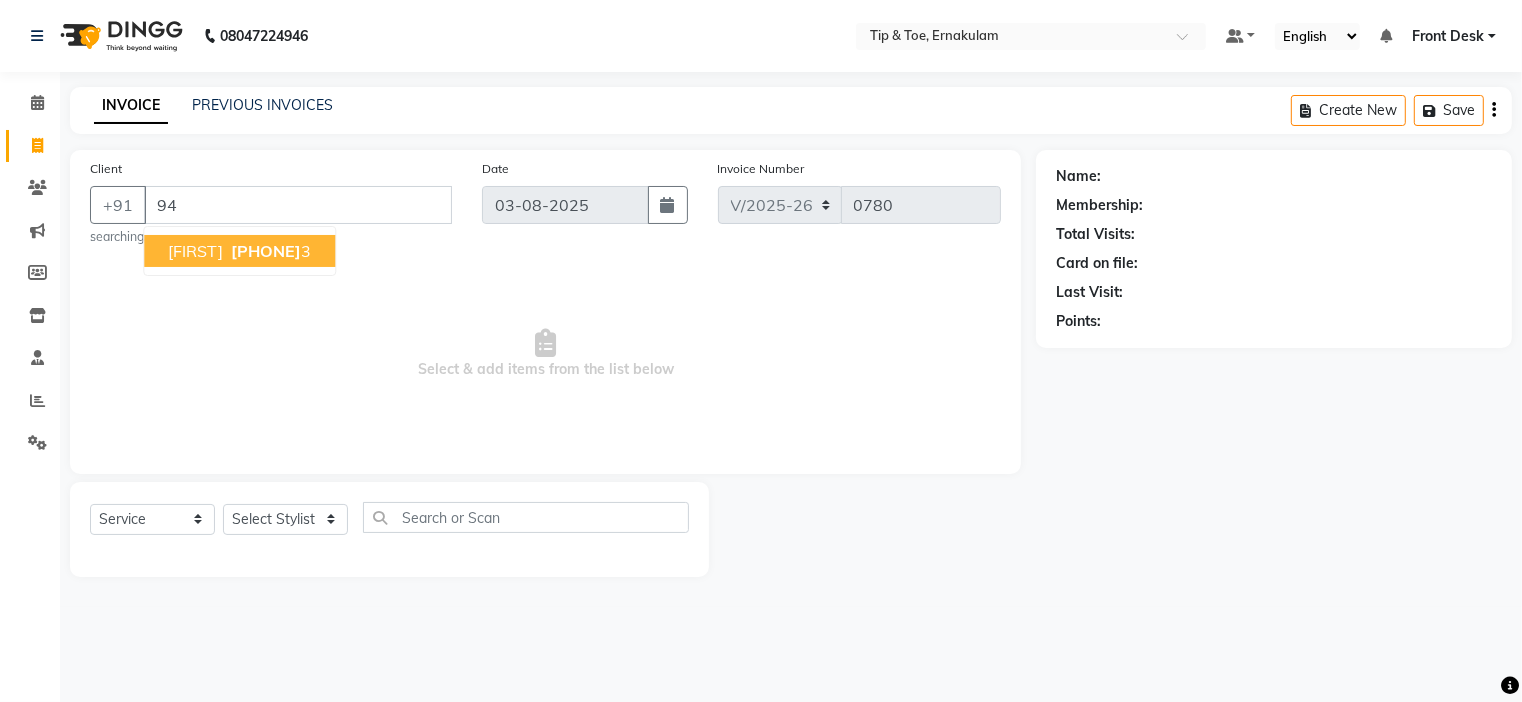 type on "9" 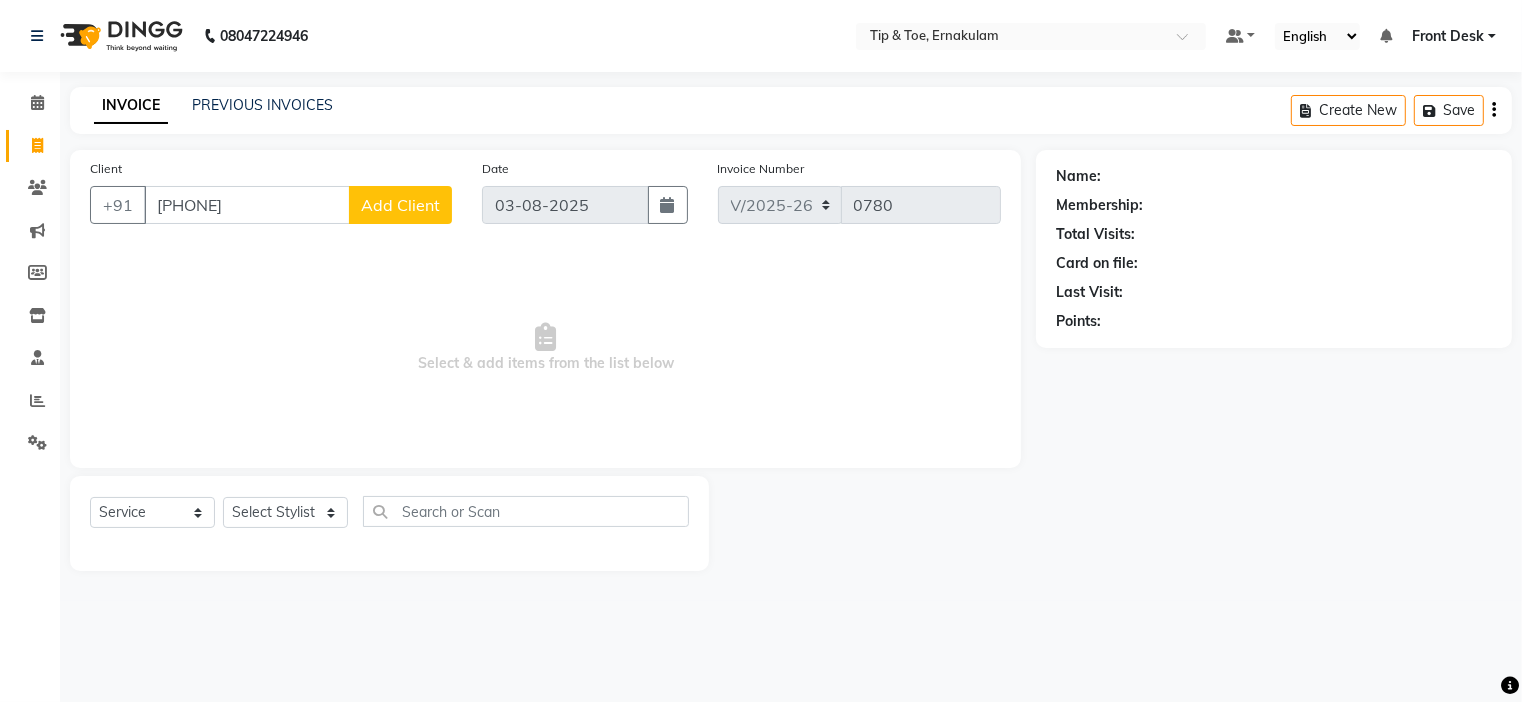 type on "[PHONE]" 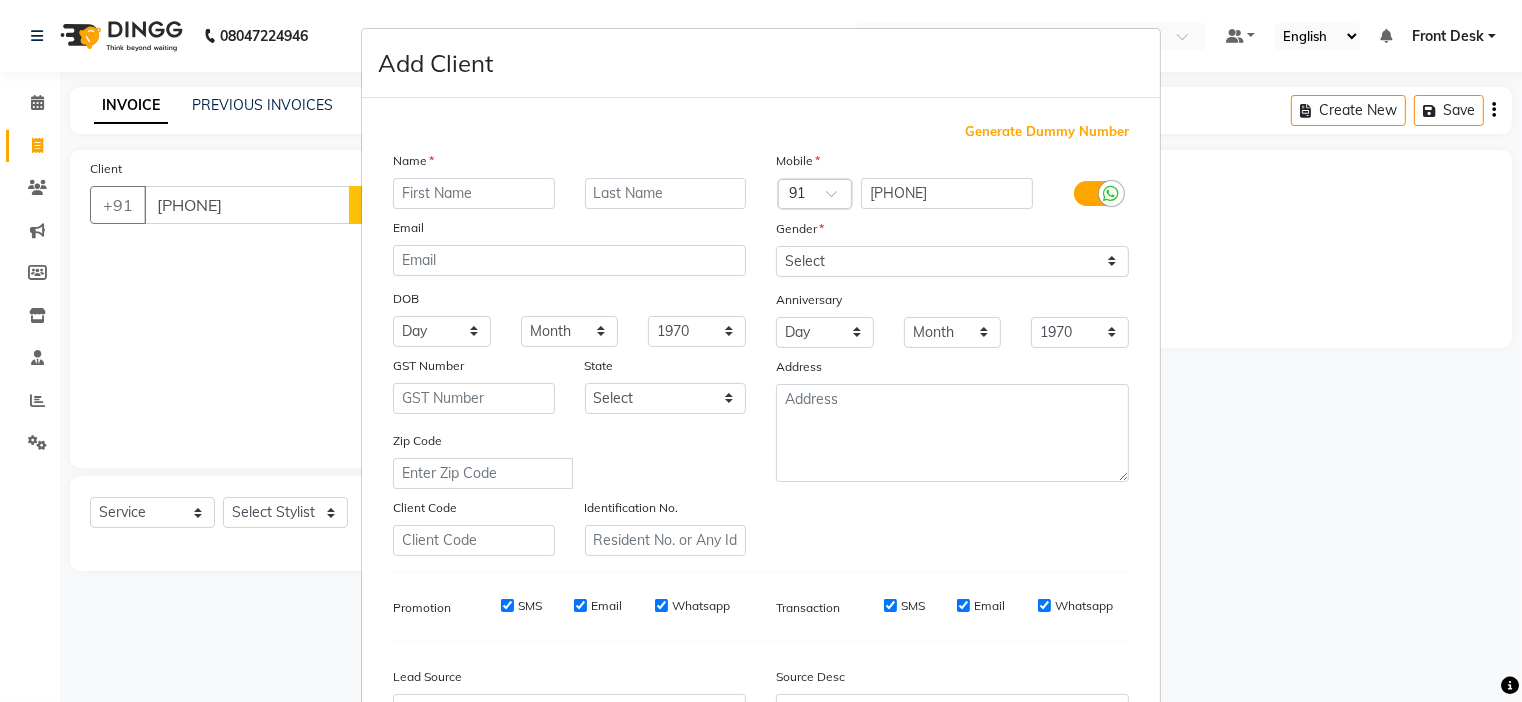 click at bounding box center (474, 193) 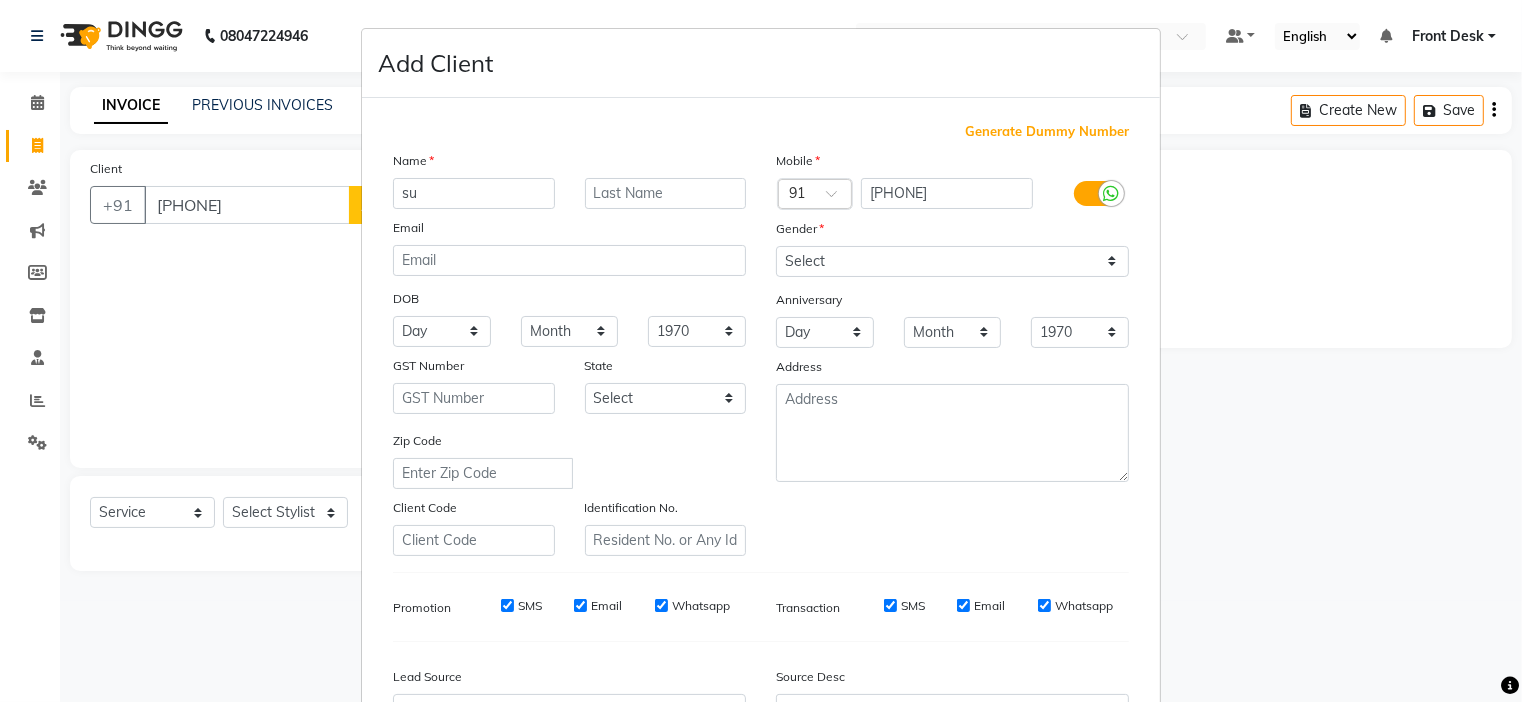 type on "s" 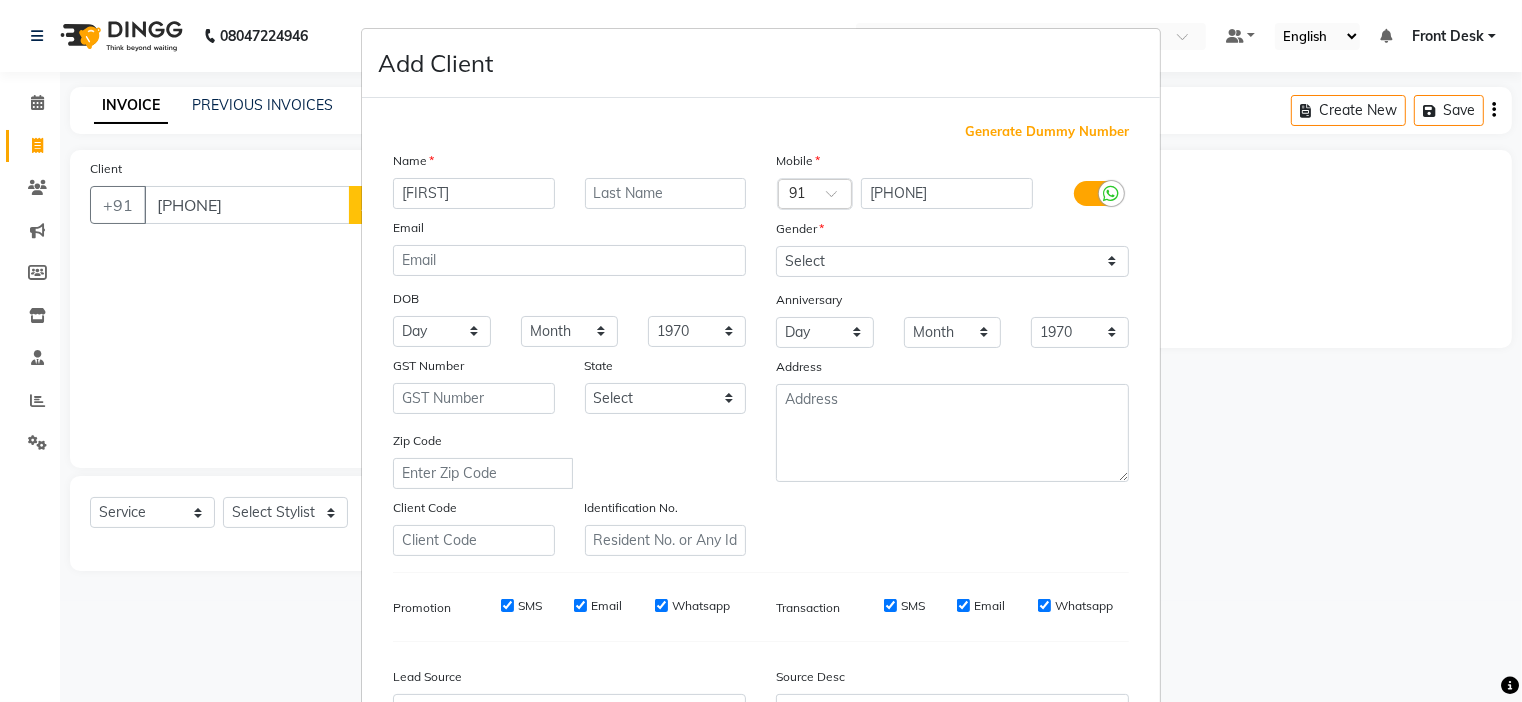 type on "[FIRST]" 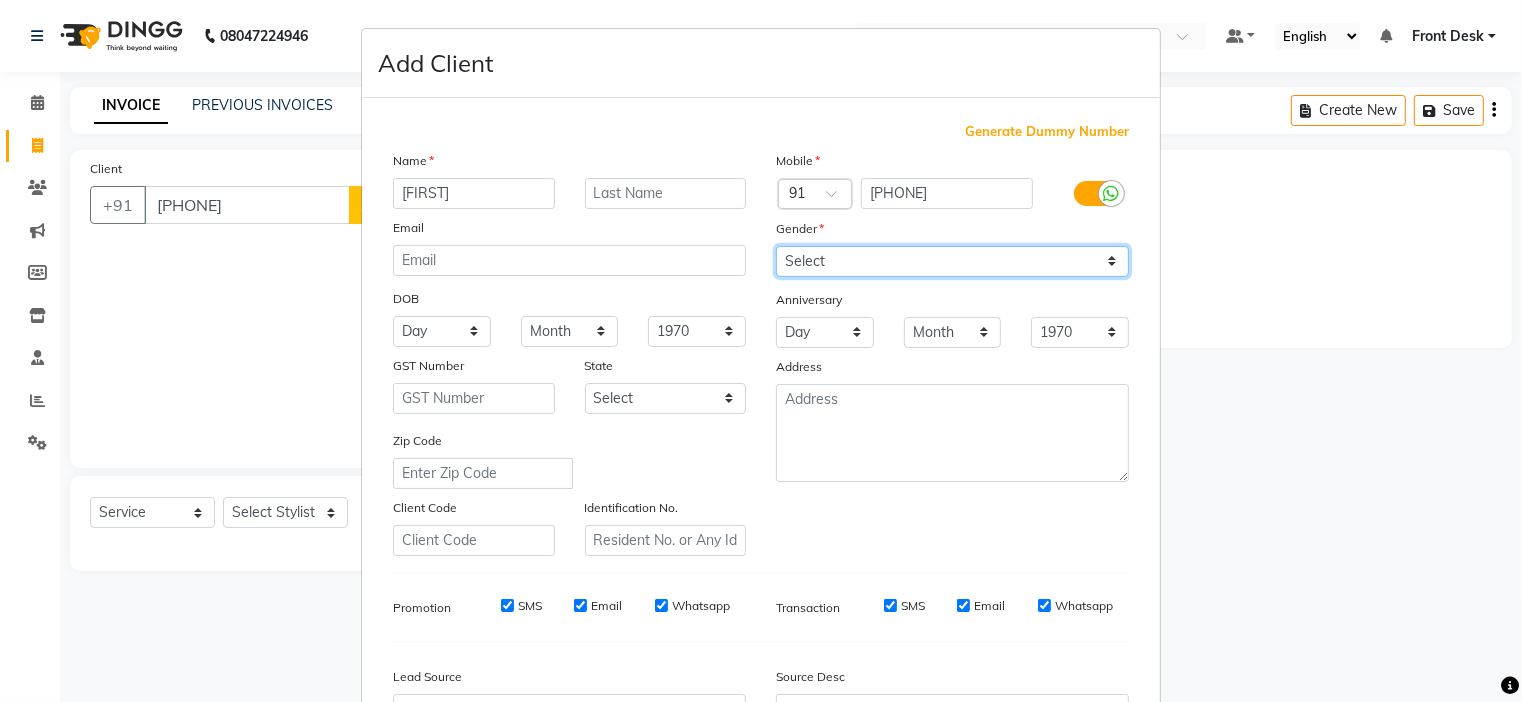 click on "Select Male Female Other Prefer Not To Say" at bounding box center (952, 261) 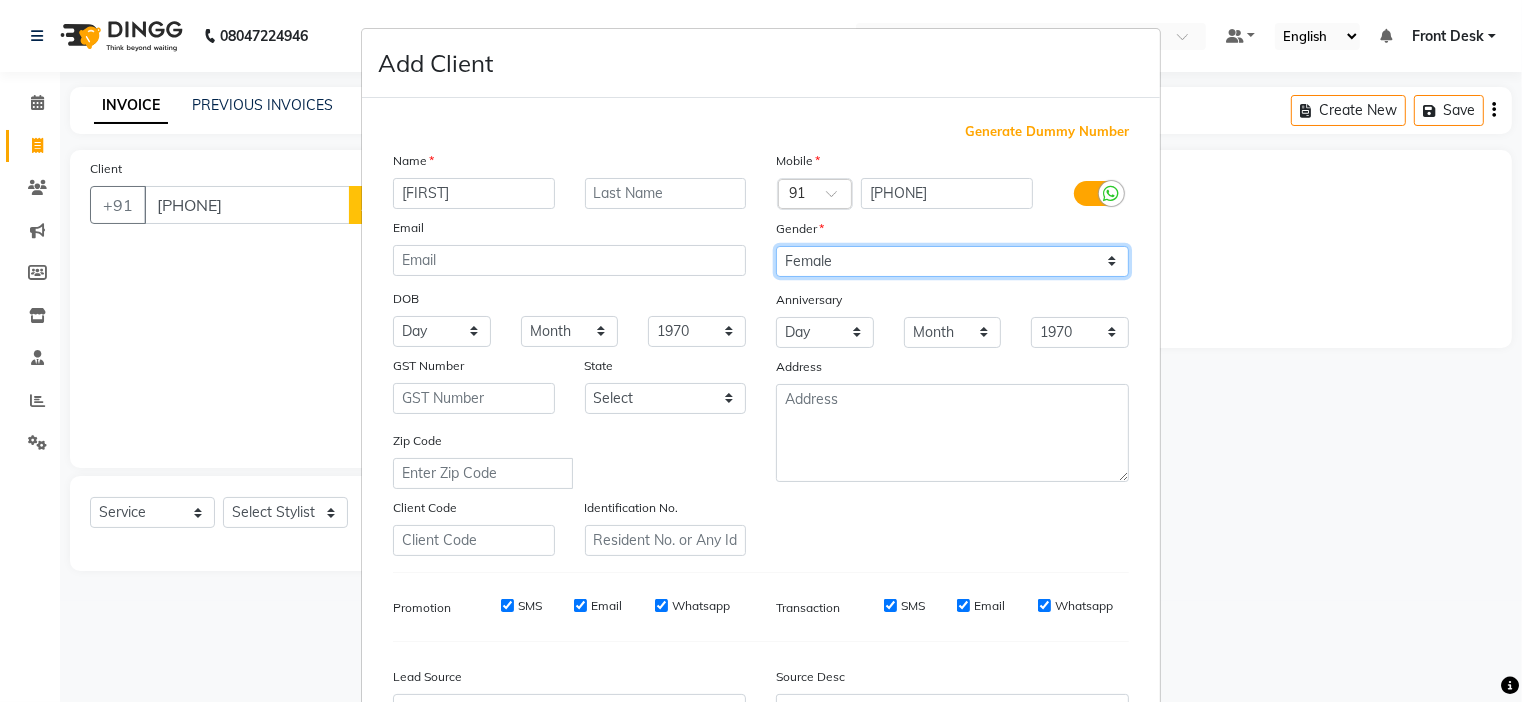 click on "Select Male Female Other Prefer Not To Say" at bounding box center [952, 261] 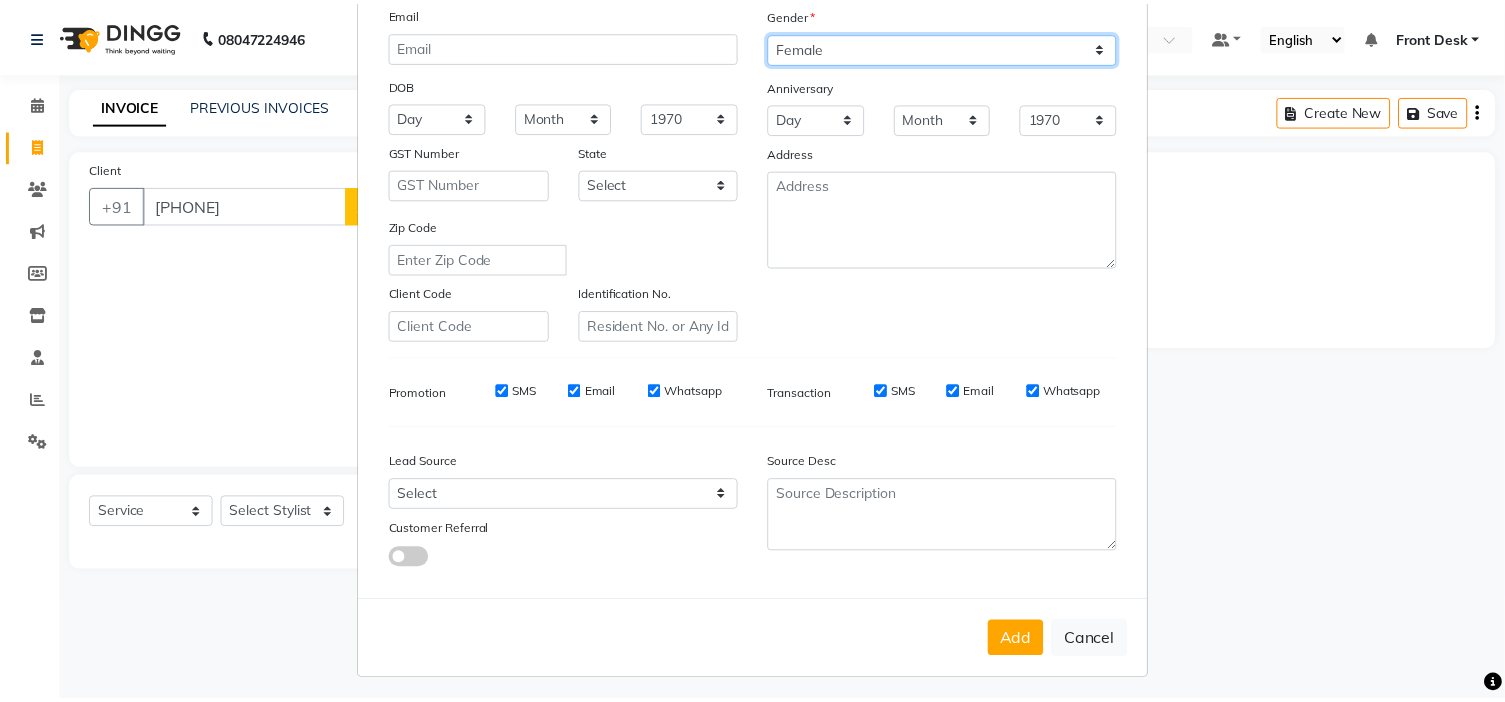 scroll, scrollTop: 222, scrollLeft: 0, axis: vertical 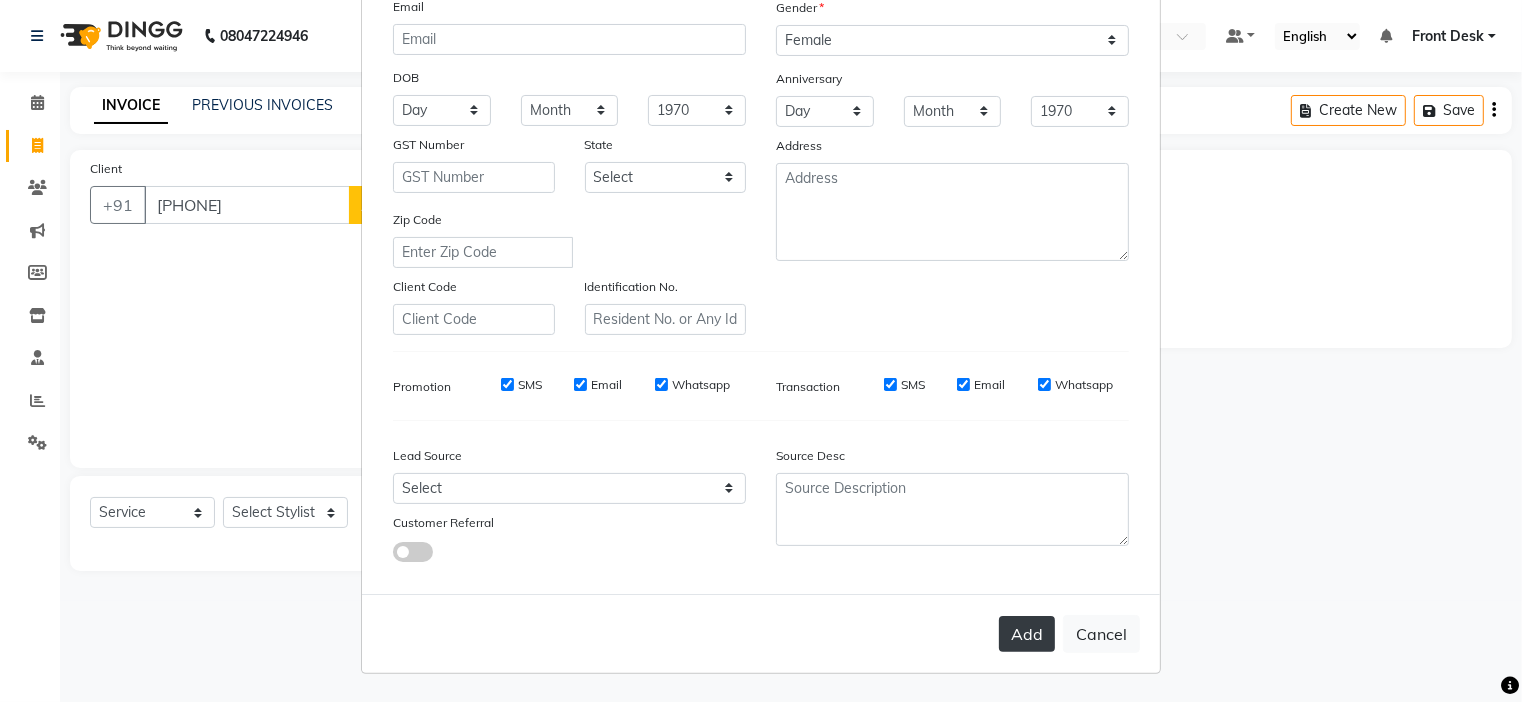 click on "Add" at bounding box center [1027, 634] 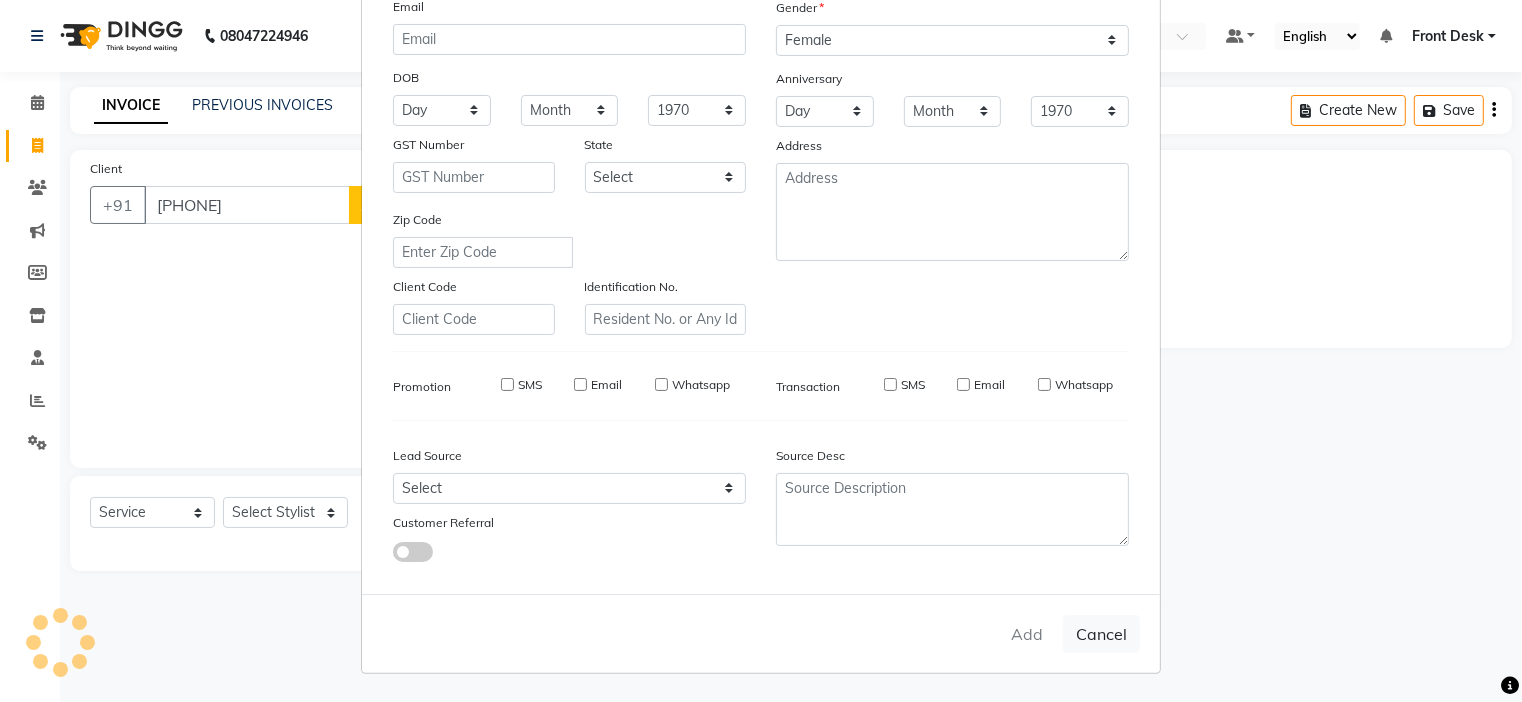 type 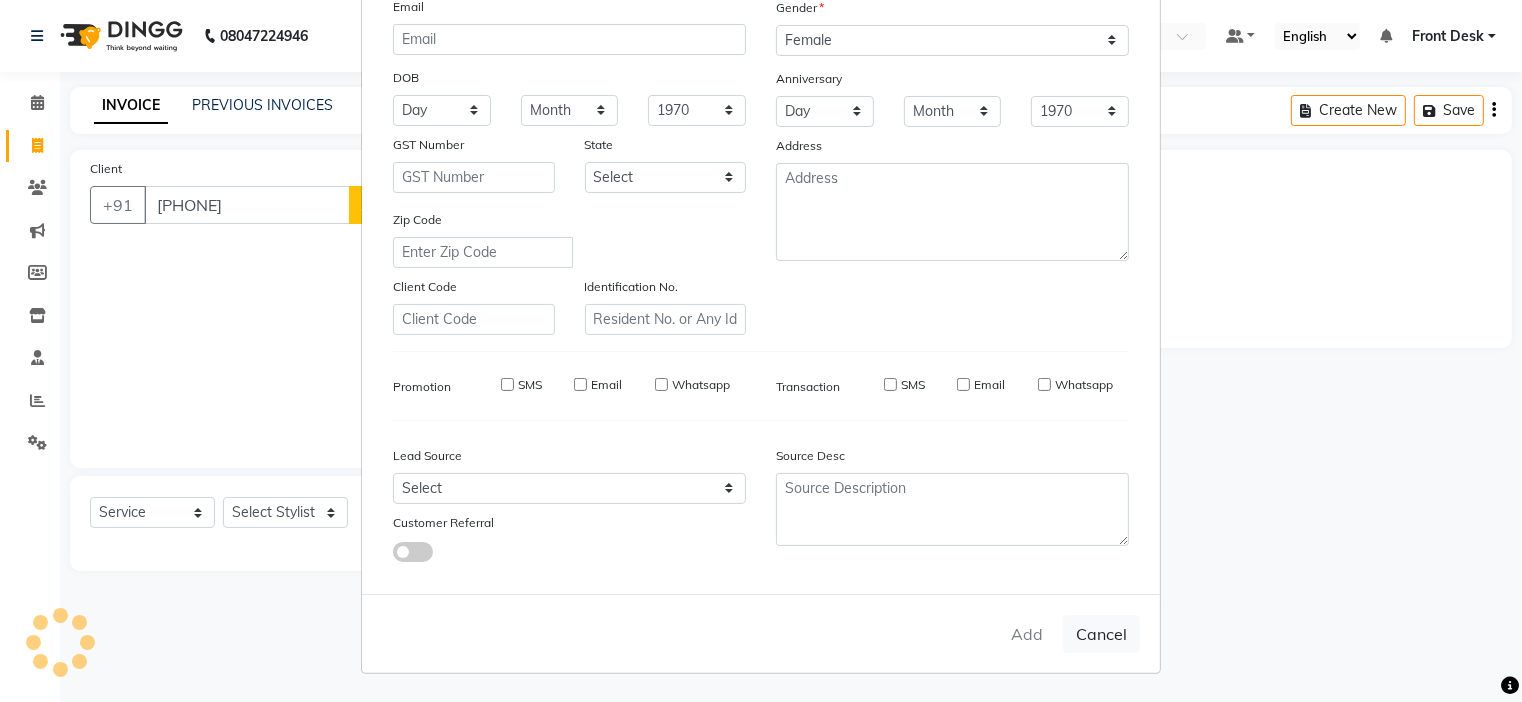 select 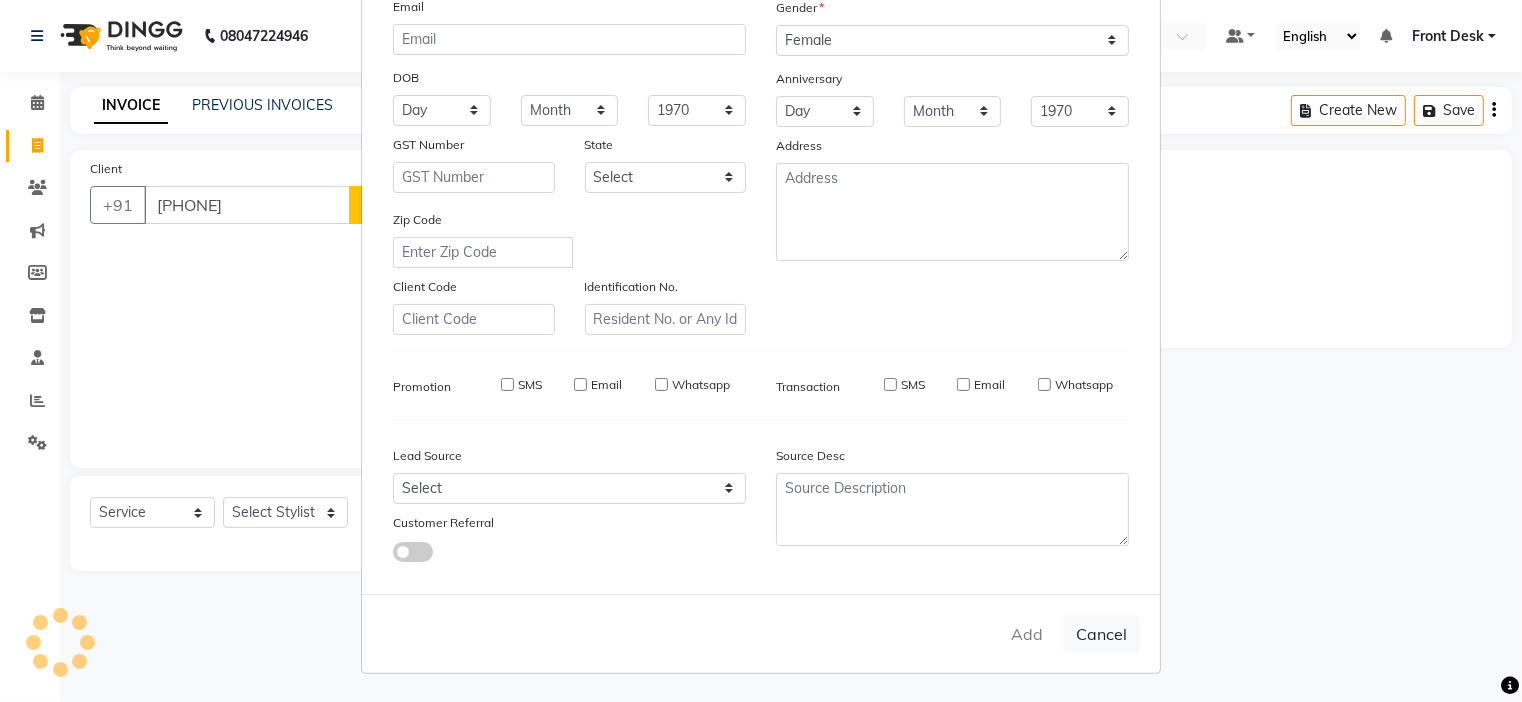 select 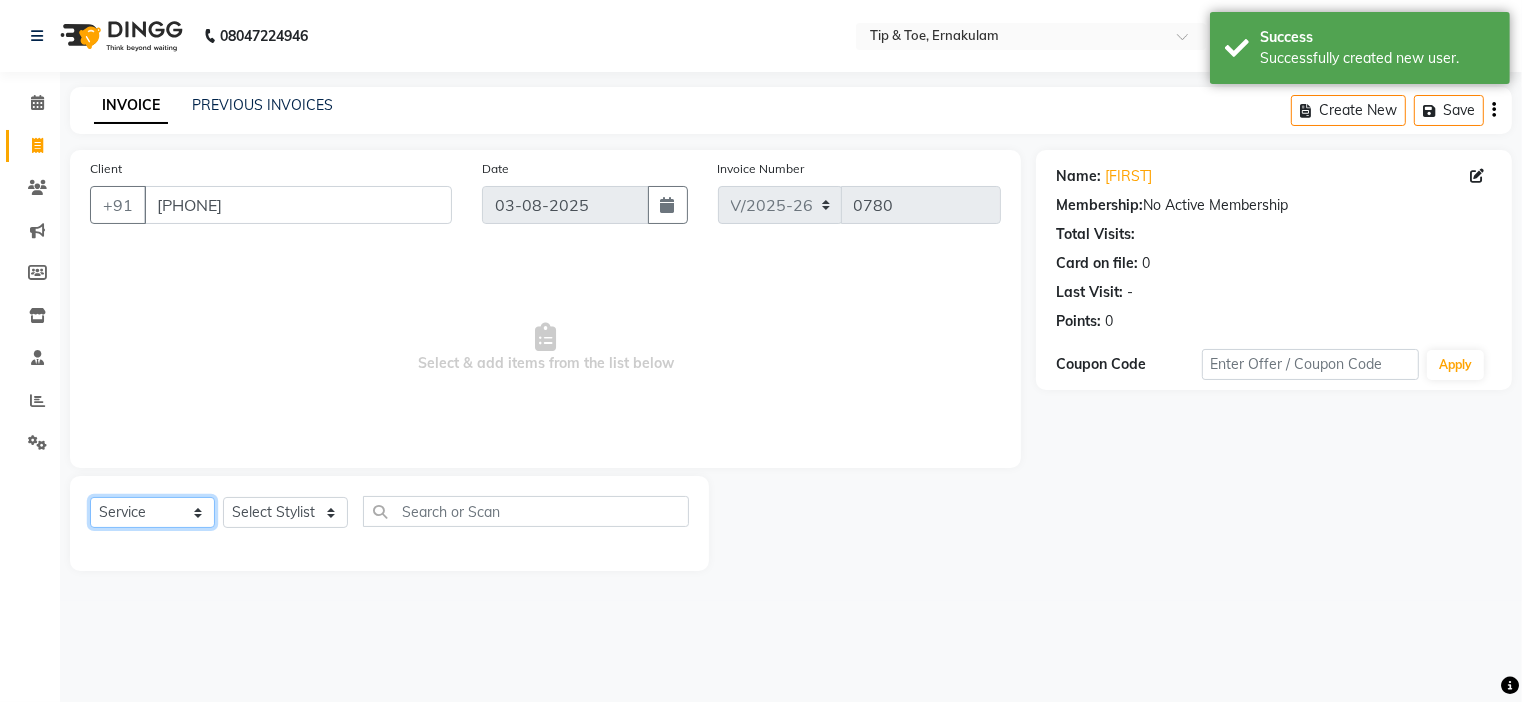 click on "Select  Service  Product  Membership  Package Voucher Prepaid Gift Card" 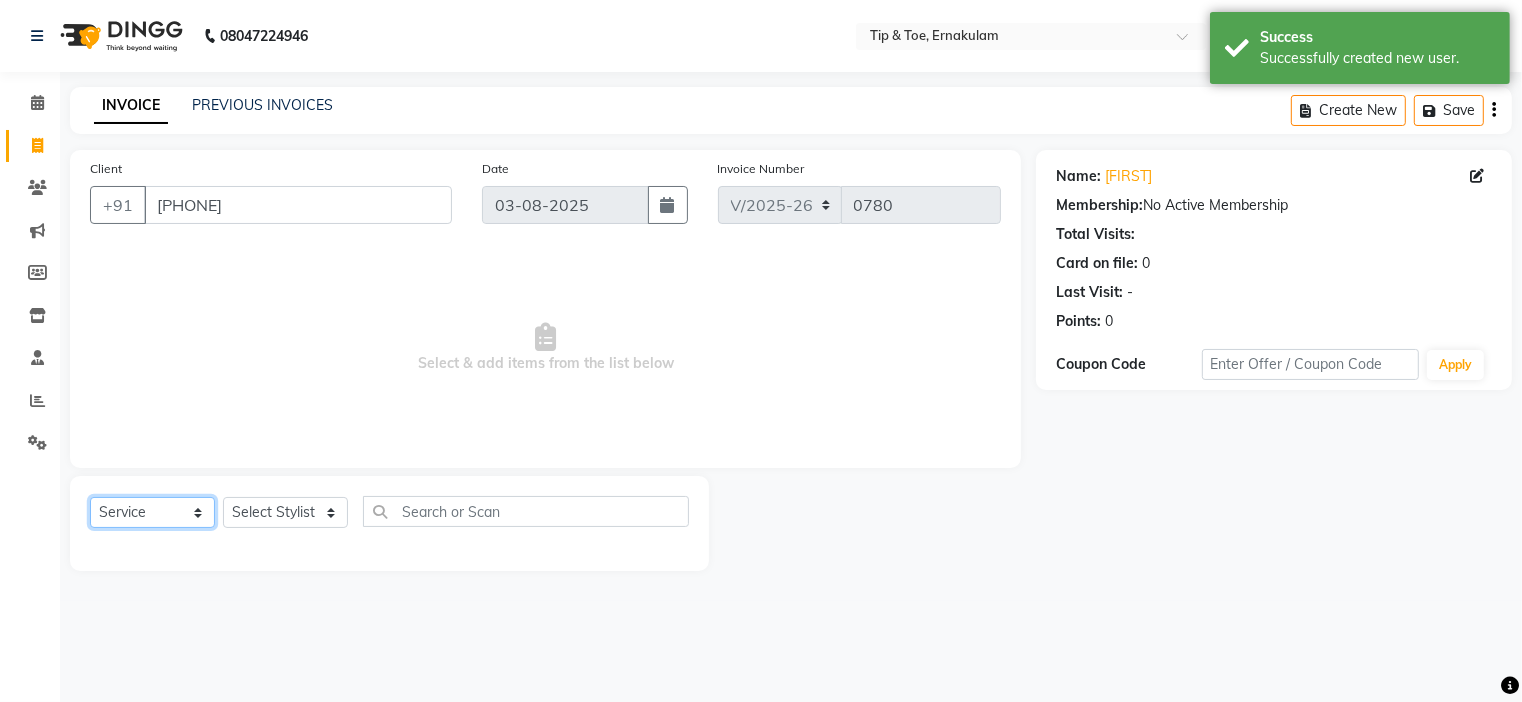 select on "membership" 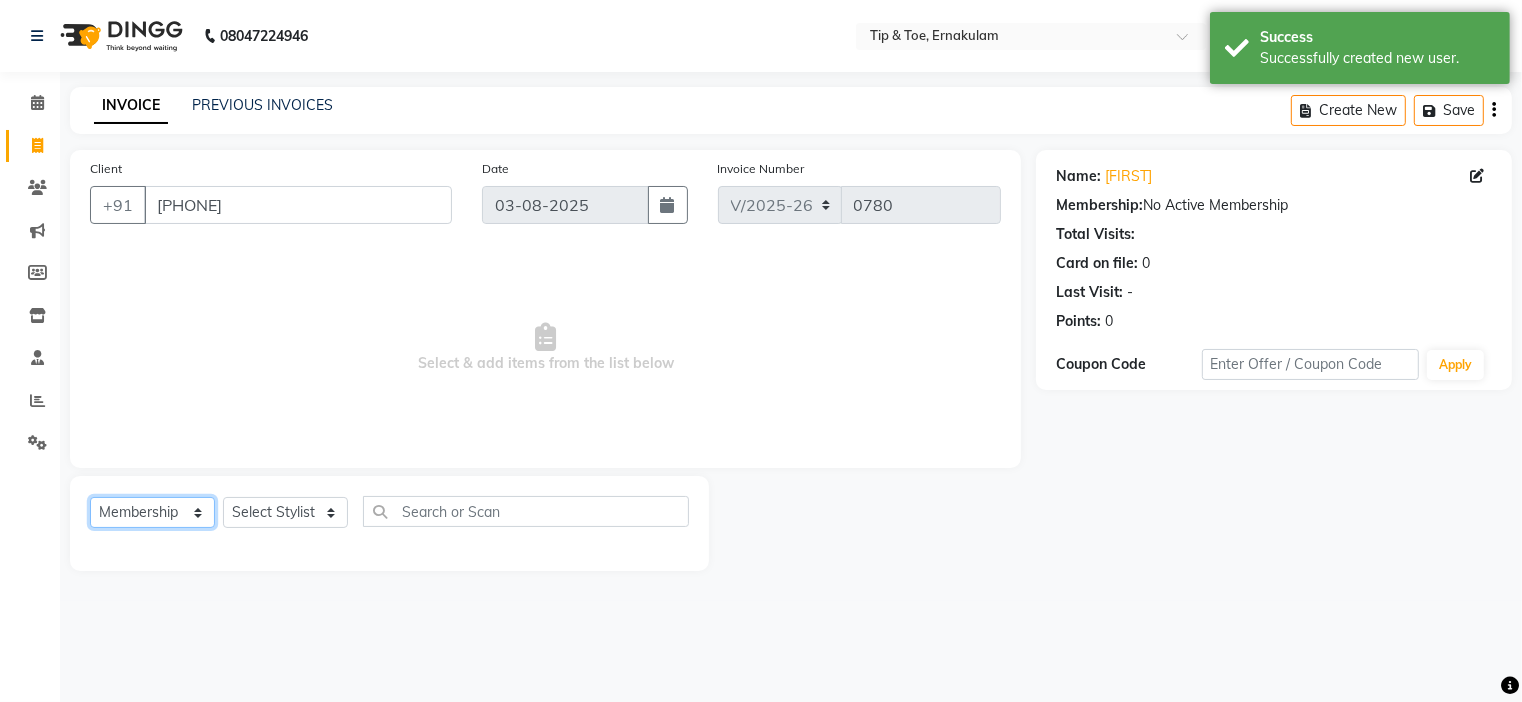 click on "Select  Service  Product  Membership  Package Voucher Prepaid Gift Card" 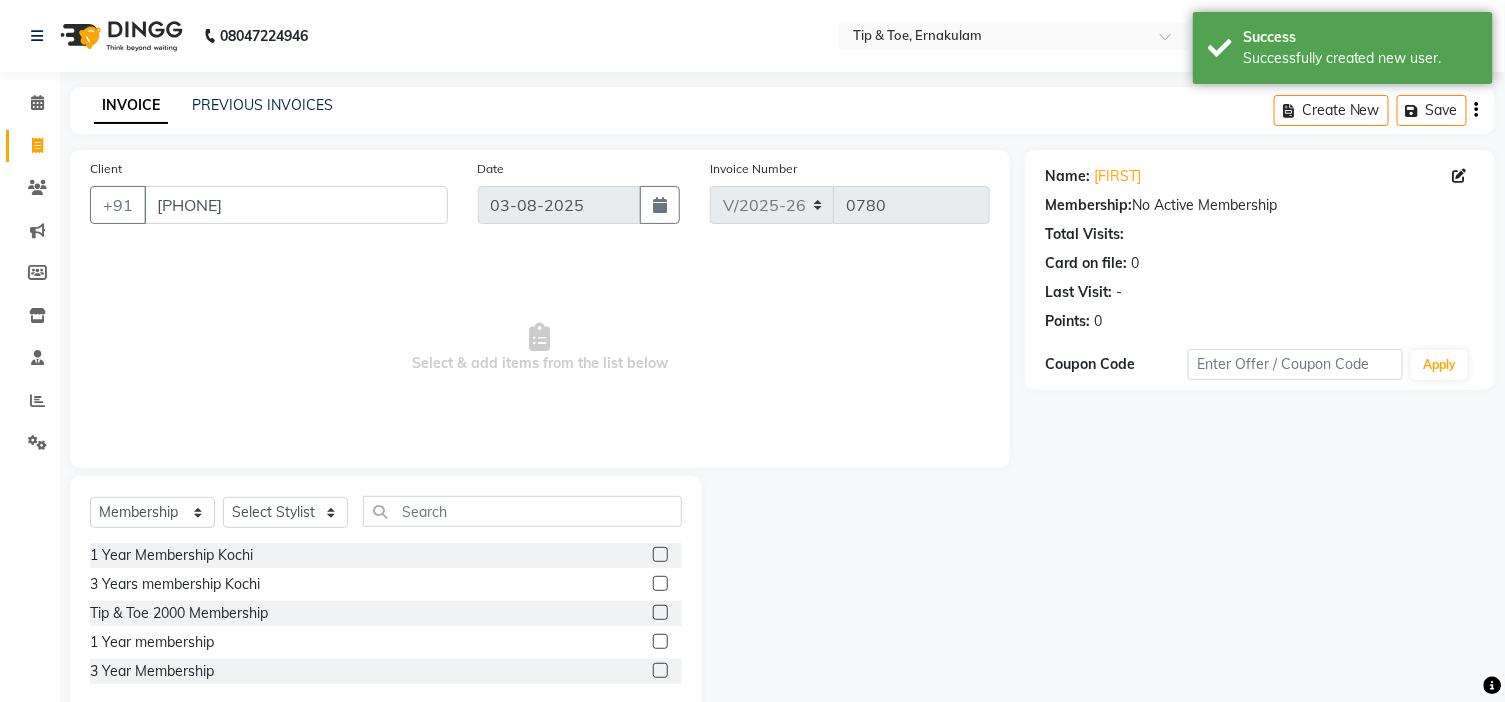 click 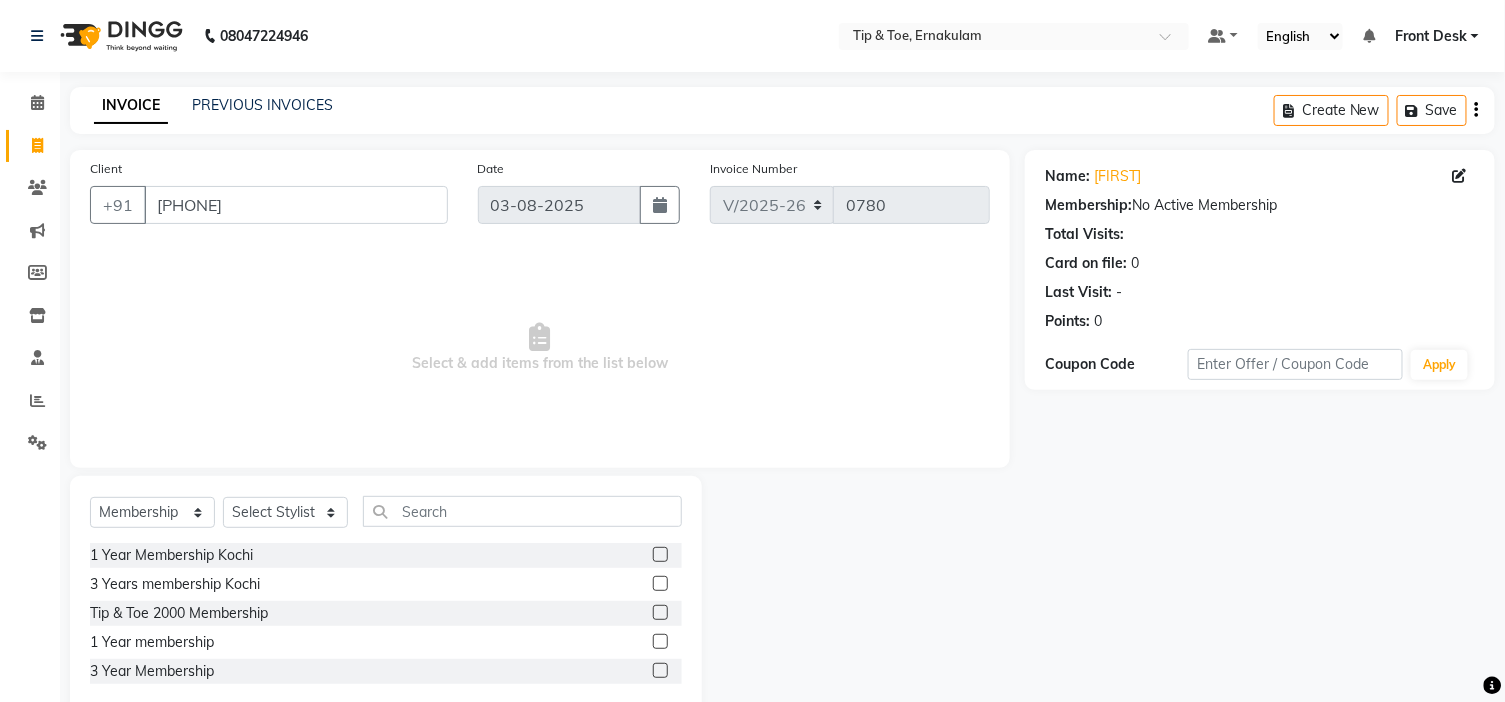 click 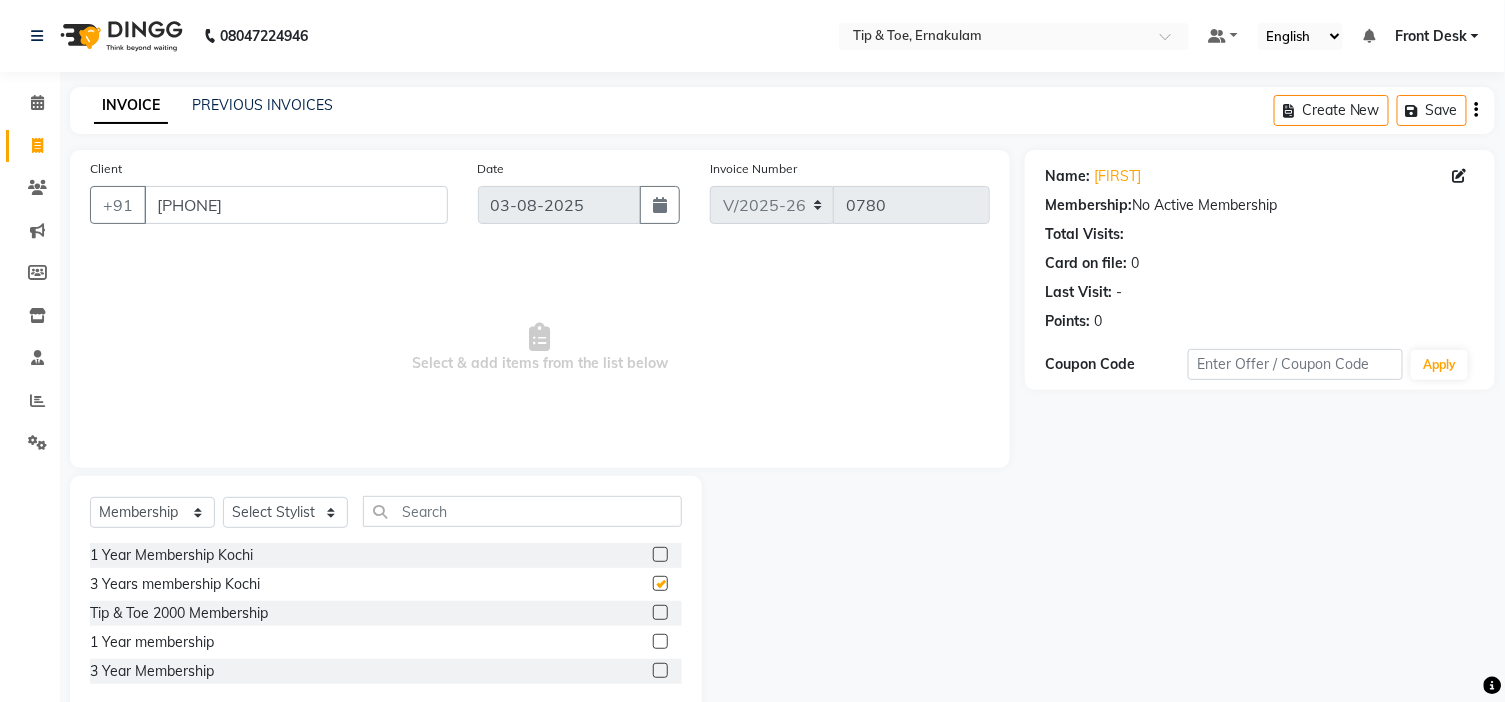 checkbox on "false" 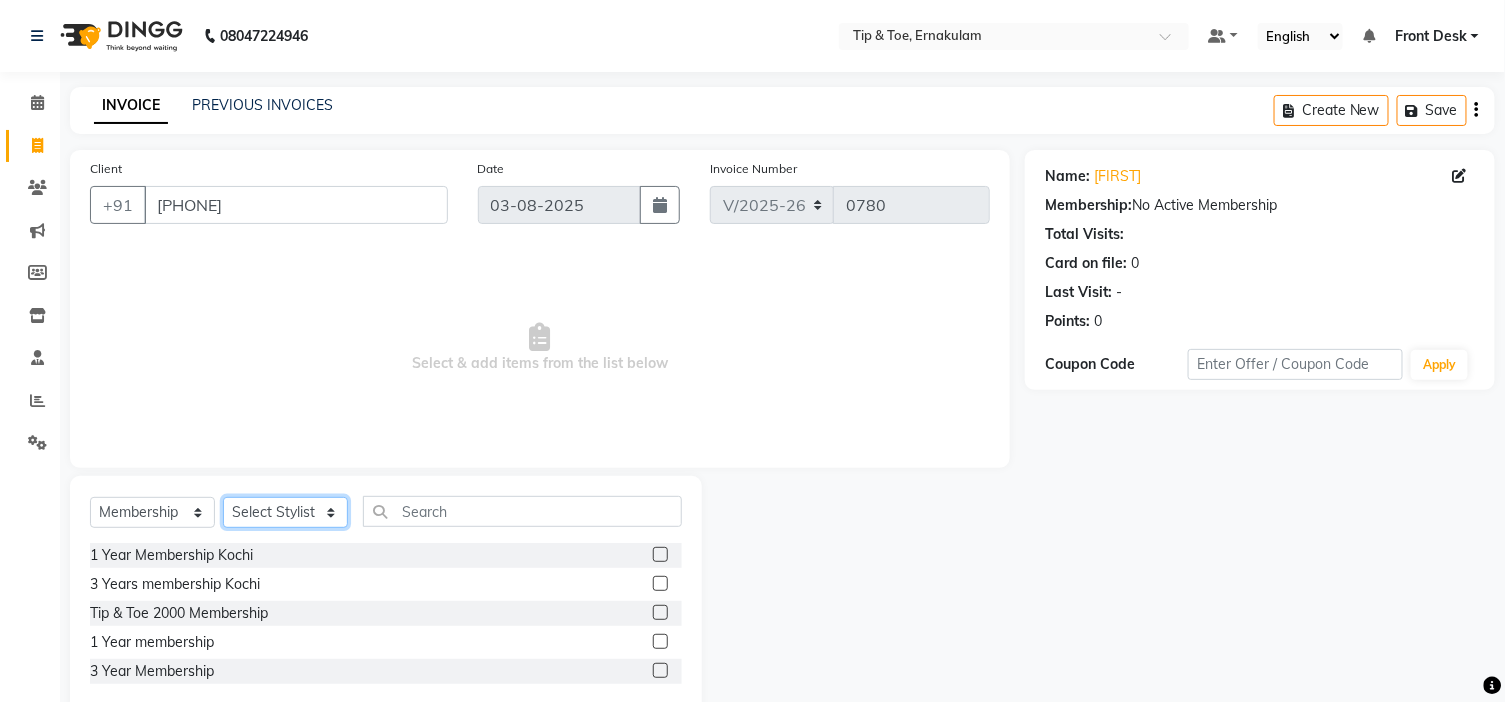 click on "Select Stylist BLESSING DIPAK Front Desk  [FIRST] [FIRST] [FIRST] [FIRST] [FIRST] [FIRST] [FIRST] [FIRST] [FIRST]" 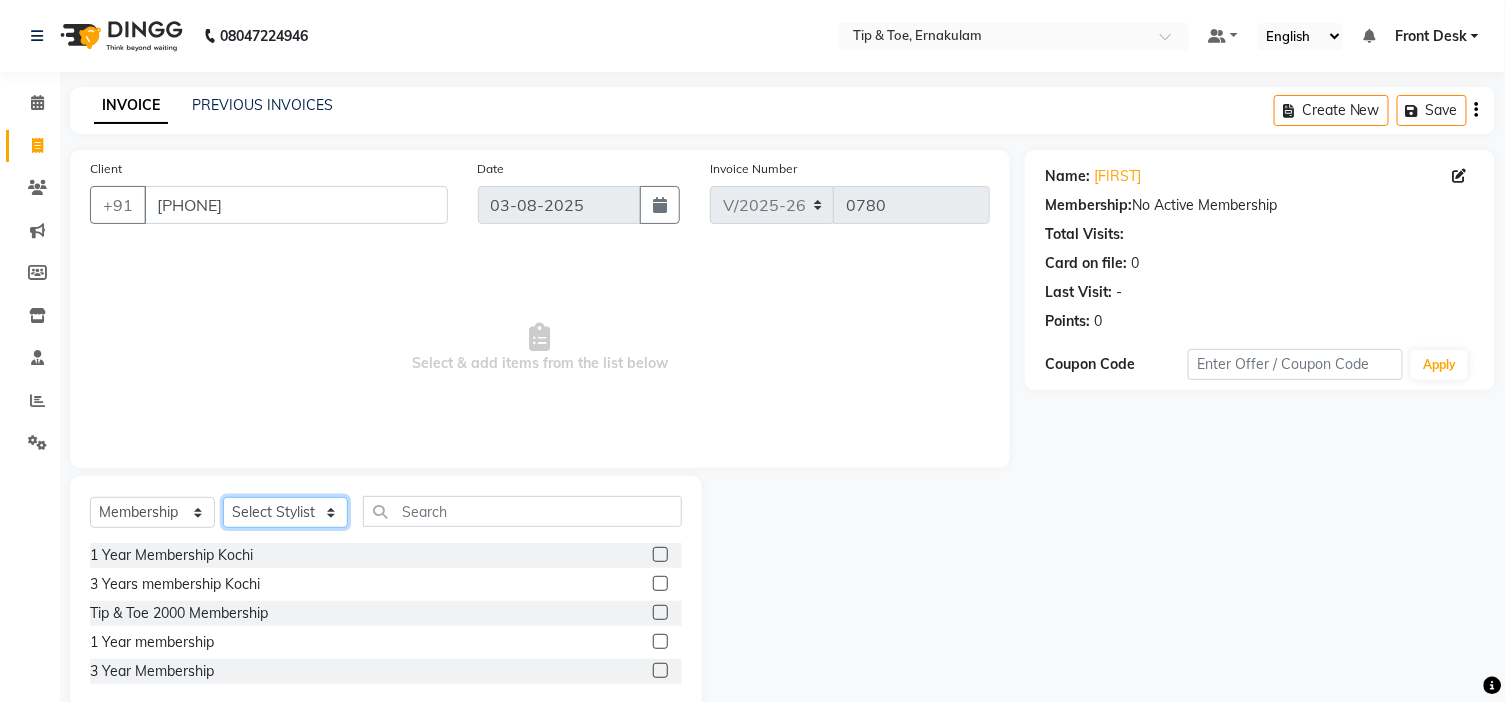 select on "41398" 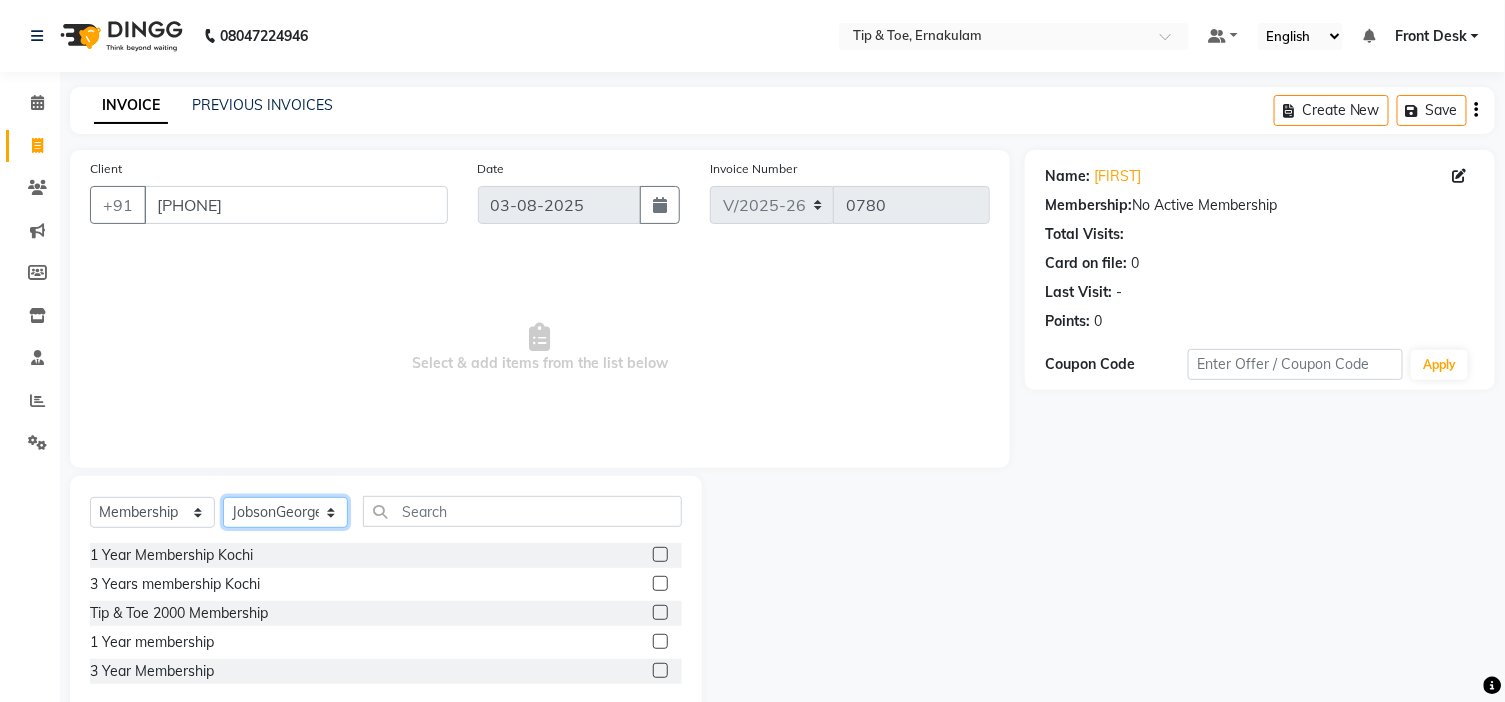 click on "Select Stylist BLESSING DIPAK Front Desk  [FIRST] [FIRST] [FIRST] [FIRST] [FIRST] [FIRST] [FIRST] [FIRST] [FIRST]" 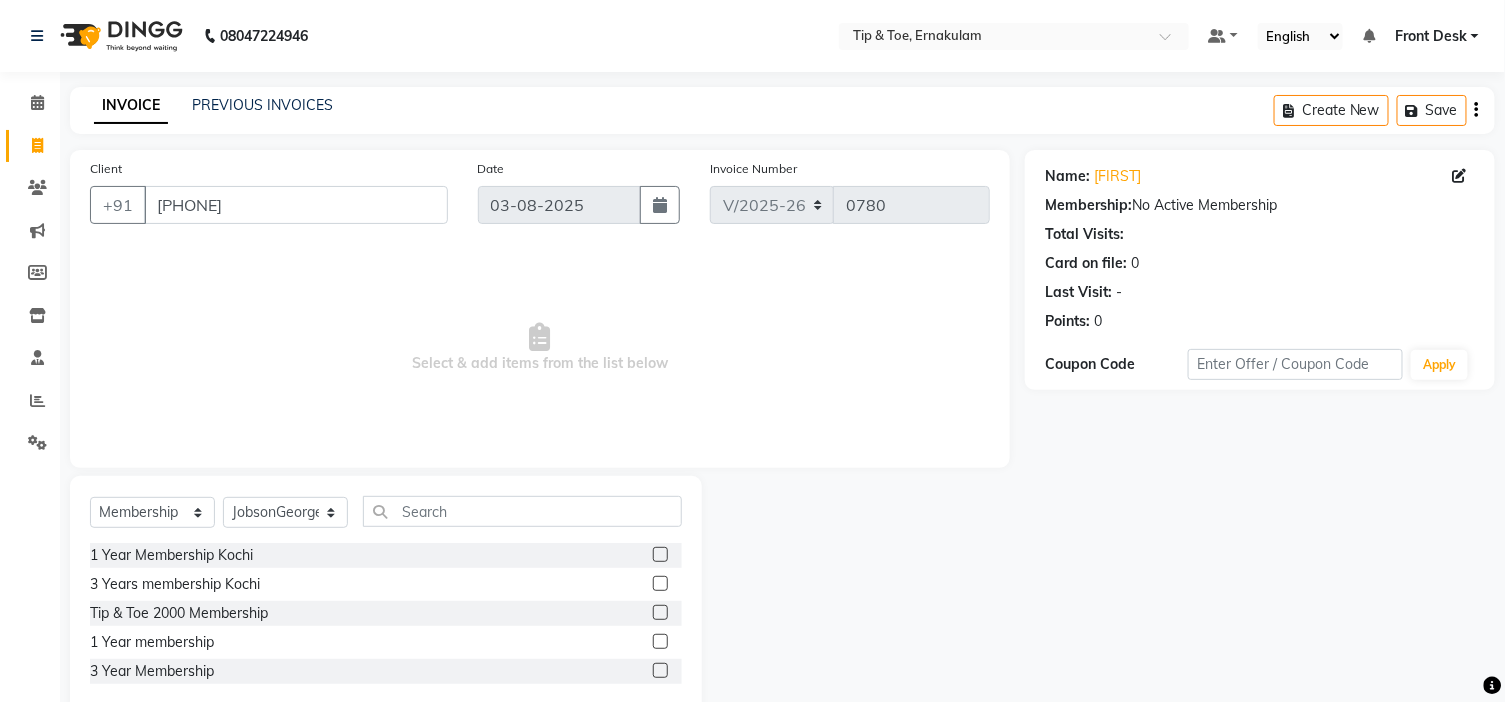 click 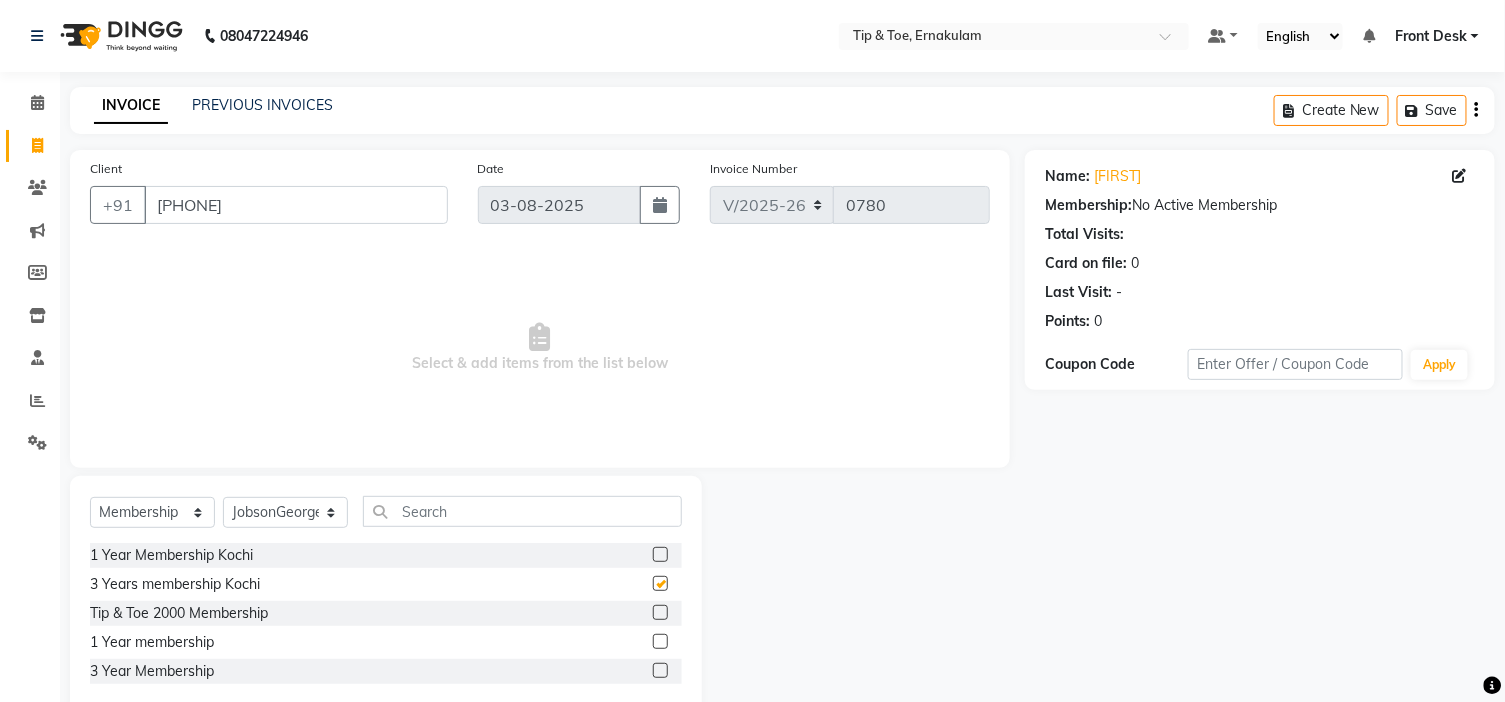 select on "select" 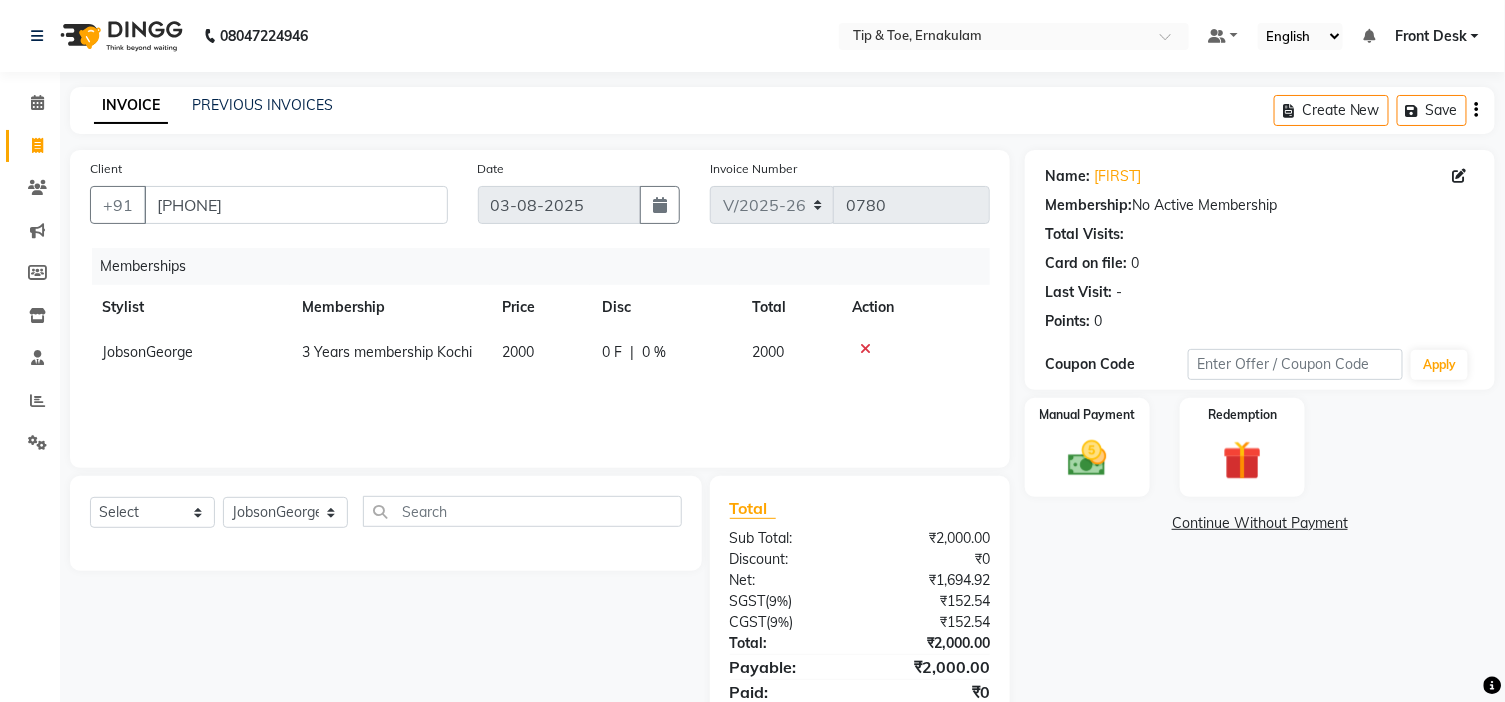 scroll, scrollTop: 76, scrollLeft: 0, axis: vertical 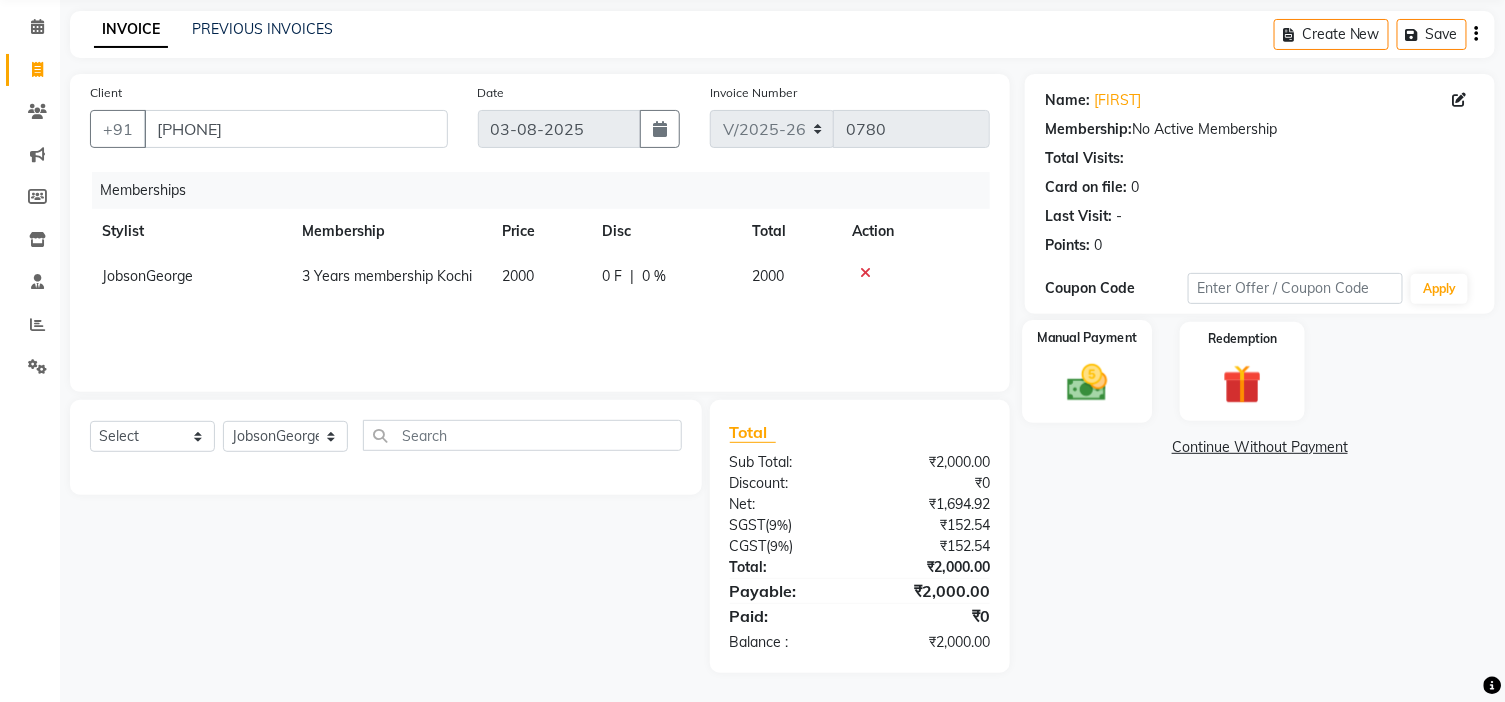click 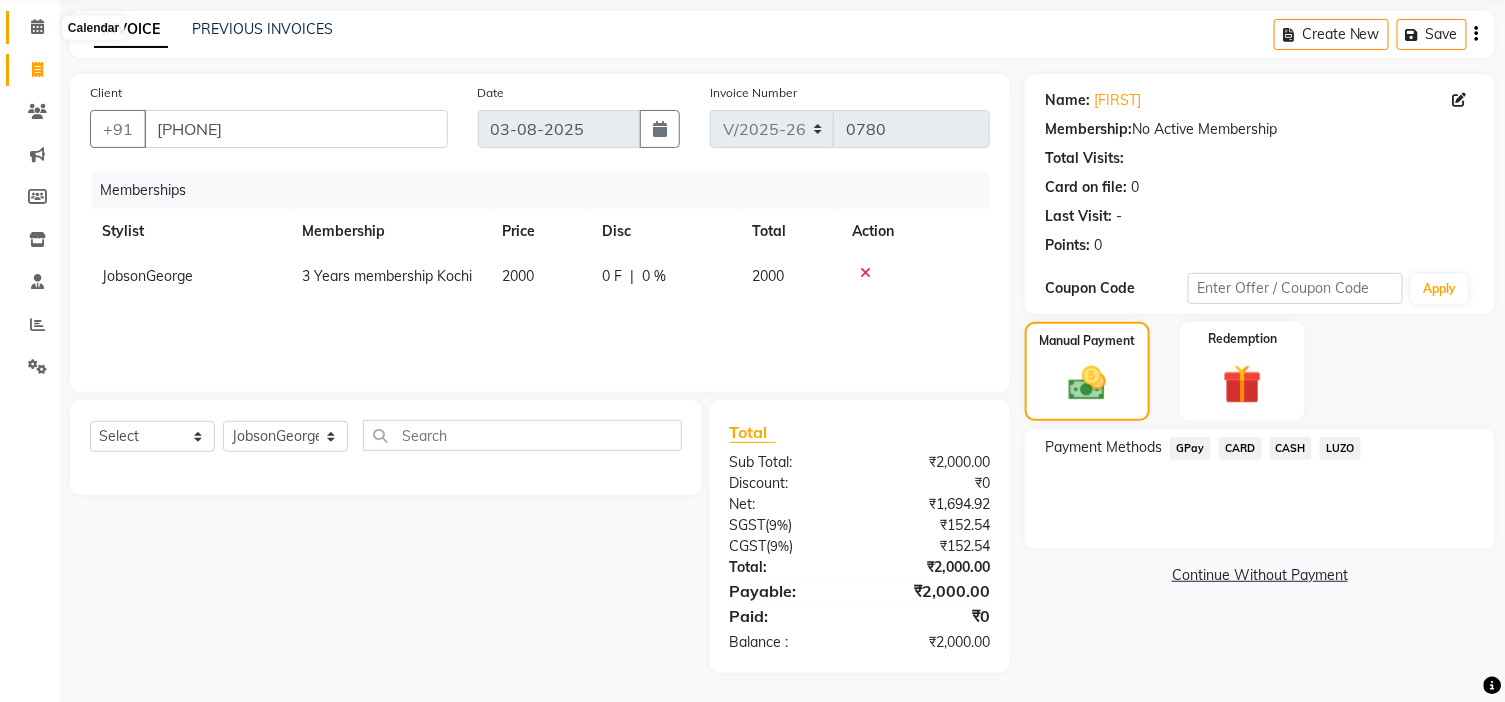 click 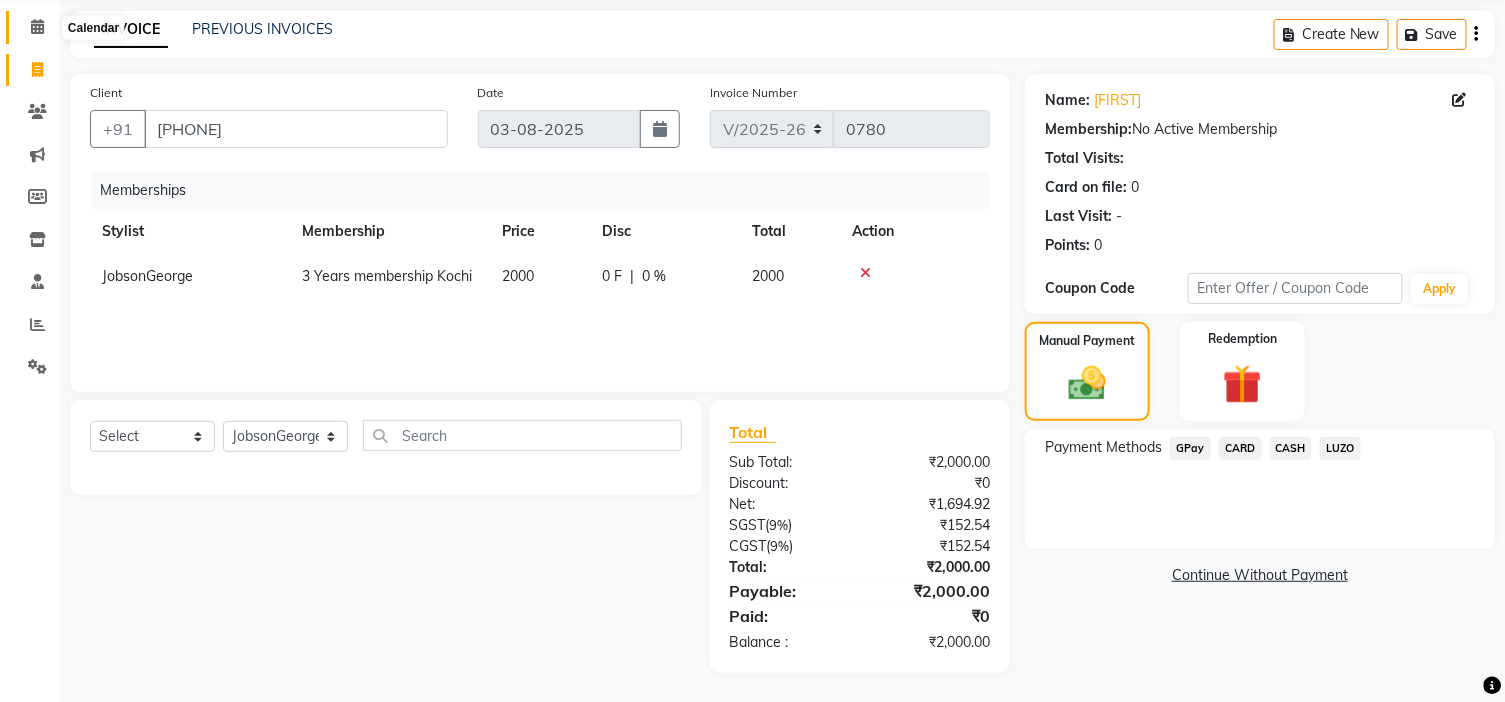 scroll, scrollTop: 0, scrollLeft: 0, axis: both 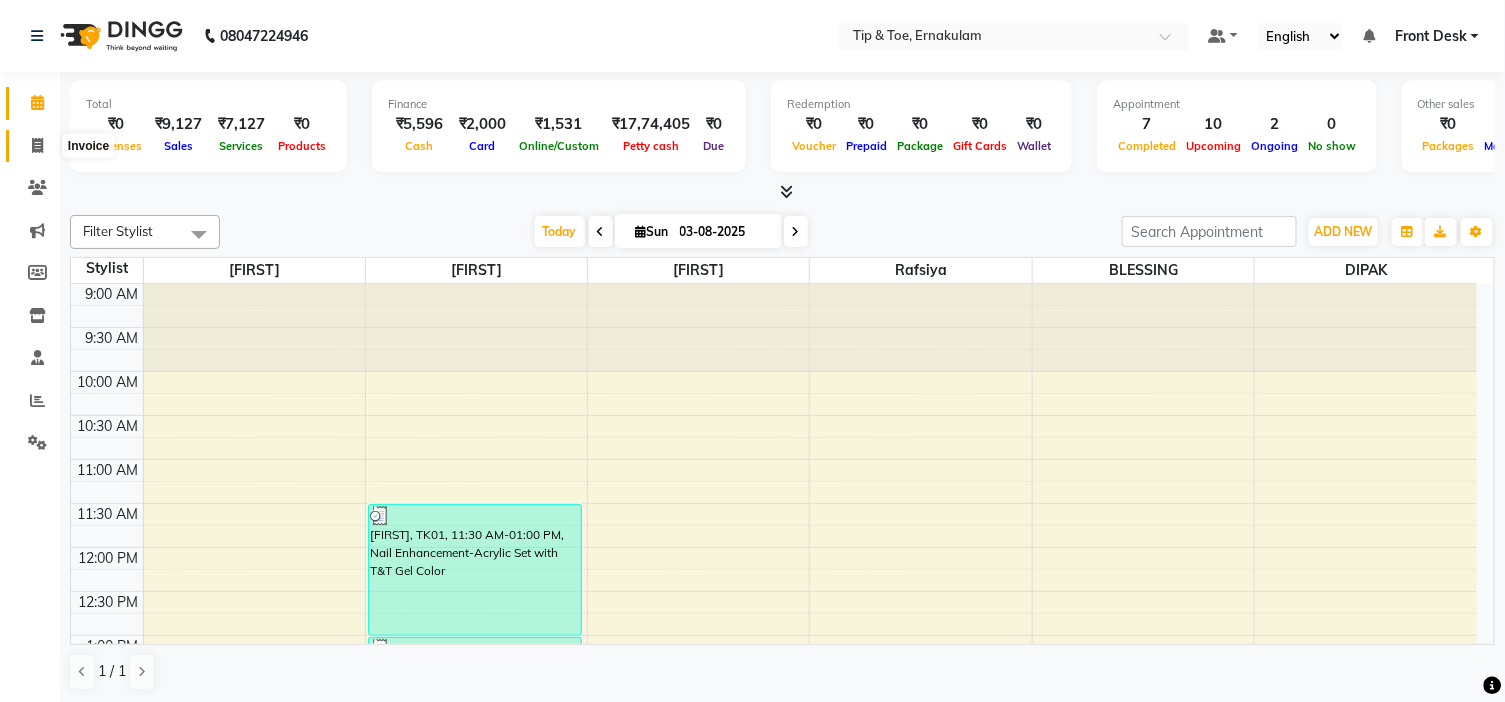 click 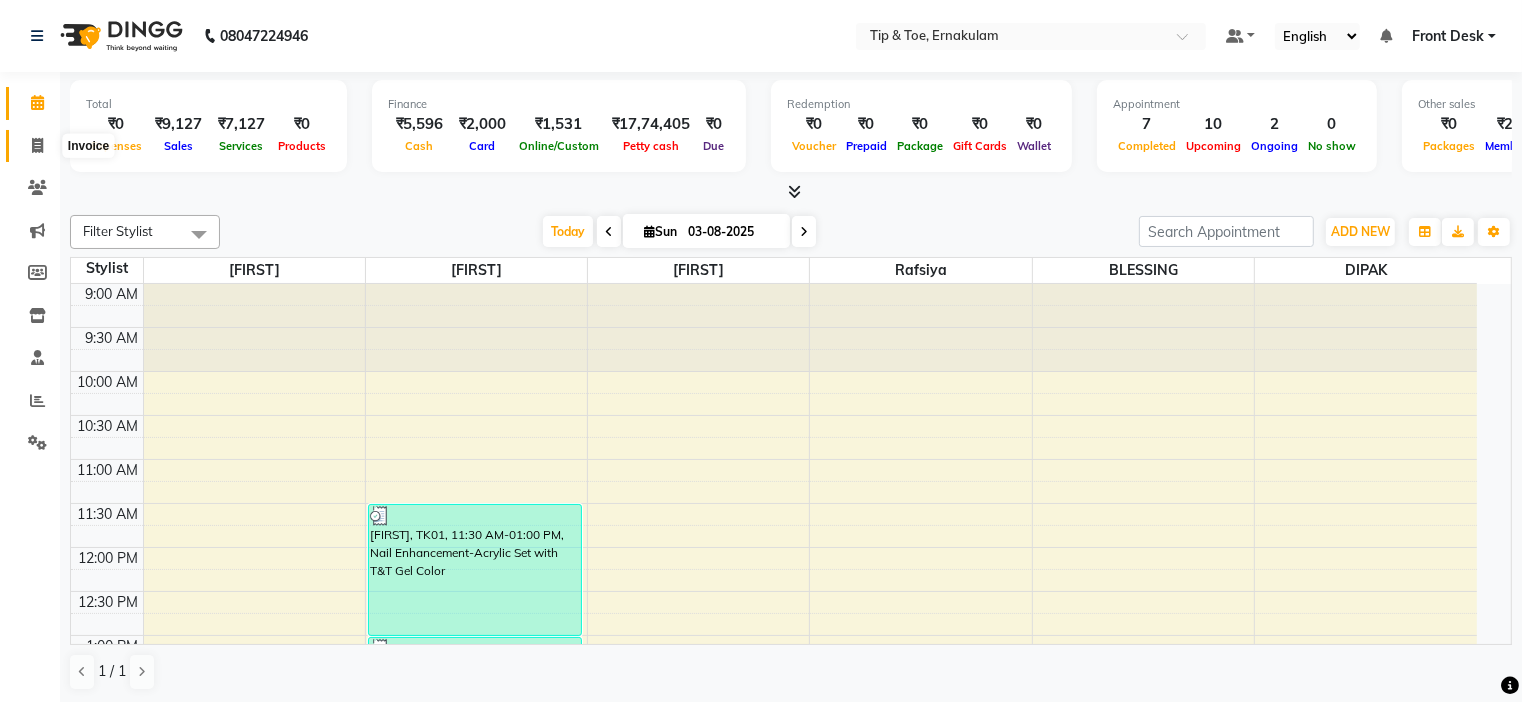 select on "service" 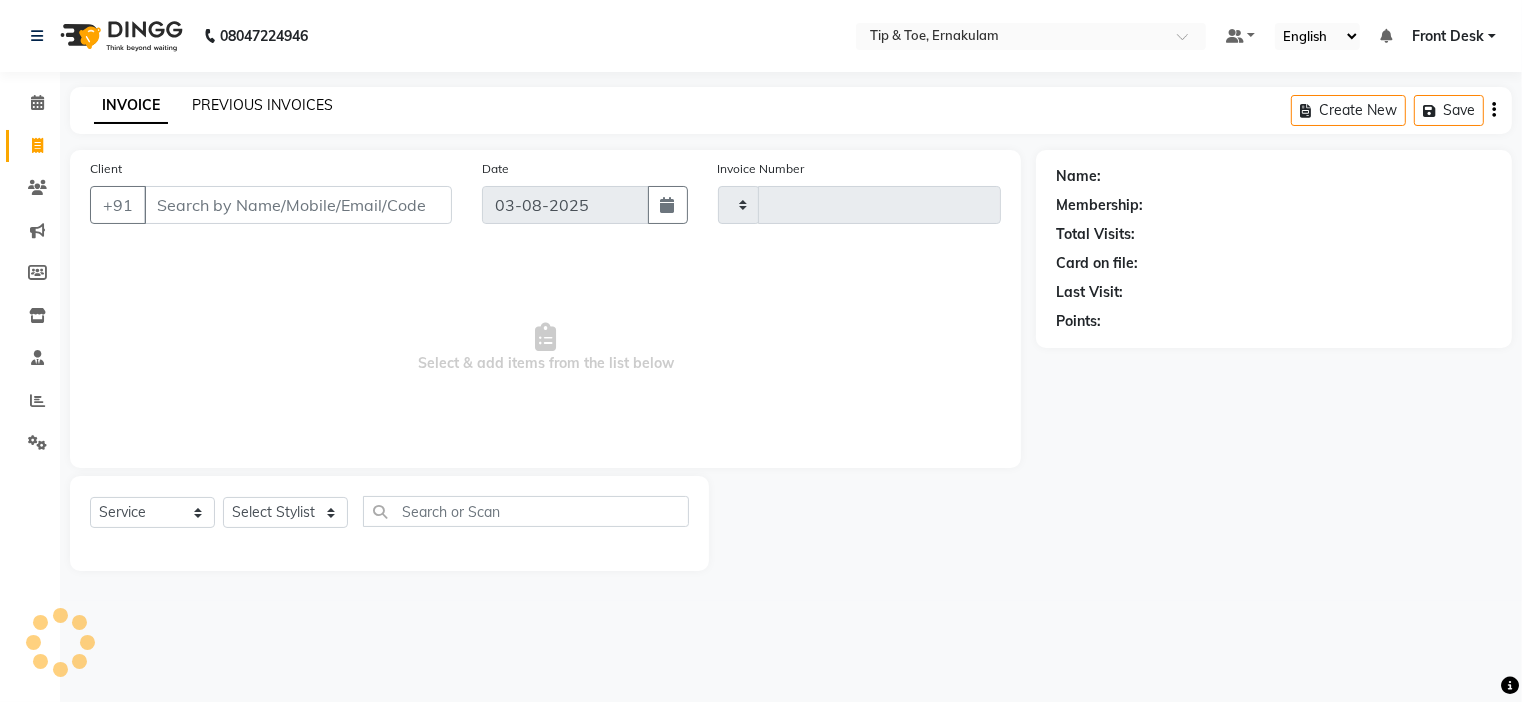 click on "PREVIOUS INVOICES" 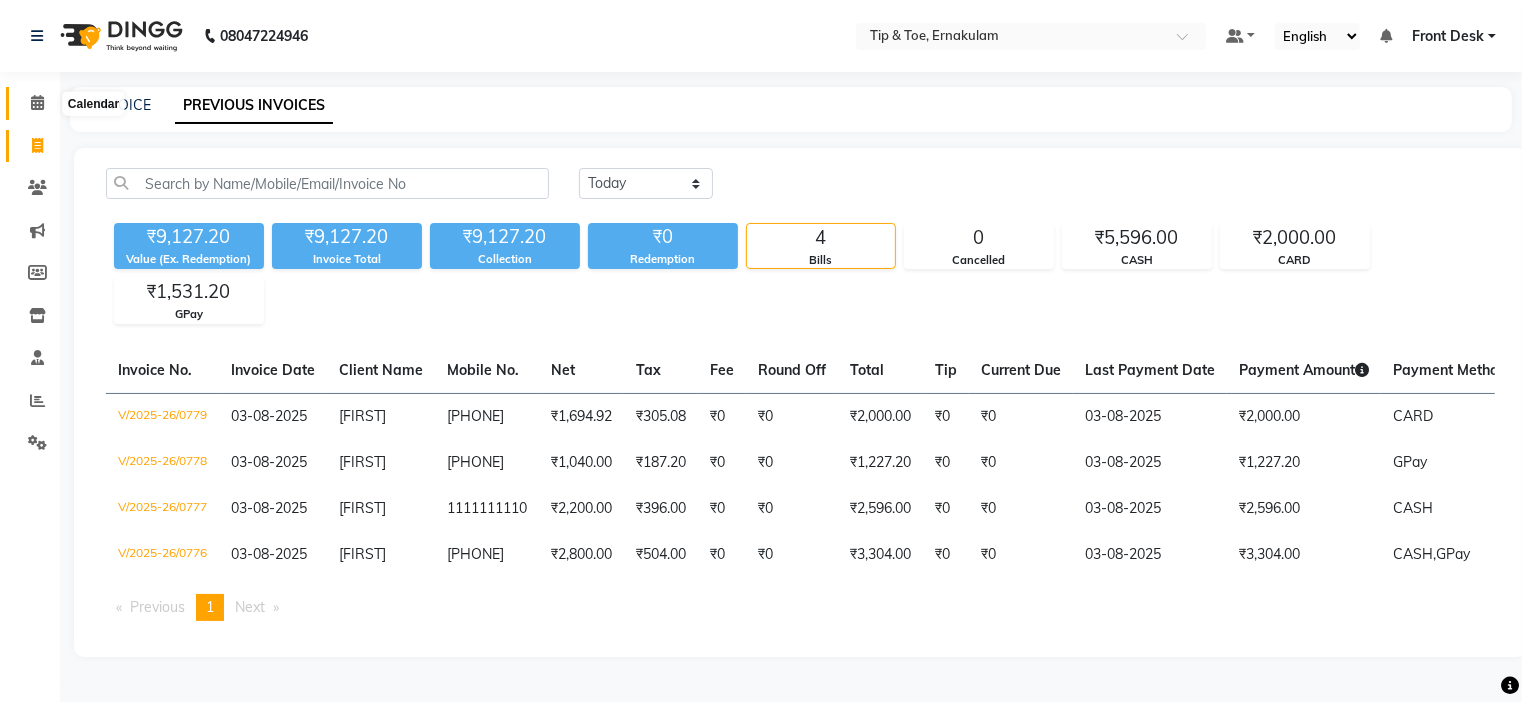 click 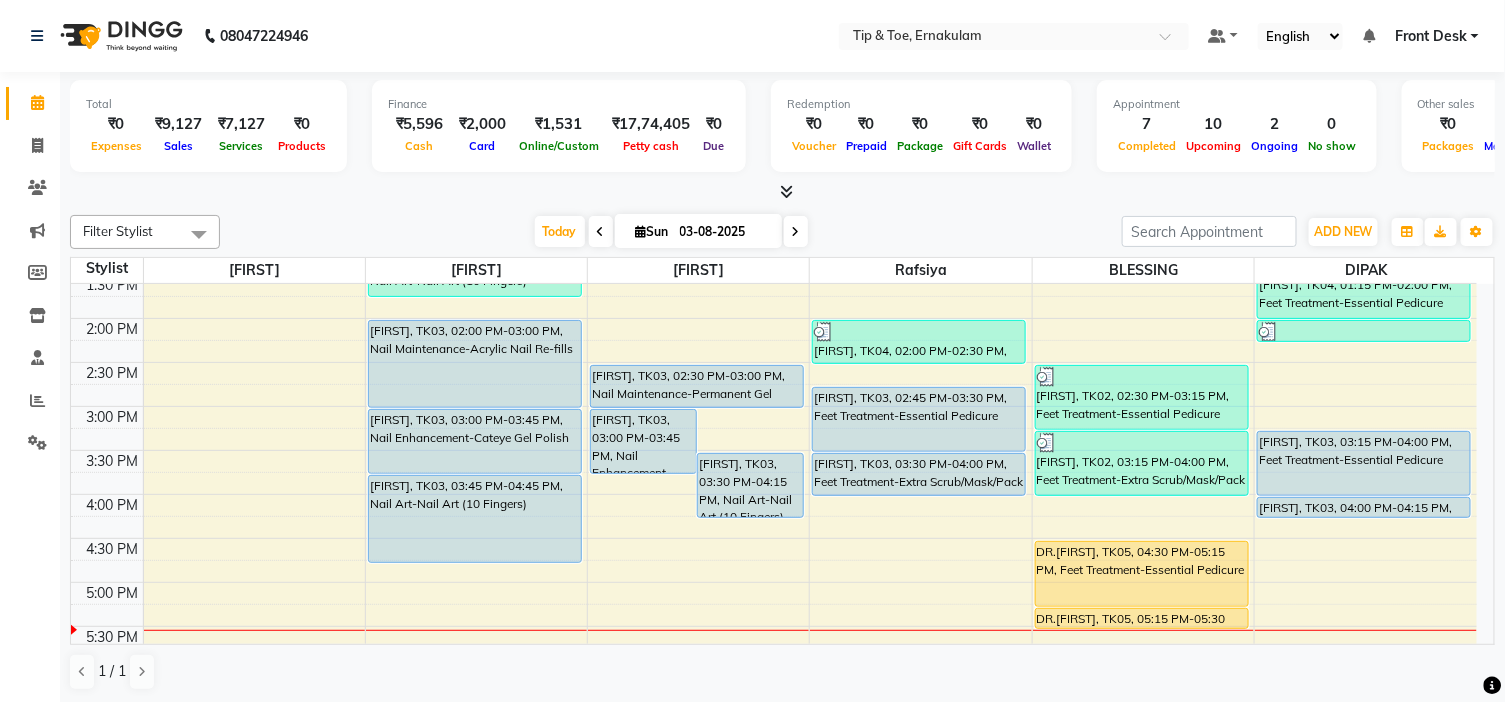 scroll, scrollTop: 444, scrollLeft: 0, axis: vertical 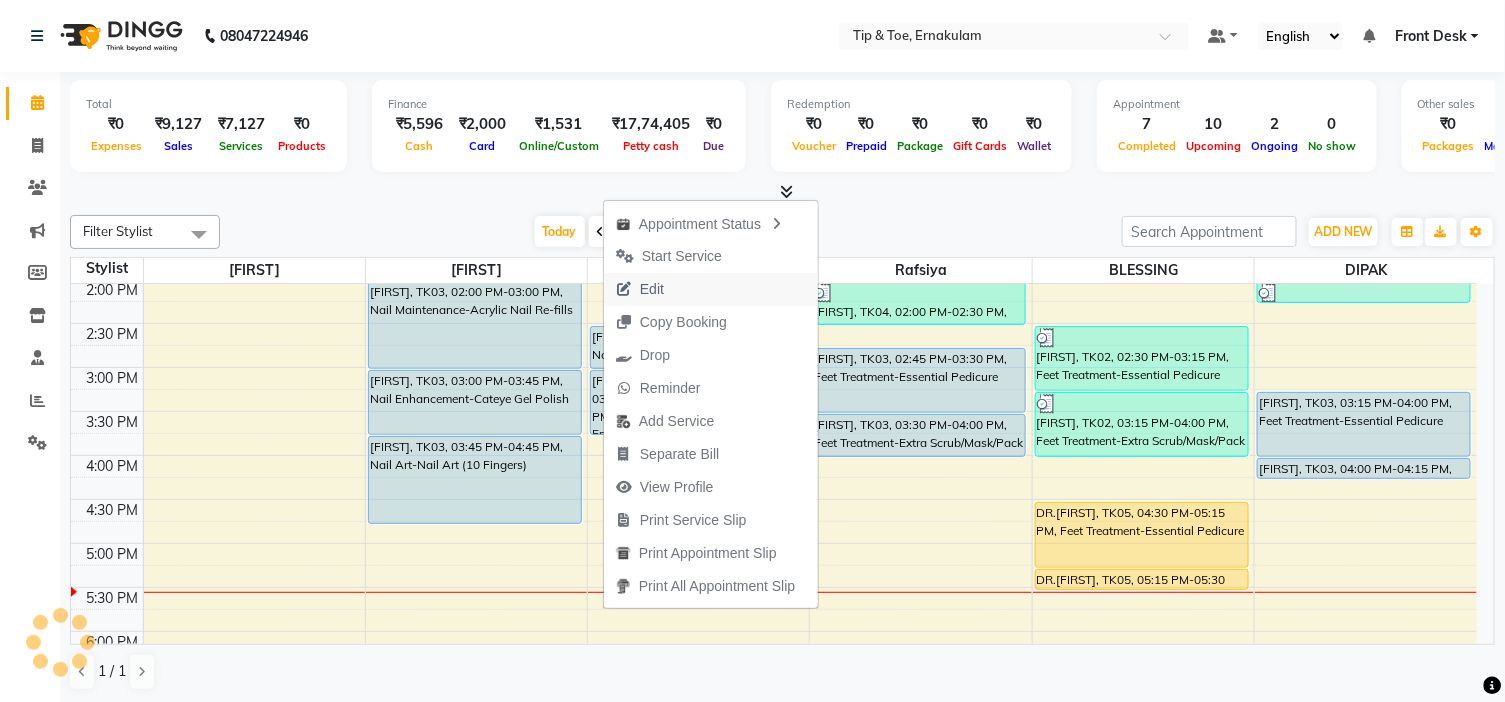 click on "Edit" at bounding box center [640, 289] 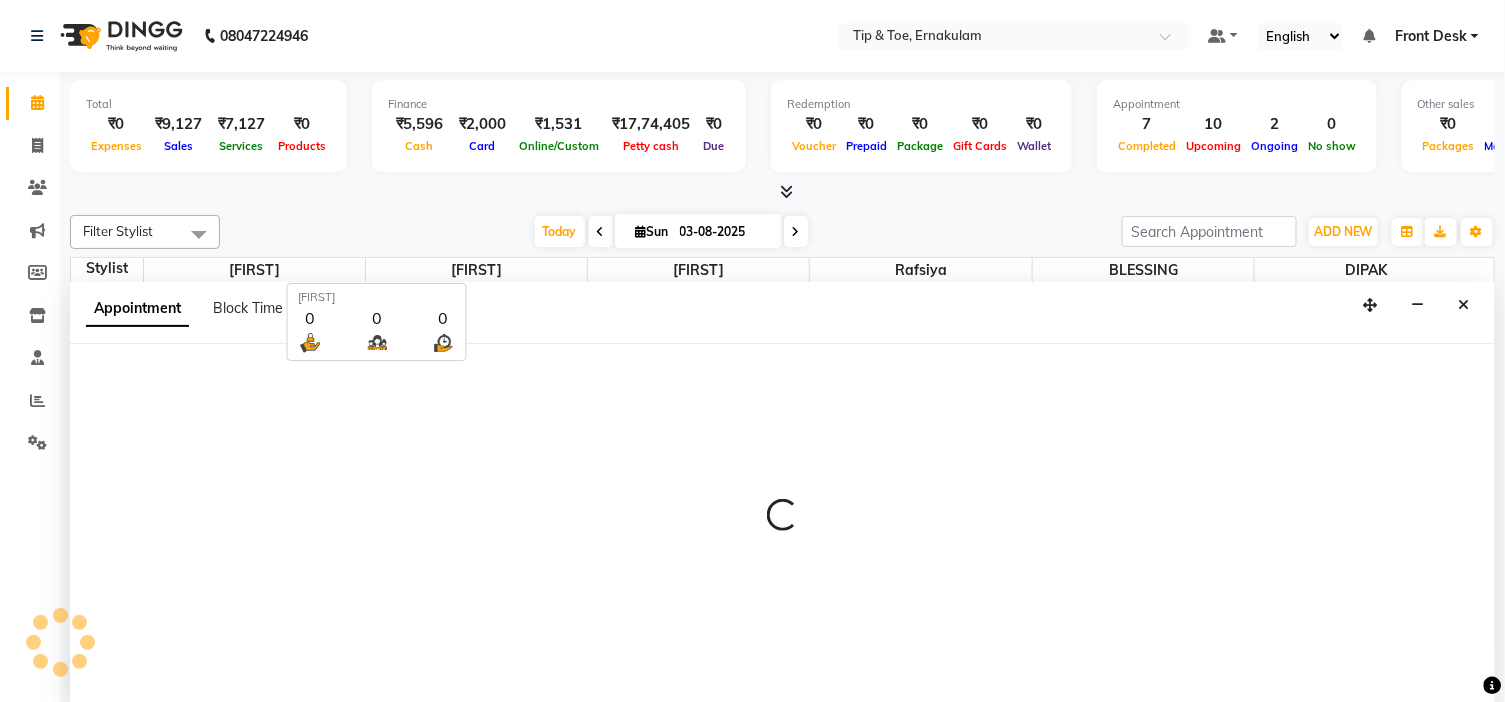 select on "tentative" 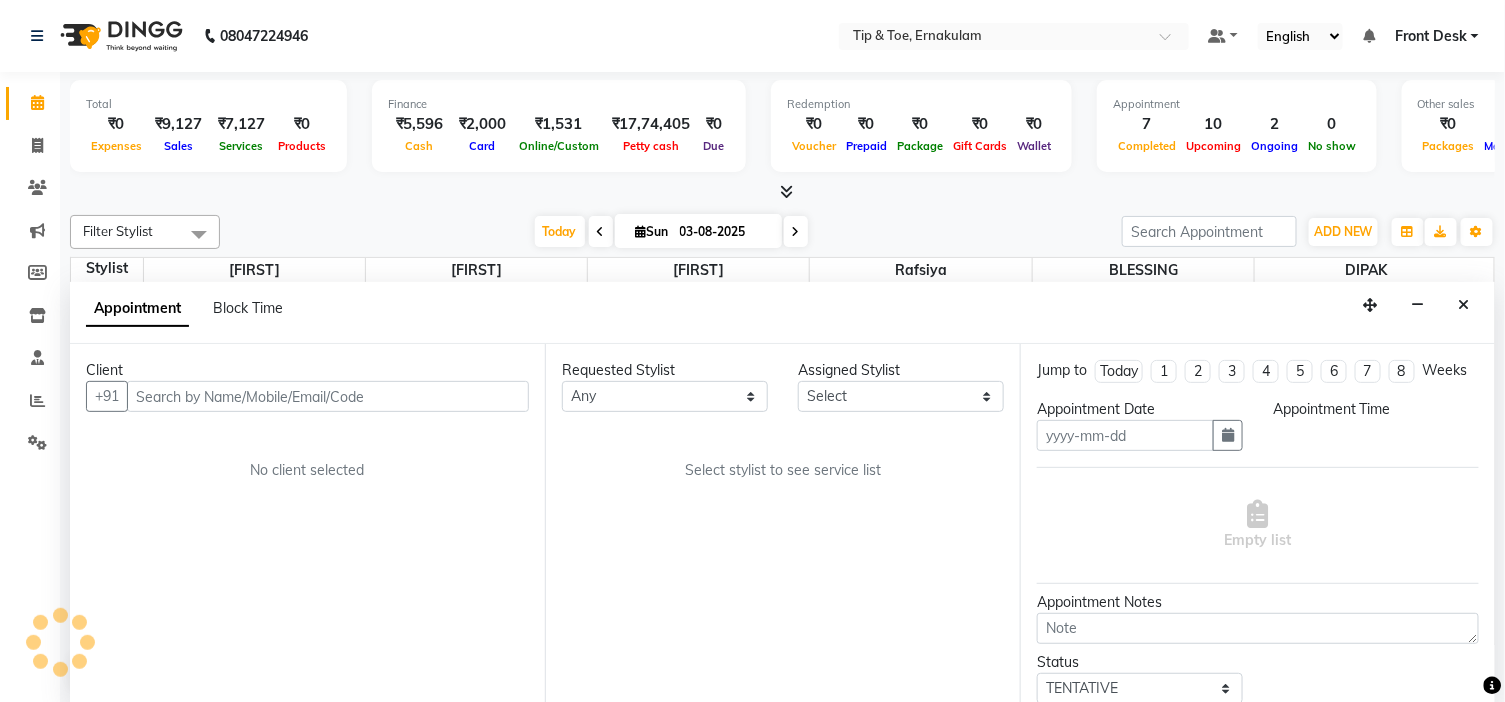 scroll, scrollTop: 1, scrollLeft: 0, axis: vertical 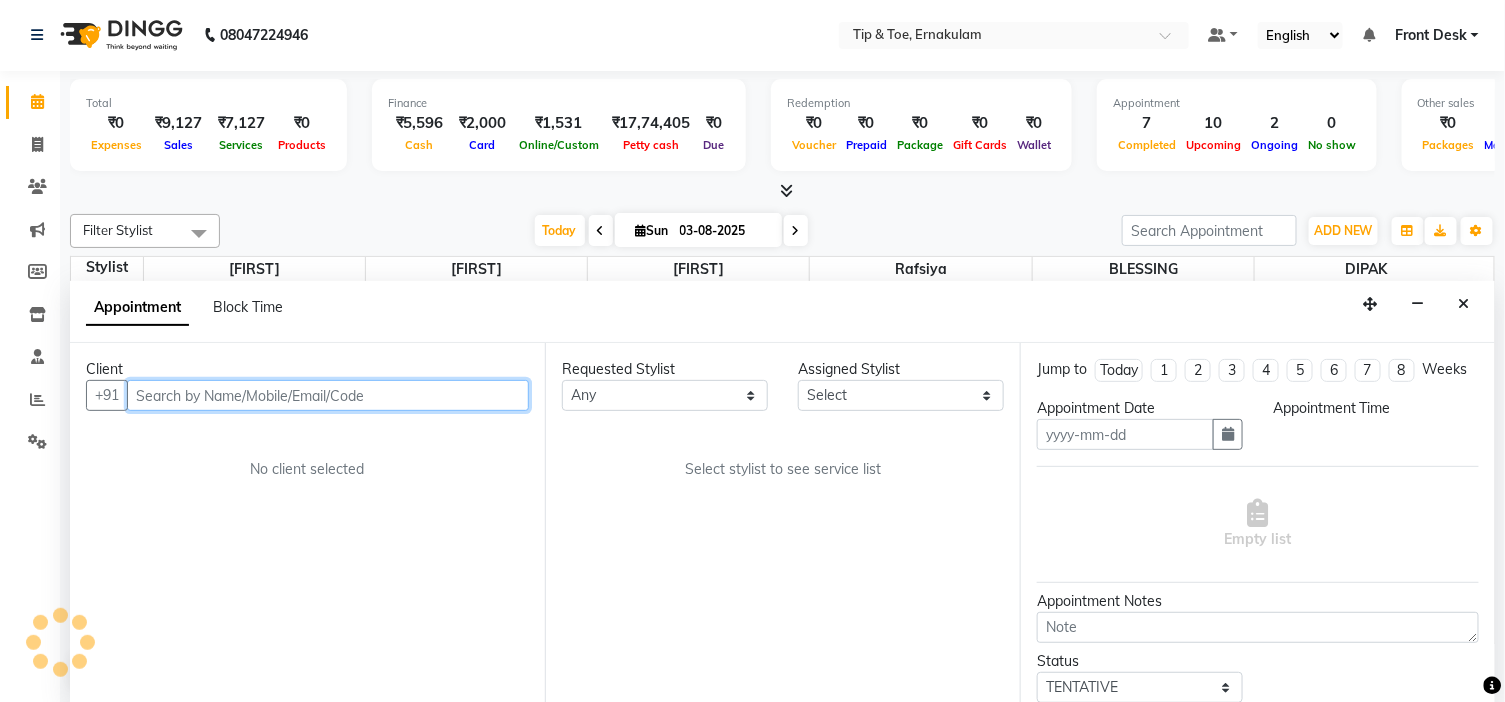 type on "03-08-2025" 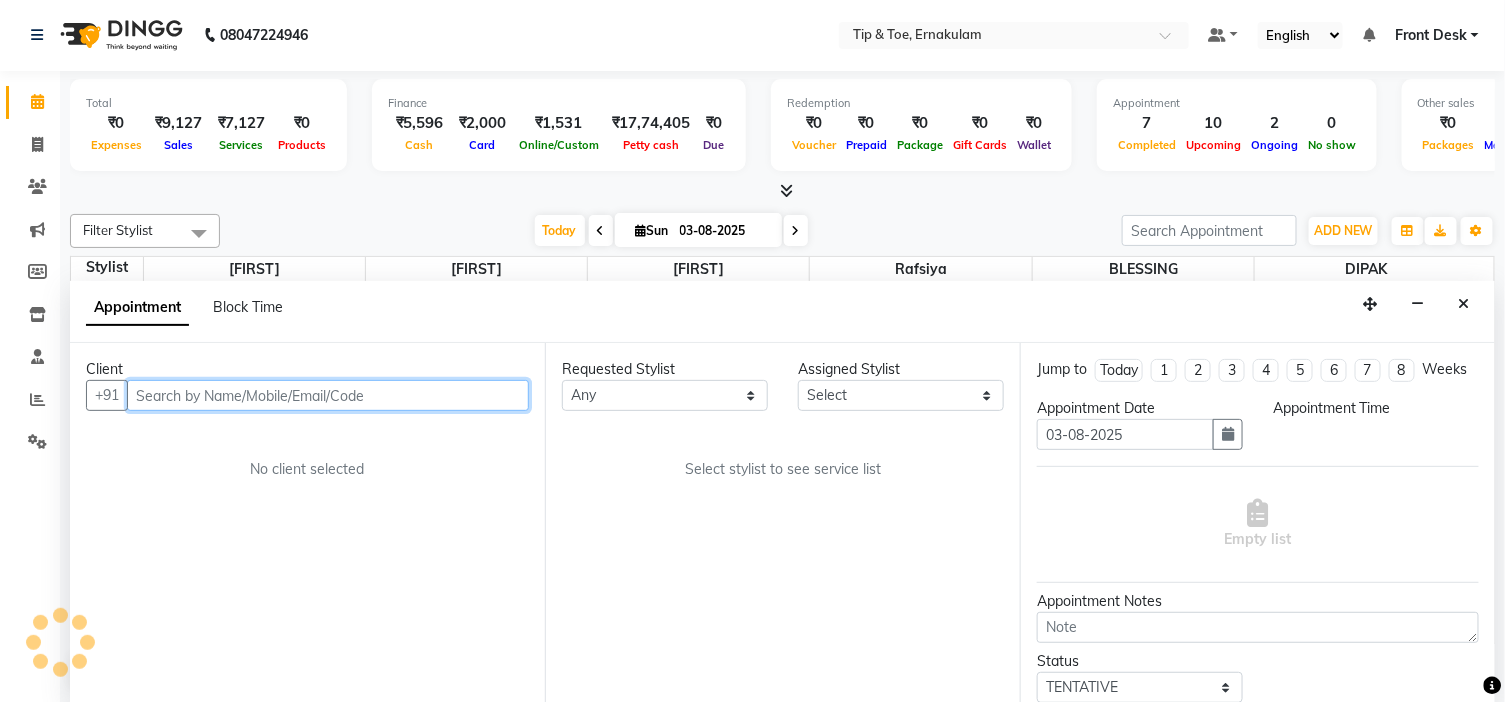 select on "upcoming" 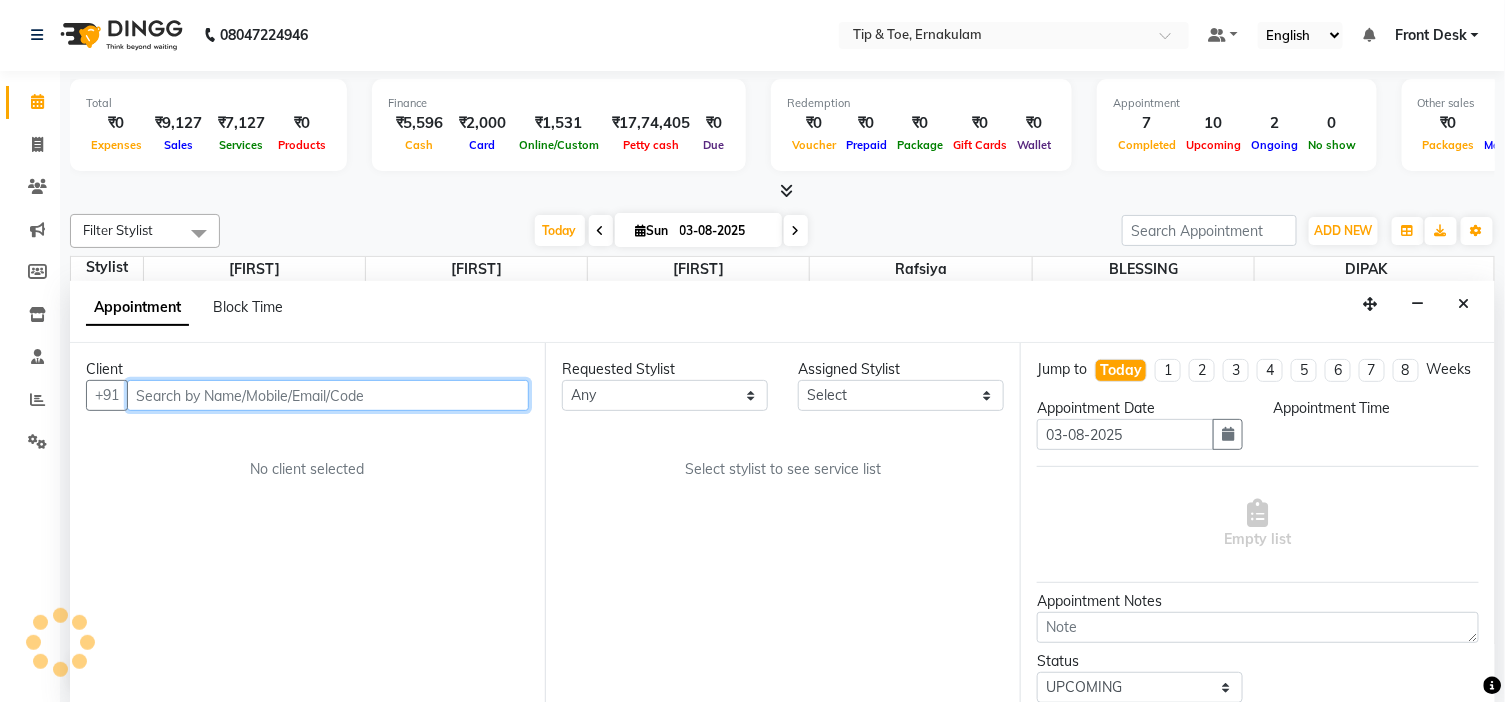 scroll, scrollTop: 707, scrollLeft: 0, axis: vertical 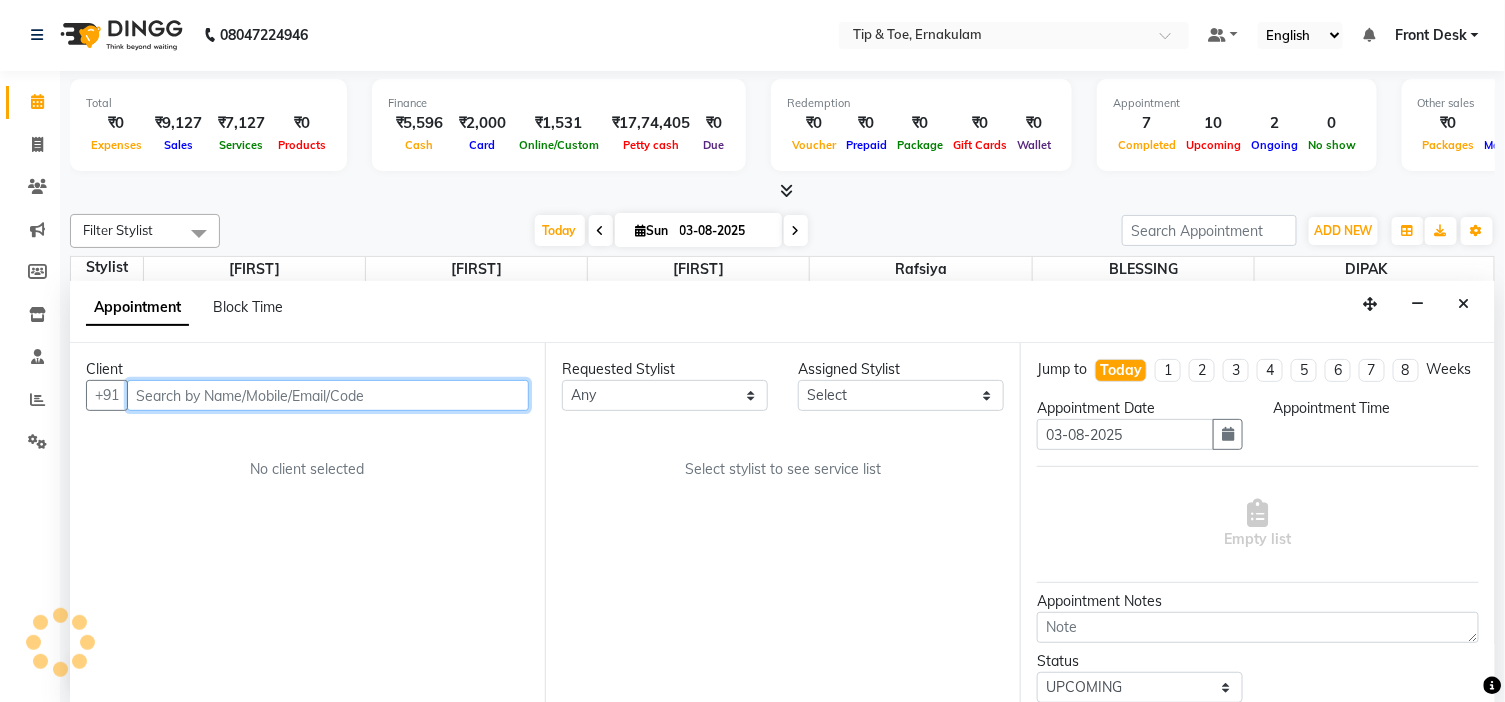 select on "59876" 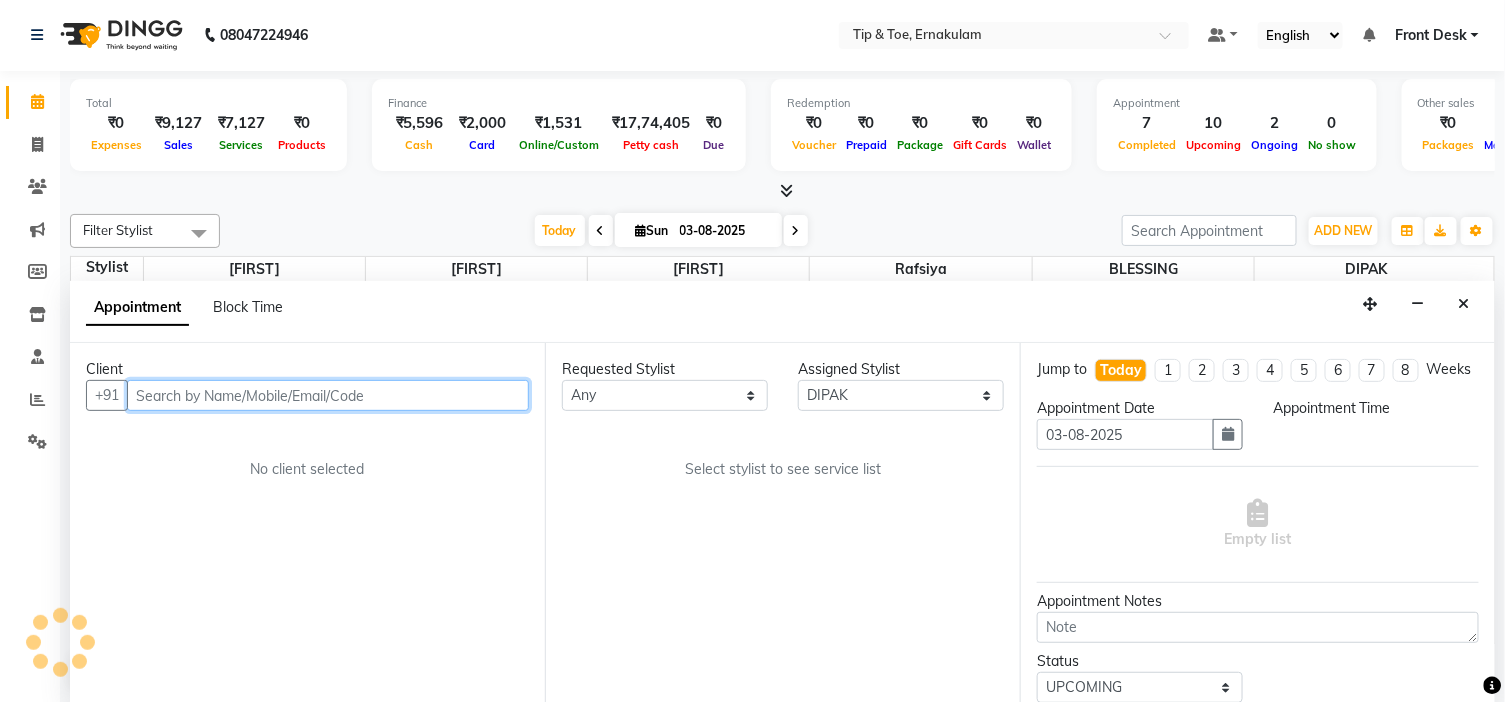 select on "840" 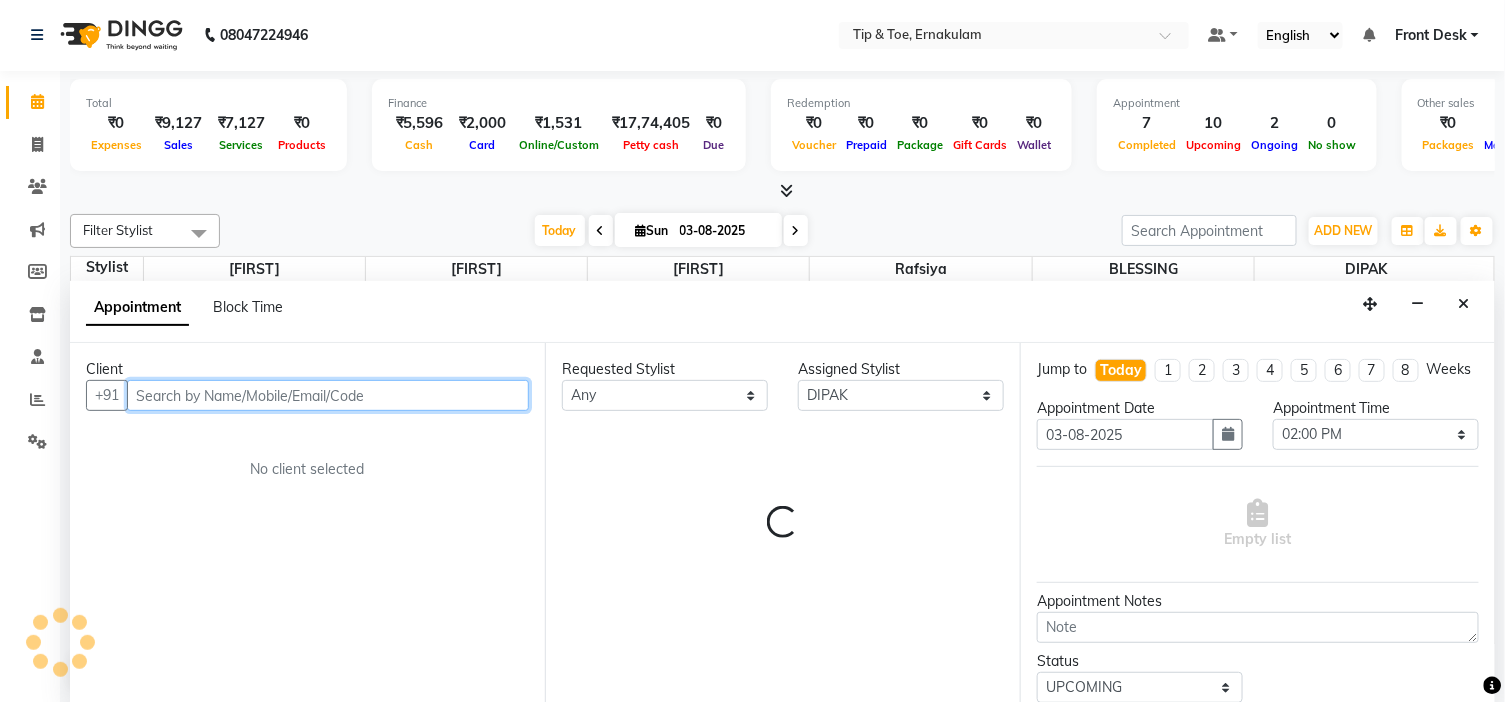 select on "2436" 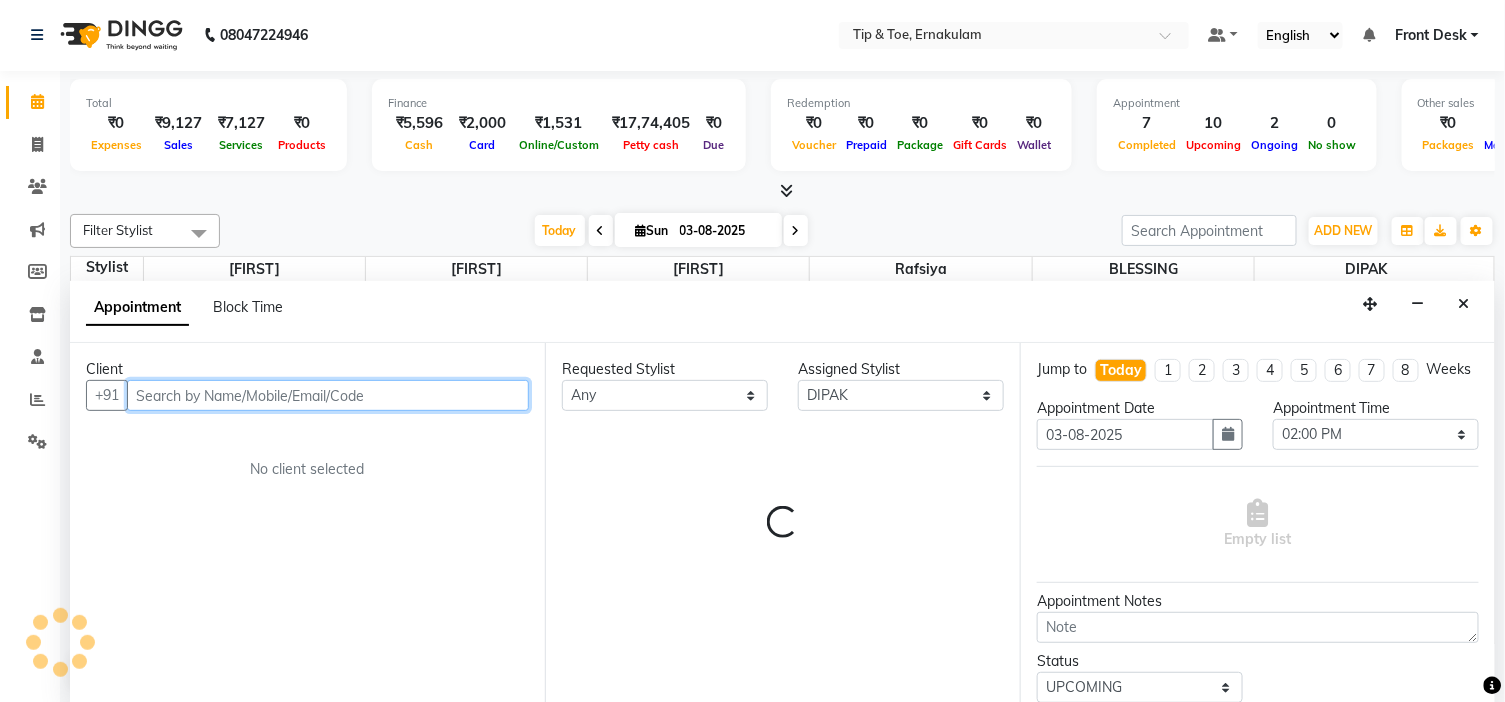 select on "2436" 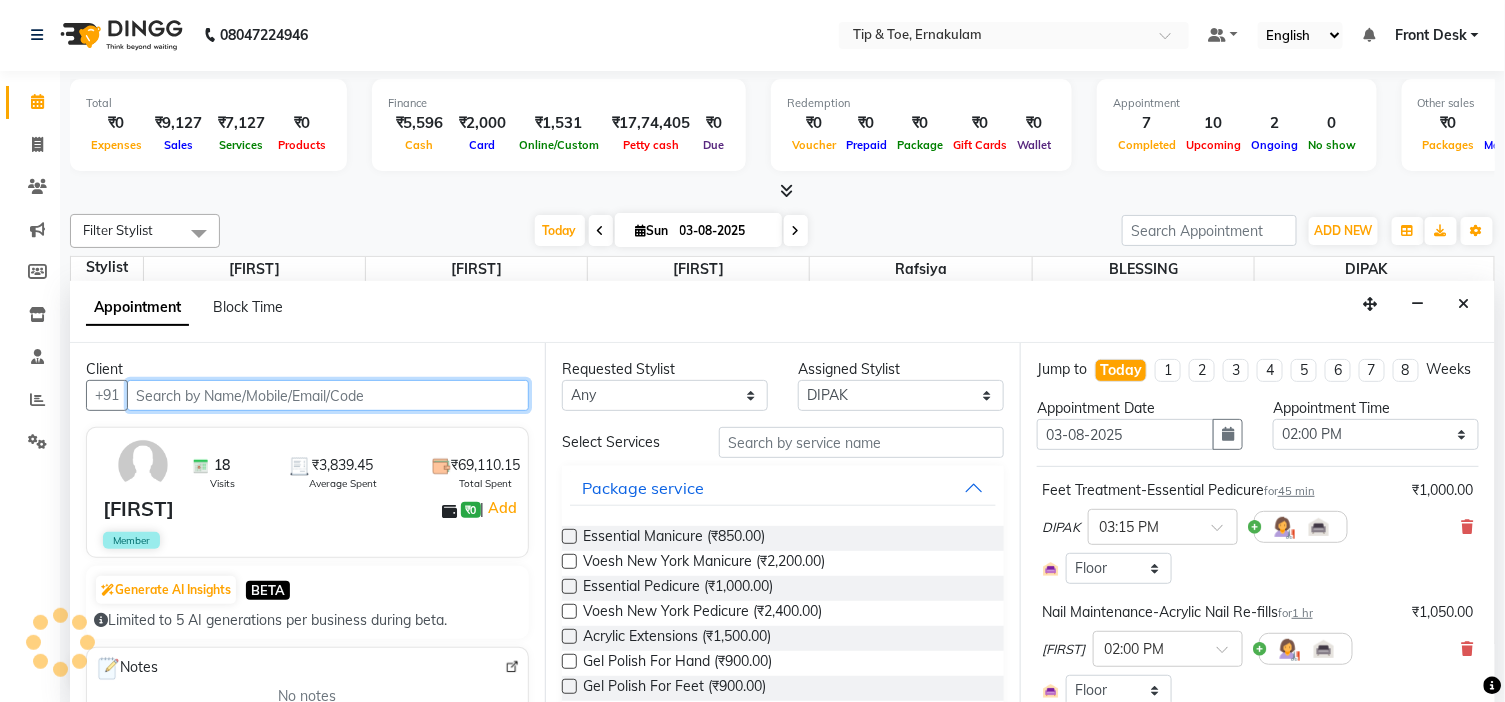 select on "2436" 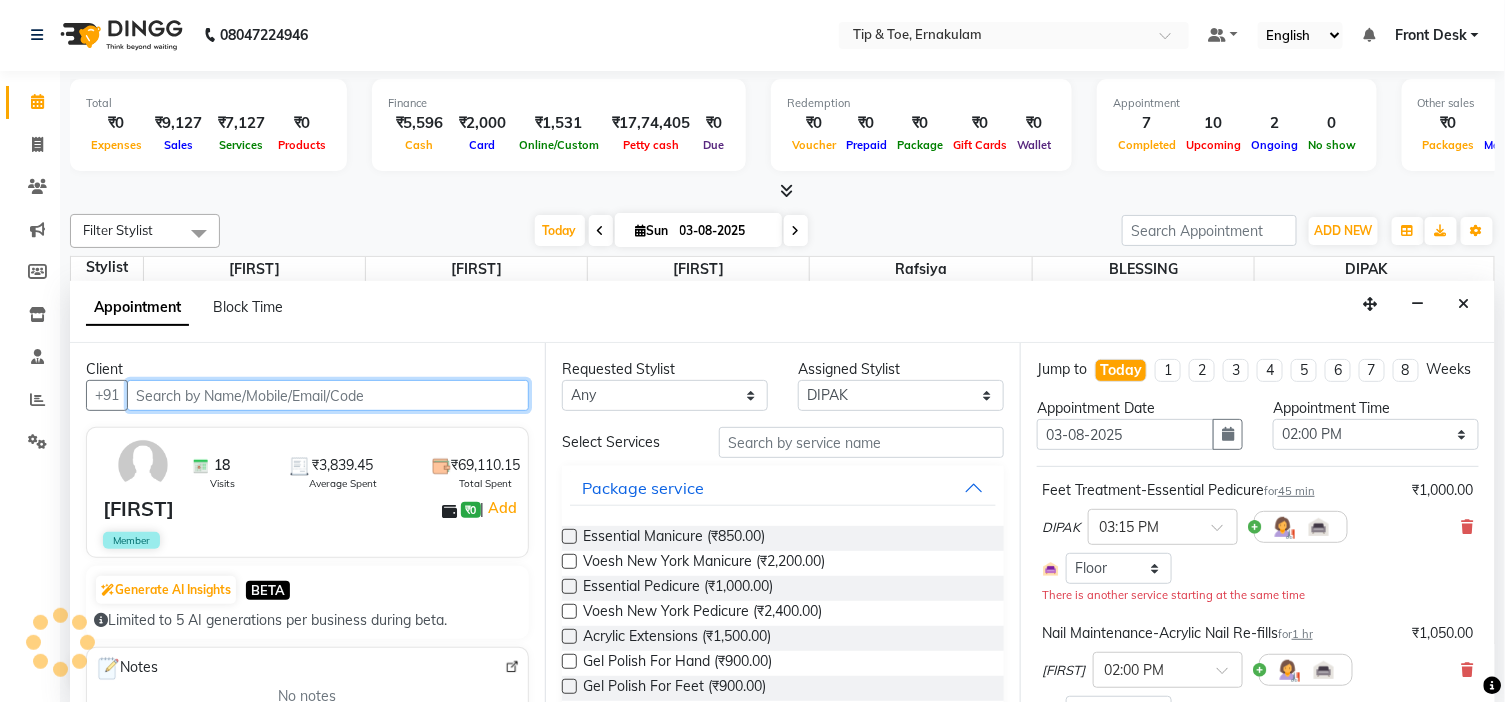 select on "2436" 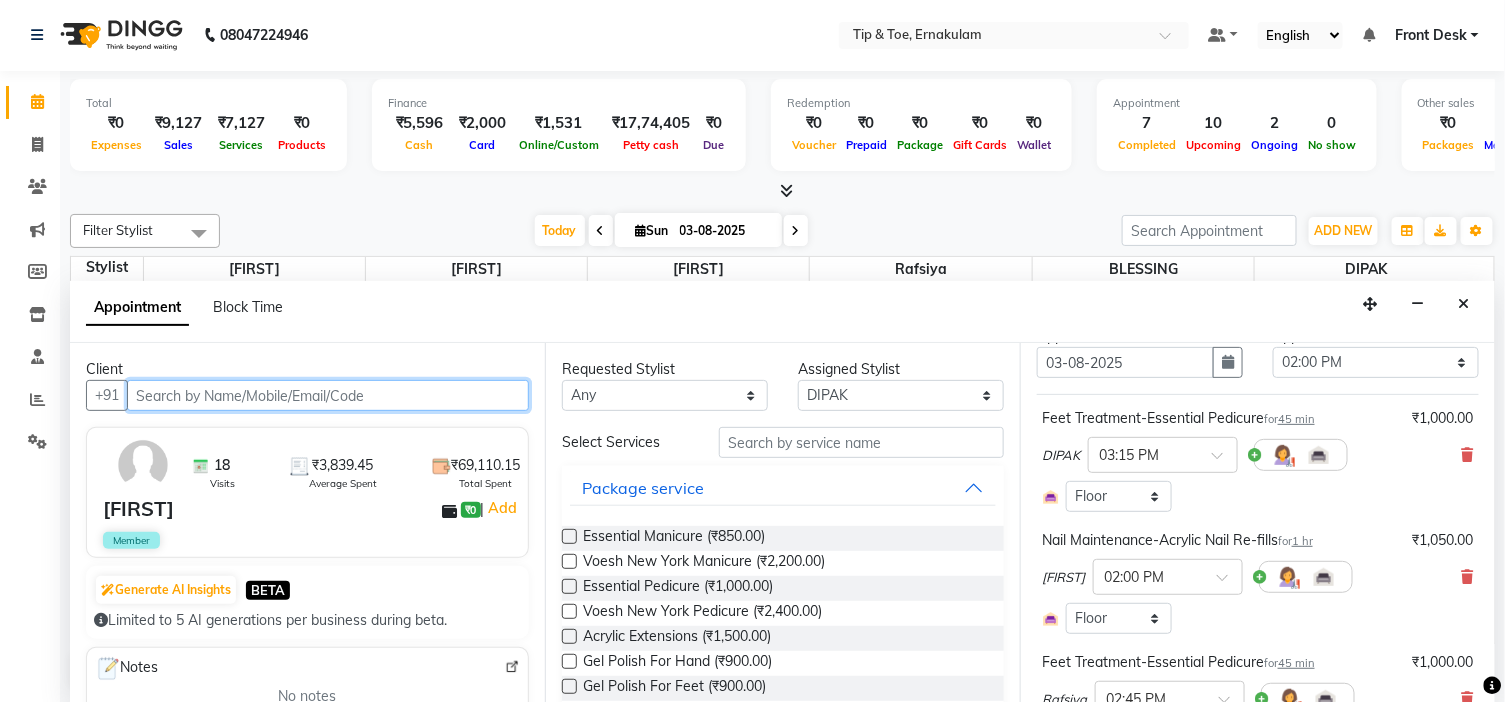 scroll, scrollTop: 111, scrollLeft: 0, axis: vertical 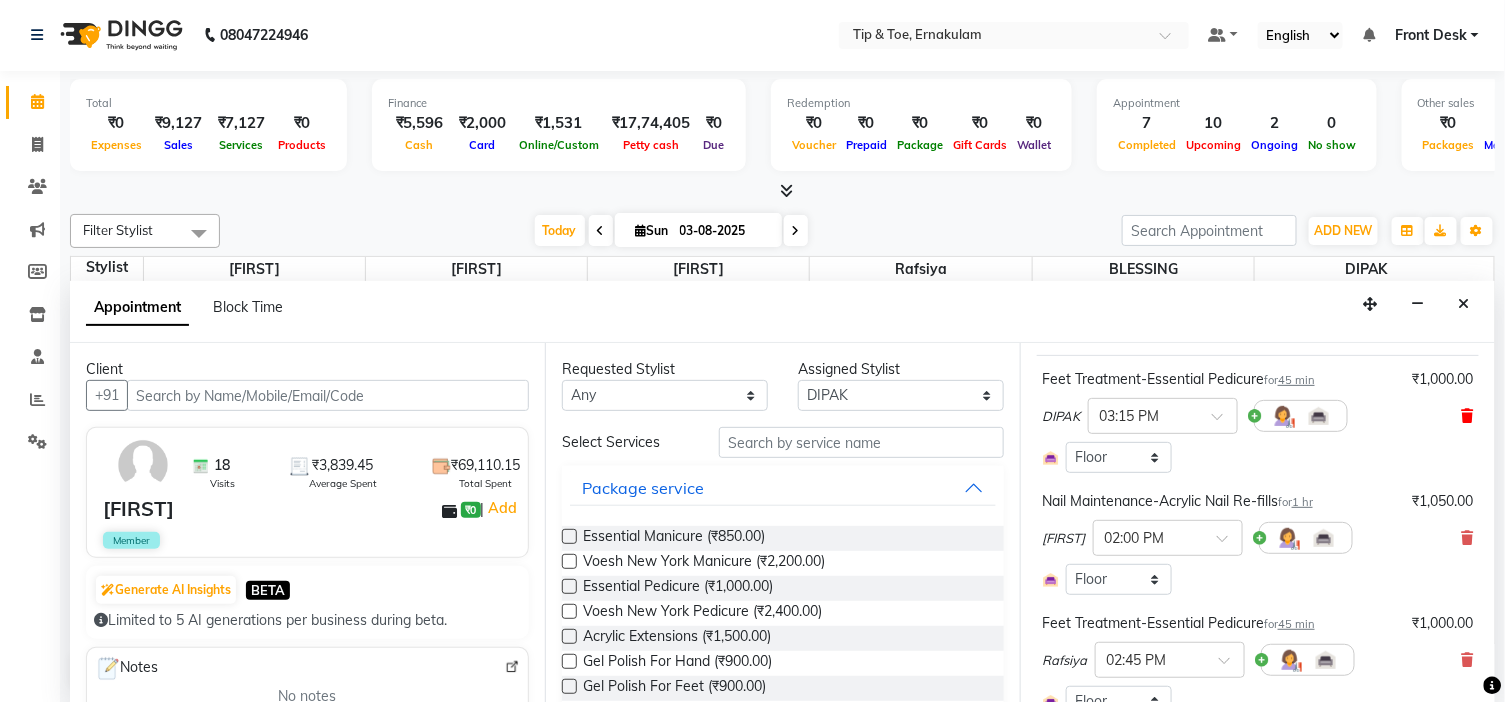 click at bounding box center (1468, 416) 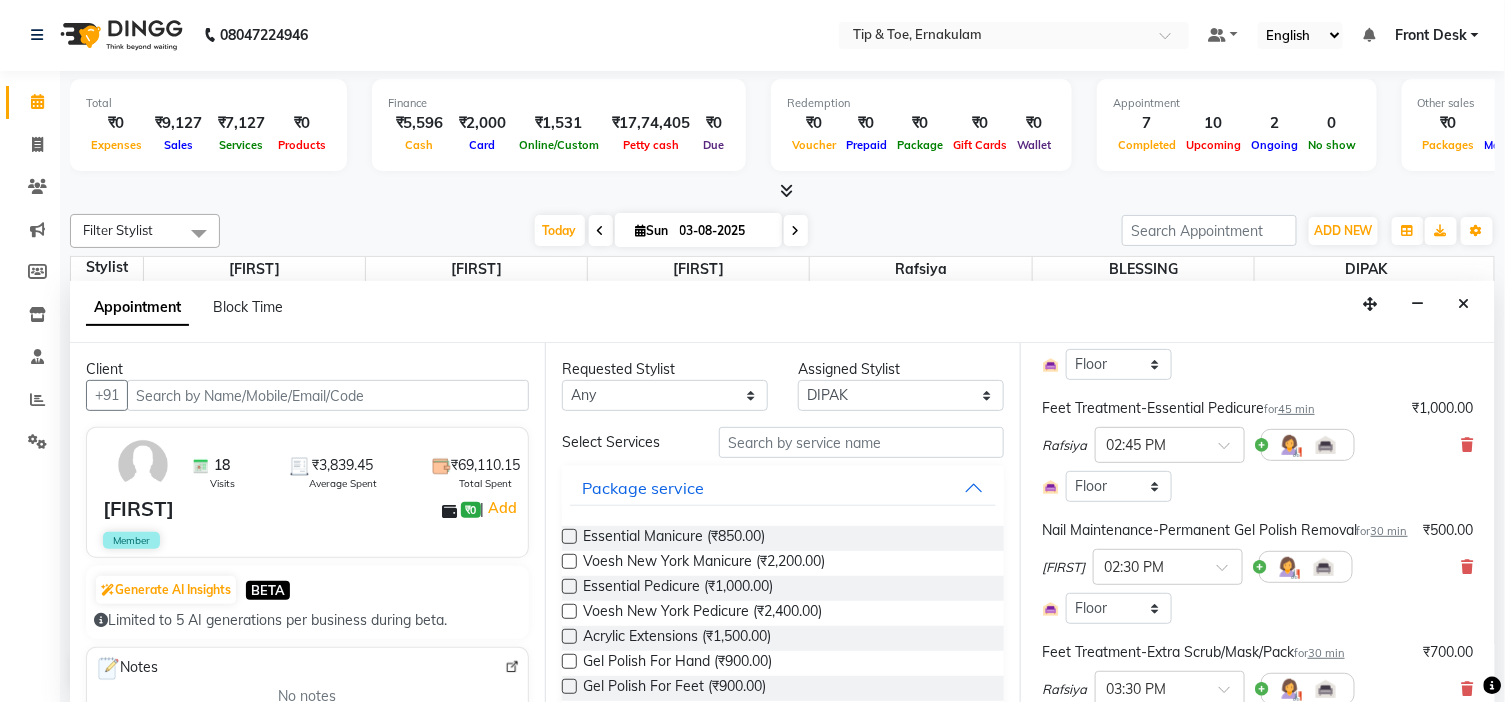 scroll, scrollTop: 333, scrollLeft: 0, axis: vertical 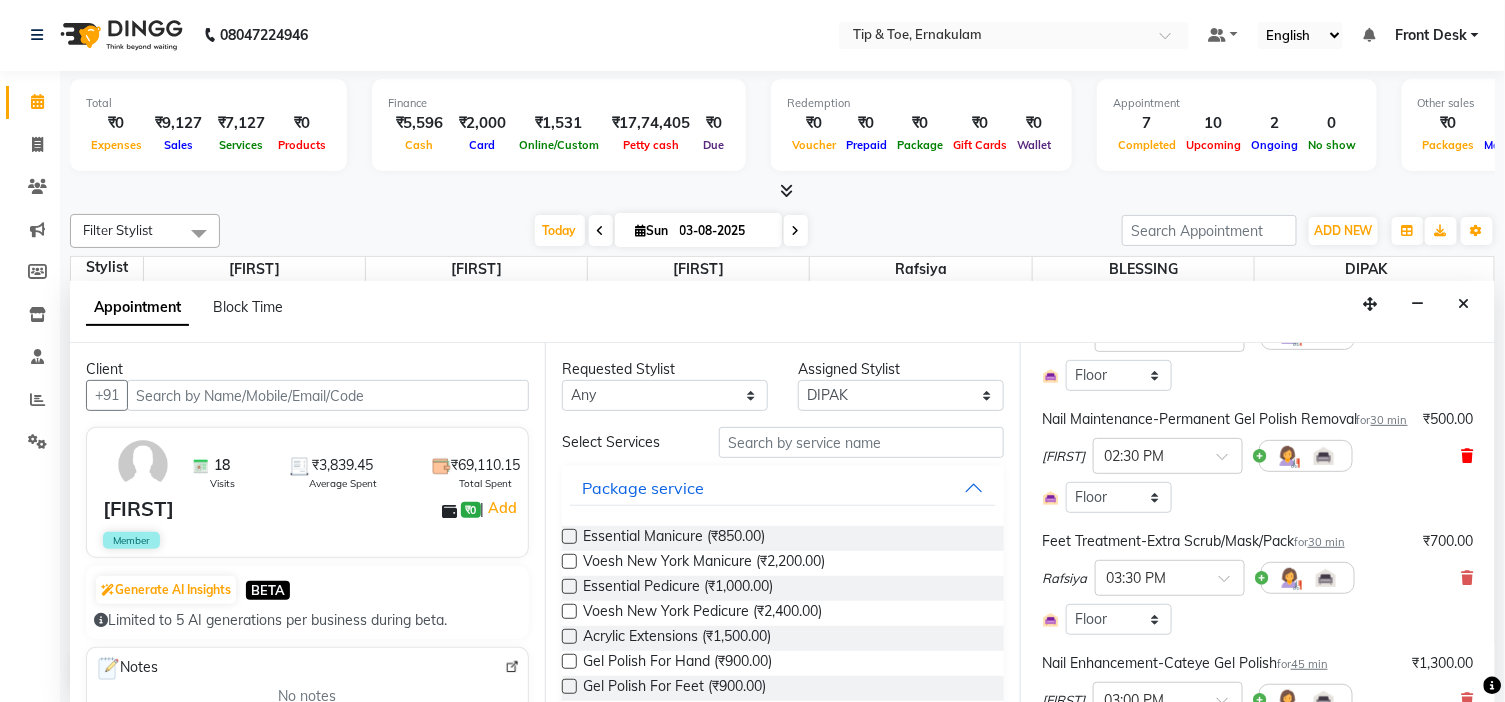 click at bounding box center (1468, 456) 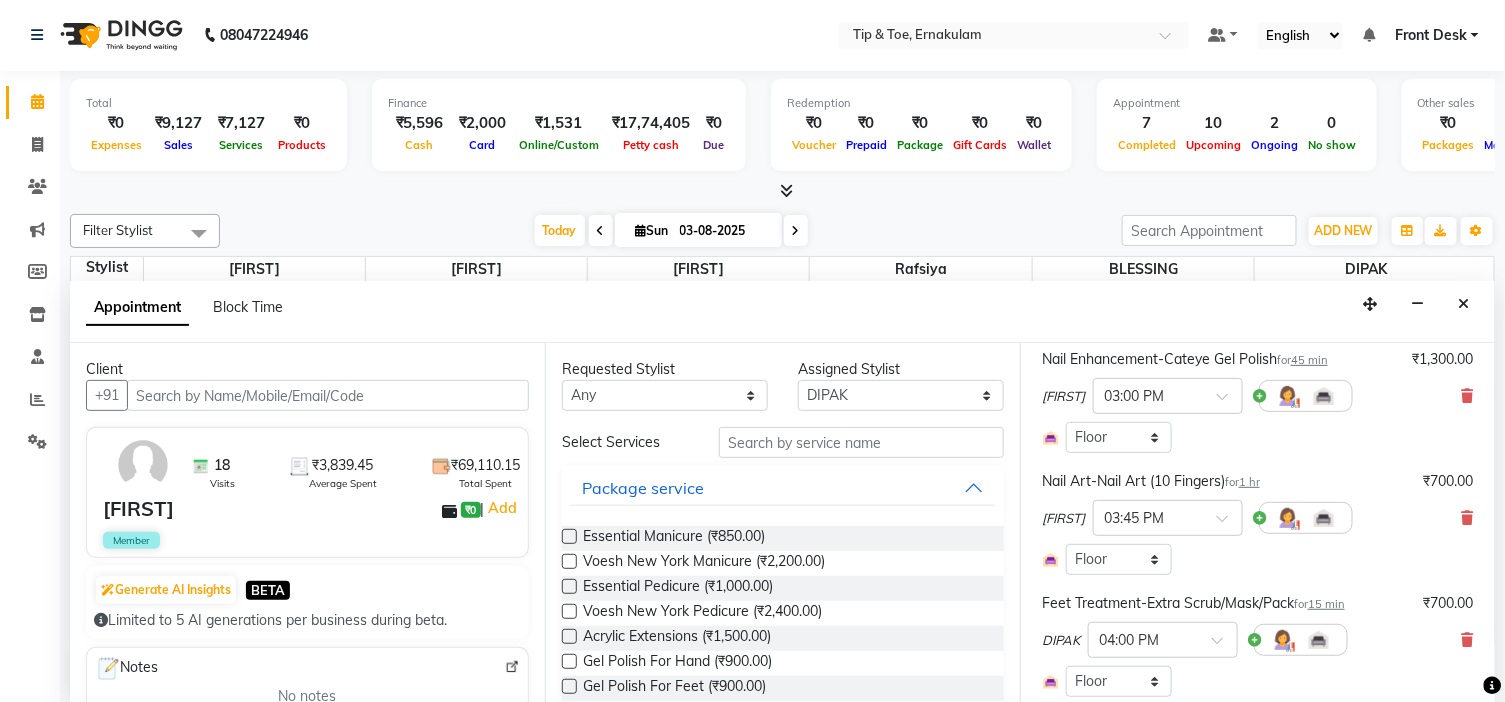 scroll, scrollTop: 888, scrollLeft: 0, axis: vertical 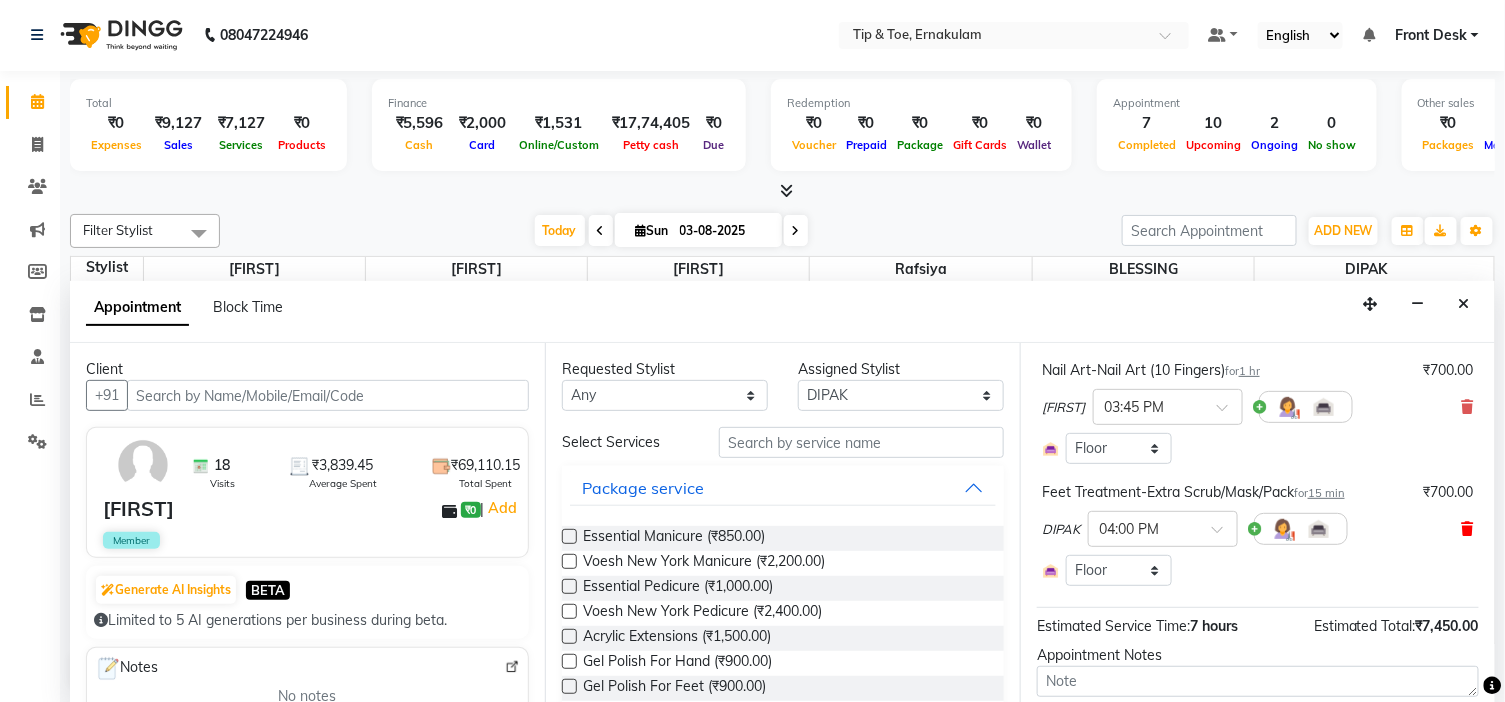click at bounding box center [1468, 529] 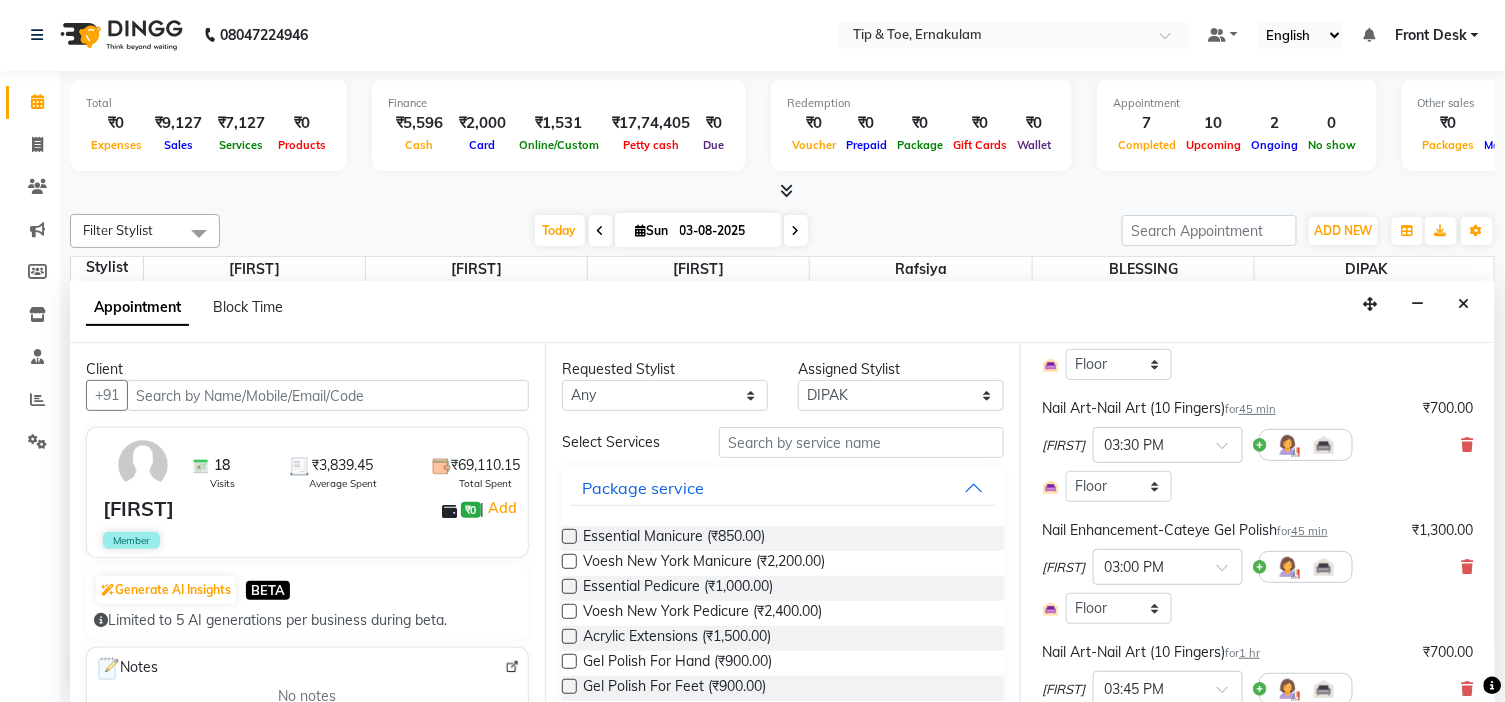 scroll, scrollTop: 555, scrollLeft: 0, axis: vertical 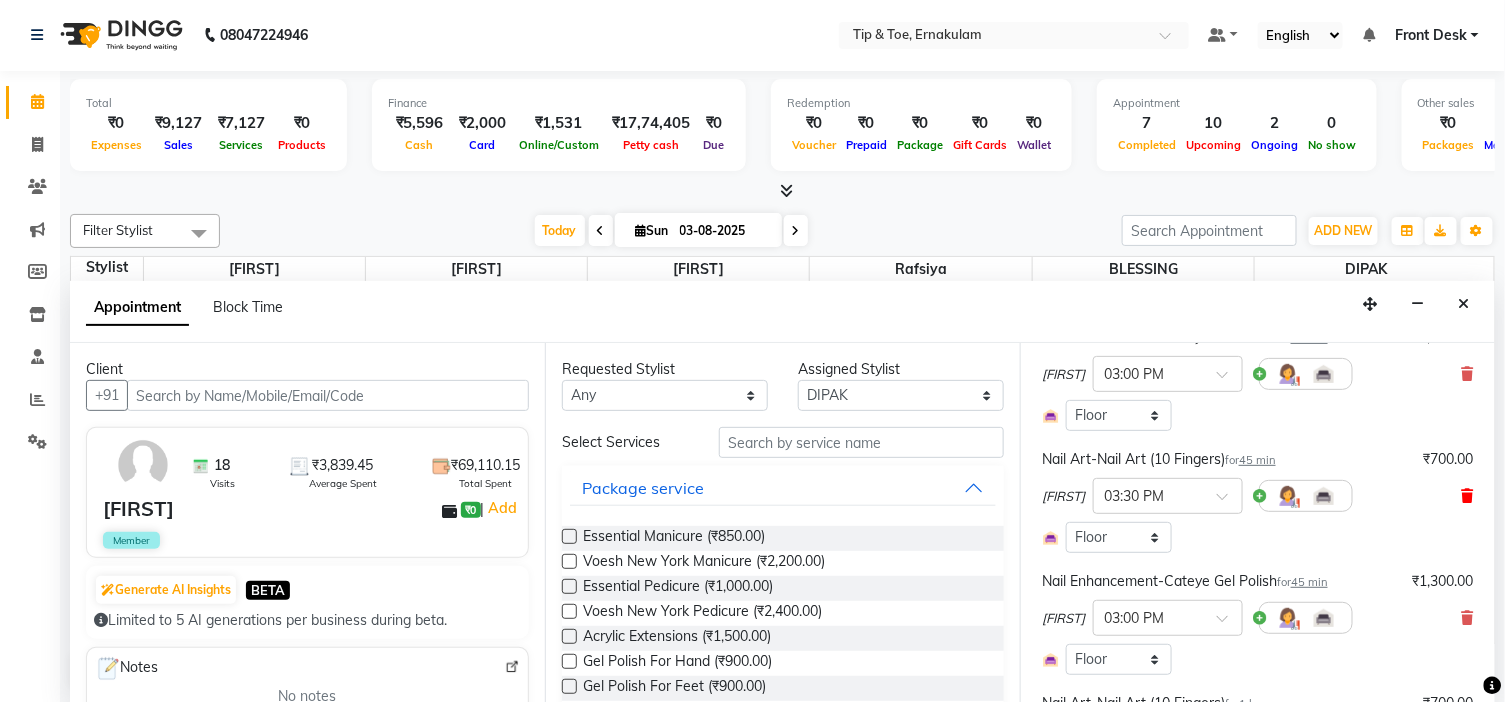 click at bounding box center [1468, 496] 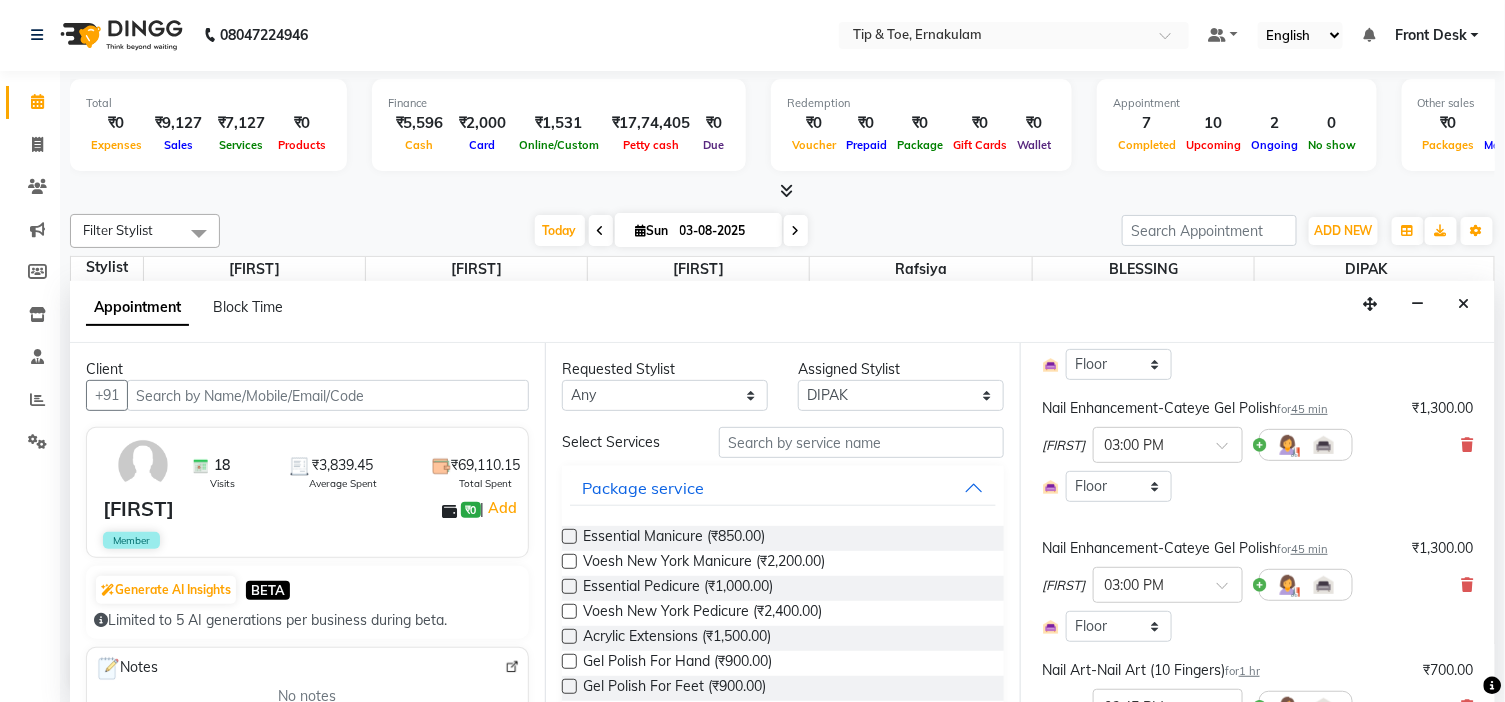 scroll, scrollTop: 444, scrollLeft: 0, axis: vertical 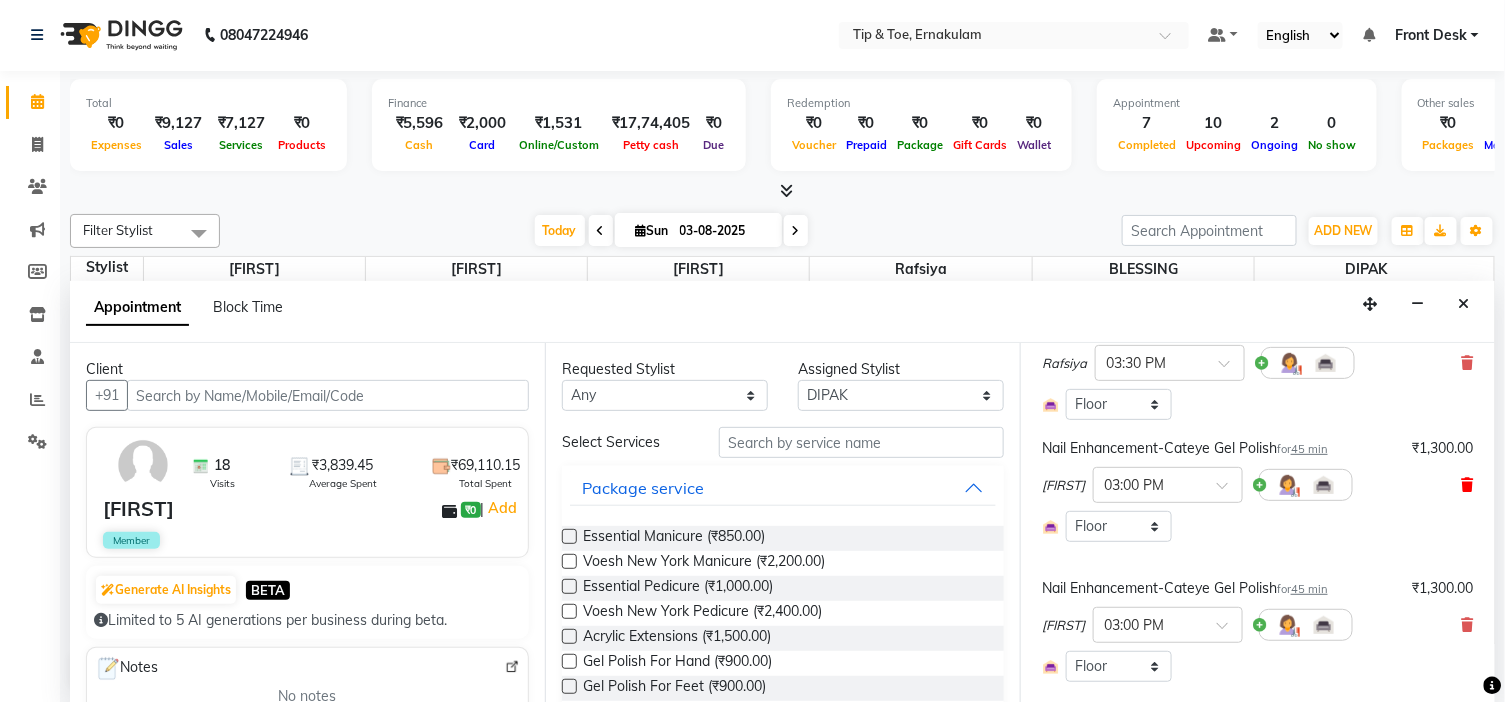 click at bounding box center [1468, 485] 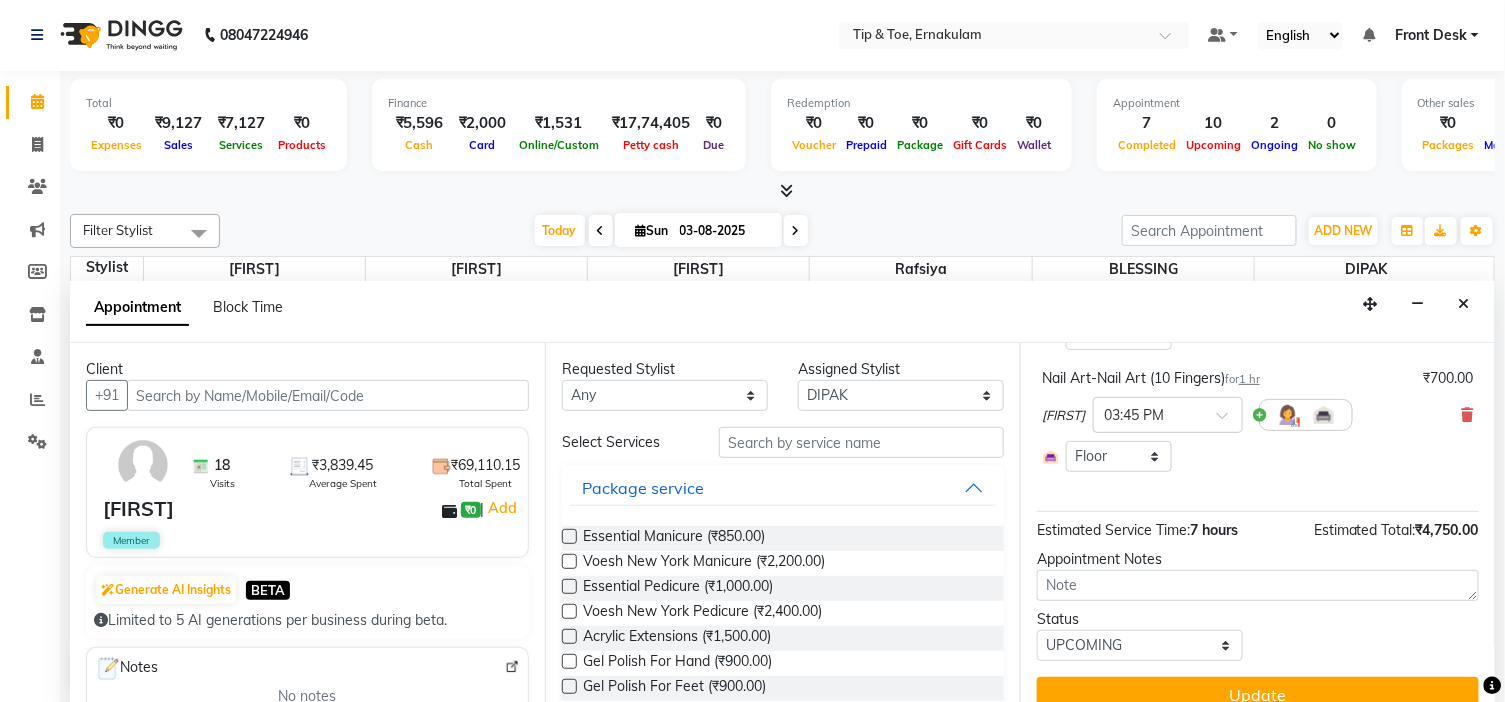 scroll, scrollTop: 717, scrollLeft: 0, axis: vertical 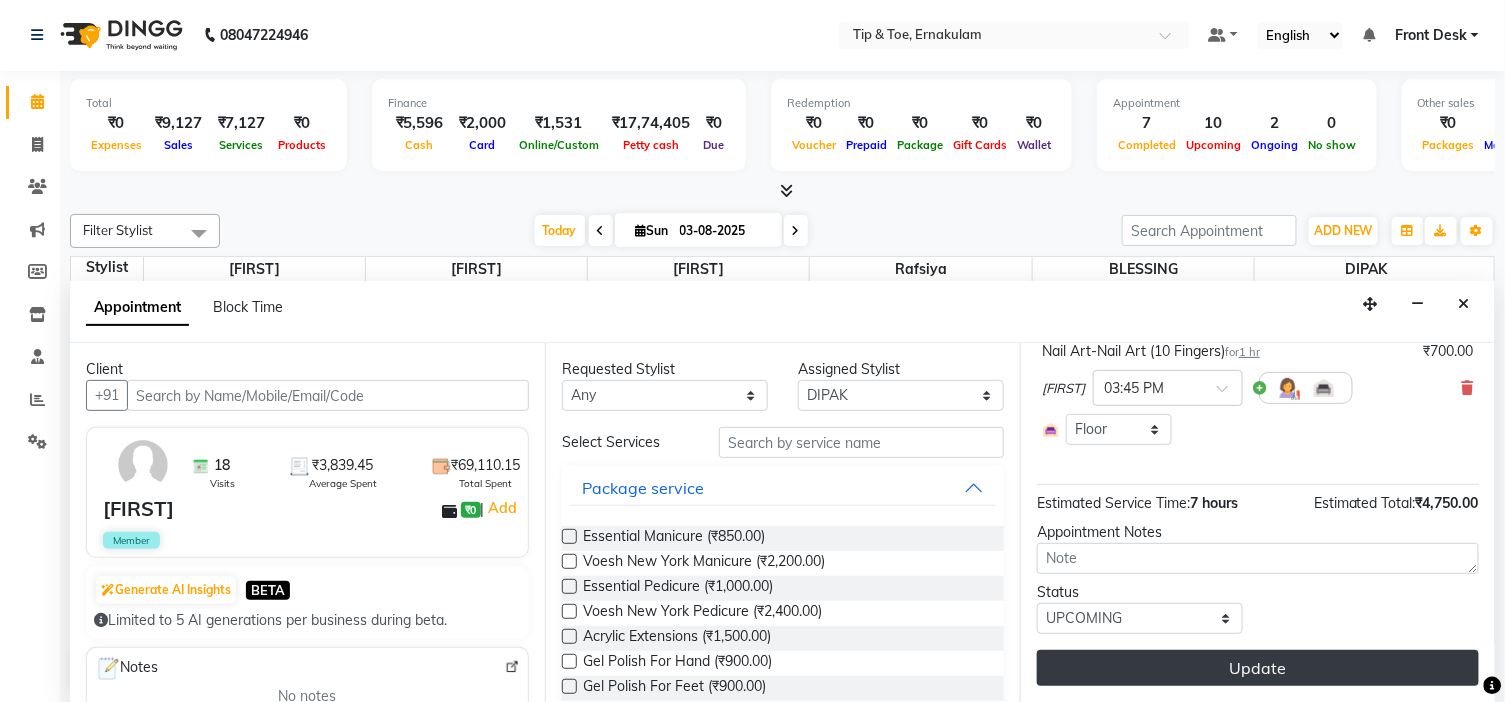 click on "Update" at bounding box center [1258, 668] 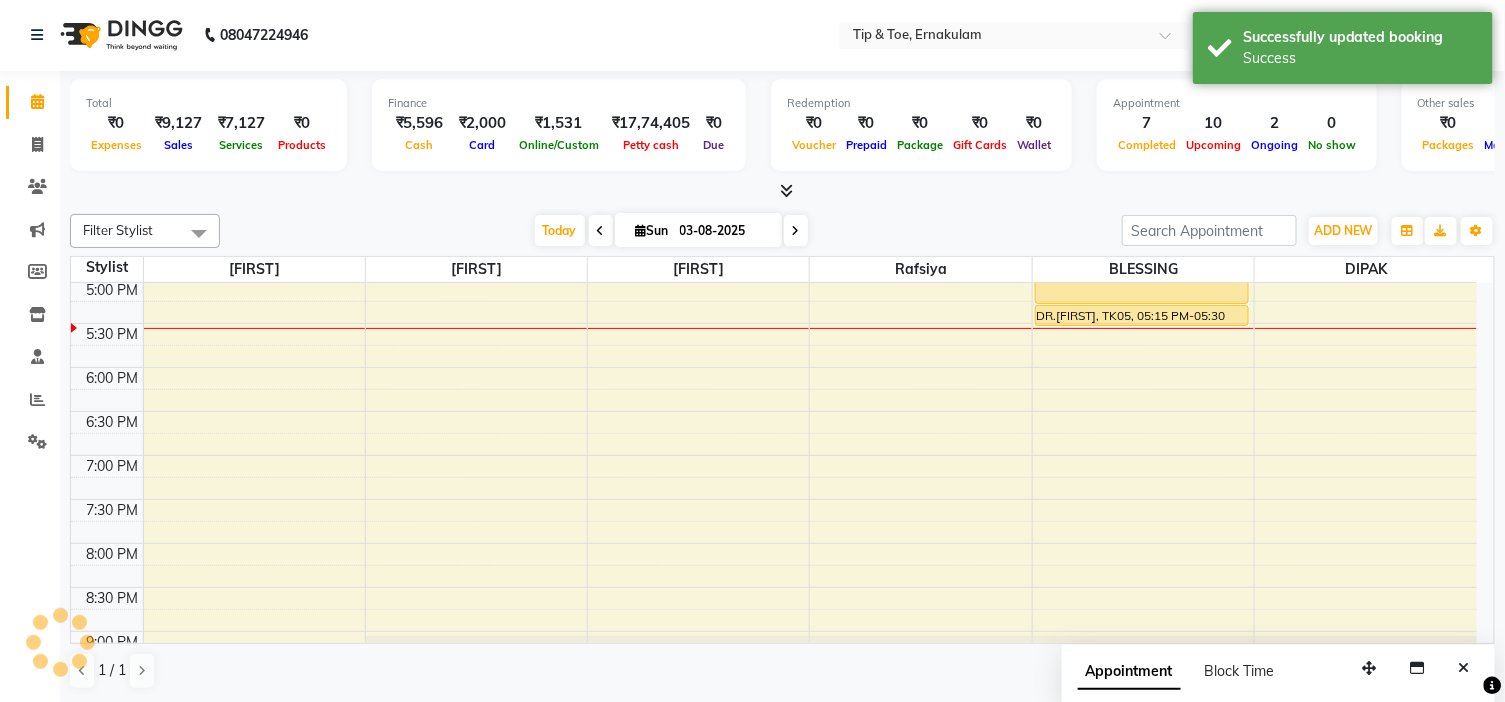 scroll, scrollTop: 0, scrollLeft: 0, axis: both 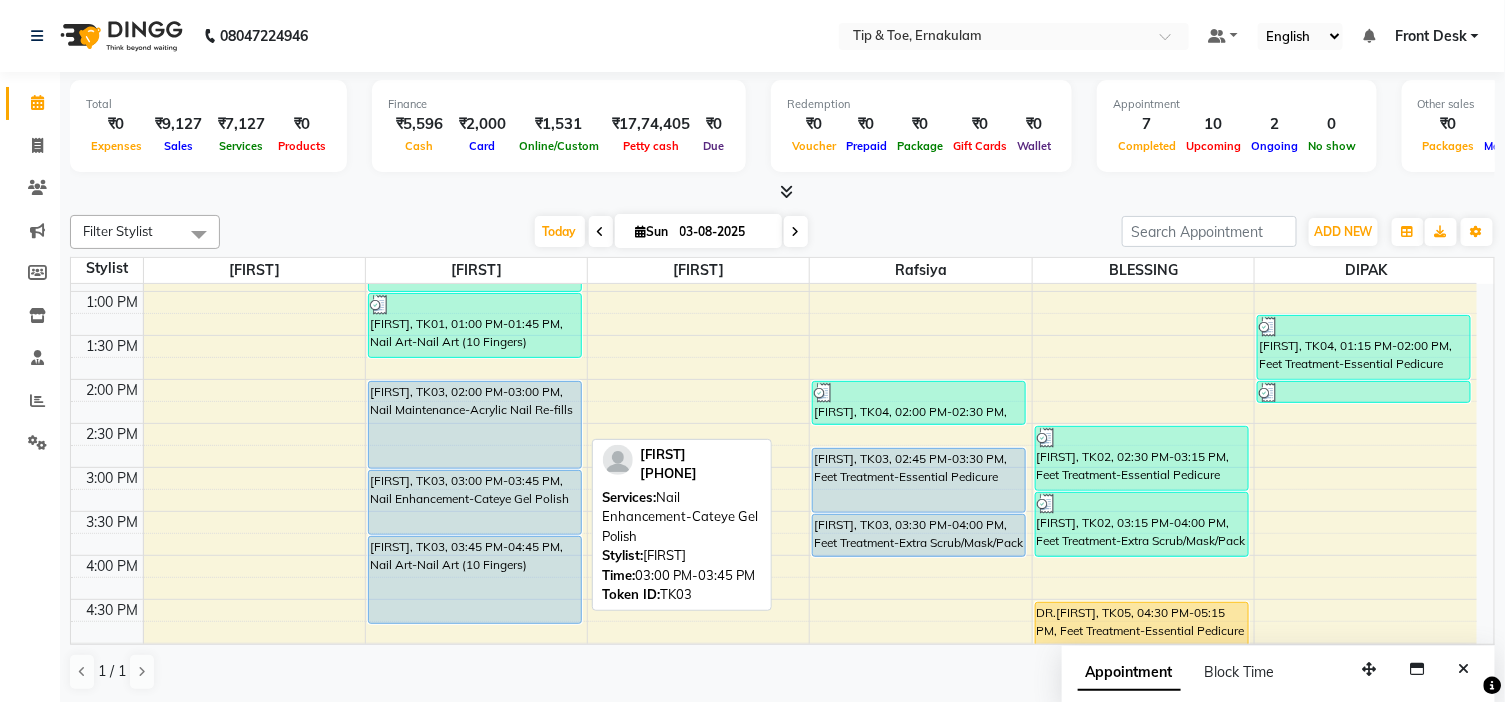 click on "SHERLY, TK03, 03:00 PM-03:45 PM, Nail Enhancement-Cateye Gel Polish" at bounding box center (475, 502) 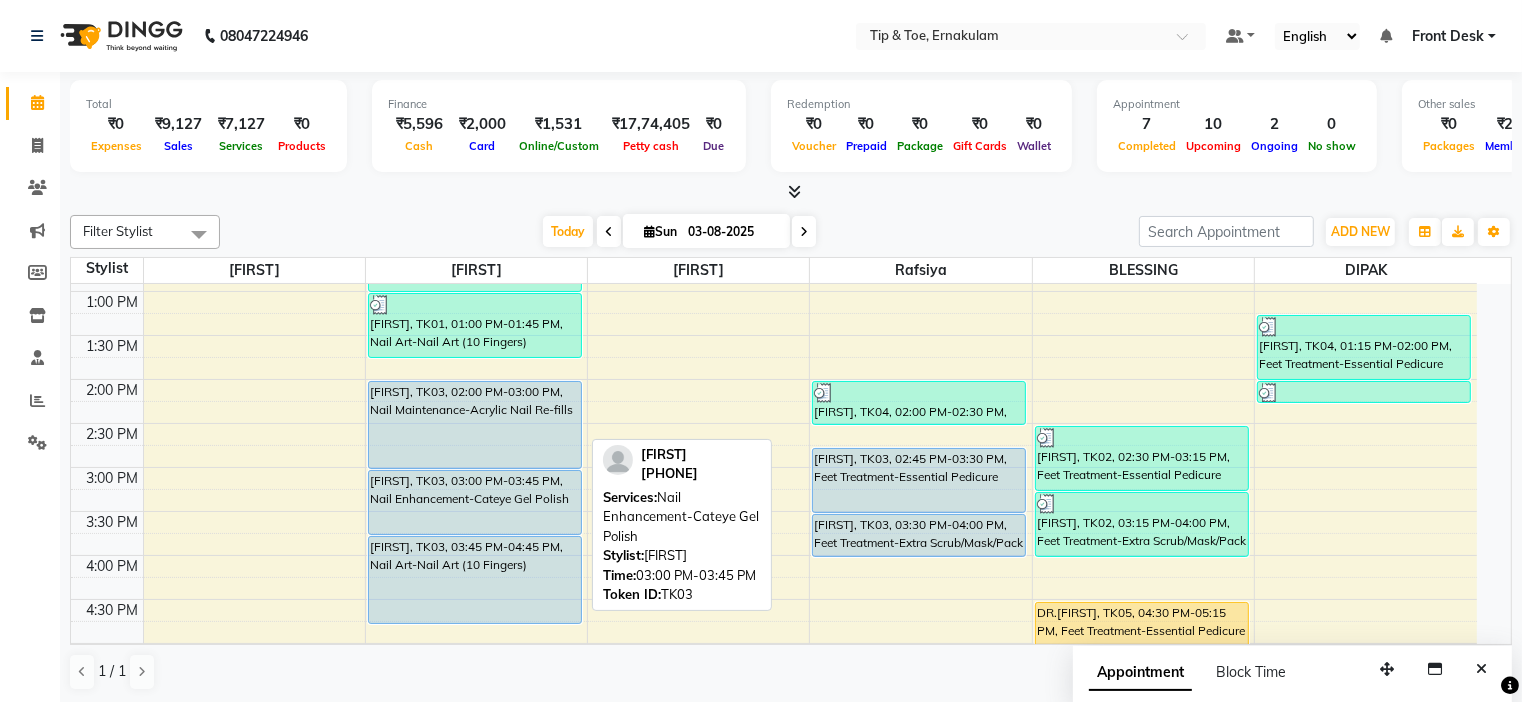 select on "5" 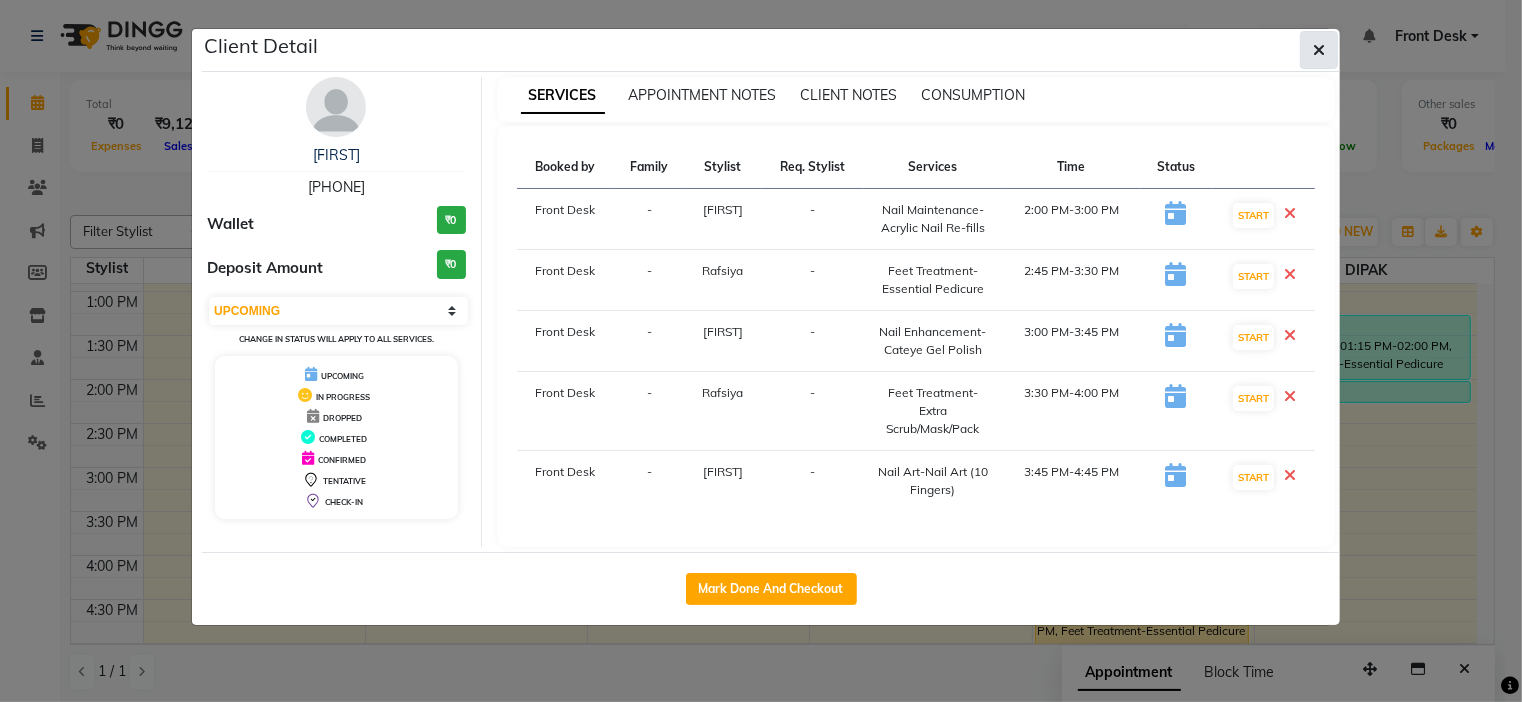 click 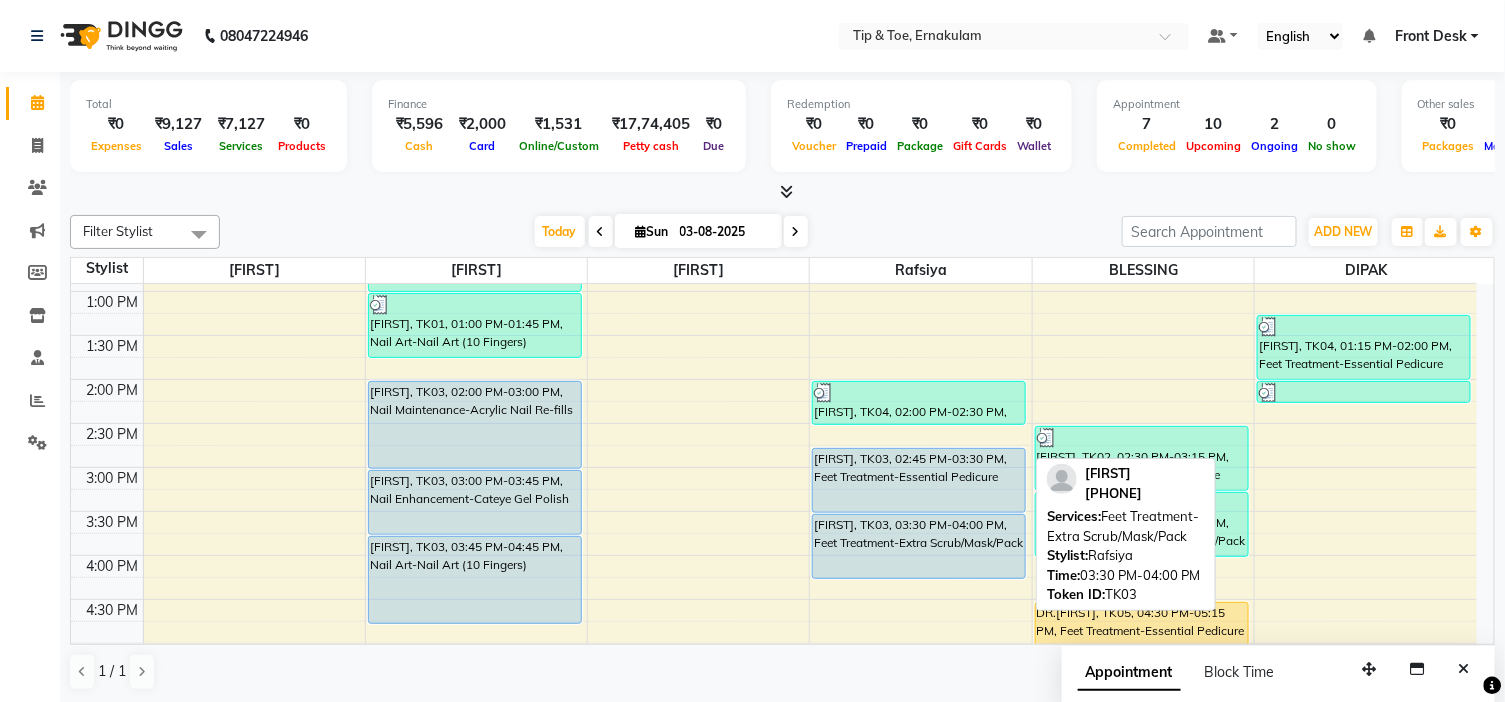drag, startPoint x: 876, startPoint y: 552, endPoint x: 883, endPoint y: 565, distance: 14.764823 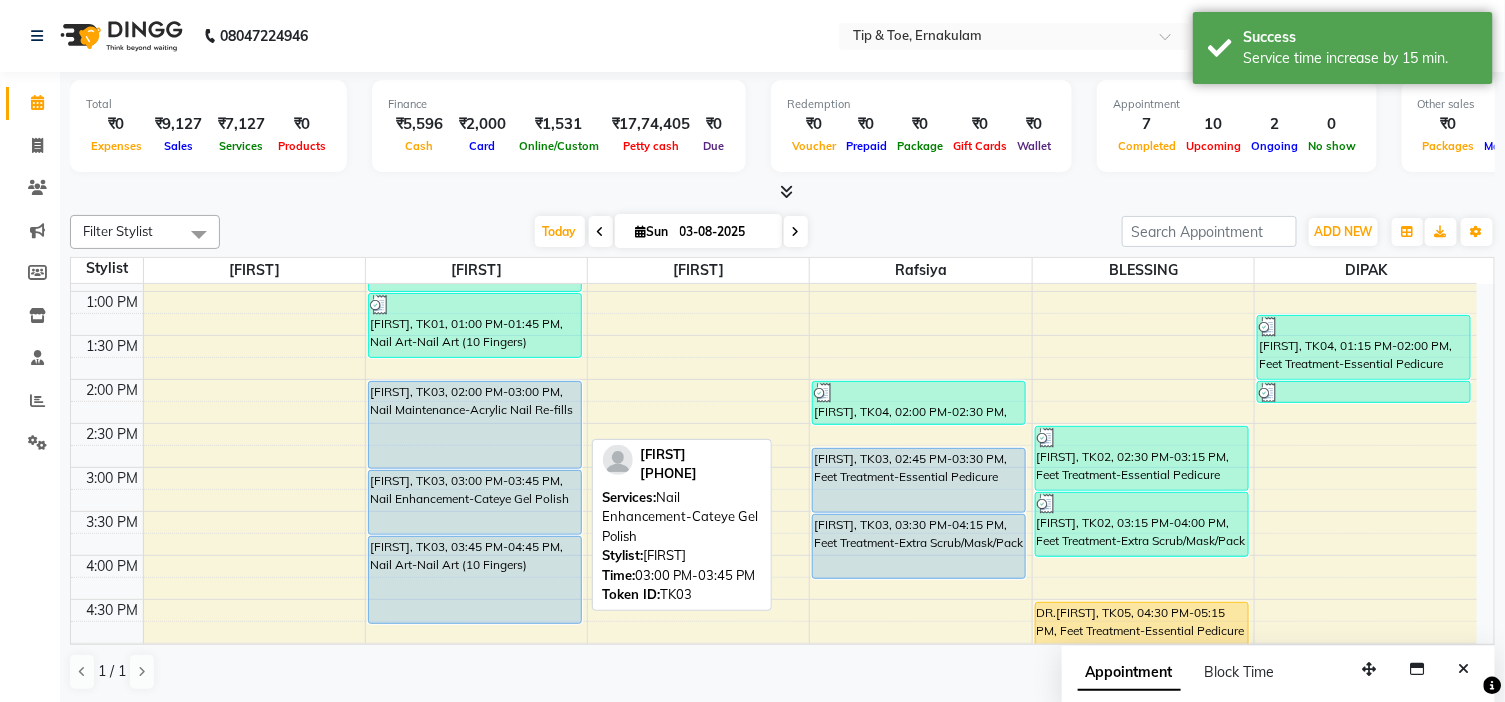click on "SHERLY, TK03, 03:00 PM-03:45 PM, Nail Enhancement-Cateye Gel Polish" at bounding box center [475, 502] 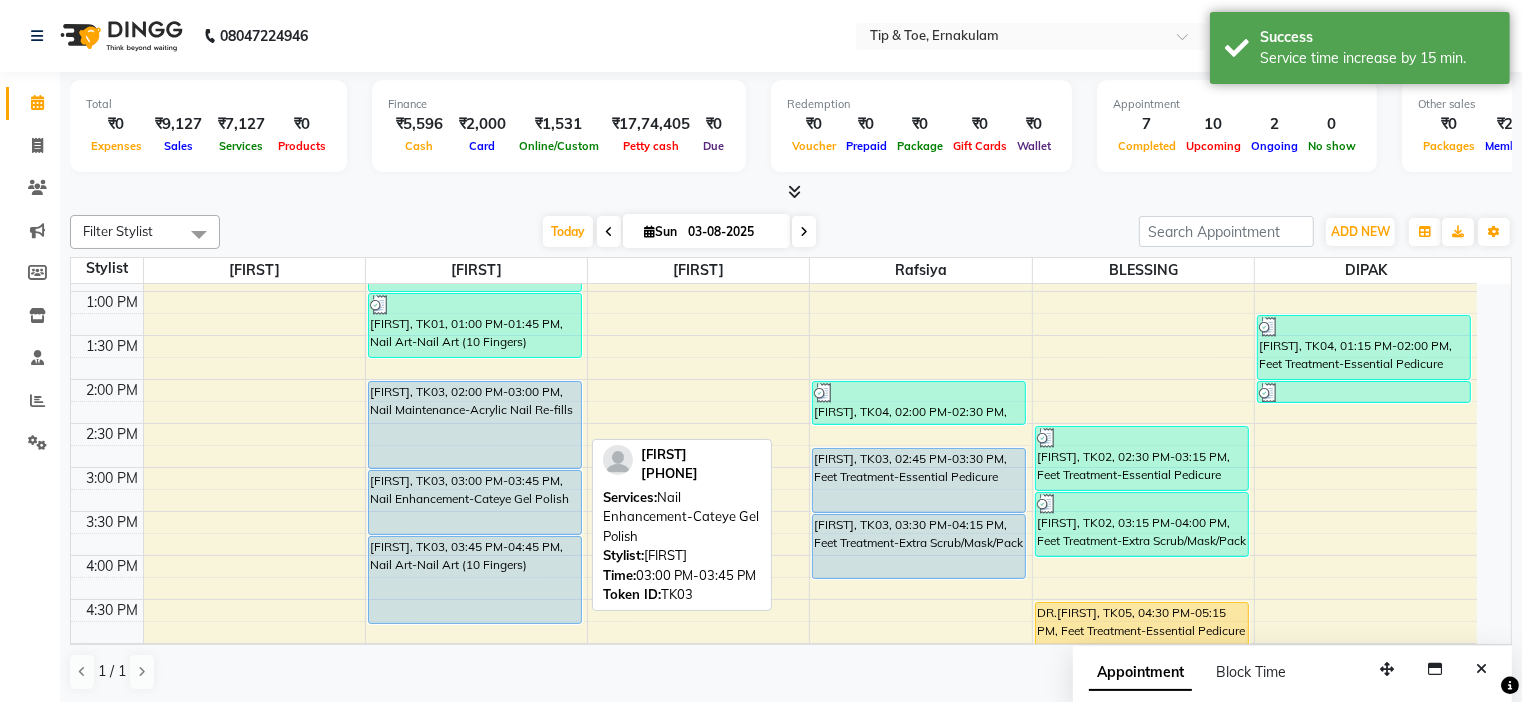 select on "5" 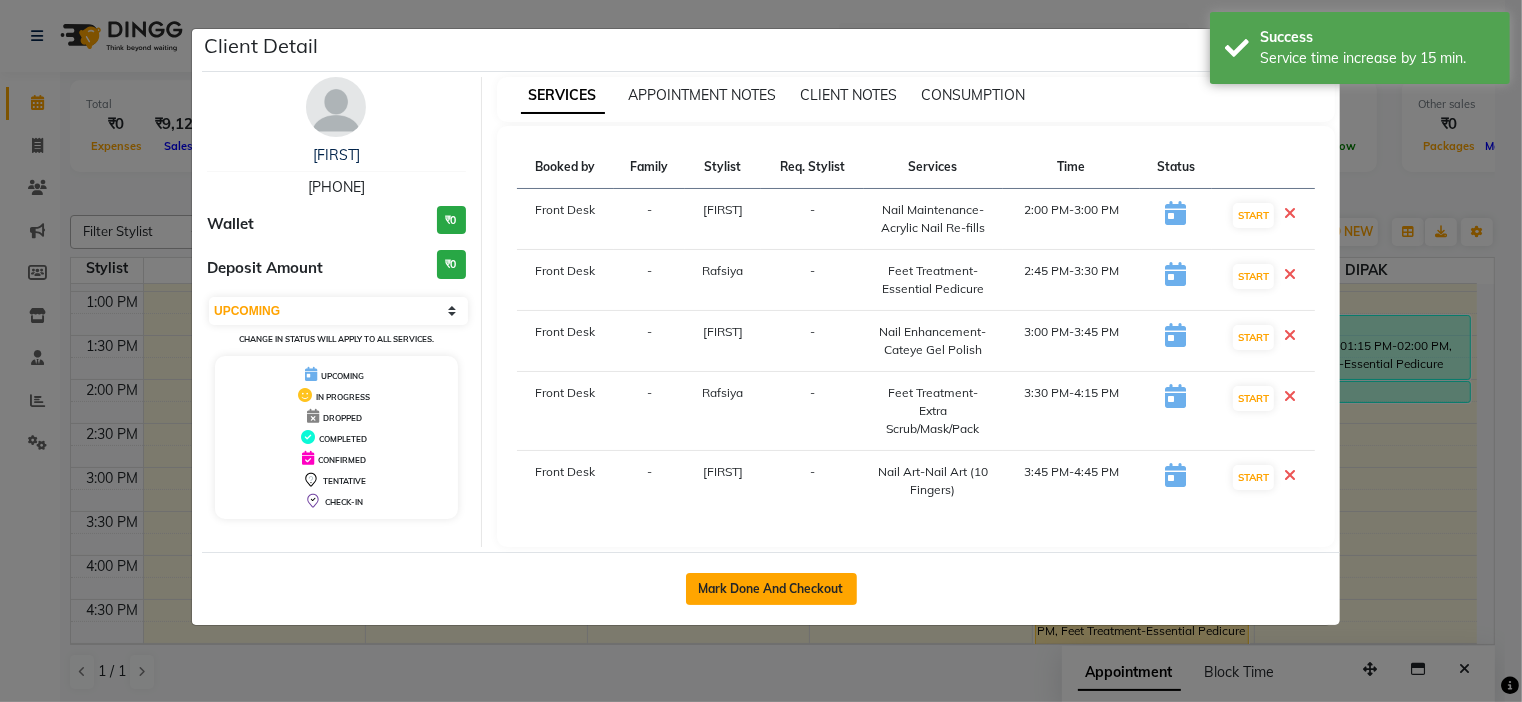 click on "Mark Done And Checkout" 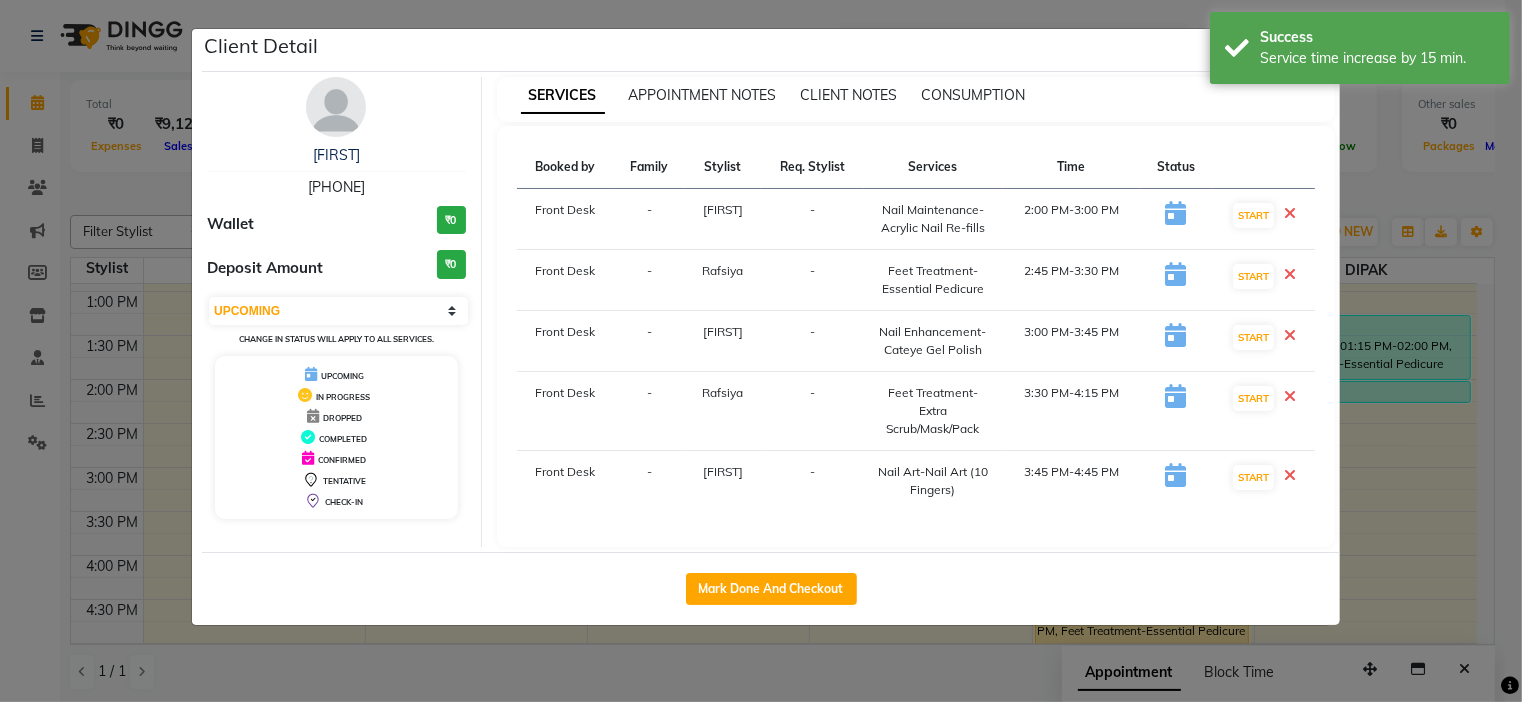 select on "5360" 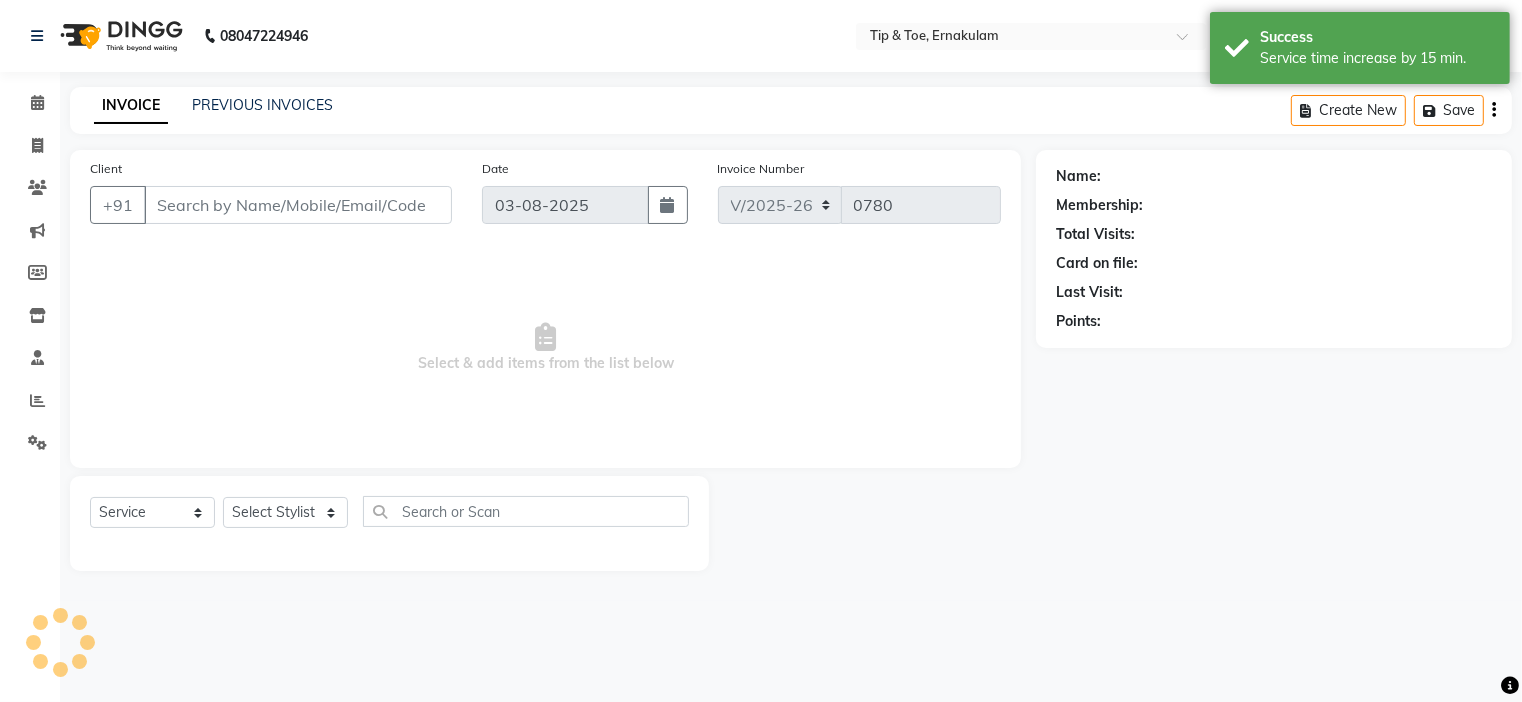 type on "[PHONE]" 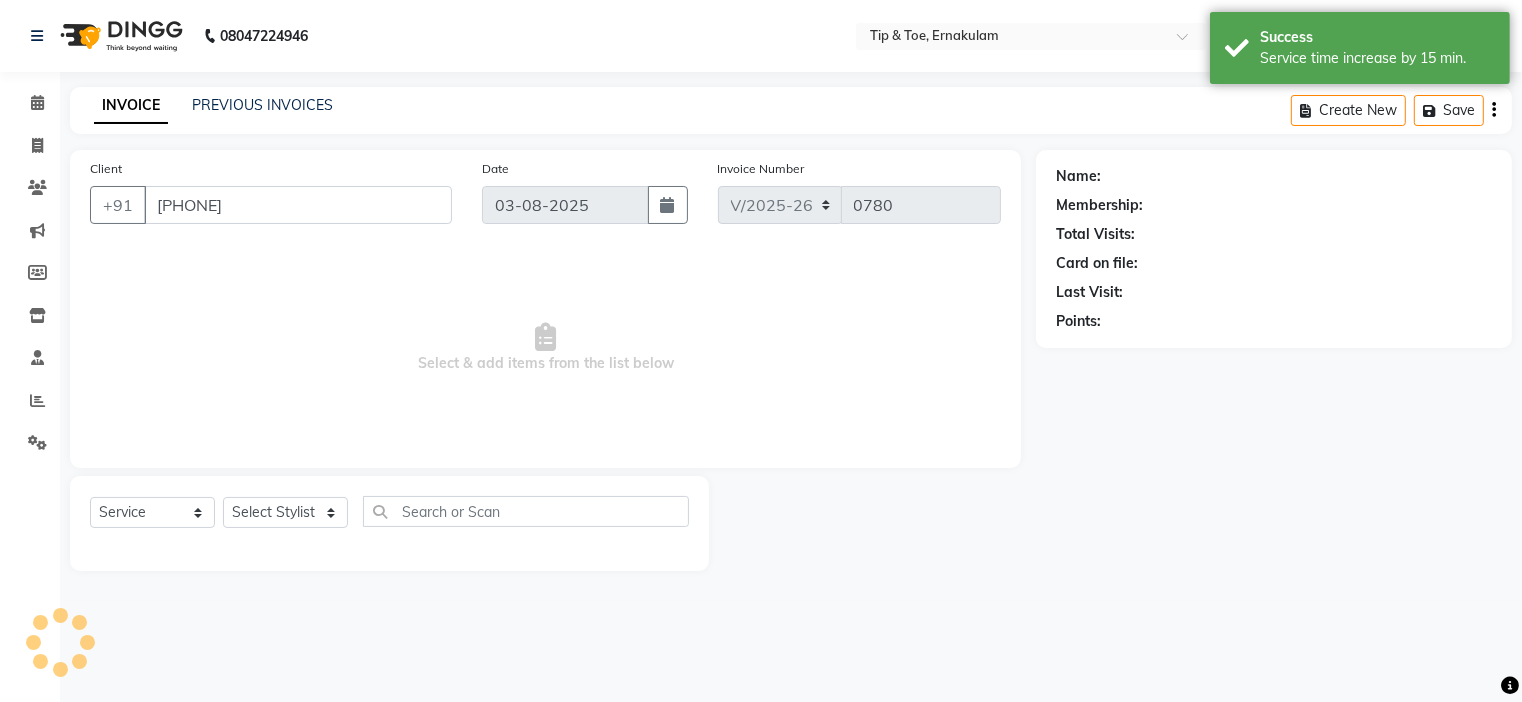 select on "37611" 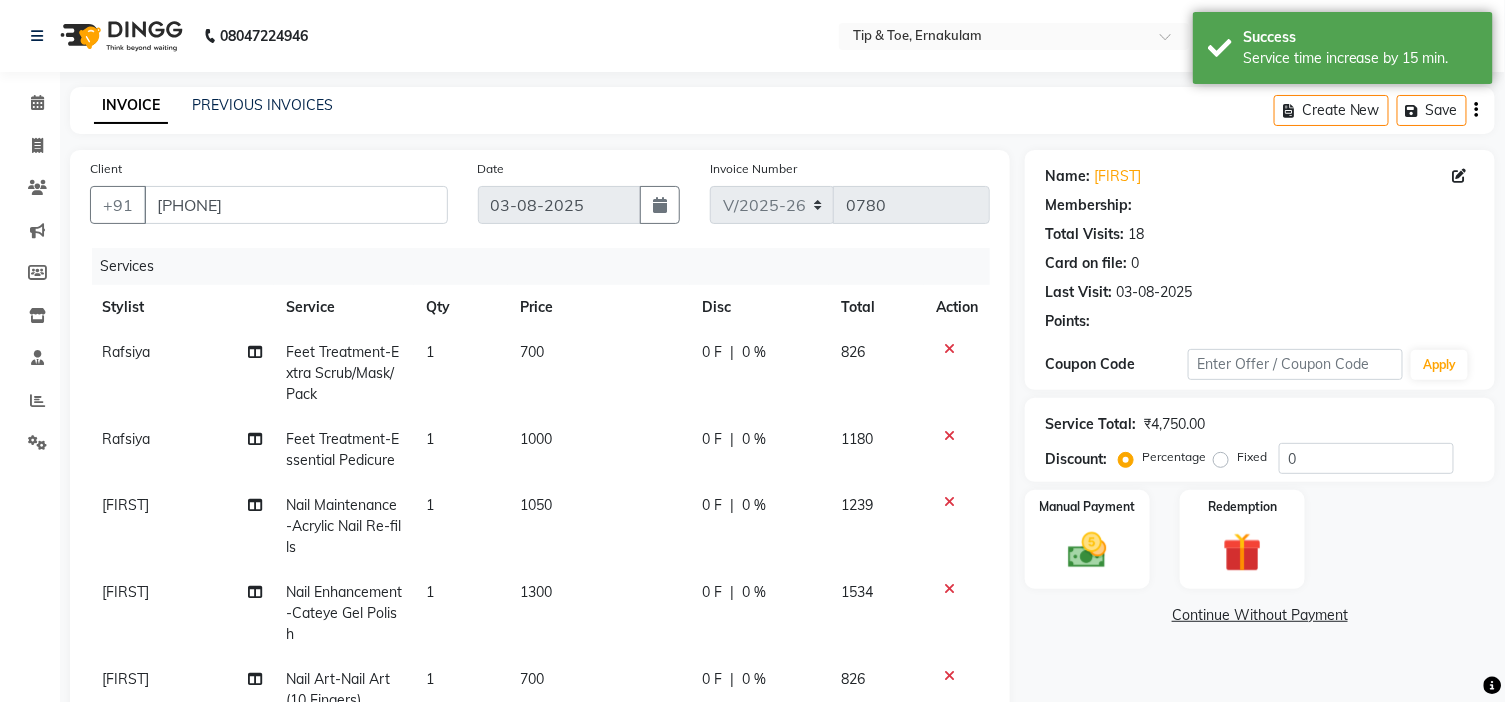 scroll, scrollTop: 7, scrollLeft: 0, axis: vertical 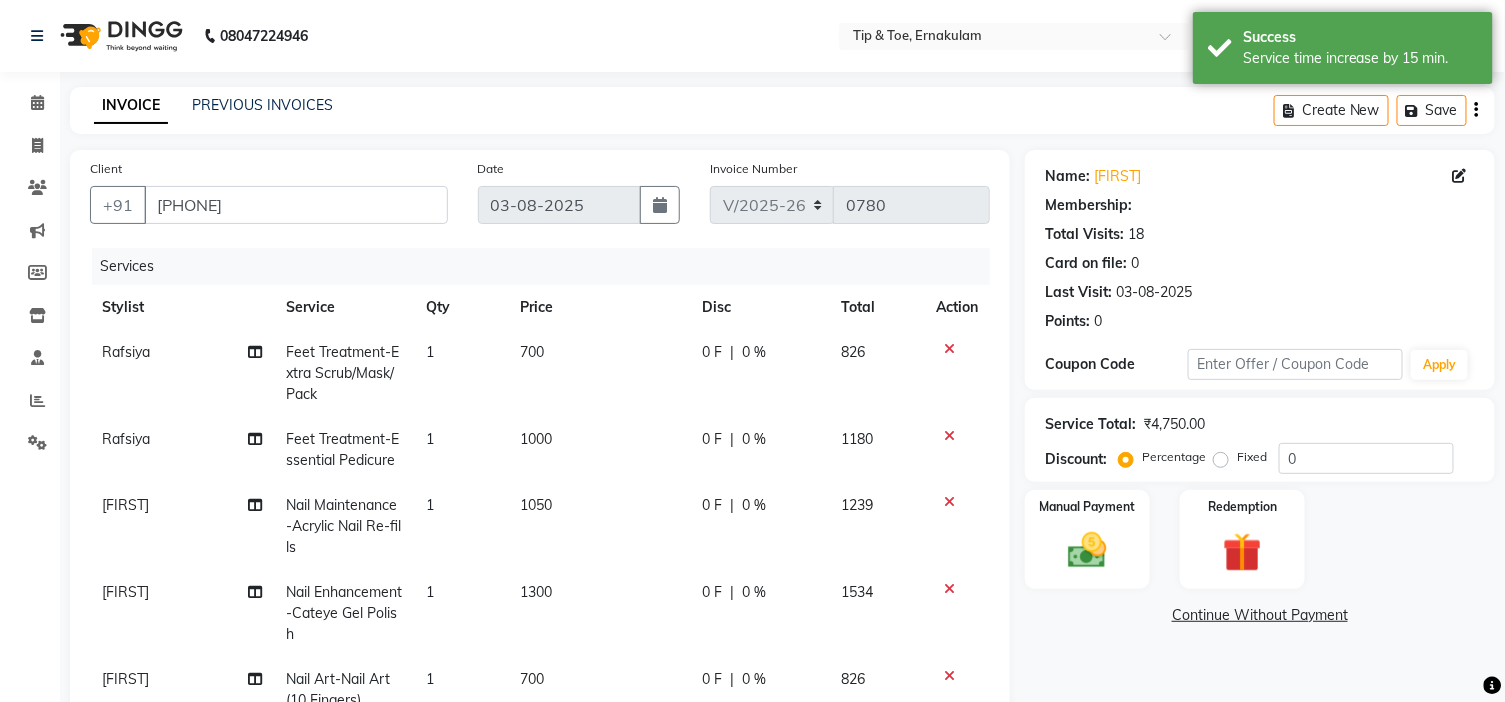 click on "700" 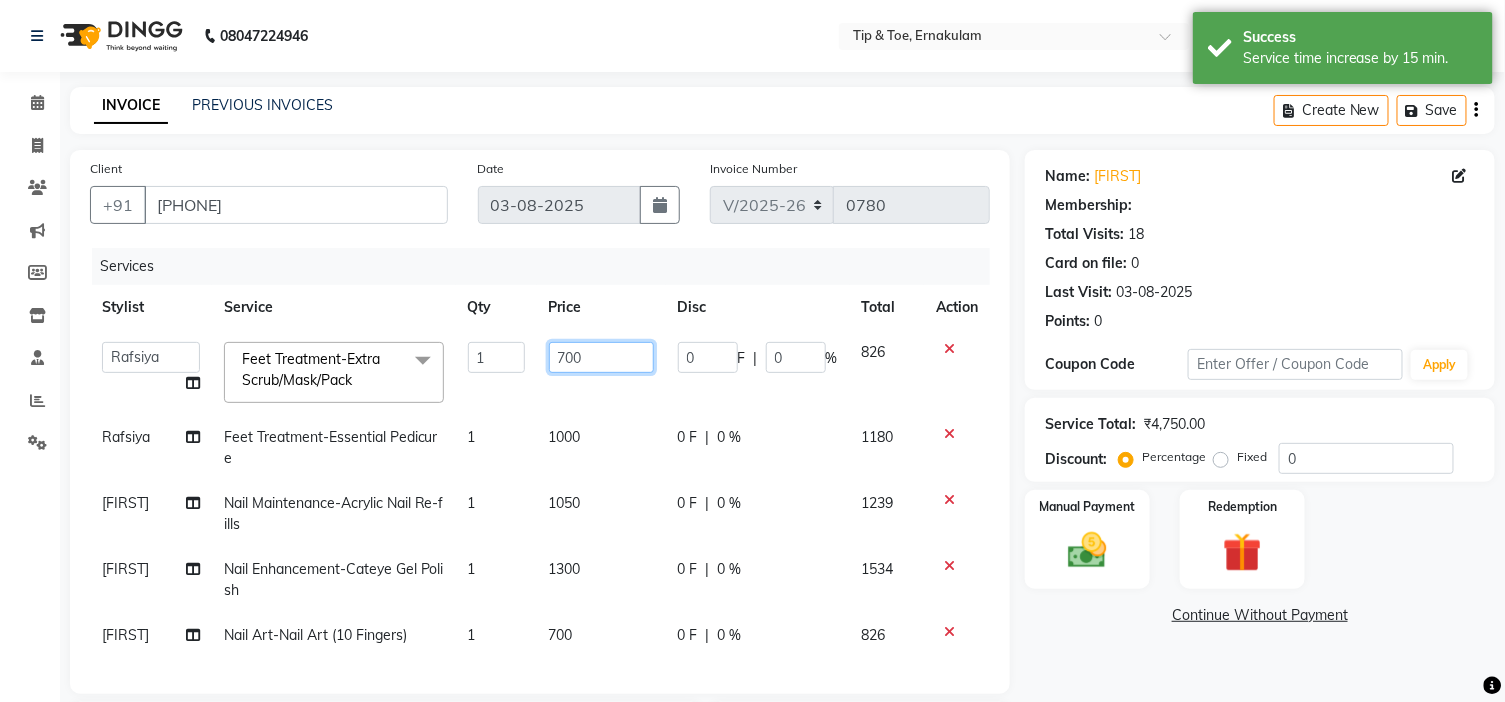 click on "700" 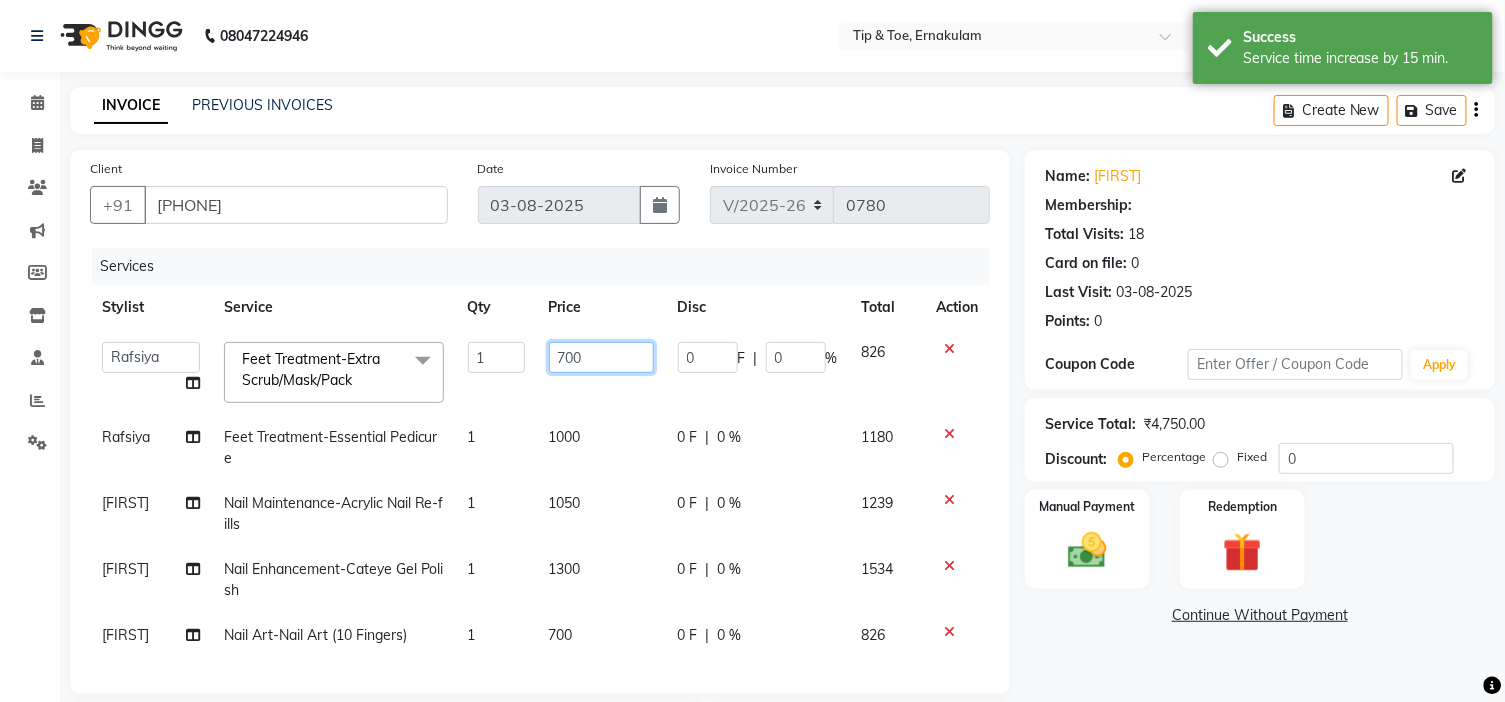 click on "700" 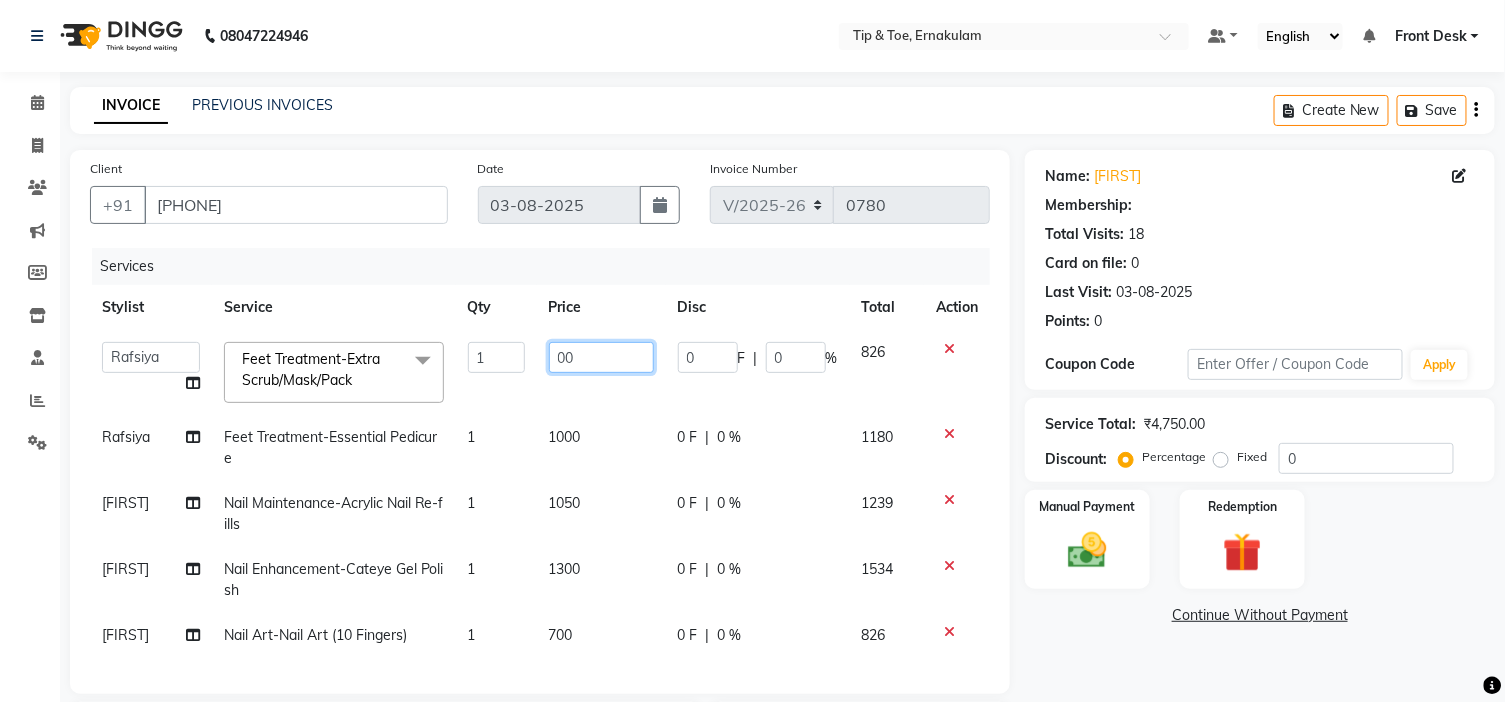 type on "300" 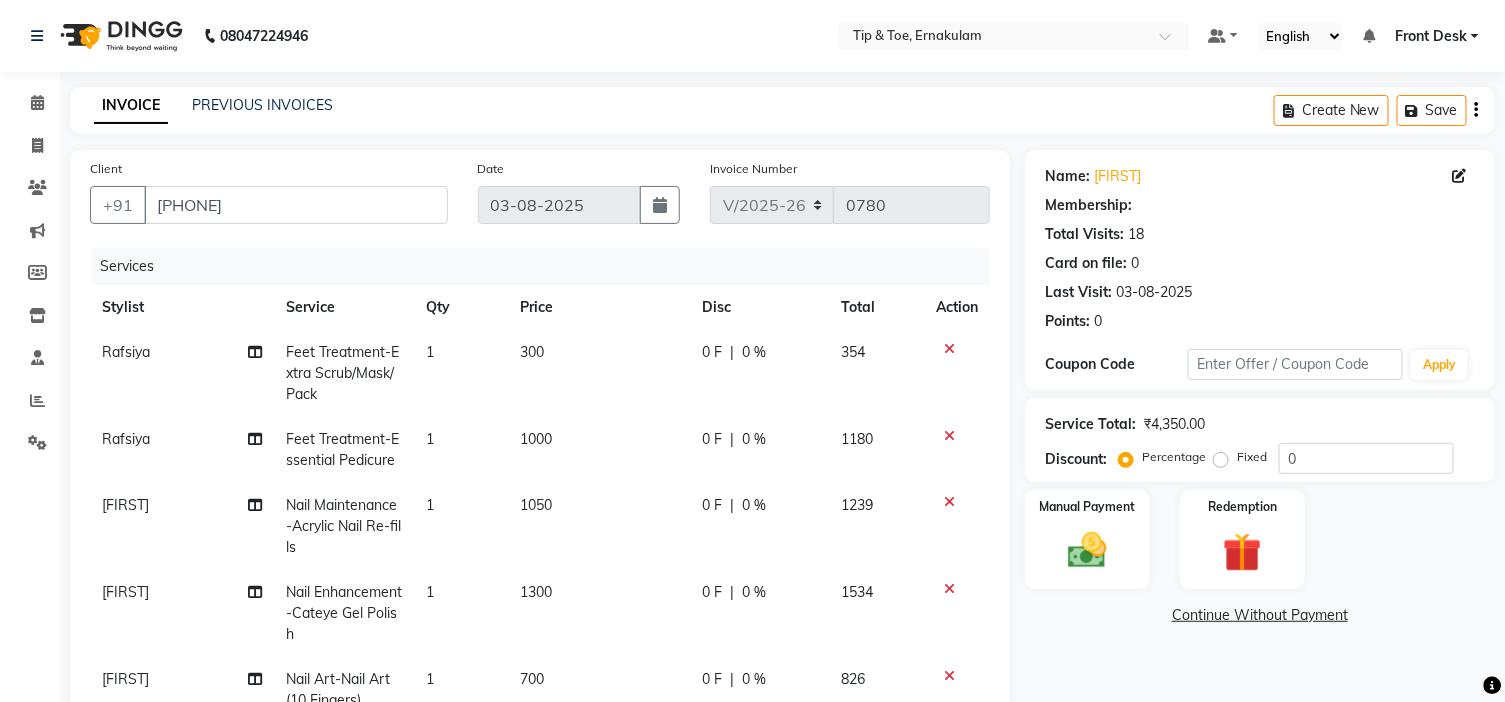 click on "1000" 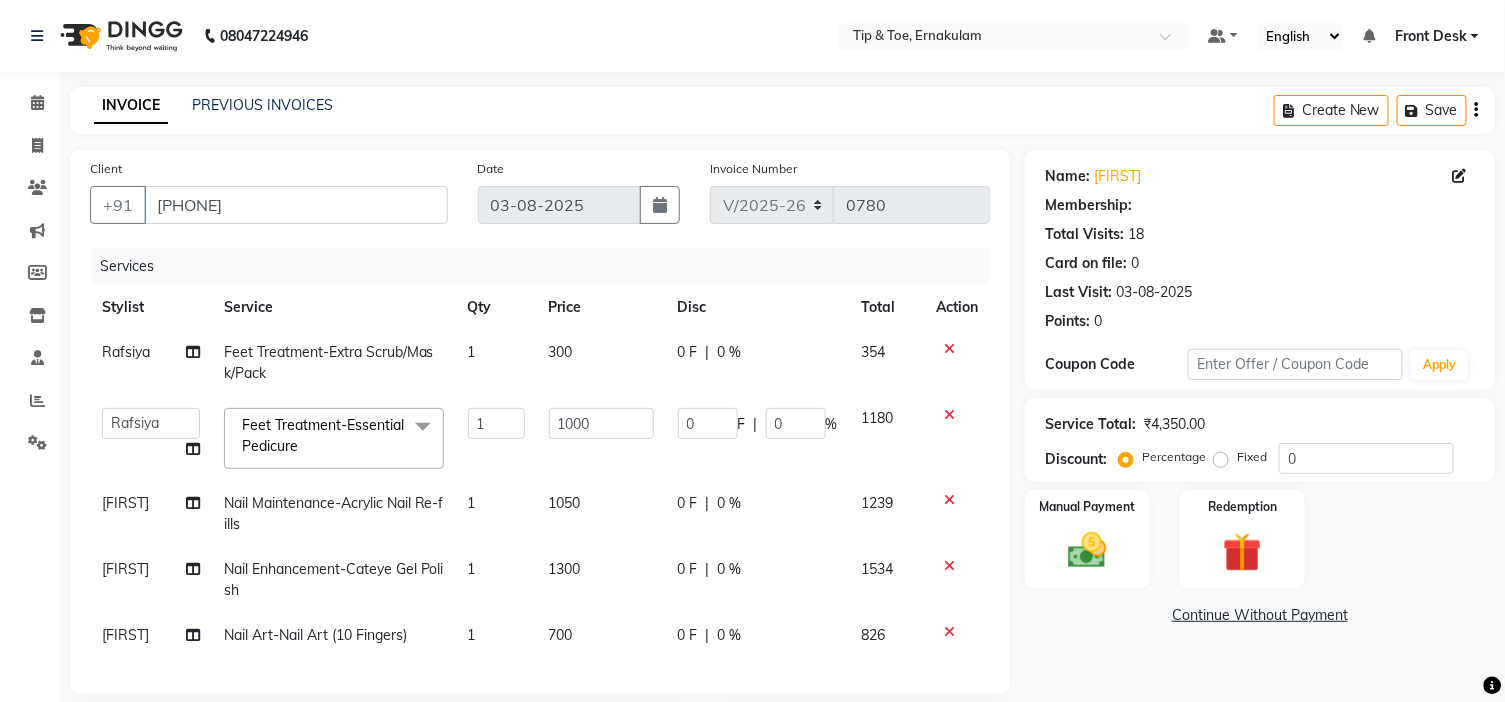 scroll, scrollTop: 222, scrollLeft: 0, axis: vertical 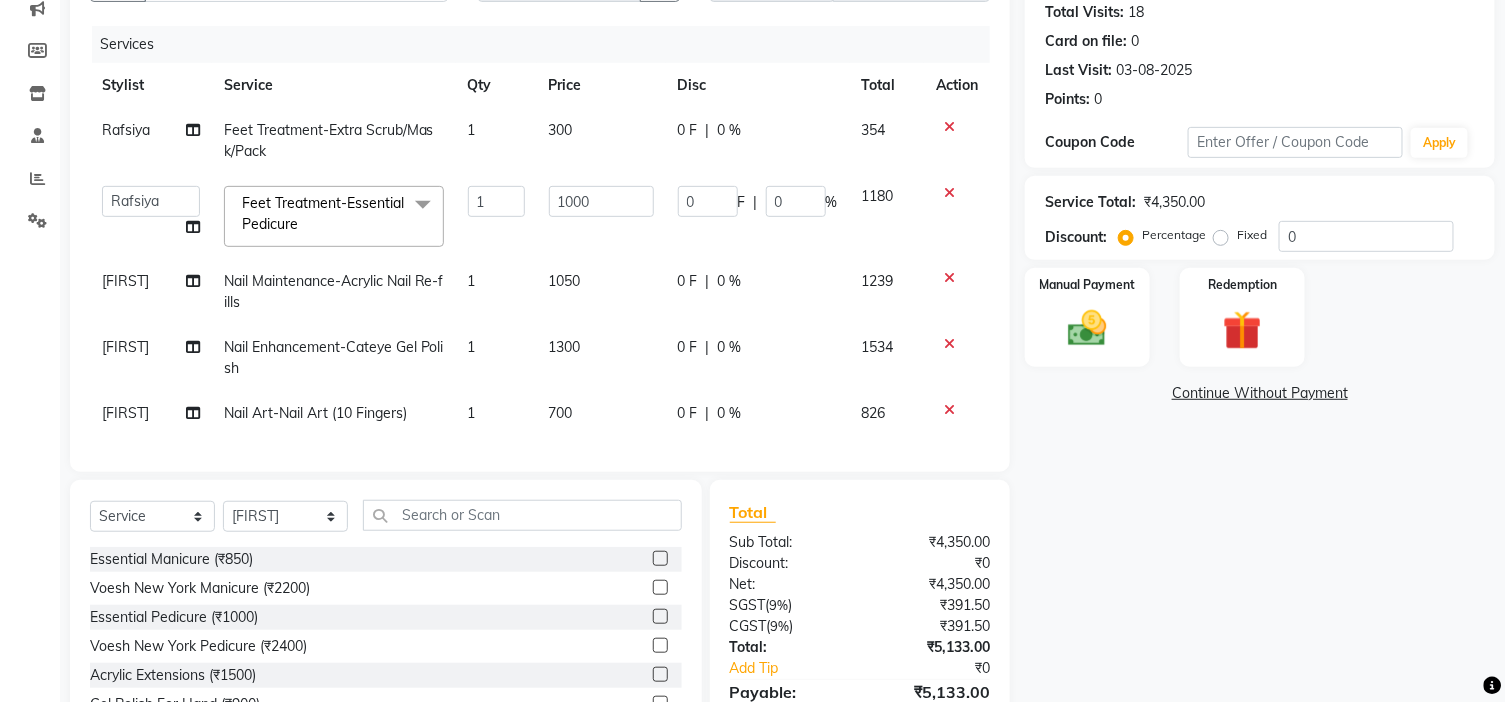 click on "700" 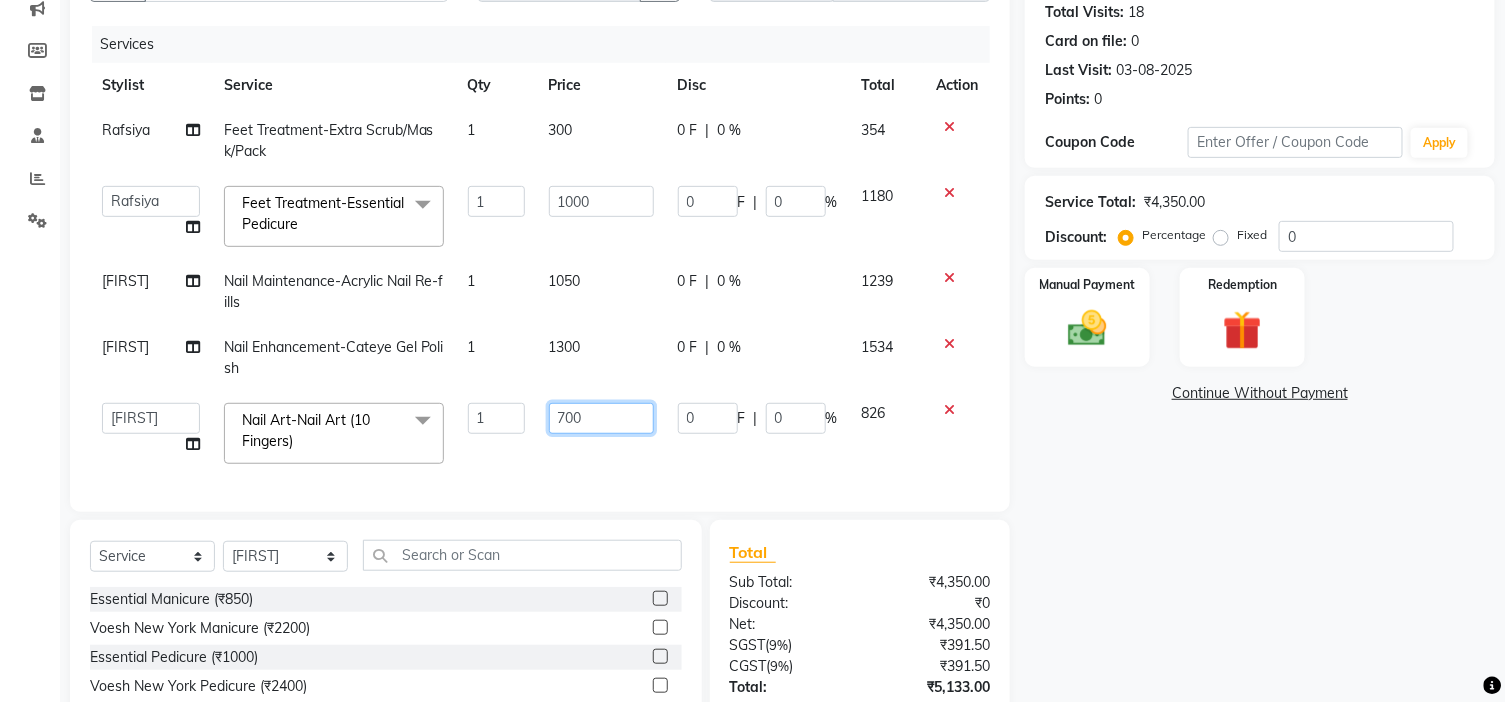 click on "700" 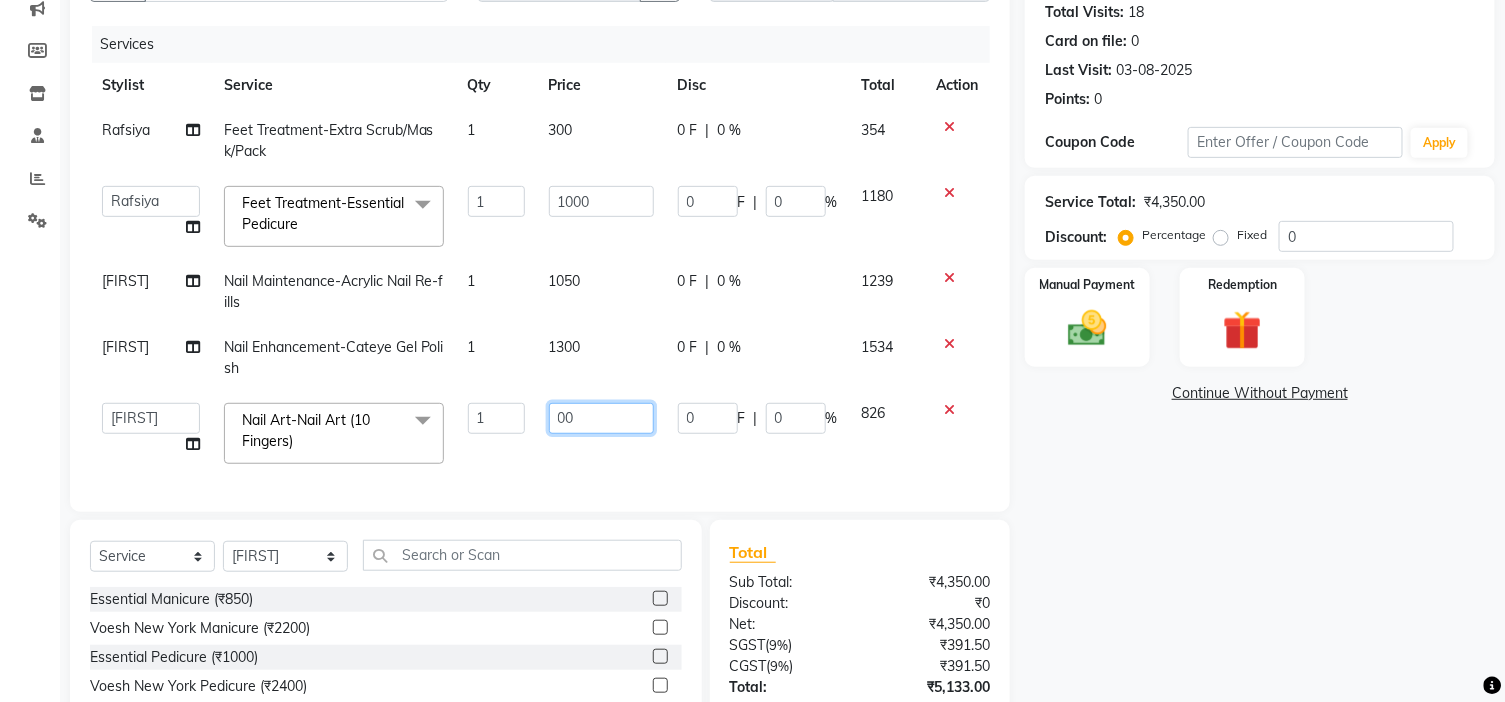type on "400" 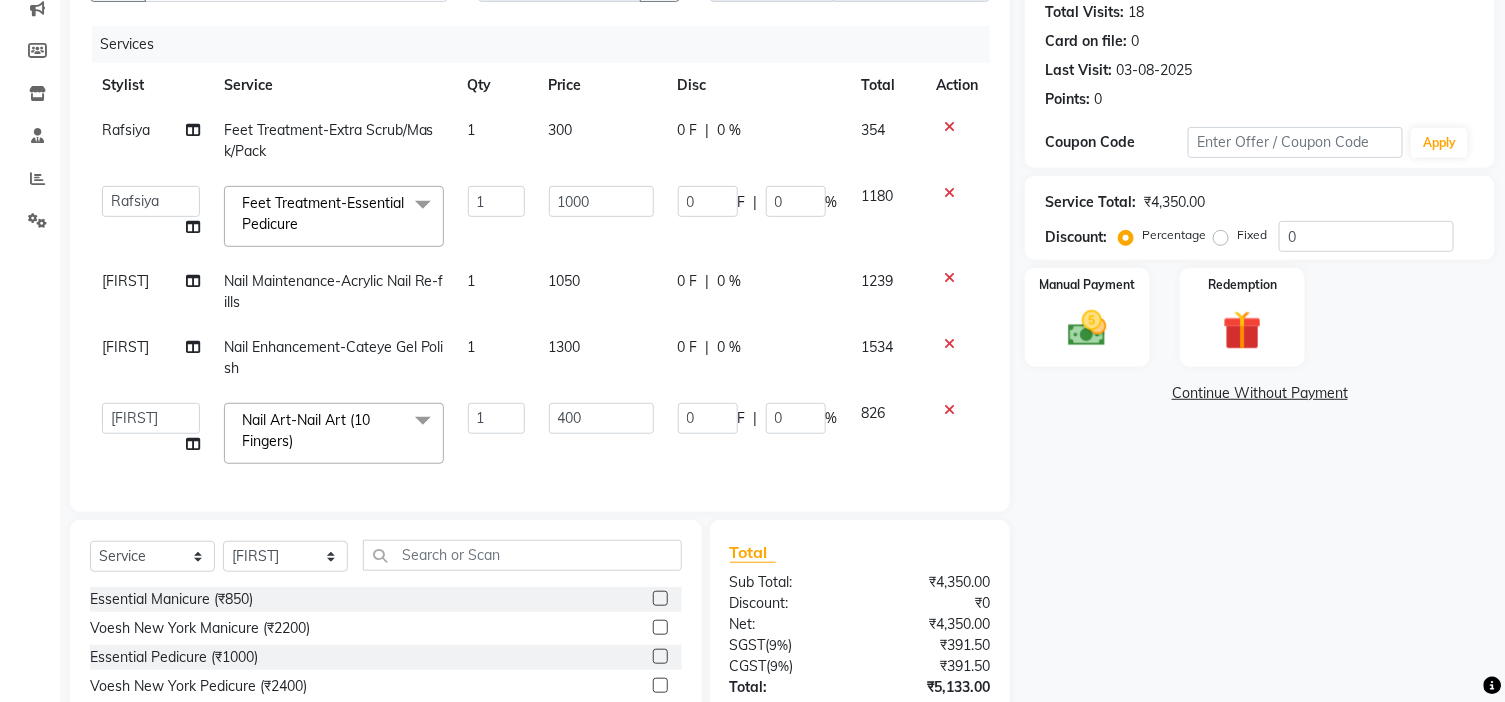 click on "Name: Sherly  Membership: Total Visits:  18 Card on file:  0 Last Visit:   03-08-2025 Points:   0  Coupon Code Apply Service Total:  ₹4,350.00  Discount:  Percentage   Fixed  0 Manual Payment Redemption  Continue Without Payment" 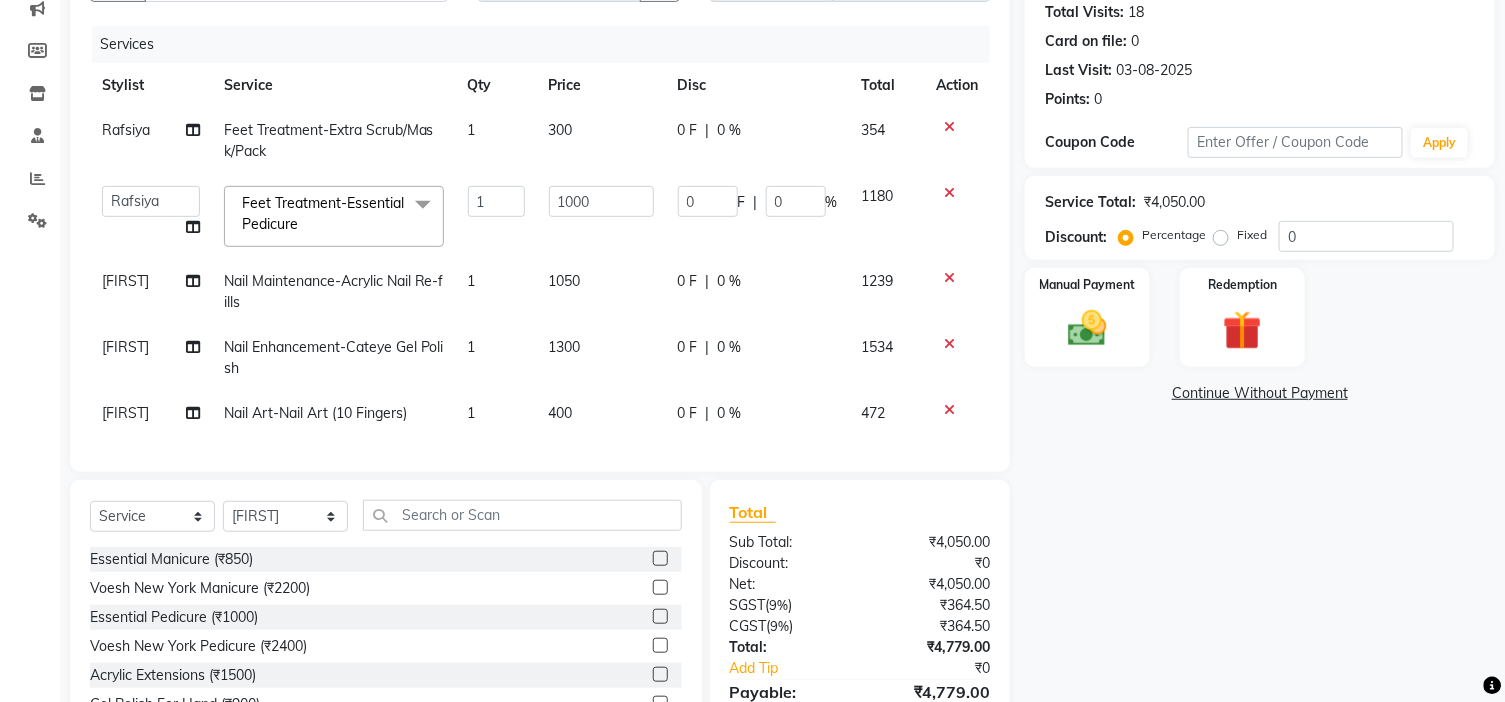 scroll, scrollTop: 341, scrollLeft: 0, axis: vertical 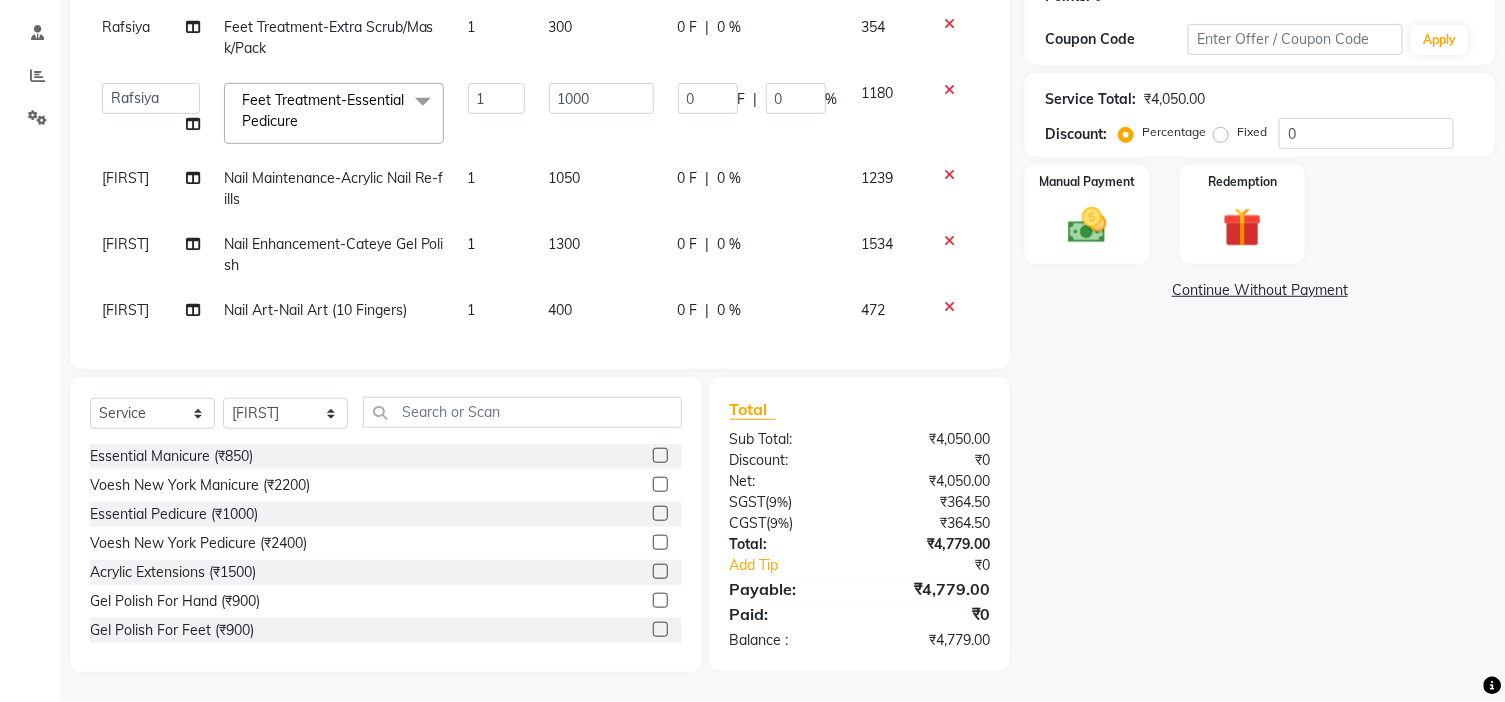 click on "Name: Sherly  Membership: Total Visits:  18 Card on file:  0 Last Visit:   03-08-2025 Points:   0  Coupon Code Apply Service Total:  ₹4,050.00  Discount:  Percentage   Fixed  0 Manual Payment Redemption  Continue Without Payment" 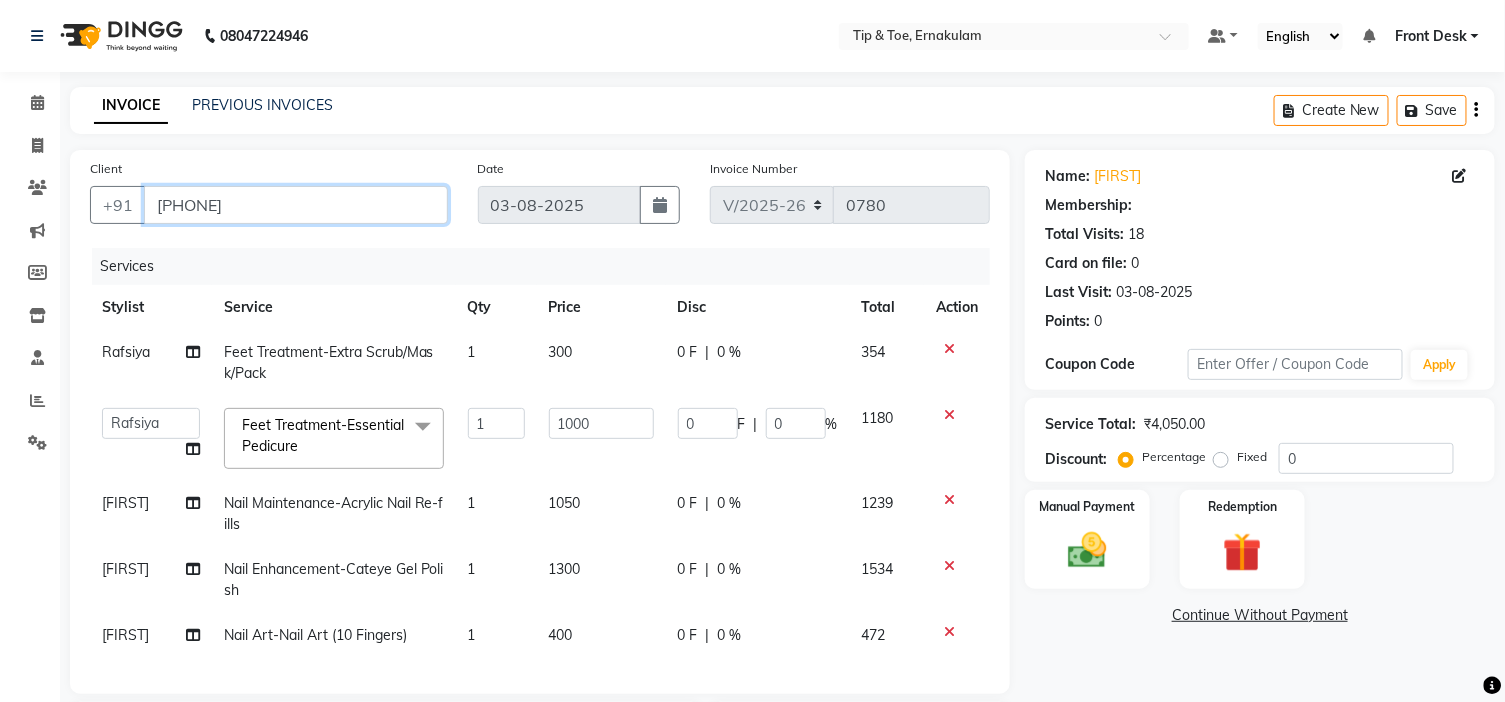 click on "[PHONE]" at bounding box center [296, 205] 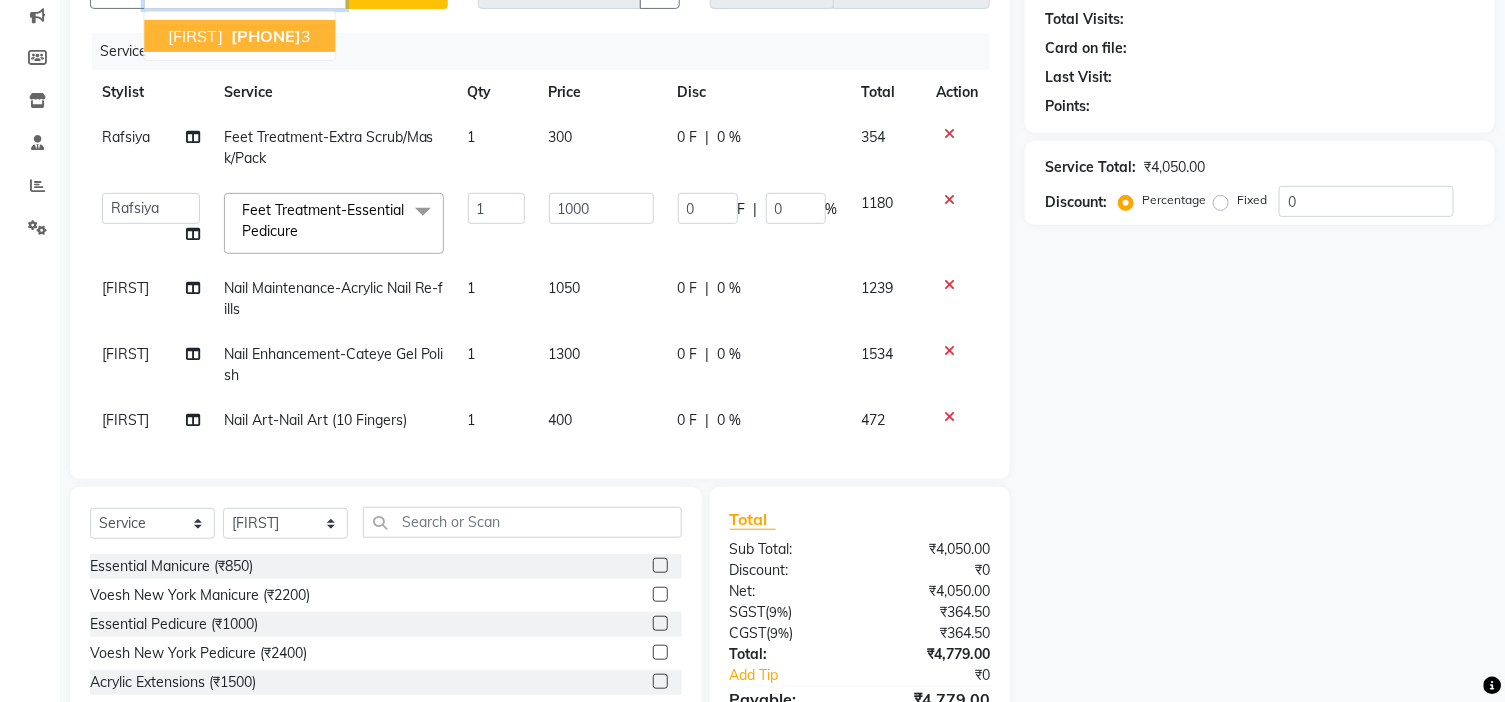 scroll, scrollTop: 0, scrollLeft: 0, axis: both 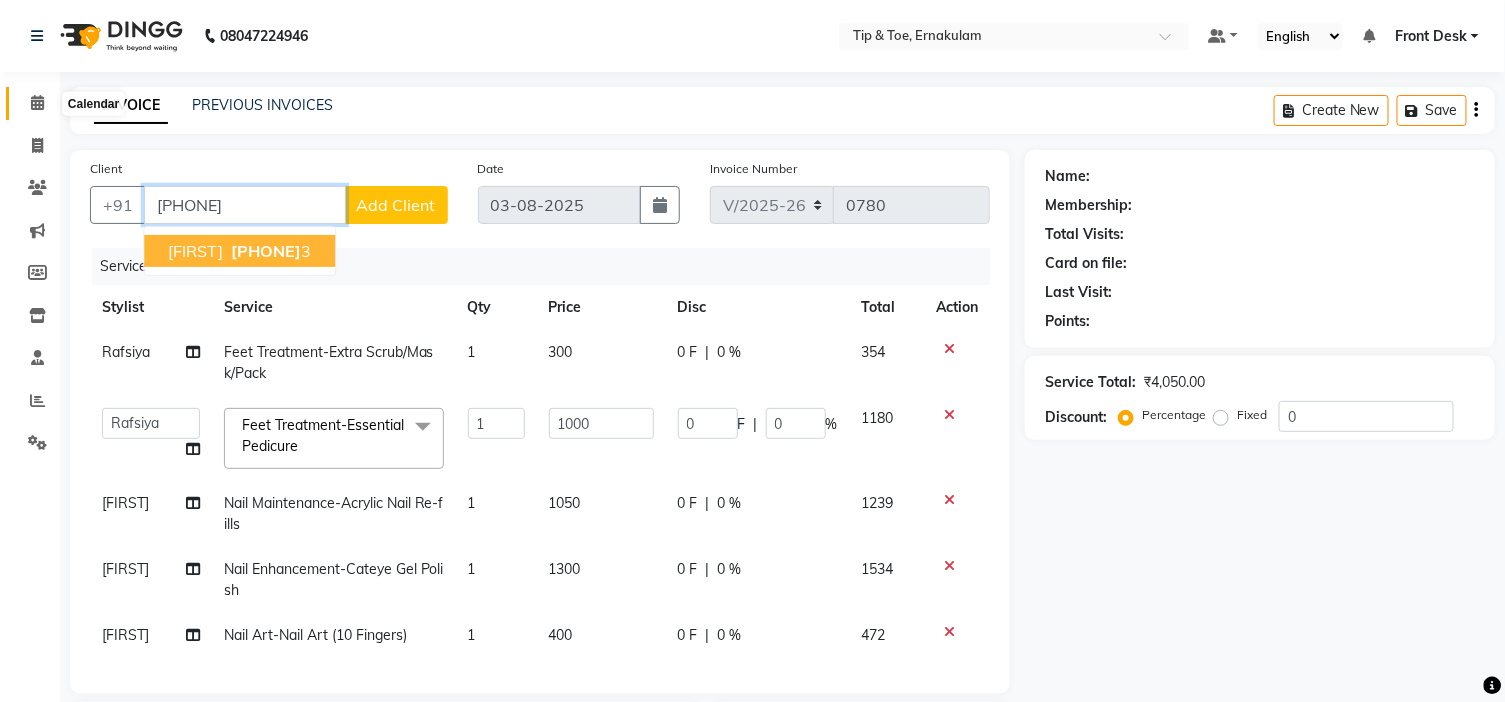 type on "944658923" 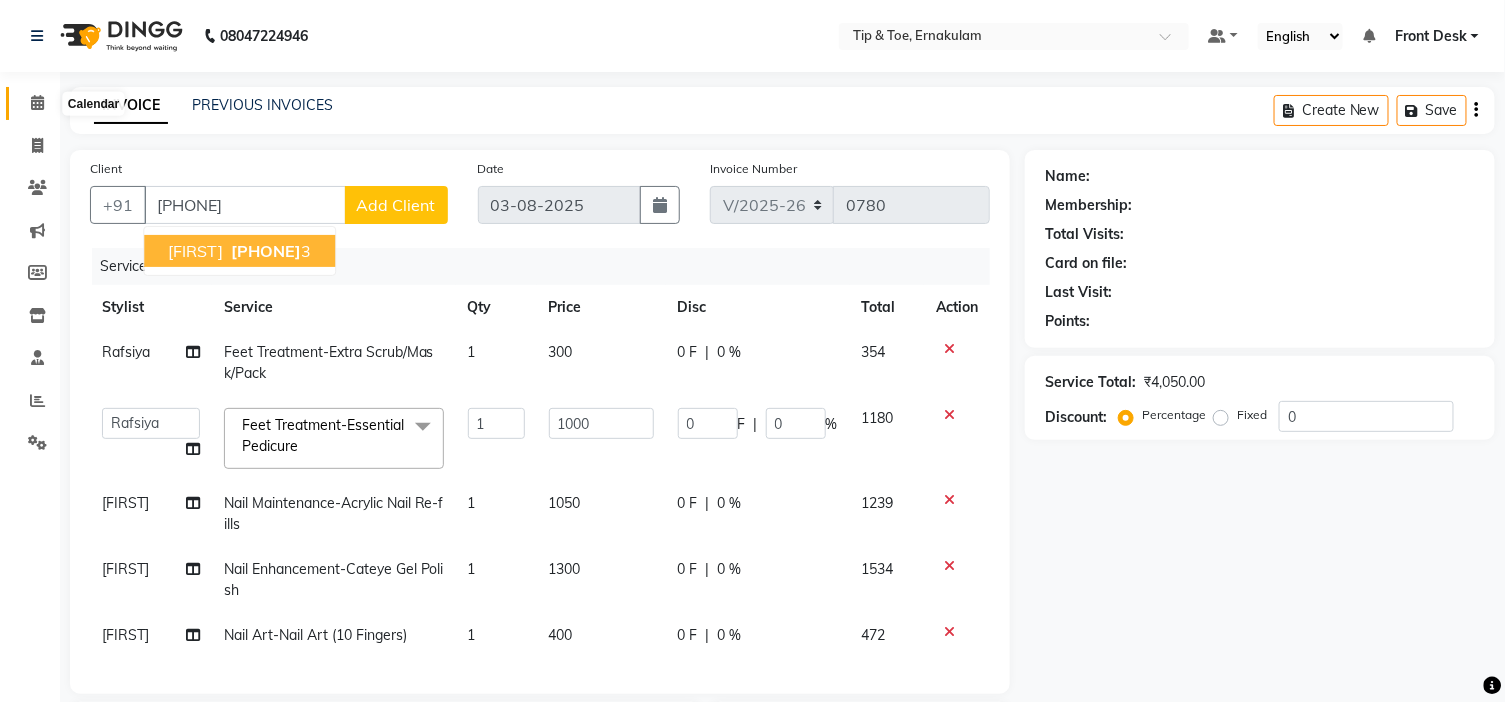 click 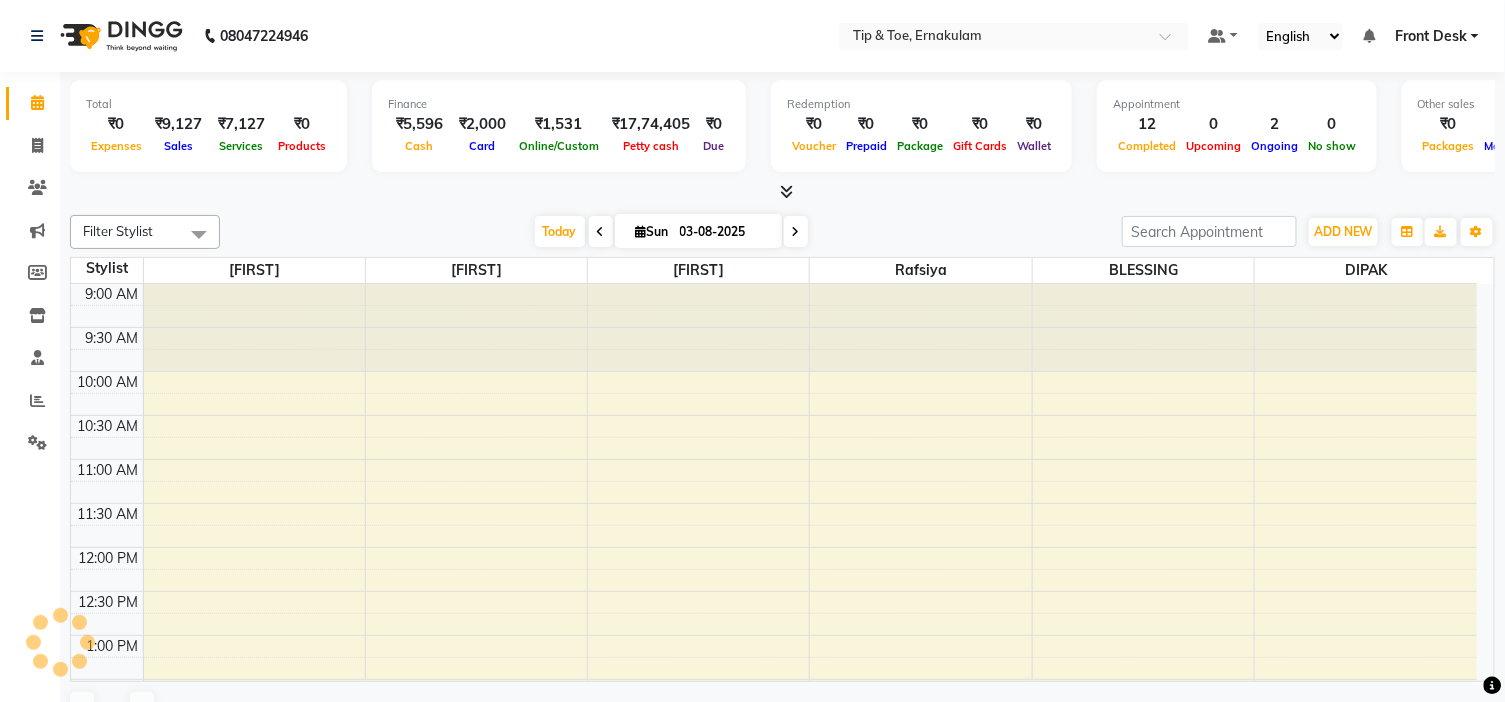 scroll, scrollTop: 707, scrollLeft: 0, axis: vertical 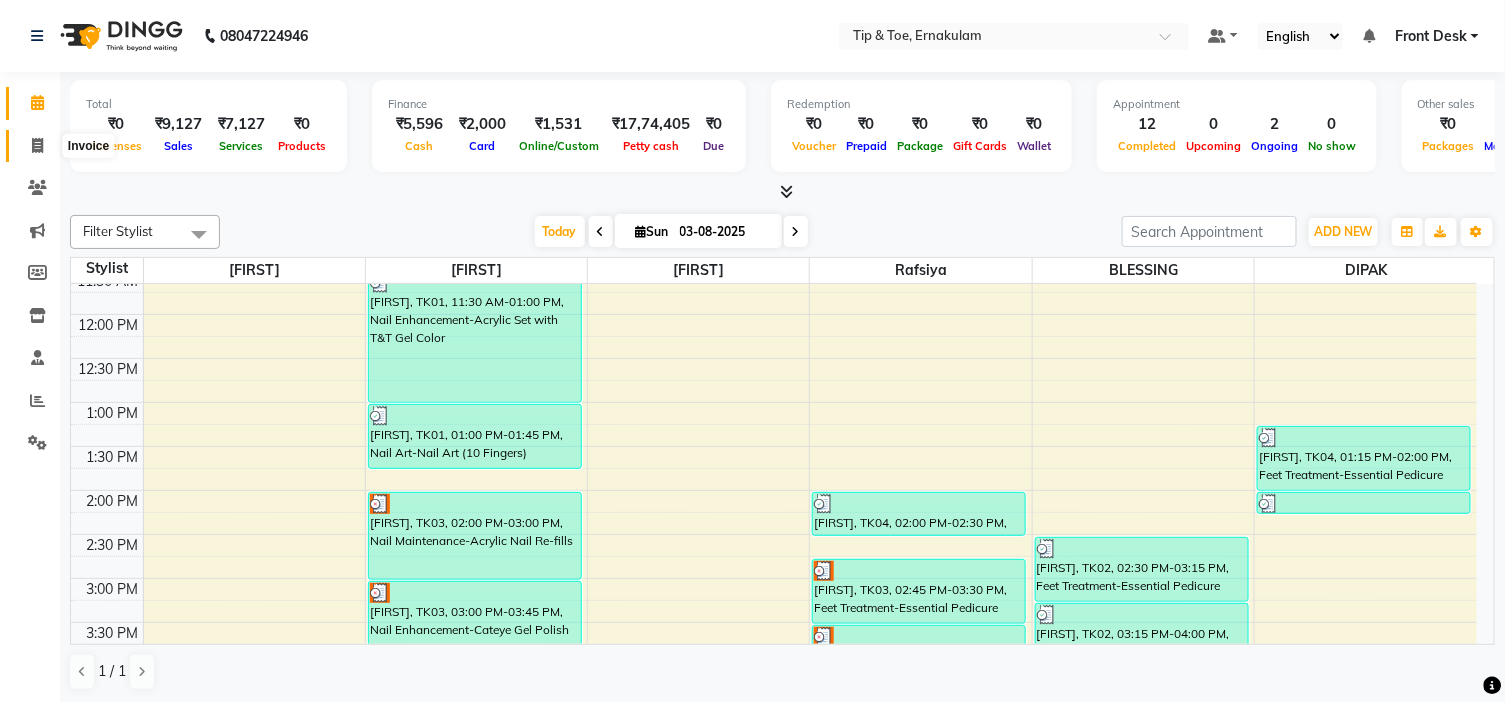 click 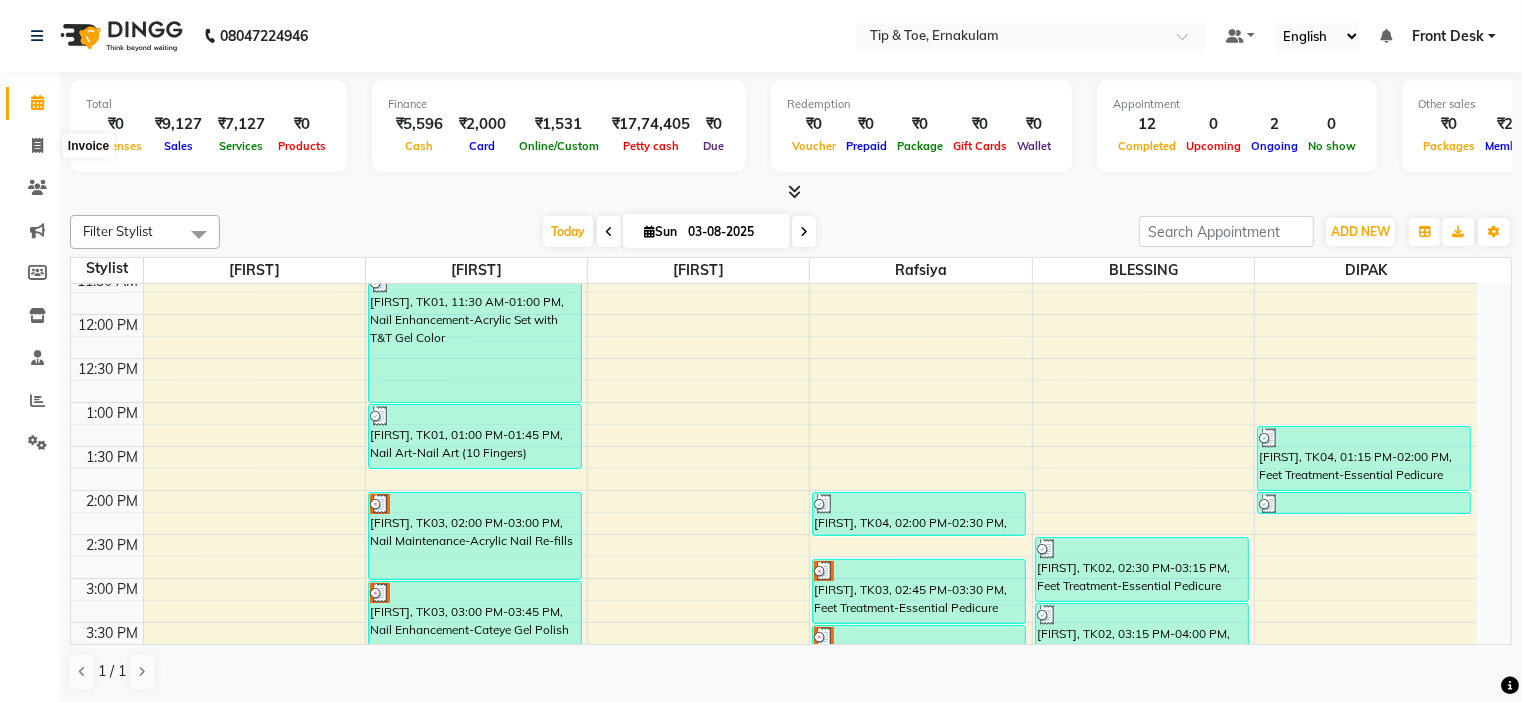 select on "5360" 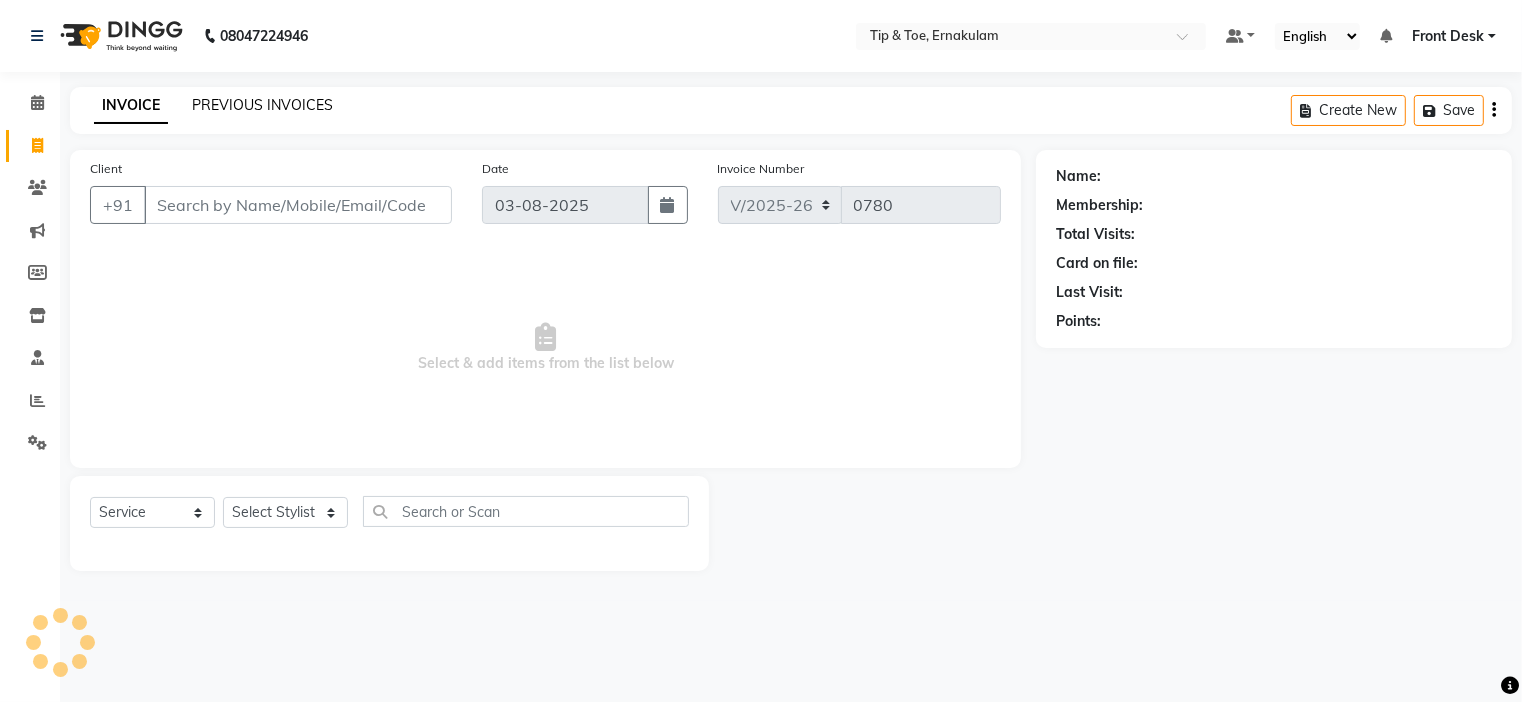 click on "PREVIOUS INVOICES" 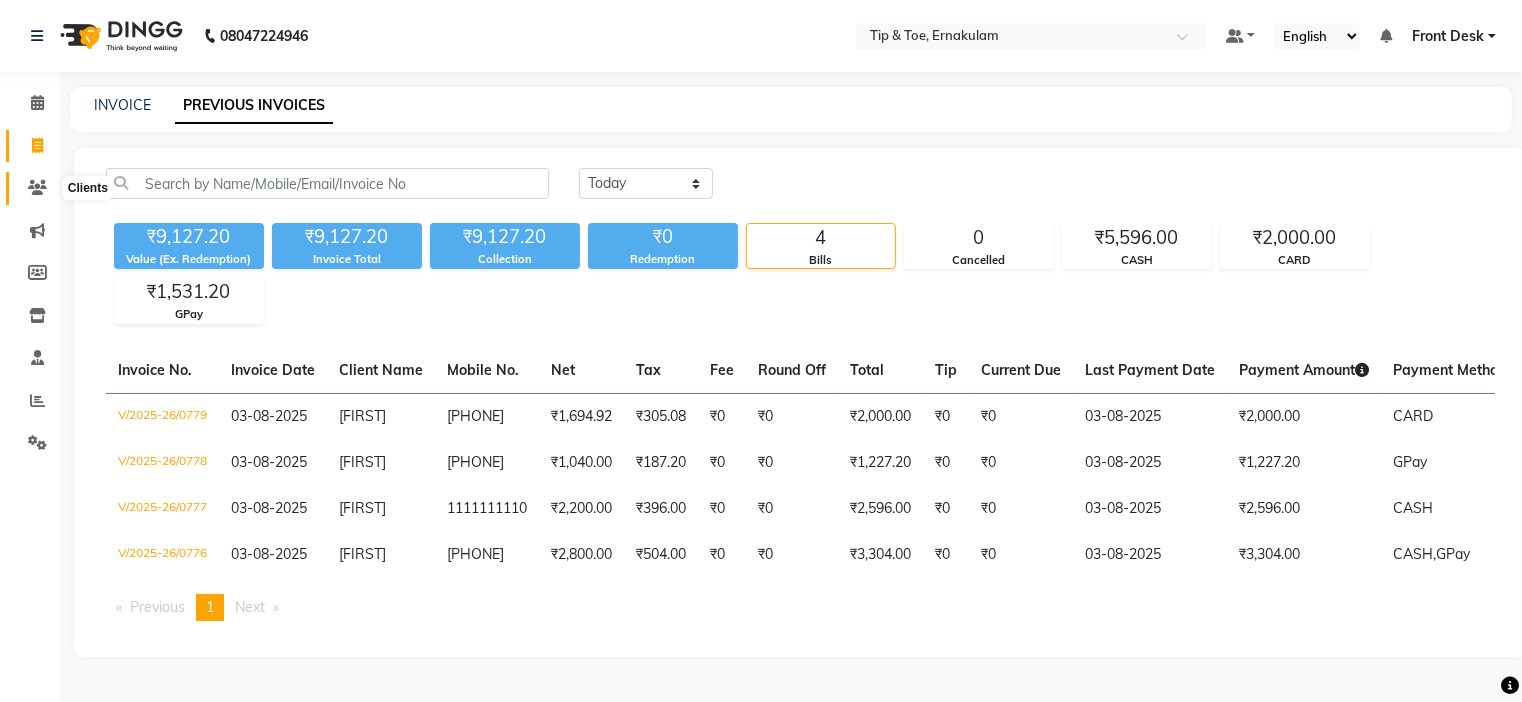click 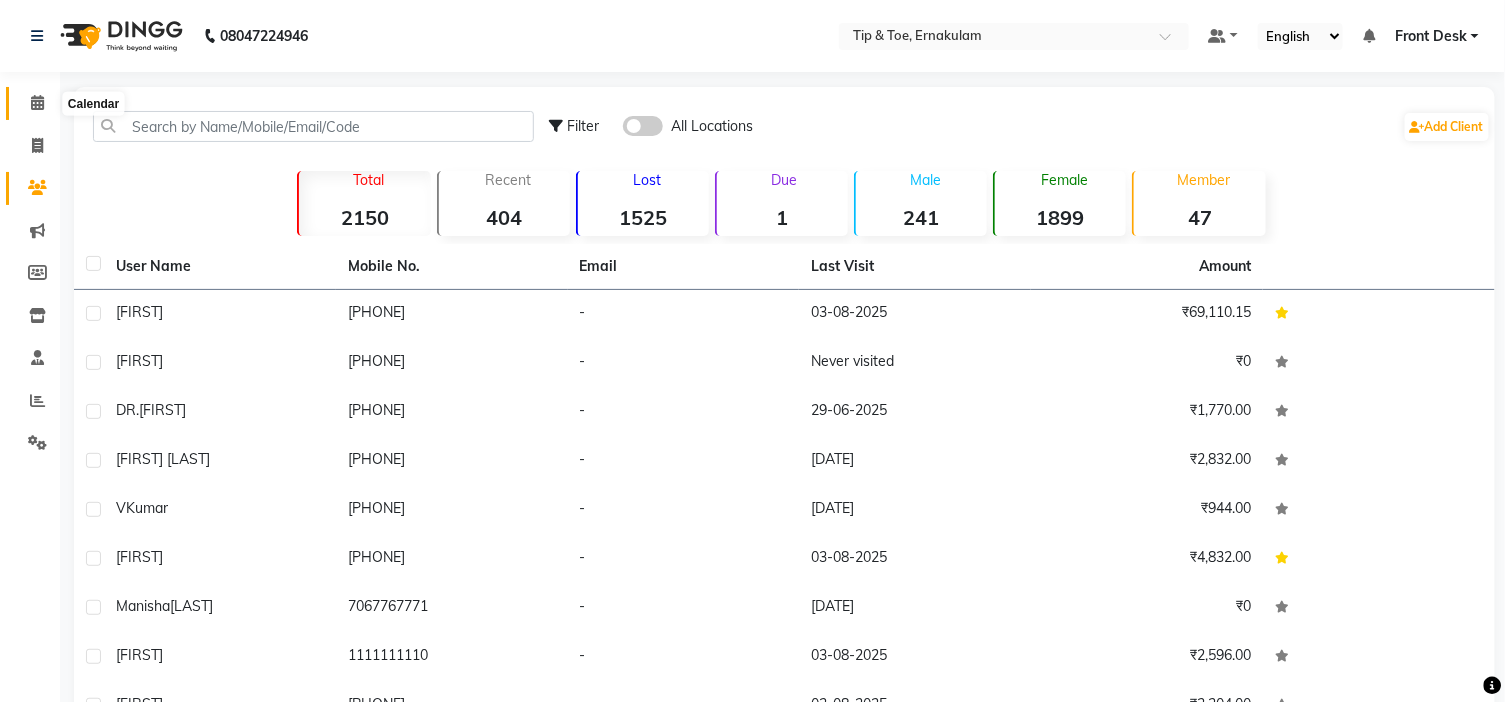 click 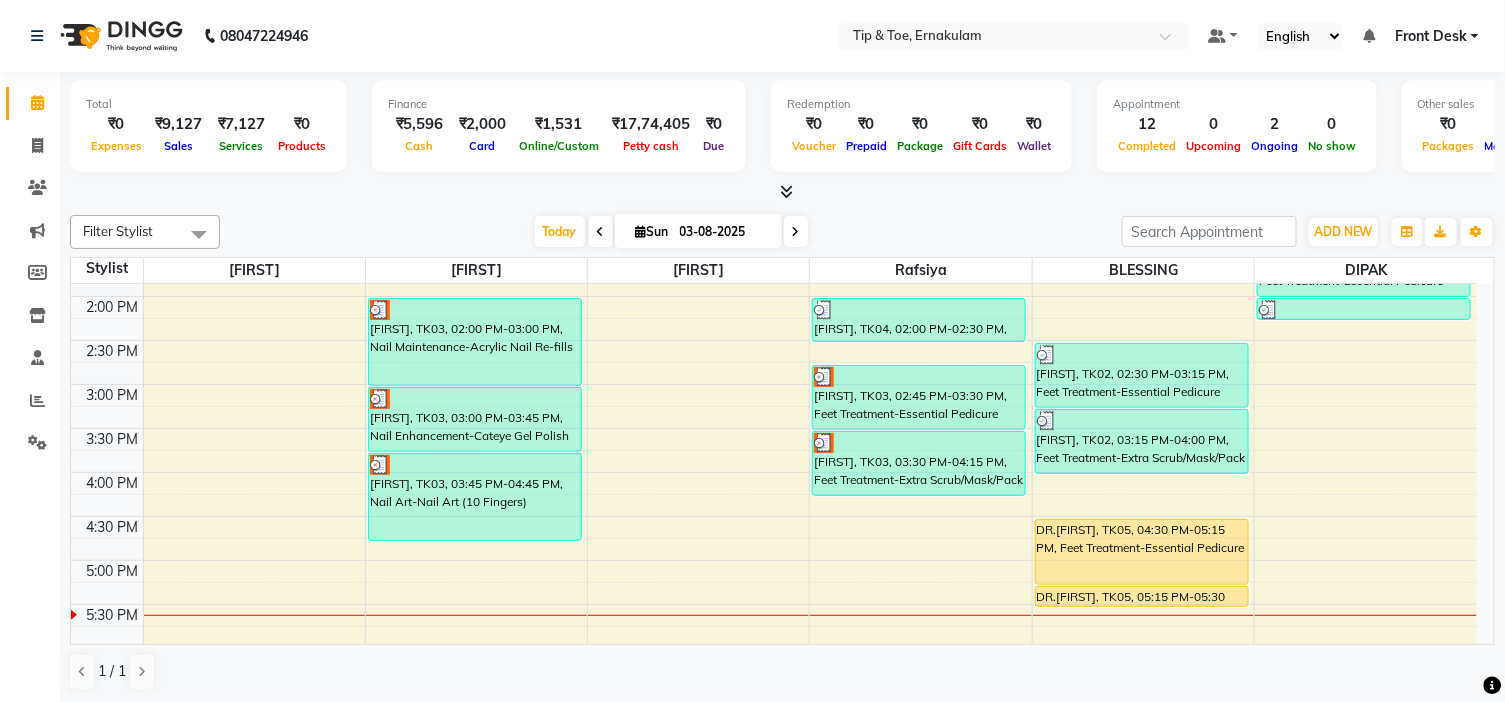 scroll, scrollTop: 344, scrollLeft: 0, axis: vertical 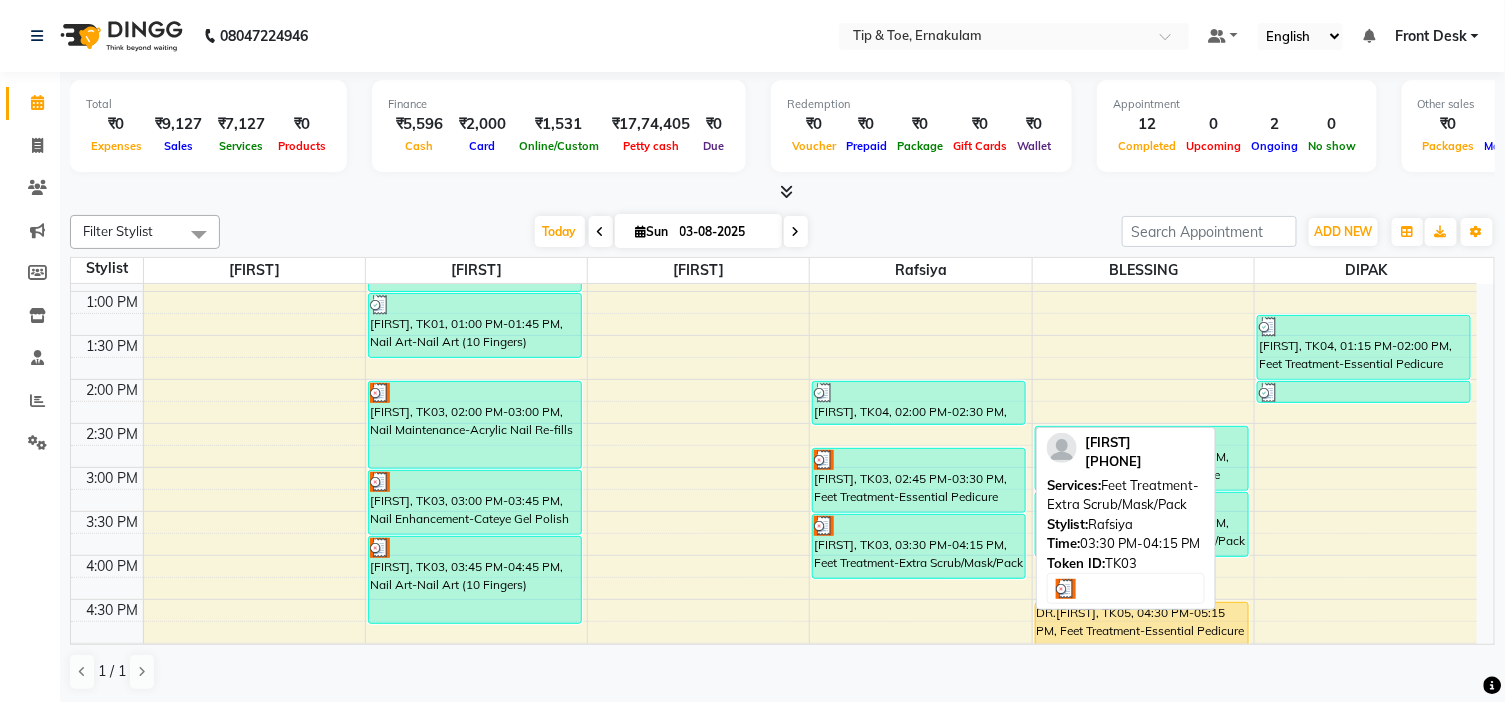click on "[FIRST], TK03, 03:30 PM-04:15 PM, Feet Treatment-Extra Scrub/Mask/Pack" at bounding box center (919, 546) 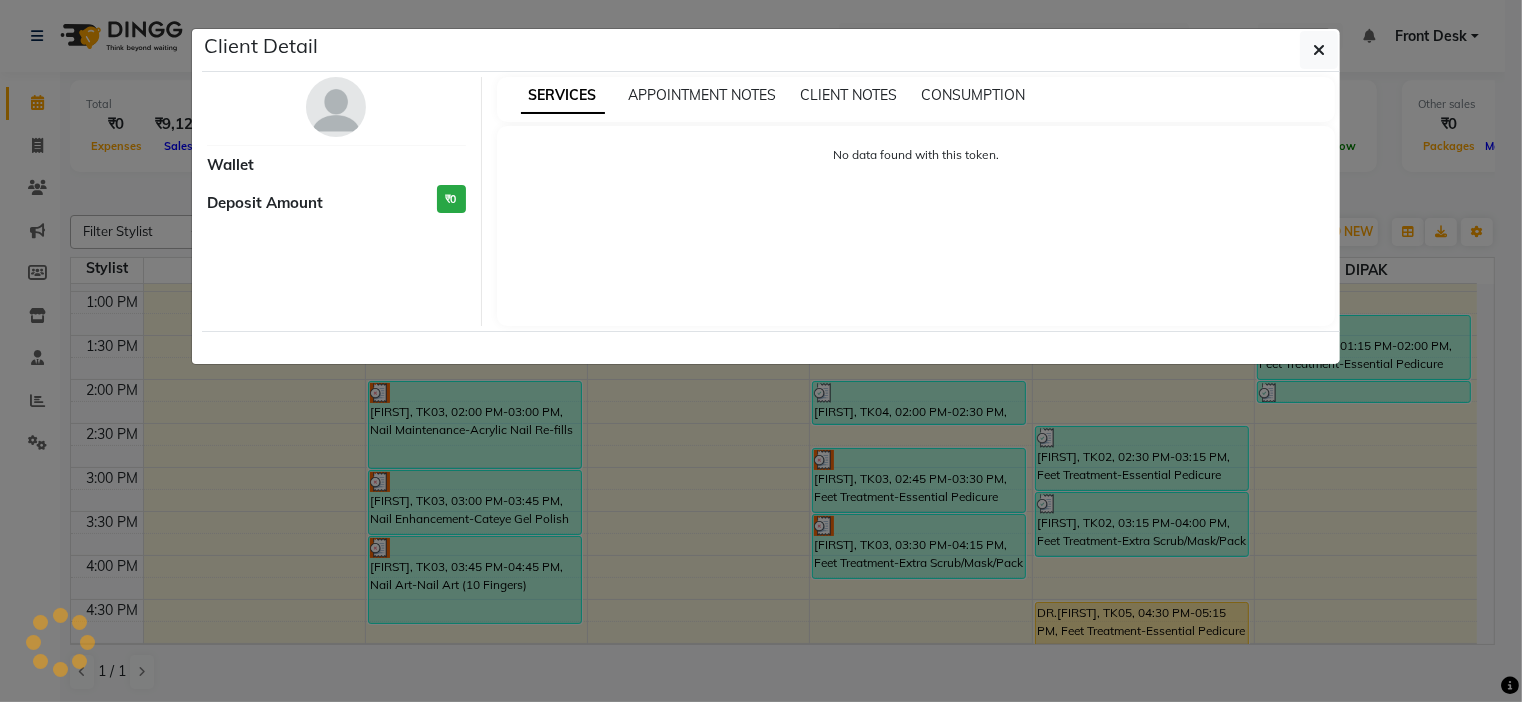 select on "3" 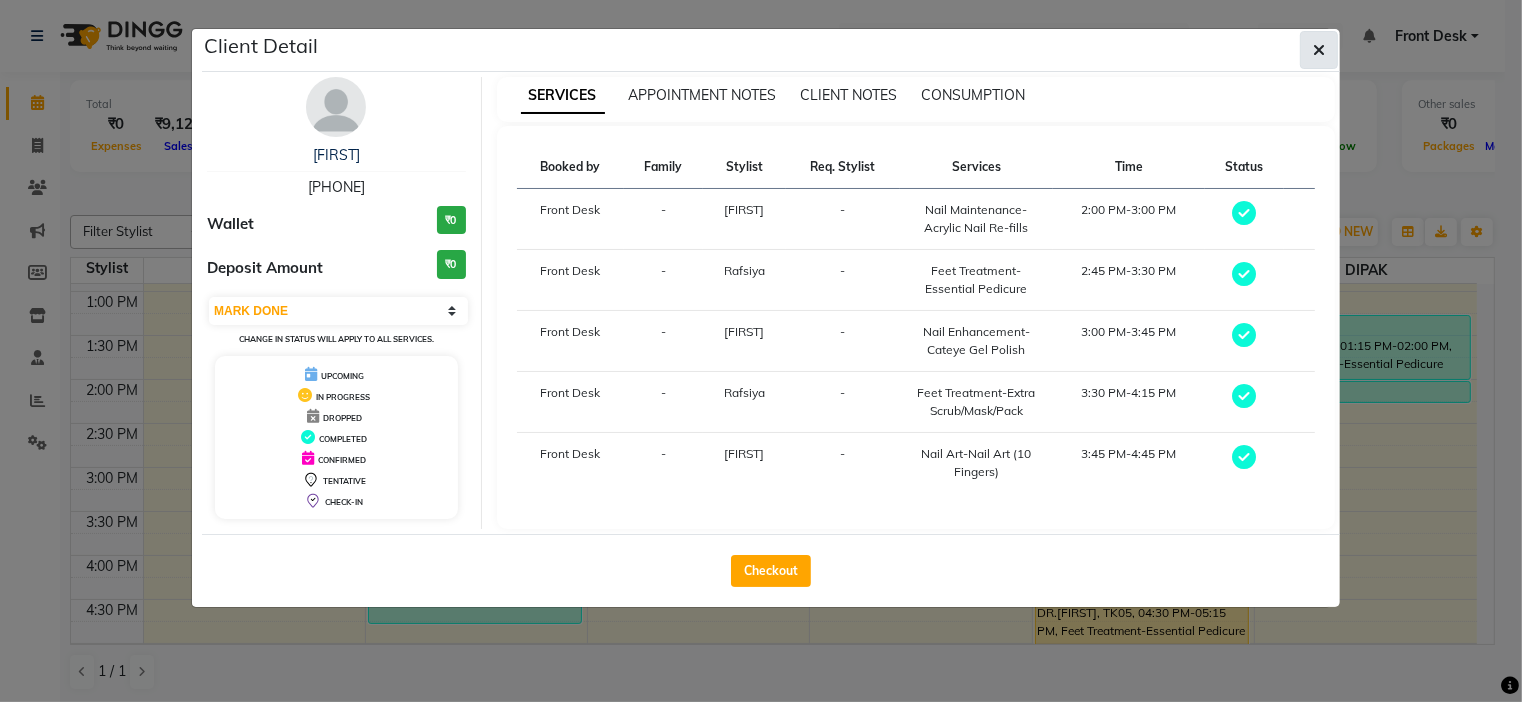 click 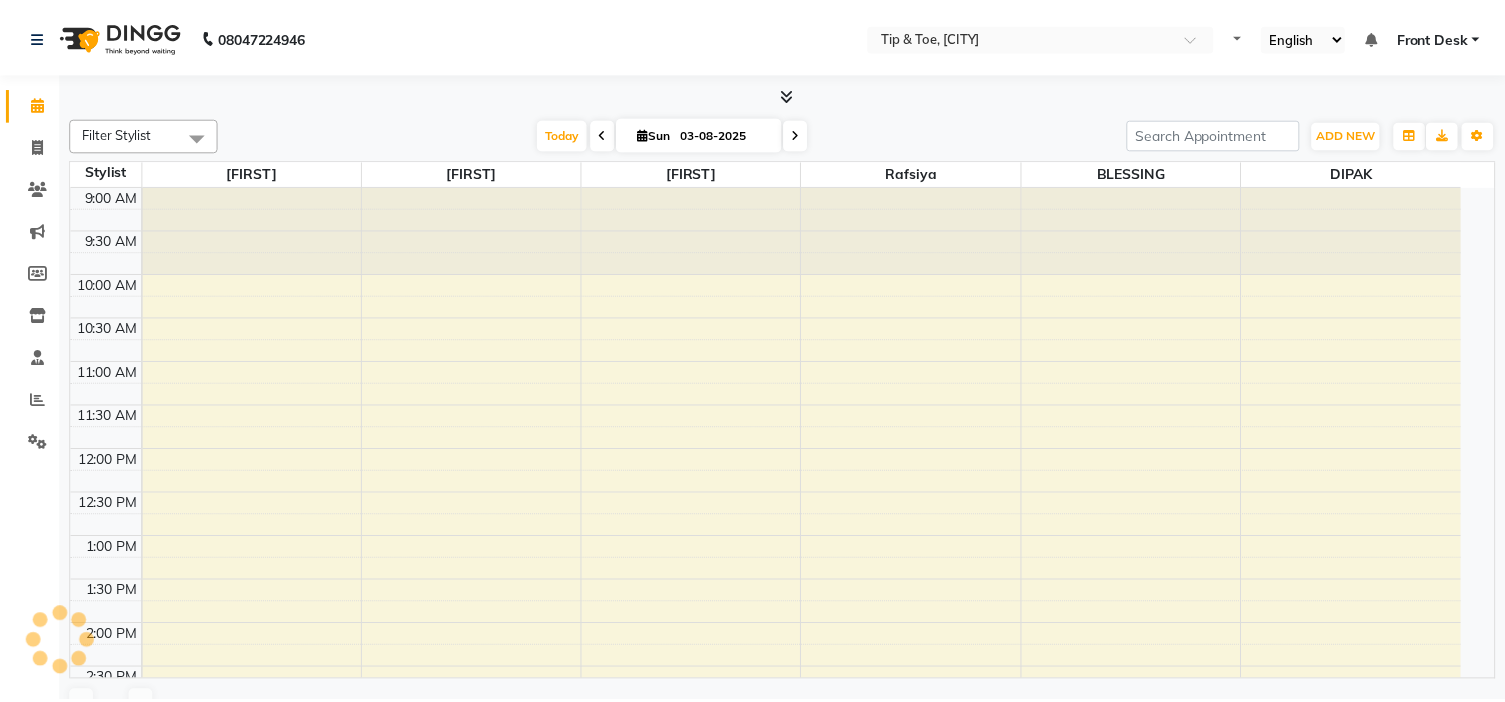 scroll, scrollTop: 0, scrollLeft: 0, axis: both 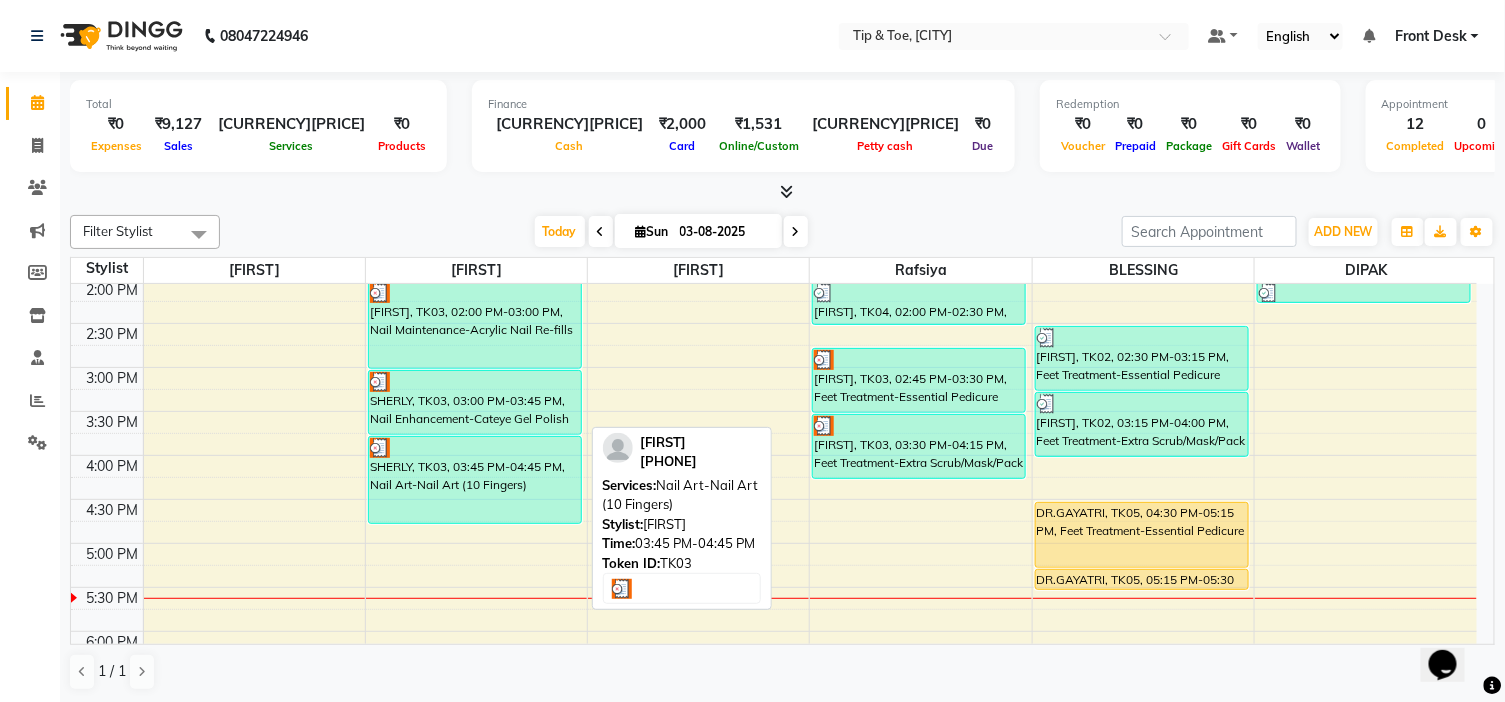 click on "SHERLY, TK03, 03:45 PM-04:45 PM, Nail Art-Nail Art (10 Fingers)" at bounding box center [475, 480] 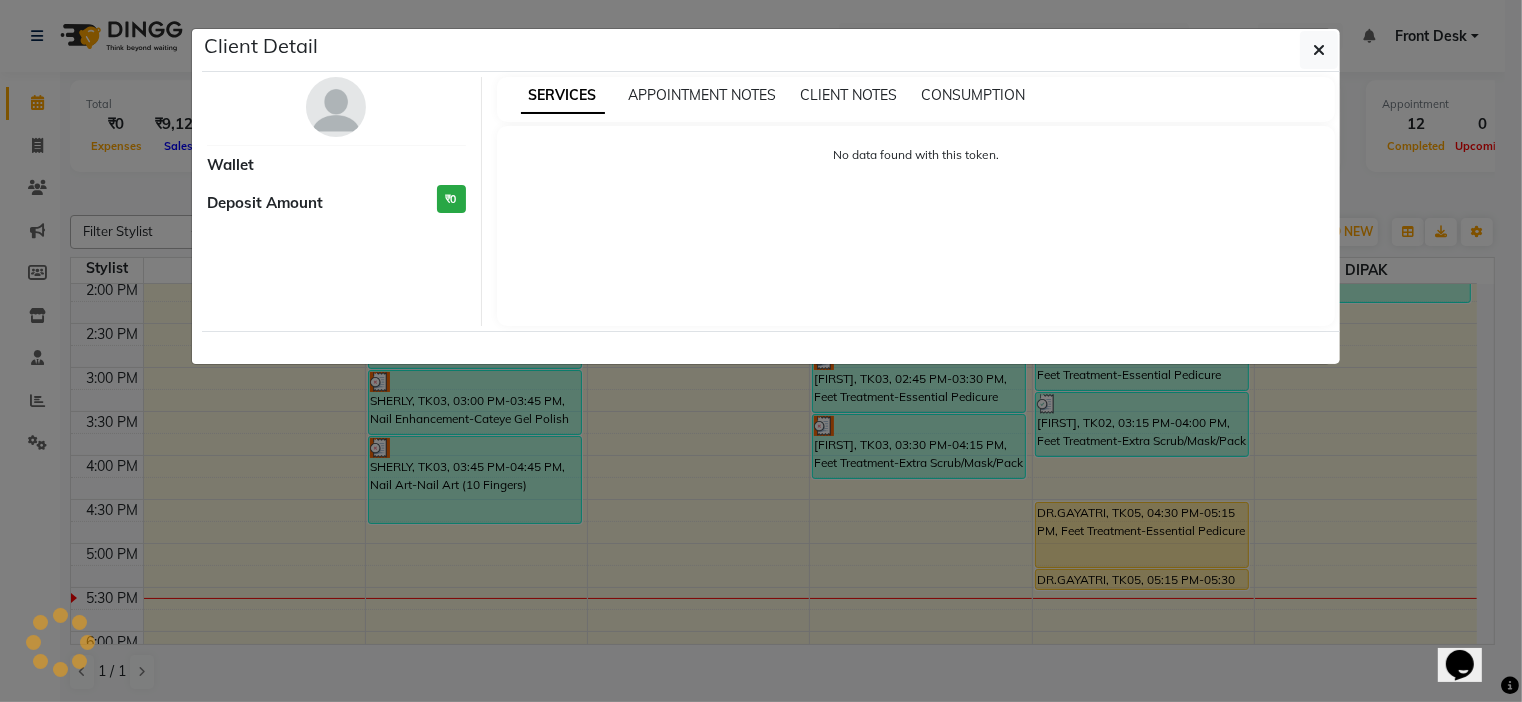 select on "3" 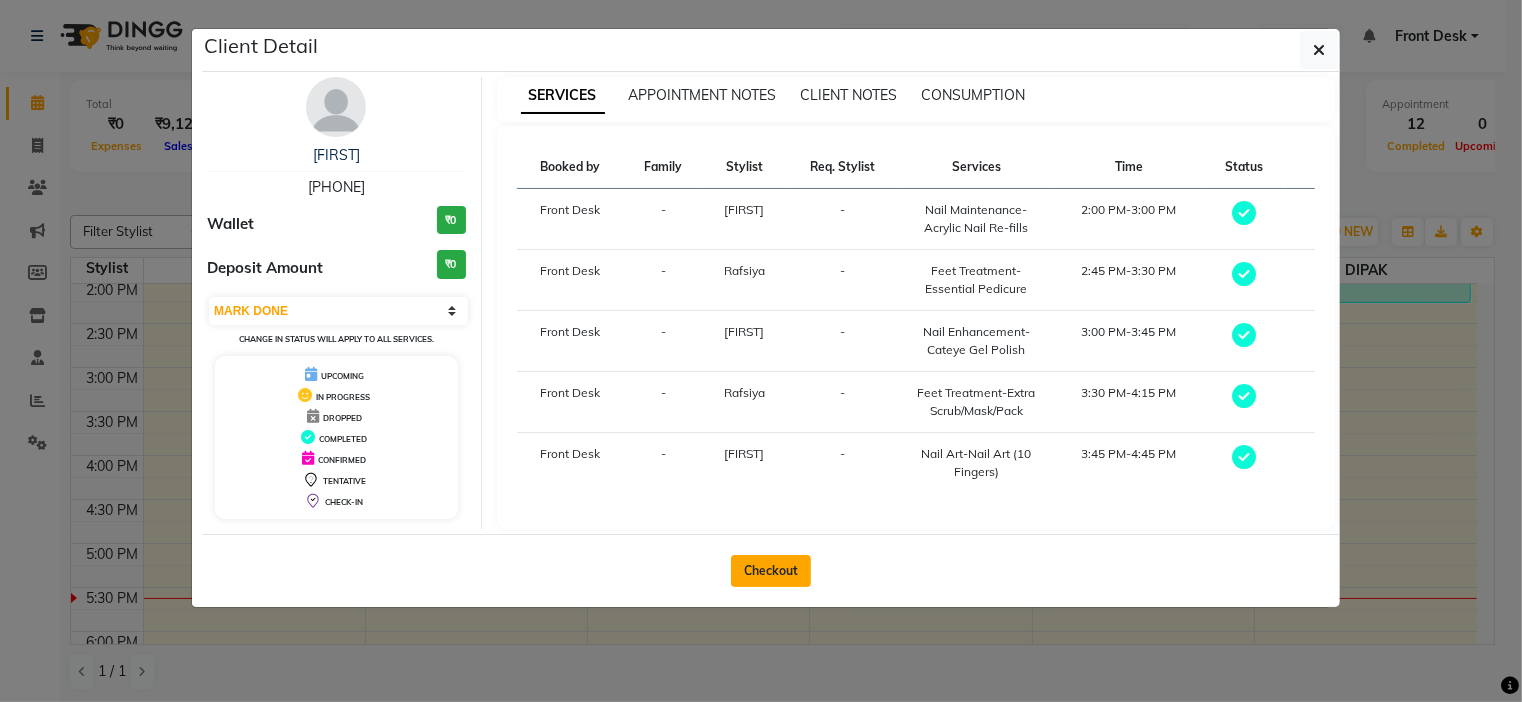 click on "Checkout" 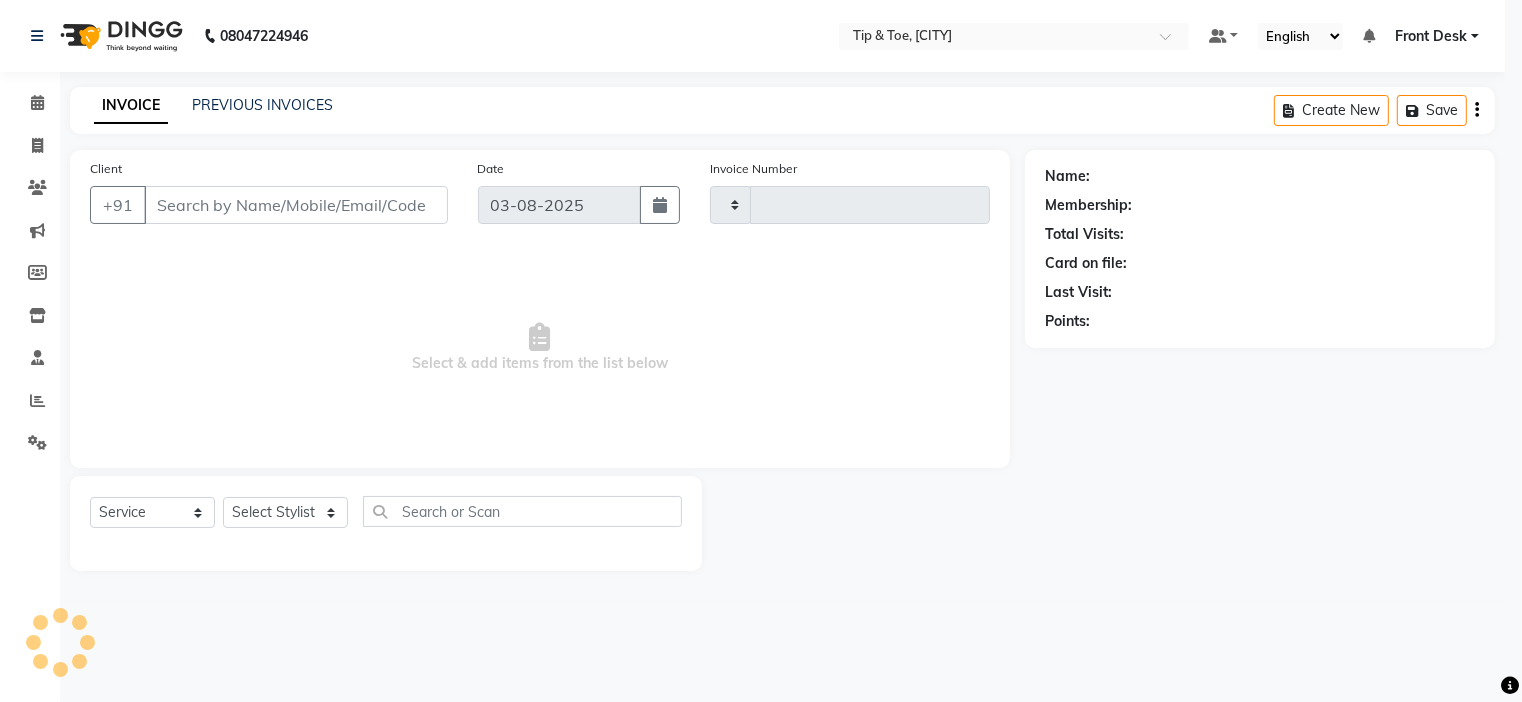 type on "0780" 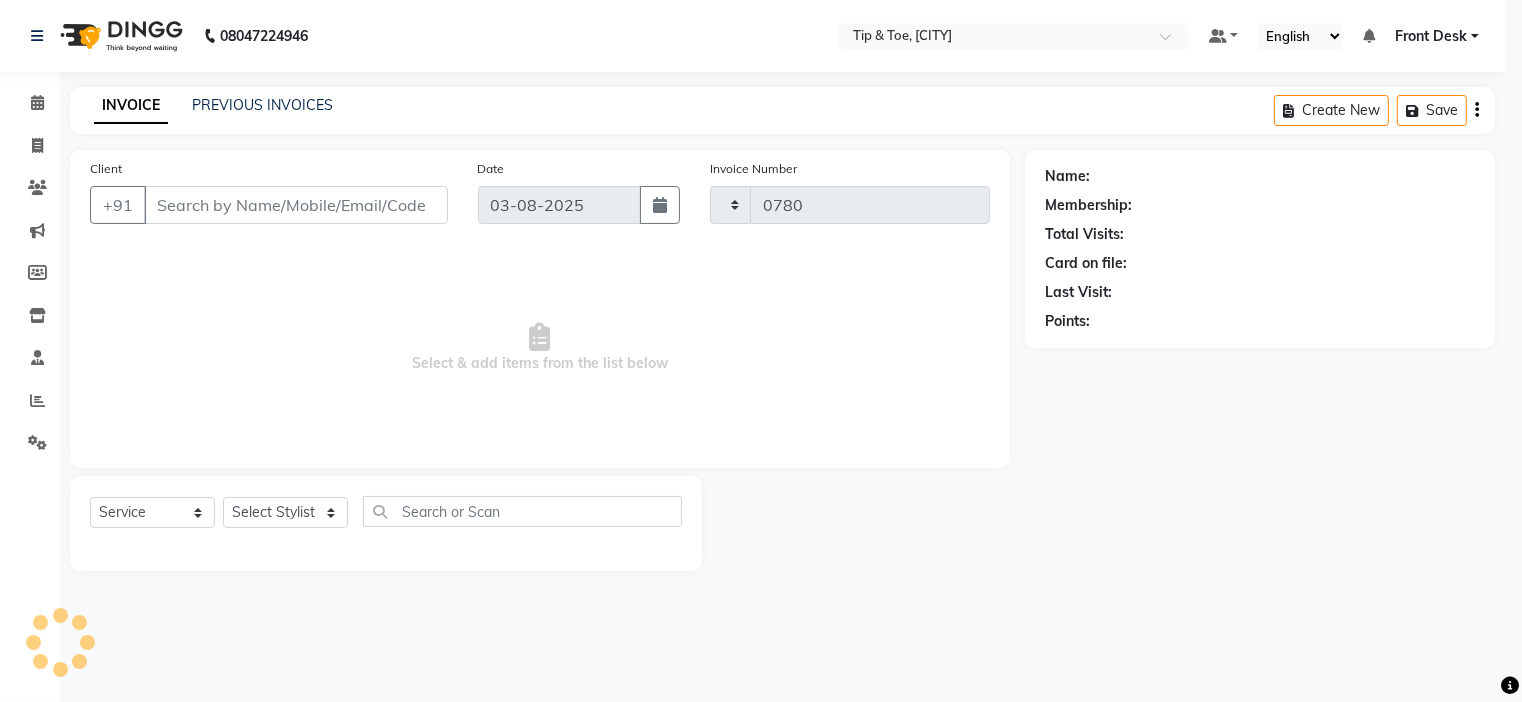 select on "5360" 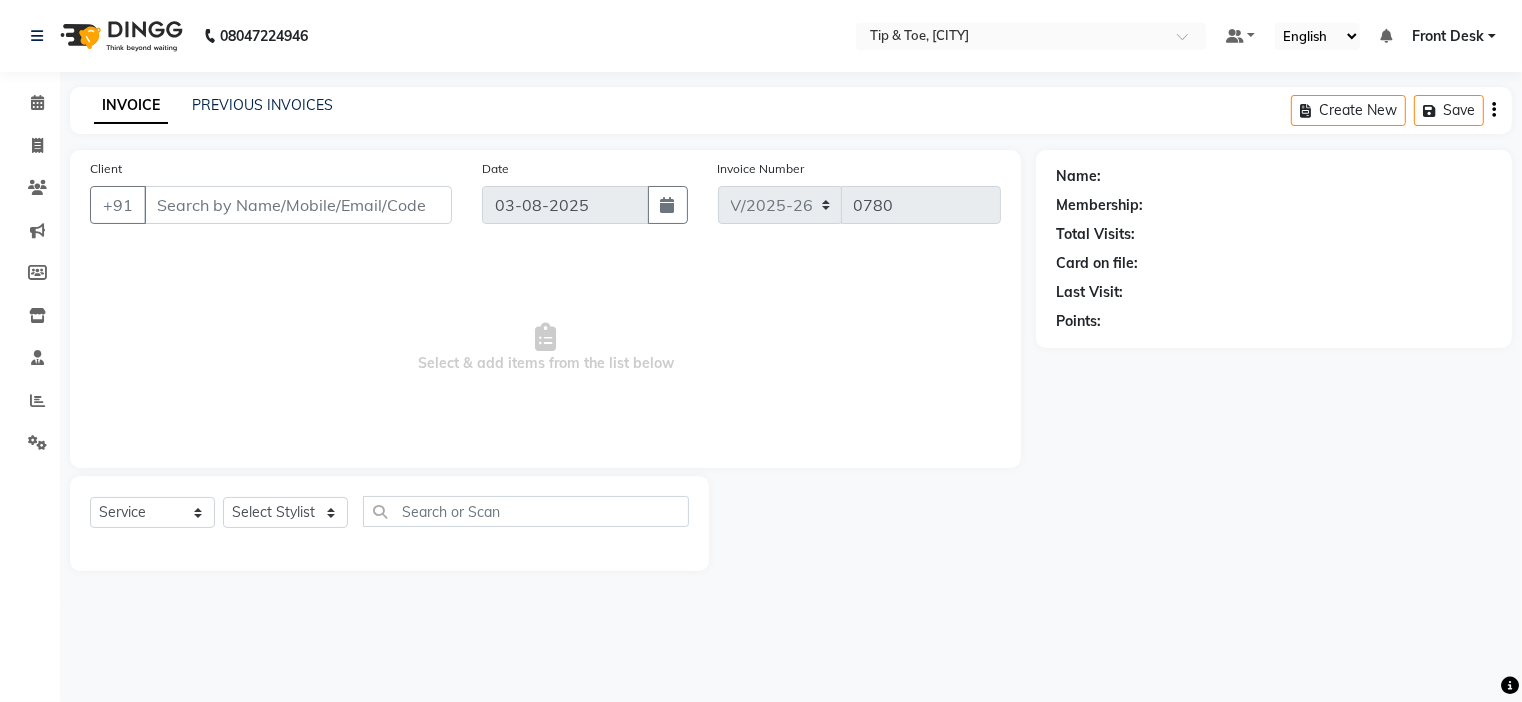 type on "[PHONE]" 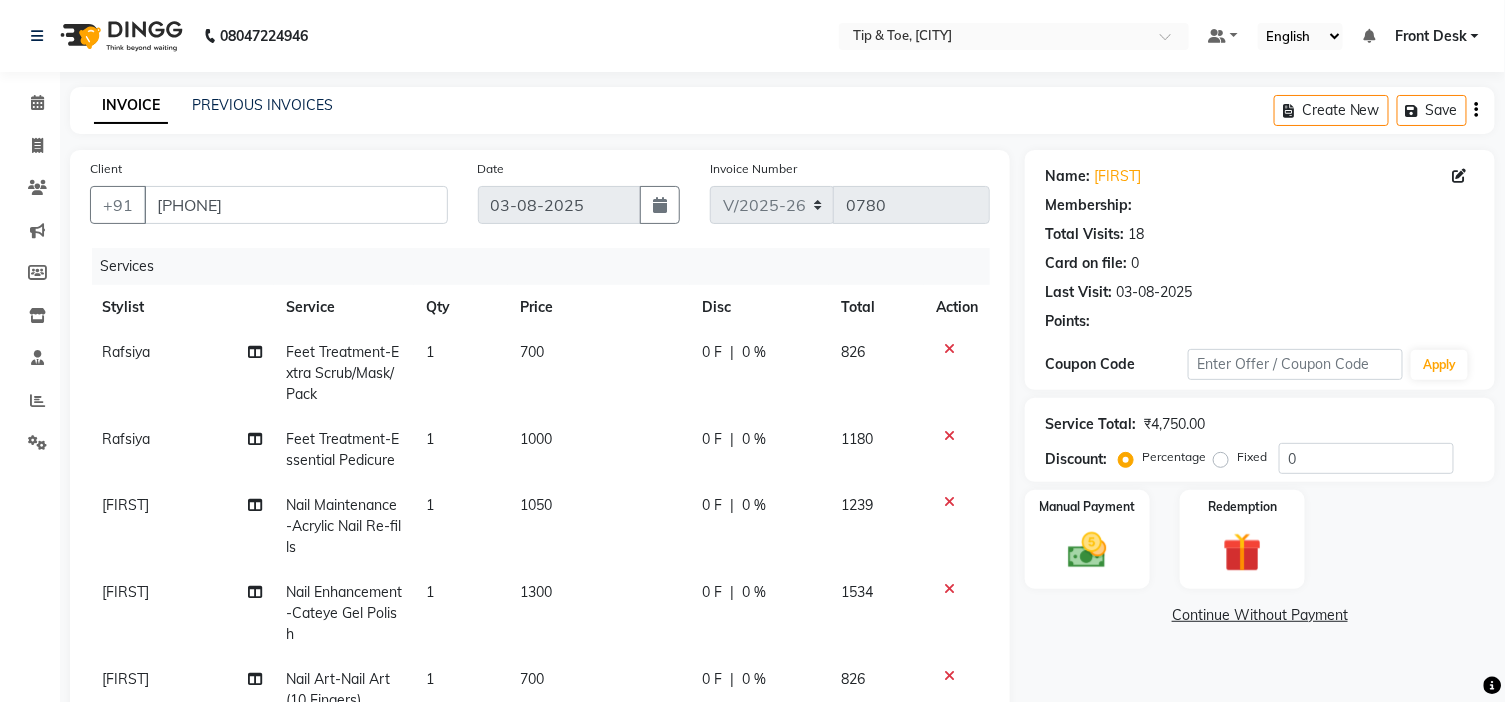 select on "1: Object" 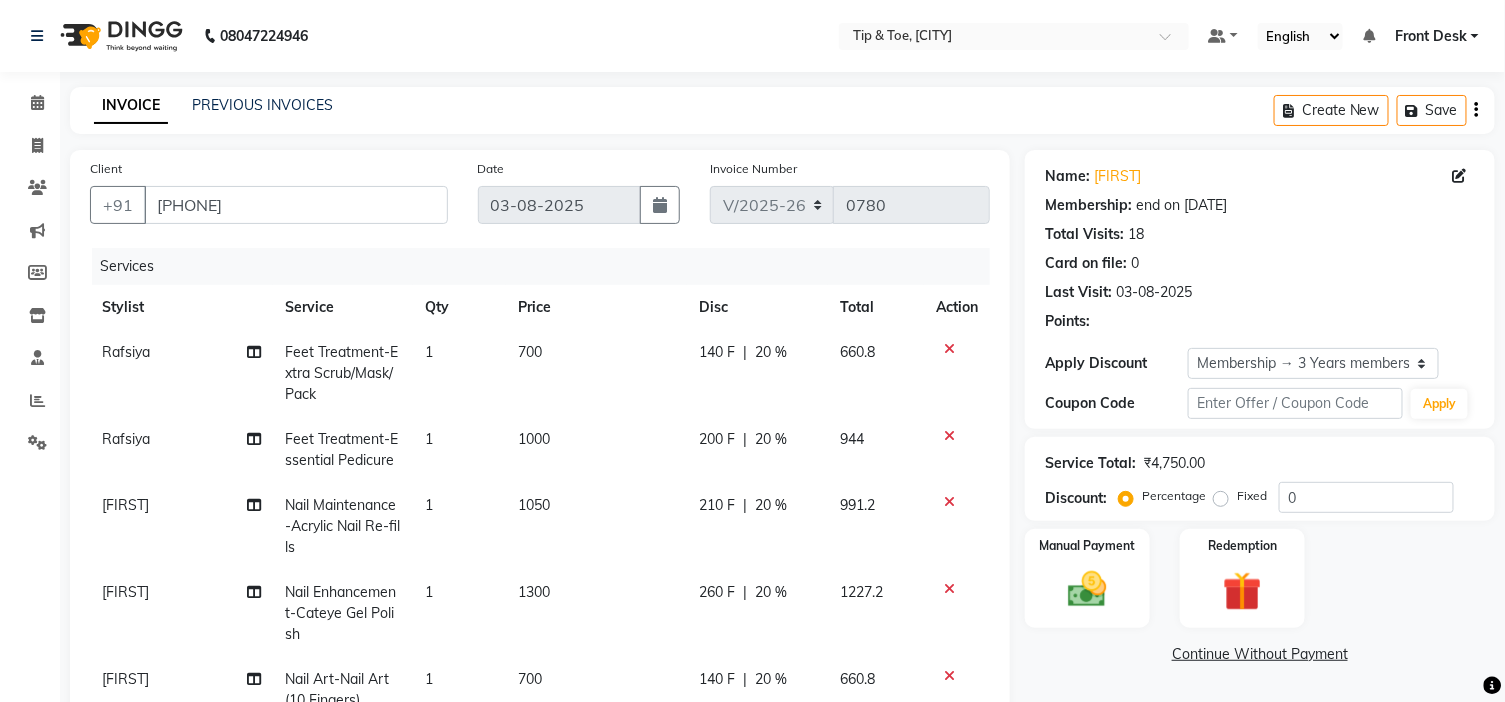 type on "20" 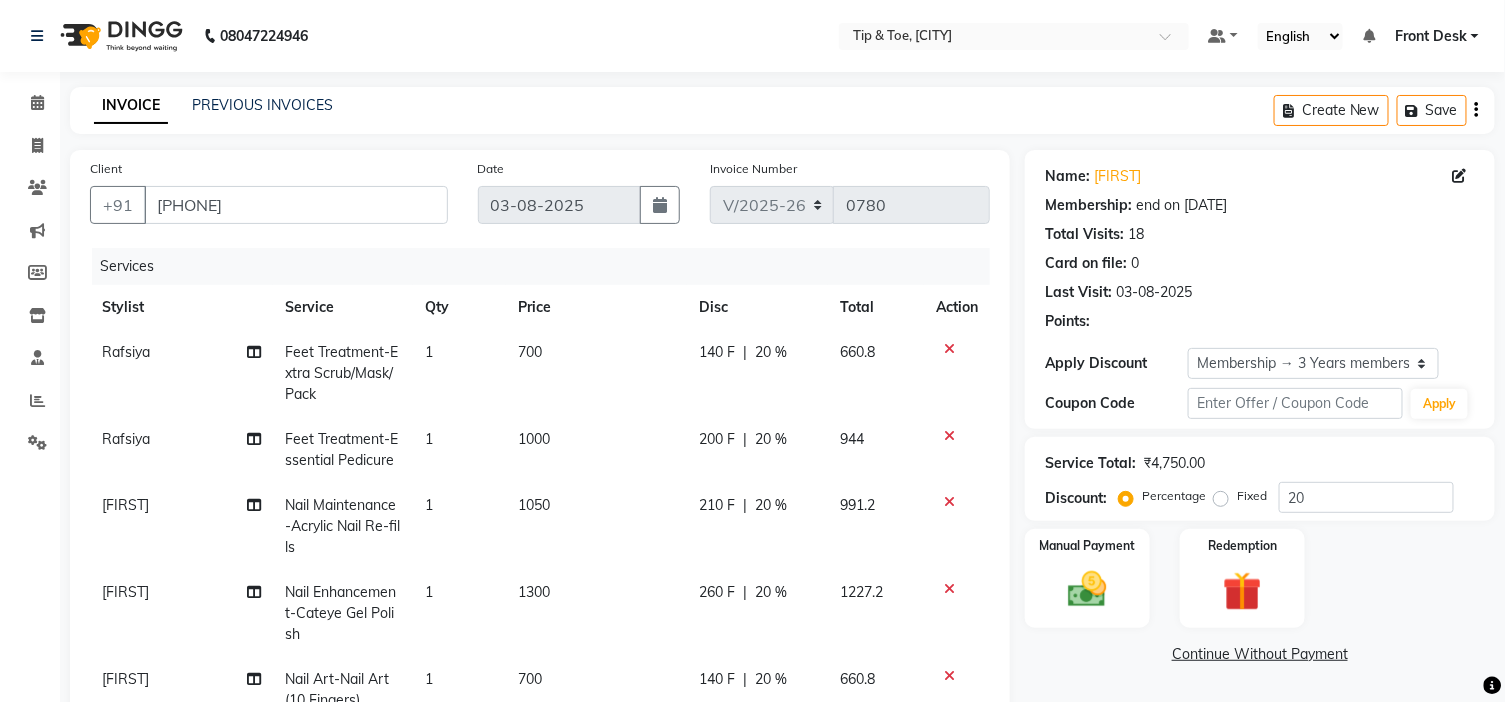 scroll, scrollTop: 7, scrollLeft: 0, axis: vertical 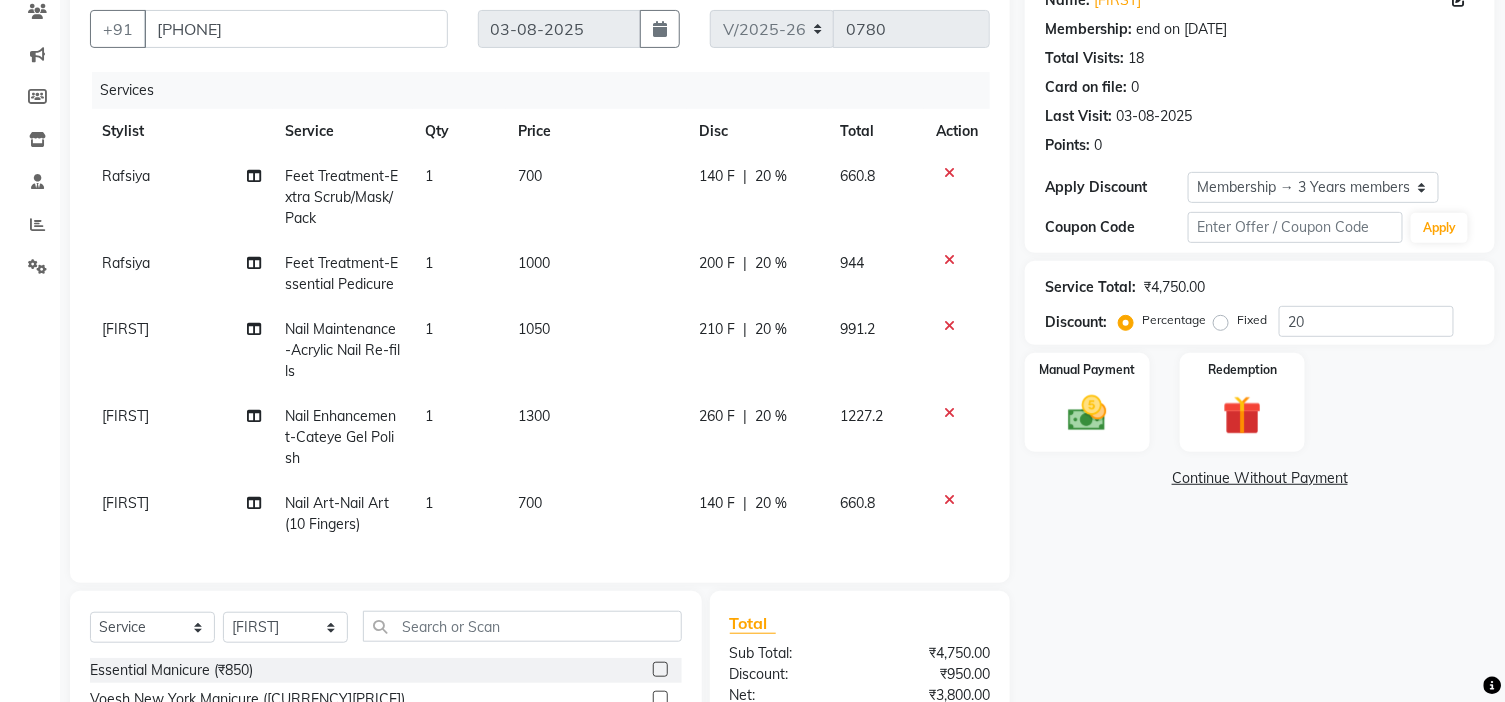 click on "700" 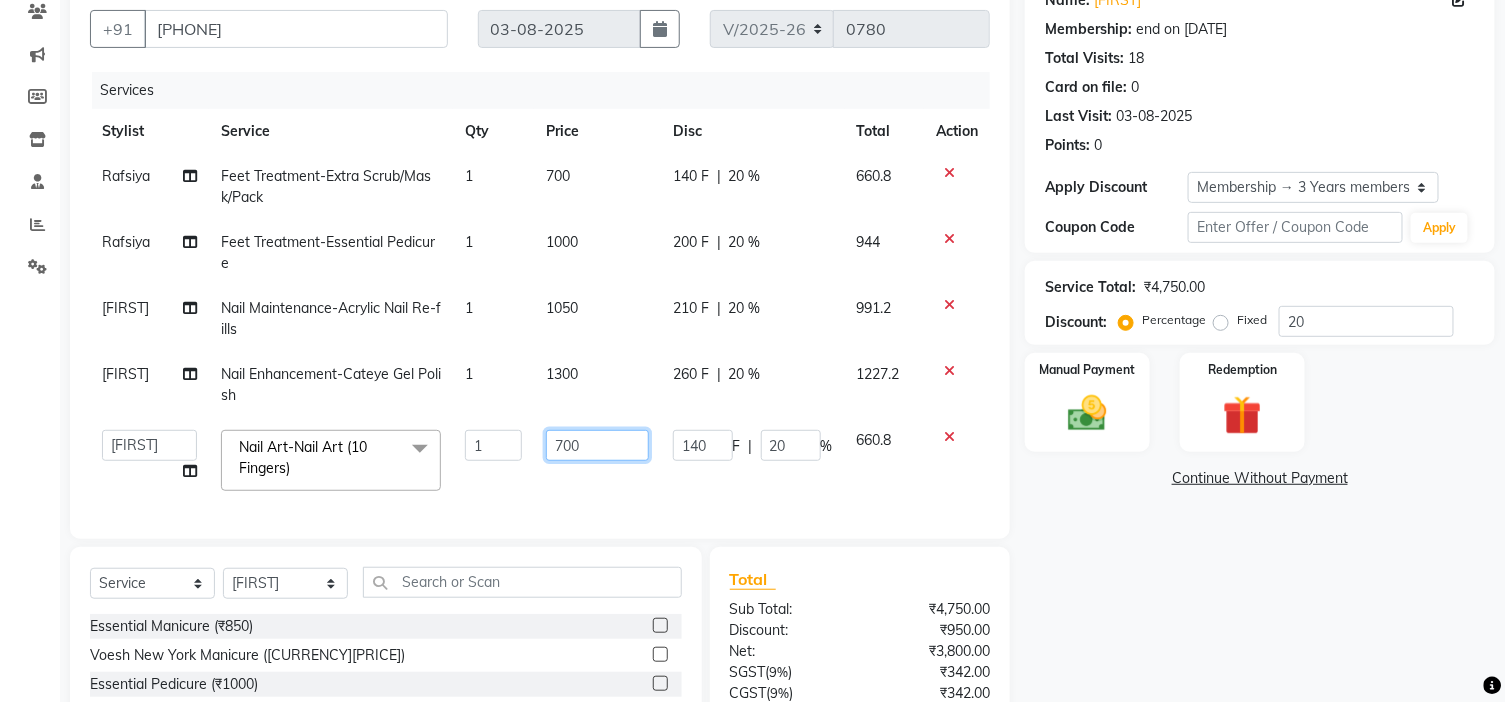 click on "700" 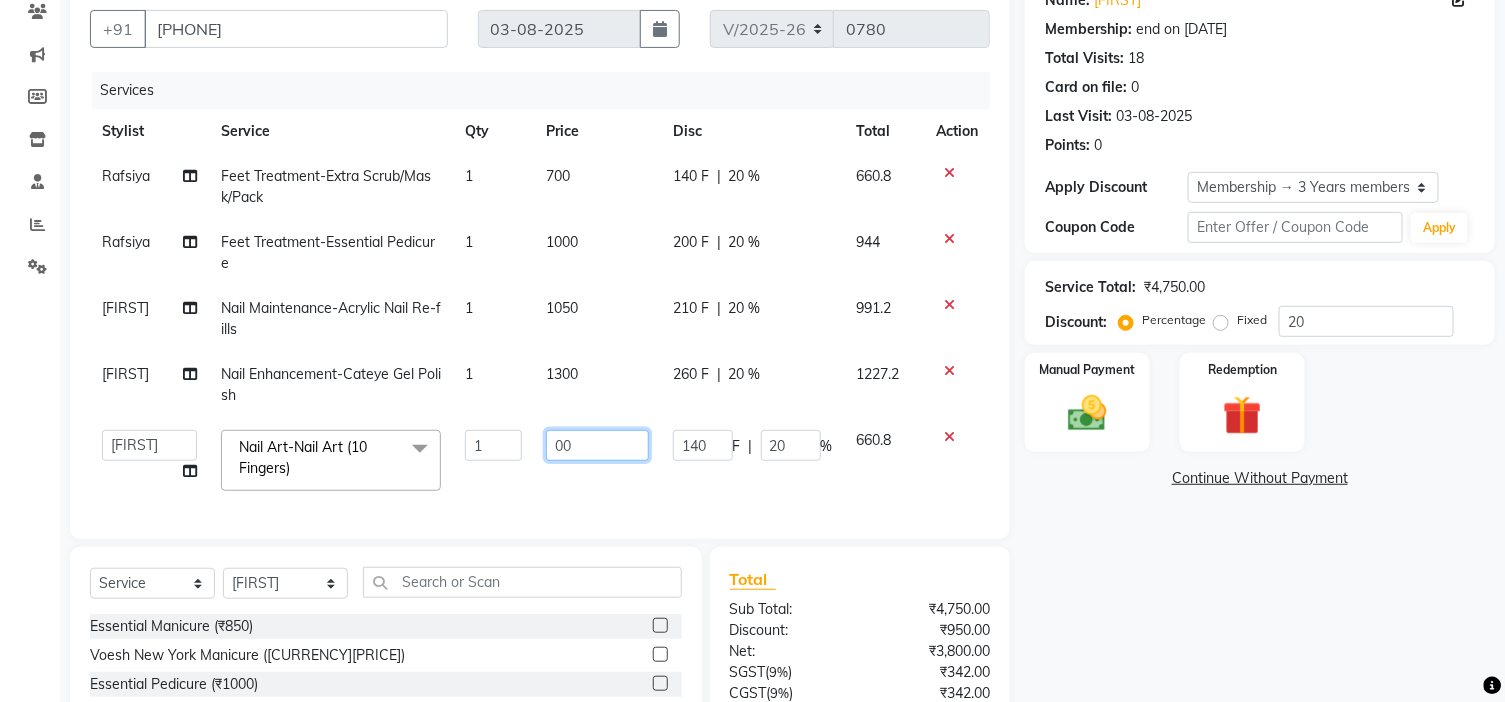 type on "400" 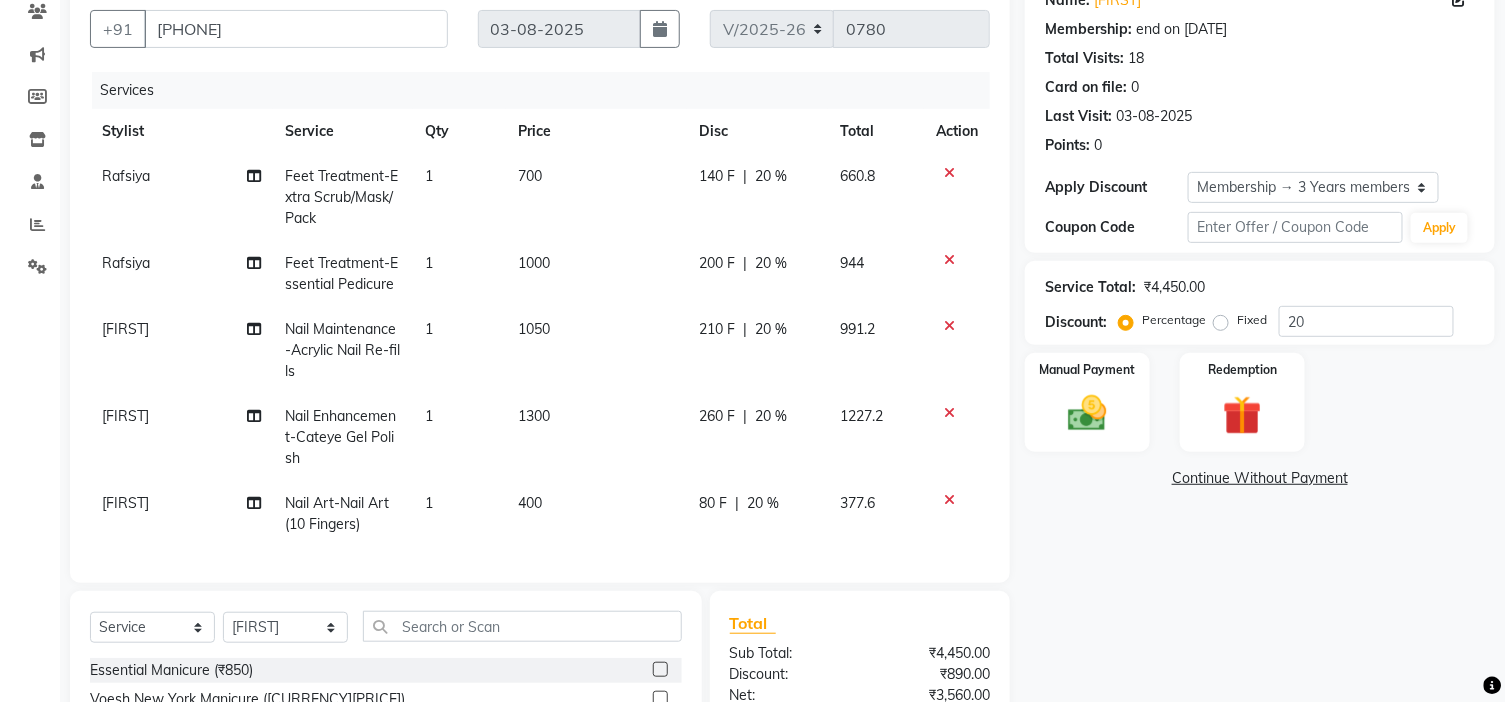 click on "[FIRST] Feet Treatment-Extra Scrub/Mask/Pack 1 700 140 F | 20 % 660.8 [FIRST] Feet Treatment-Essential Pedicure 1 1000 200 F | 20 % 944 [FIRST] Nail Maintenance-Acrylic Nail Re-fills 1 1050 210 F | 20 % 991.2 [FIRST] Nail Enhancement-Cateye Gel Polish 1 1300 260 F | 20 % 1227.2 [FIRST] Nail Art-Nail Art (10 Fingers) 1 400 80 F | 20 % 377.6" 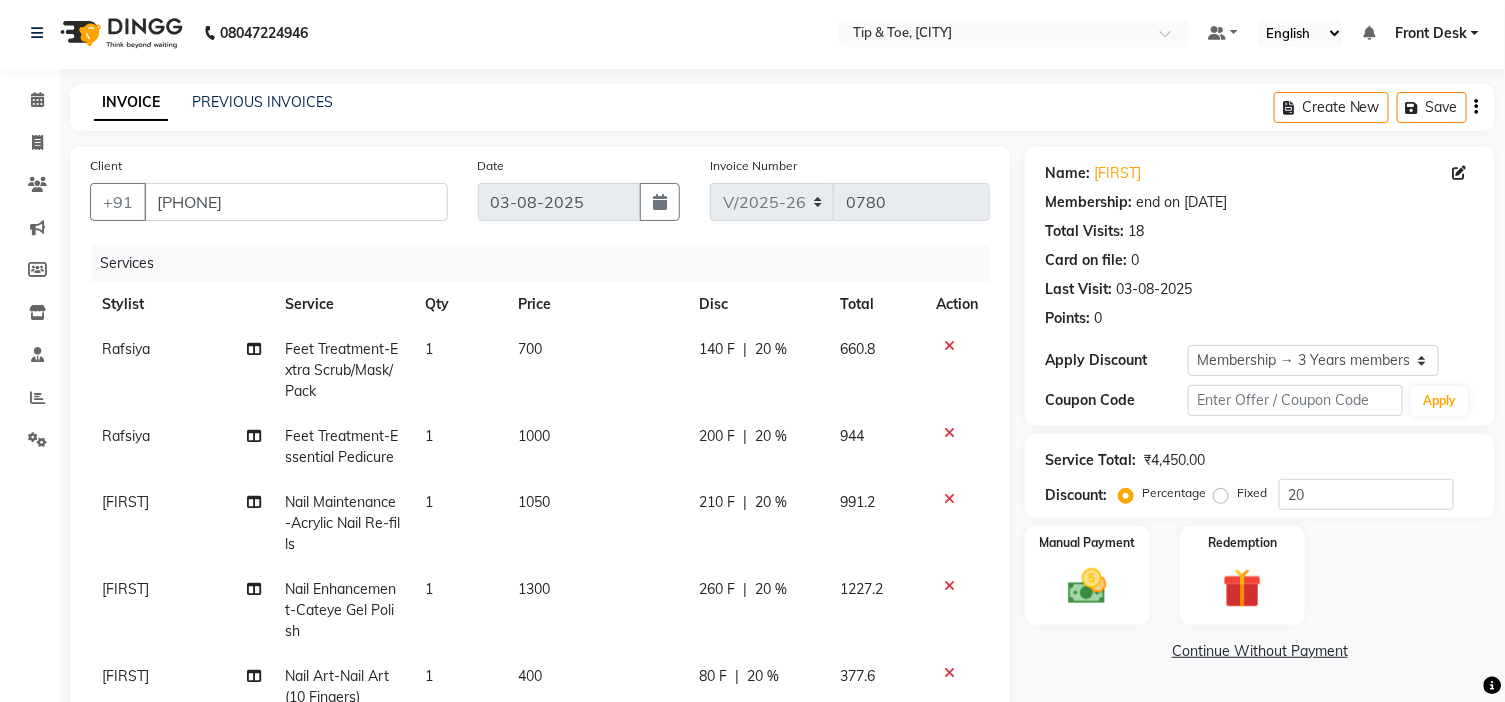 scroll, scrollTop: 0, scrollLeft: 0, axis: both 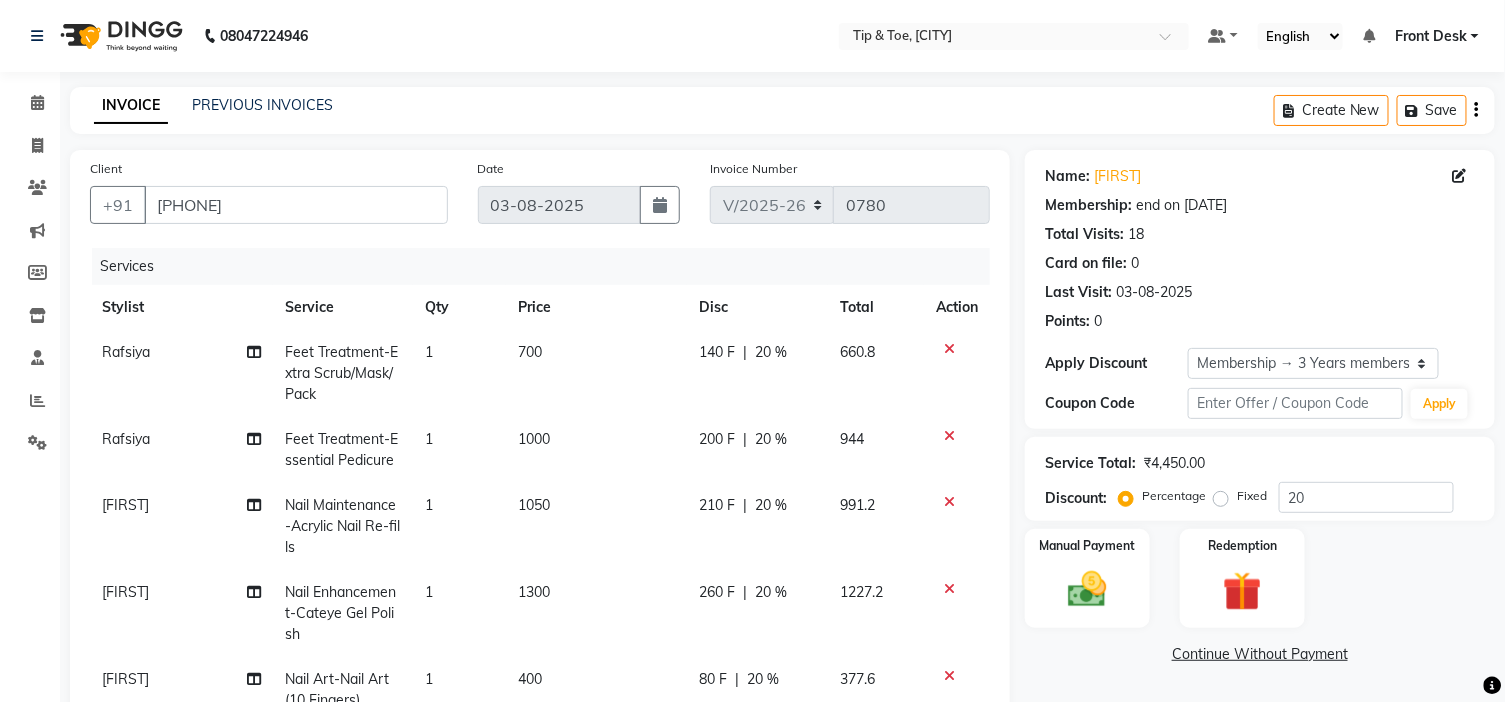 click on "700" 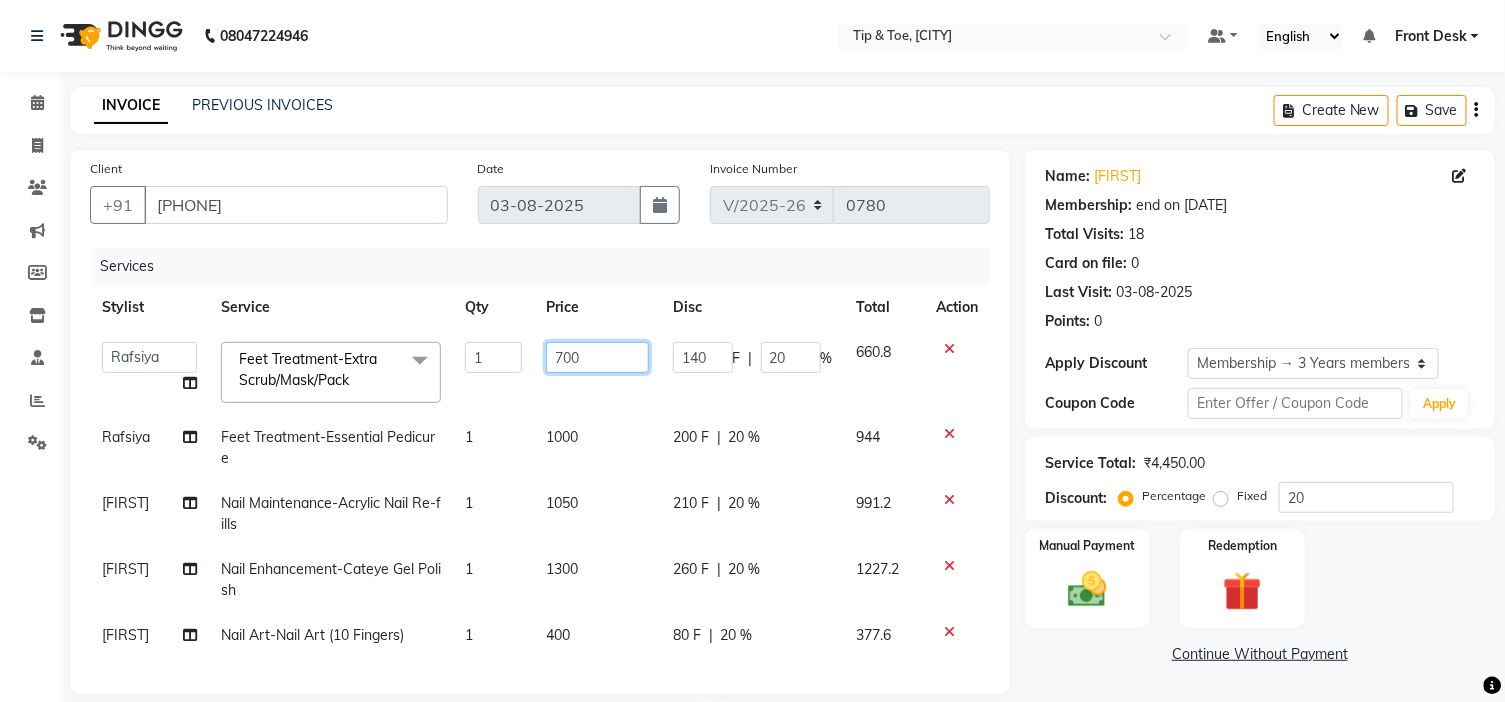 click on "700" 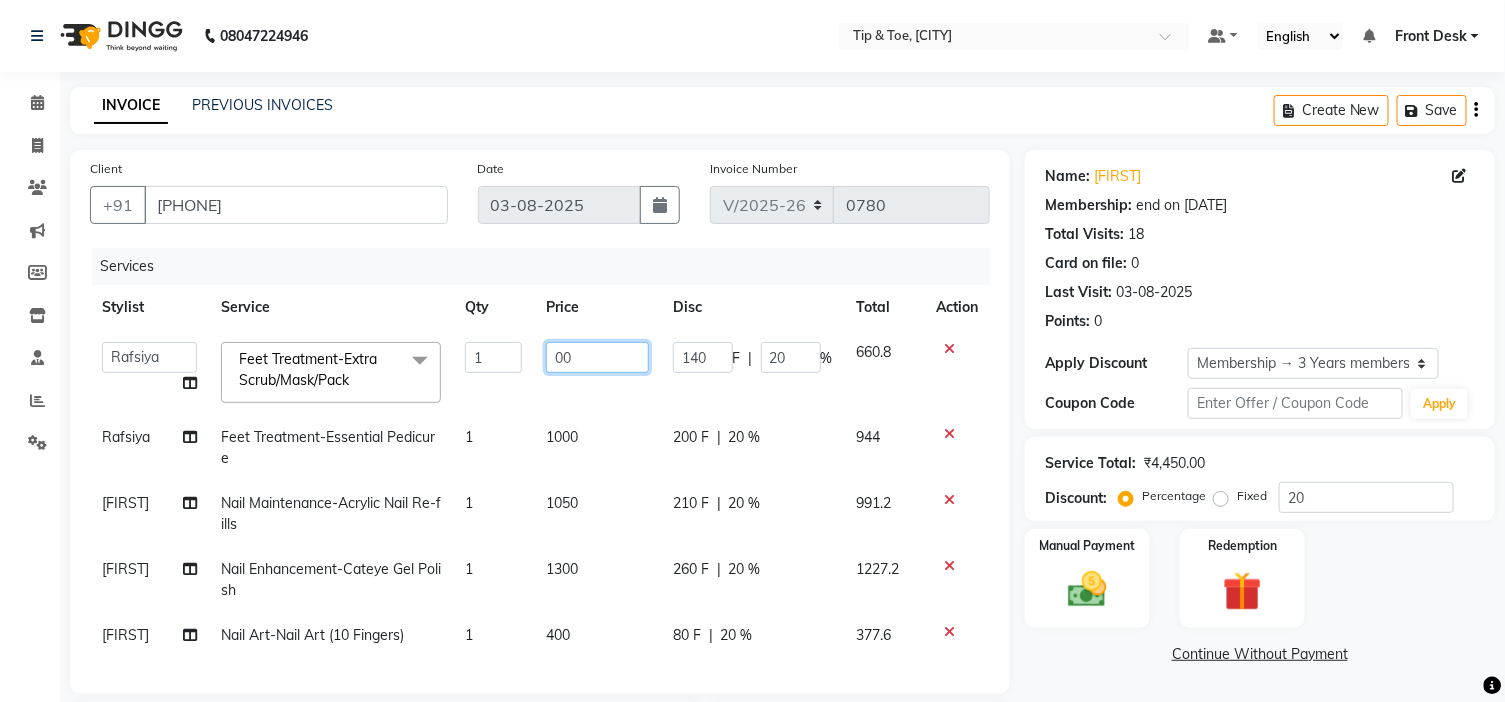 type on "300" 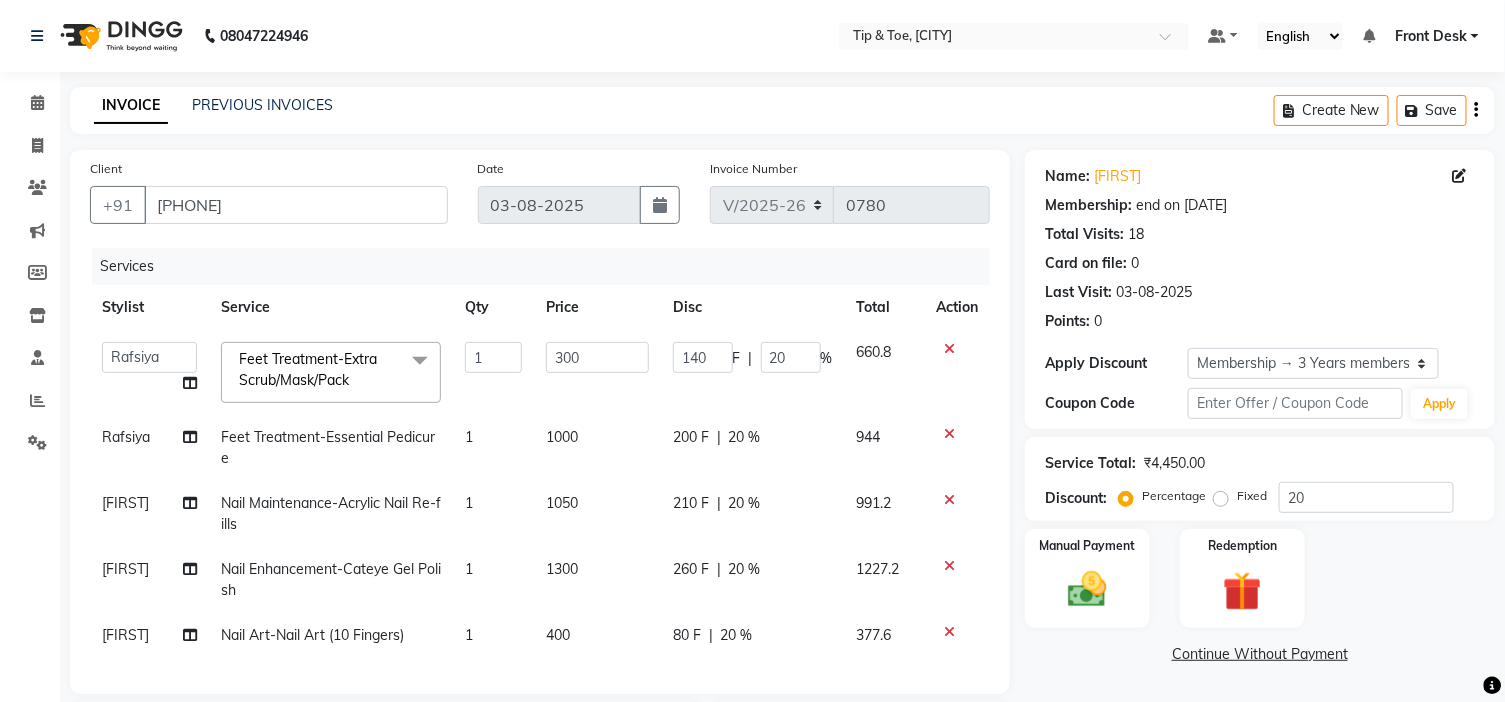 click on "1000" 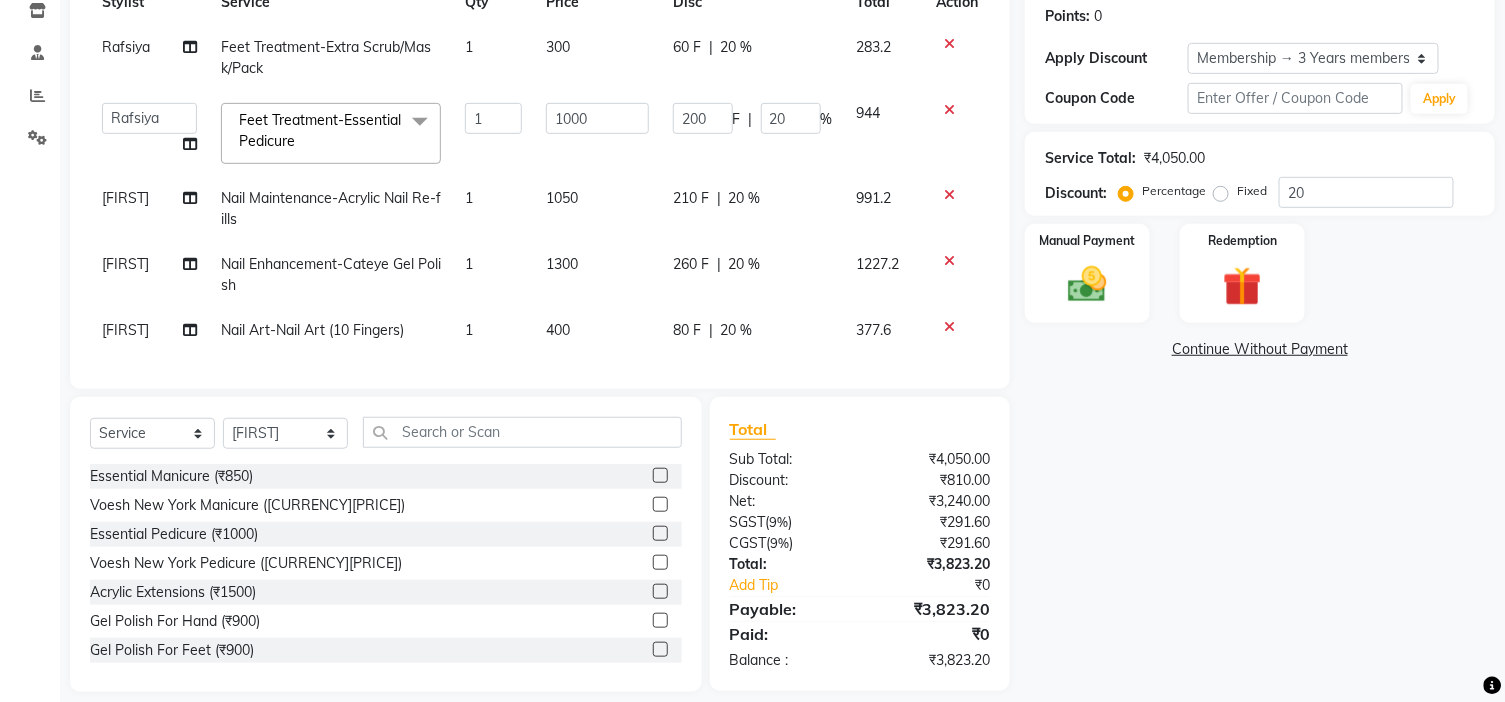 scroll, scrollTop: 341, scrollLeft: 0, axis: vertical 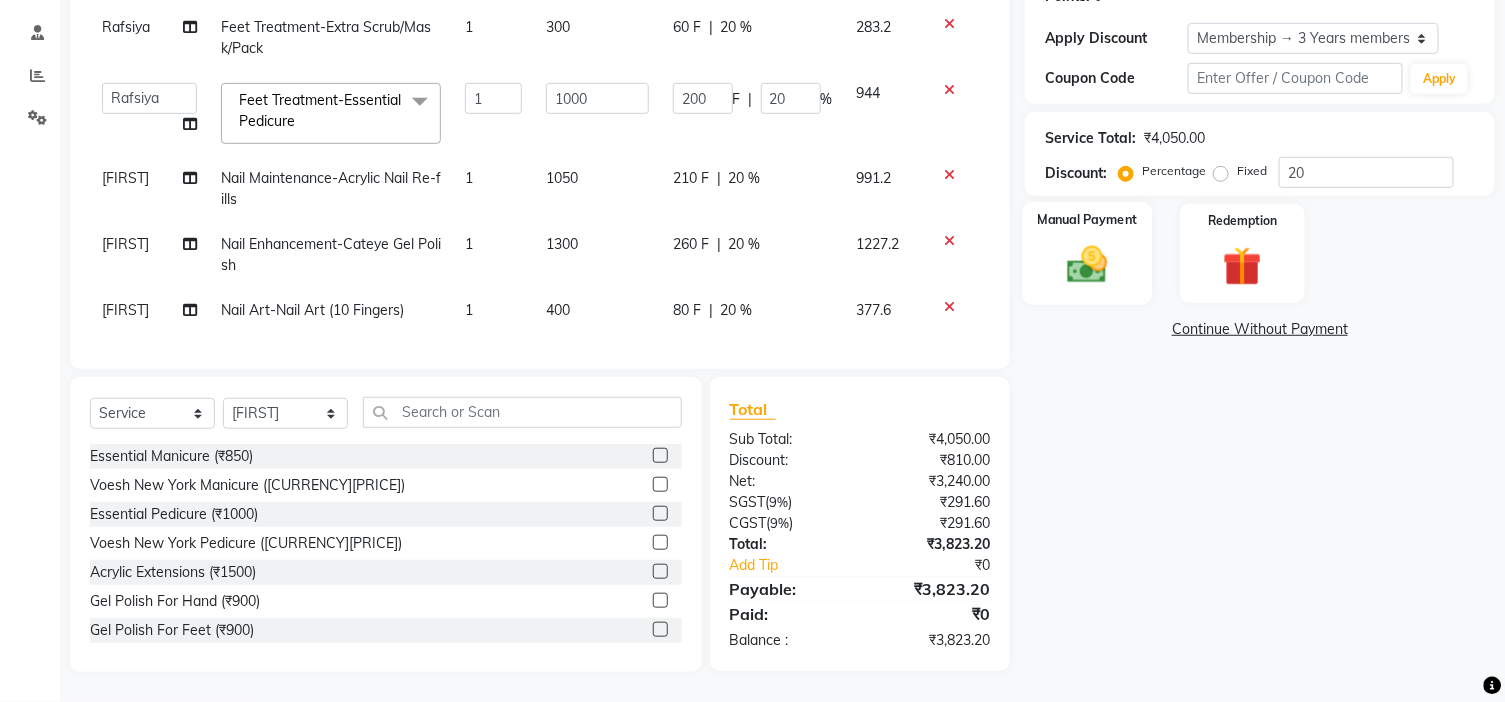 click 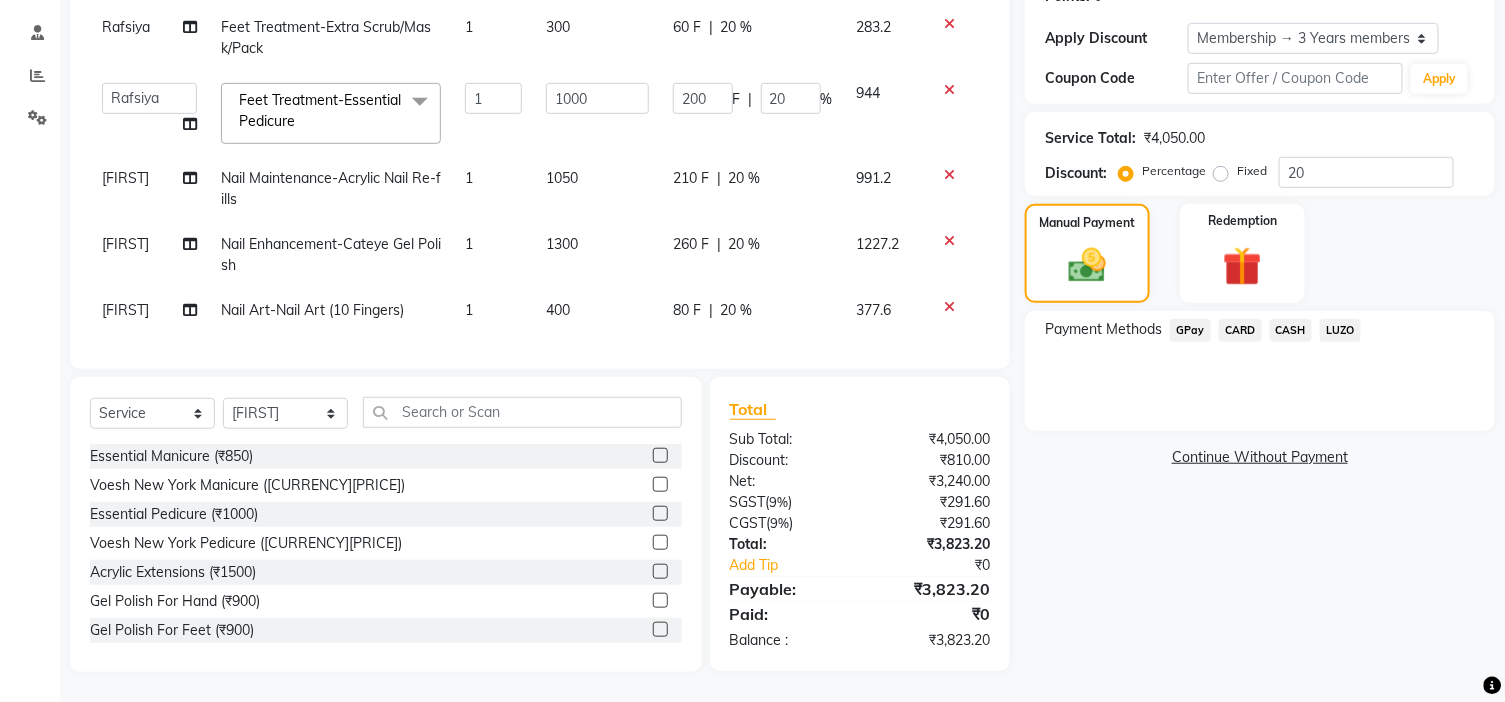 click on "GPay" 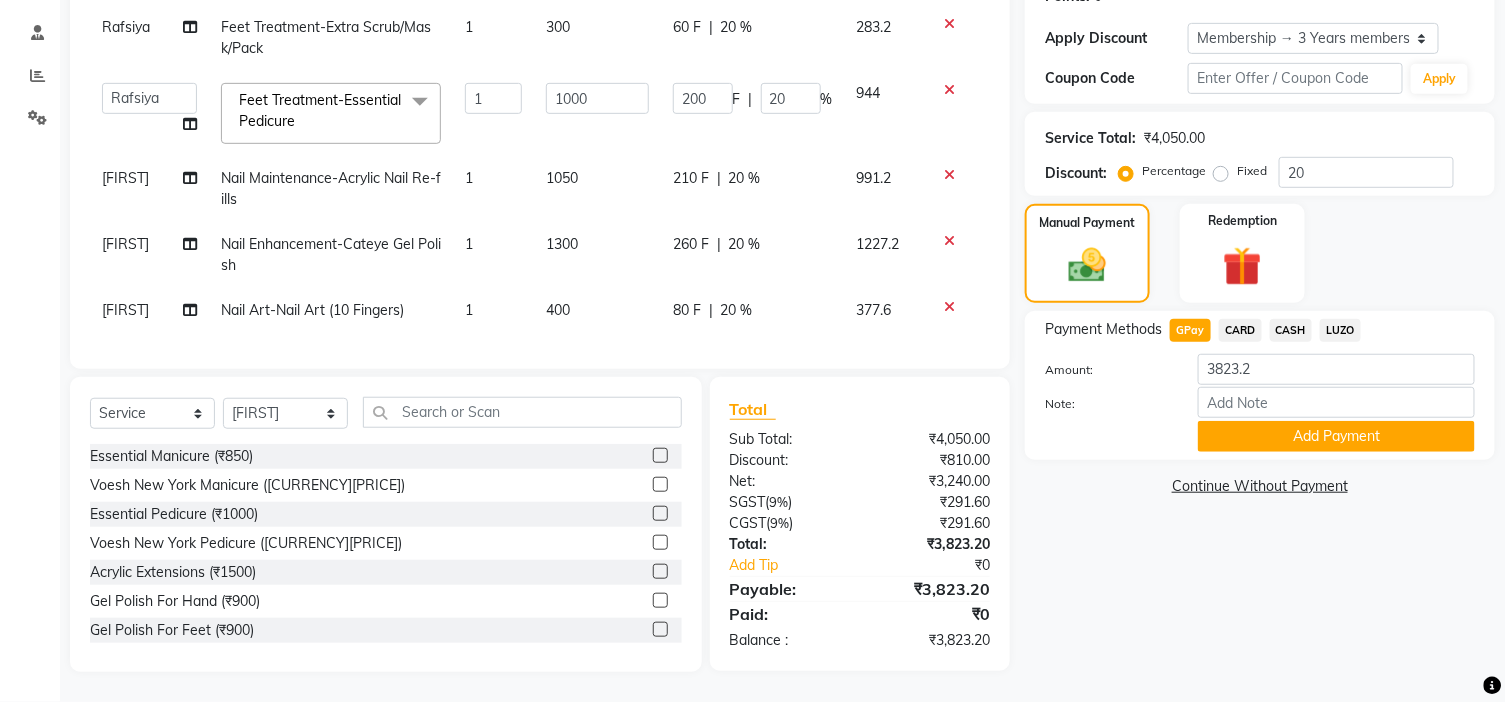 click on "Payment Methods  GPay   CARD   CASH   LUZO  Amount: 3823.2 Note: Add Payment" 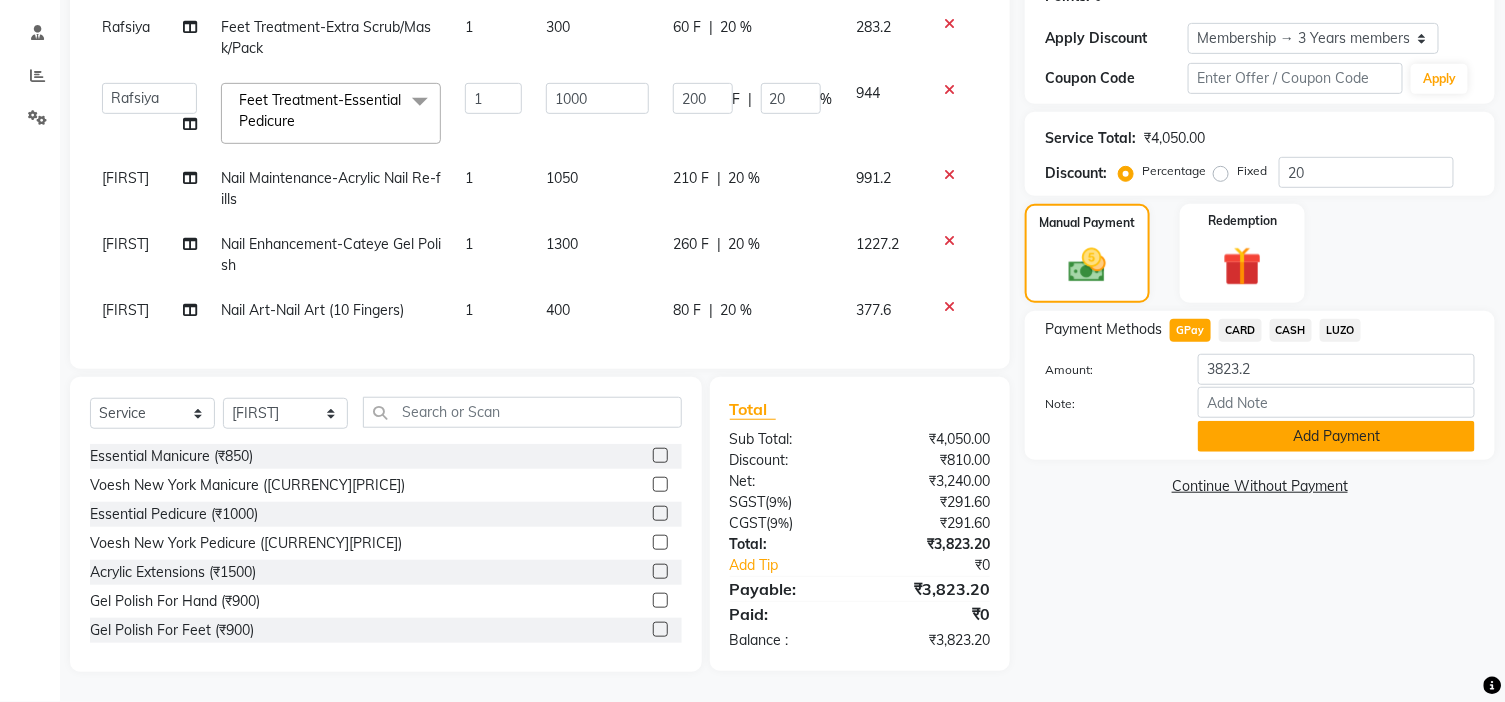 click on "Add Payment" 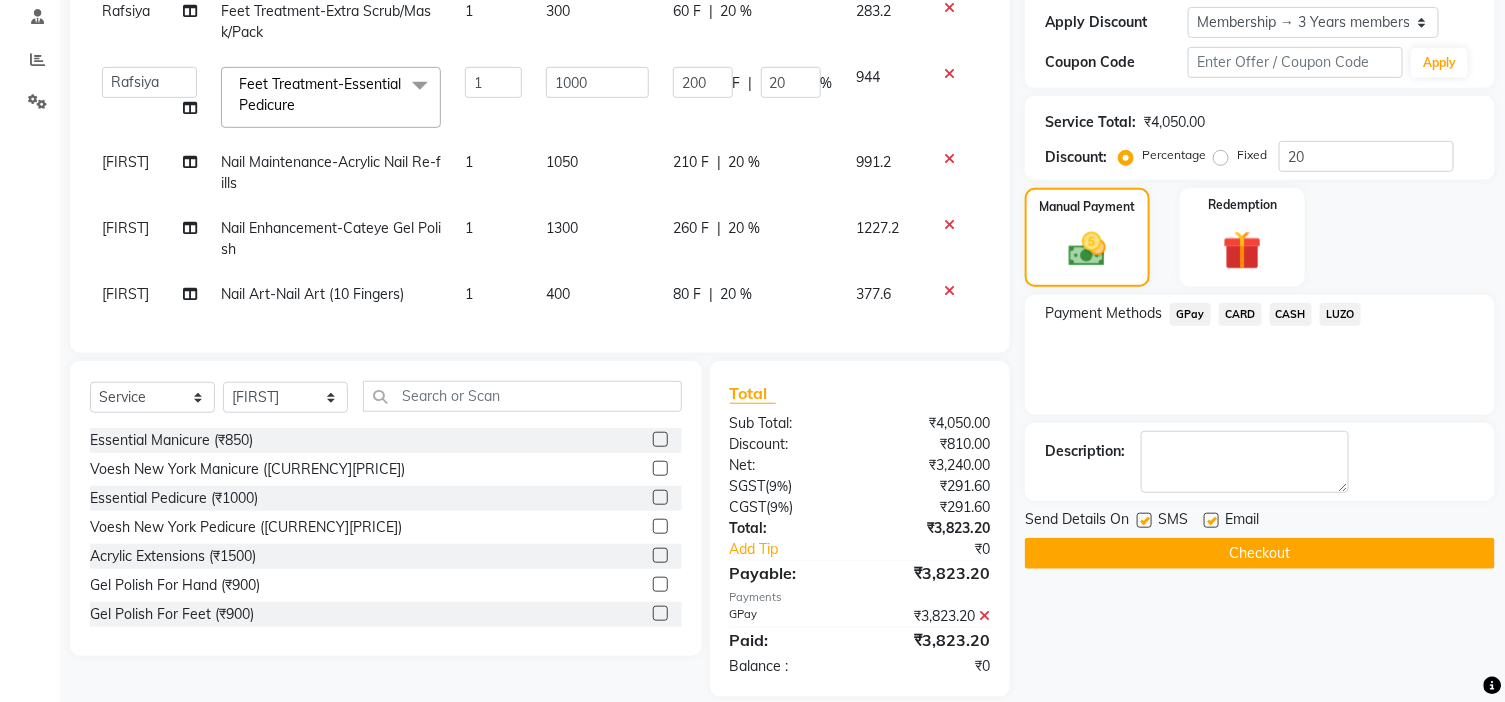 click 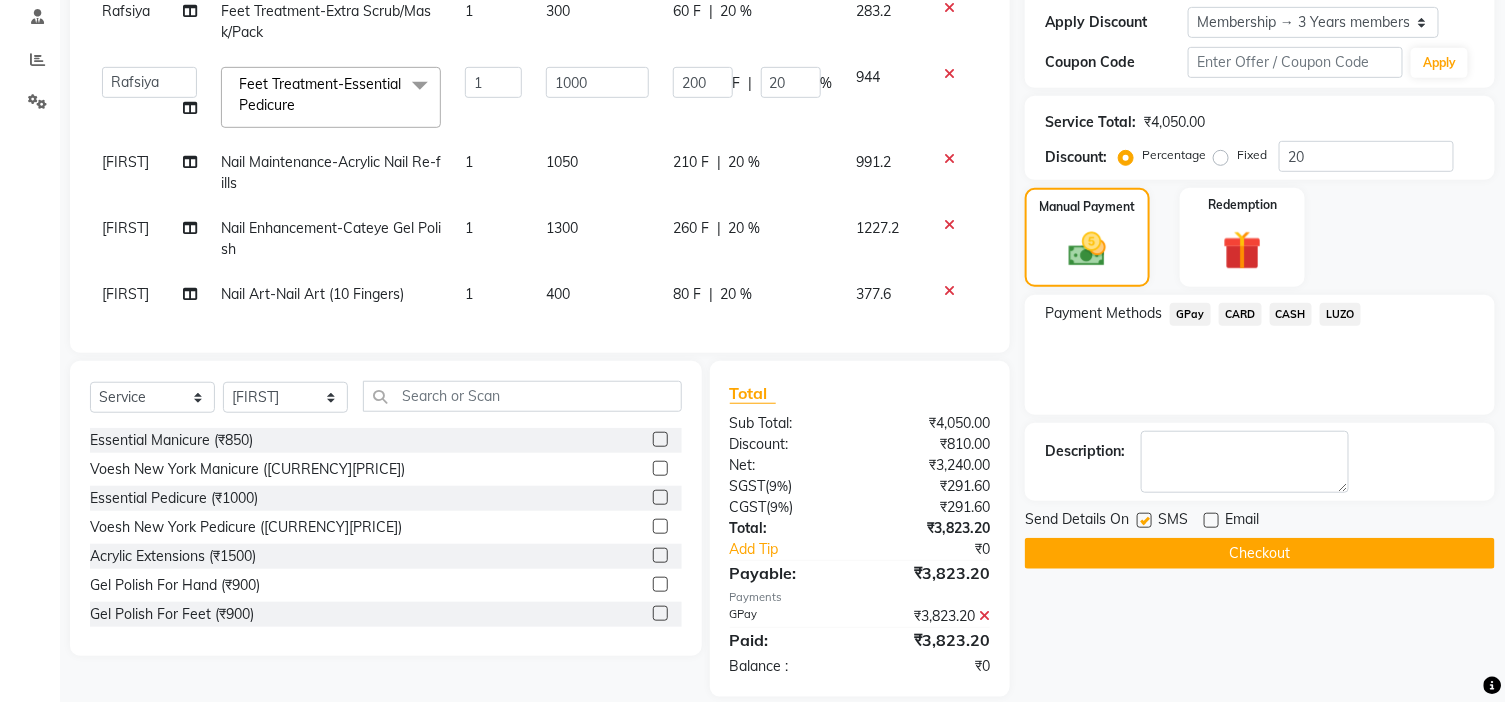 click on "Checkout" 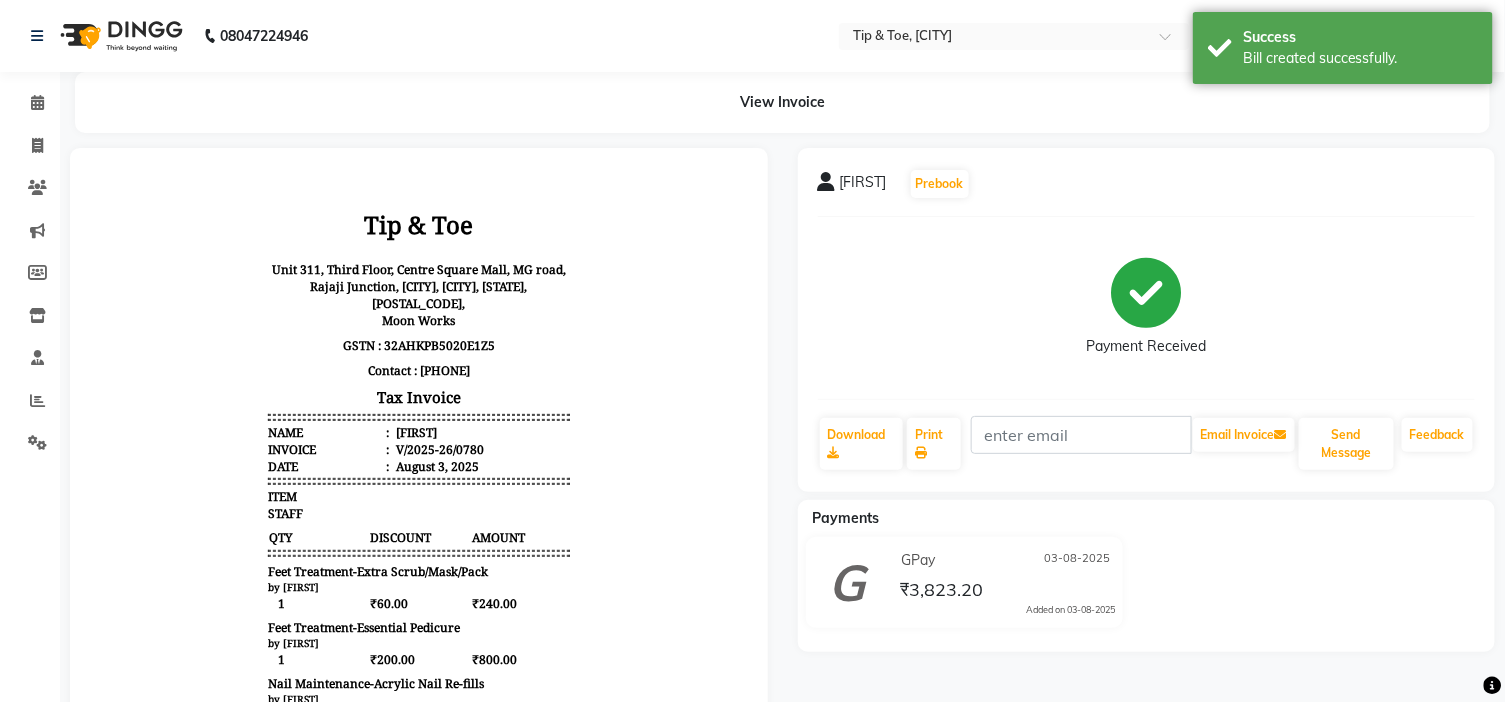 scroll, scrollTop: 0, scrollLeft: 0, axis: both 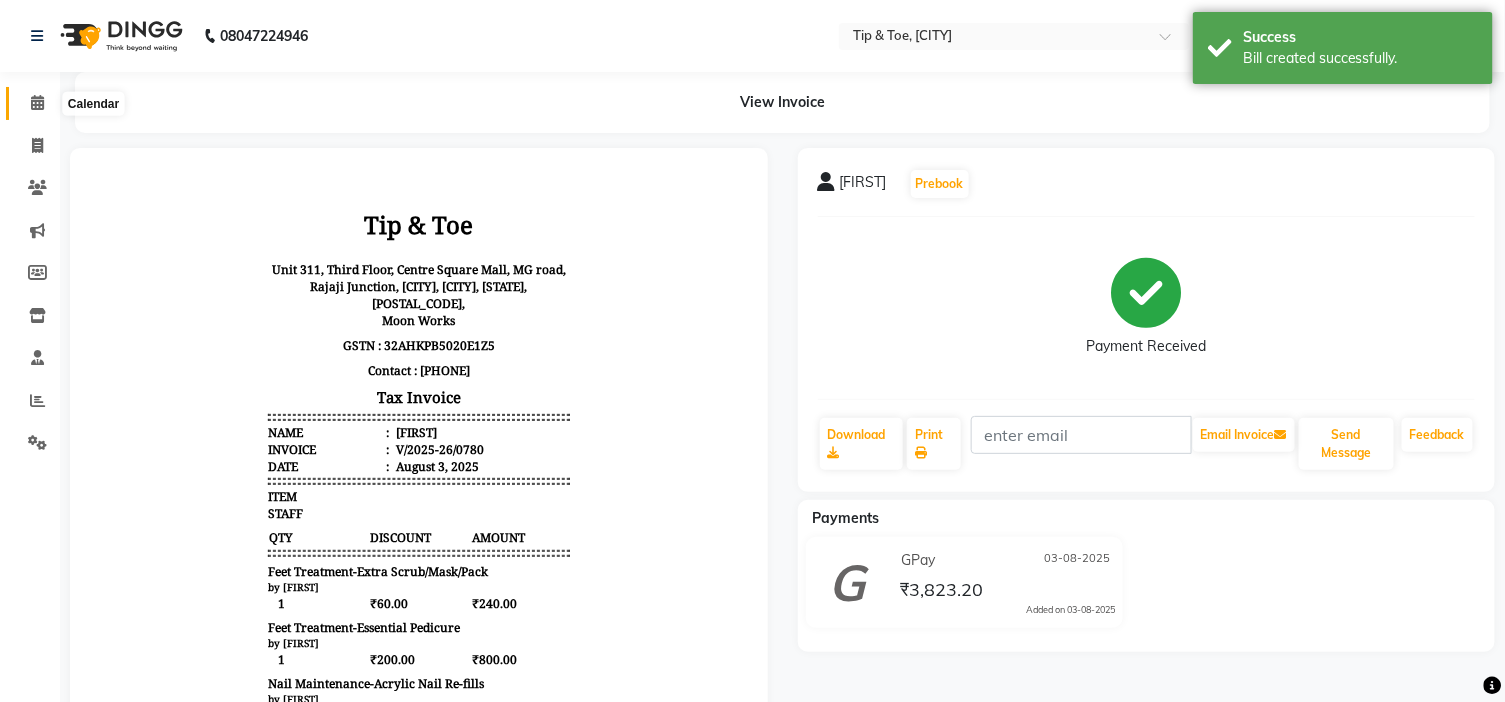 click 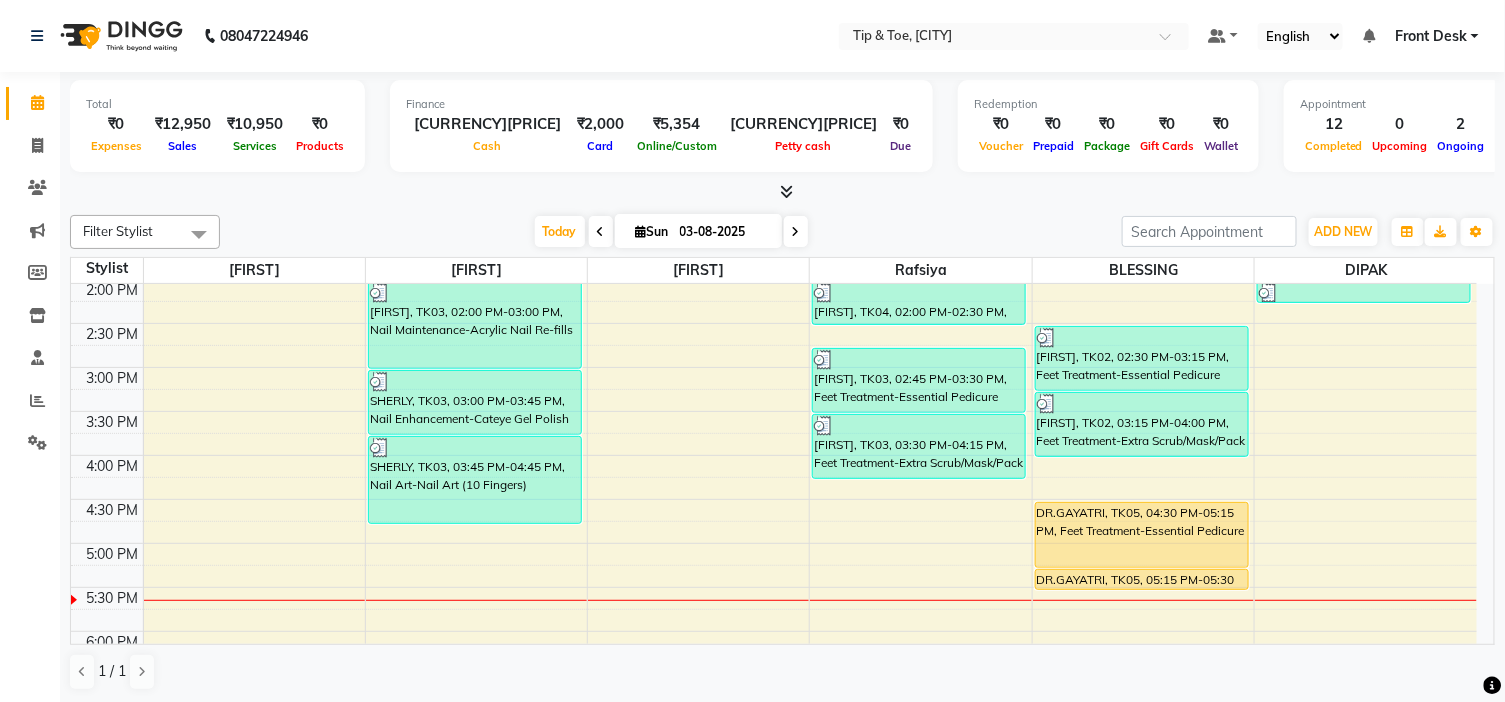 scroll, scrollTop: 333, scrollLeft: 0, axis: vertical 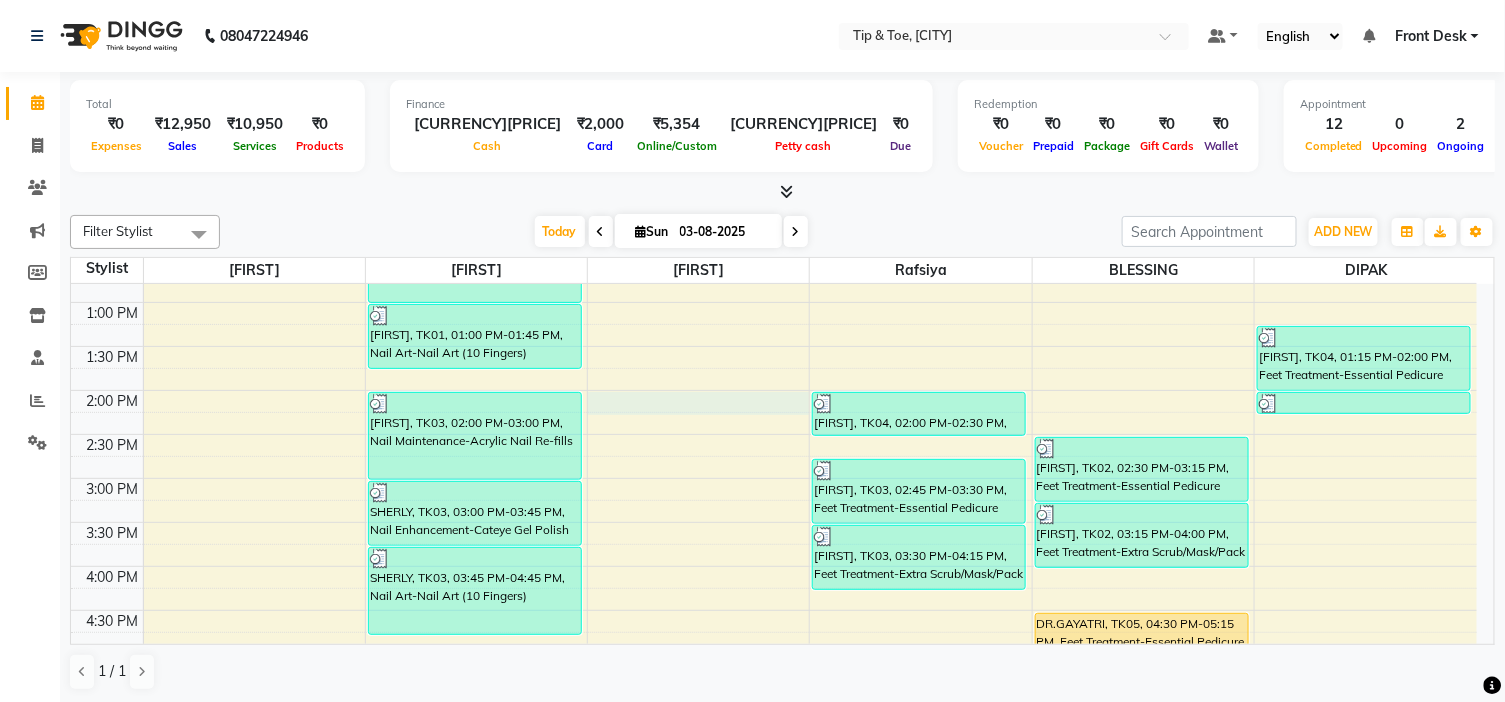 click on "9:00 AM 9:30 AM 10:00 AM 10:30 AM 11:00 AM 11:30 AM 12:00 PM 12:30 PM 1:00 PM 1:30 PM 2:00 PM 2:30 PM 3:00 PM 3:30 PM 4:00 PM 4:30 PM 5:00 PM 5:30 PM 6:00 PM 6:30 PM 7:00 PM 7:30 PM 8:00 PM 8:30 PM 9:00 PM 9:30 PM     [FIRST], TK01, 11:30 AM-01:00 PM, Nail Enhancement-Acrylic Set with T&T Gel Color     [FIRST], TK01, 01:00 PM-01:45 PM, Nail Art-Nail Art (10 Fingers)     [FIRST], TK03, 02:00 PM-03:00 PM, Nail Maintenance-Acrylic Nail Re-fills     [FIRST], TK03, 03:00 PM-03:45 PM, Nail Enhancement-Cateye Gel Polish     [FIRST], TK03, 03:45 PM-04:45 PM, Nail Art-Nail Art (10 Fingers)     [FIRST], TK04, 02:00 PM-02:30 PM, Nail Enhancement-Permanent Gel Polish     [FIRST], TK03, 02:45 PM-03:30 PM, Feet Treatment-Essential Pedicure     [FIRST], TK03, 03:30 PM-04:15 PM, Feet Treatment-Extra Scrub/Mask/Pack     [FIRST], TK02, 02:30 PM-03:15 PM, Feet Treatment-Essential Pedicure     [FIRST], TK02, 03:15 PM-04:00 PM, Feet Treatment-Extra Scrub/Mask/Pack    DR.GAYATRI, TK05, 04:30 PM-05:15 PM, Feet Treatment-Essential Pedicure" at bounding box center (774, 522) 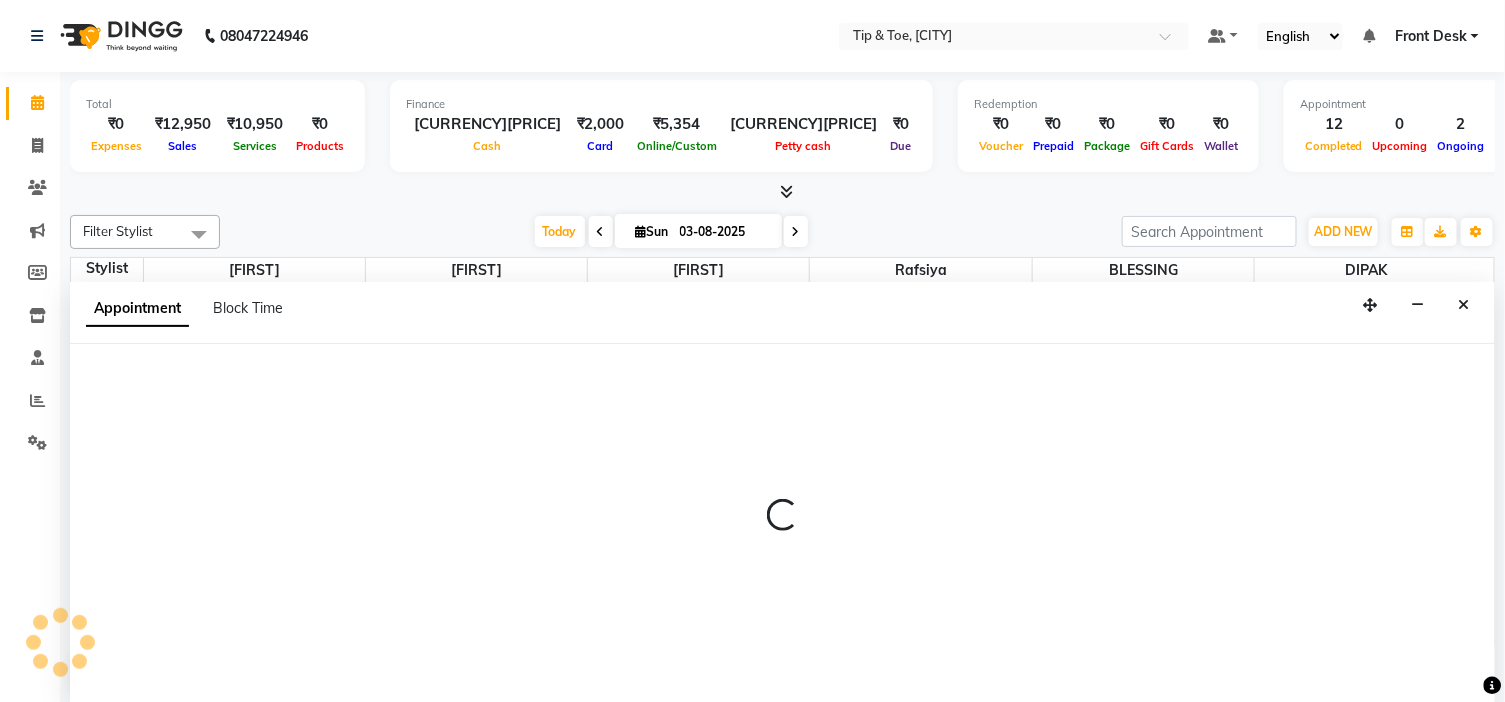 scroll, scrollTop: 1, scrollLeft: 0, axis: vertical 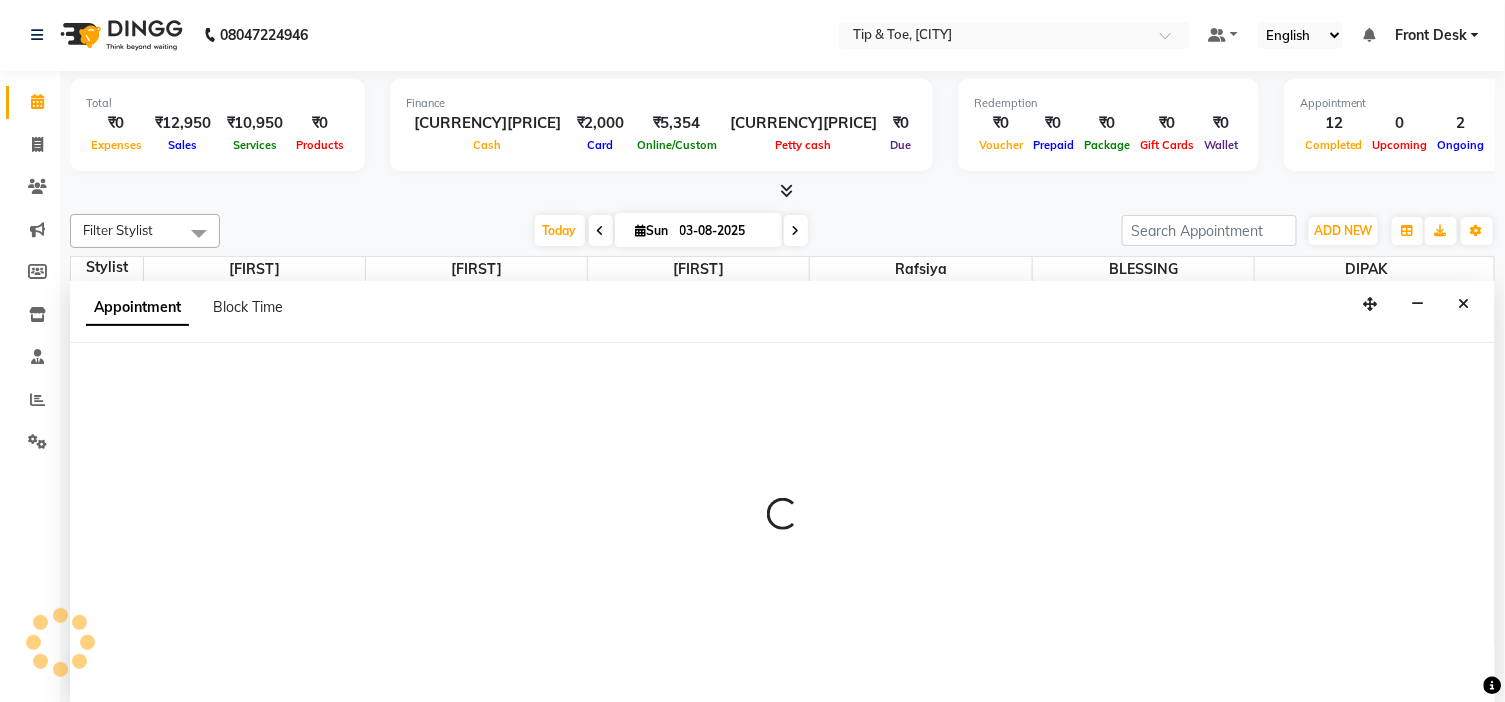 select on "46387" 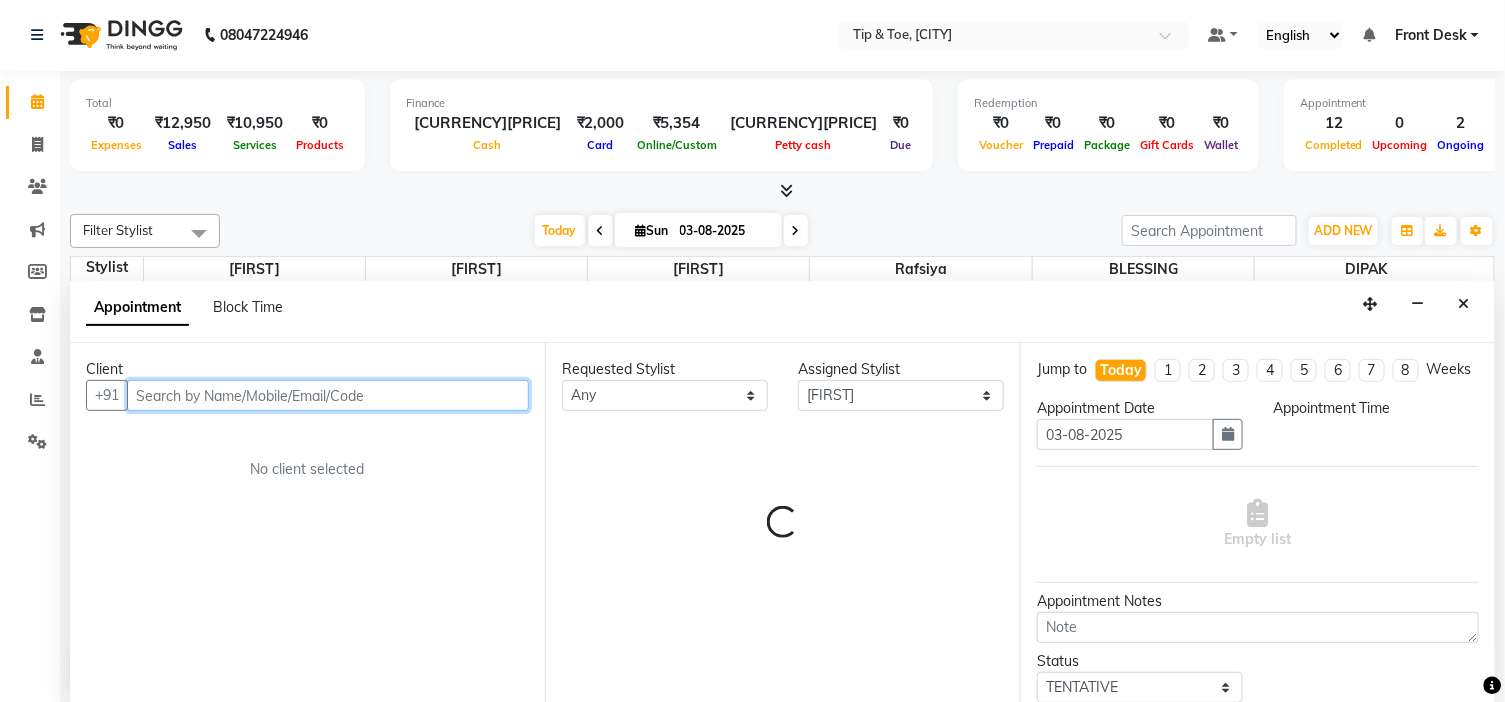 select on "840" 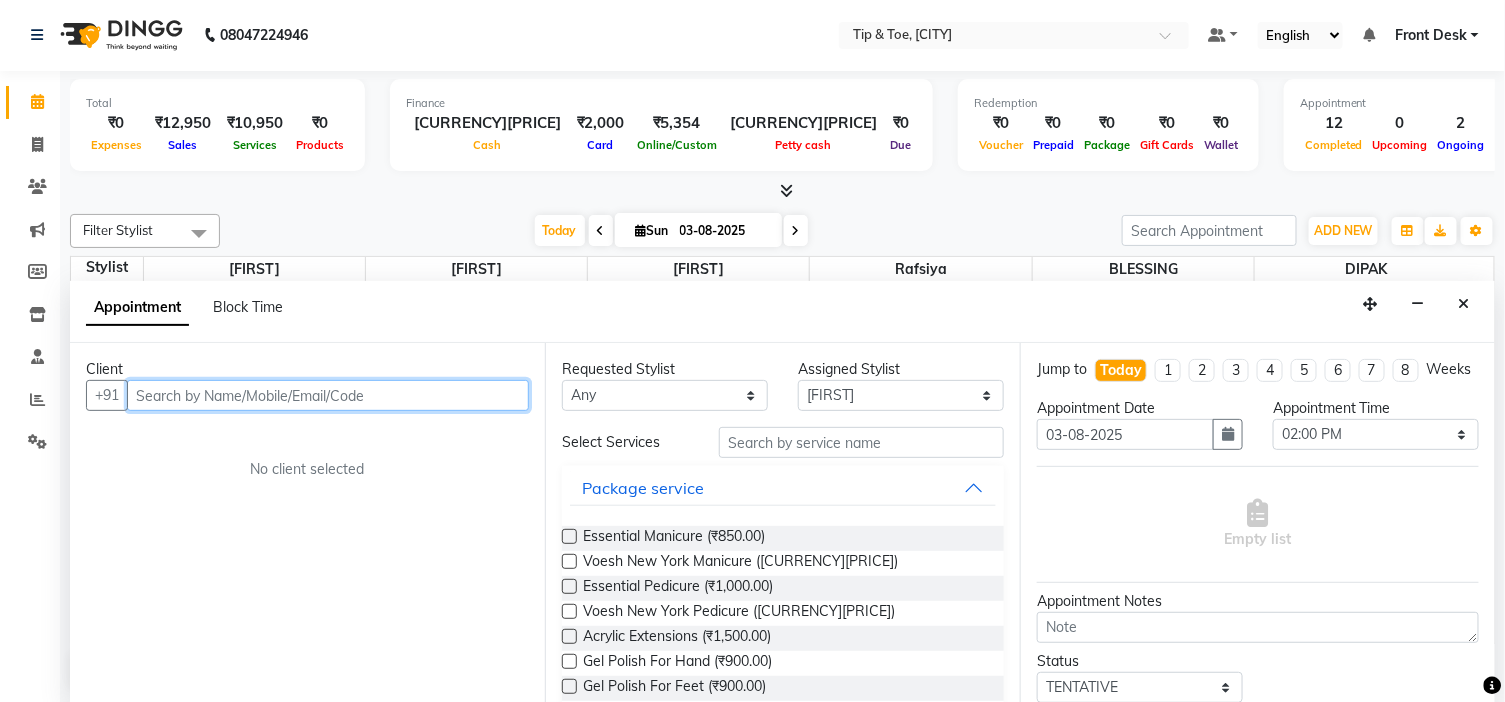 click at bounding box center [328, 395] 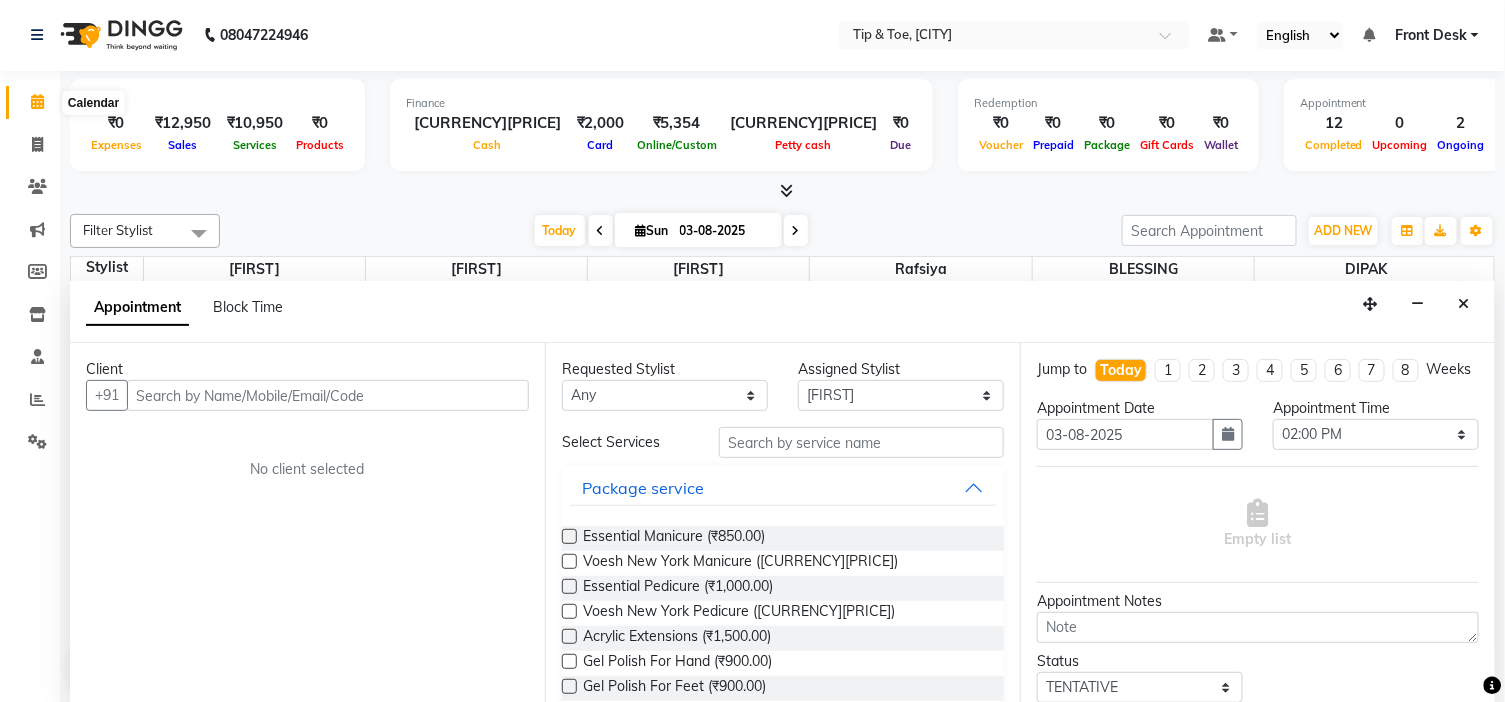 click 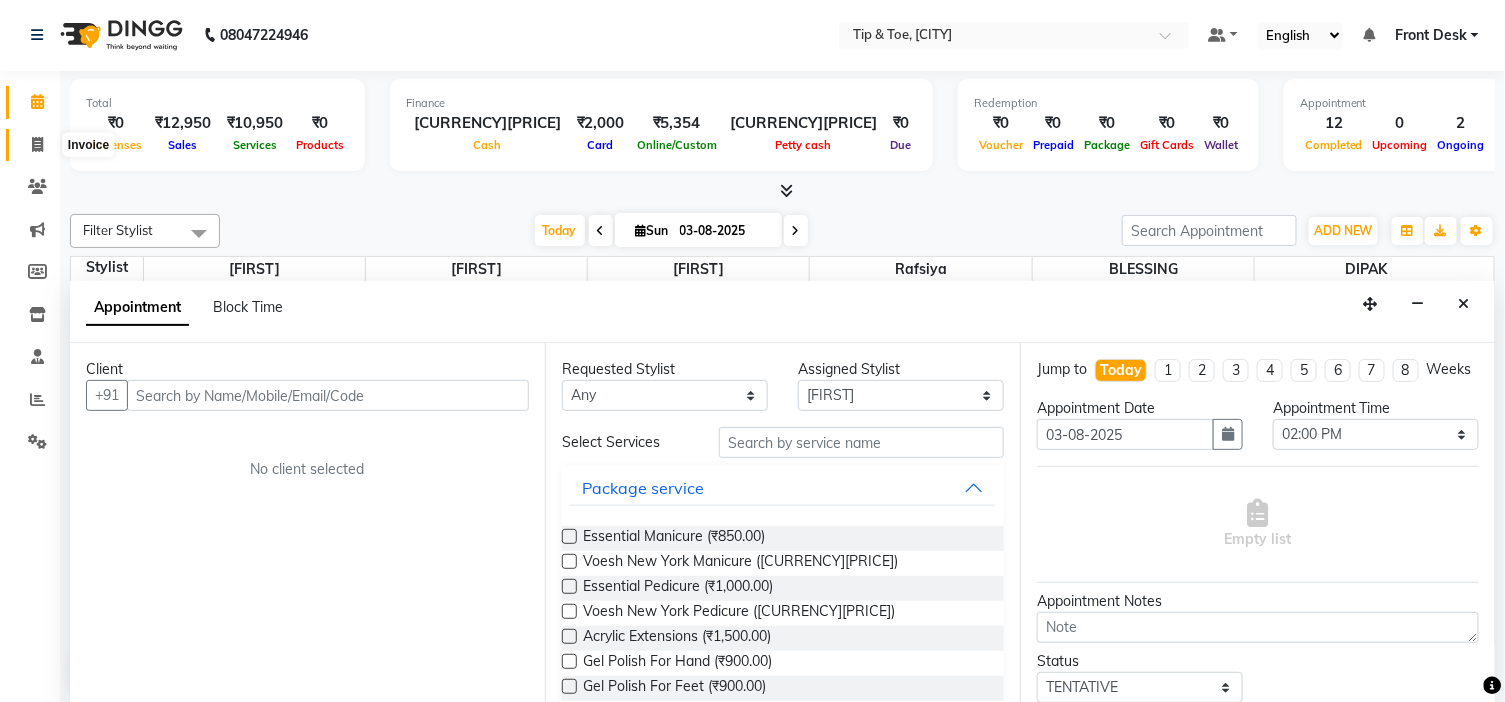 click 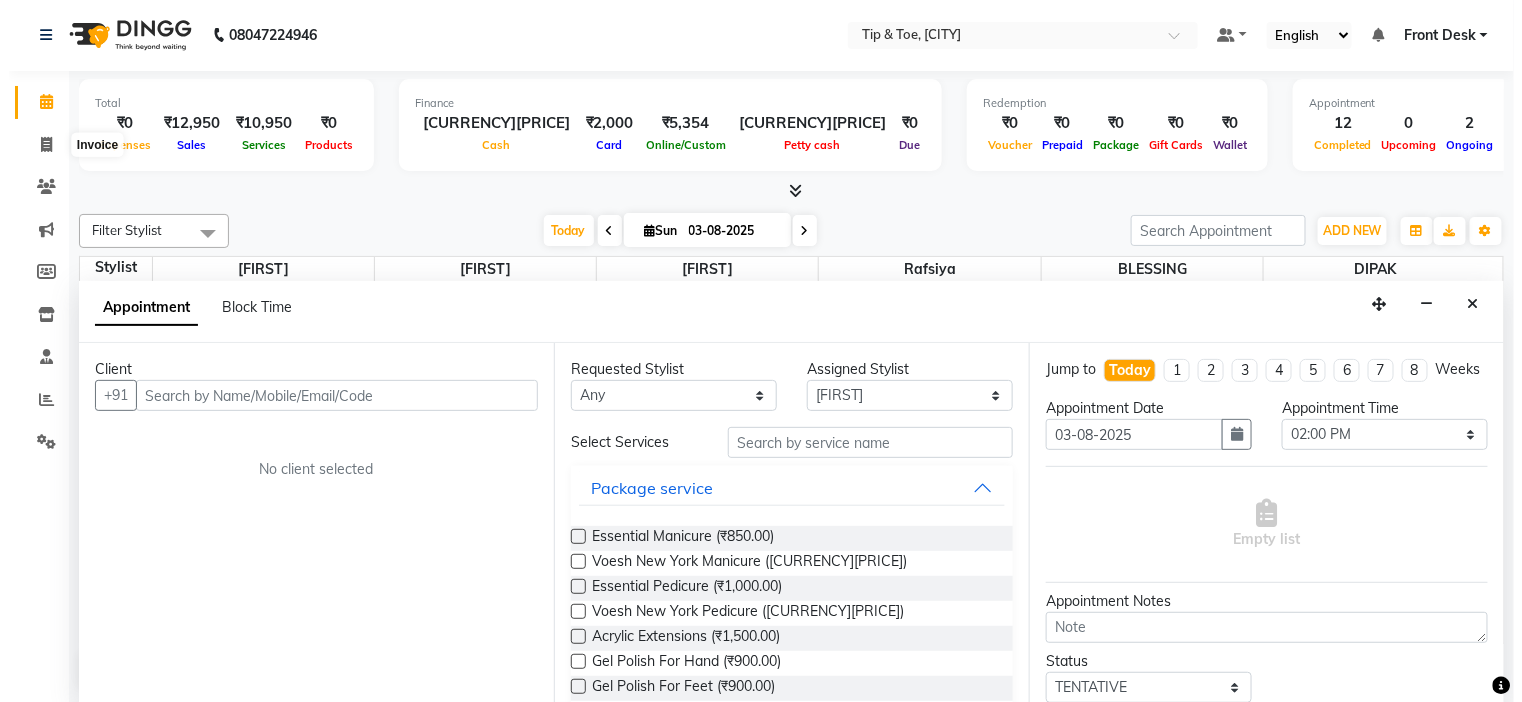 scroll, scrollTop: 0, scrollLeft: 0, axis: both 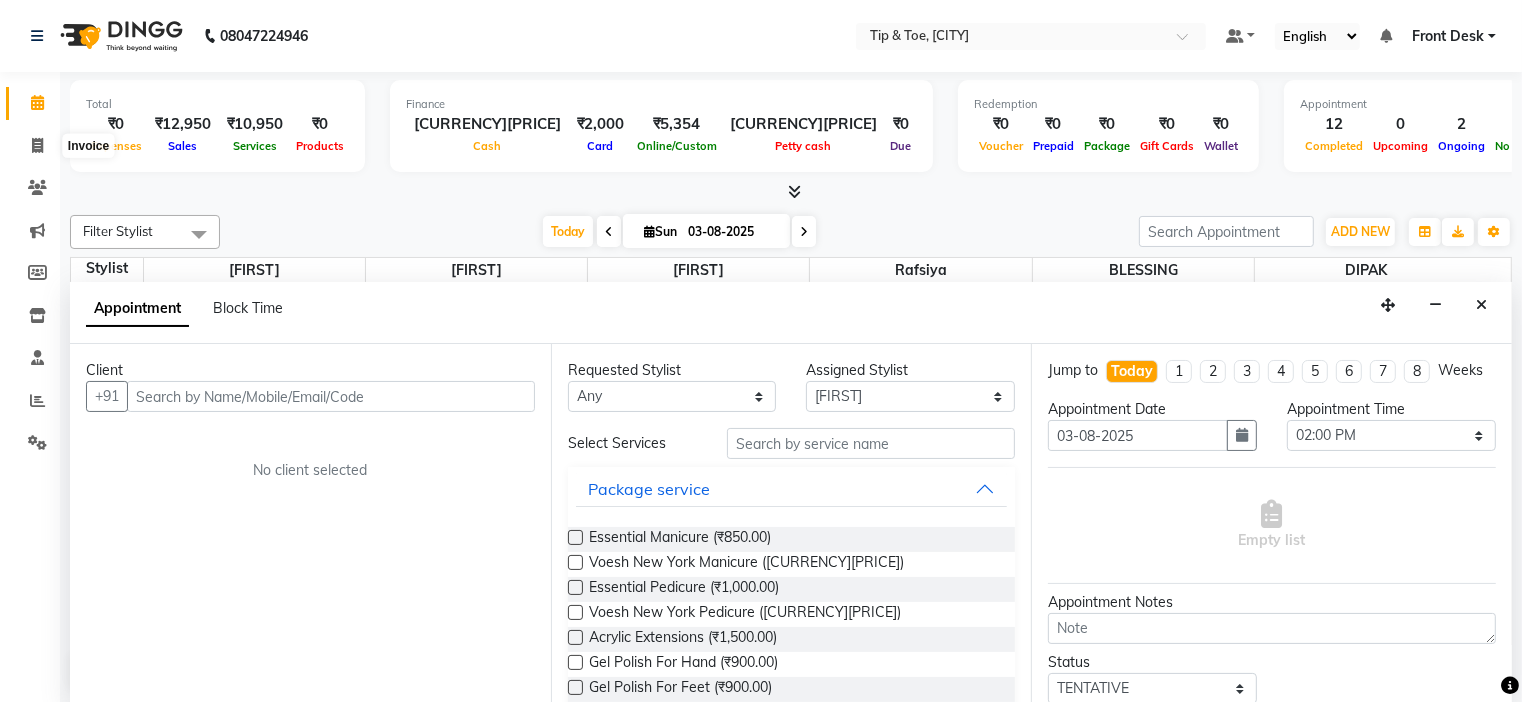 select on "5360" 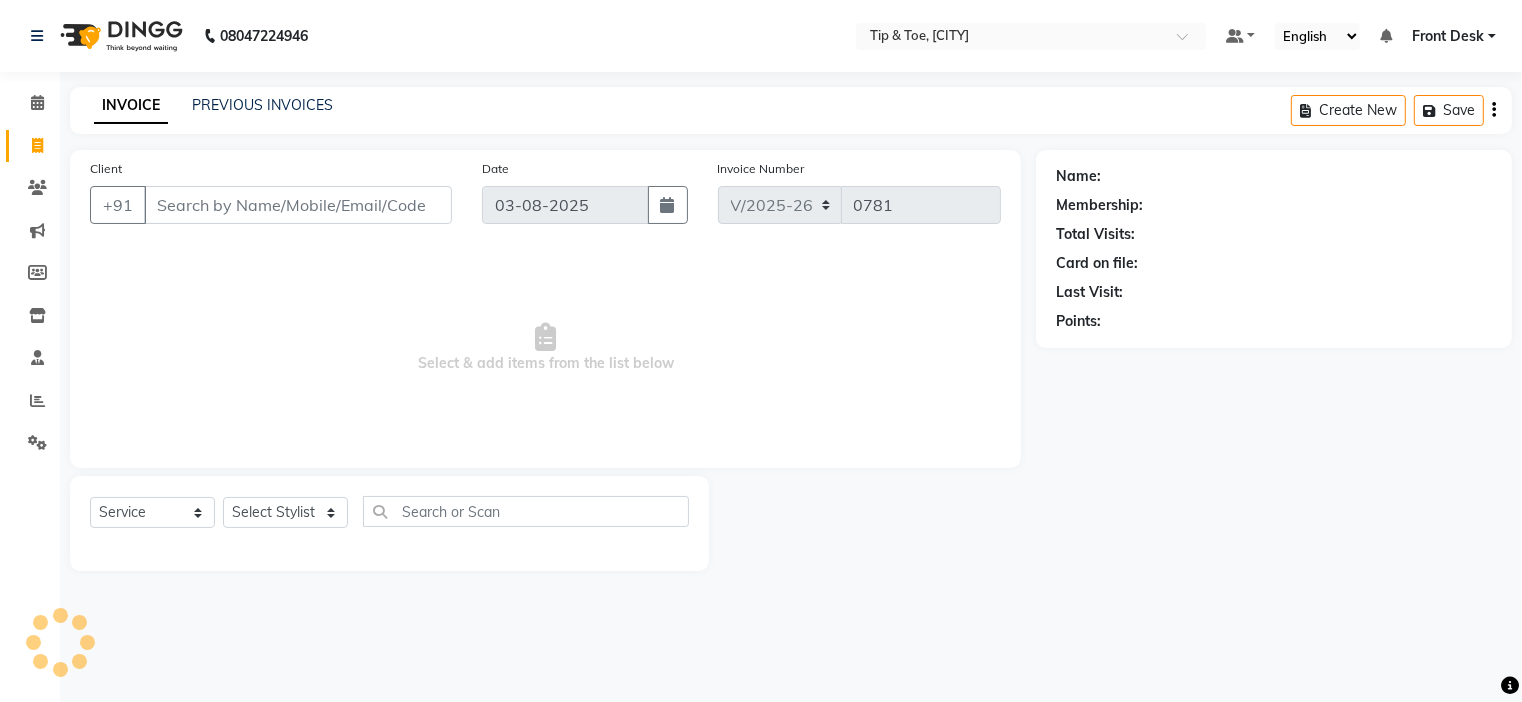 click on "Client" at bounding box center [298, 205] 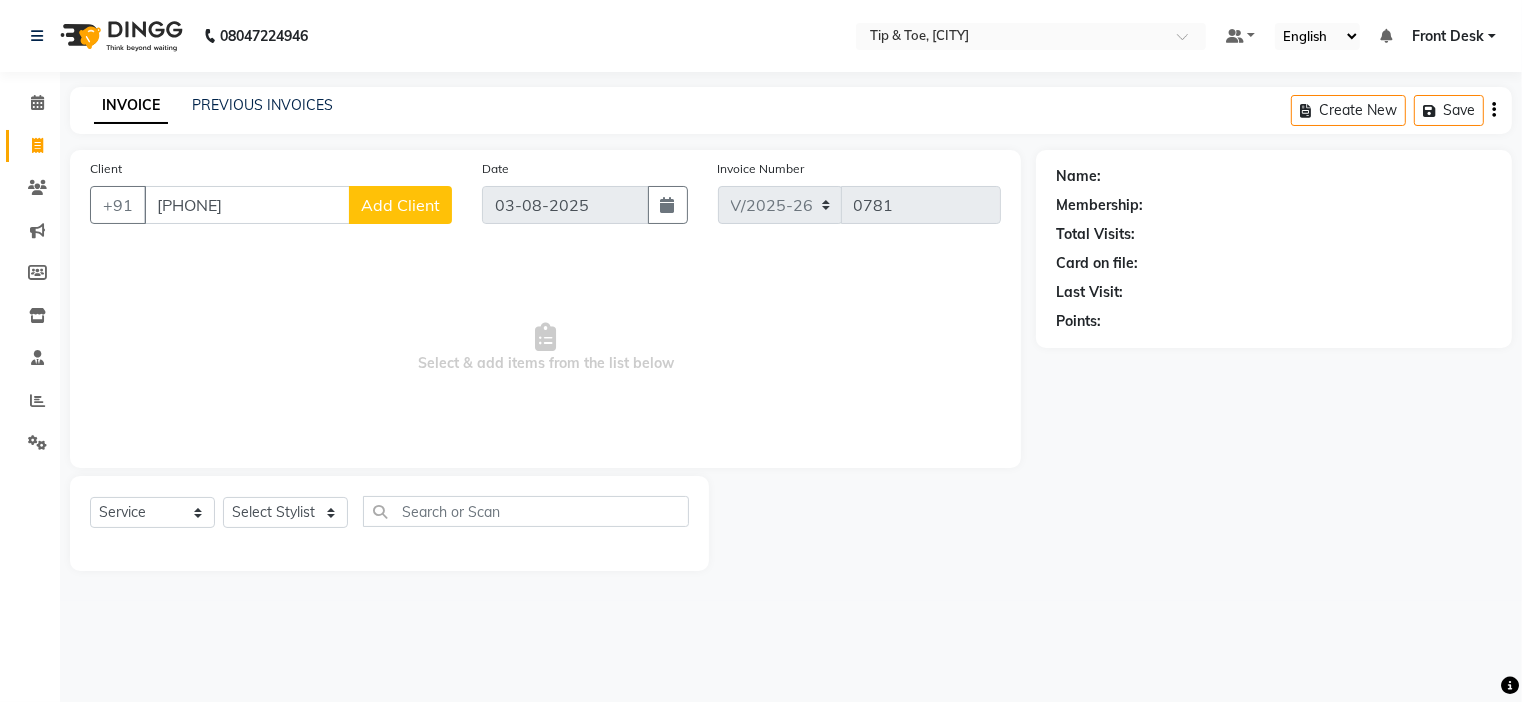 type on "[PHONE]" 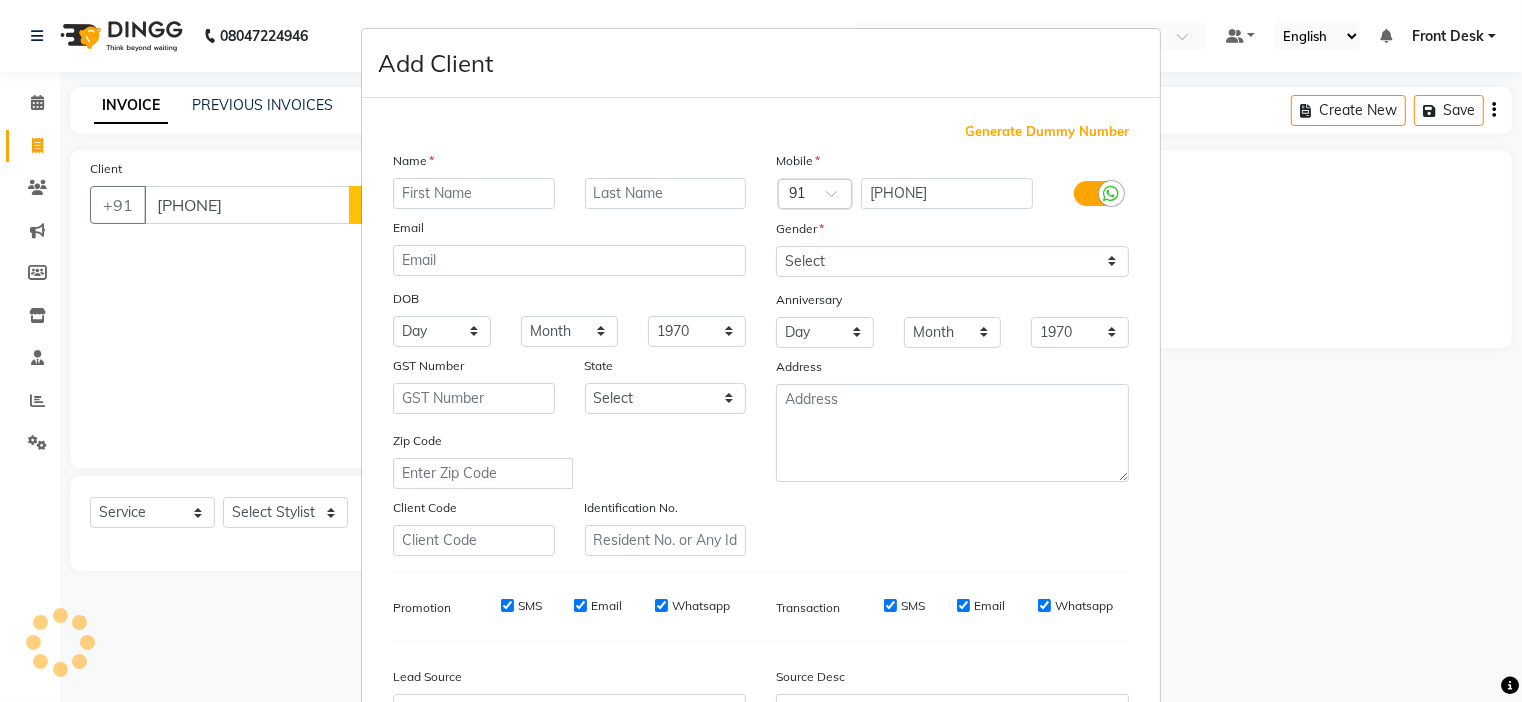 click at bounding box center (474, 193) 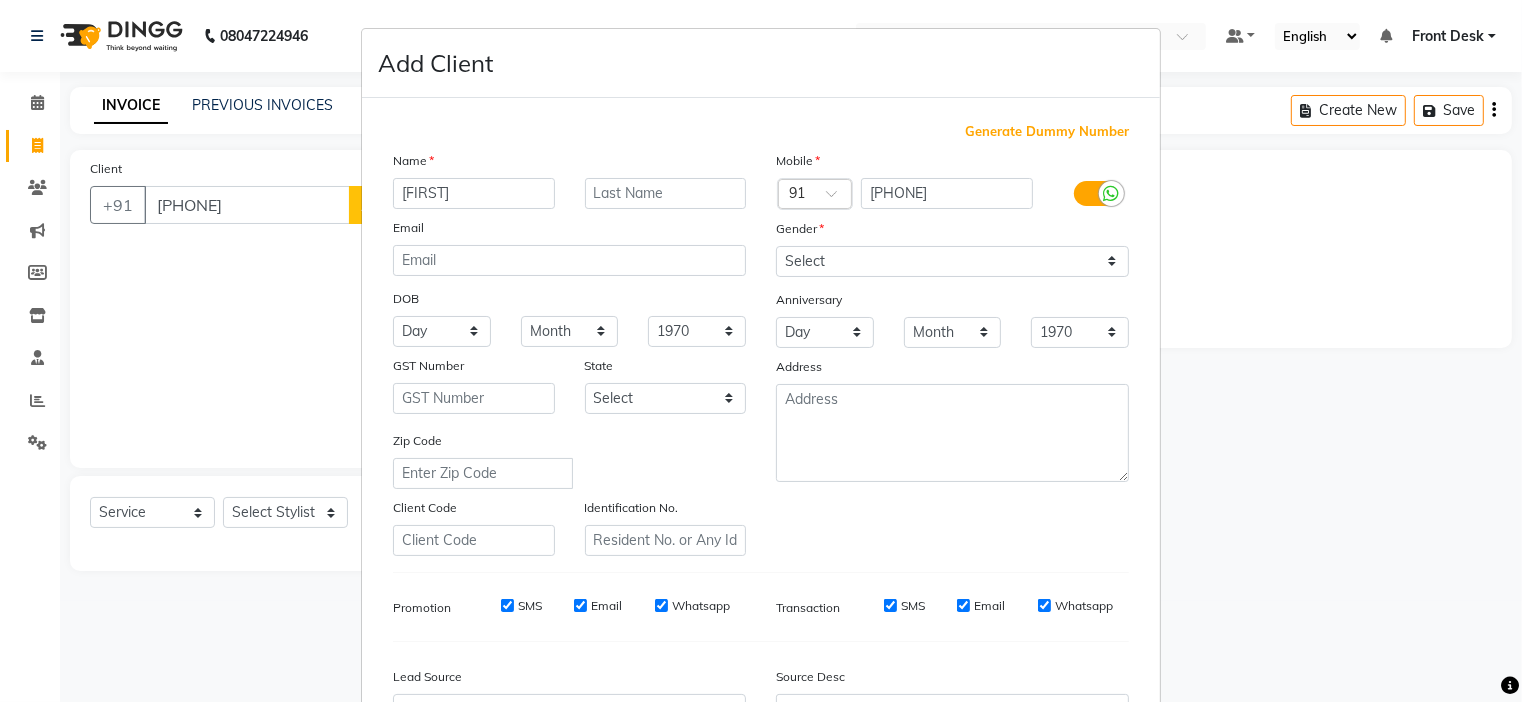 type on "[FIRST]" 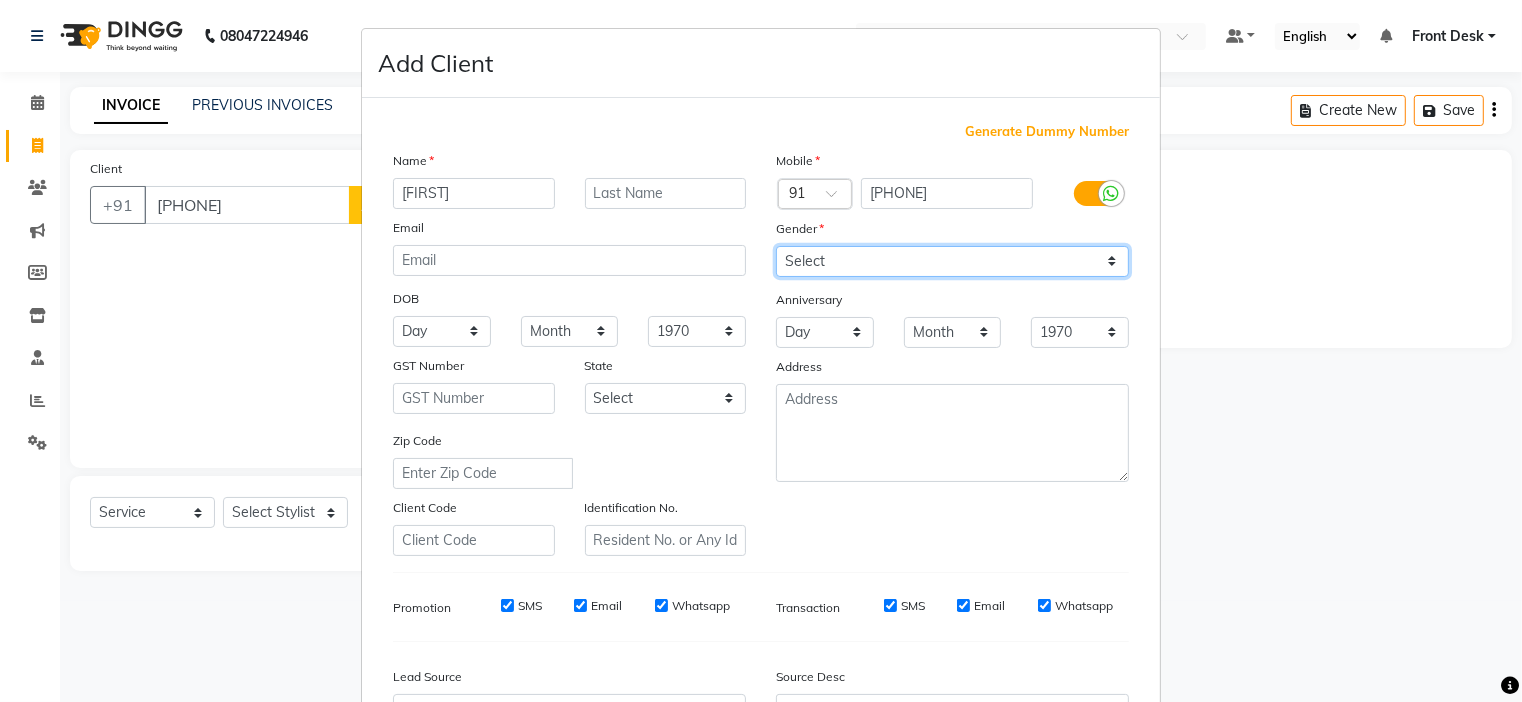 click on "Select Male Female Other Prefer Not To Say" at bounding box center [952, 261] 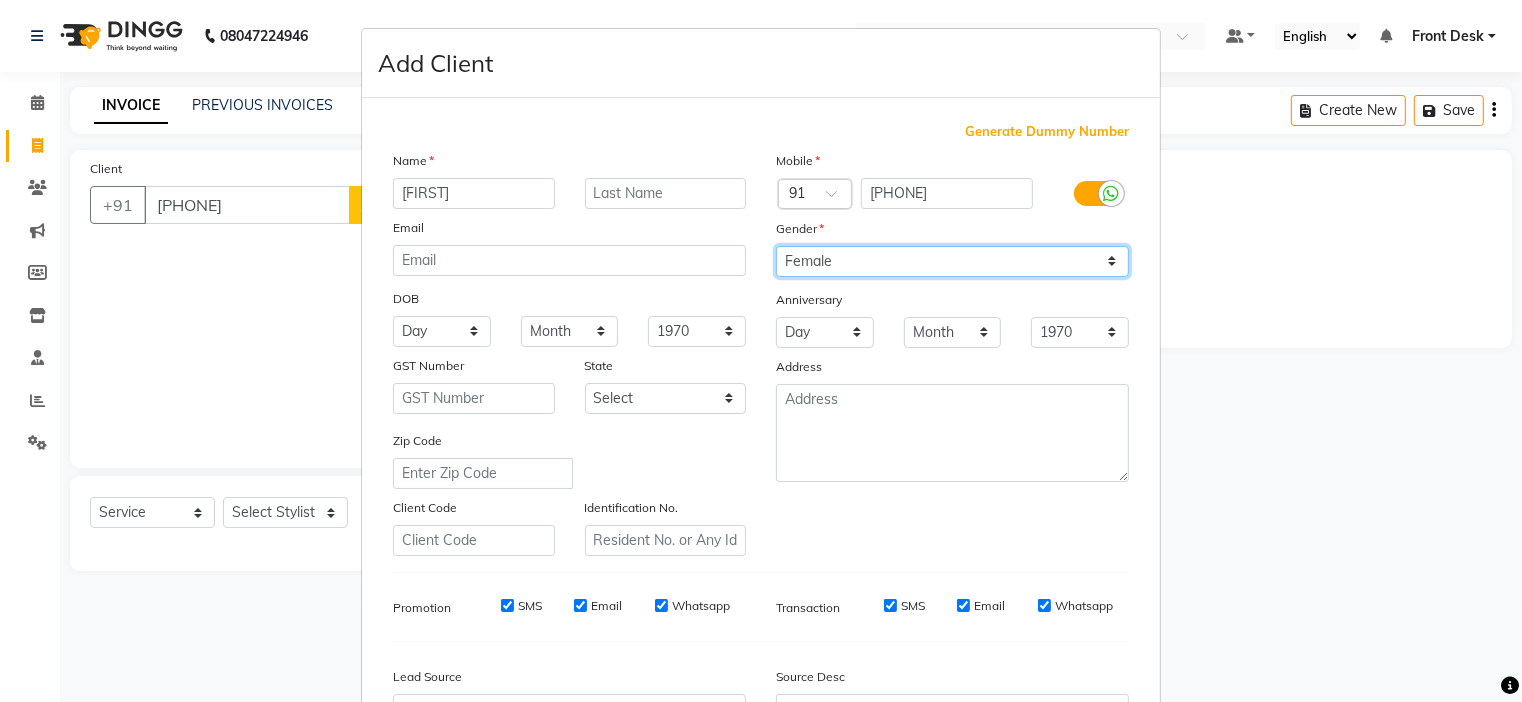 click on "Select Male Female Other Prefer Not To Say" at bounding box center (952, 261) 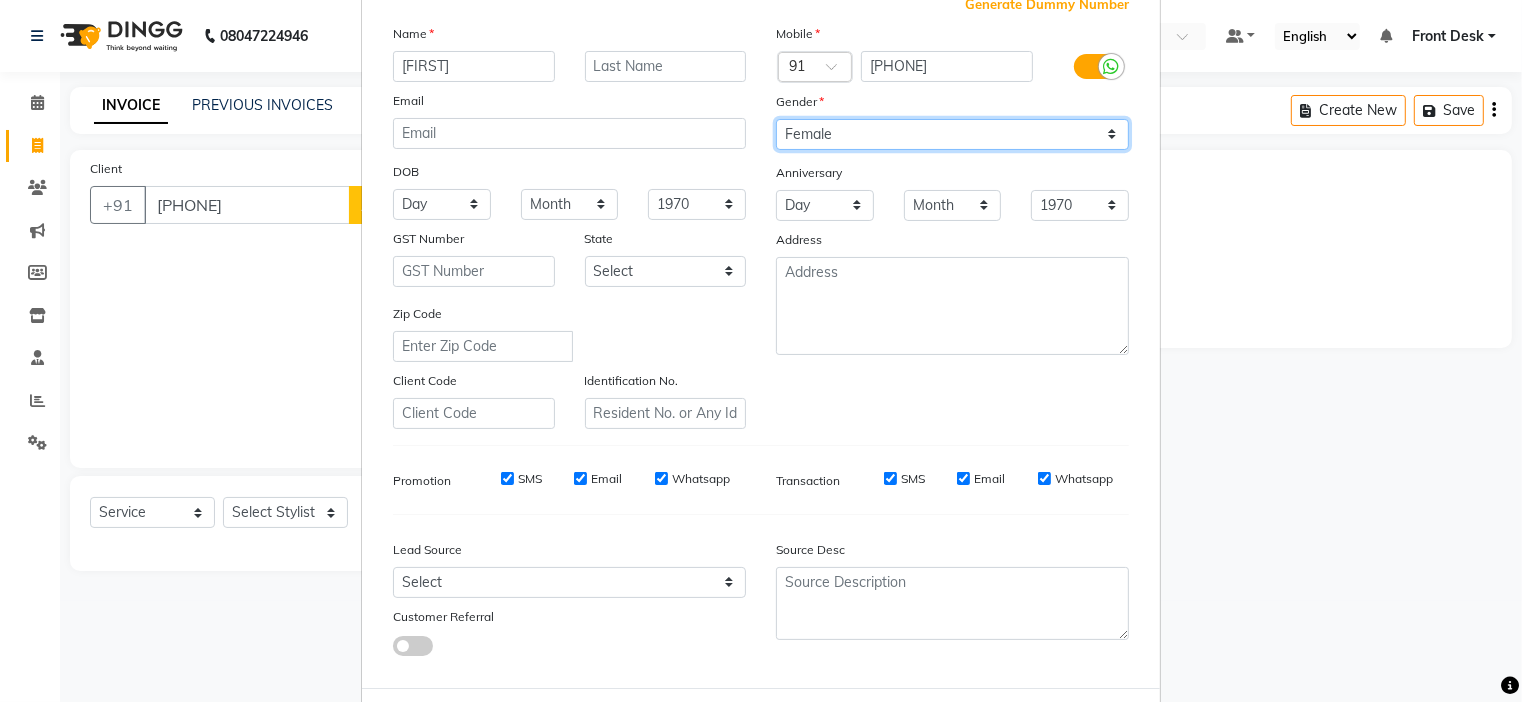 scroll, scrollTop: 0, scrollLeft: 0, axis: both 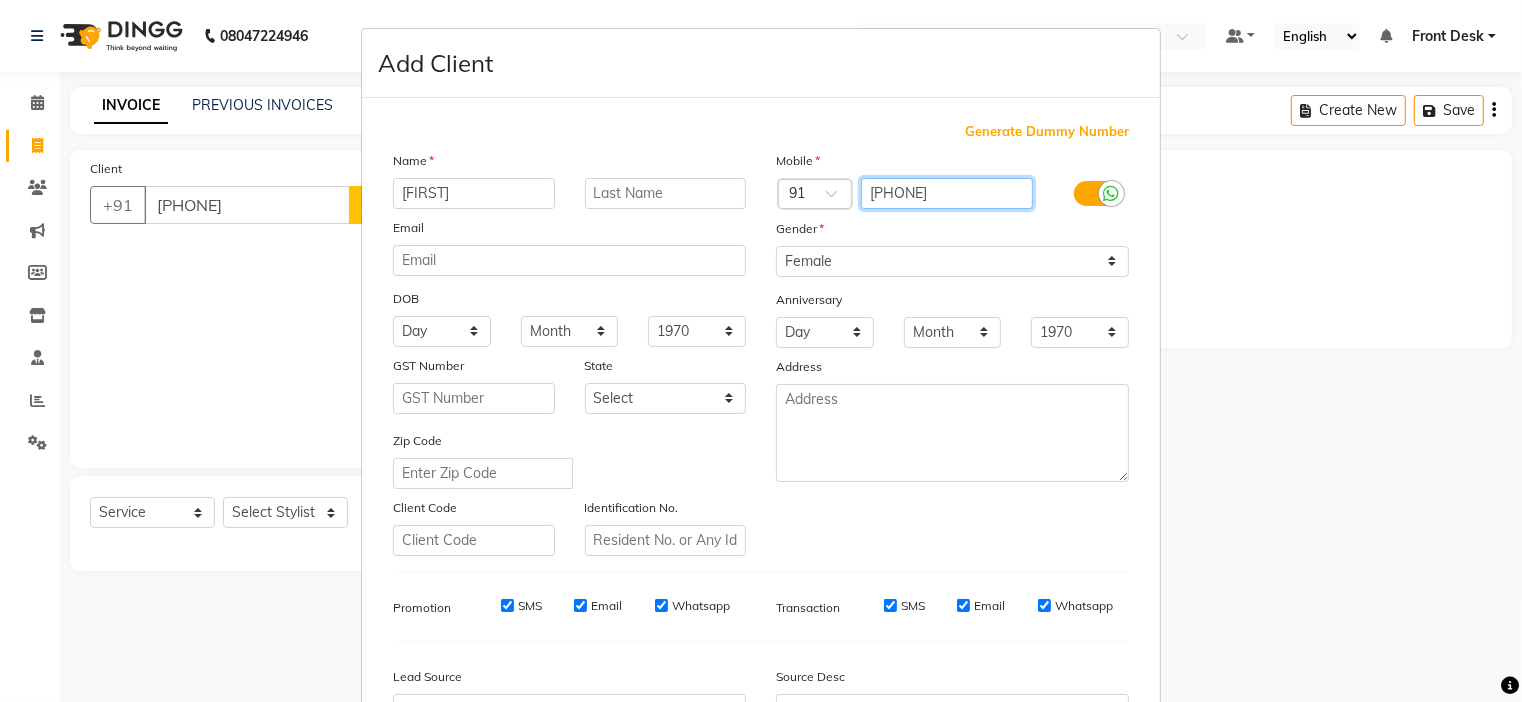 click on "[PHONE]" at bounding box center (947, 193) 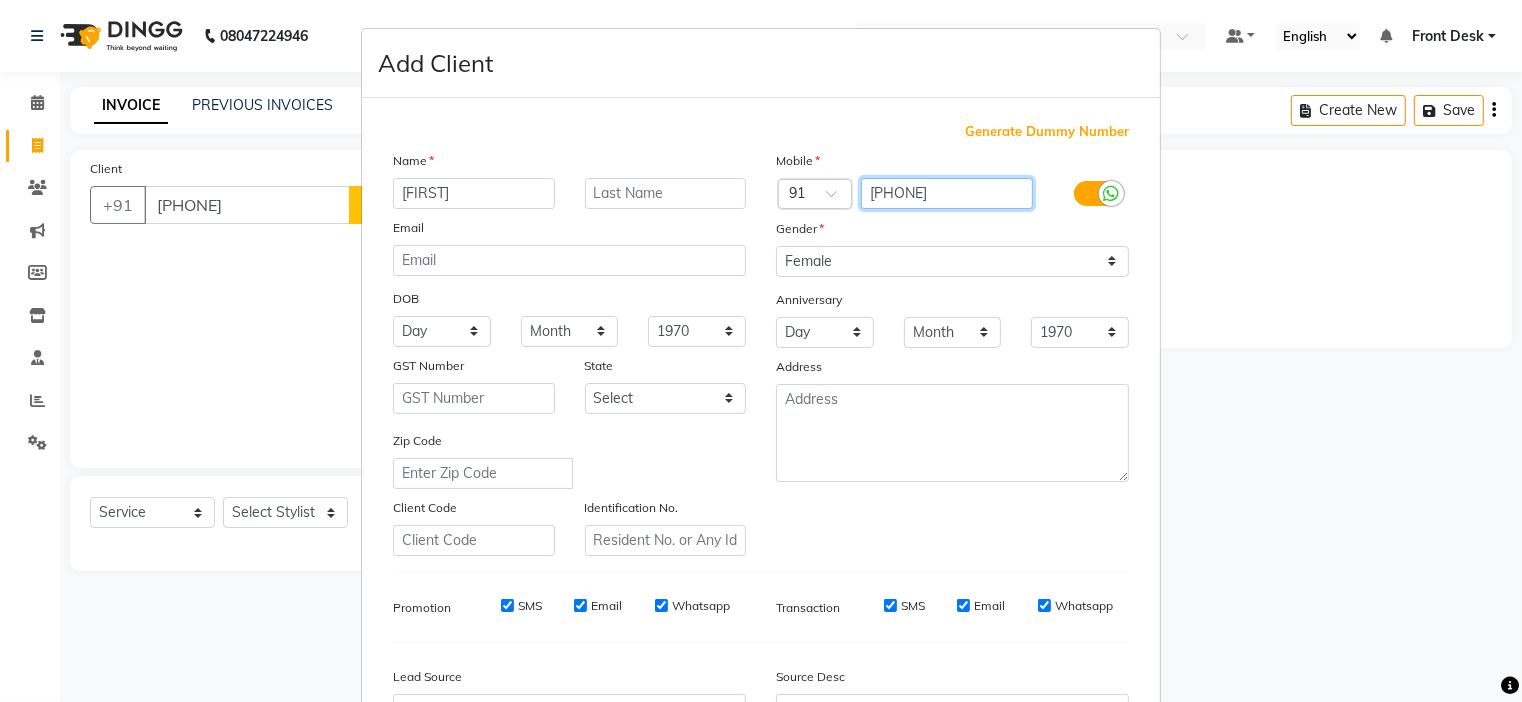 type on "[PHONE]" 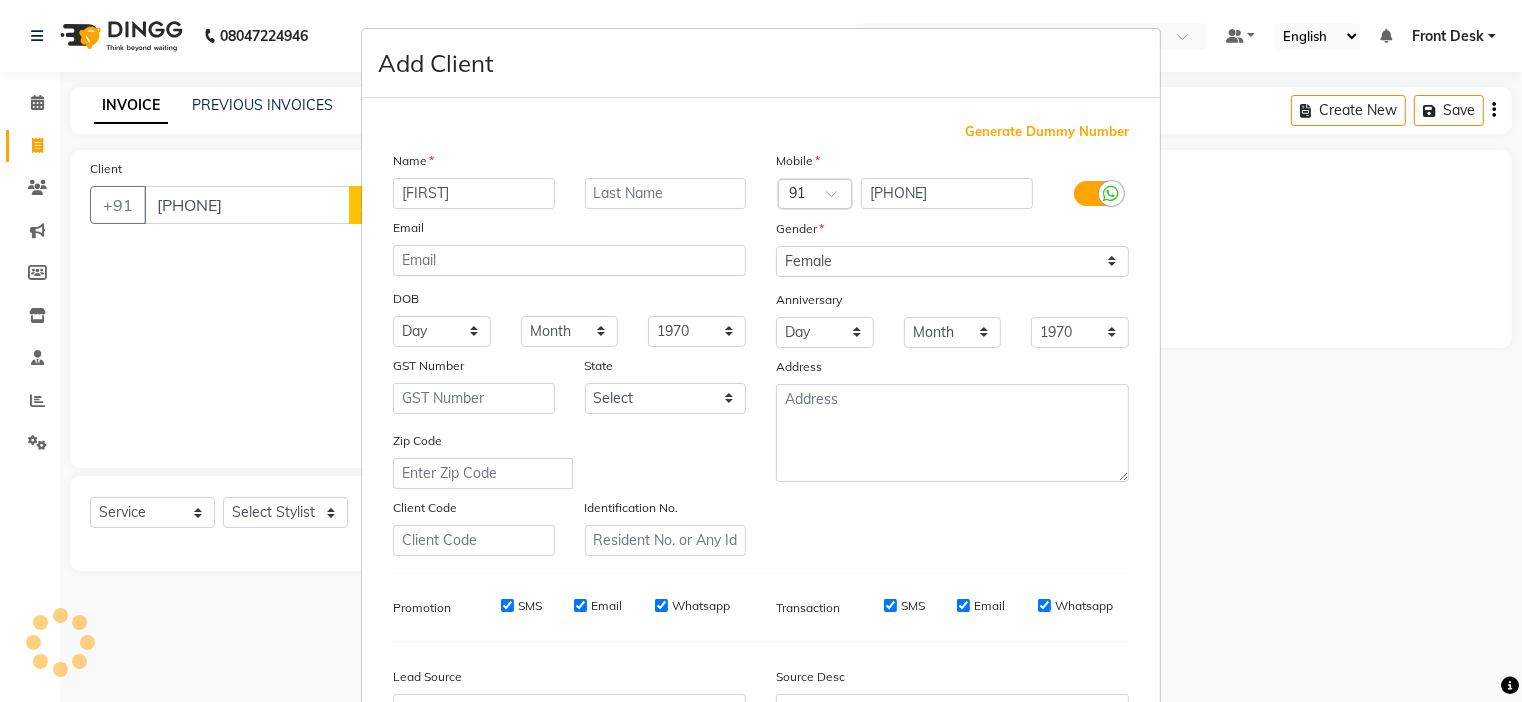 click on "Gender" at bounding box center (952, 232) 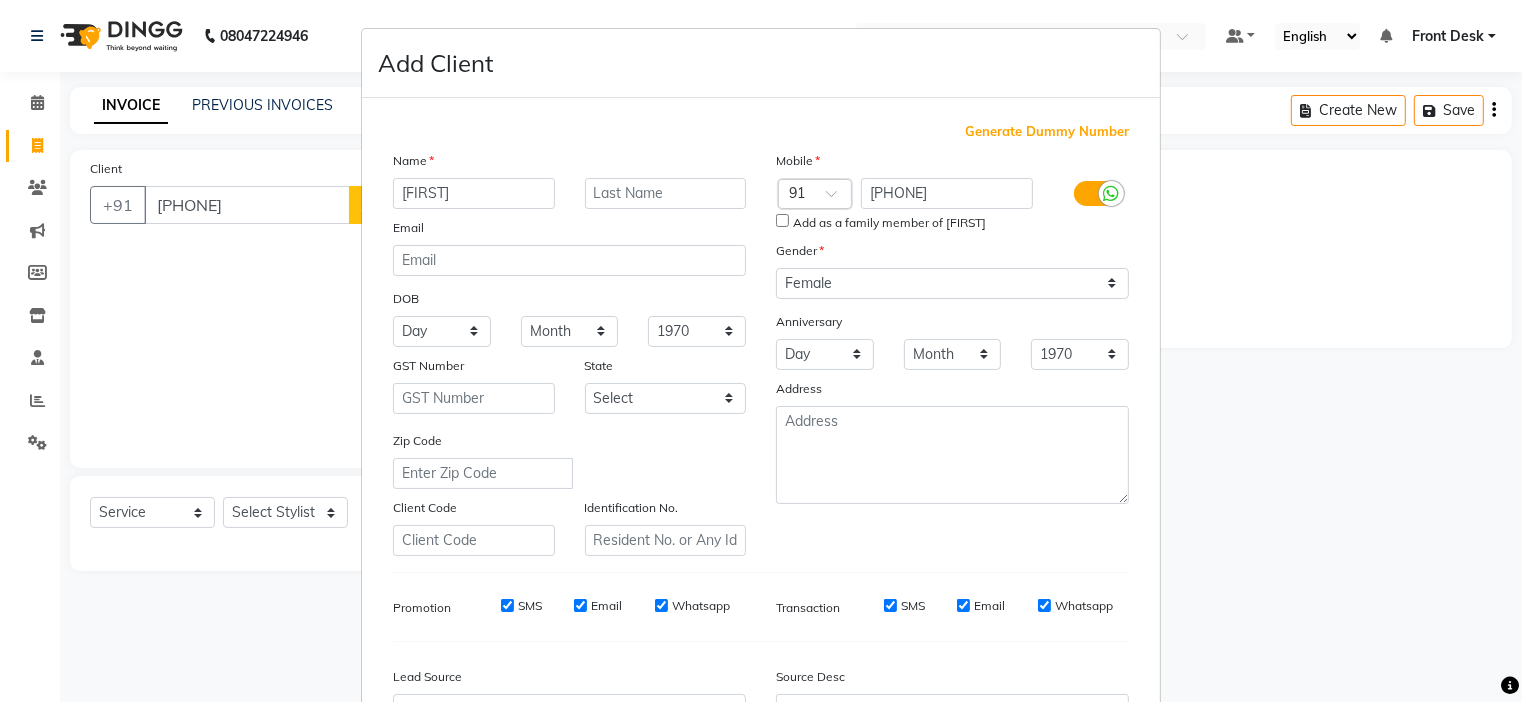 click on "Add as a family member of [FIRST]" at bounding box center (782, 220) 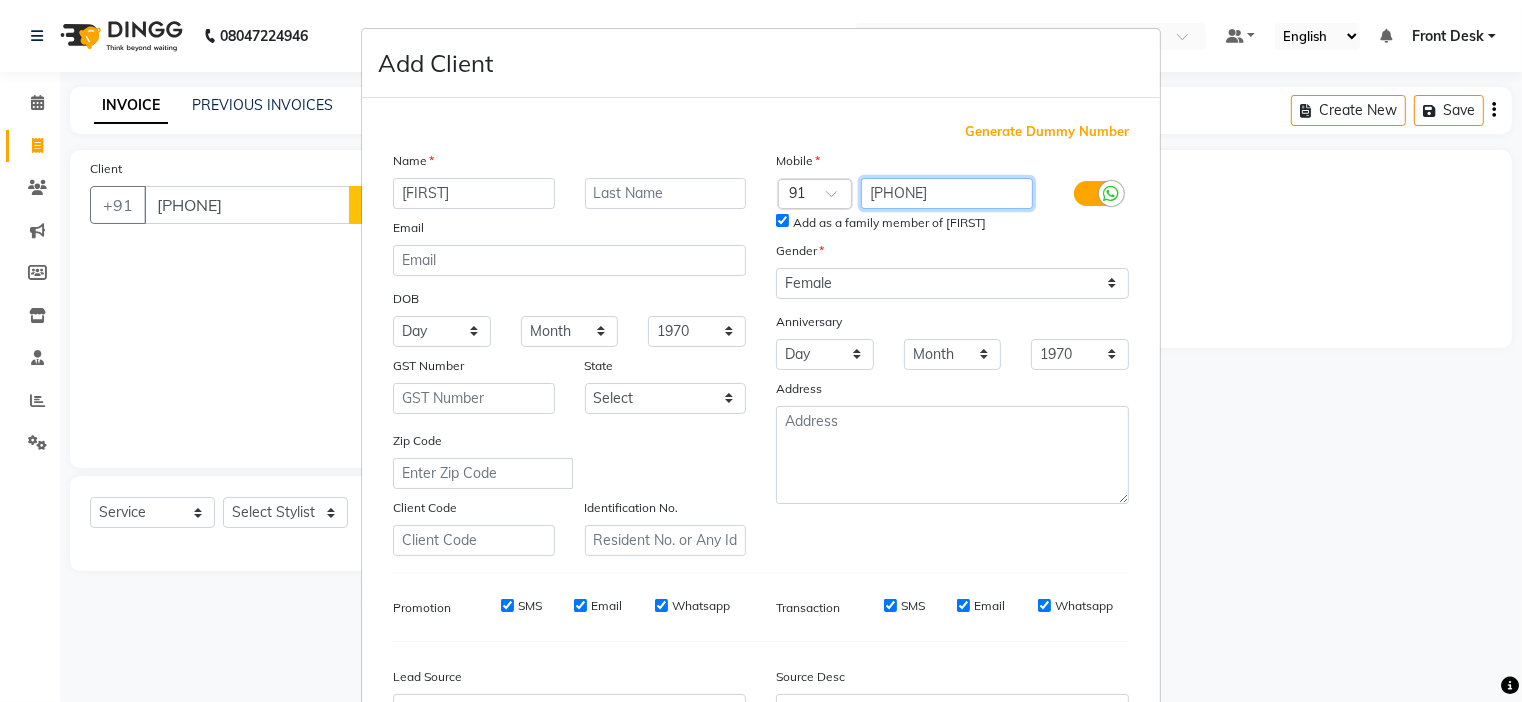 click on "[PHONE]" at bounding box center (947, 193) 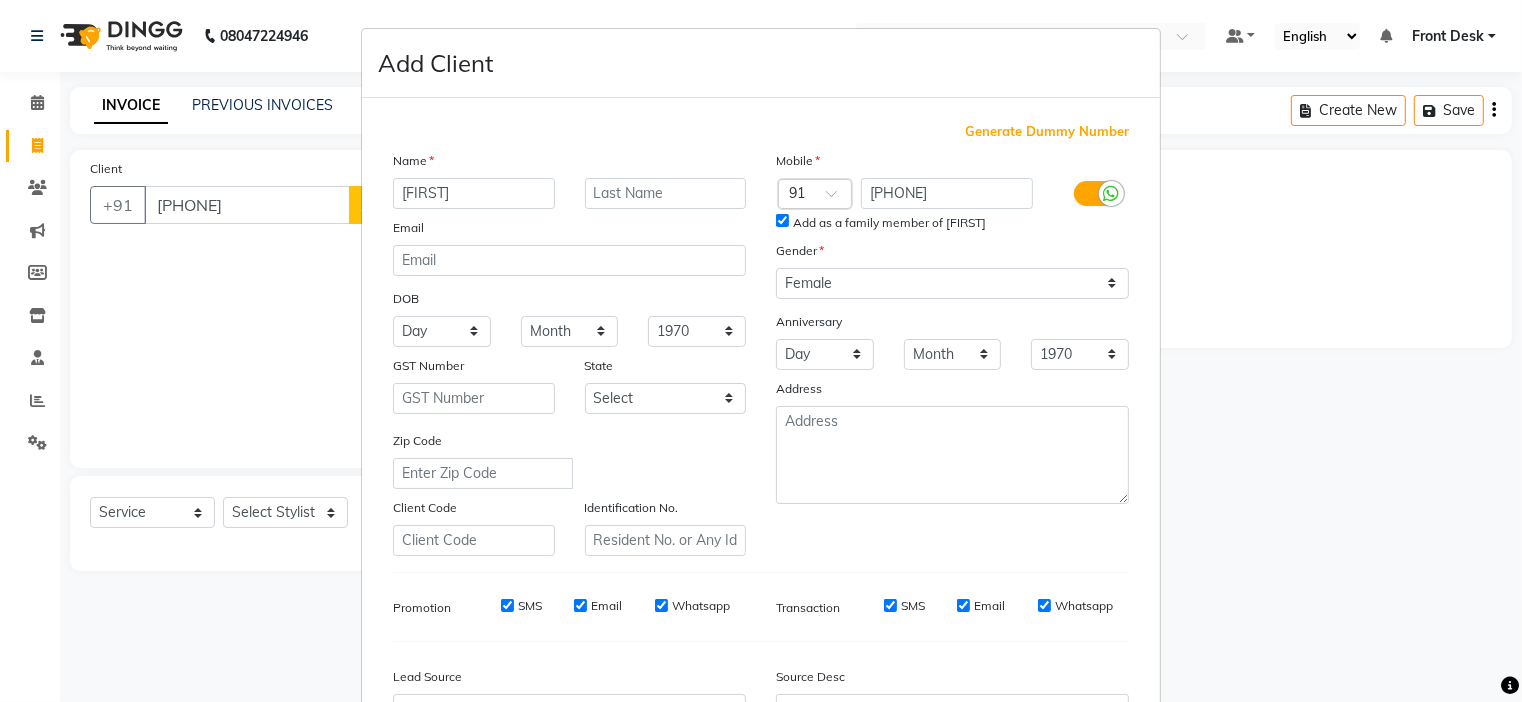 click on "Mobile" at bounding box center [952, 164] 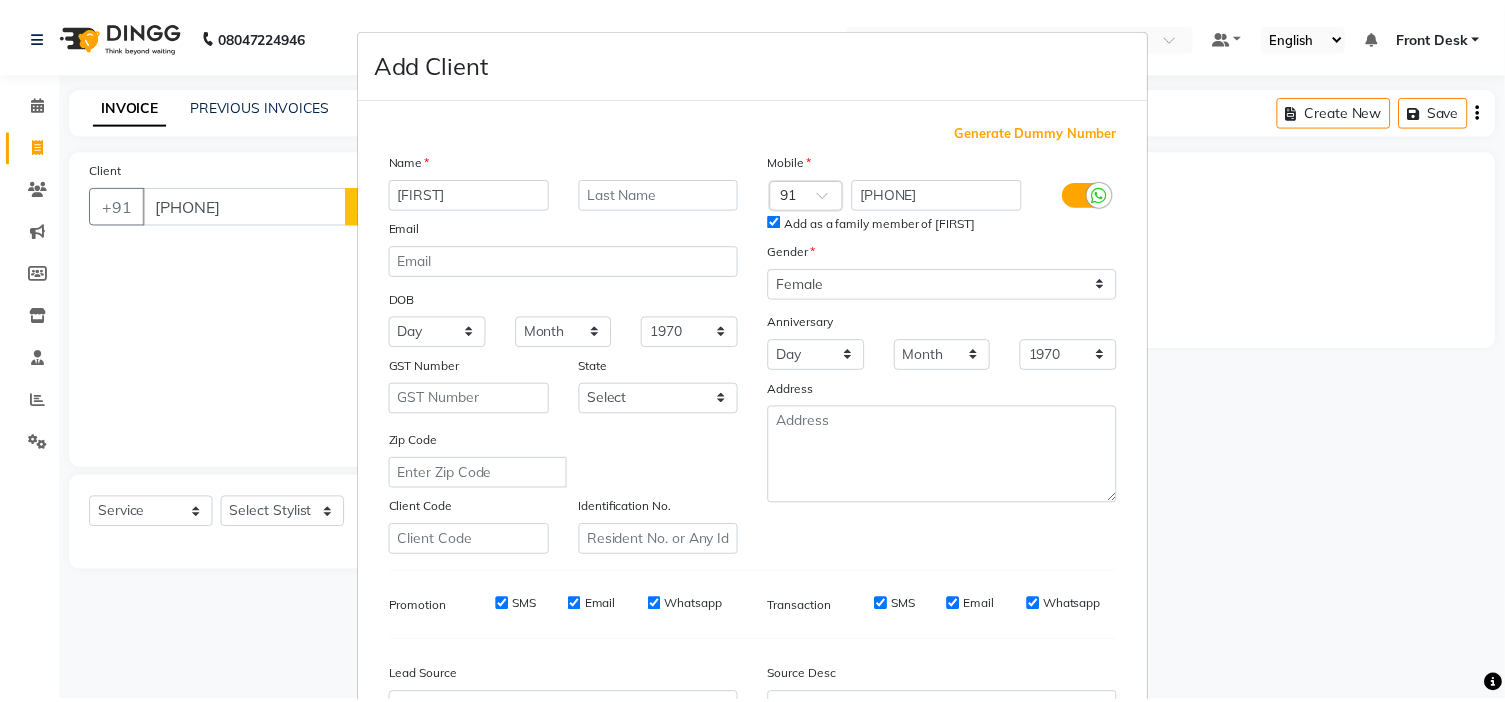 scroll, scrollTop: 222, scrollLeft: 0, axis: vertical 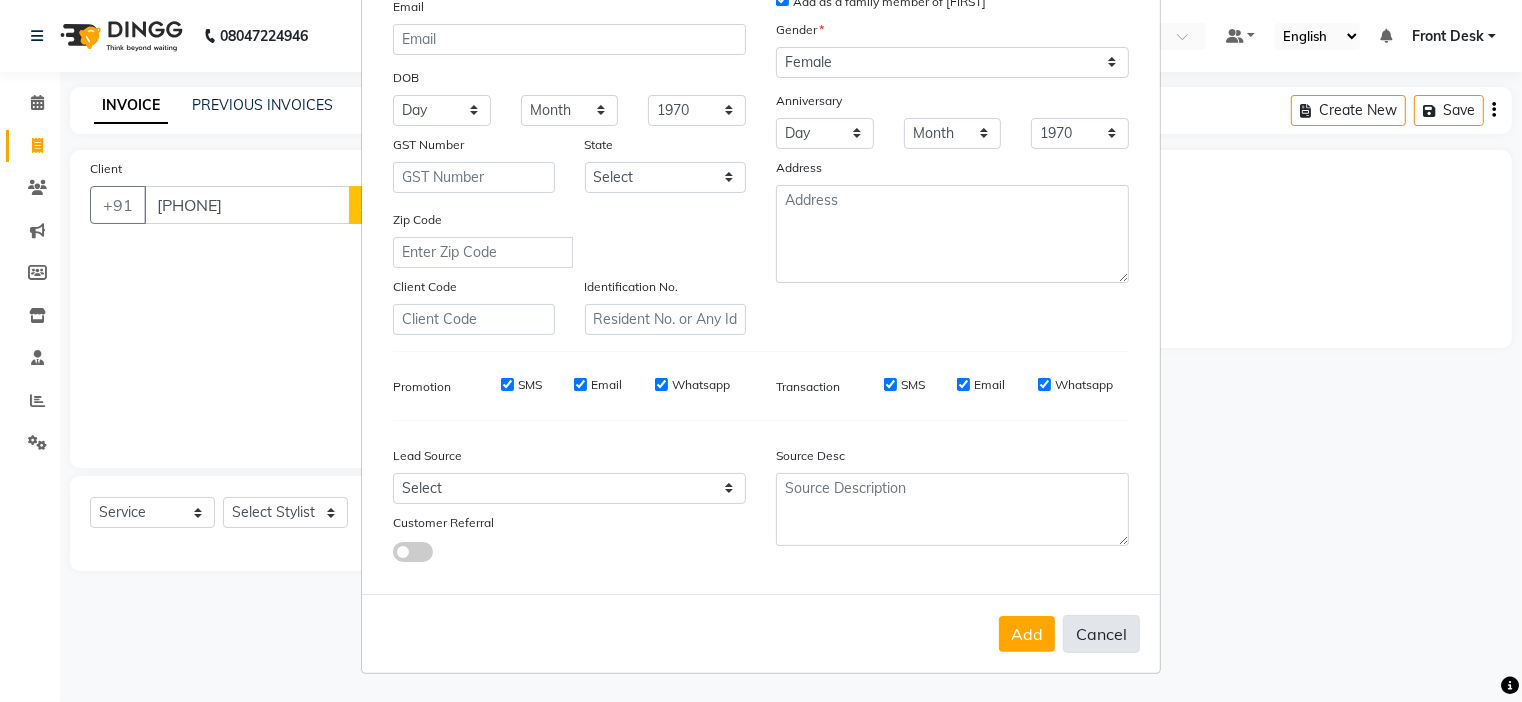 click on "Cancel" at bounding box center (1101, 634) 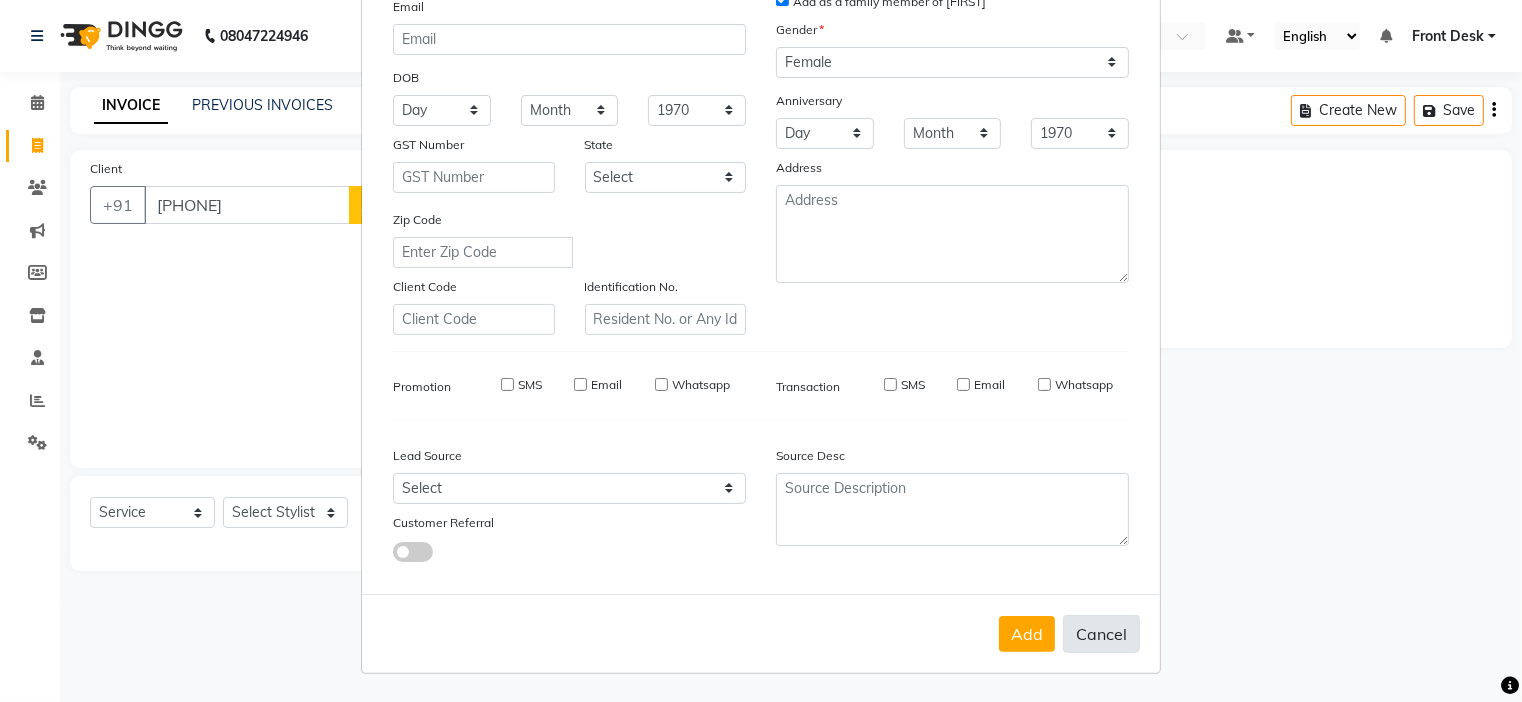 type 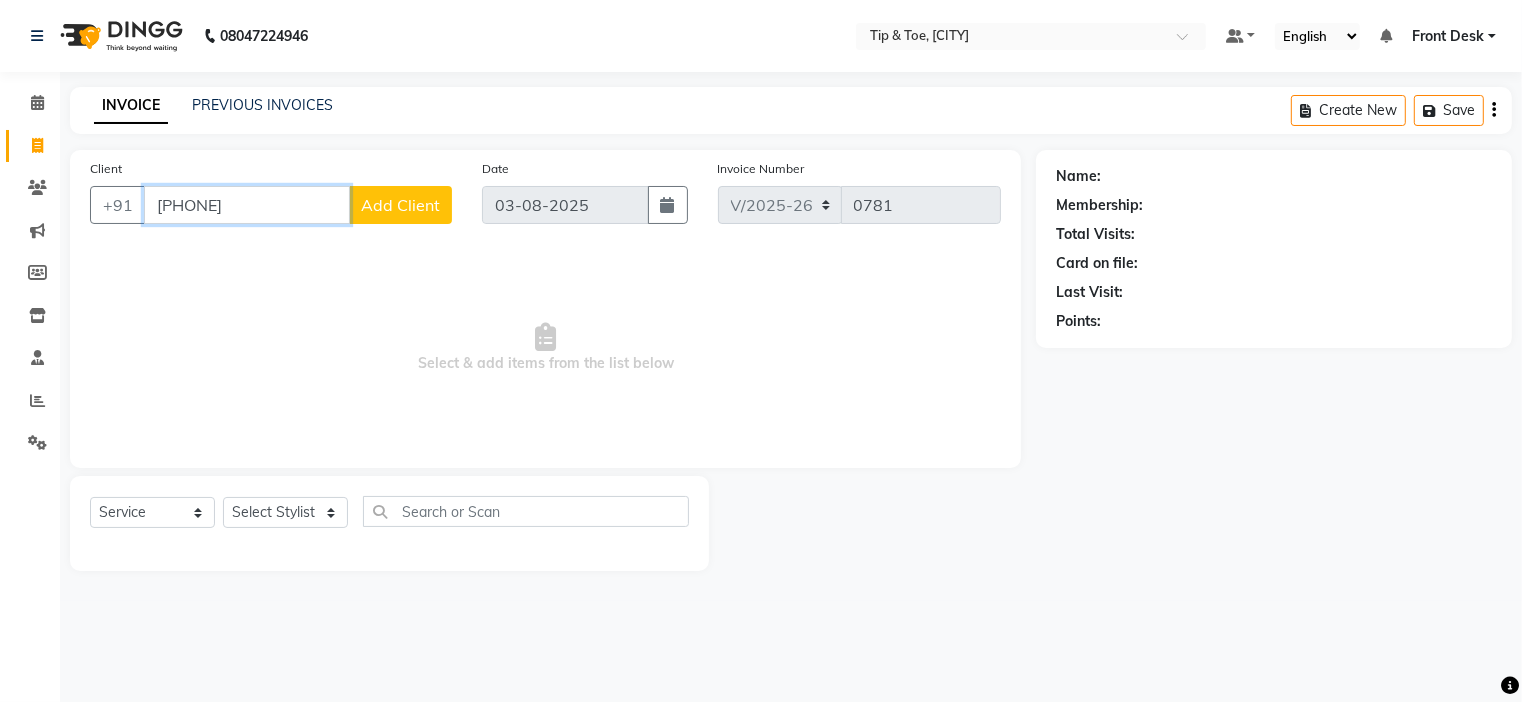 click on "[PHONE]" at bounding box center (247, 205) 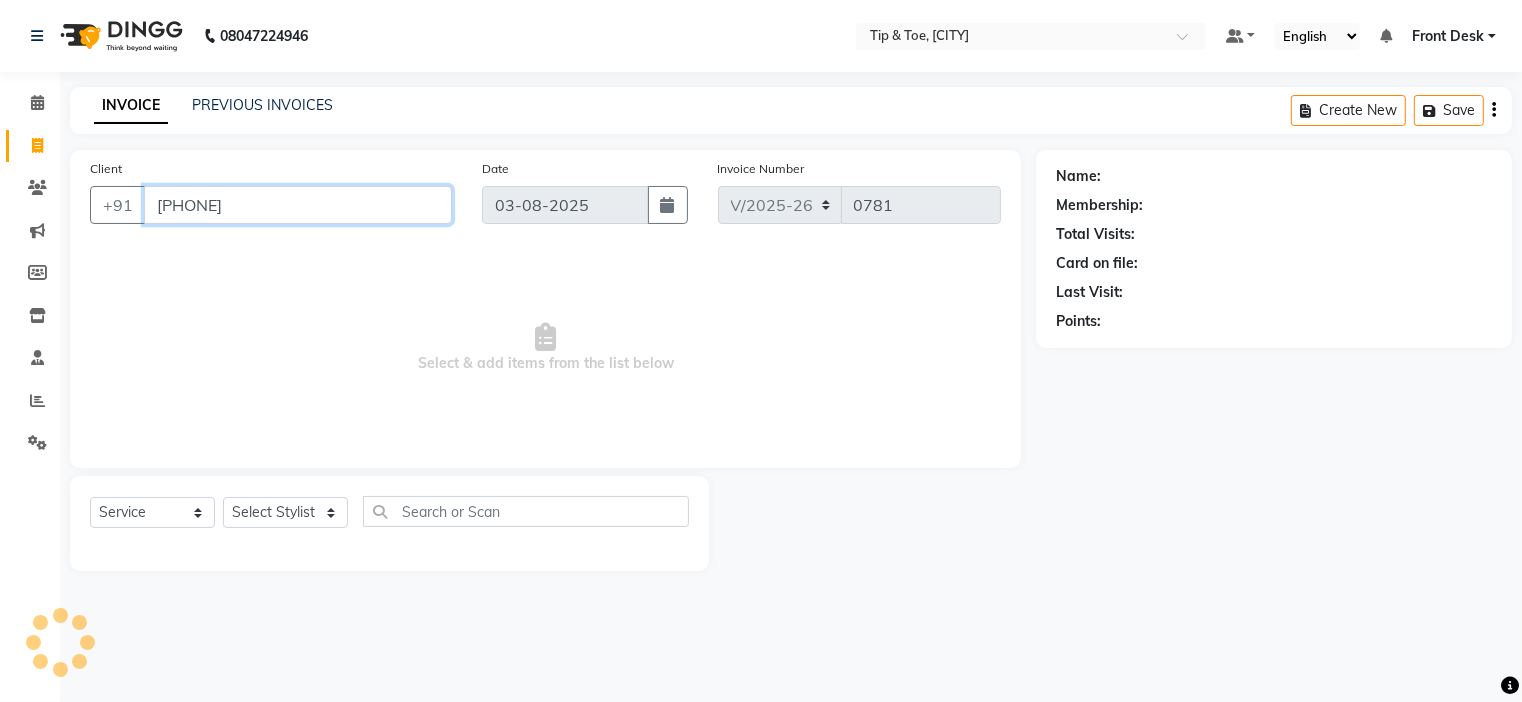 type on "[PHONE]" 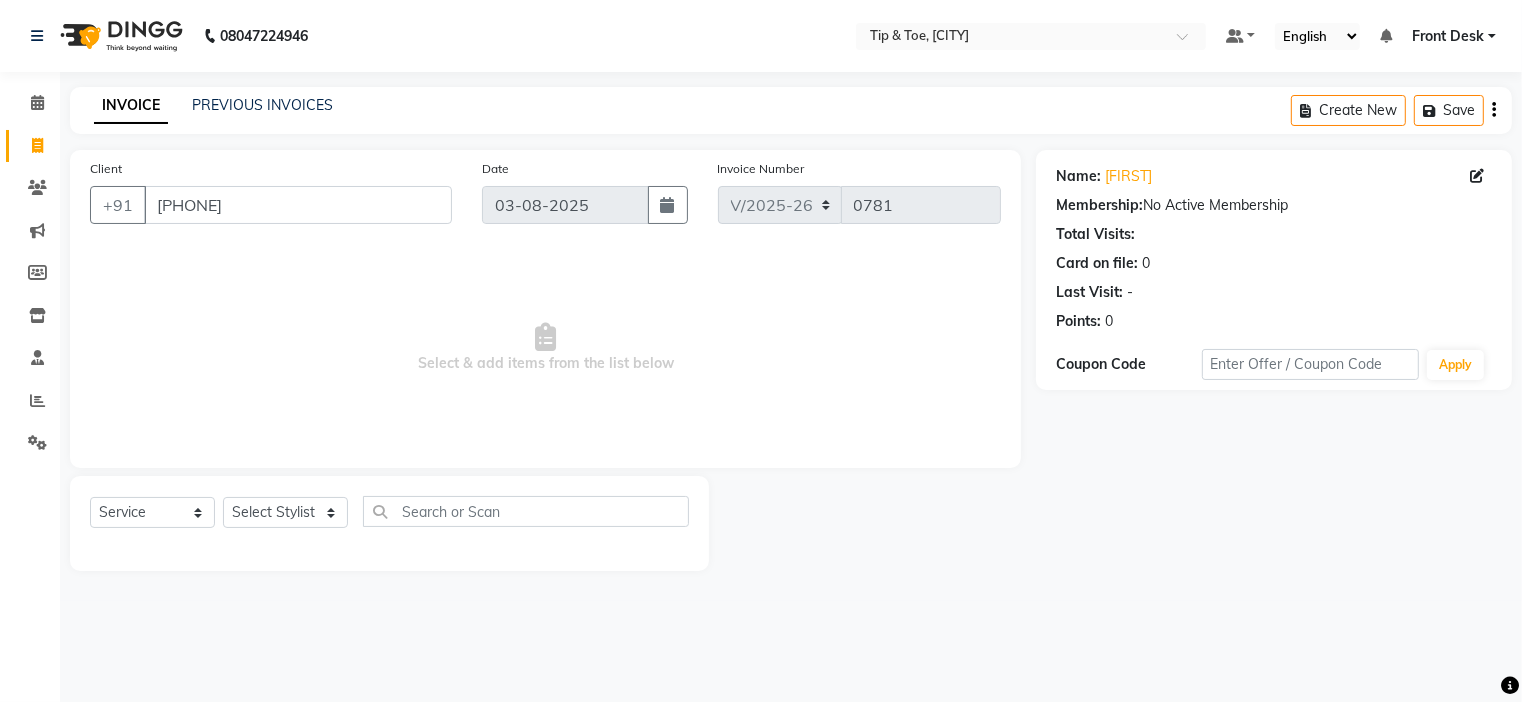 click on "Select & add items from the list below" at bounding box center [545, 348] 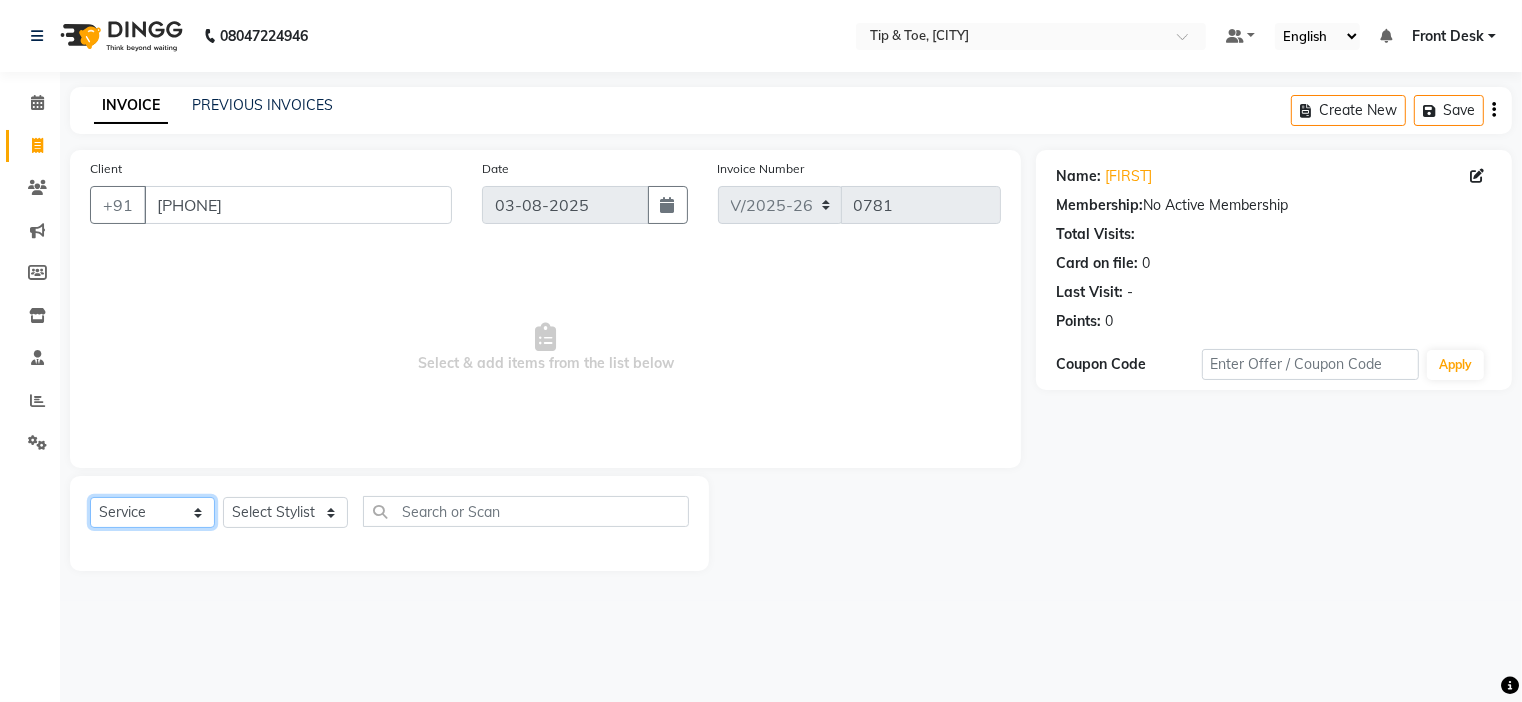 click on "Select  Service  Product  Membership  Package Voucher Prepaid Gift Card" 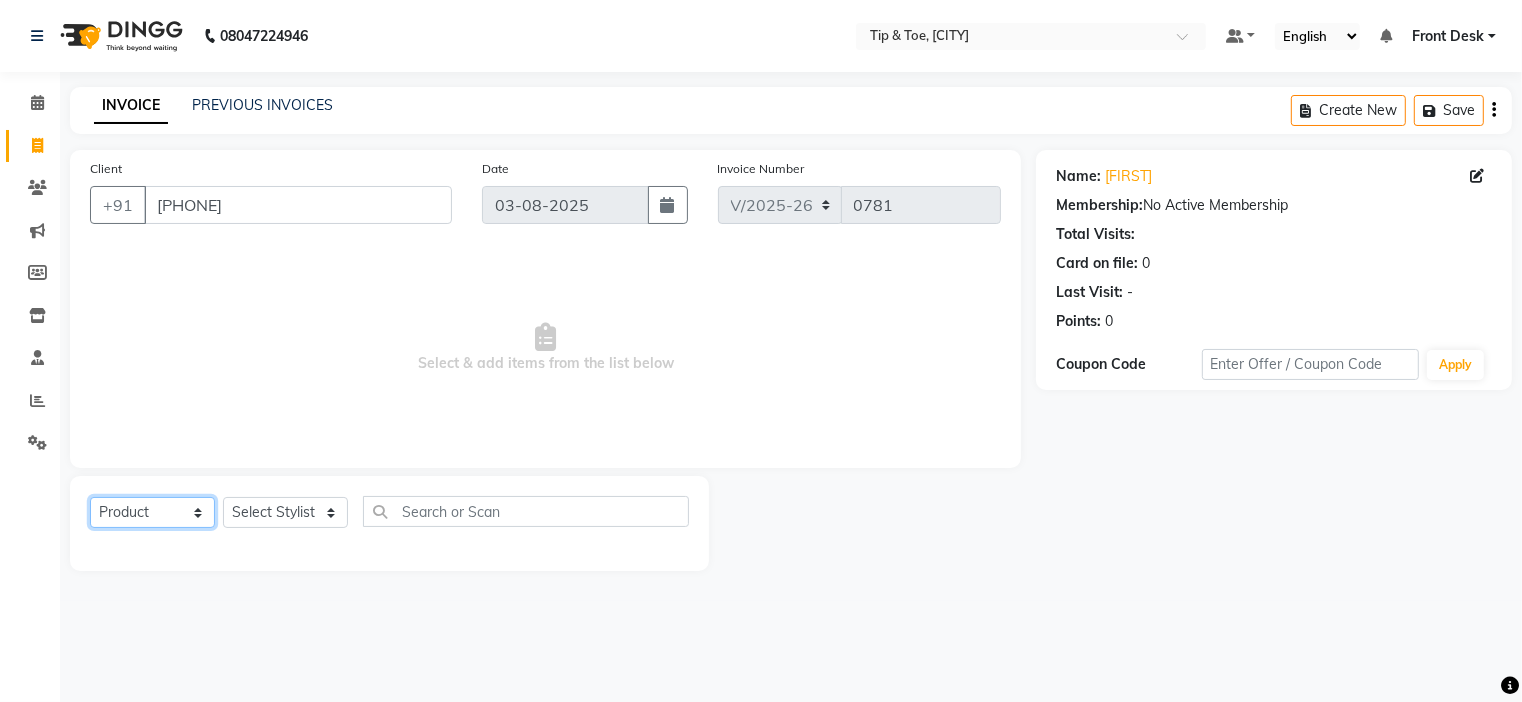 click on "Select  Service  Product  Membership  Package Voucher Prepaid Gift Card" 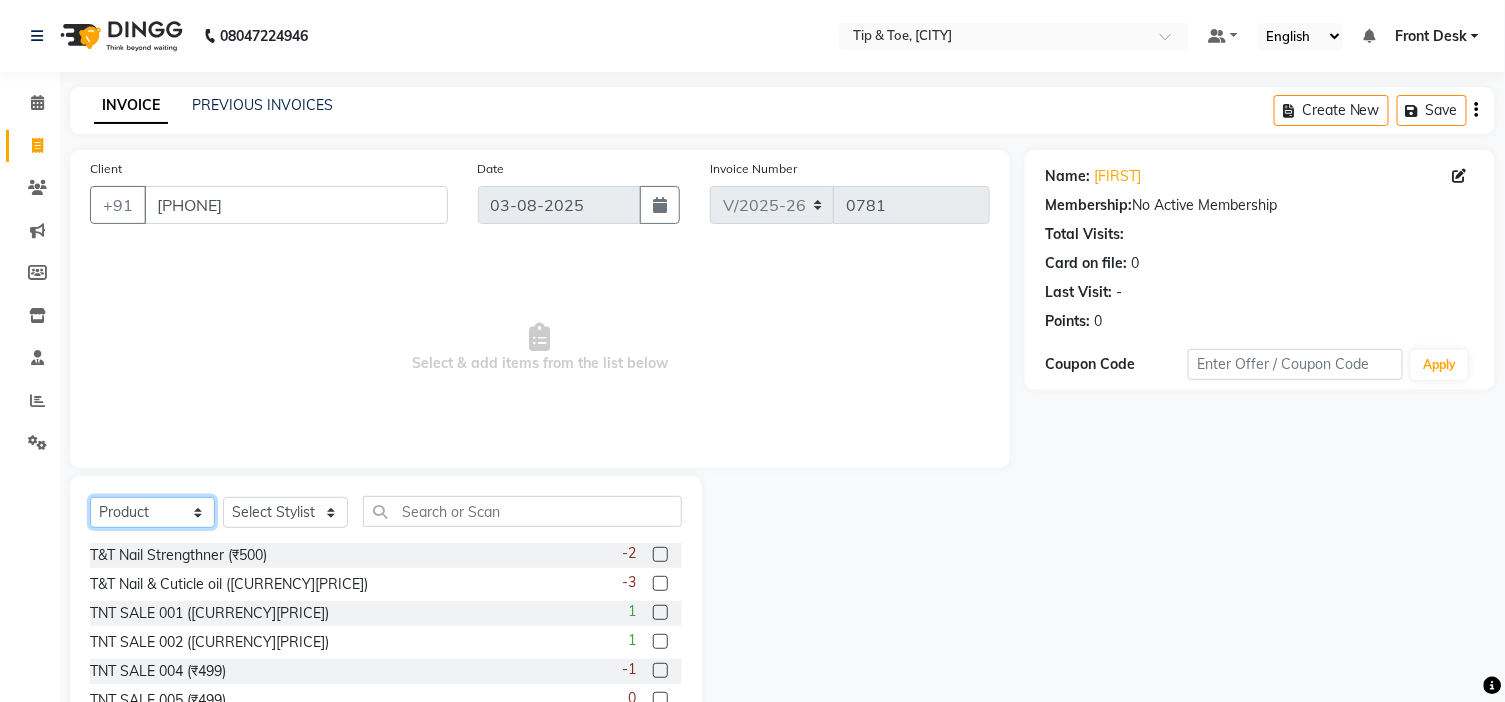 click on "Select  Service  Product  Membership  Package Voucher Prepaid Gift Card" 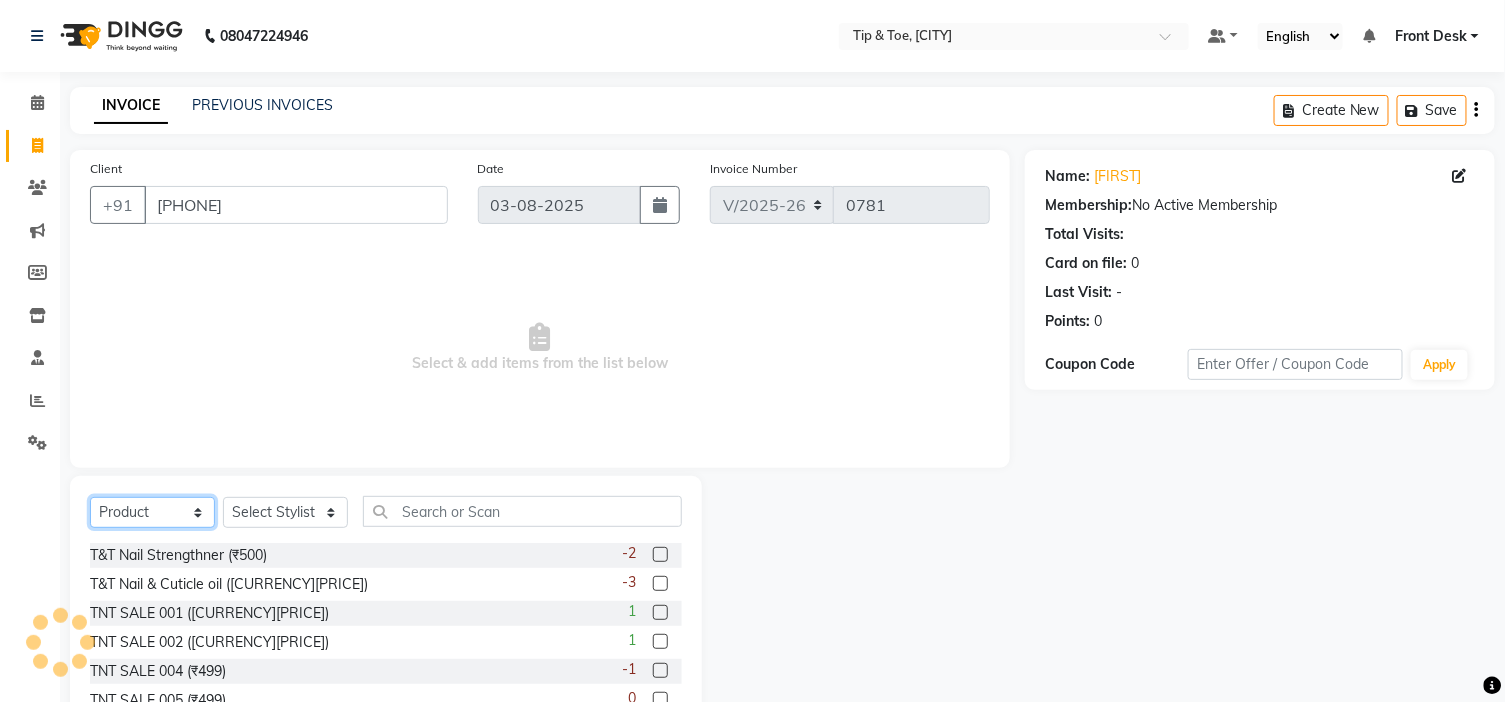 select on "membership" 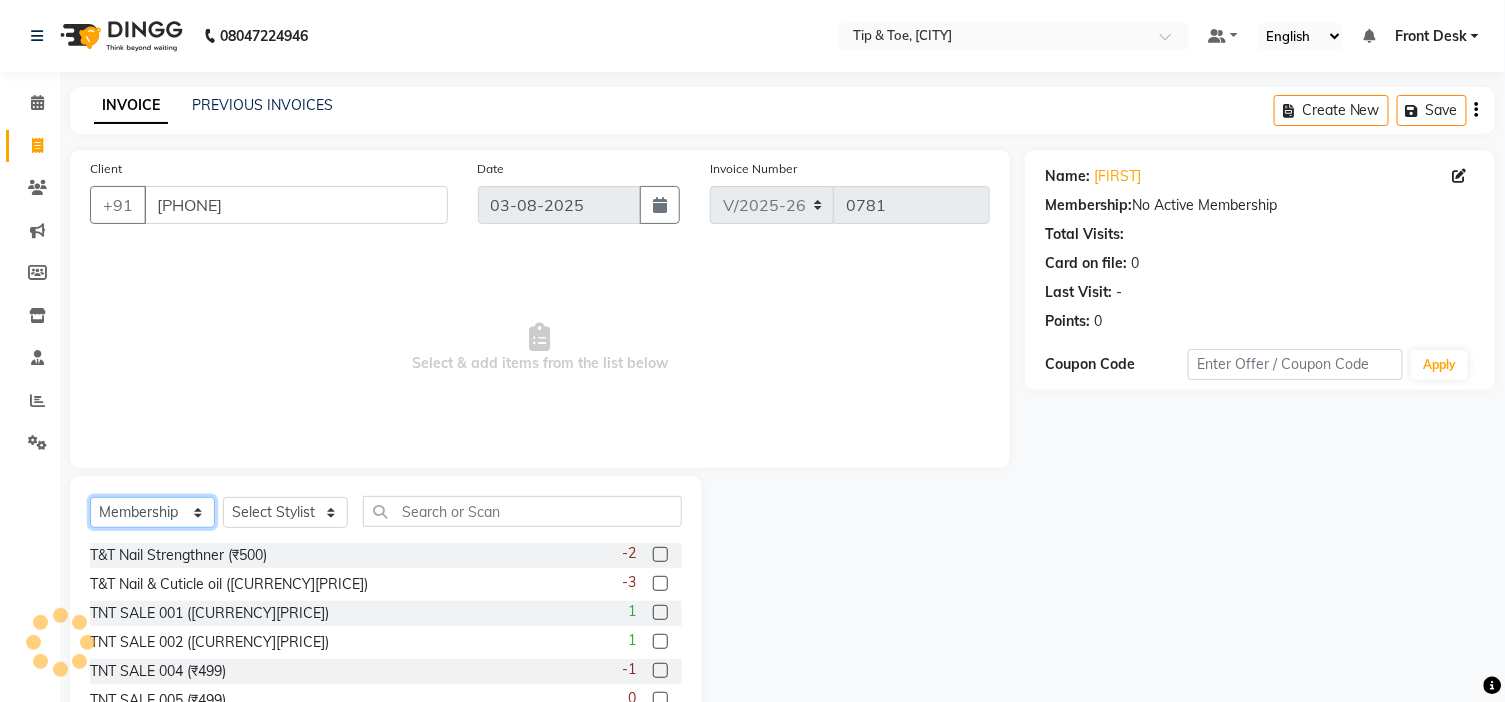 click on "Select  Service  Product  Membership  Package Voucher Prepaid Gift Card" 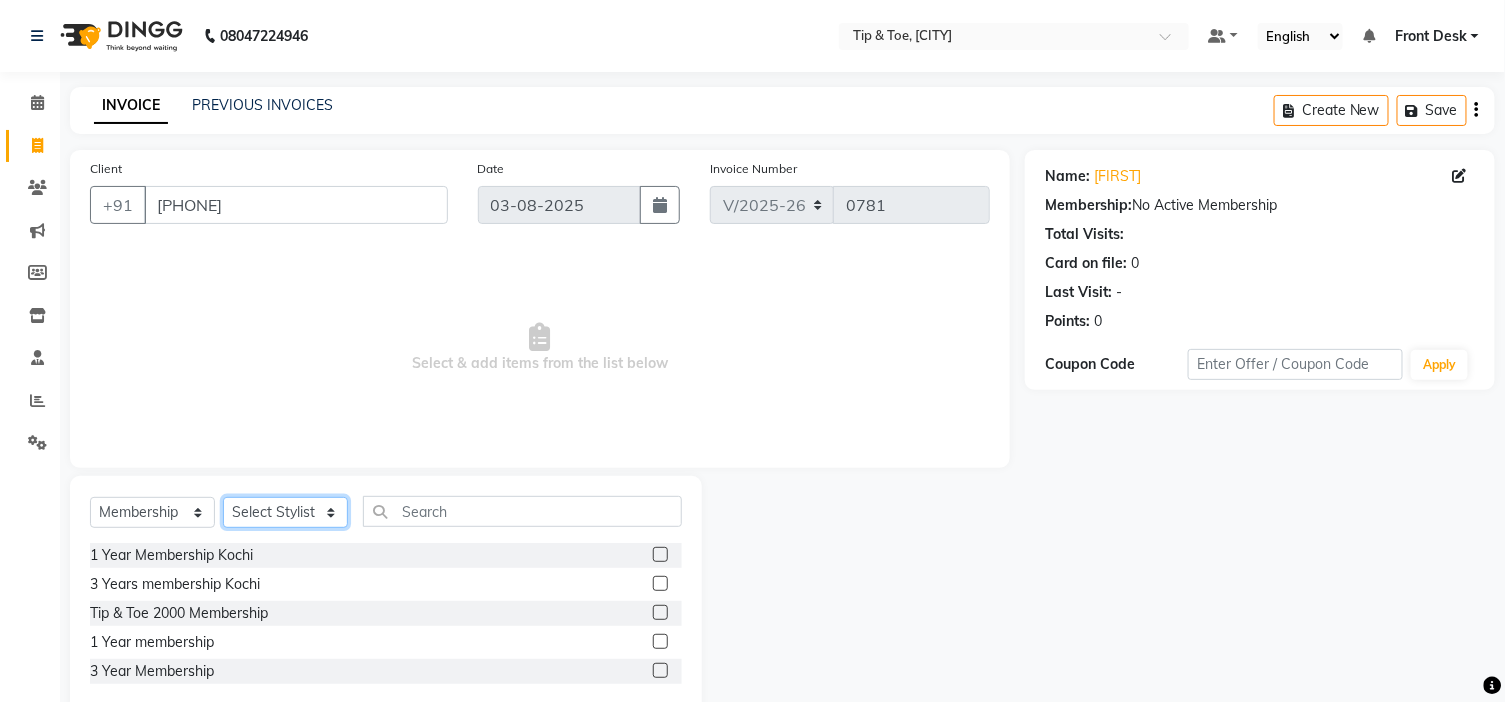 click on "Select Stylist BLESSING DIPAK Front Desk  [FIRST] [FIRST] [FIRST] [FIRST] [FIRST] [FIRST] [FIRST] [FIRST] [FIRST]" 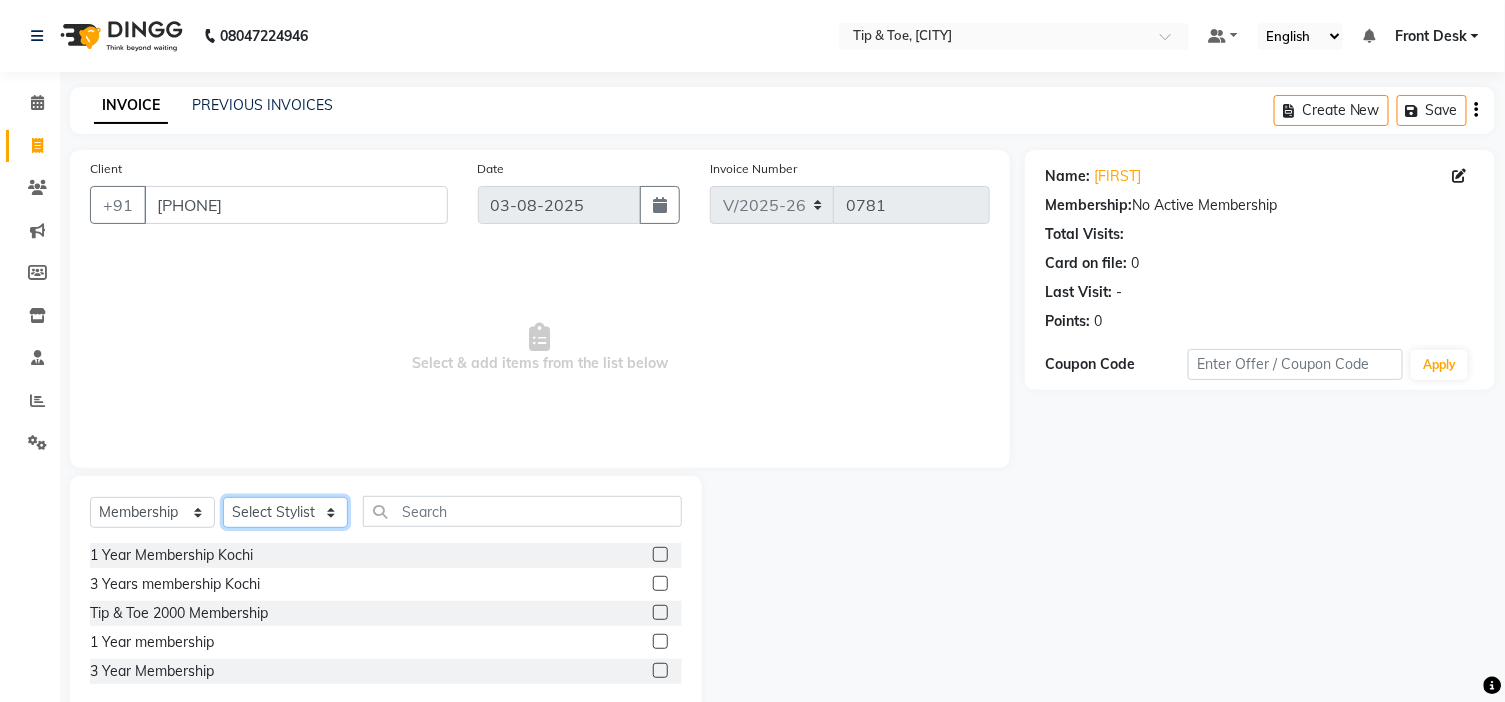 select on "41398" 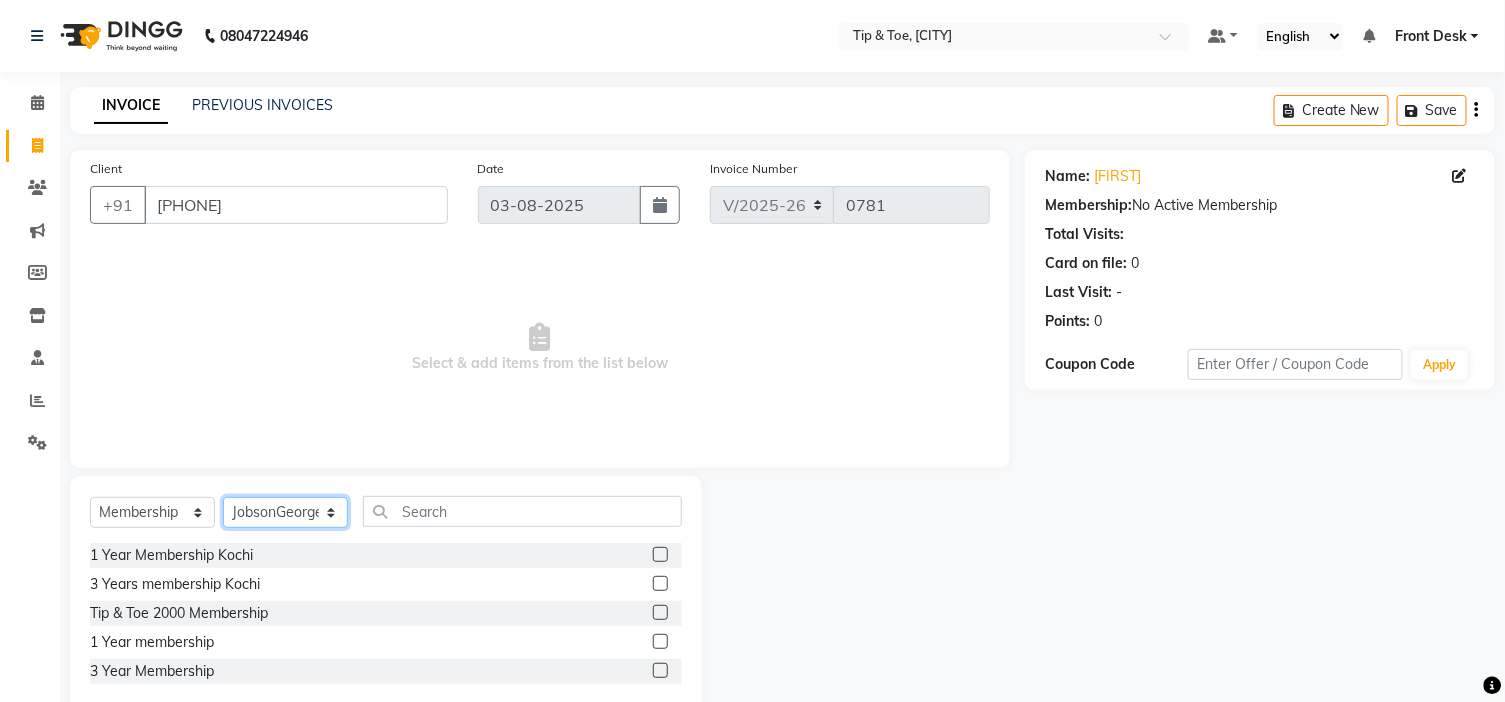 click on "Select Stylist BLESSING DIPAK Front Desk  [FIRST] [FIRST] [FIRST] [FIRST] [FIRST] [FIRST] [FIRST] [FIRST] [FIRST]" 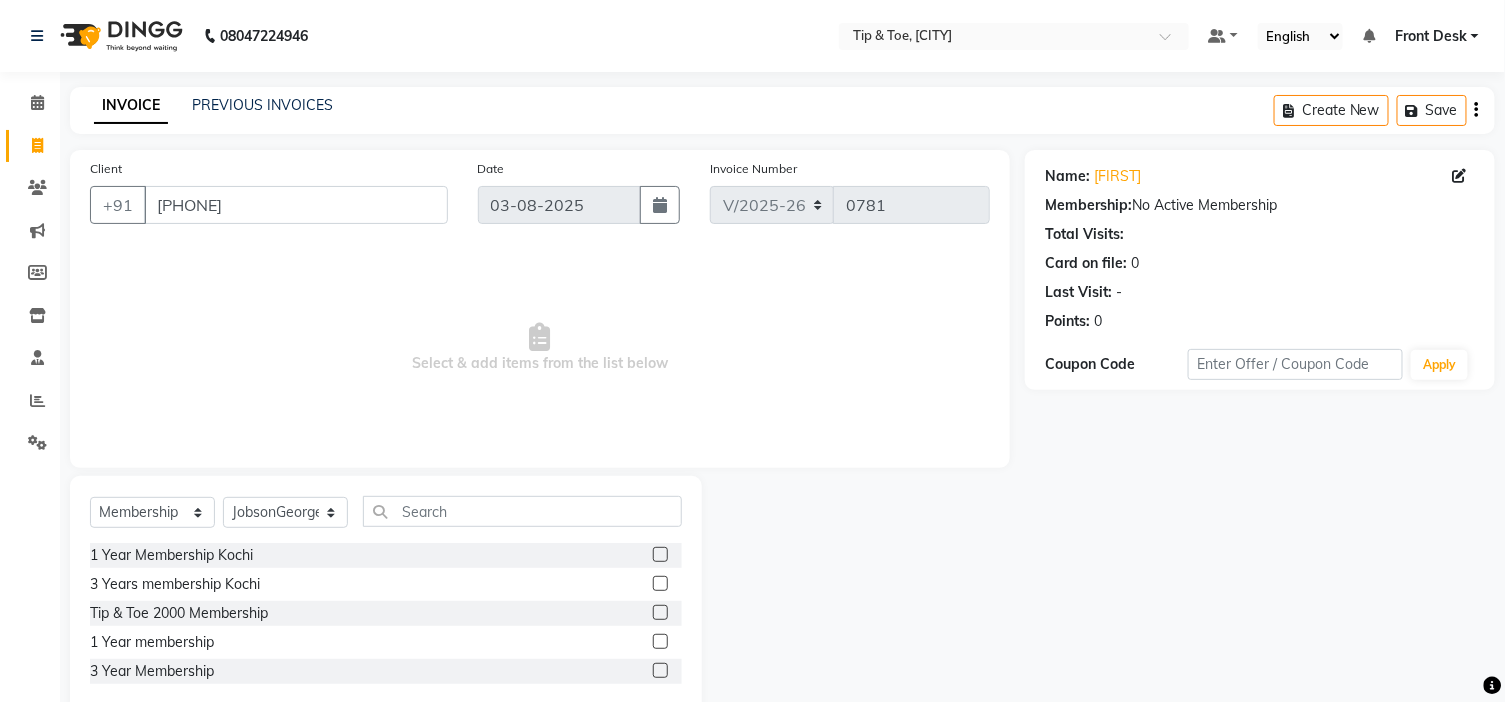 click 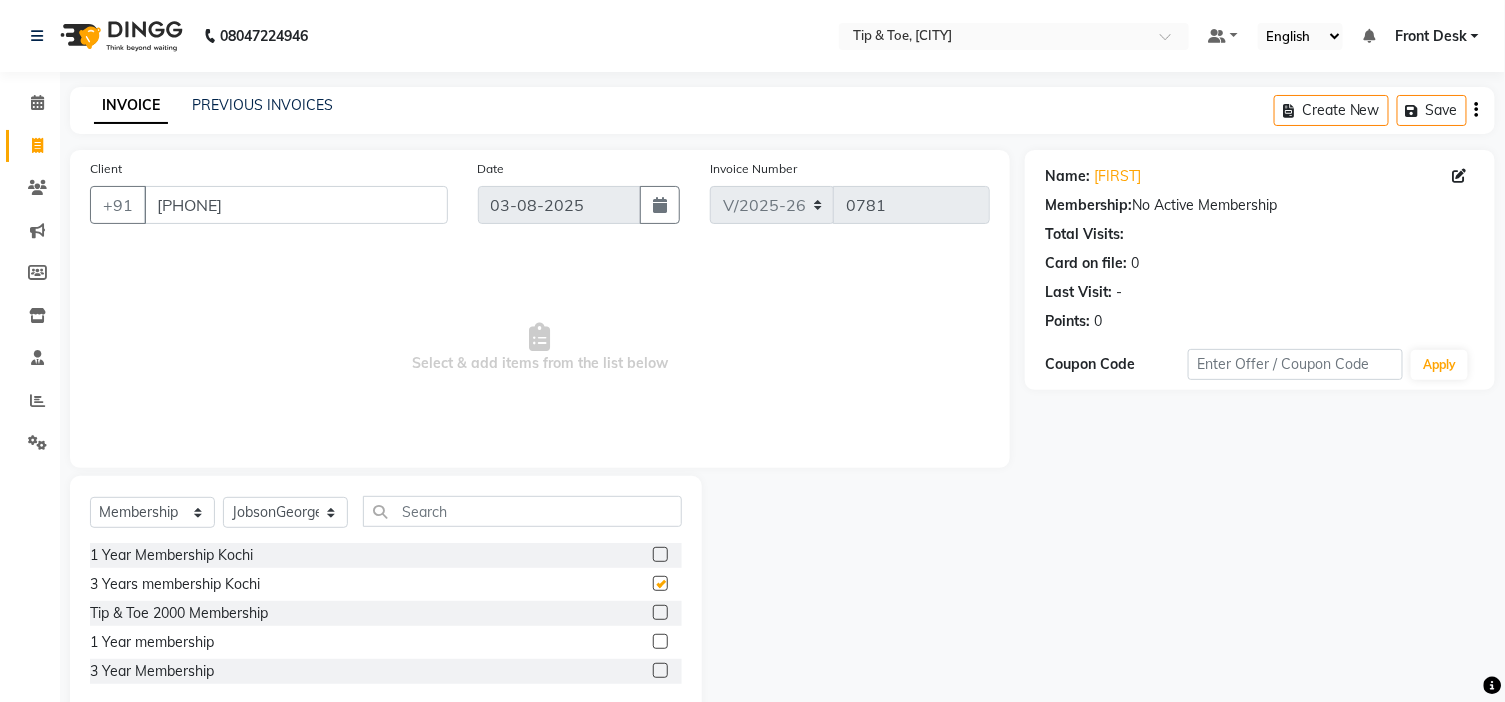 select on "select" 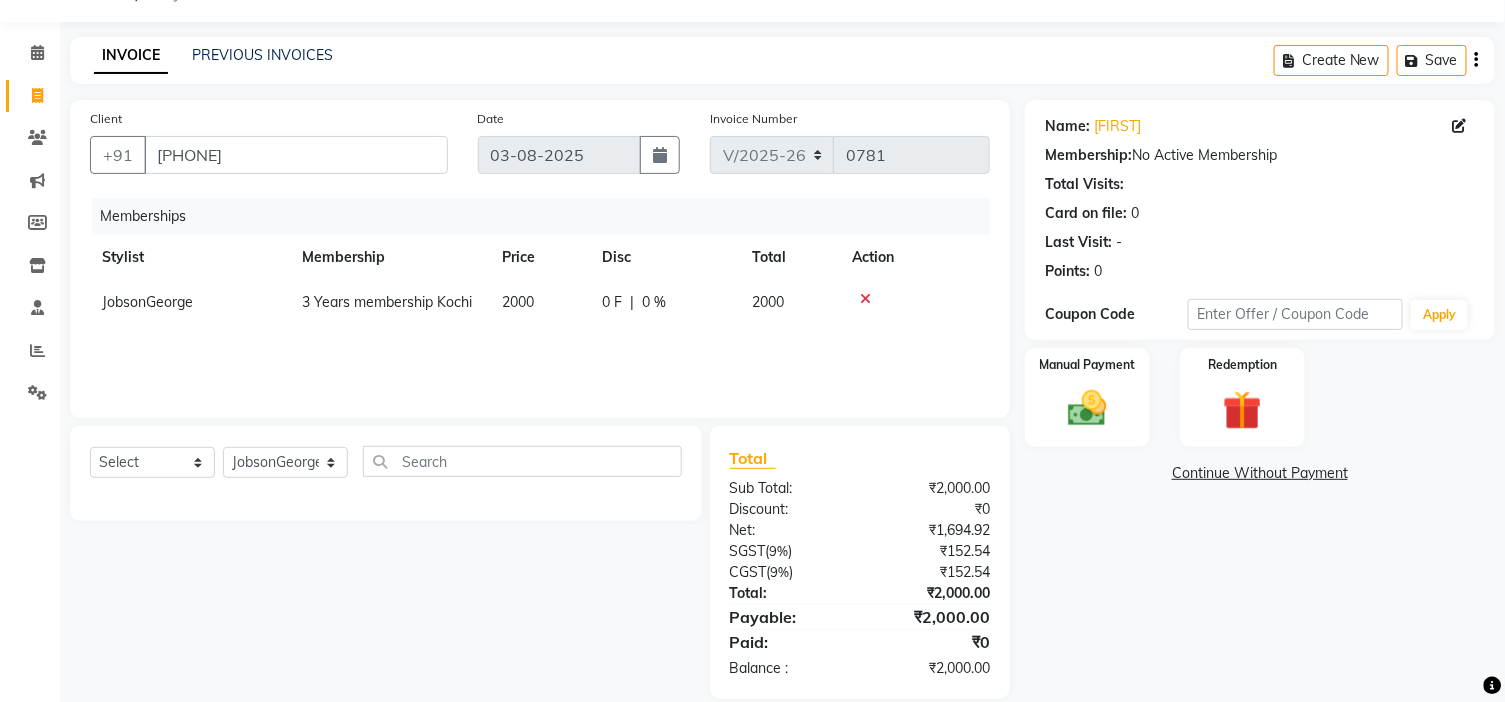 scroll, scrollTop: 76, scrollLeft: 0, axis: vertical 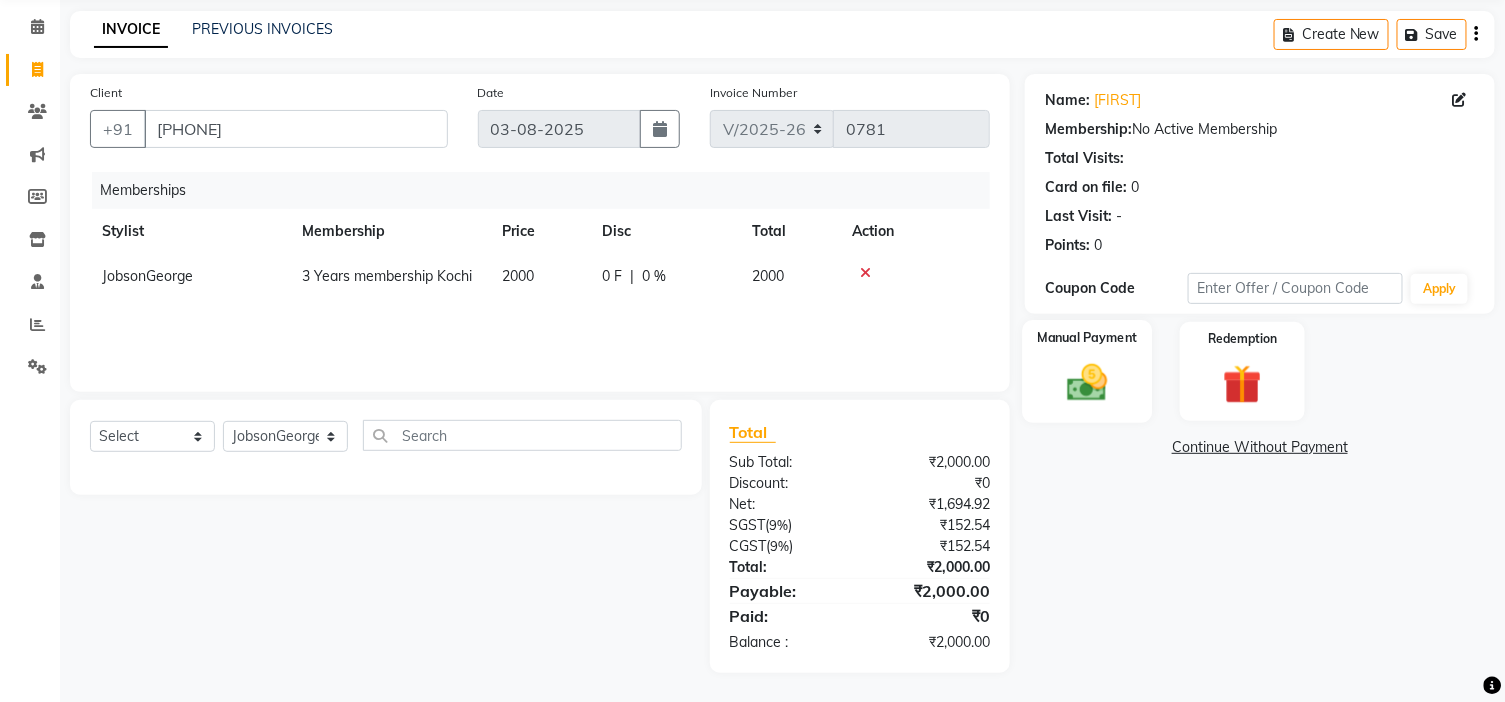 drag, startPoint x: 1105, startPoint y: 386, endPoint x: 1195, endPoint y: 424, distance: 97.6934 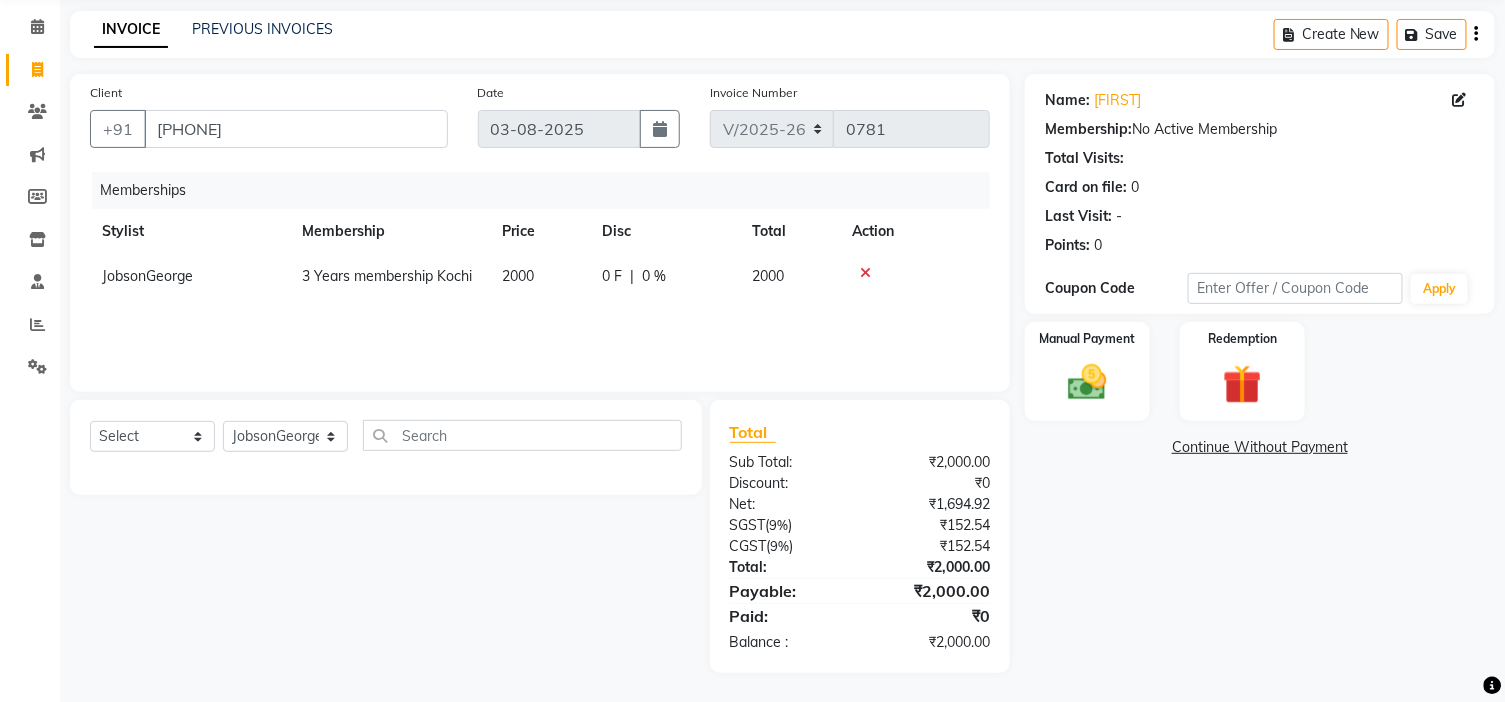 click 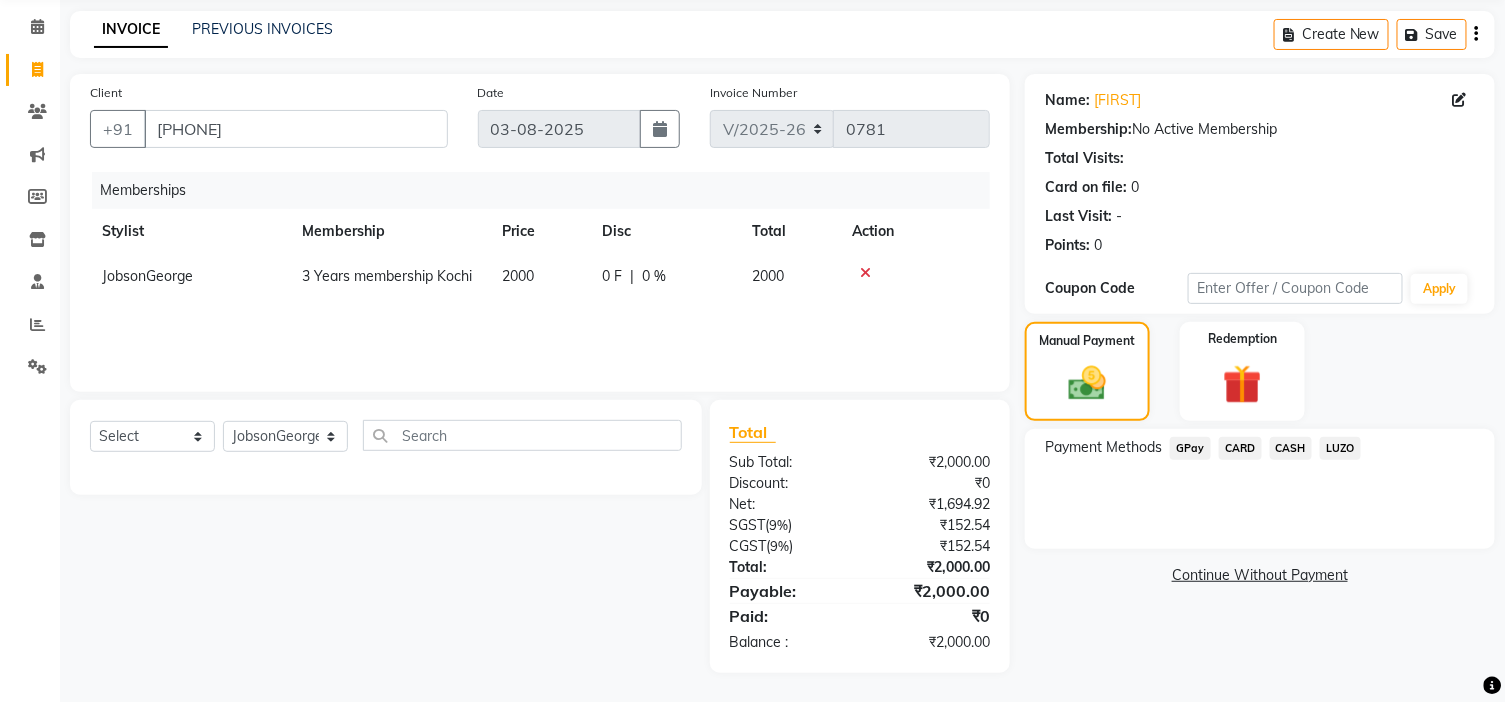 click on "GPay" 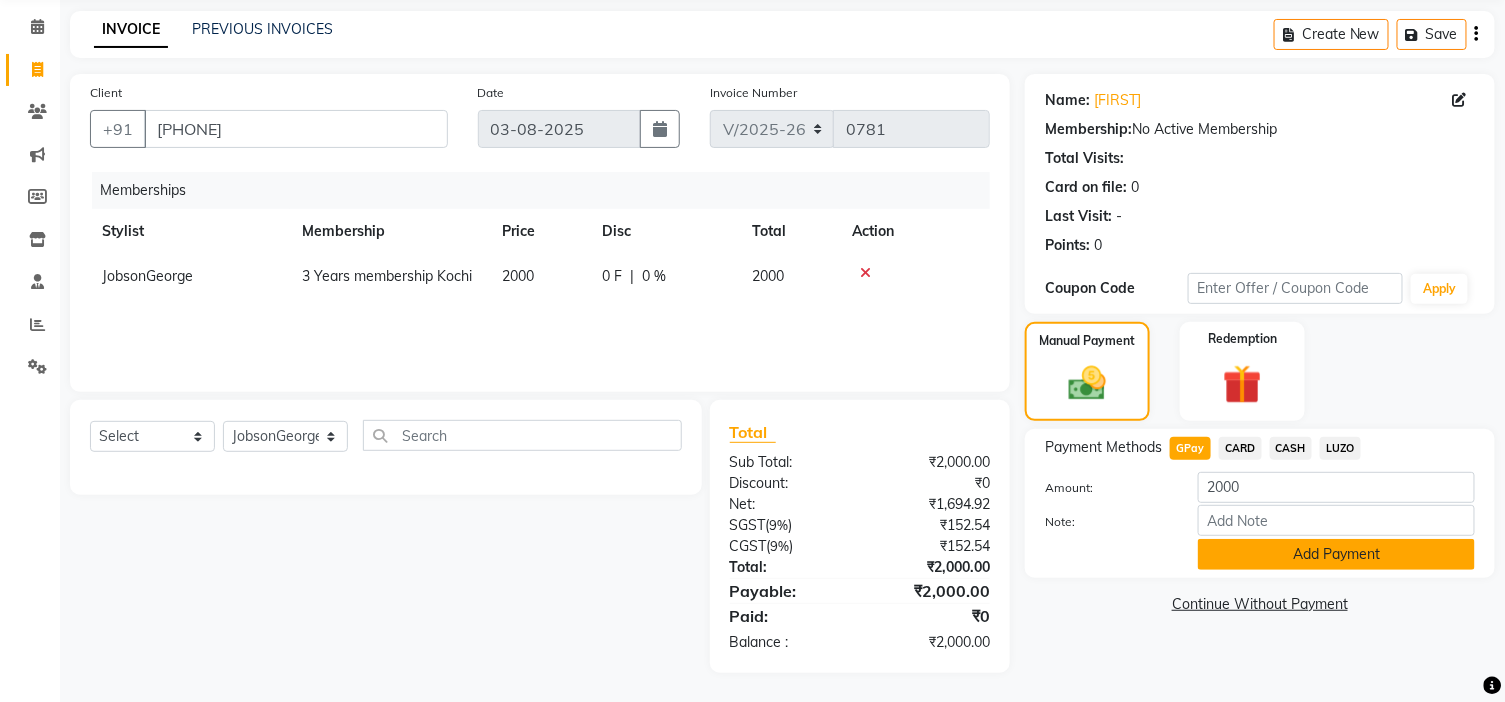 click on "Add Payment" 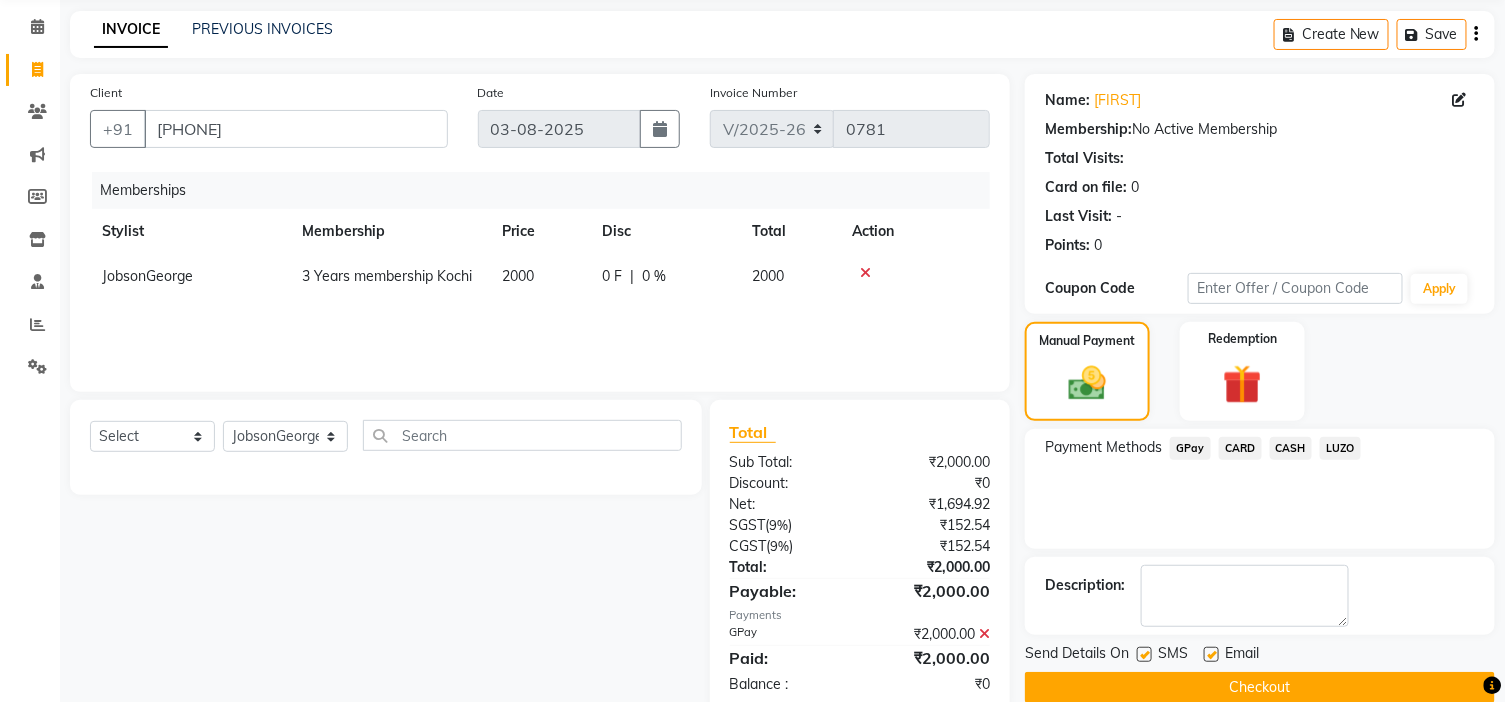 click 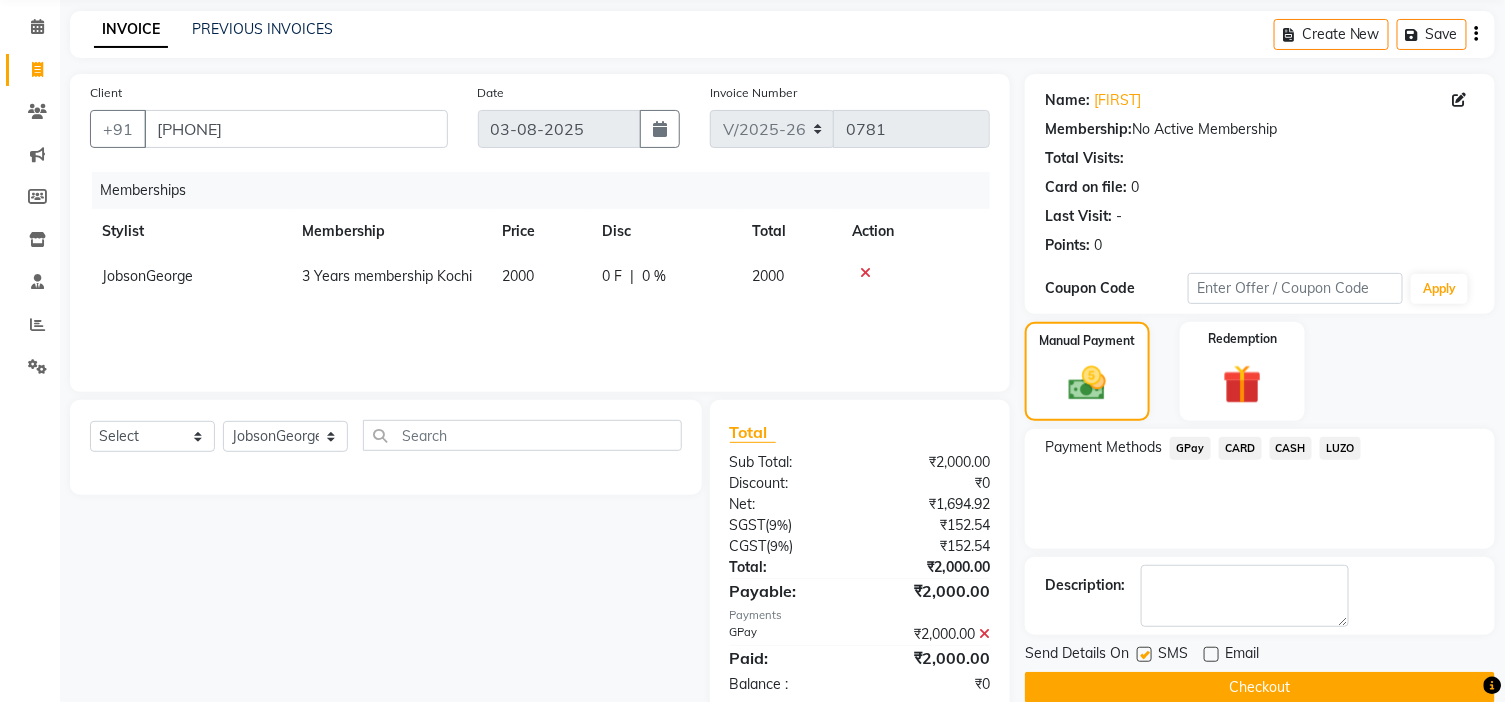 click on "Checkout" 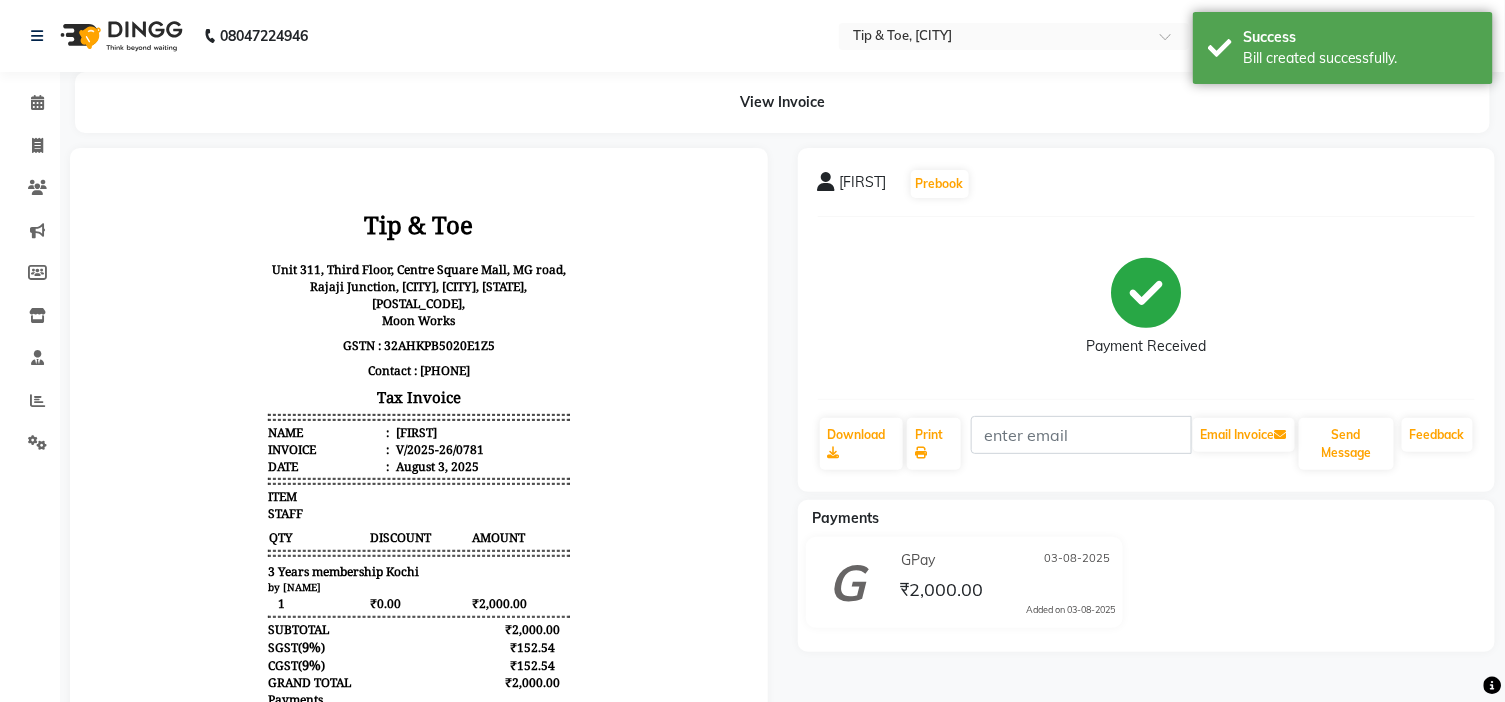 scroll, scrollTop: 0, scrollLeft: 0, axis: both 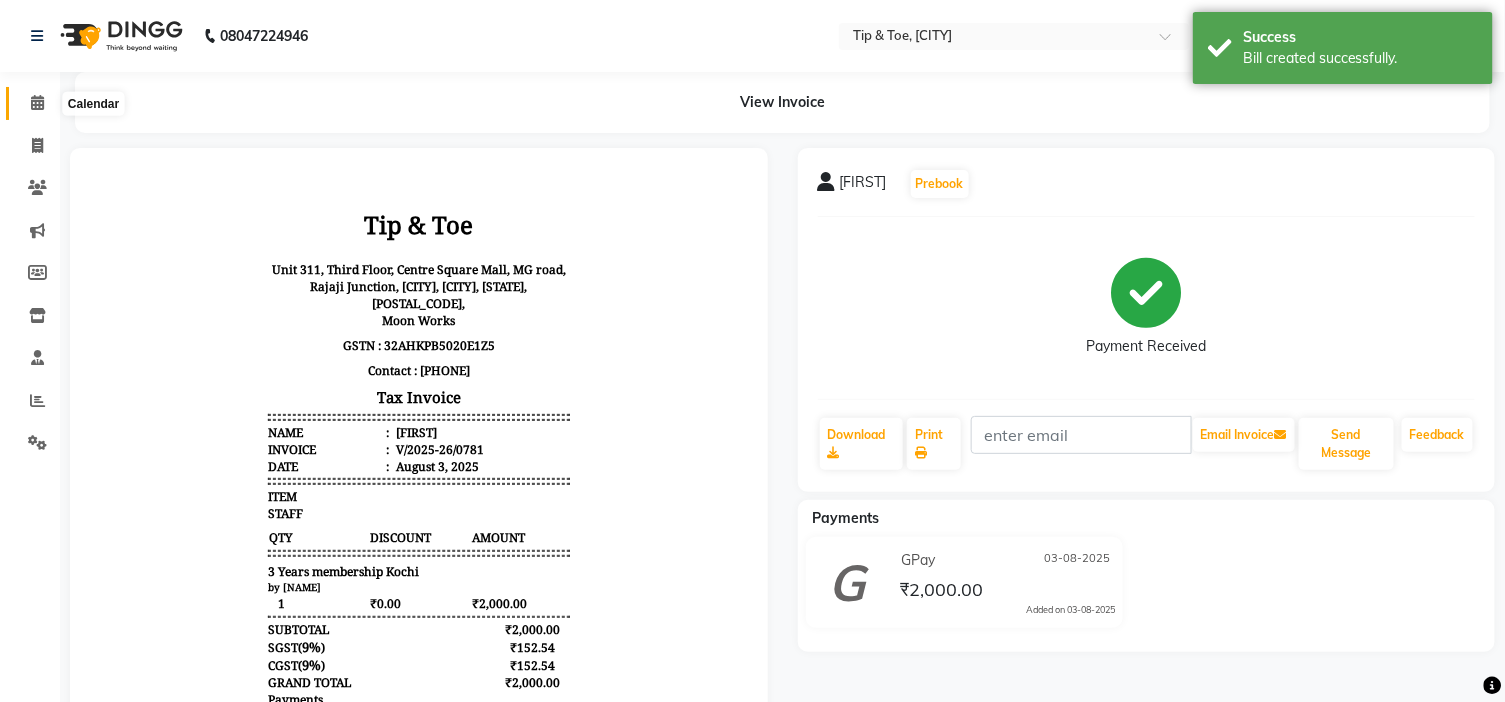 click 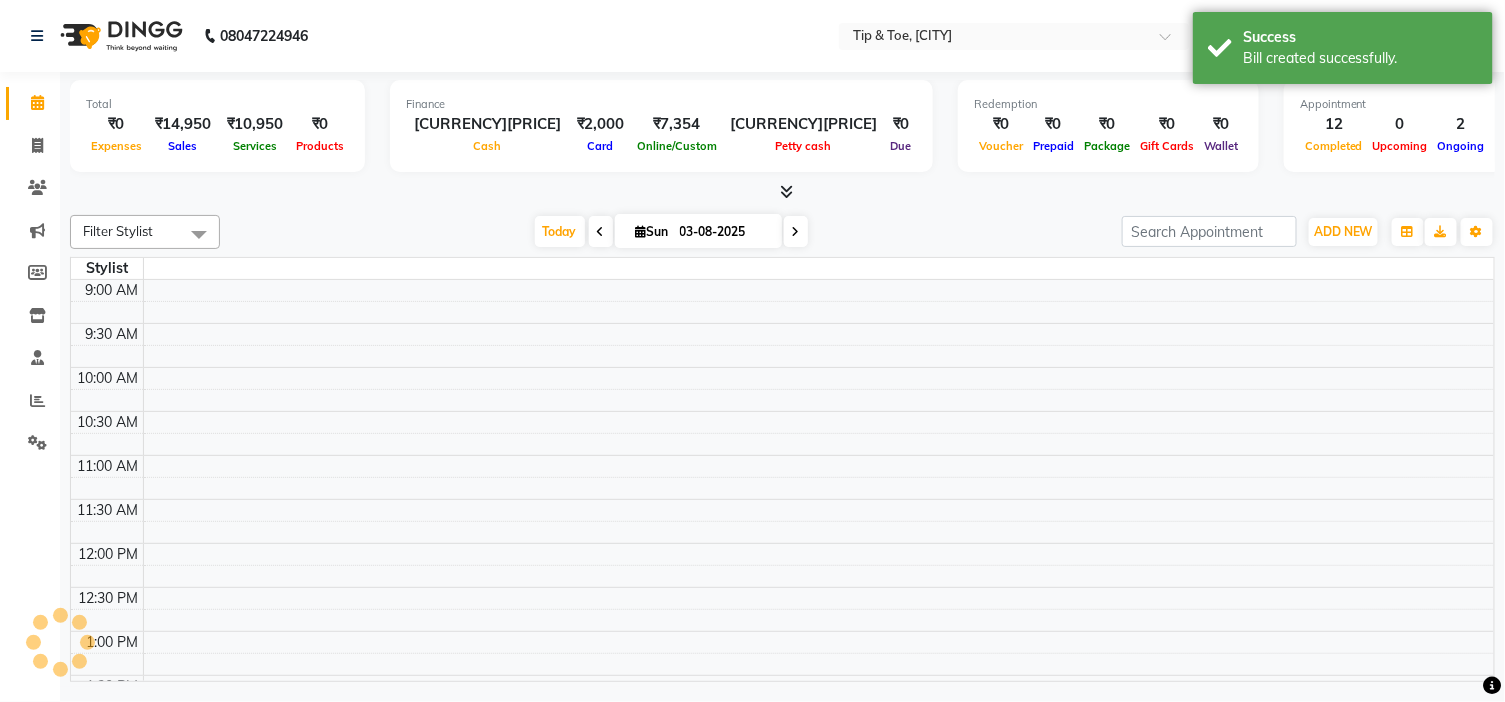 scroll, scrollTop: 707, scrollLeft: 0, axis: vertical 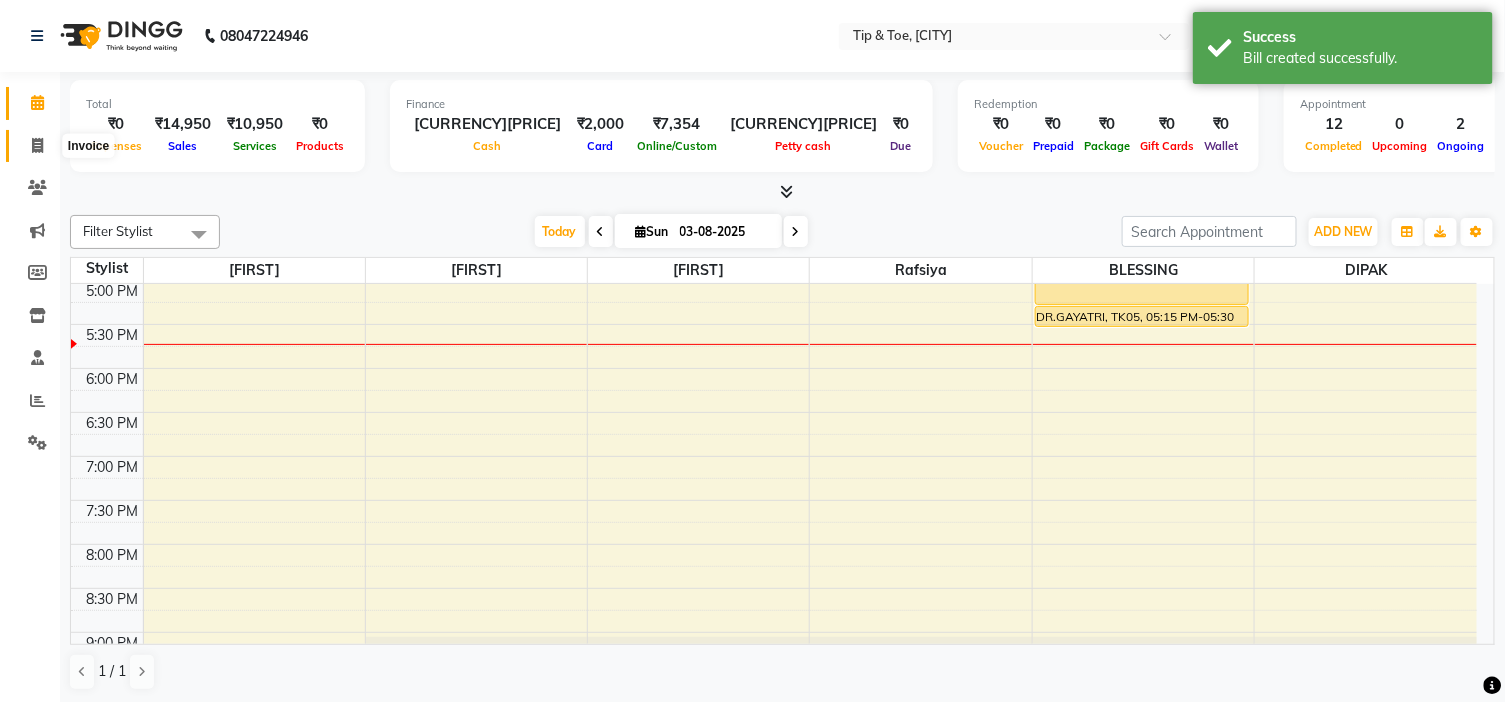 drag, startPoint x: 41, startPoint y: 143, endPoint x: 102, endPoint y: 141, distance: 61.03278 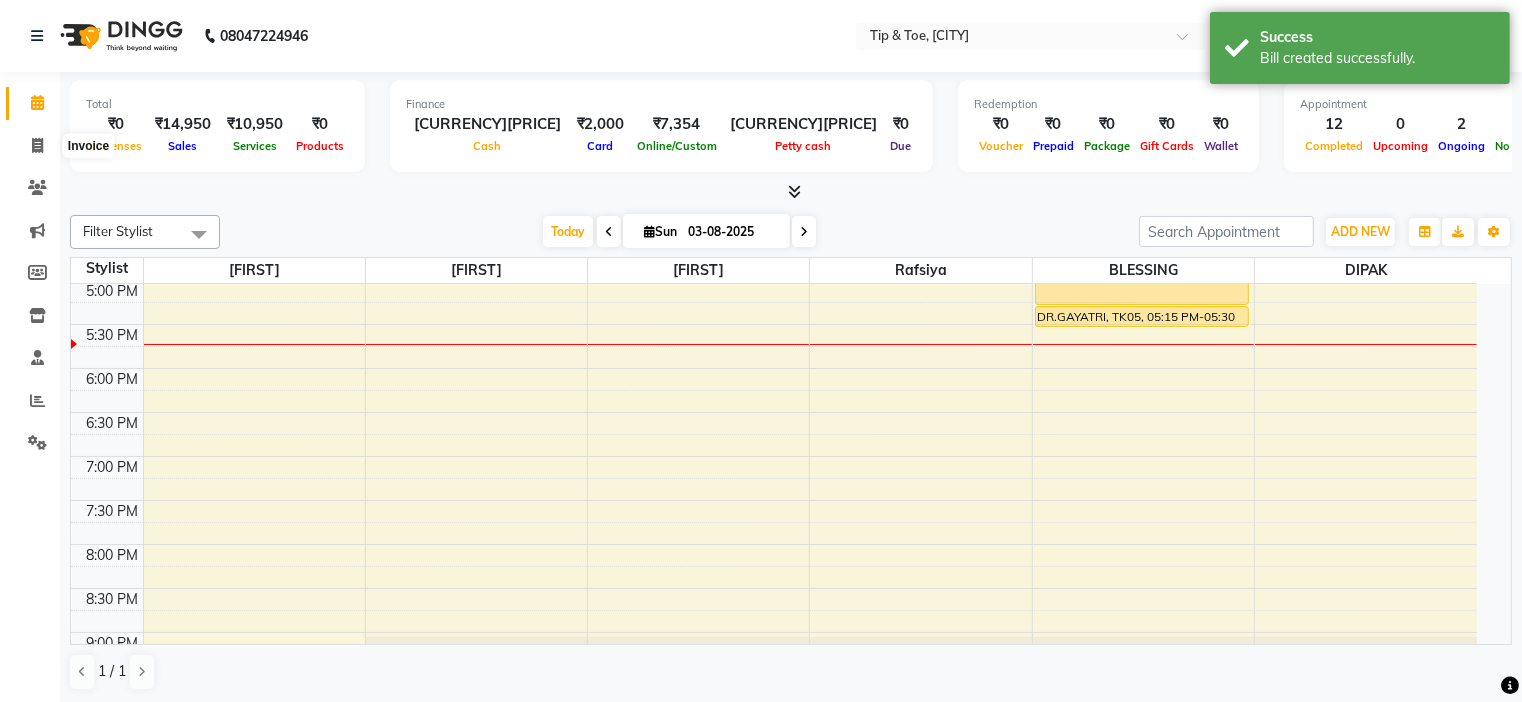 select on "service" 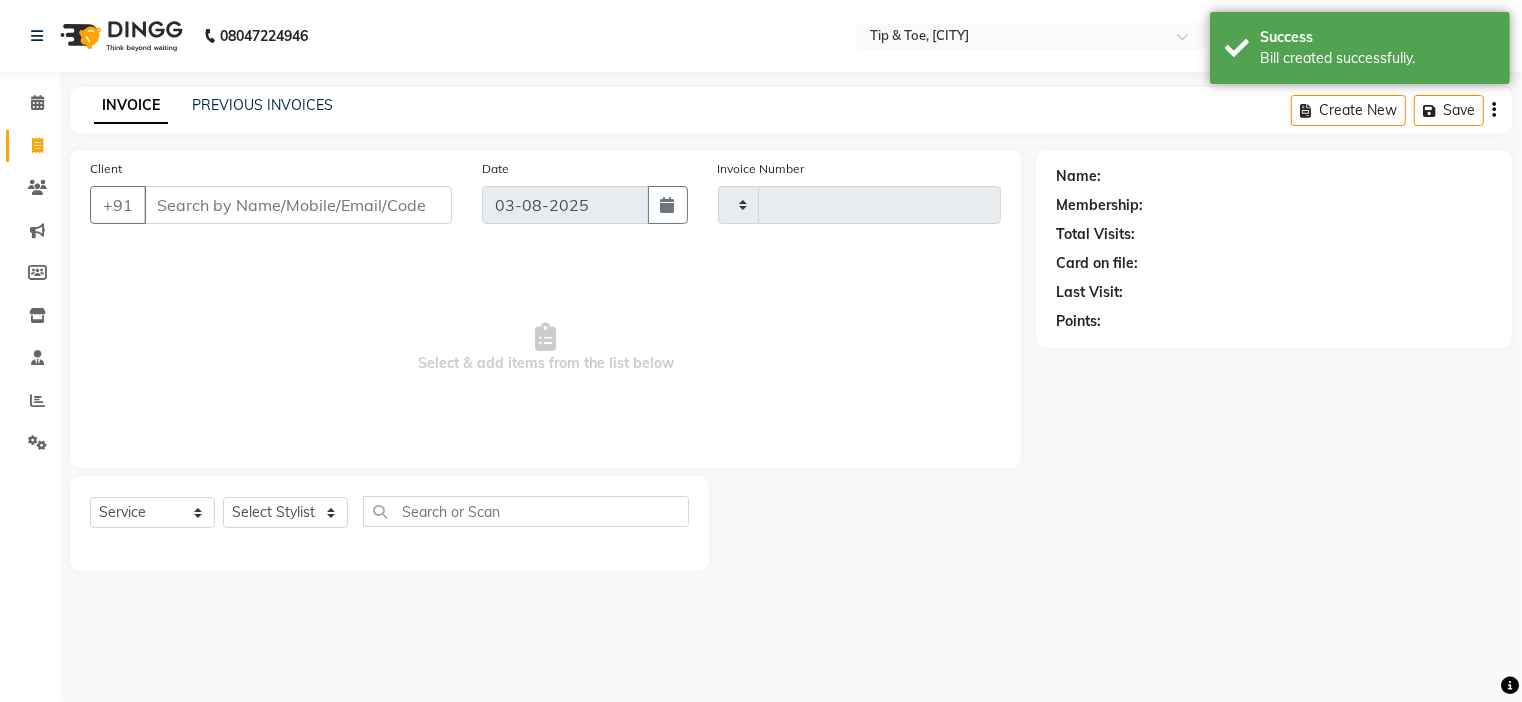 type on "0782" 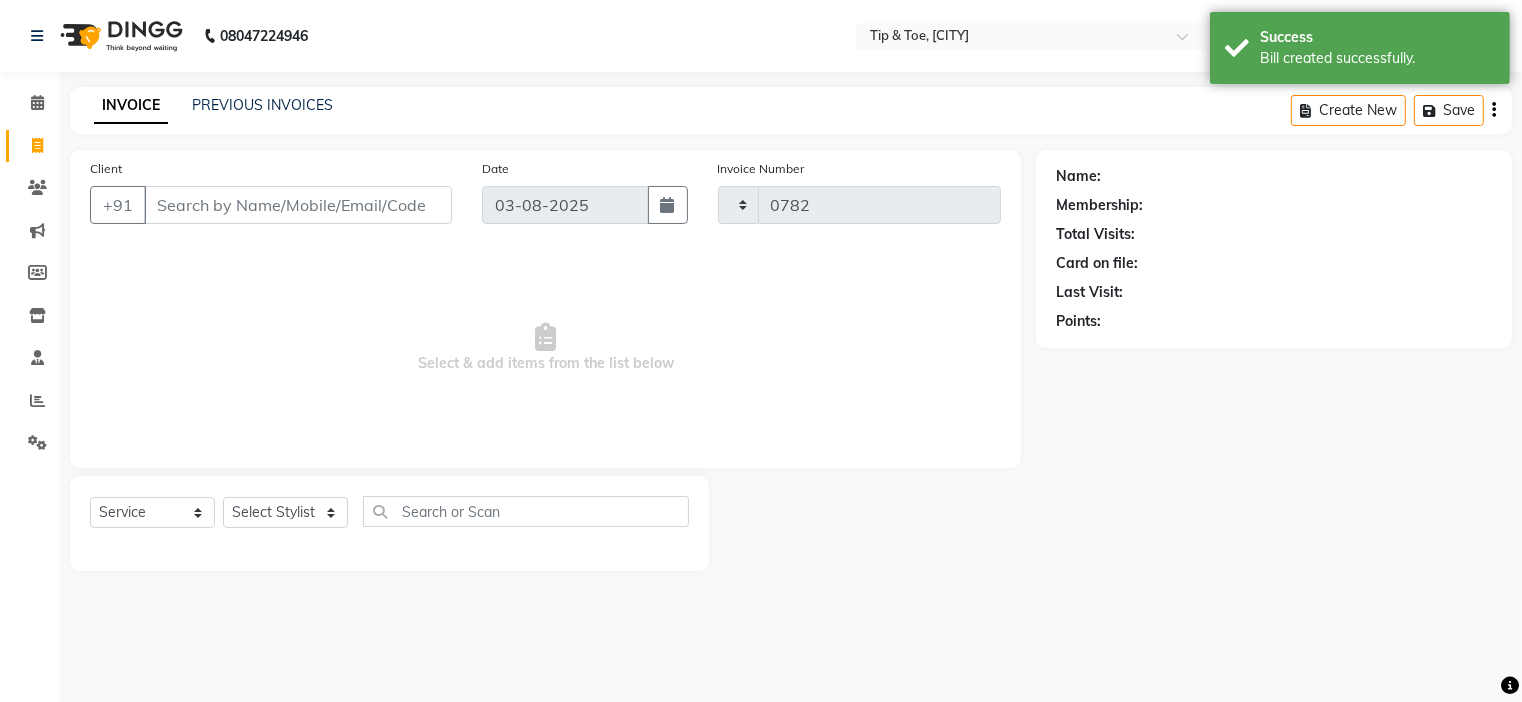 select on "5360" 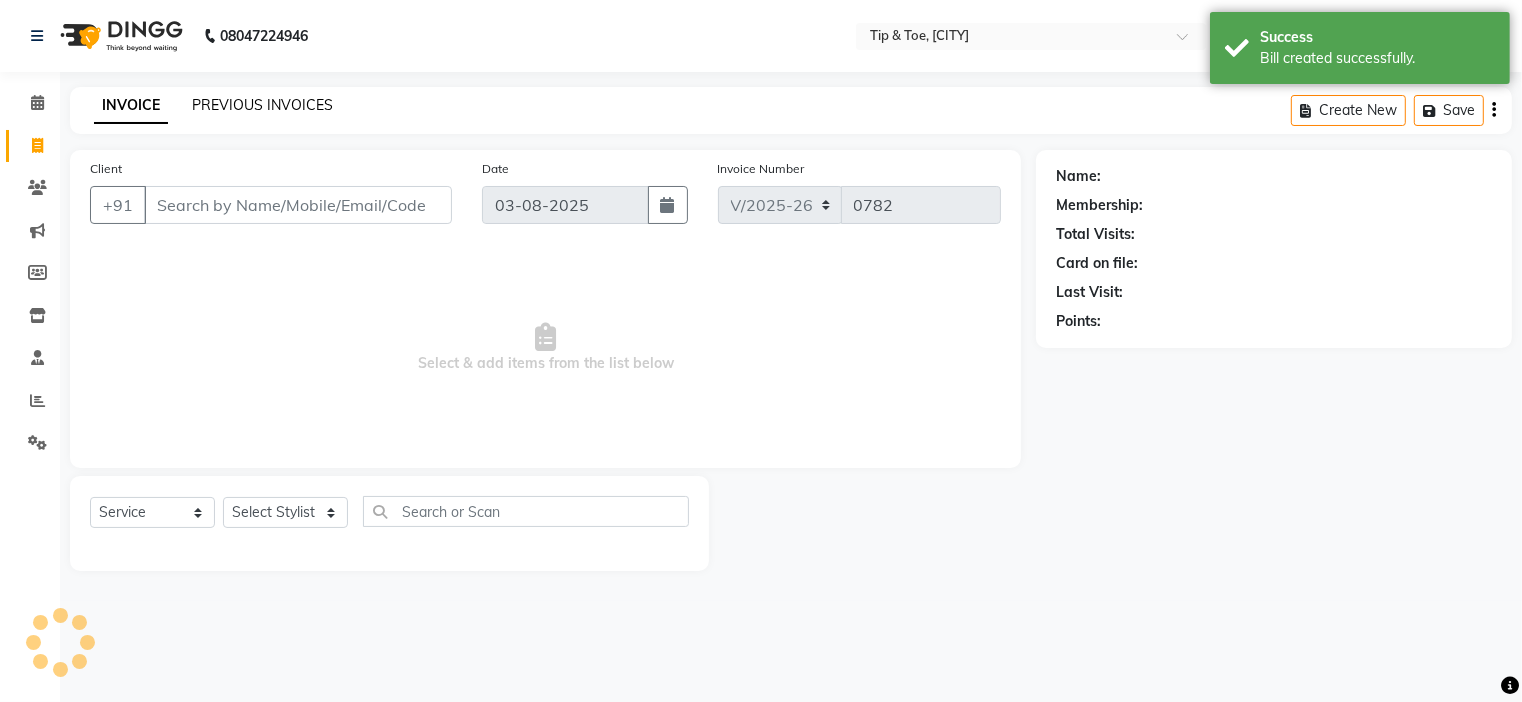 click on "PREVIOUS INVOICES" 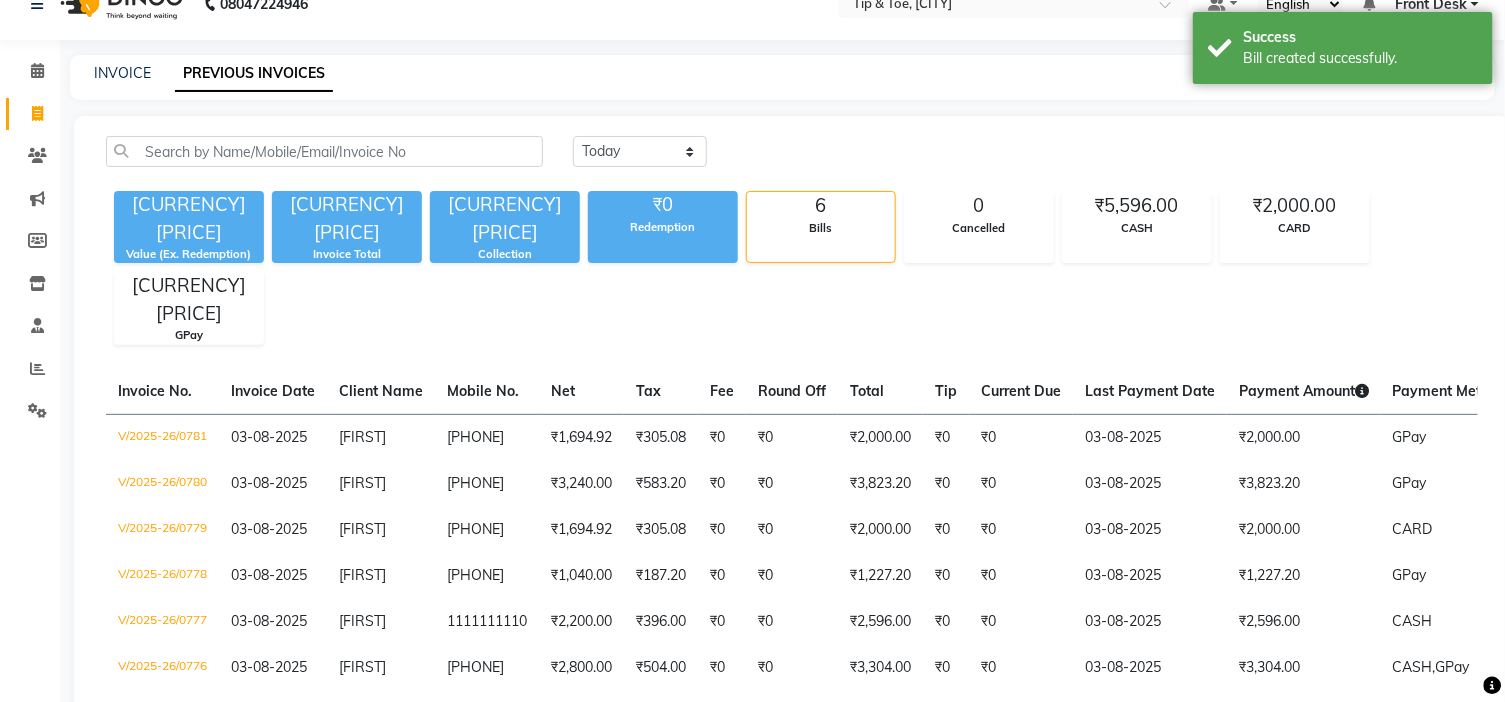 scroll, scrollTop: 0, scrollLeft: 0, axis: both 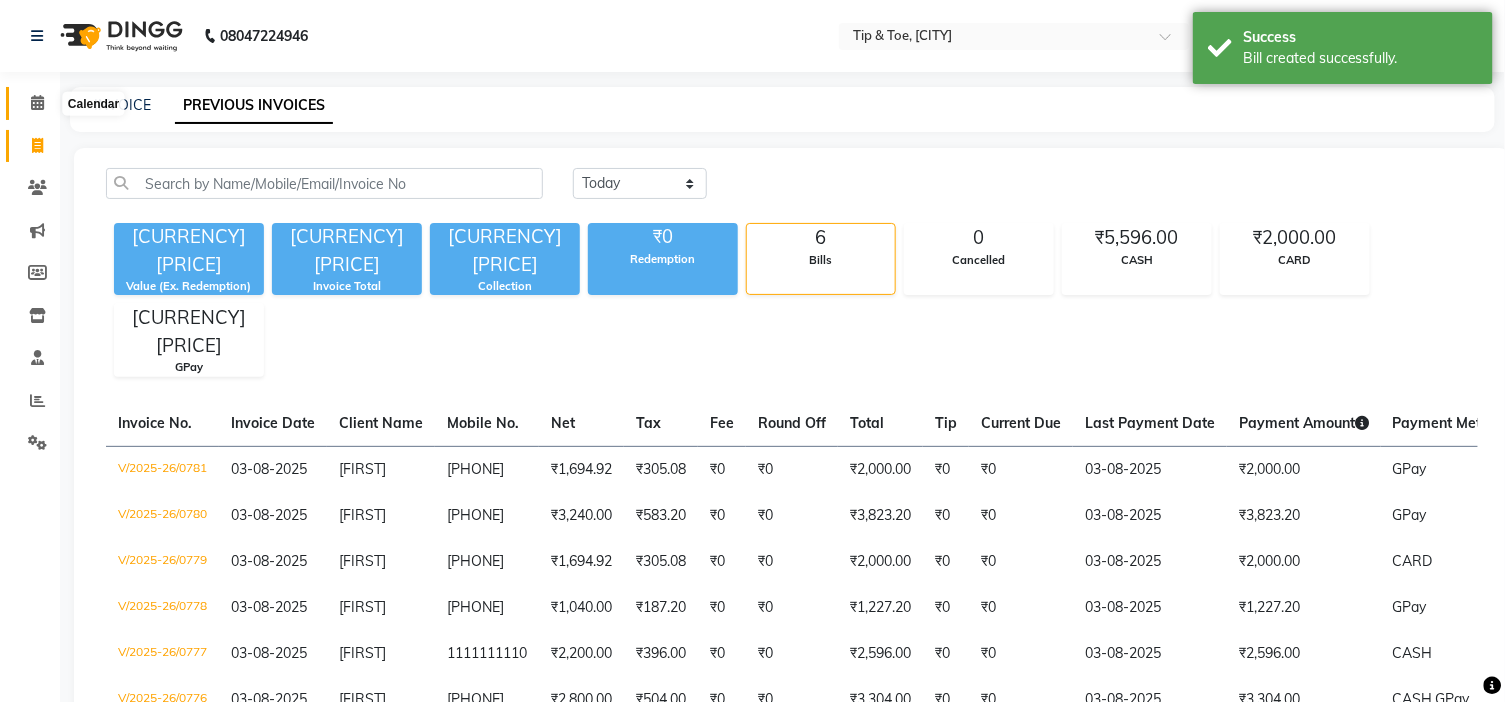 click 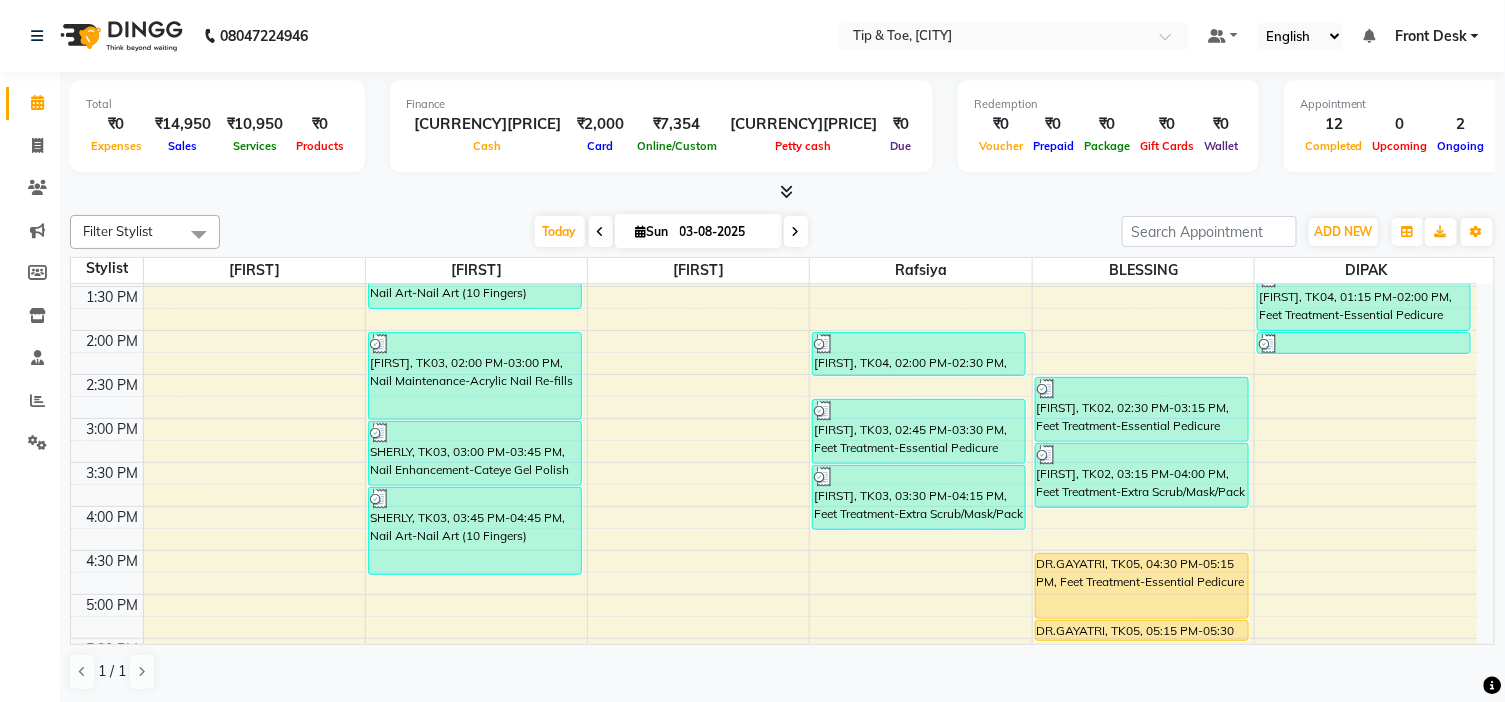 scroll, scrollTop: 333, scrollLeft: 0, axis: vertical 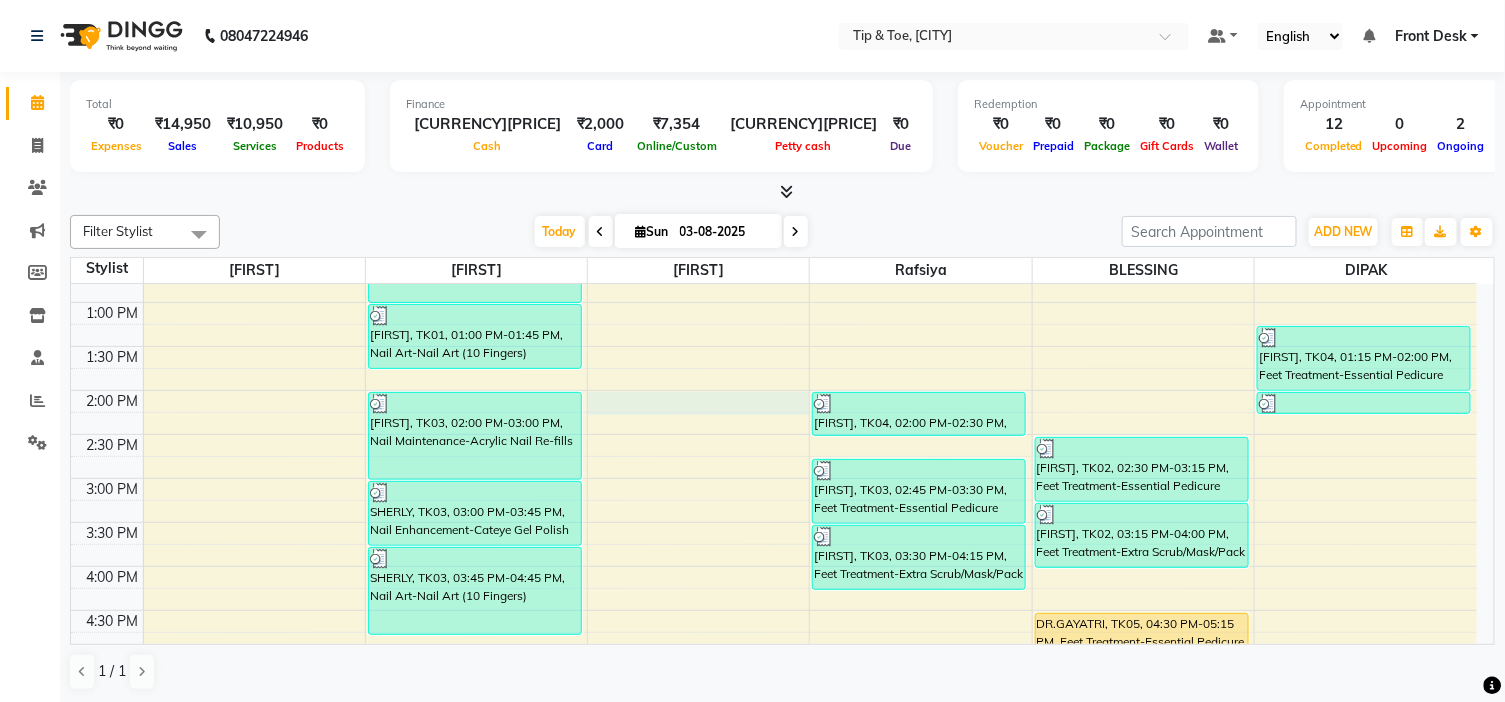click on "9:00 AM 9:30 AM 10:00 AM 10:30 AM 11:00 AM 11:30 AM 12:00 PM 12:30 PM 1:00 PM 1:30 PM 2:00 PM 2:30 PM 3:00 PM 3:30 PM 4:00 PM 4:30 PM 5:00 PM 5:30 PM 6:00 PM 6:30 PM 7:00 PM 7:30 PM 8:00 PM 8:30 PM 9:00 PM 9:30 PM     [FIRST], TK01, 11:30 AM-01:00 PM, Nail Enhancement-Acrylic Set with T&T Gel Color     [FIRST], TK01, 01:00 PM-01:45 PM, Nail Art-Nail Art (10 Fingers)     [FIRST], TK03, 02:00 PM-03:00 PM, Nail Maintenance-Acrylic Nail Re-fills     [FIRST], TK03, 03:00 PM-03:45 PM, Nail Enhancement-Cateye Gel Polish     [FIRST], TK03, 03:45 PM-04:45 PM, Nail Art-Nail Art (10 Fingers)     [FIRST], TK04, 02:00 PM-02:30 PM, Nail Enhancement-Permanent Gel Polish     [FIRST], TK03, 02:45 PM-03:30 PM, Feet Treatment-Essential Pedicure     [FIRST], TK03, 03:30 PM-04:15 PM, Feet Treatment-Extra Scrub/Mask/Pack     [FIRST], TK02, 02:30 PM-03:15 PM, Feet Treatment-Essential Pedicure     [FIRST], TK02, 03:15 PM-04:00 PM, Feet Treatment-Extra Scrub/Mask/Pack    DR.GAYATRI, TK05, 04:30 PM-05:15 PM, Feet Treatment-Essential Pedicure" at bounding box center [774, 522] 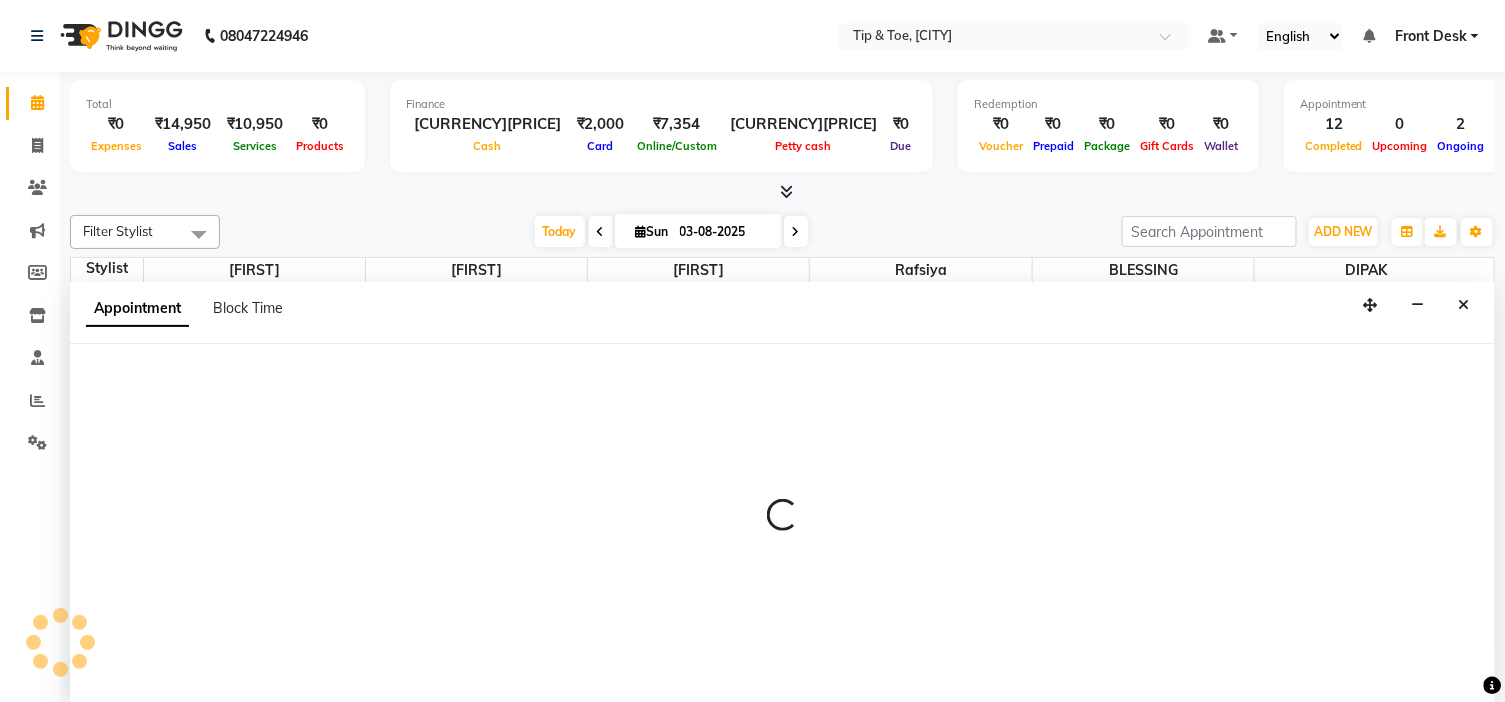 scroll, scrollTop: 1, scrollLeft: 0, axis: vertical 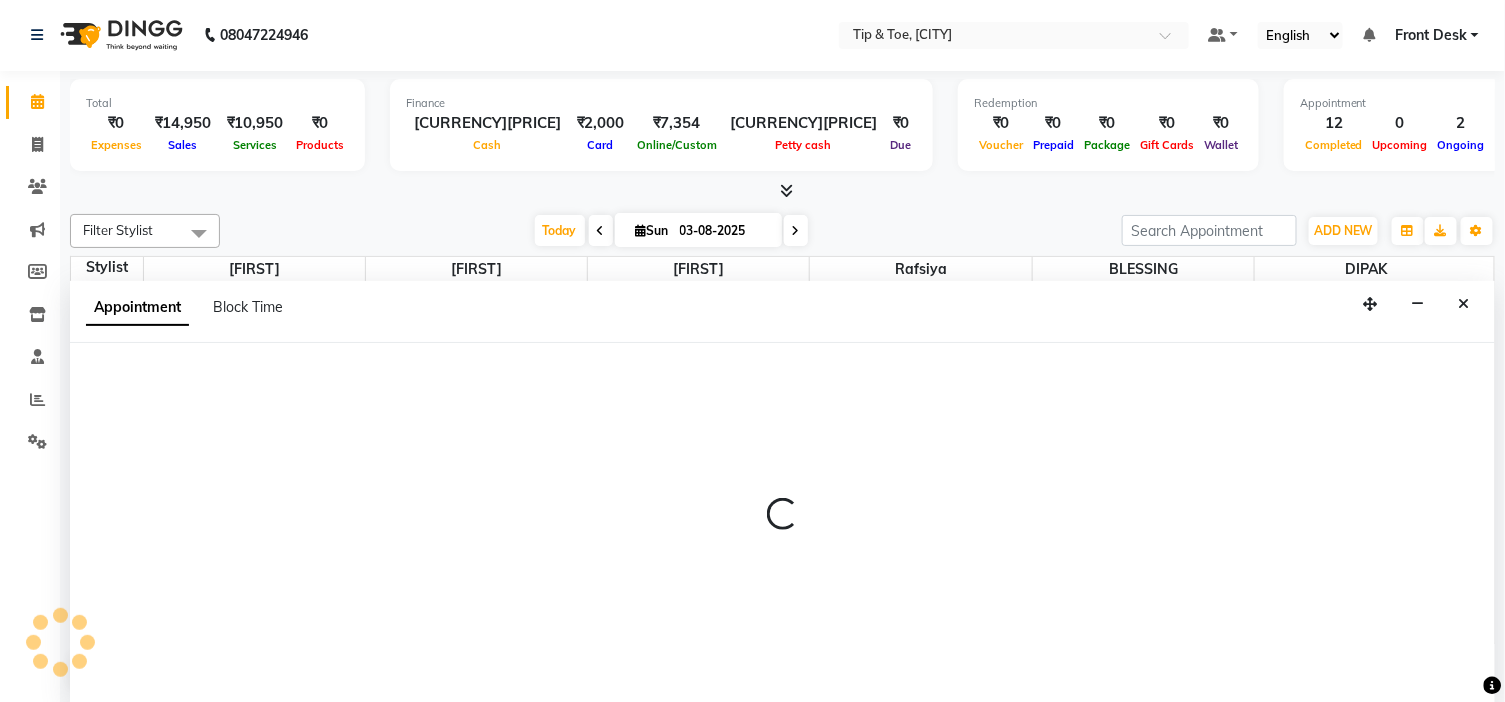 select on "46387" 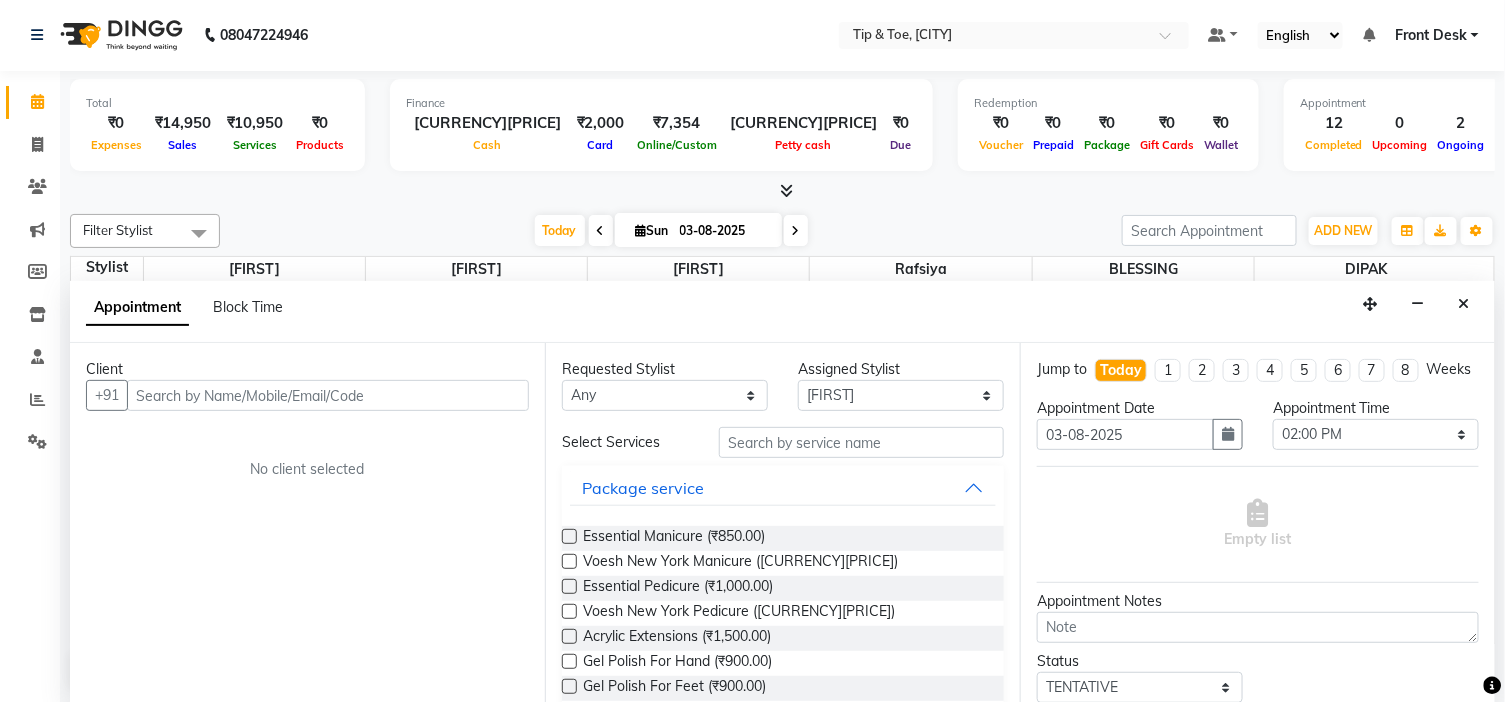 click at bounding box center (328, 395) 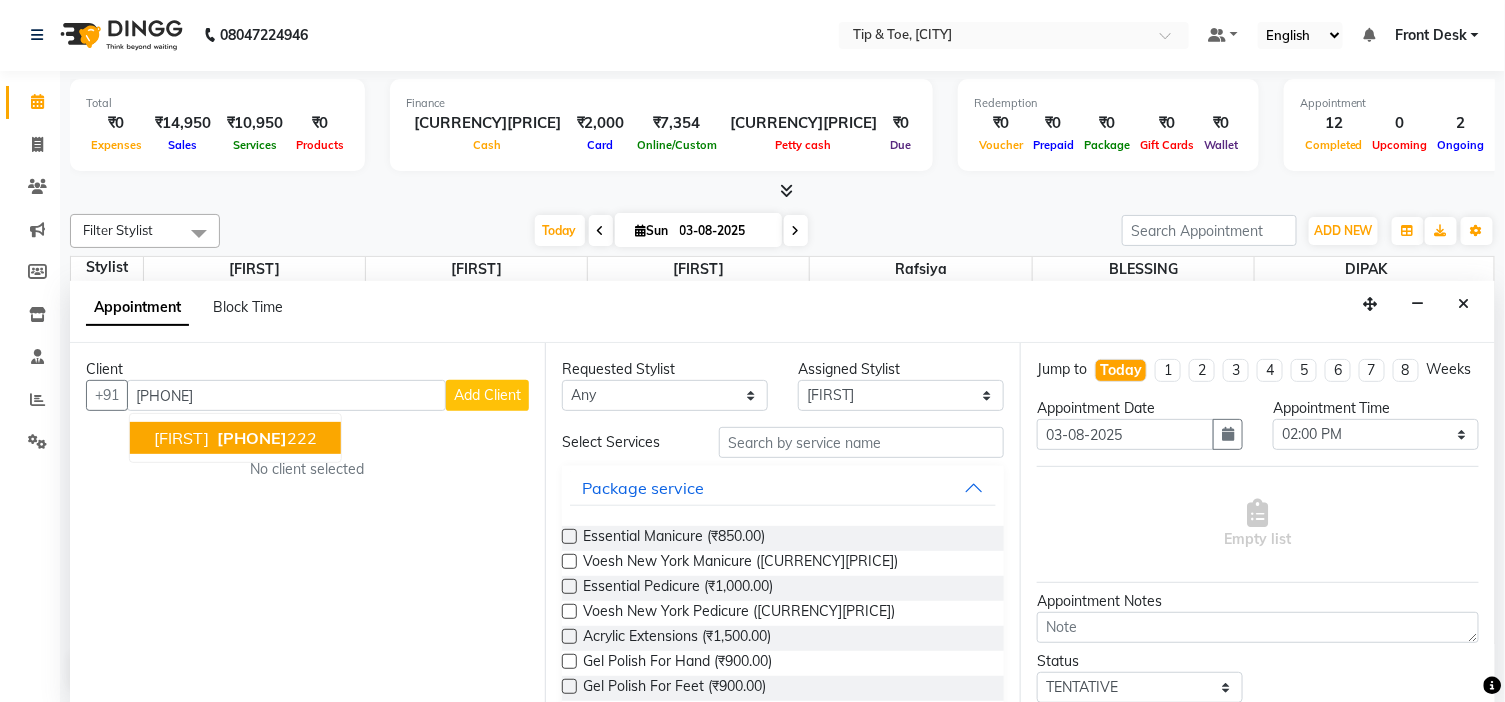 drag, startPoint x: 271, startPoint y: 425, endPoint x: 285, endPoint y: 428, distance: 14.3178215 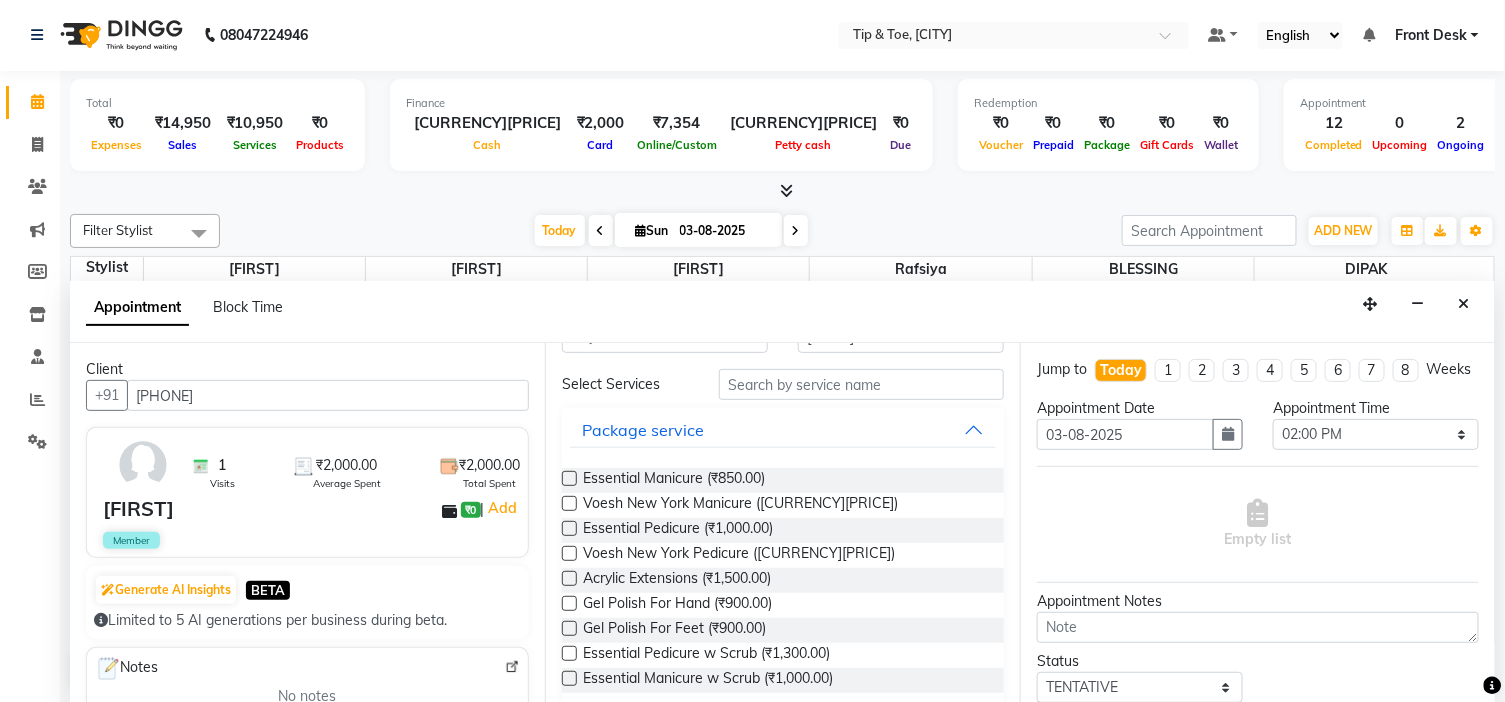 scroll, scrollTop: 111, scrollLeft: 0, axis: vertical 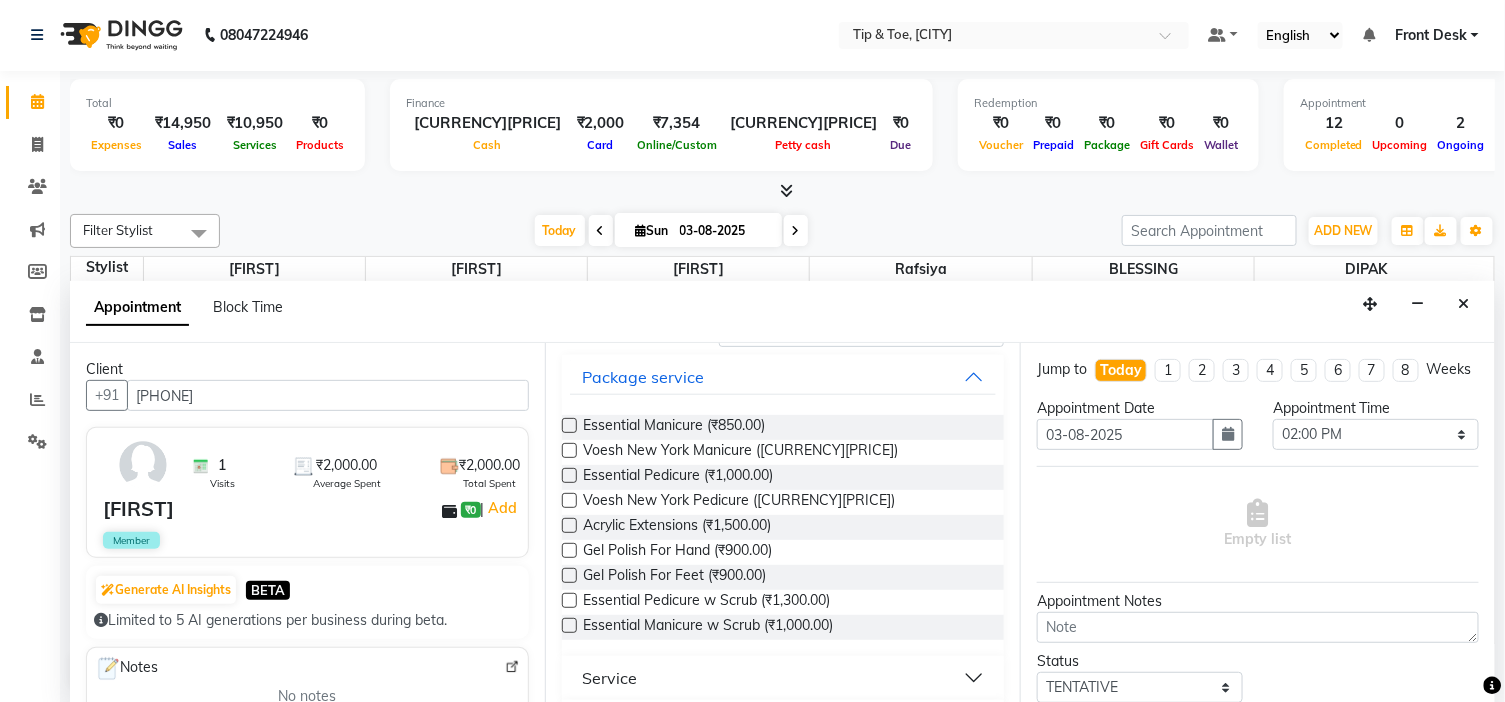 type on "[PHONE]" 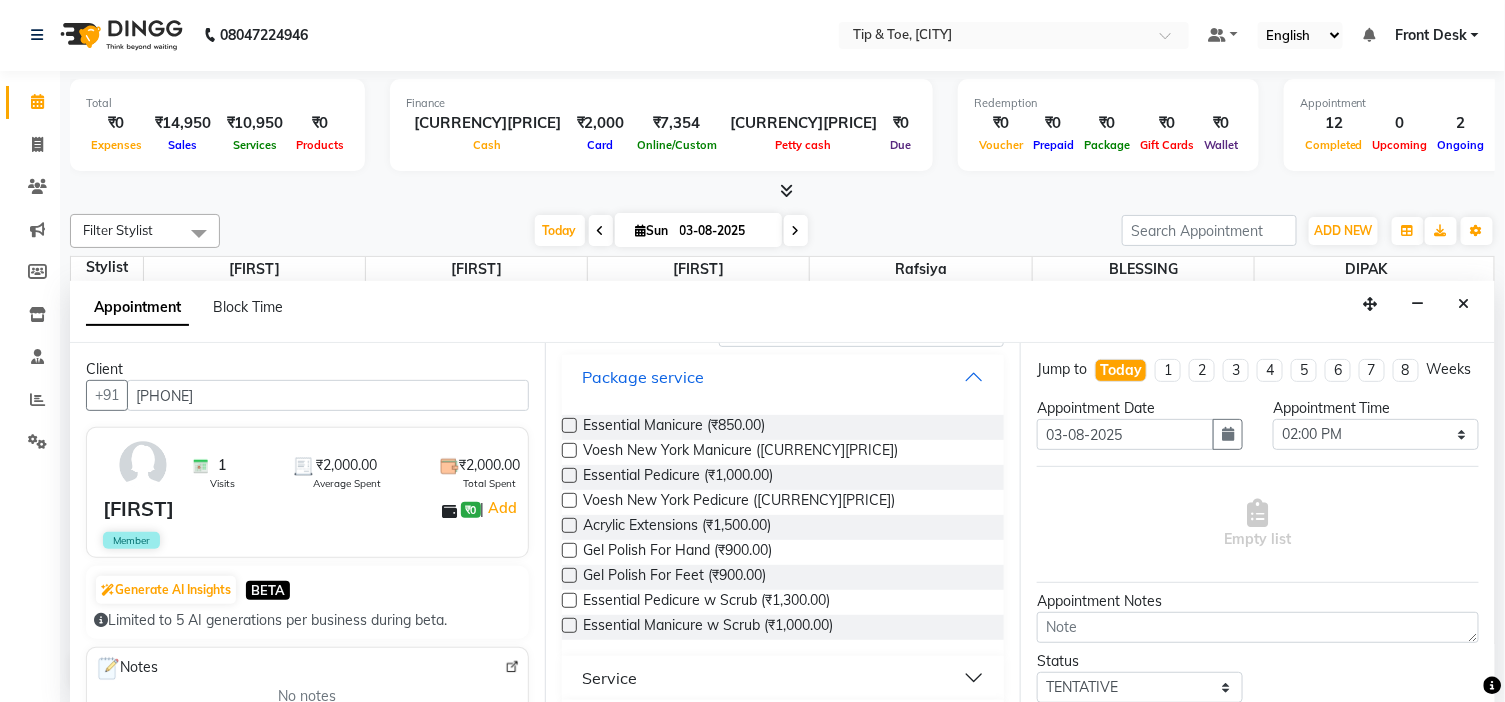 click on "Package service" at bounding box center (783, 377) 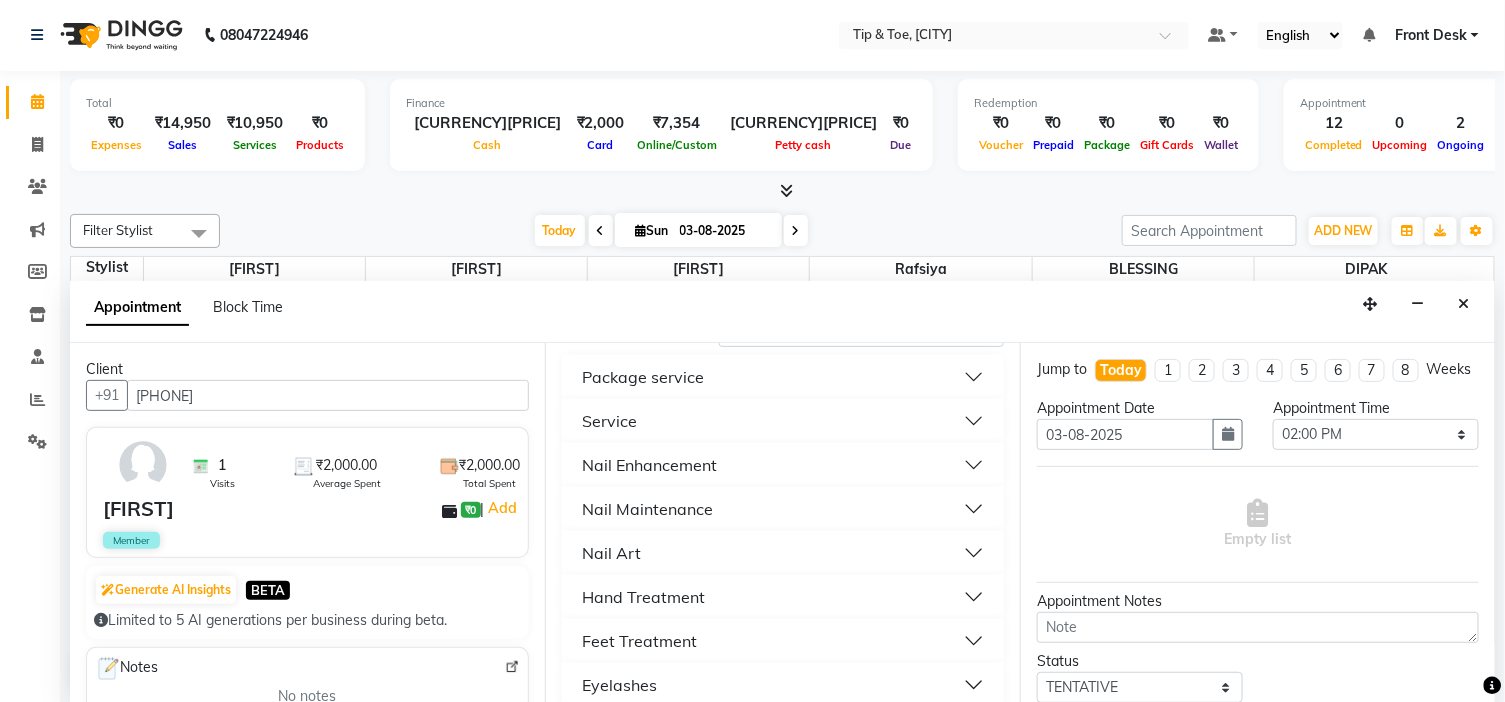 scroll, scrollTop: 0, scrollLeft: 0, axis: both 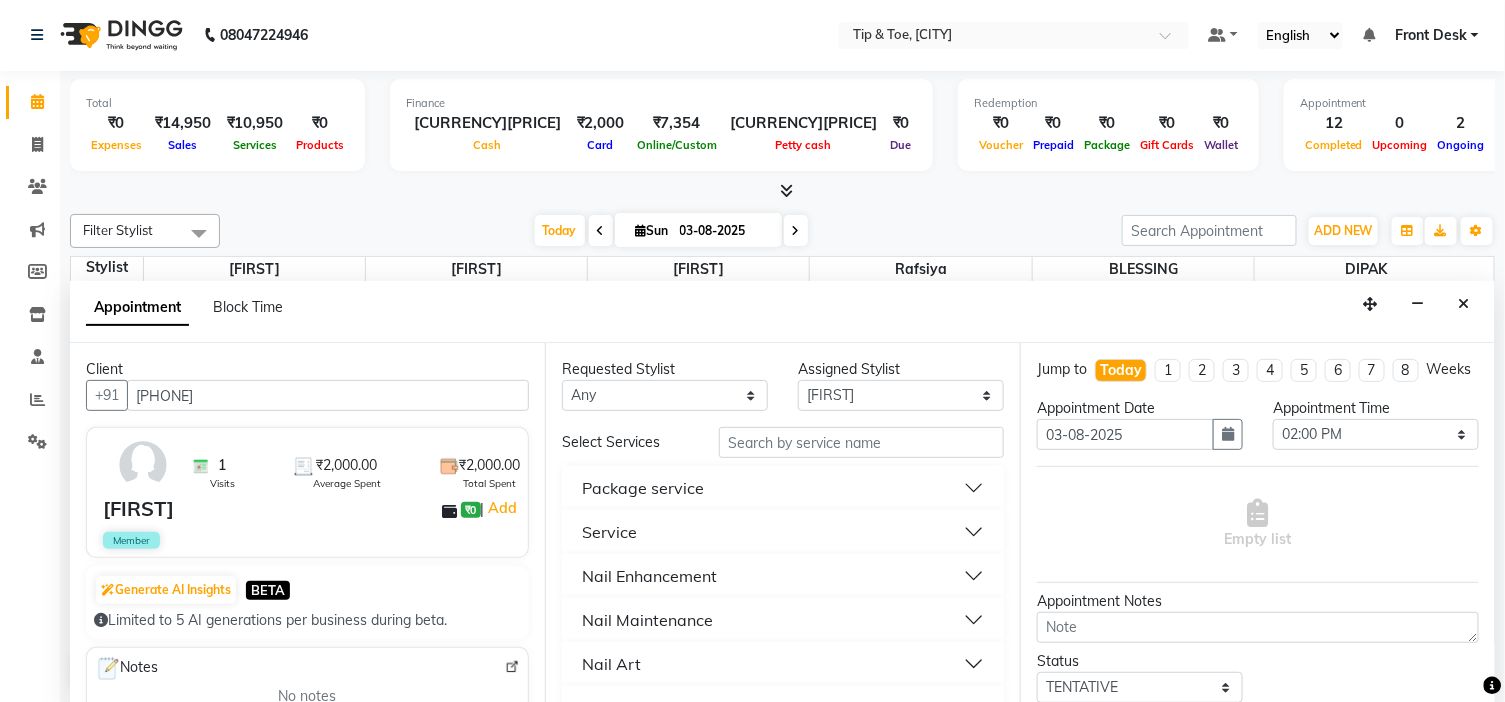 click on "Nail Enhancement" at bounding box center [783, 576] 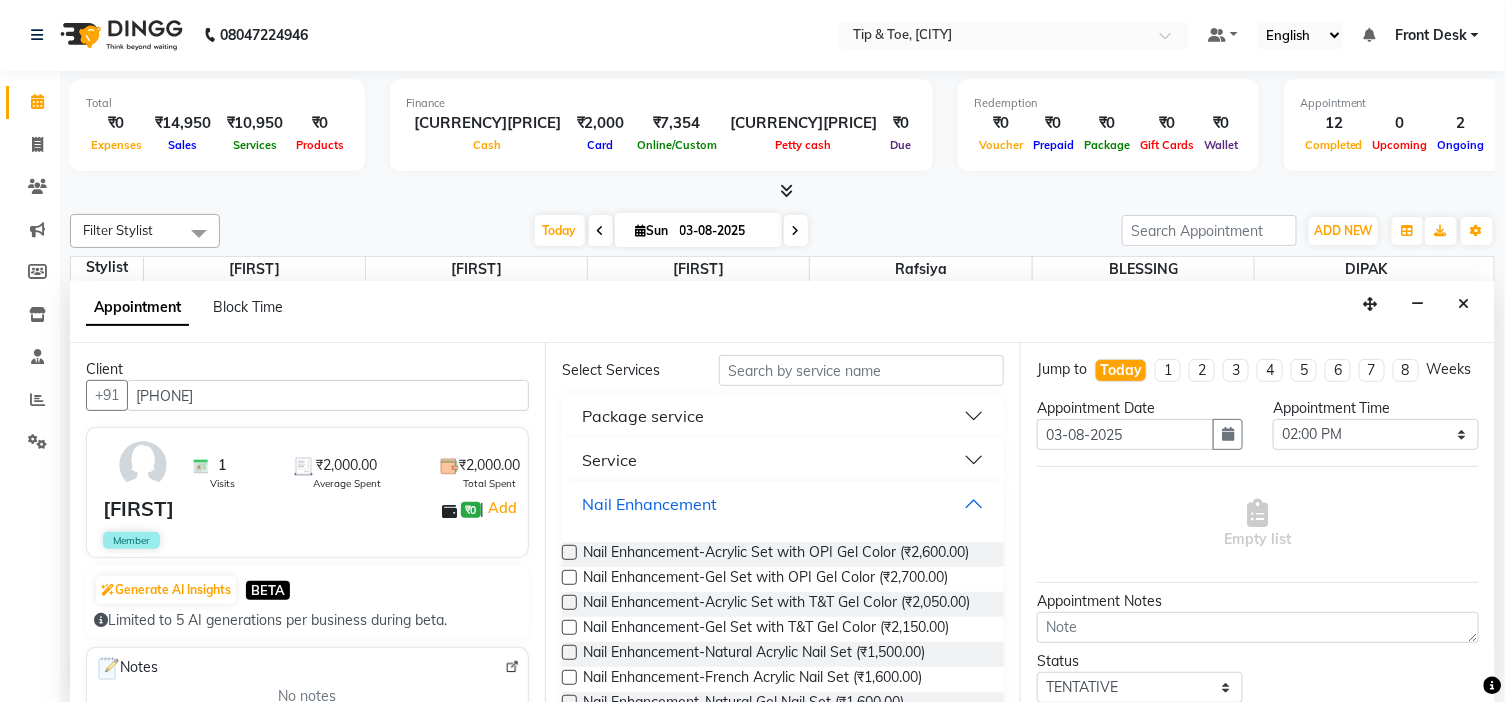 scroll, scrollTop: 111, scrollLeft: 0, axis: vertical 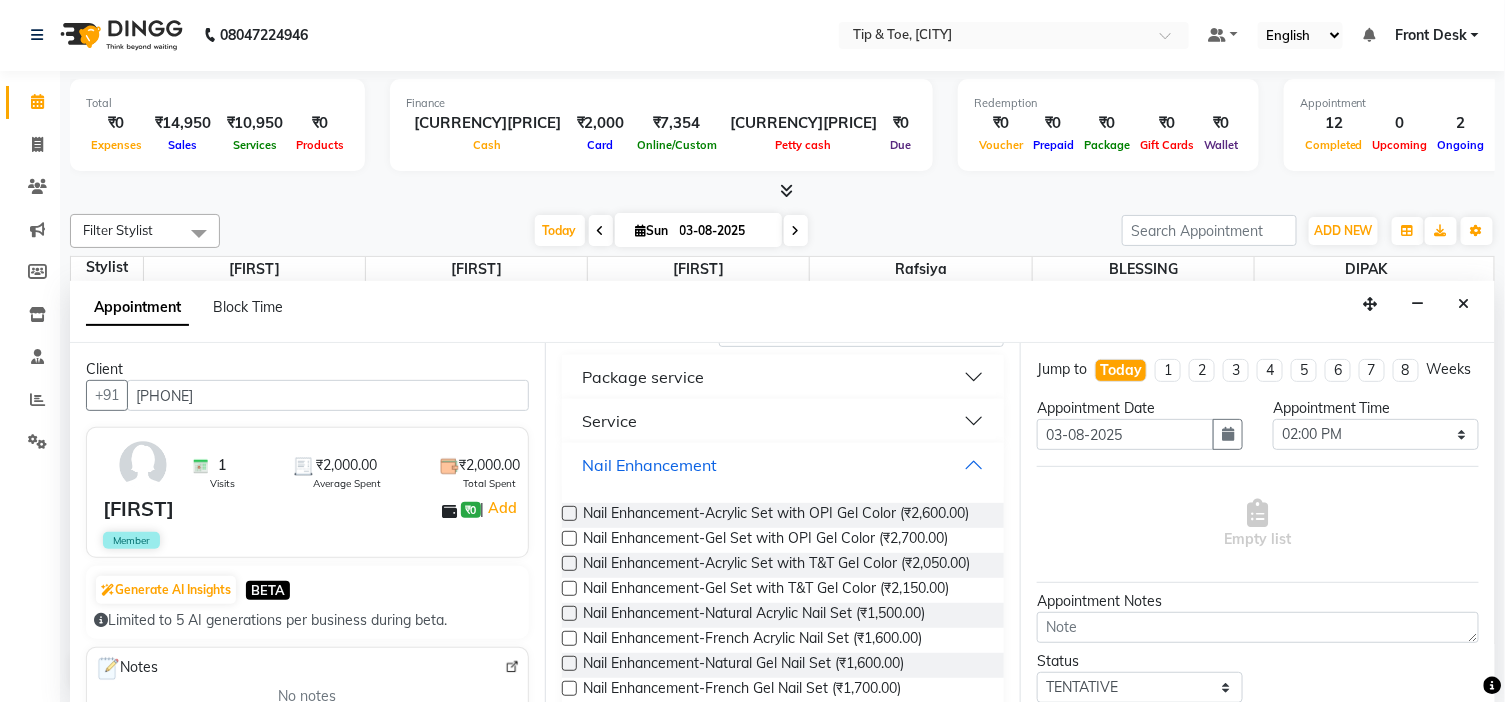 click on "Nail Enhancement" at bounding box center (783, 465) 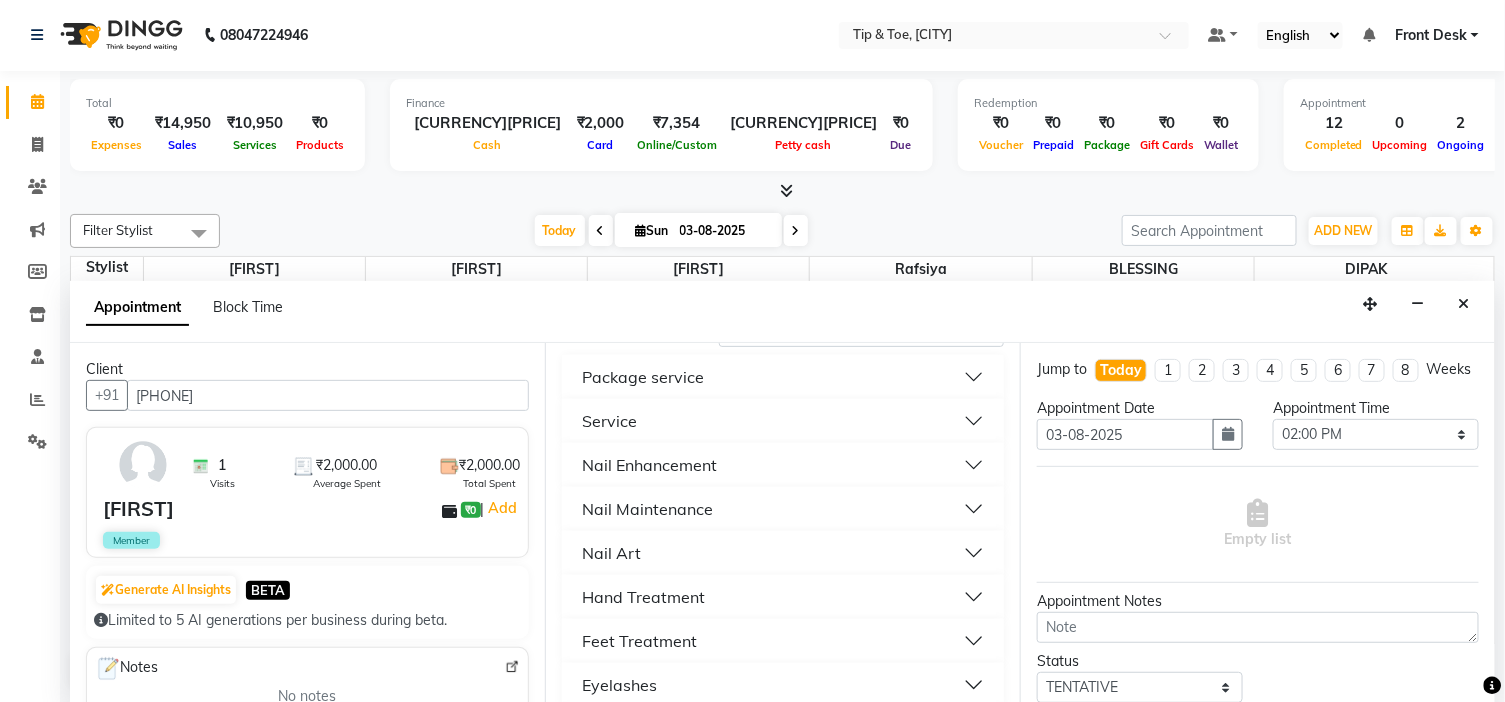 click on "Nail Maintenance" at bounding box center [783, 509] 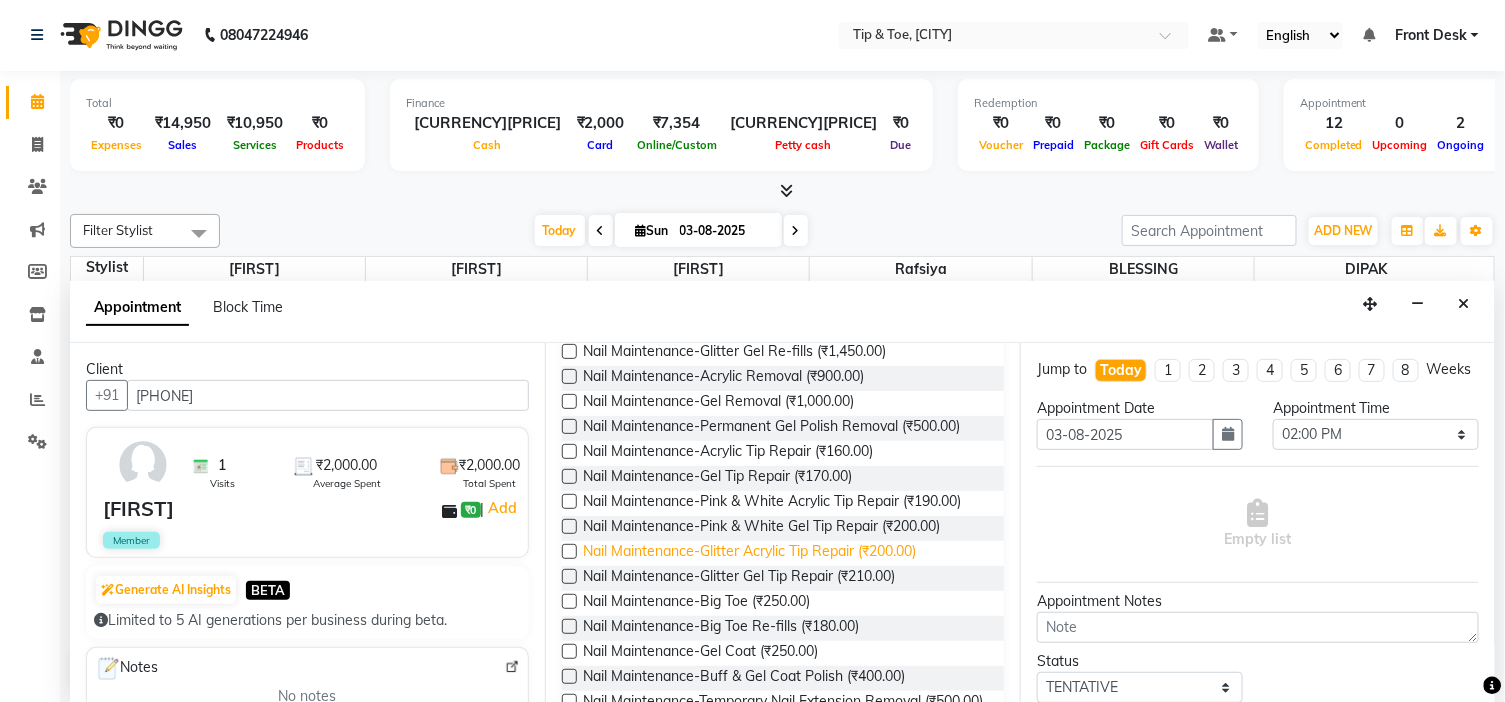 scroll, scrollTop: 444, scrollLeft: 0, axis: vertical 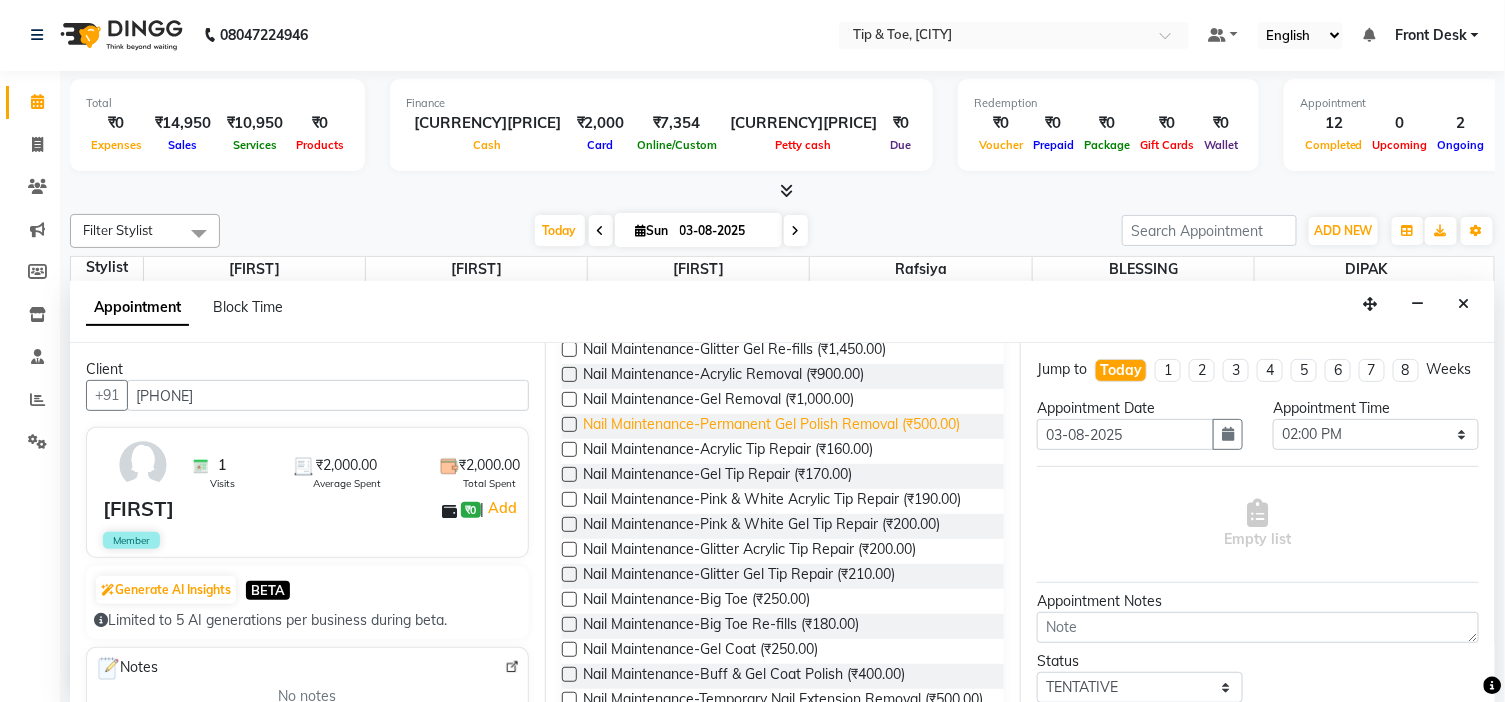 click on "Nail Maintenance-Permanent Gel Polish Removal (₹500.00)" at bounding box center [771, 426] 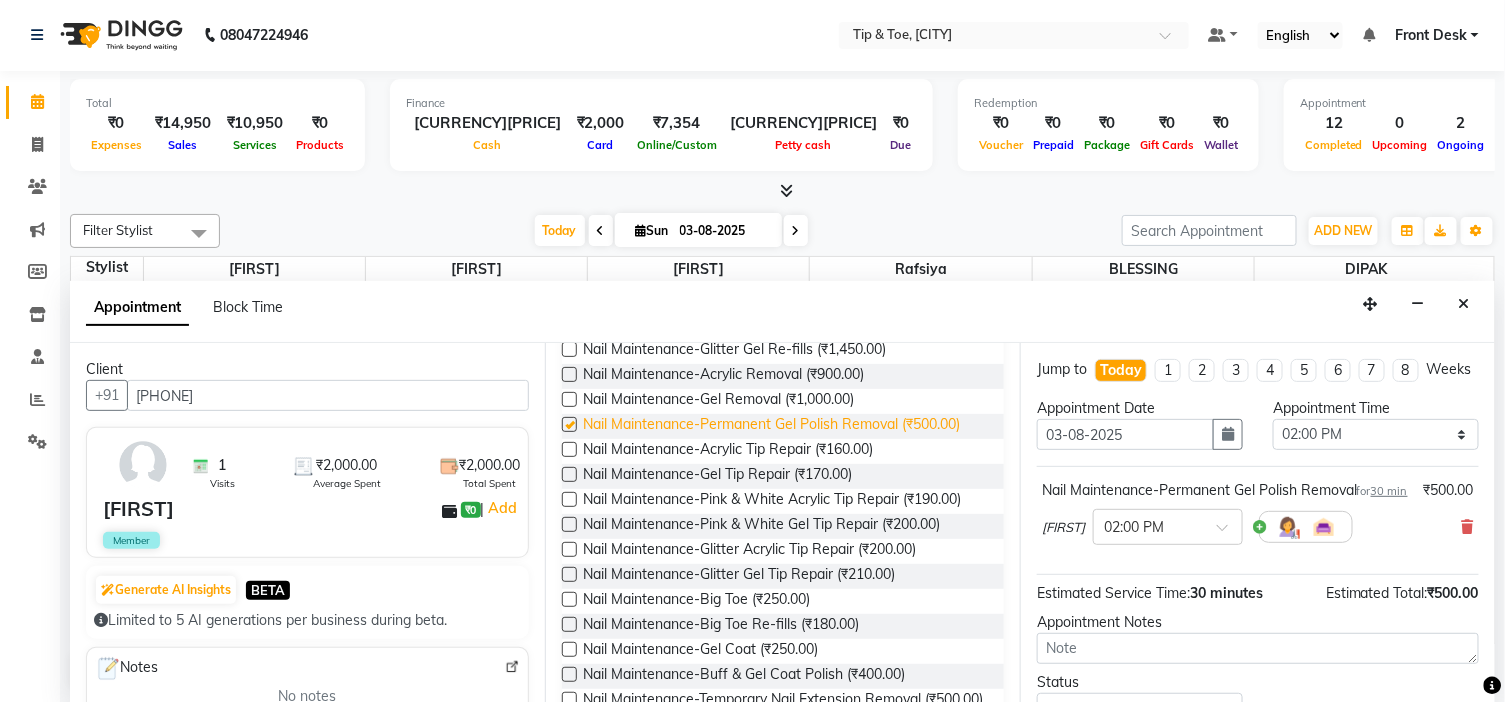 checkbox on "false" 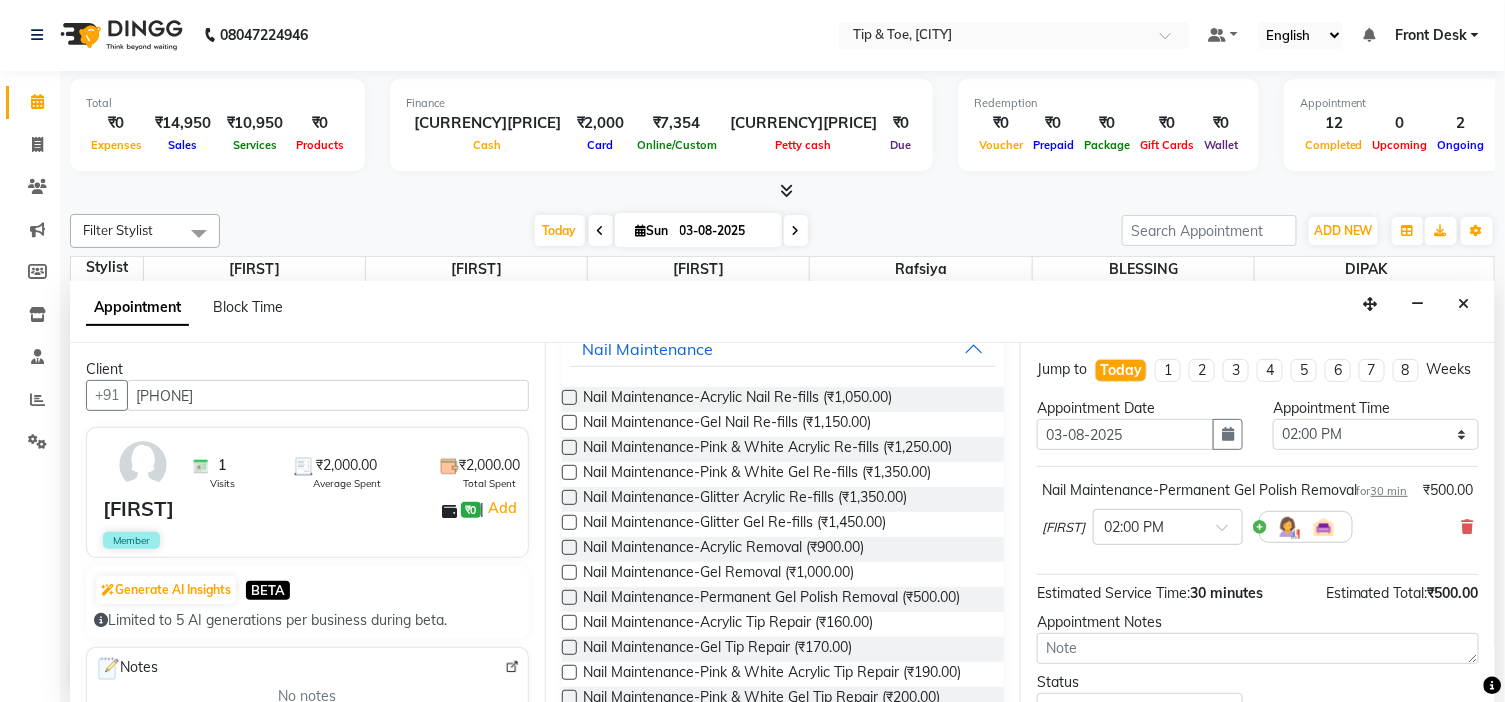 scroll, scrollTop: 222, scrollLeft: 0, axis: vertical 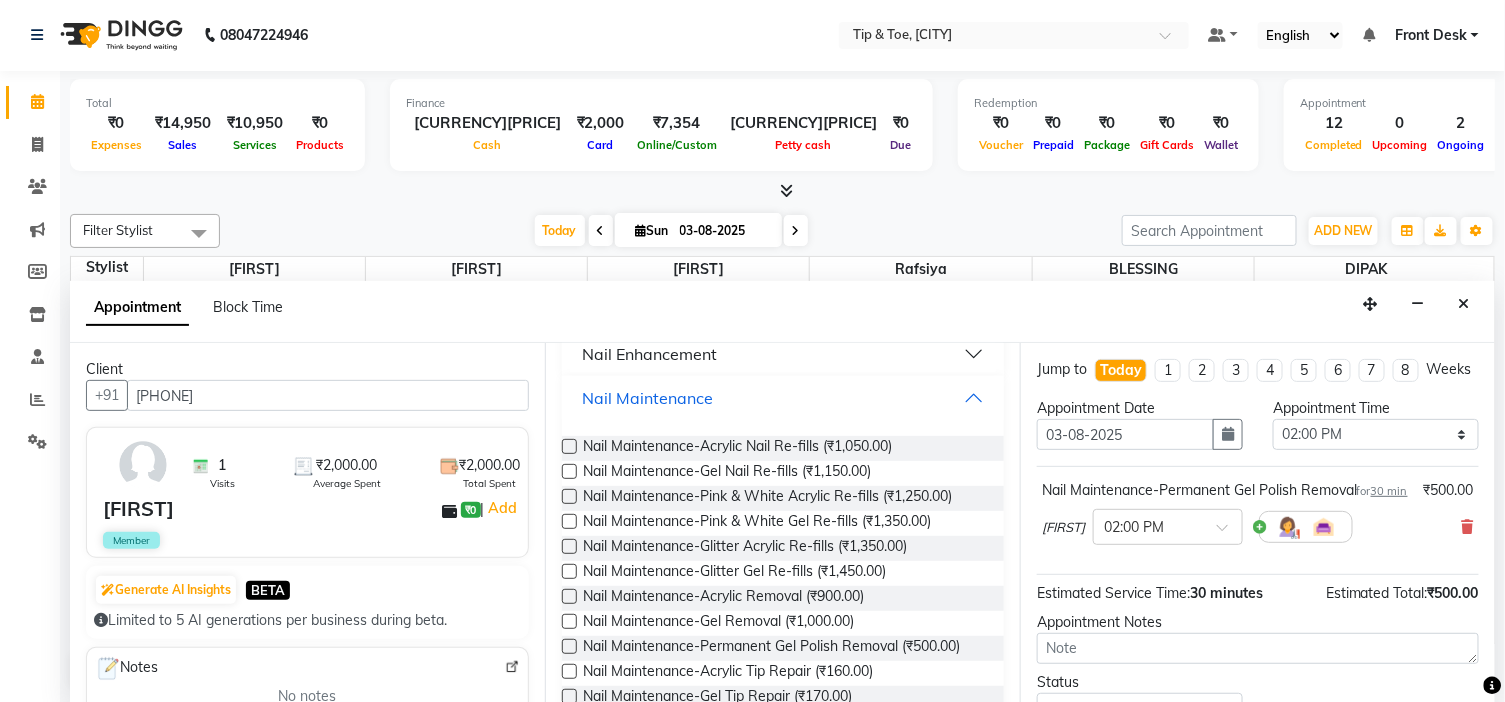 click on "Nail Maintenance" at bounding box center (783, 398) 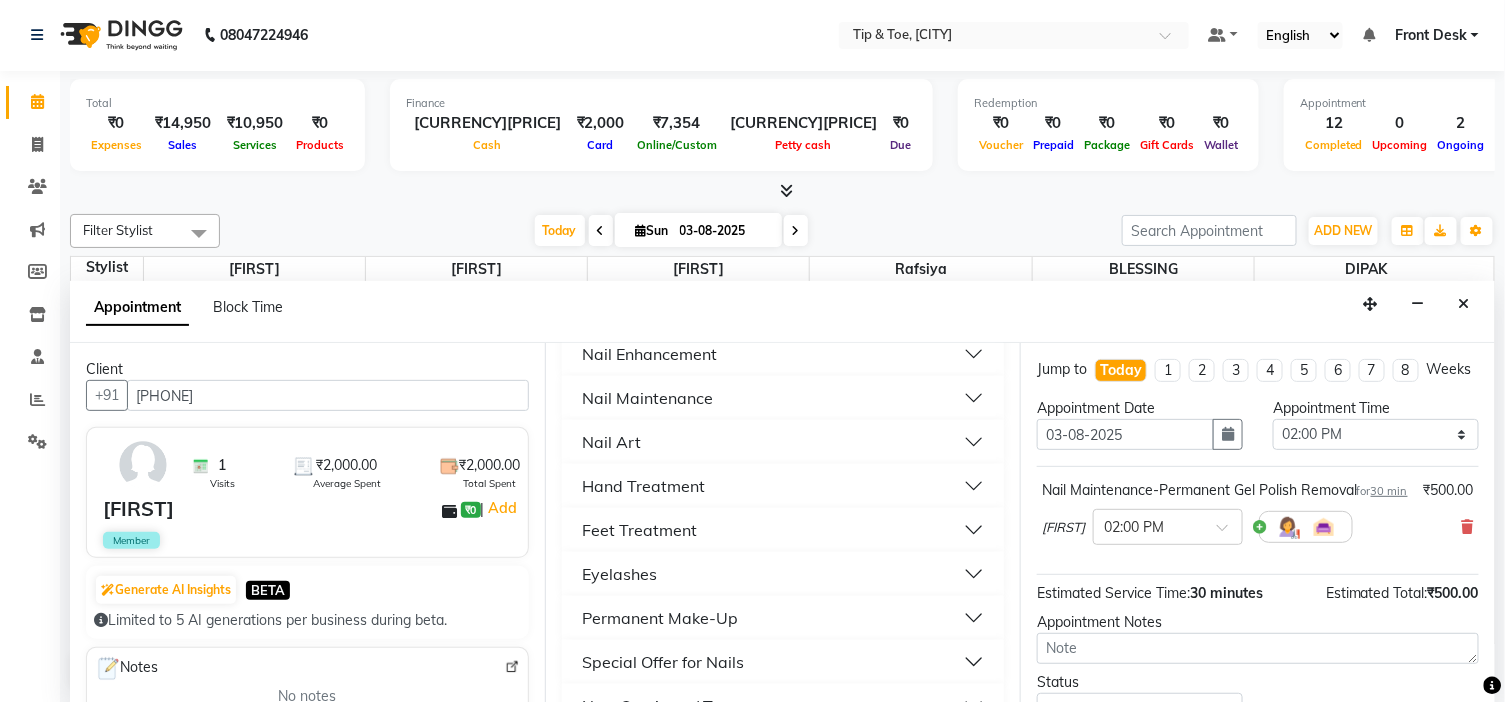 click on "Nail Enhancement" at bounding box center (783, 354) 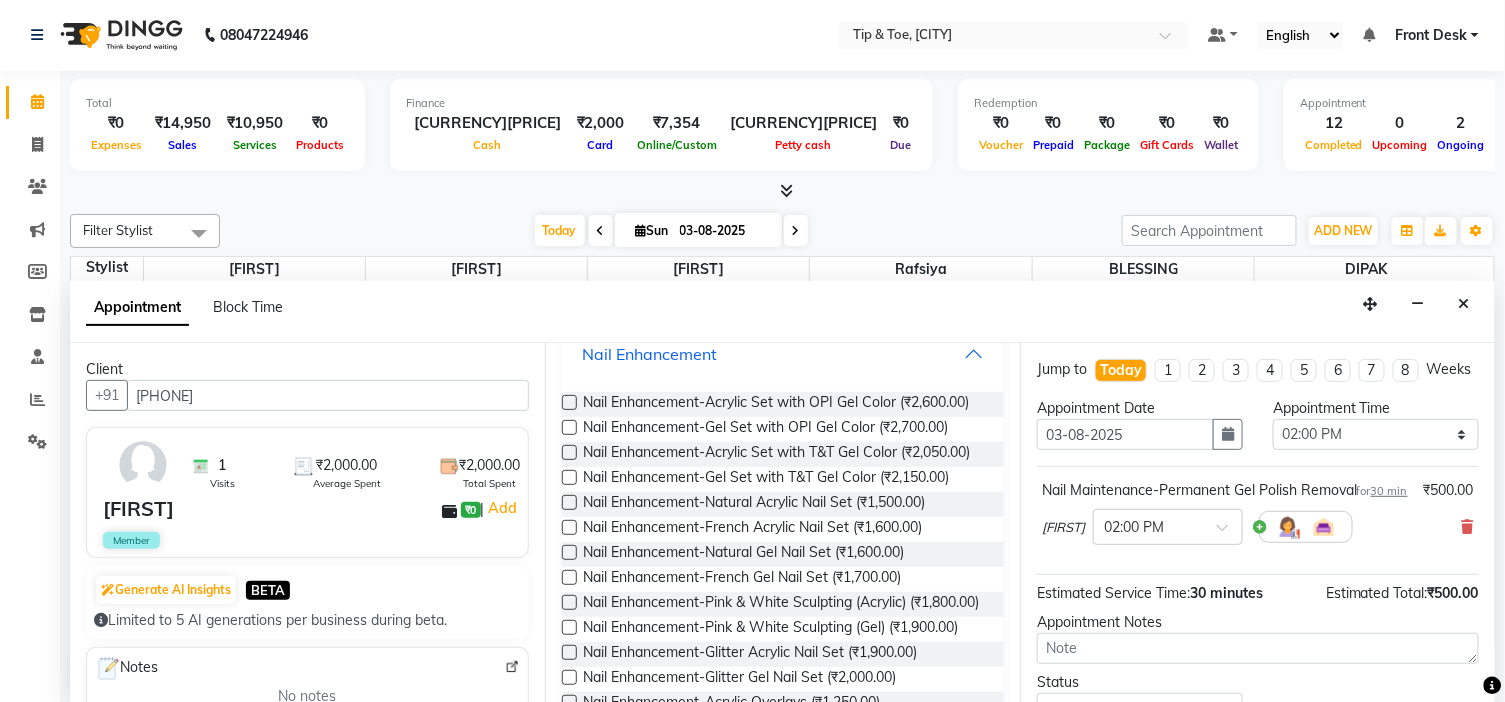 click on "Nail Enhancement" at bounding box center (783, 354) 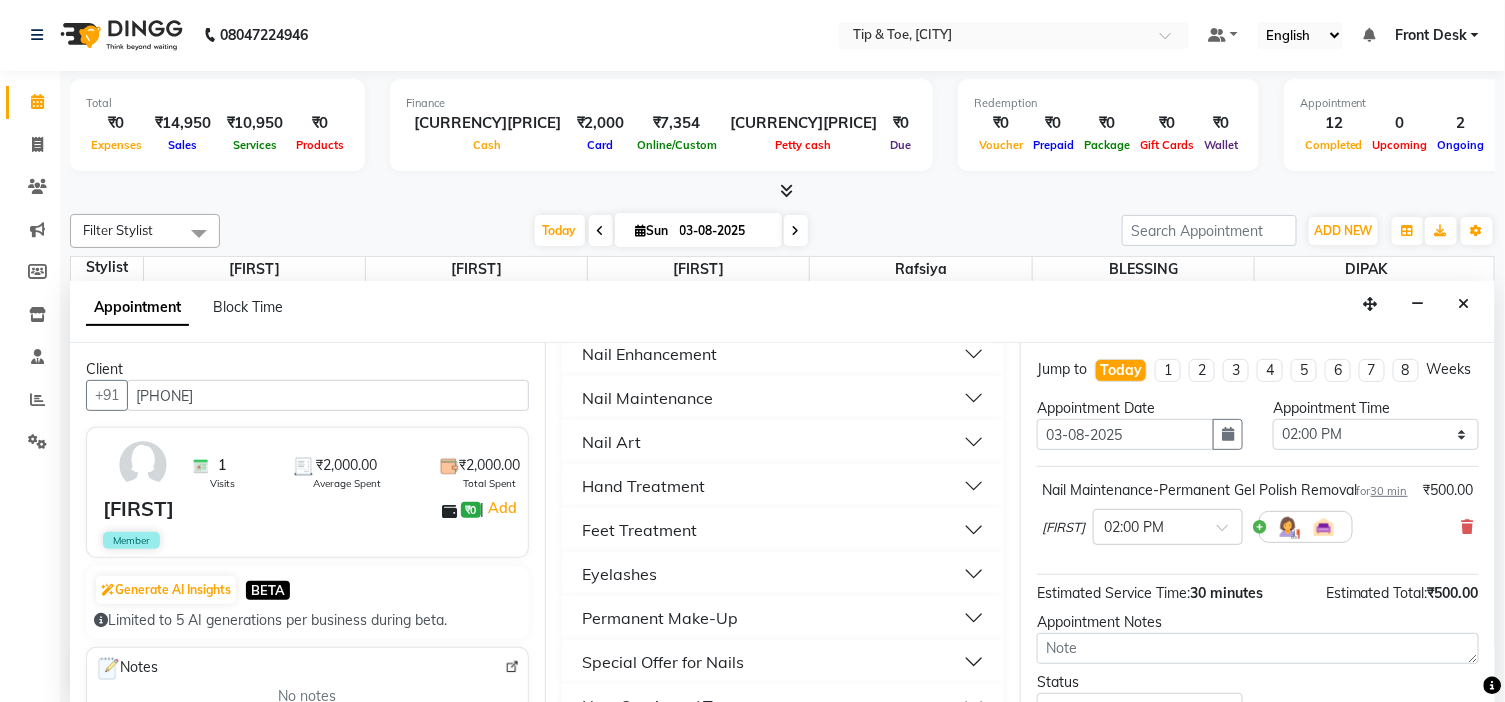click on "Nail Maintenance" at bounding box center (783, 398) 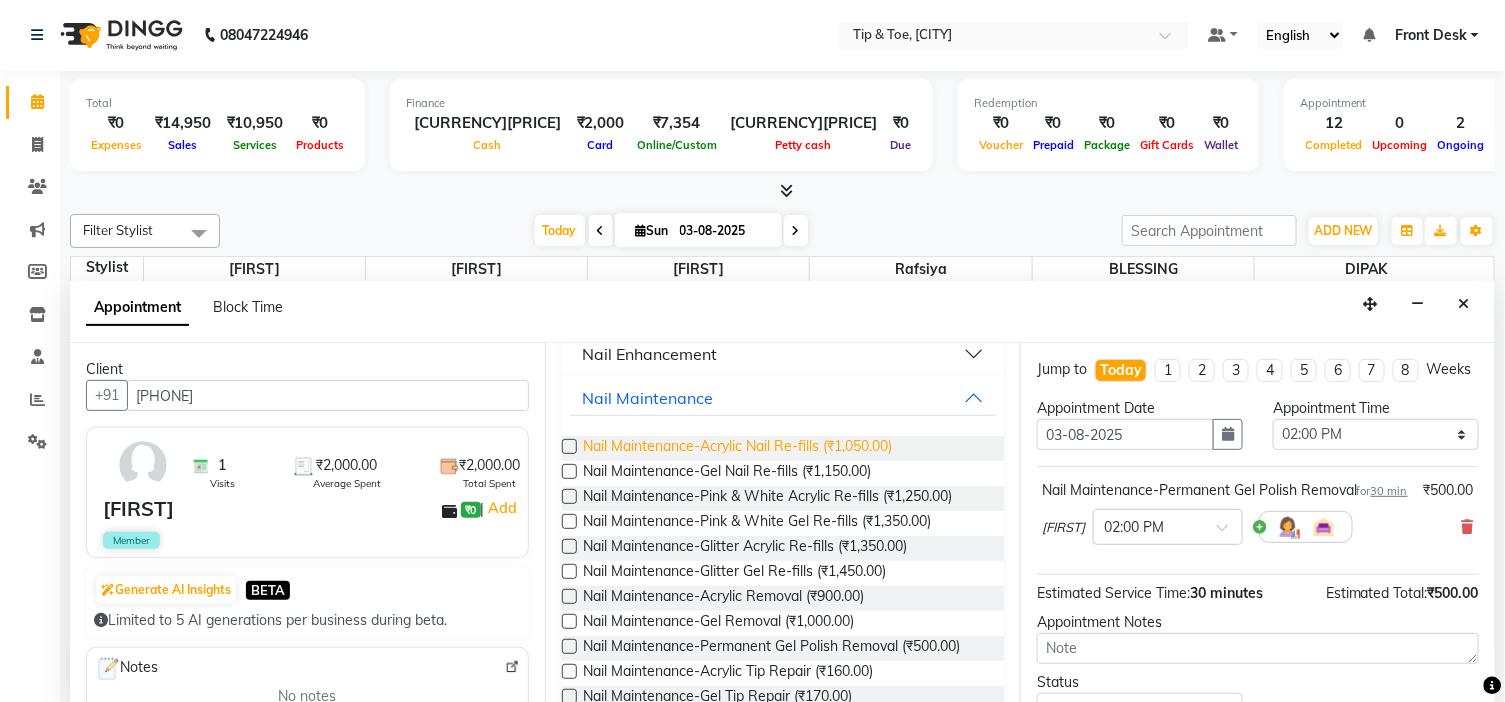 click on "Nail Maintenance-Acrylic Nail Re-fills (₹1,050.00)" at bounding box center [737, 448] 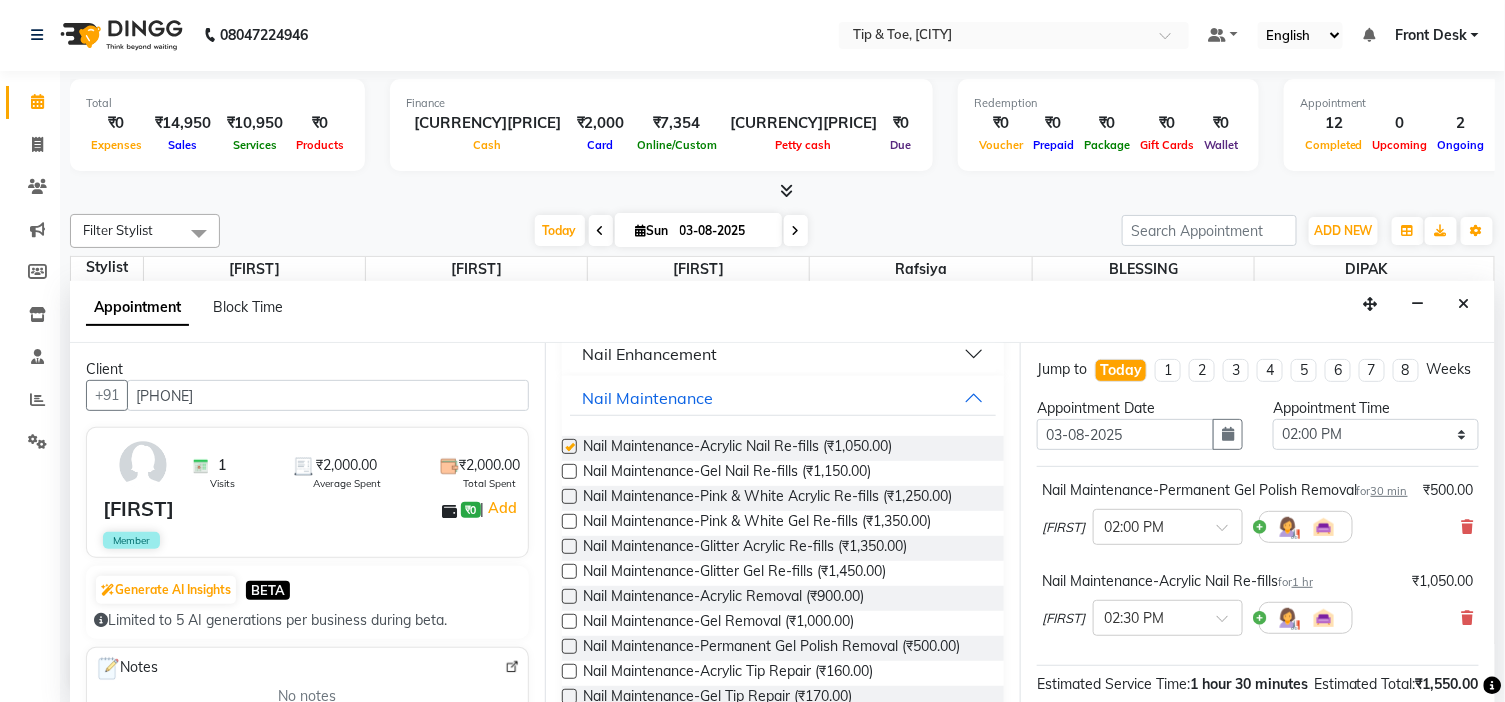 checkbox on "false" 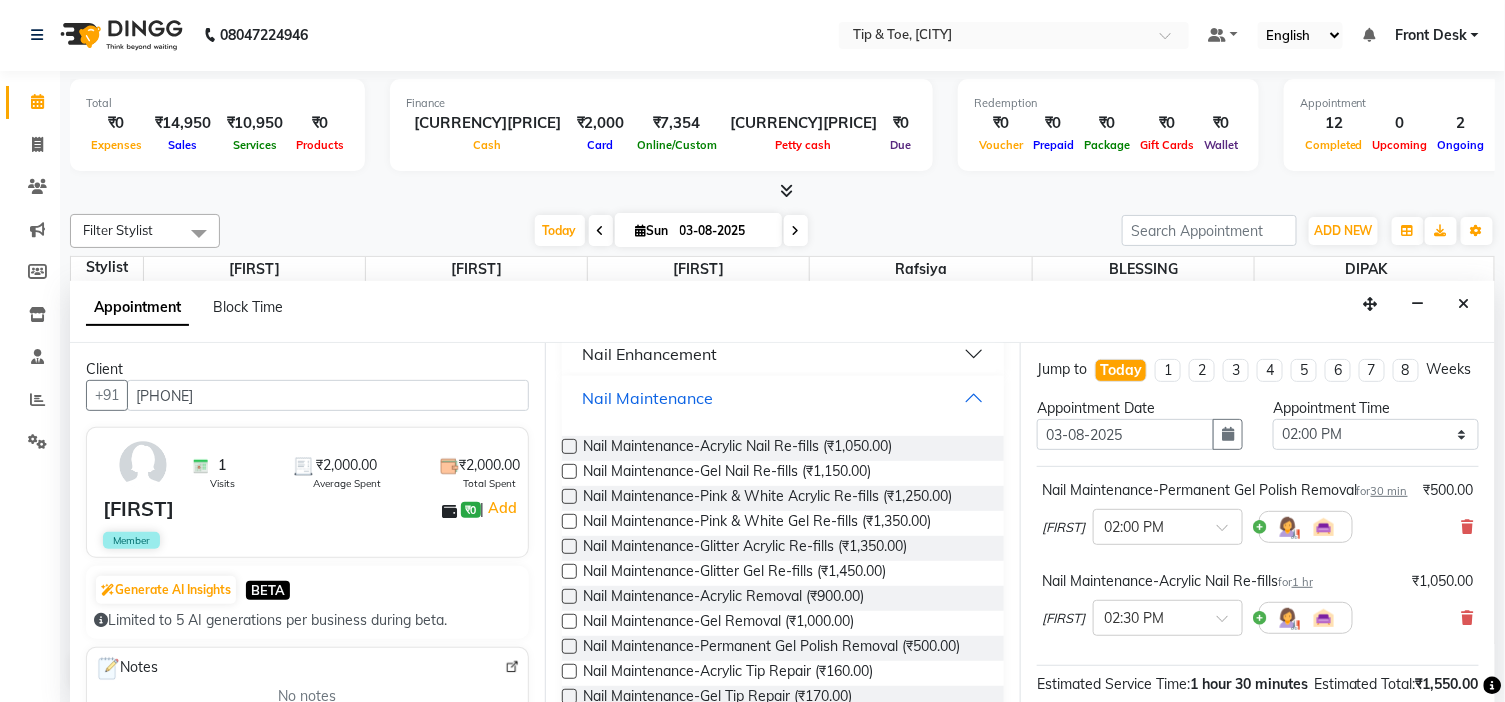 click on "Nail Maintenance" at bounding box center (647, 398) 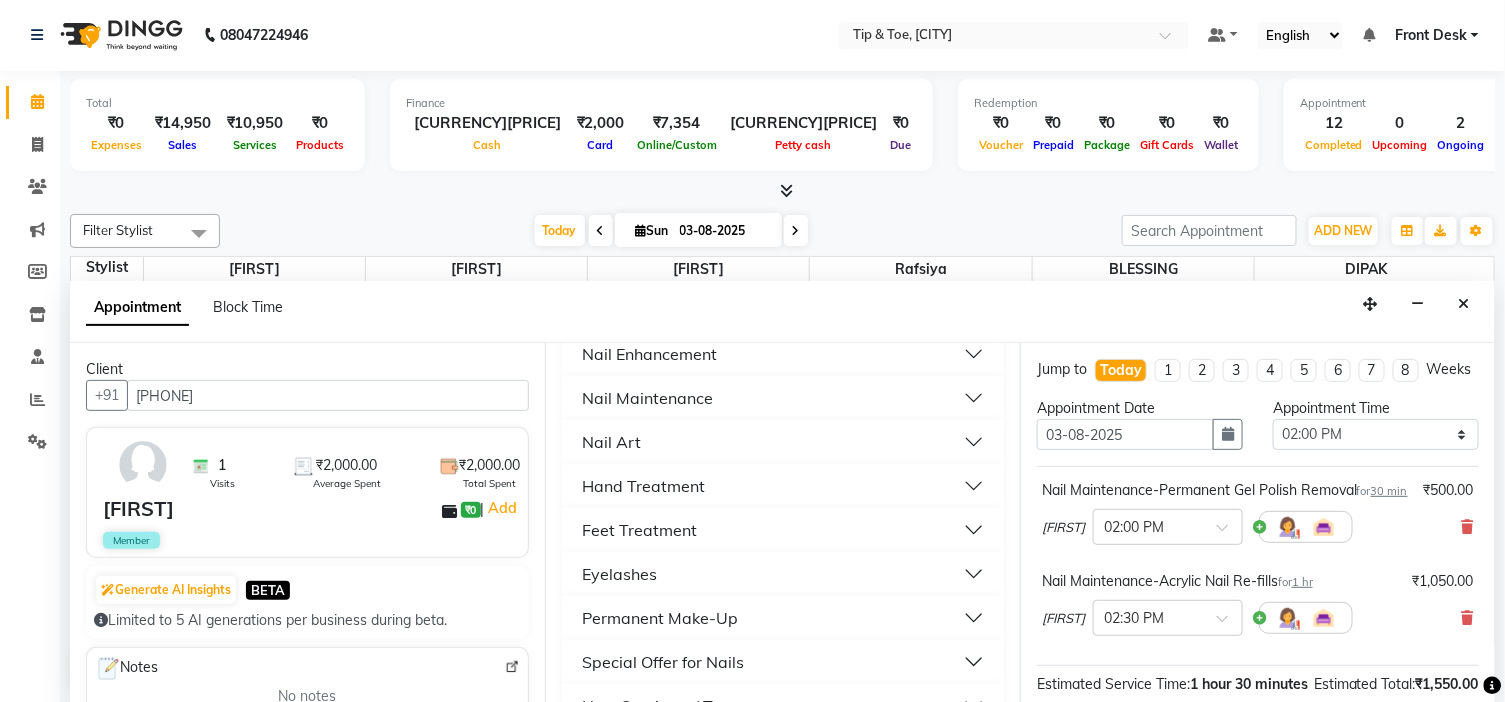 click on "Nail Enhancement" at bounding box center [783, 354] 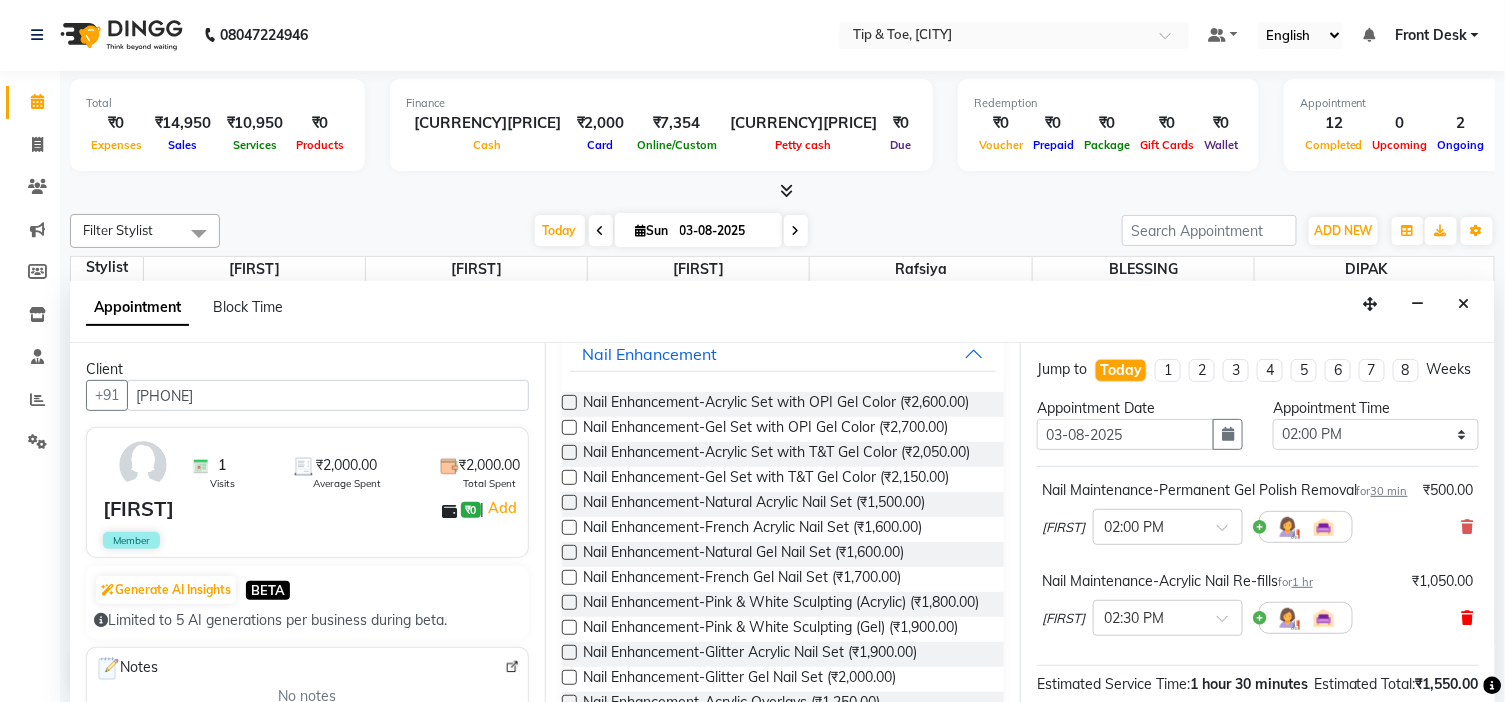 click at bounding box center (1468, 618) 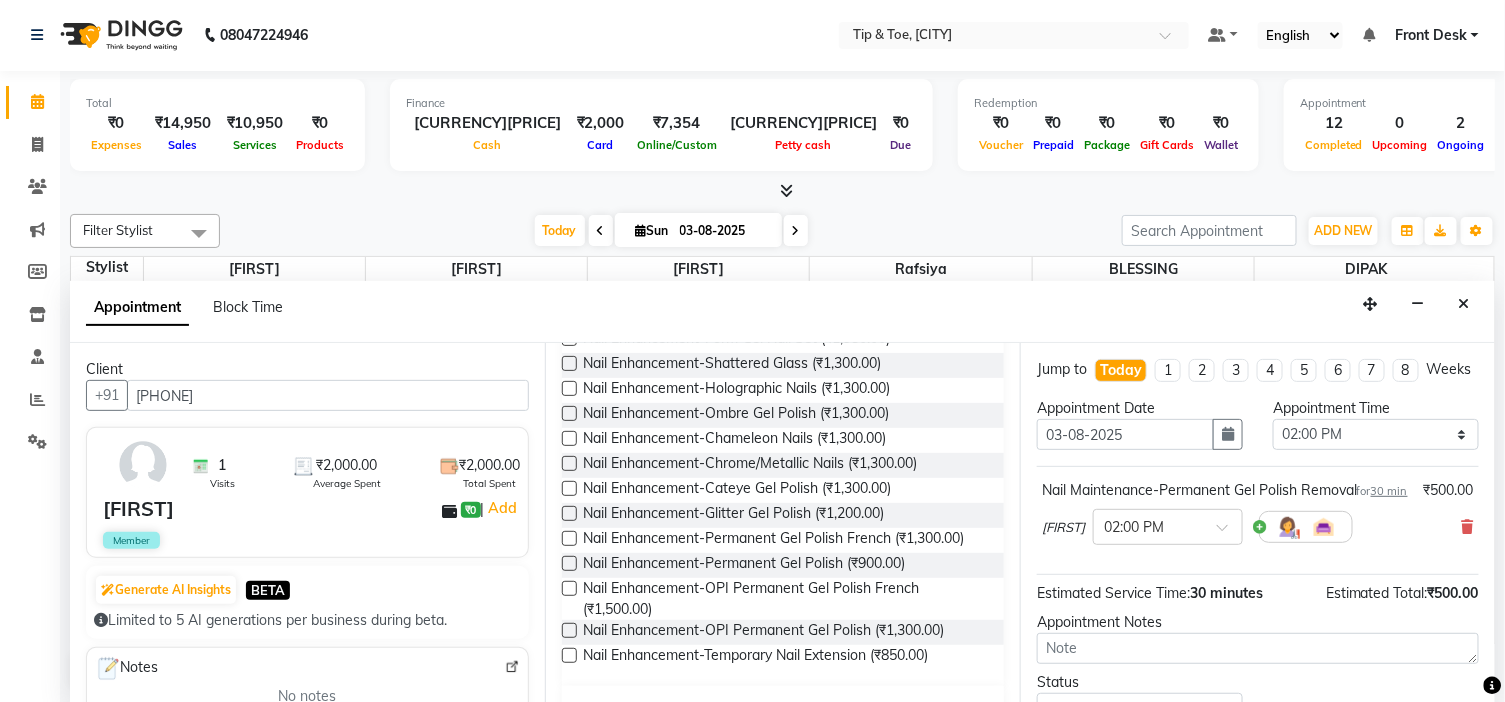scroll, scrollTop: 777, scrollLeft: 0, axis: vertical 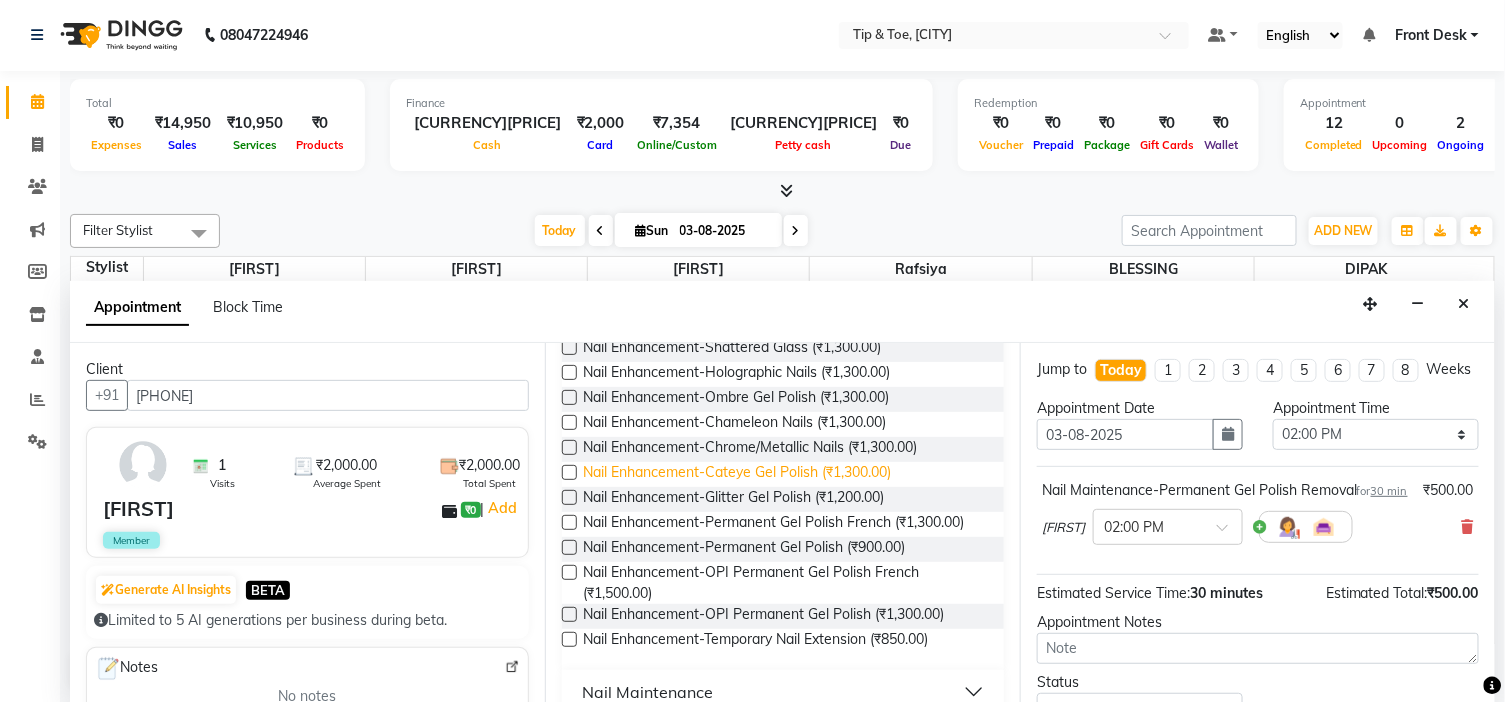click on "Nail Enhancement-Cateye Gel Polish (₹1,300.00)" at bounding box center [737, 474] 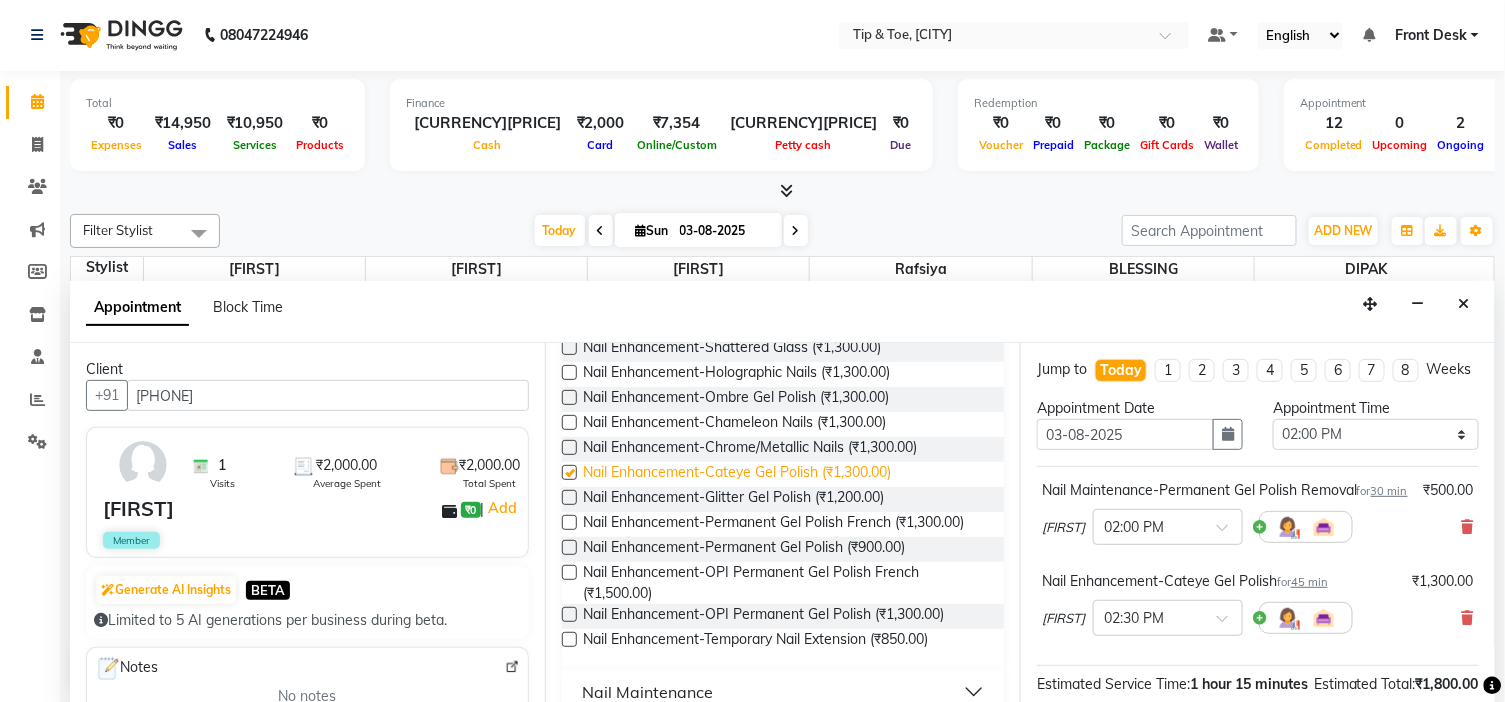 checkbox on "false" 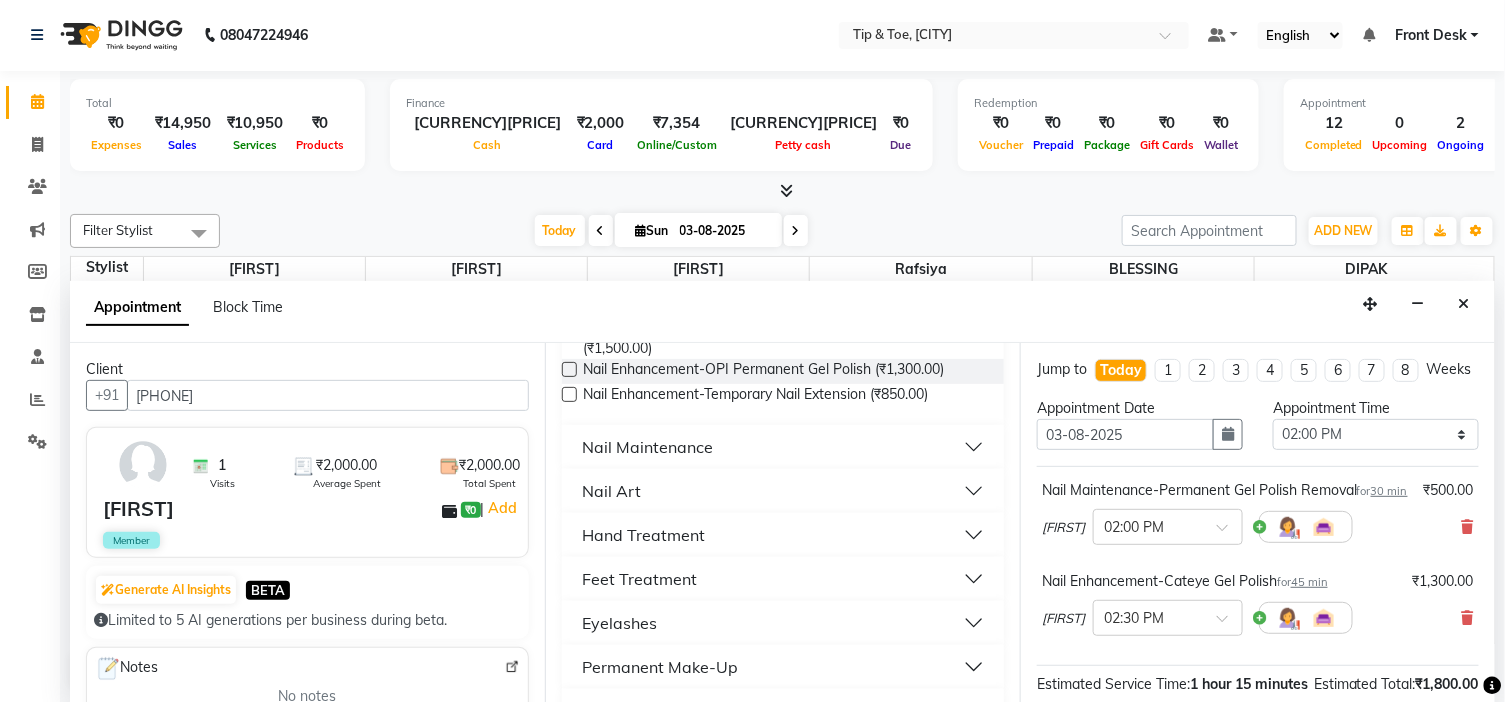scroll, scrollTop: 1111, scrollLeft: 0, axis: vertical 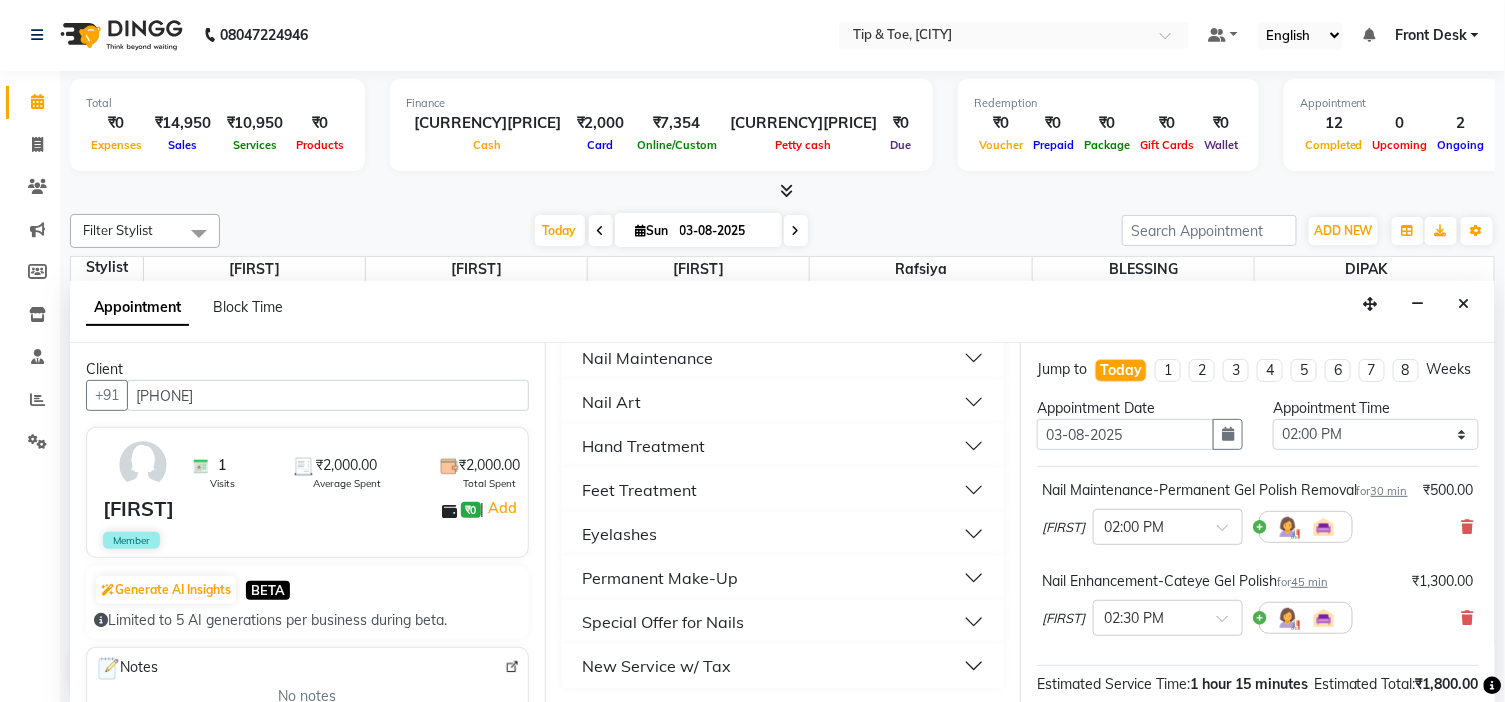 click on "Nail Art" at bounding box center (611, 402) 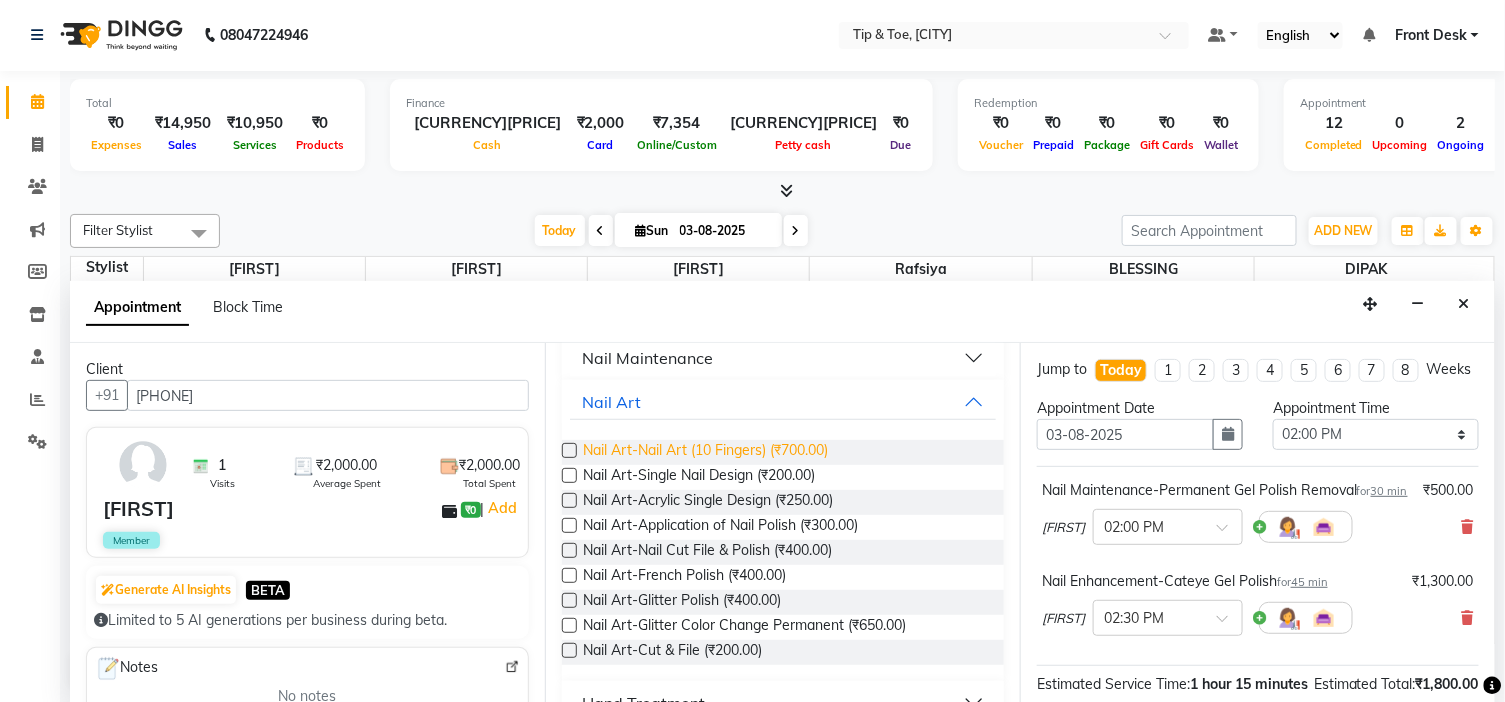 click on "Nail Art-Nail Art (10 Fingers) (₹700.00)" at bounding box center (705, 452) 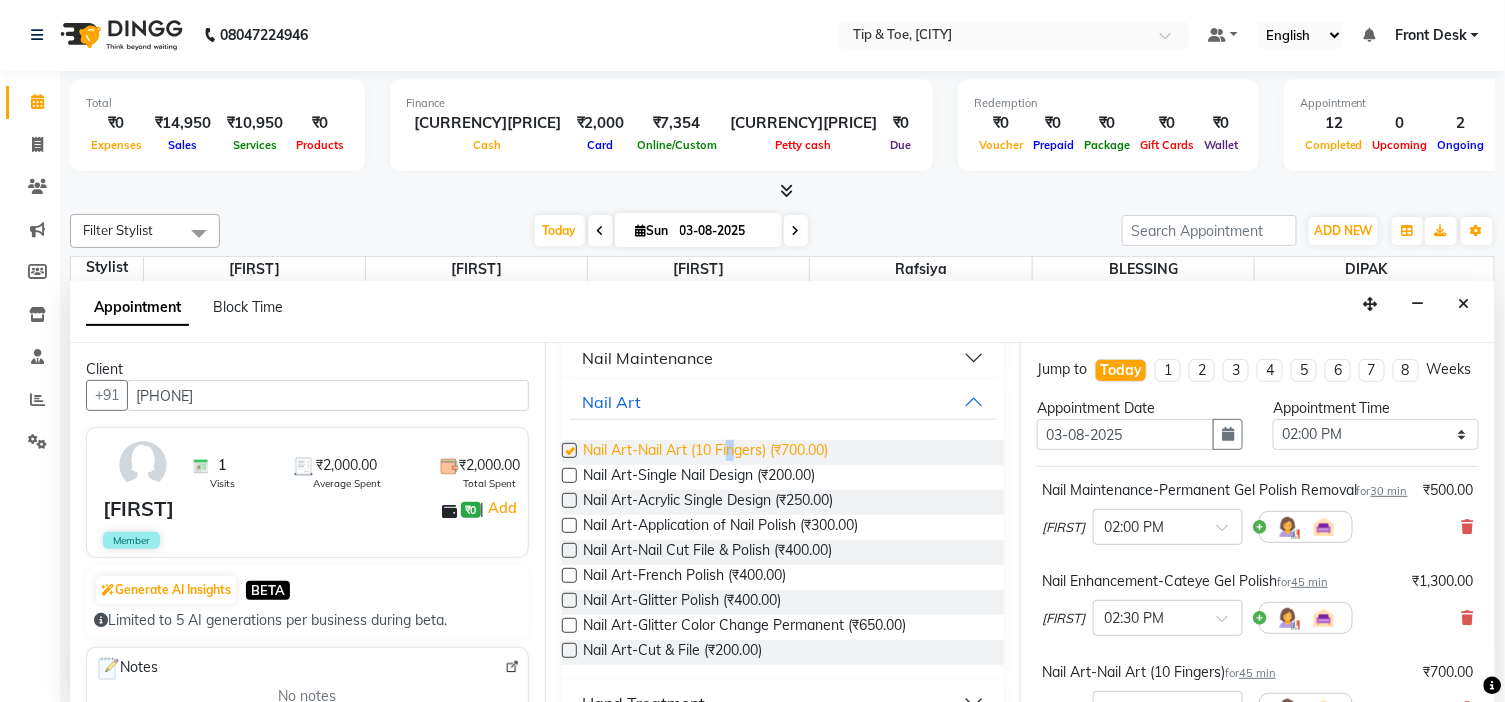checkbox on "false" 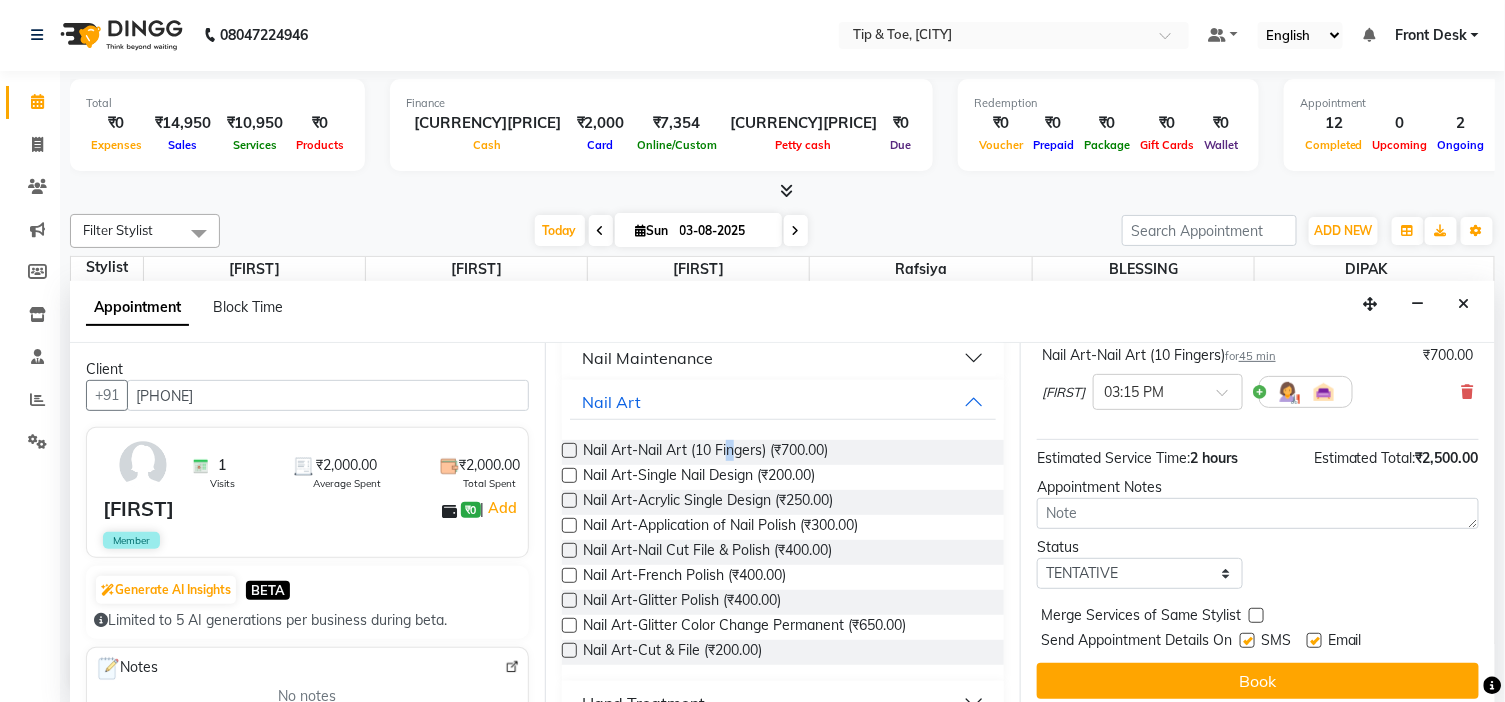scroll, scrollTop: 333, scrollLeft: 0, axis: vertical 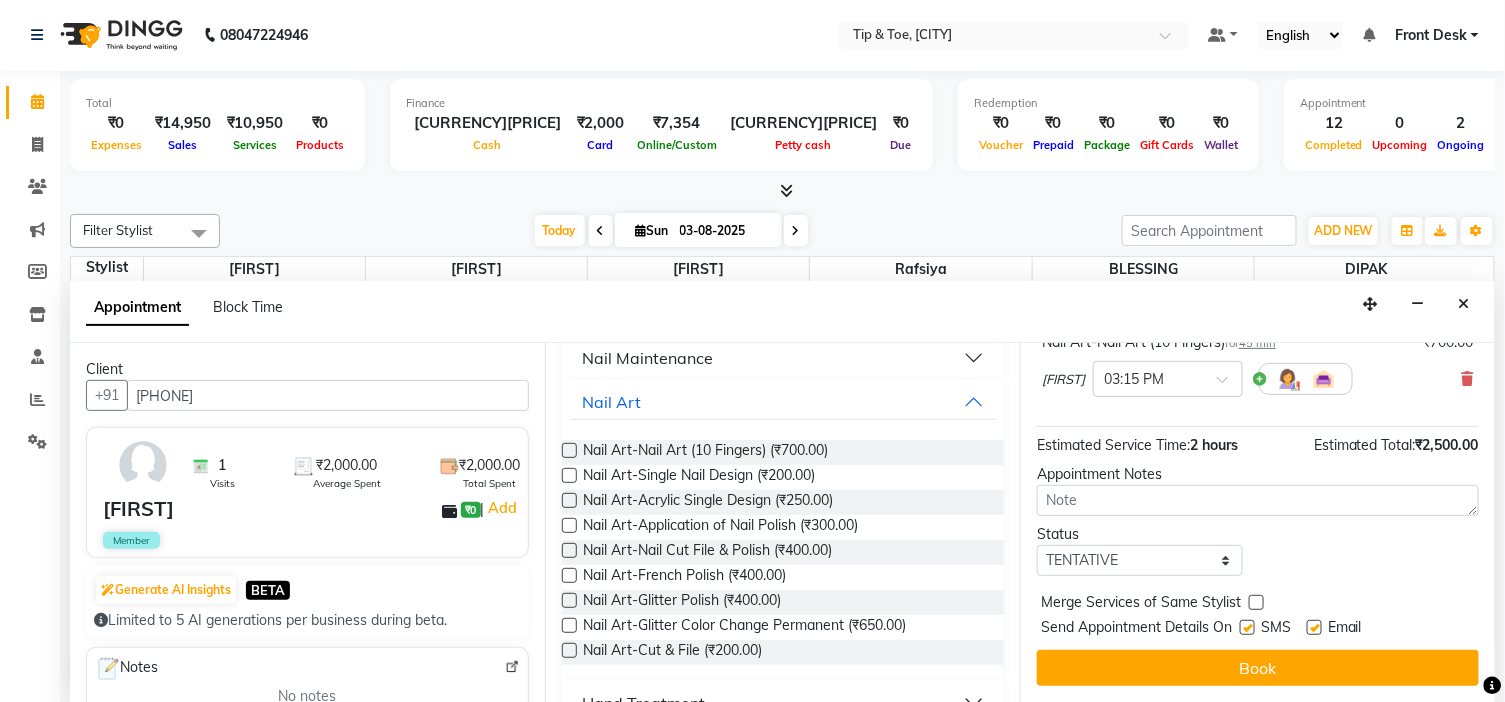 click at bounding box center [1314, 627] 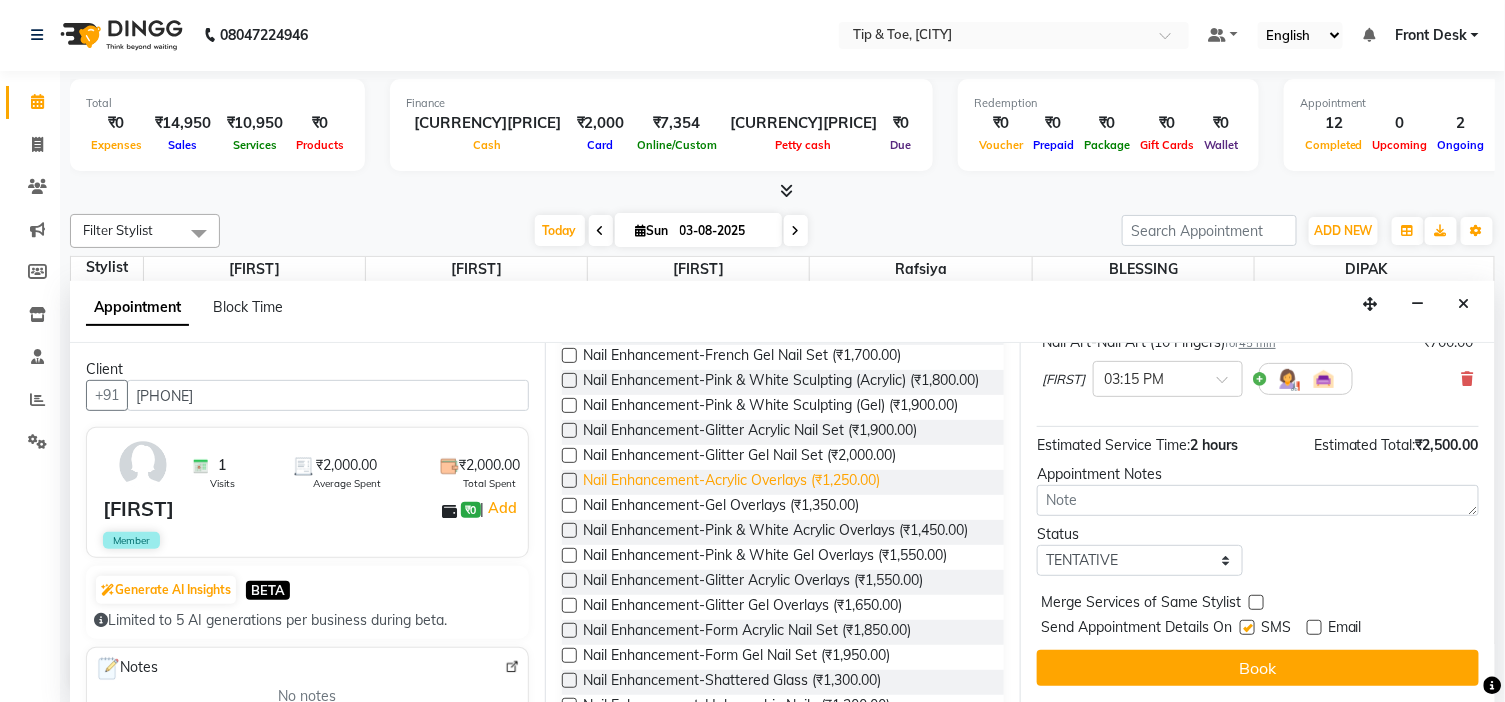 scroll, scrollTop: 0, scrollLeft: 0, axis: both 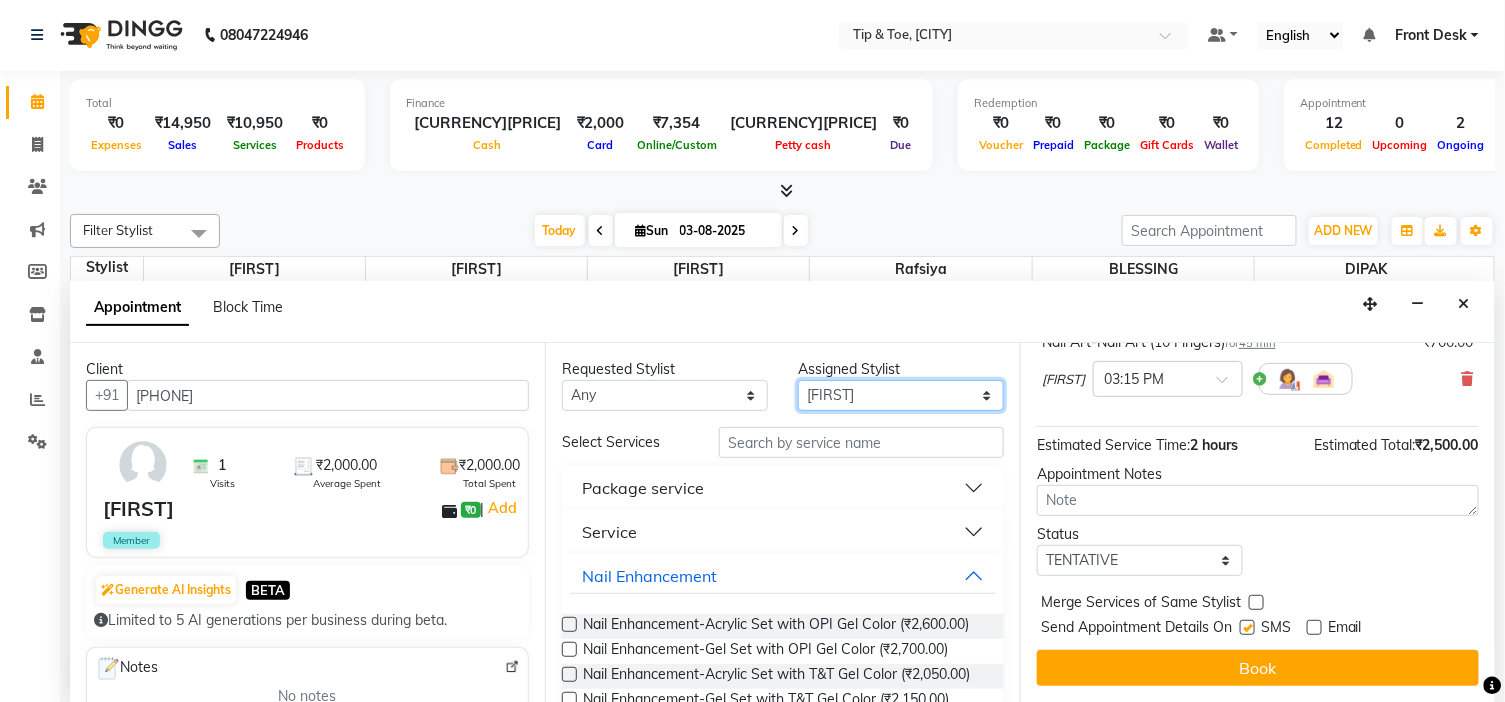 click on "Select BLESSING DIPAK Karamjeet Rafsiya Sunita" at bounding box center [901, 395] 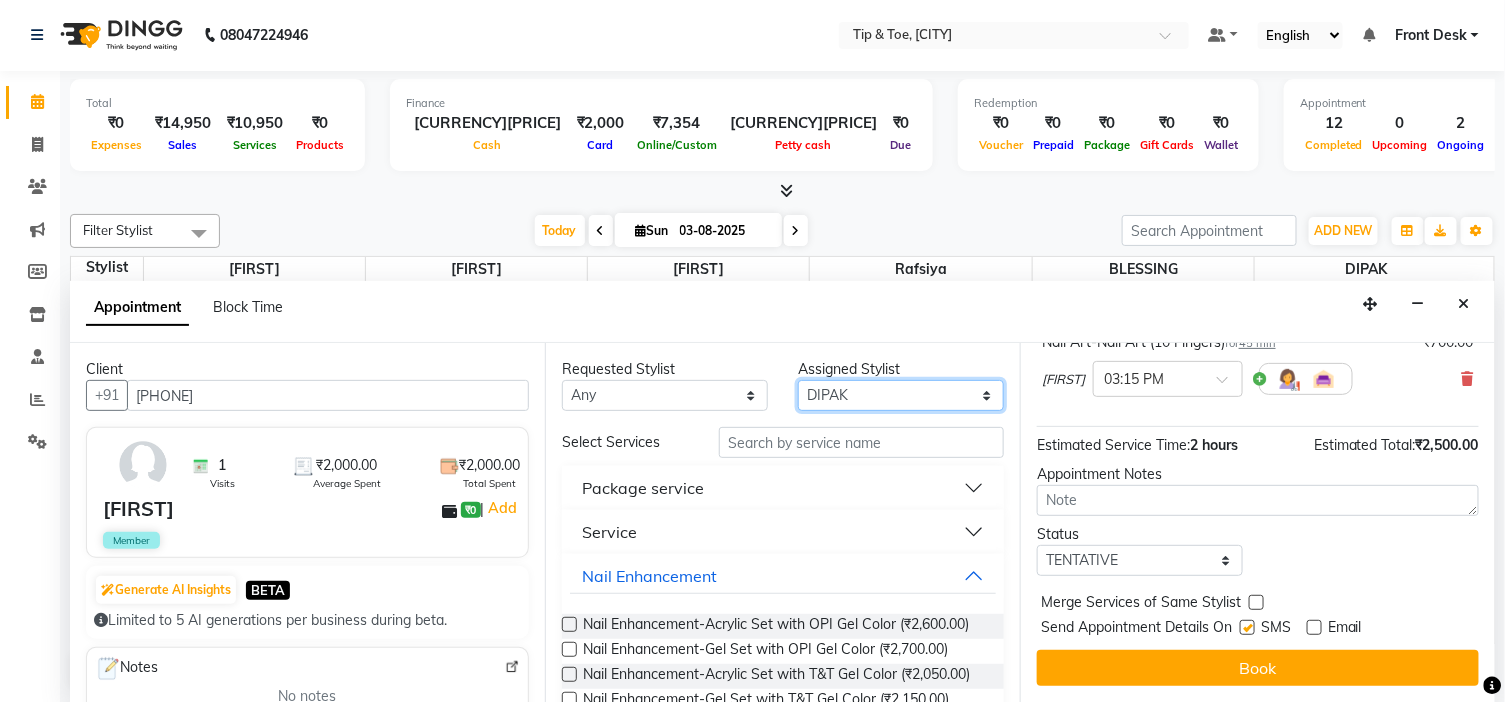 click on "Select BLESSING DIPAK Karamjeet Rafsiya Sunita" at bounding box center [901, 395] 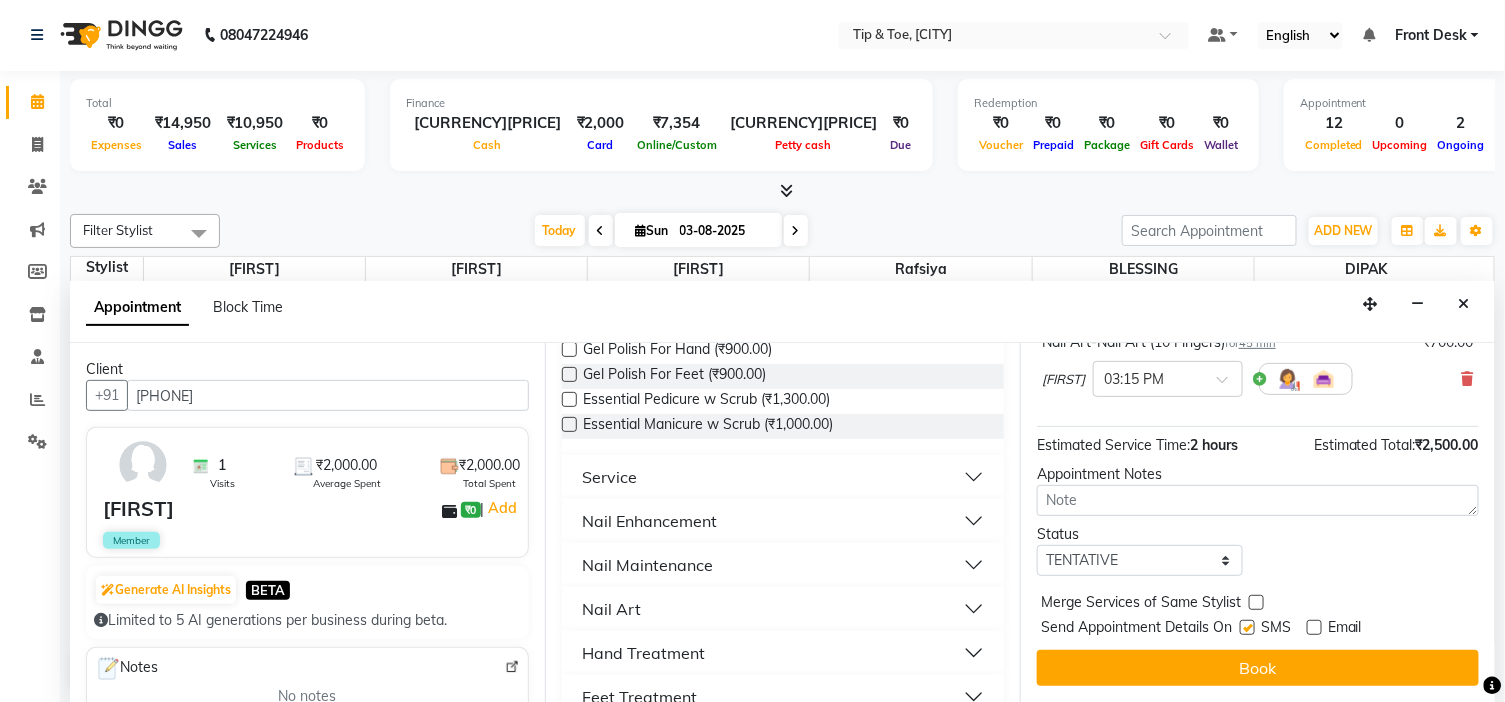 scroll, scrollTop: 333, scrollLeft: 0, axis: vertical 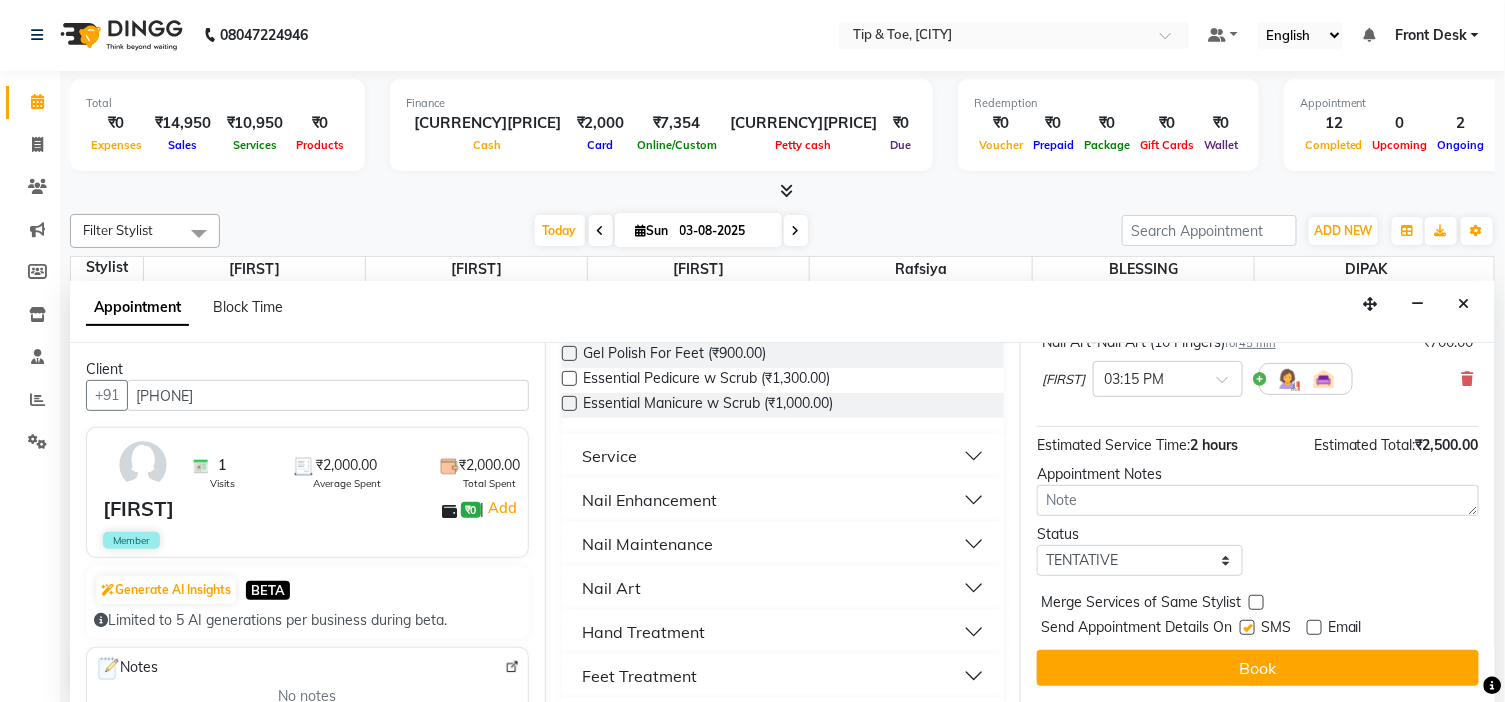 click on "Nail Enhancement" at bounding box center [783, 500] 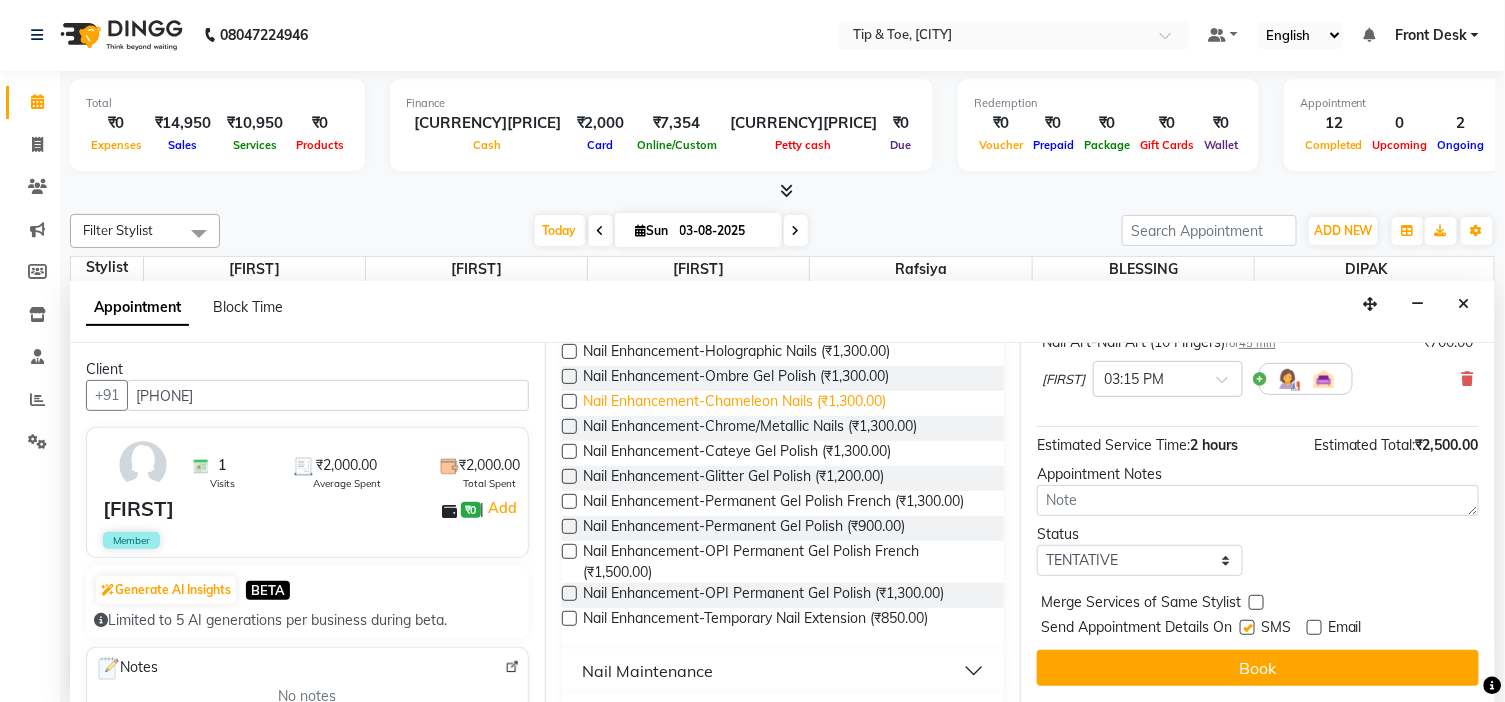 scroll, scrollTop: 1000, scrollLeft: 0, axis: vertical 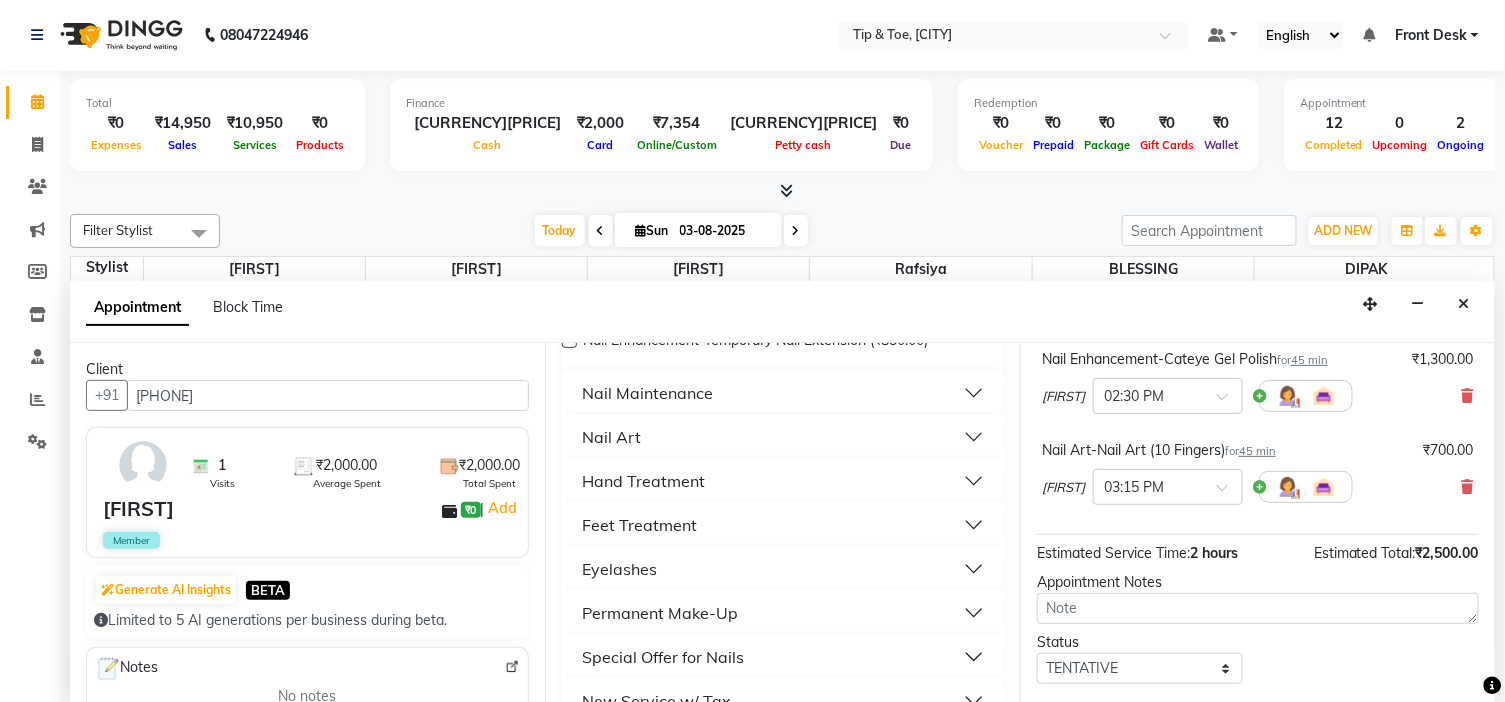 click on "Feet Treatment" at bounding box center [783, 525] 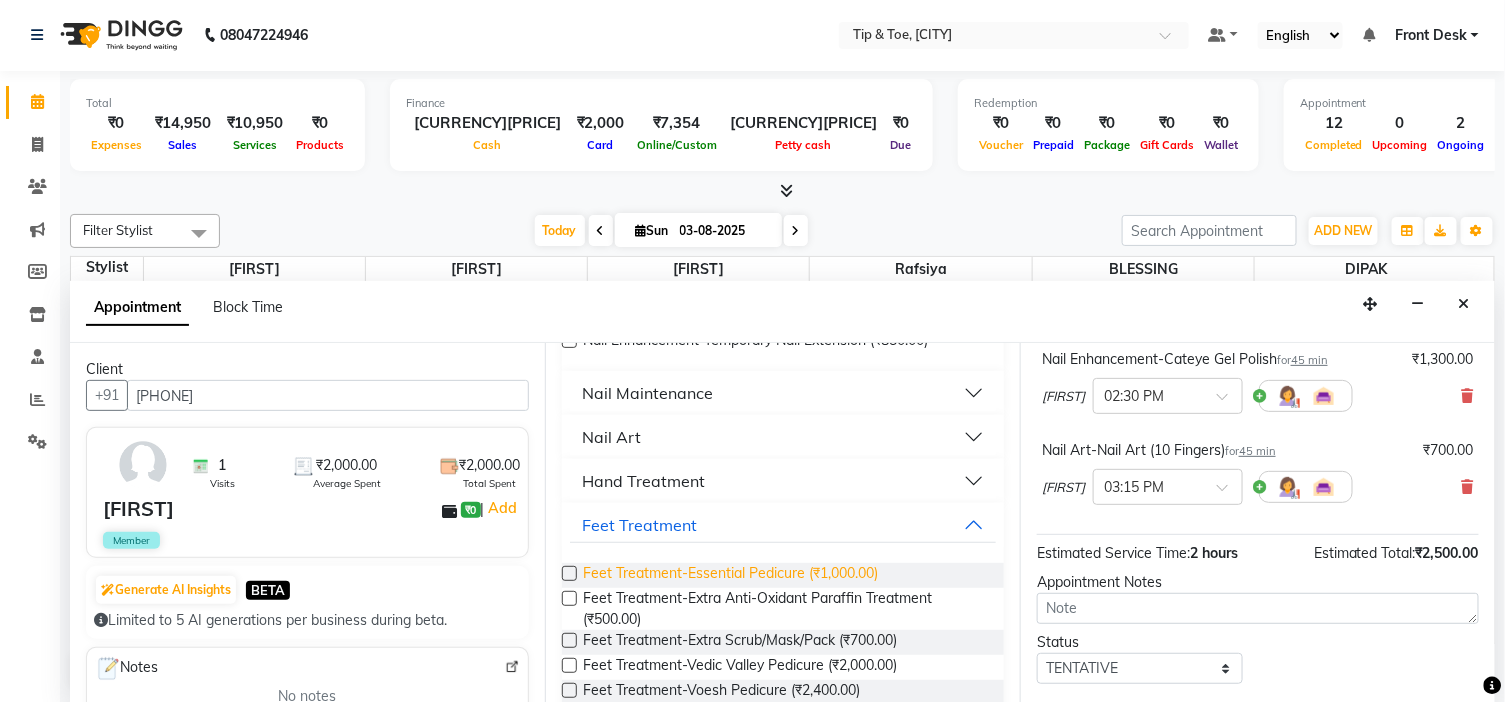click on "Feet Treatment-Essential Pedicure (₹1,000.00)" at bounding box center [730, 575] 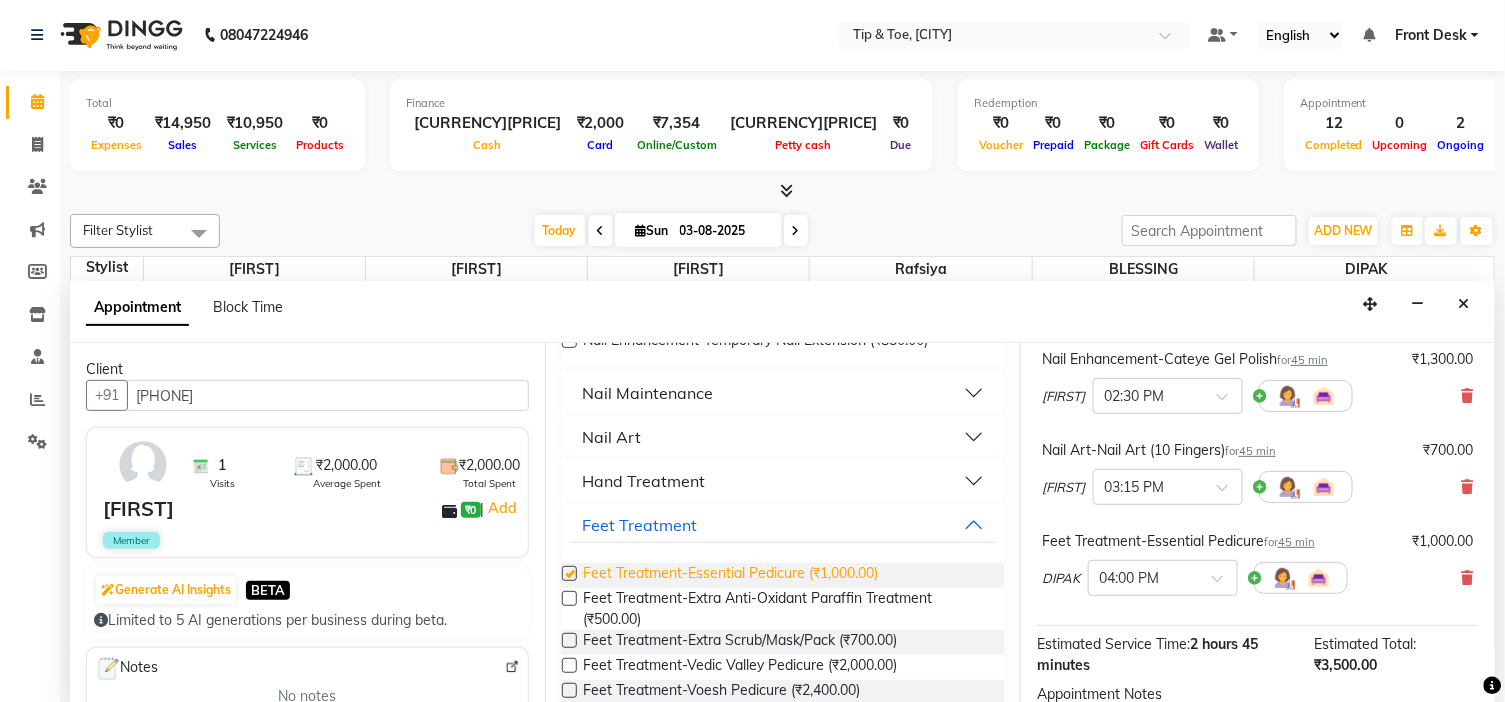 checkbox on "false" 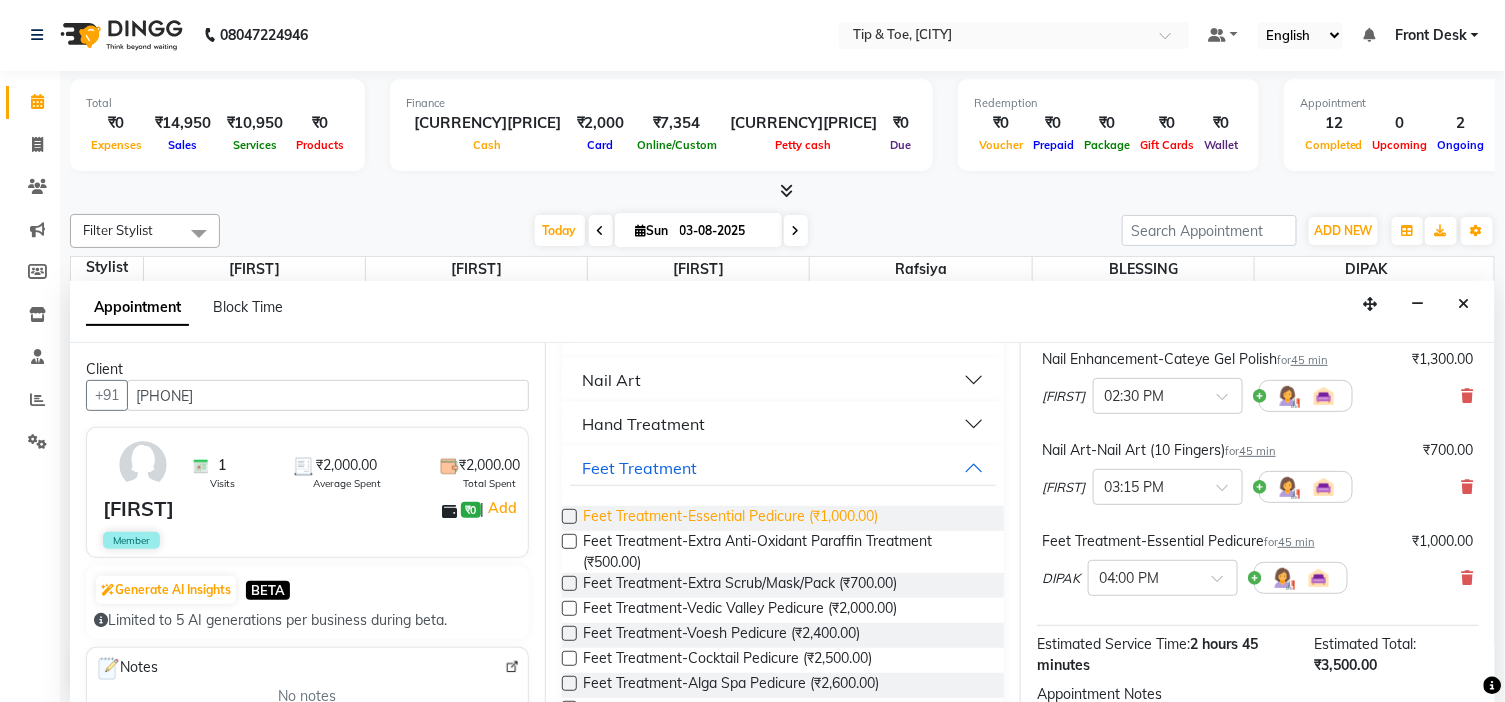 scroll, scrollTop: 1444, scrollLeft: 0, axis: vertical 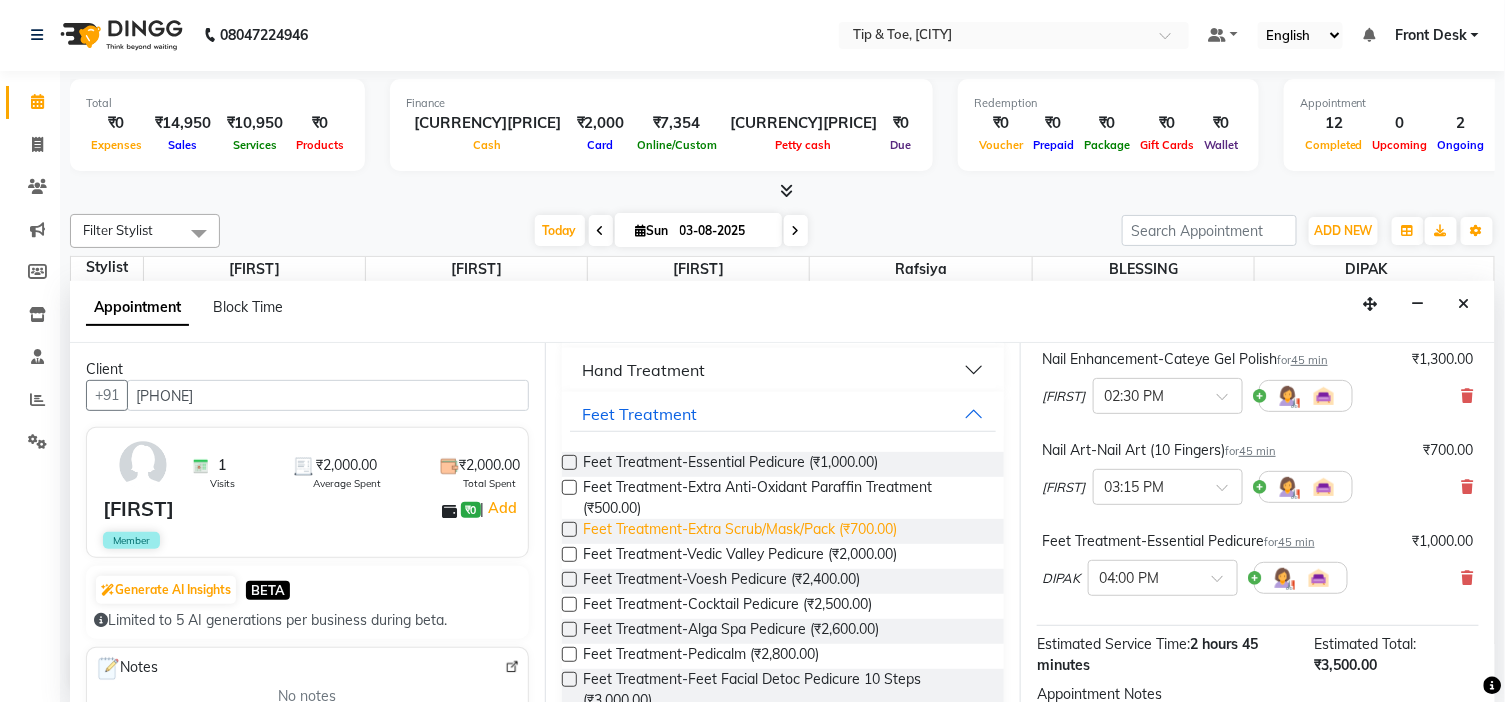 click on "Feet Treatment-Extra Scrub/Mask/Pack (₹700.00)" at bounding box center [740, 531] 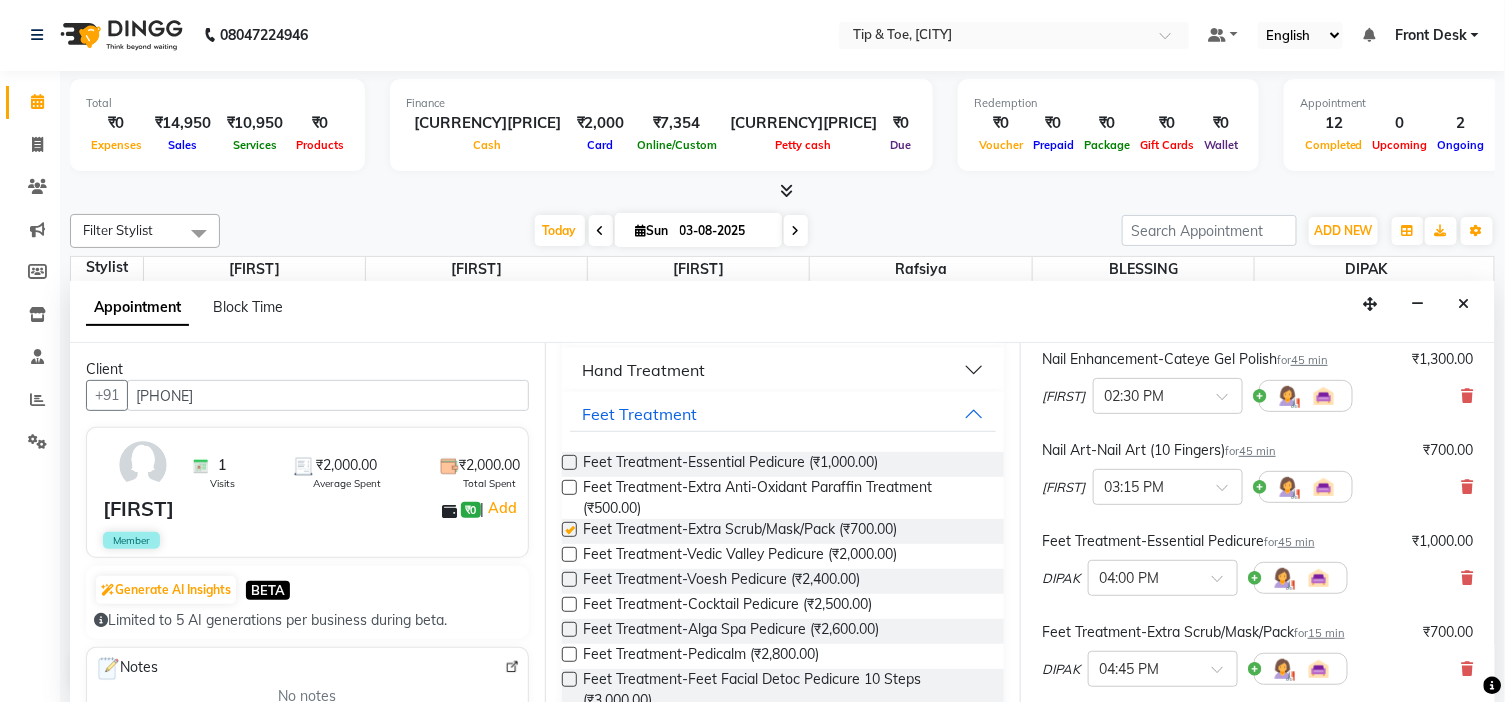 checkbox on "false" 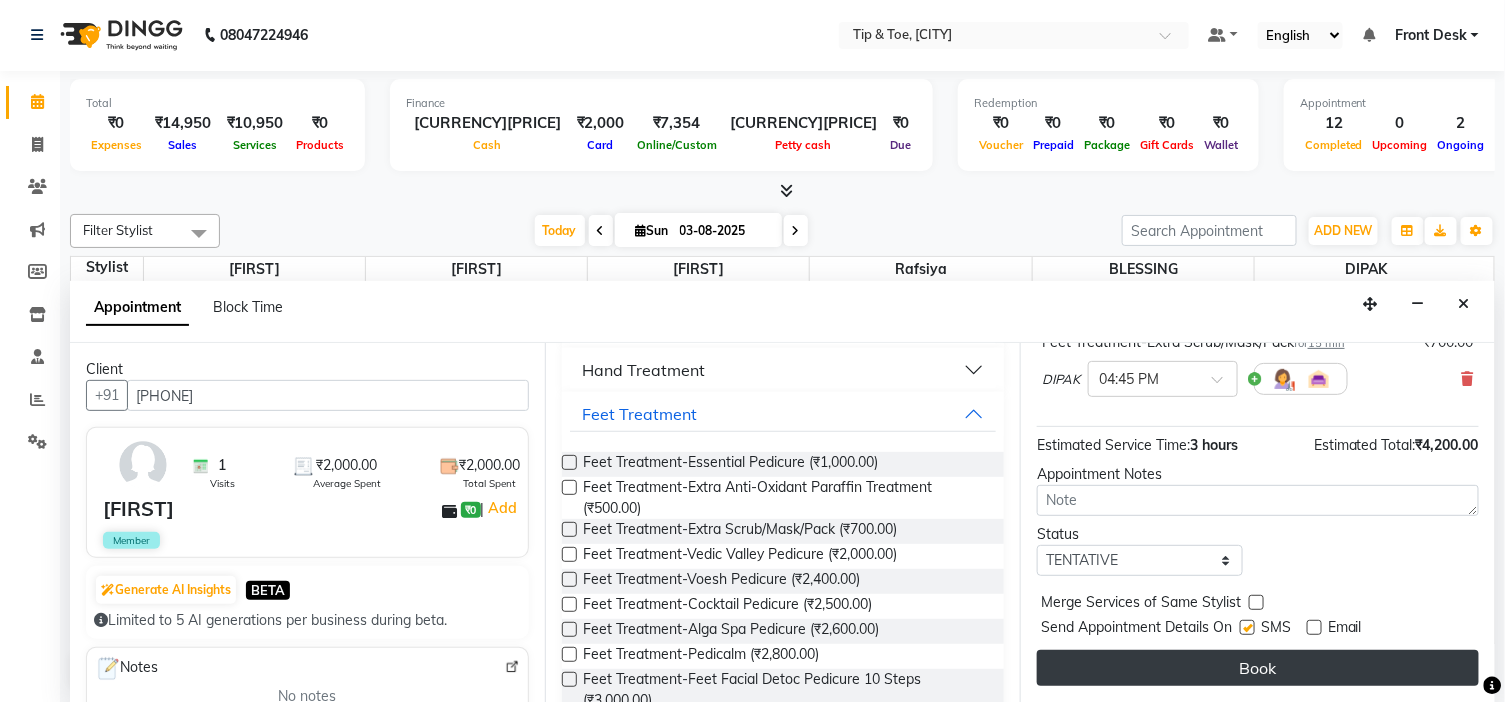 scroll, scrollTop: 551, scrollLeft: 0, axis: vertical 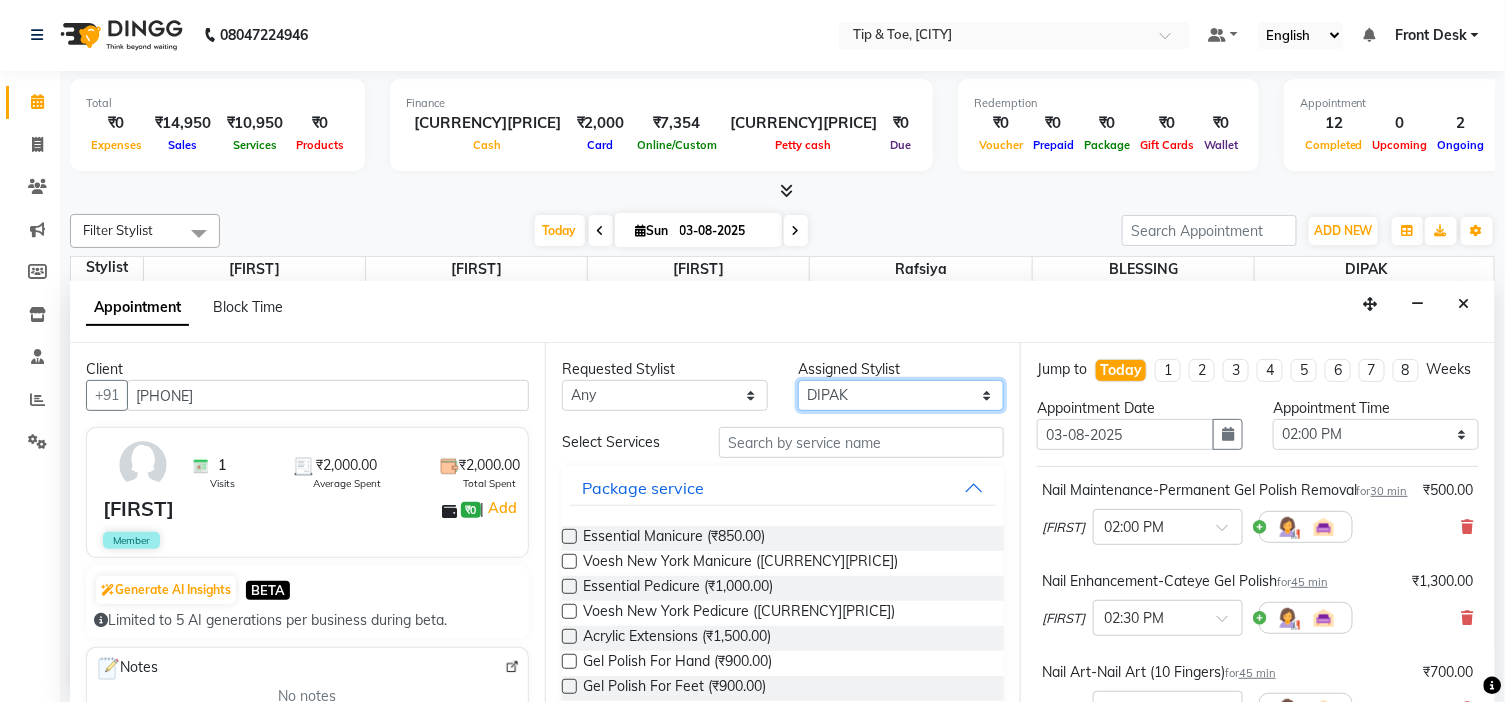 click on "Select BLESSING DIPAK Karamjeet Rafsiya Sunita" at bounding box center [901, 395] 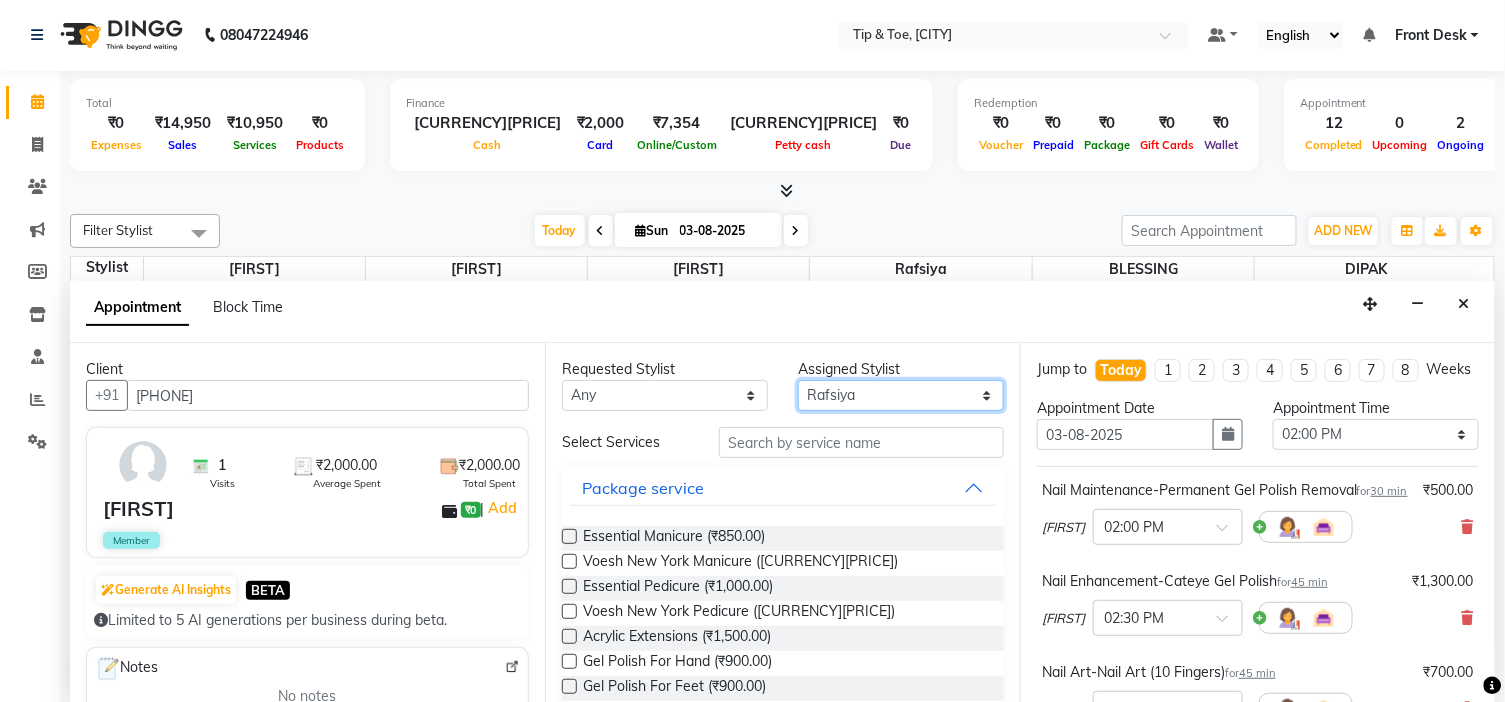 click on "Select BLESSING DIPAK Karamjeet Rafsiya Sunita" at bounding box center [901, 395] 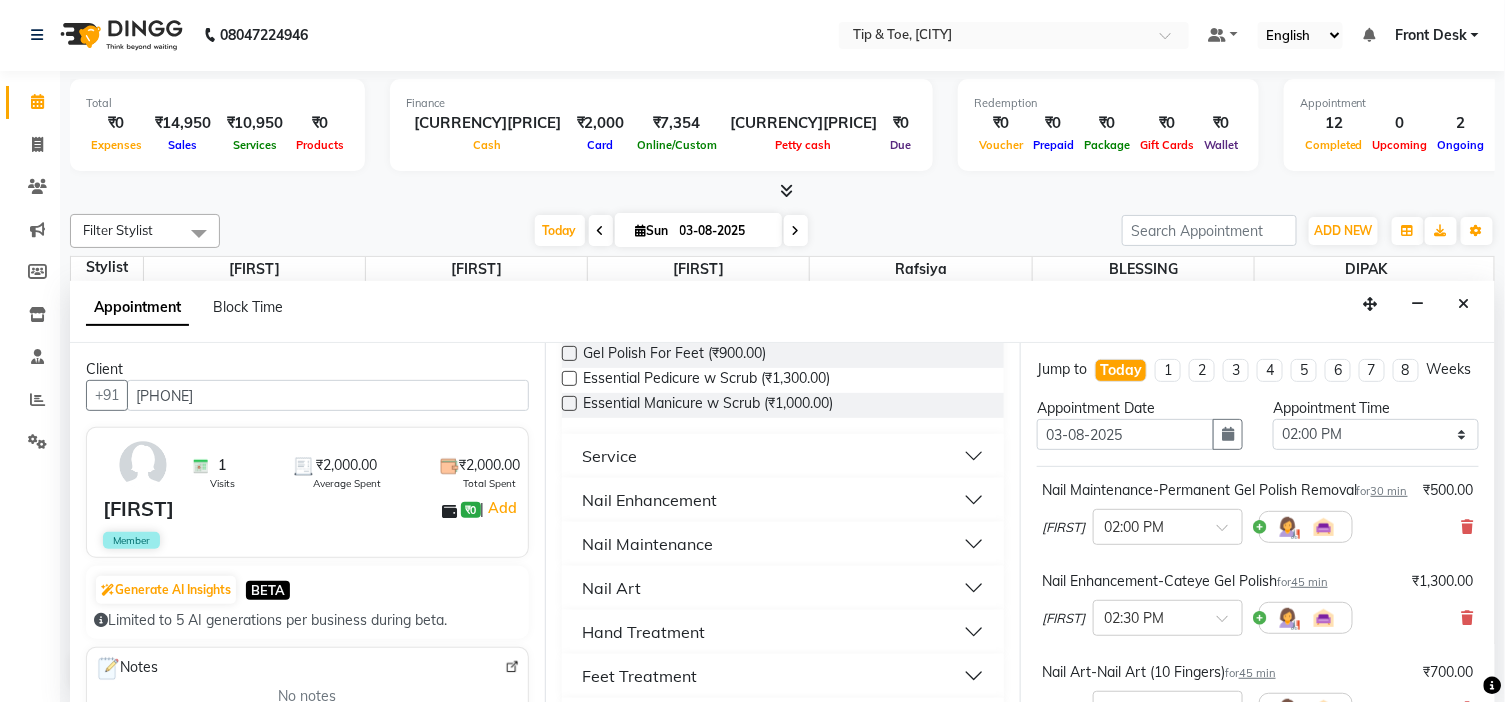 scroll, scrollTop: 444, scrollLeft: 0, axis: vertical 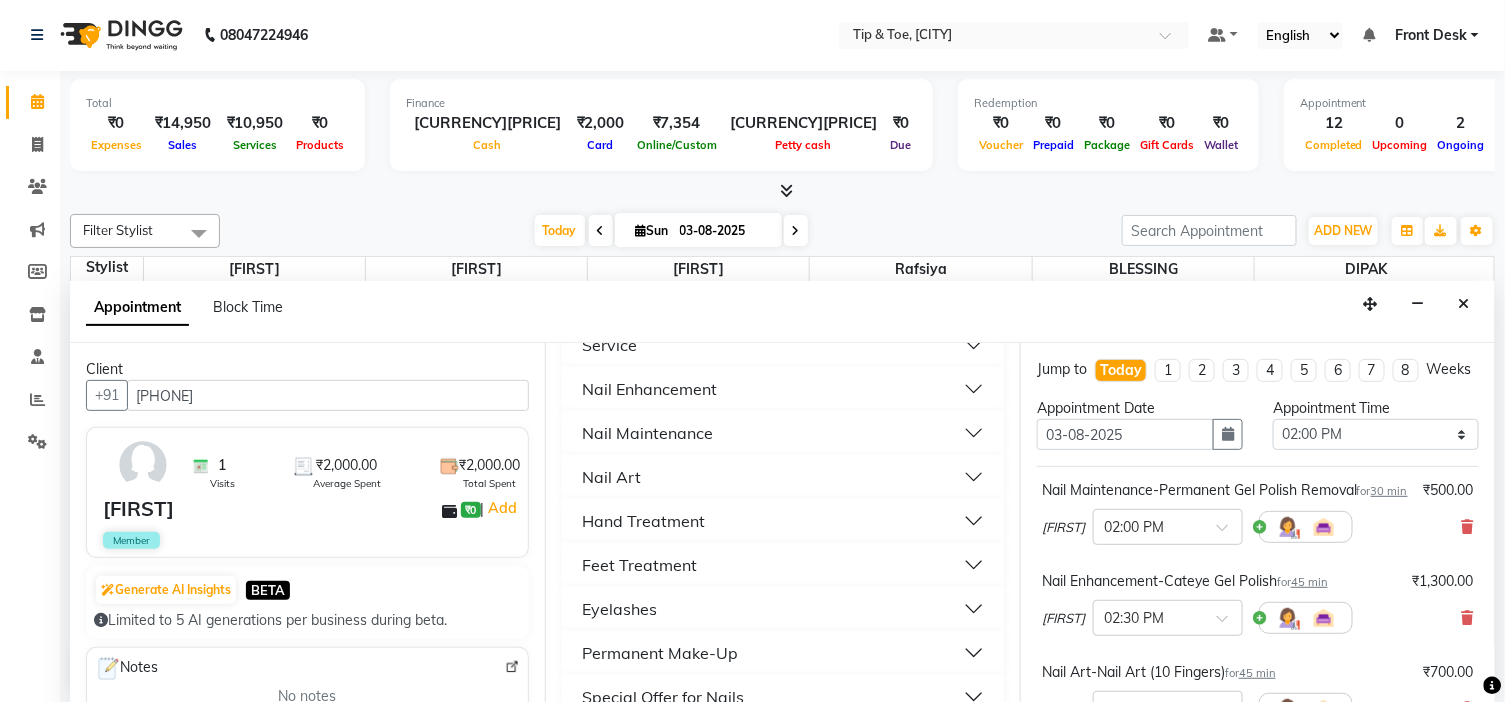 click on "Feet Treatment" at bounding box center [783, 565] 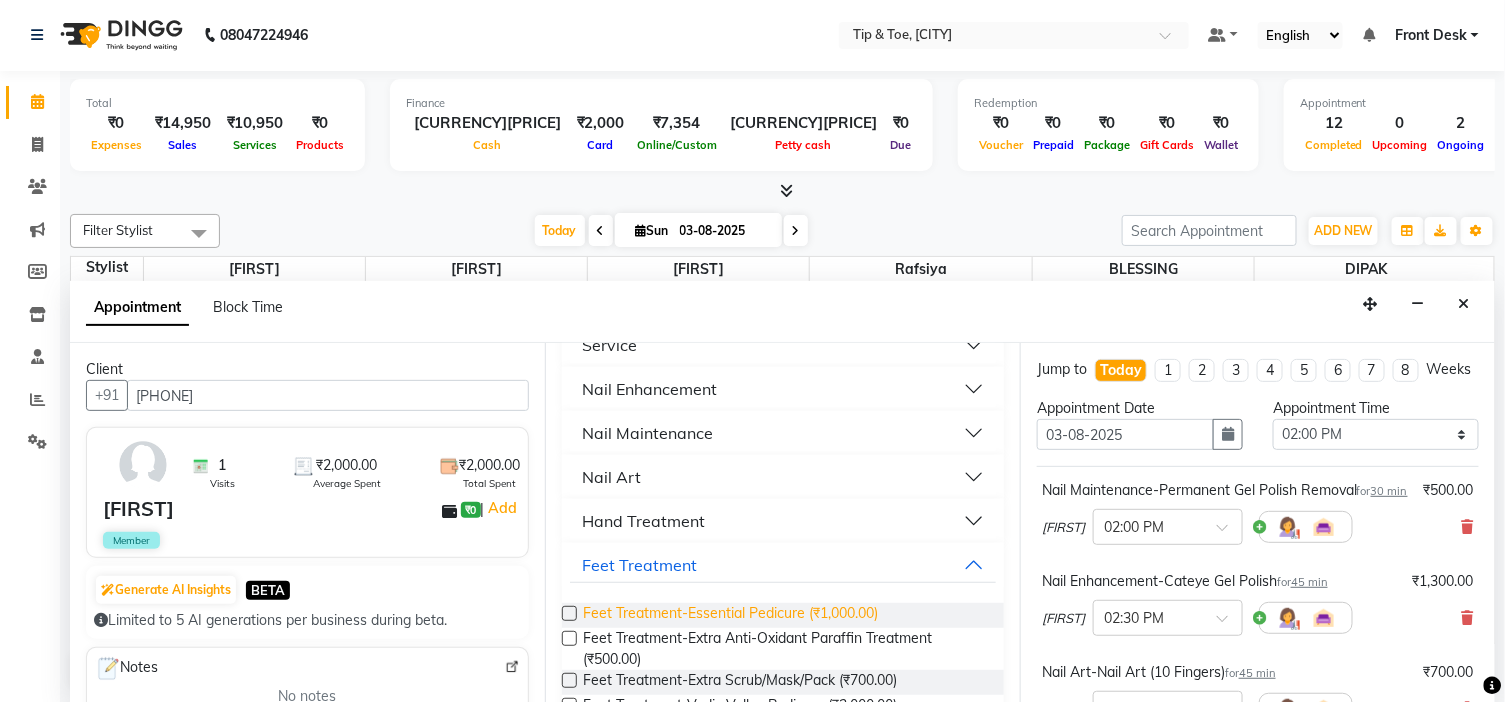 click on "Feet Treatment-Essential Pedicure (₹1,000.00)" at bounding box center [730, 615] 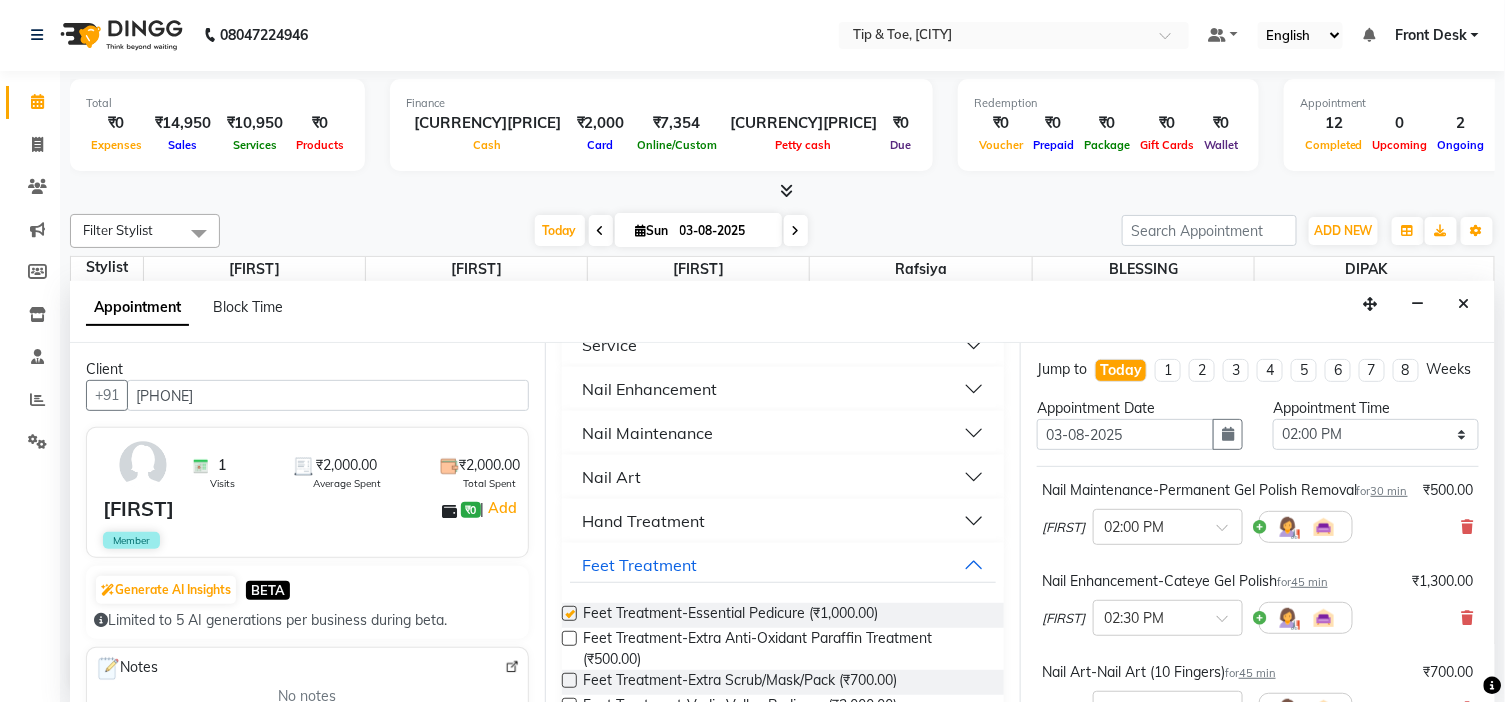 checkbox on "false" 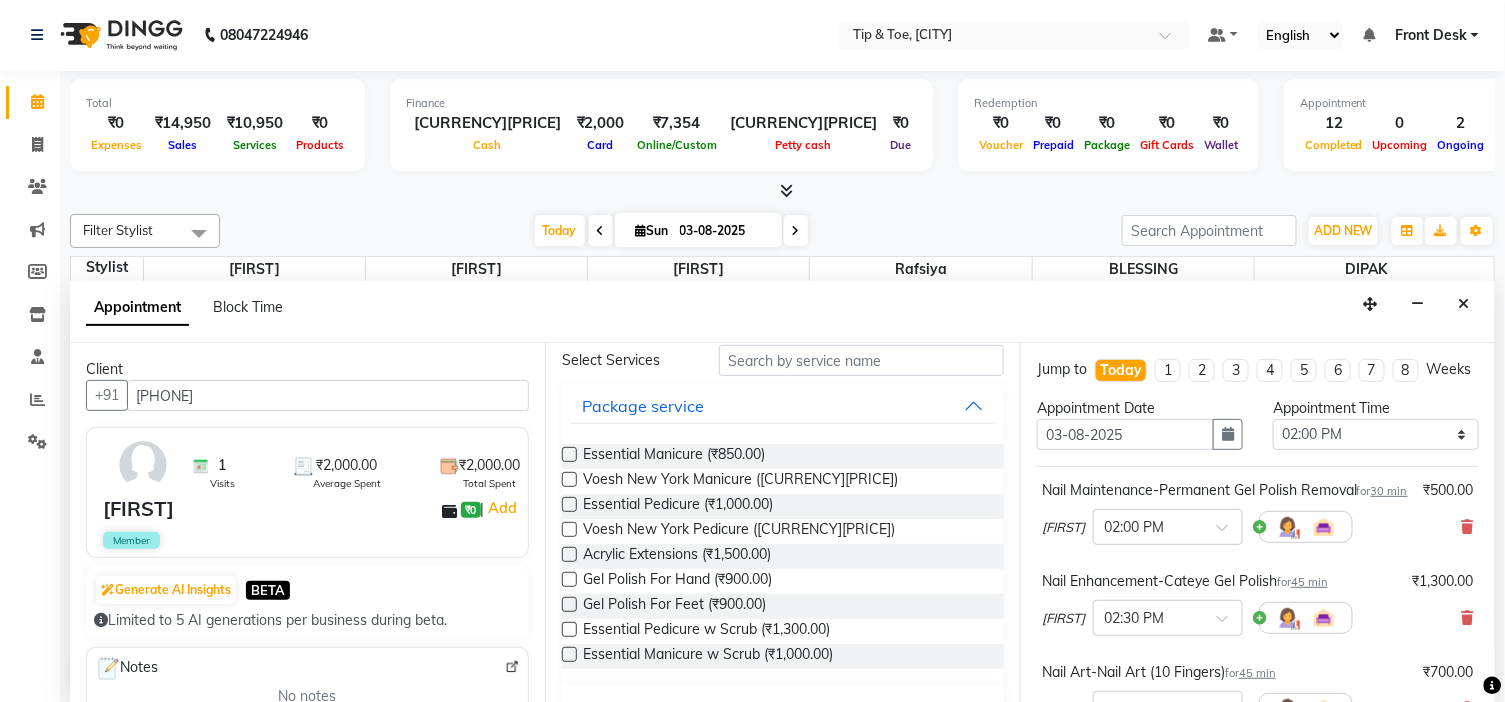 scroll, scrollTop: 0, scrollLeft: 0, axis: both 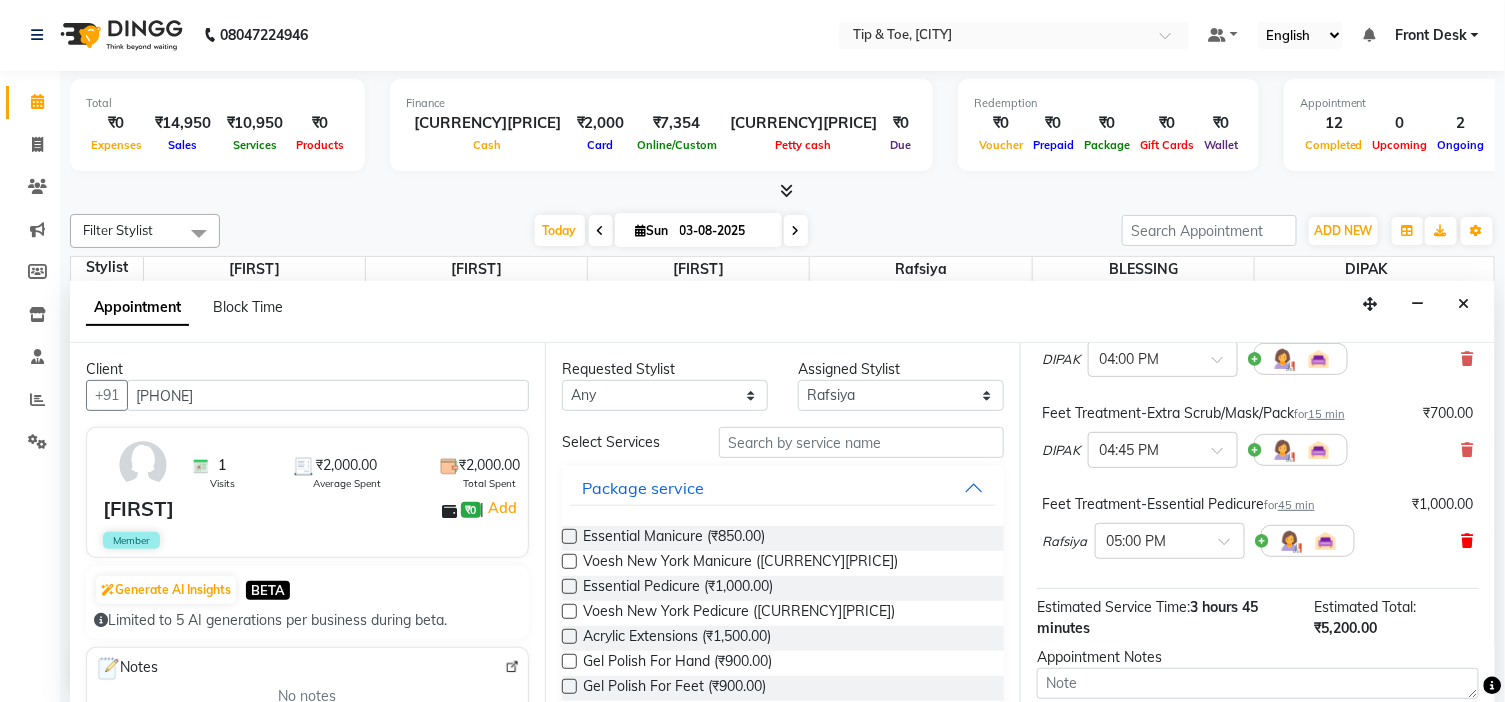 click at bounding box center (1468, 541) 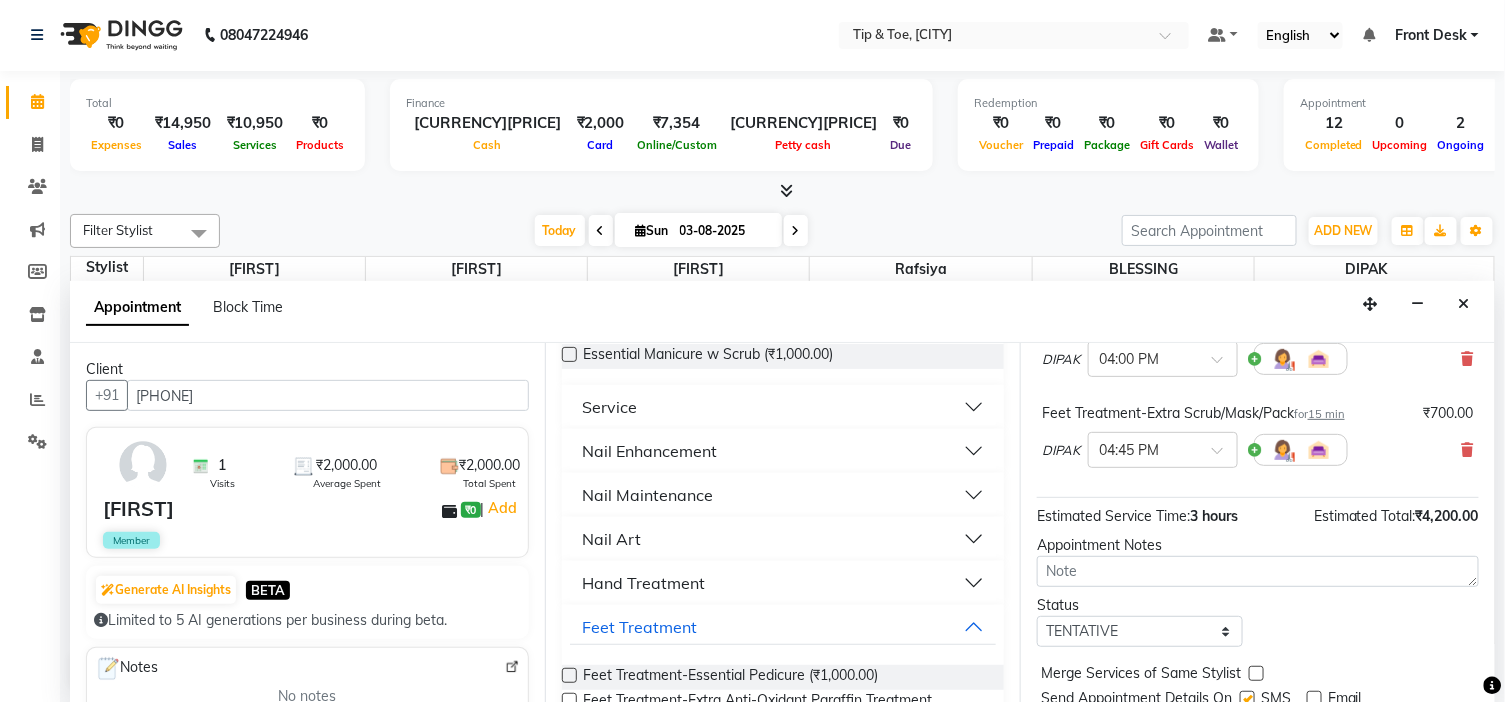 scroll, scrollTop: 444, scrollLeft: 0, axis: vertical 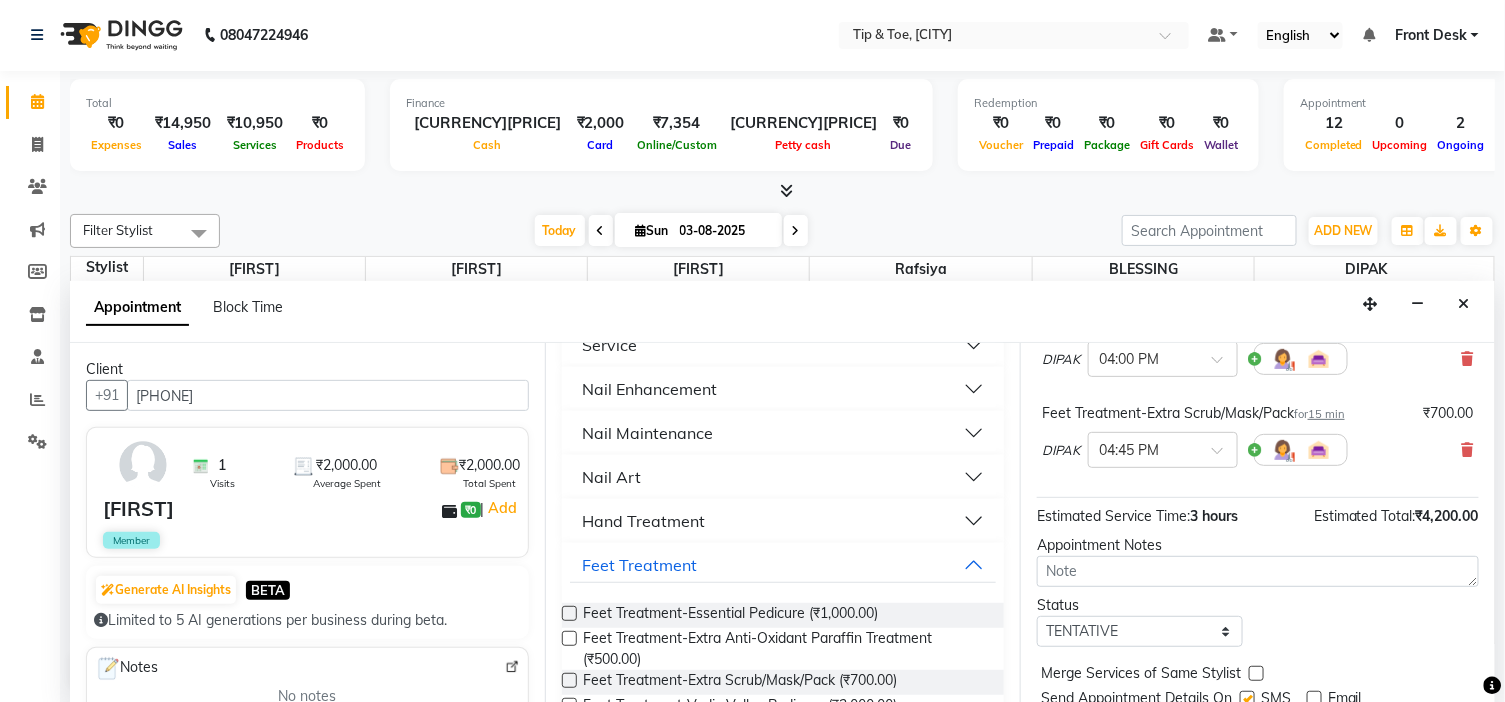 click on "Nail Maintenance" at bounding box center (783, 433) 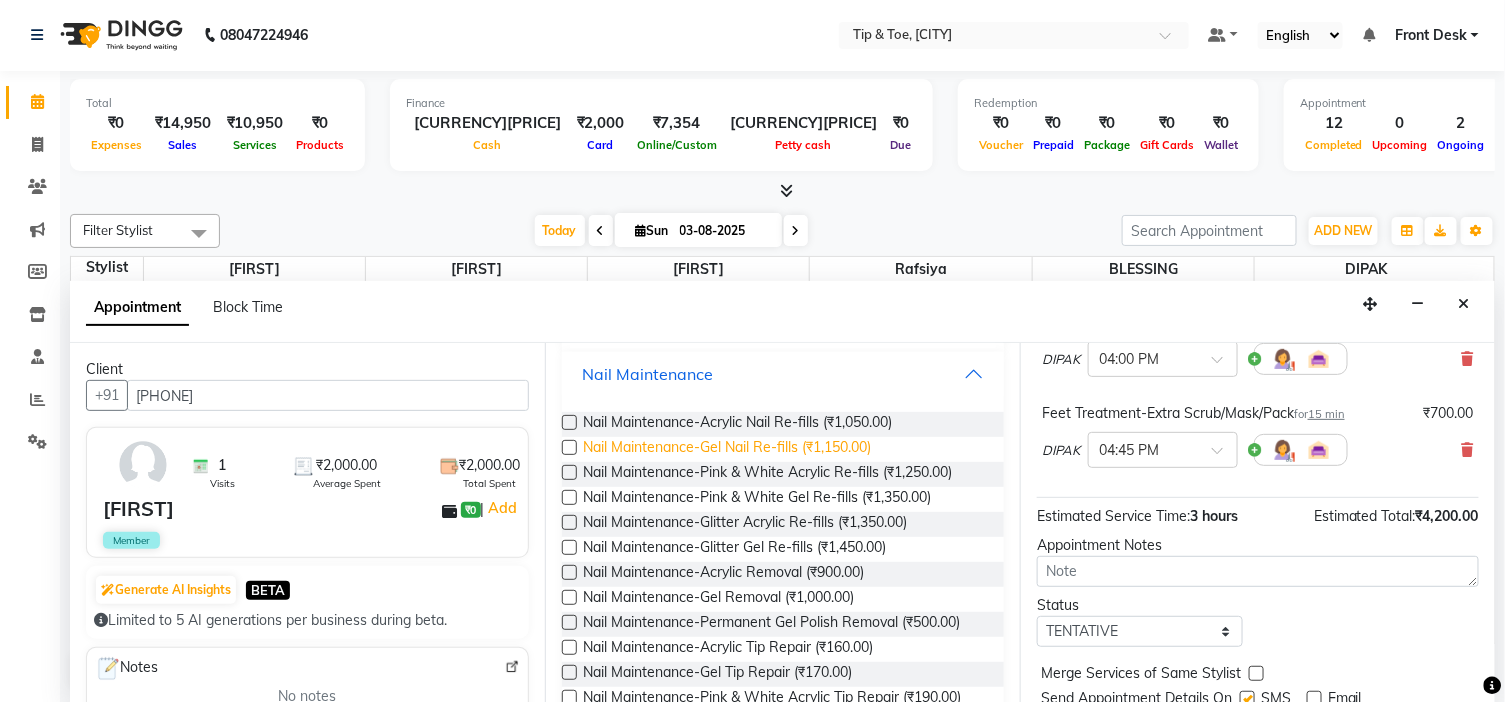 scroll, scrollTop: 555, scrollLeft: 0, axis: vertical 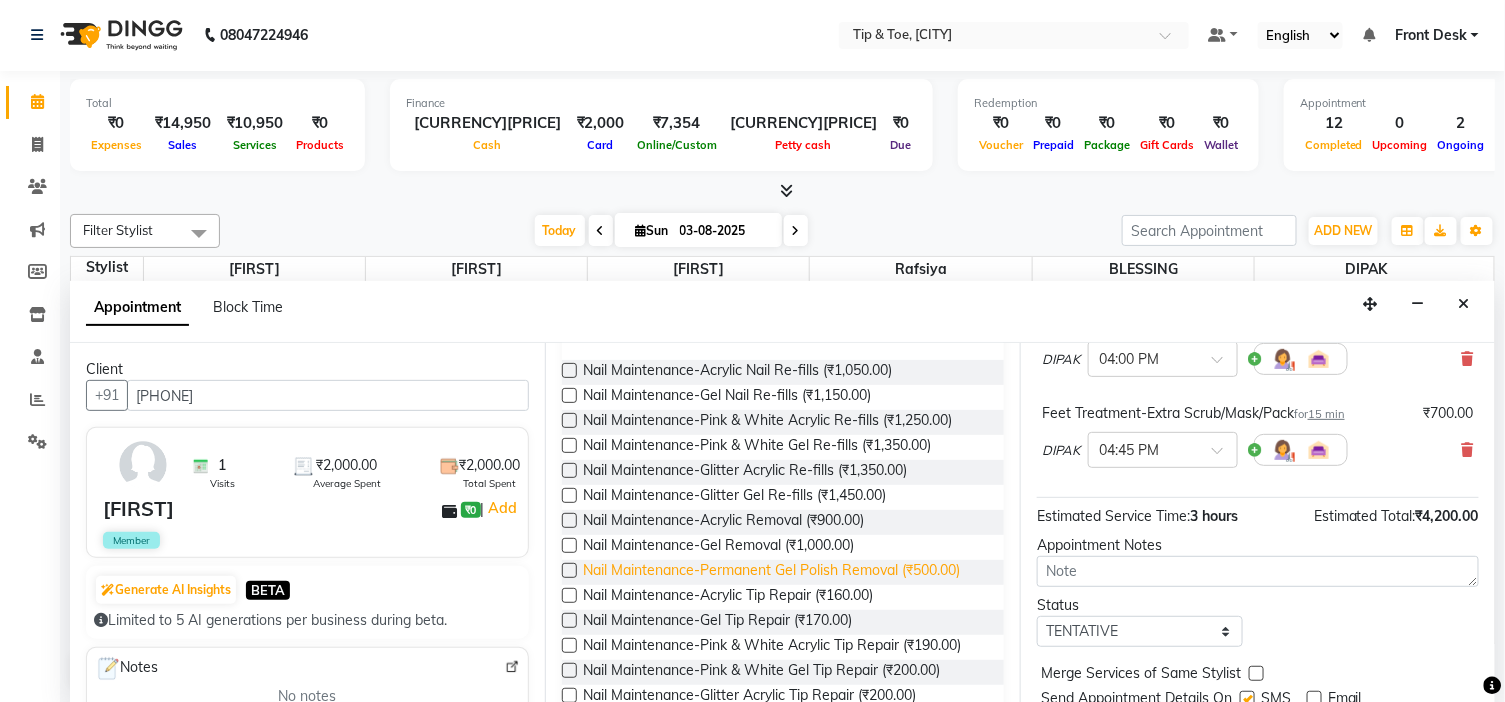 click on "Nail Maintenance-Permanent Gel Polish Removal (₹500.00)" at bounding box center (771, 572) 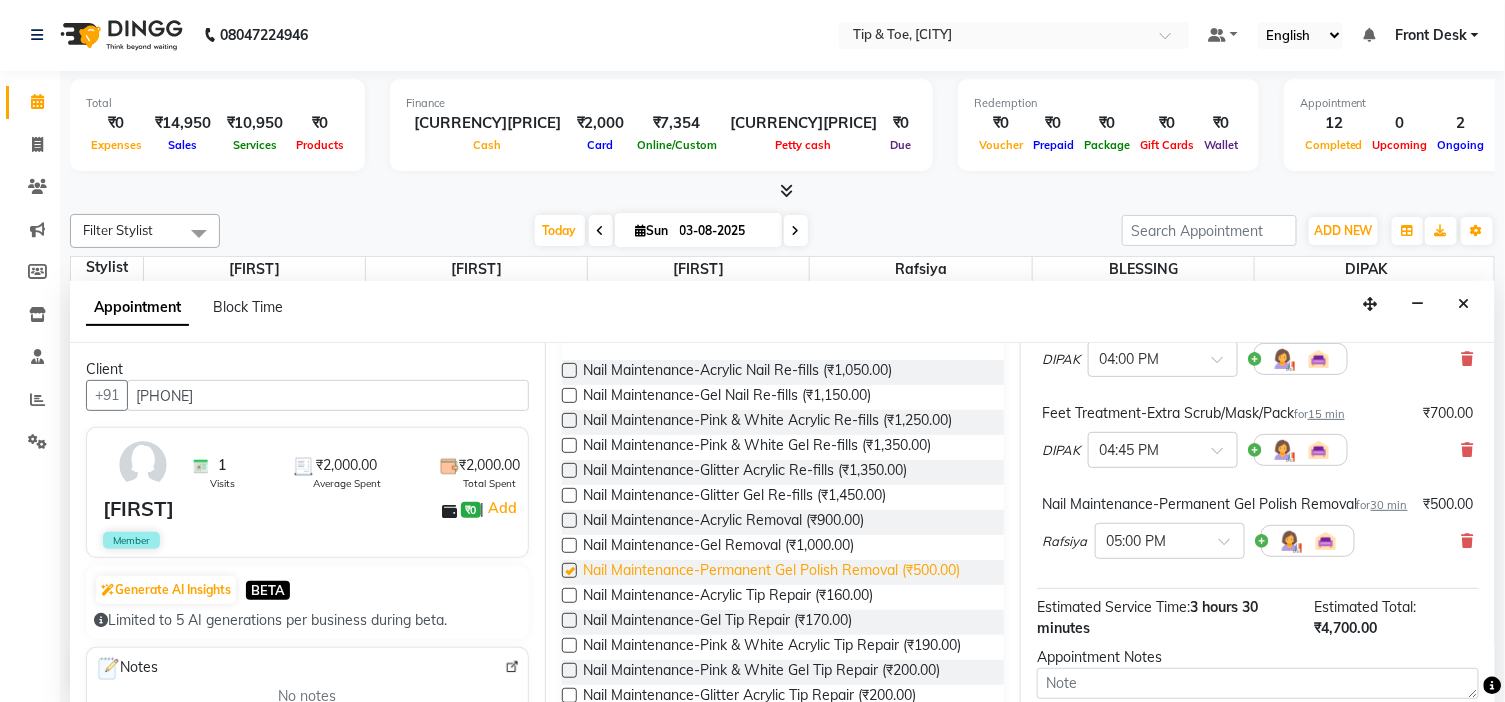 checkbox on "false" 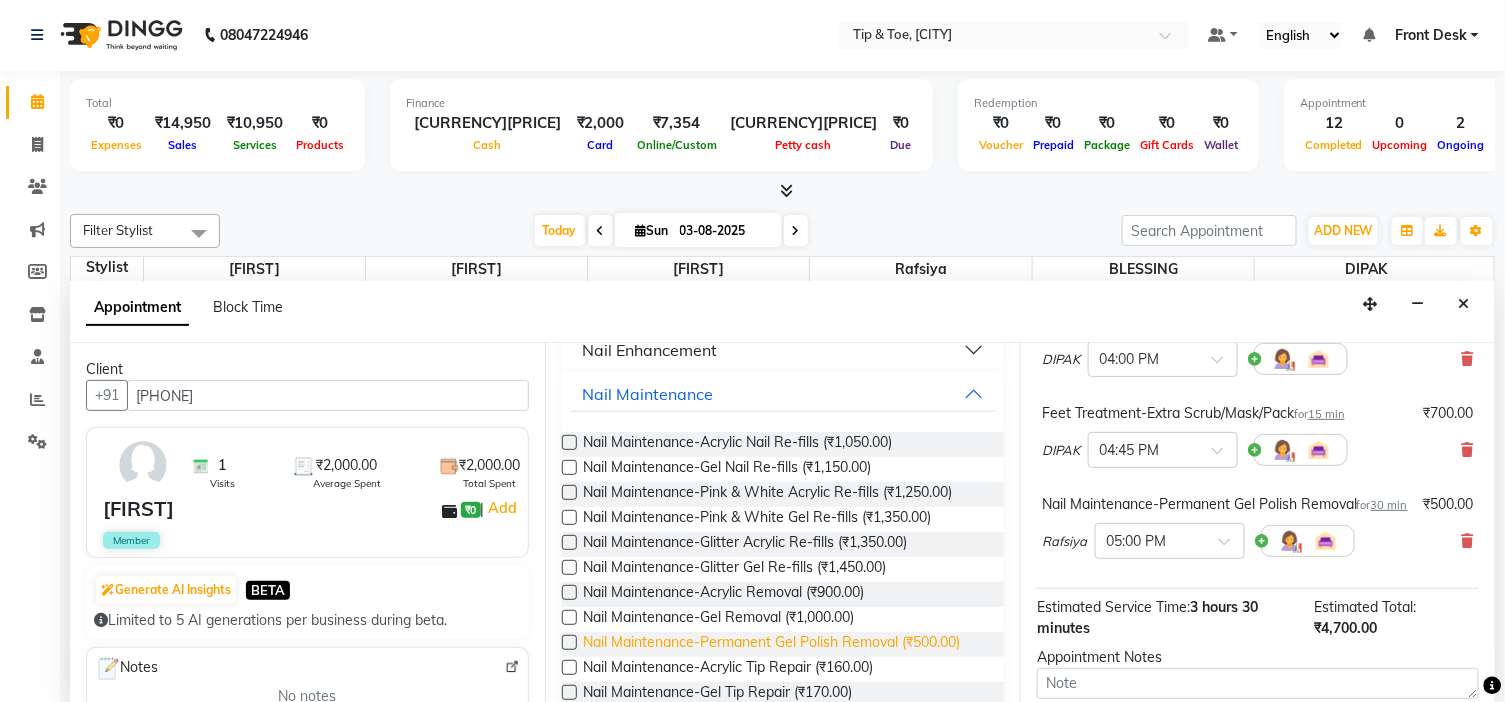 scroll, scrollTop: 444, scrollLeft: 0, axis: vertical 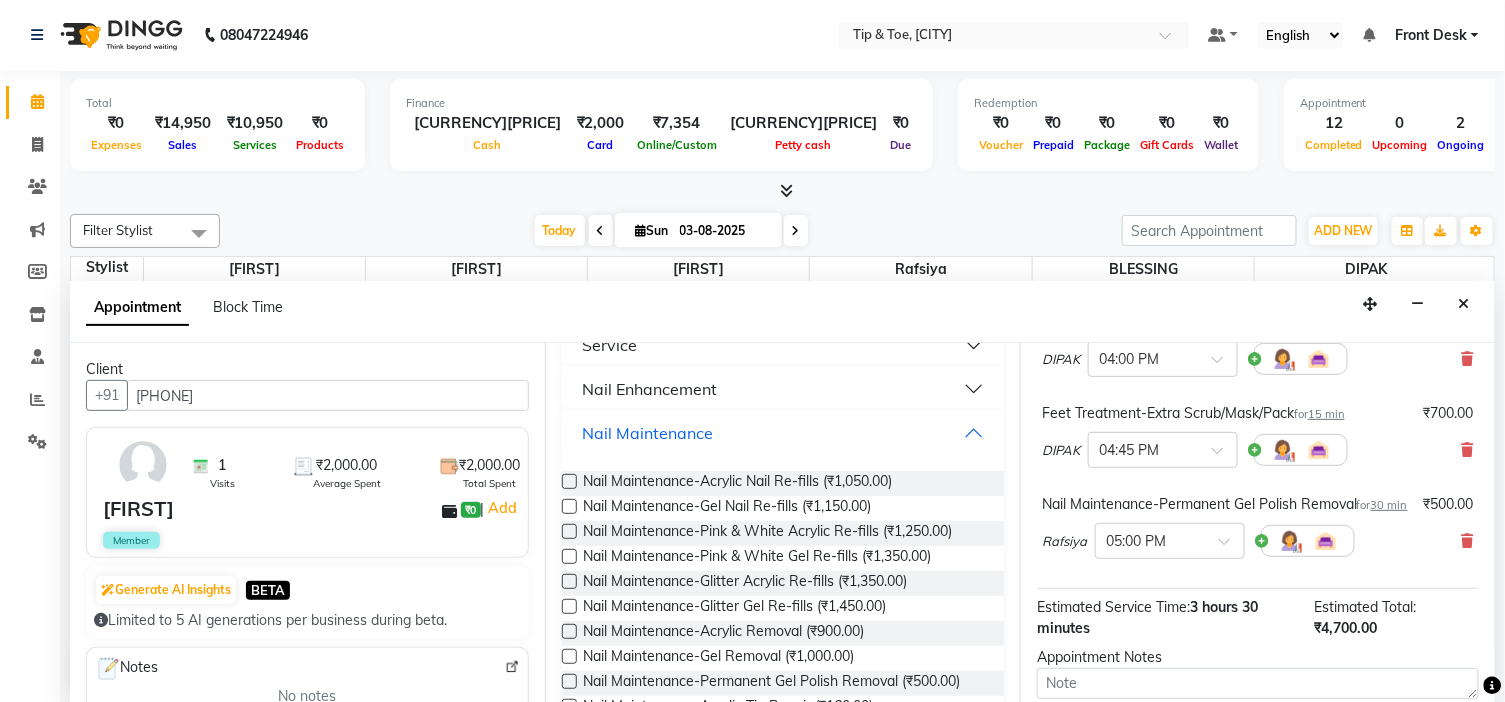 click on "Nail Maintenance" at bounding box center (783, 433) 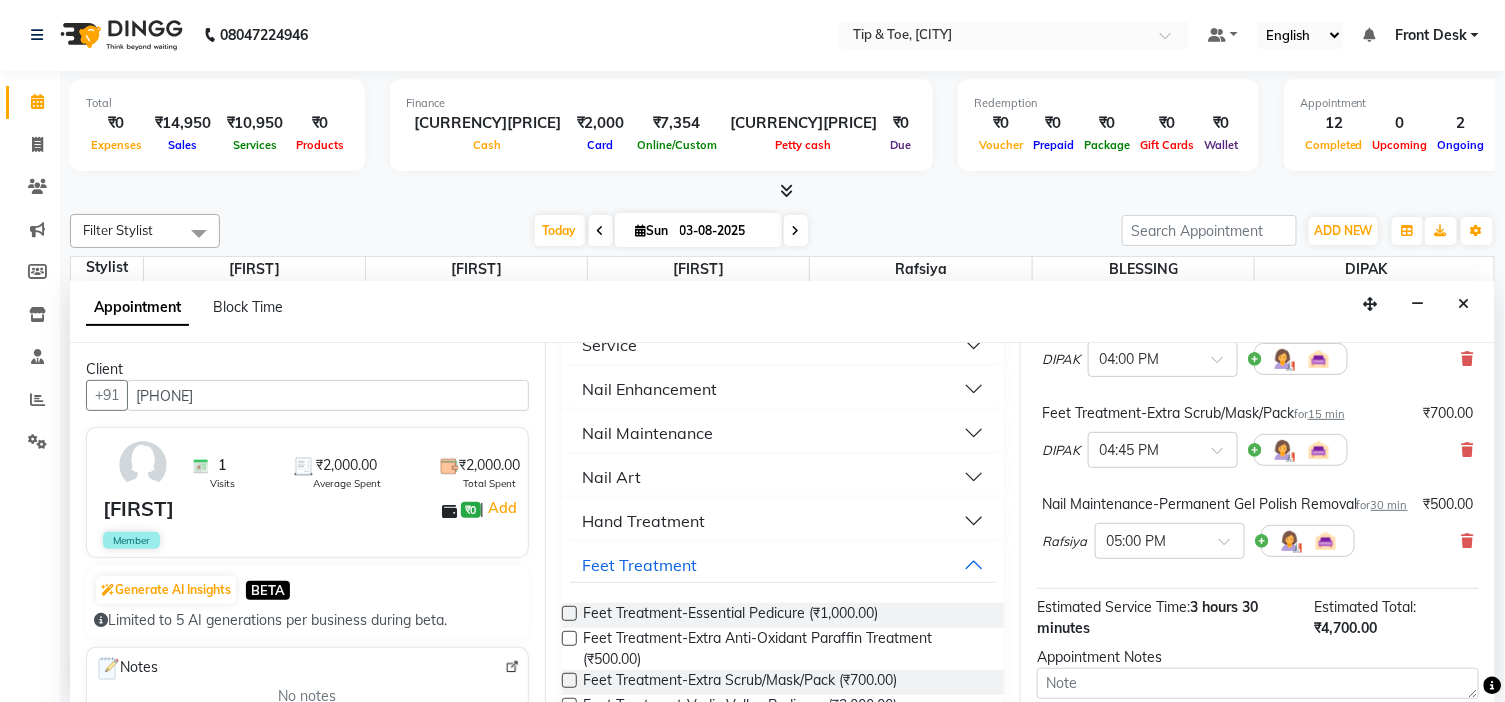 click on "Nail Enhancement" at bounding box center (783, 389) 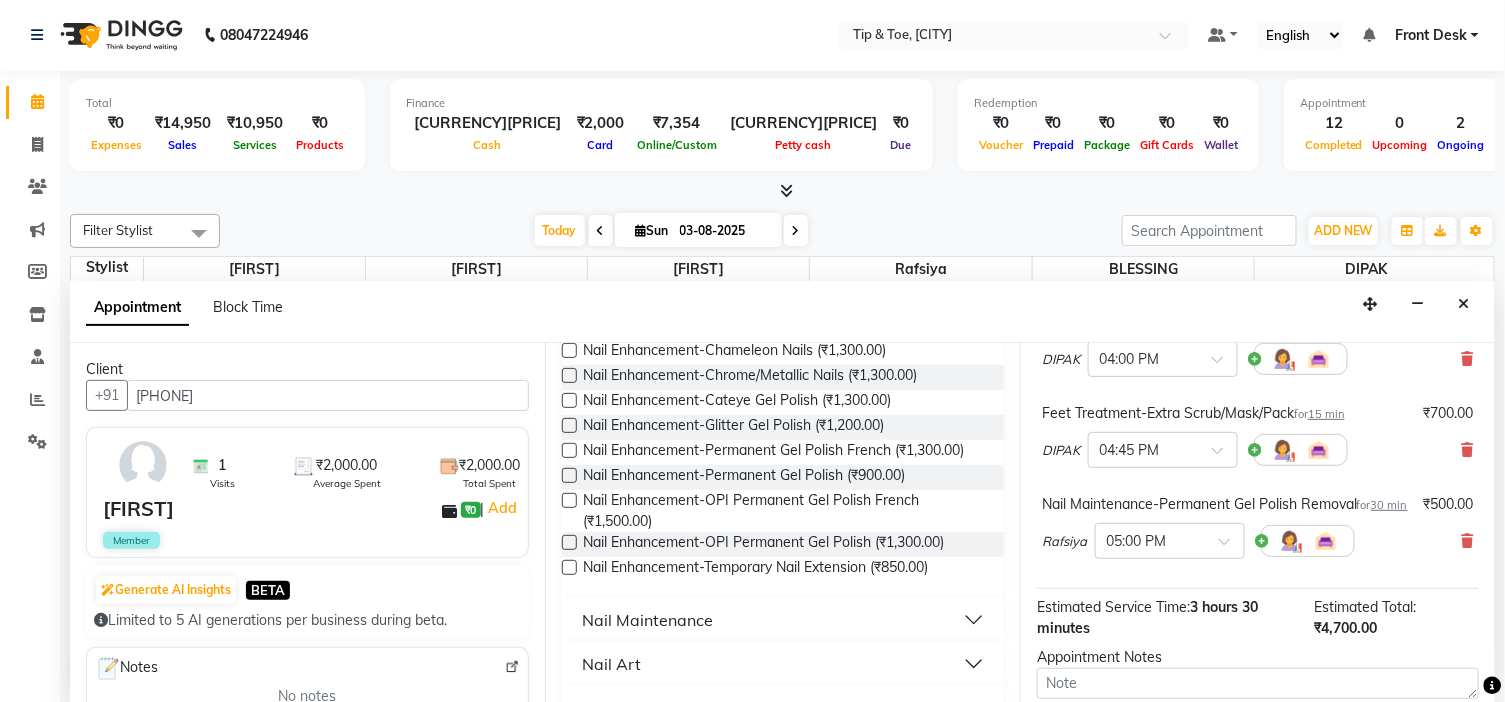 scroll, scrollTop: 1111, scrollLeft: 0, axis: vertical 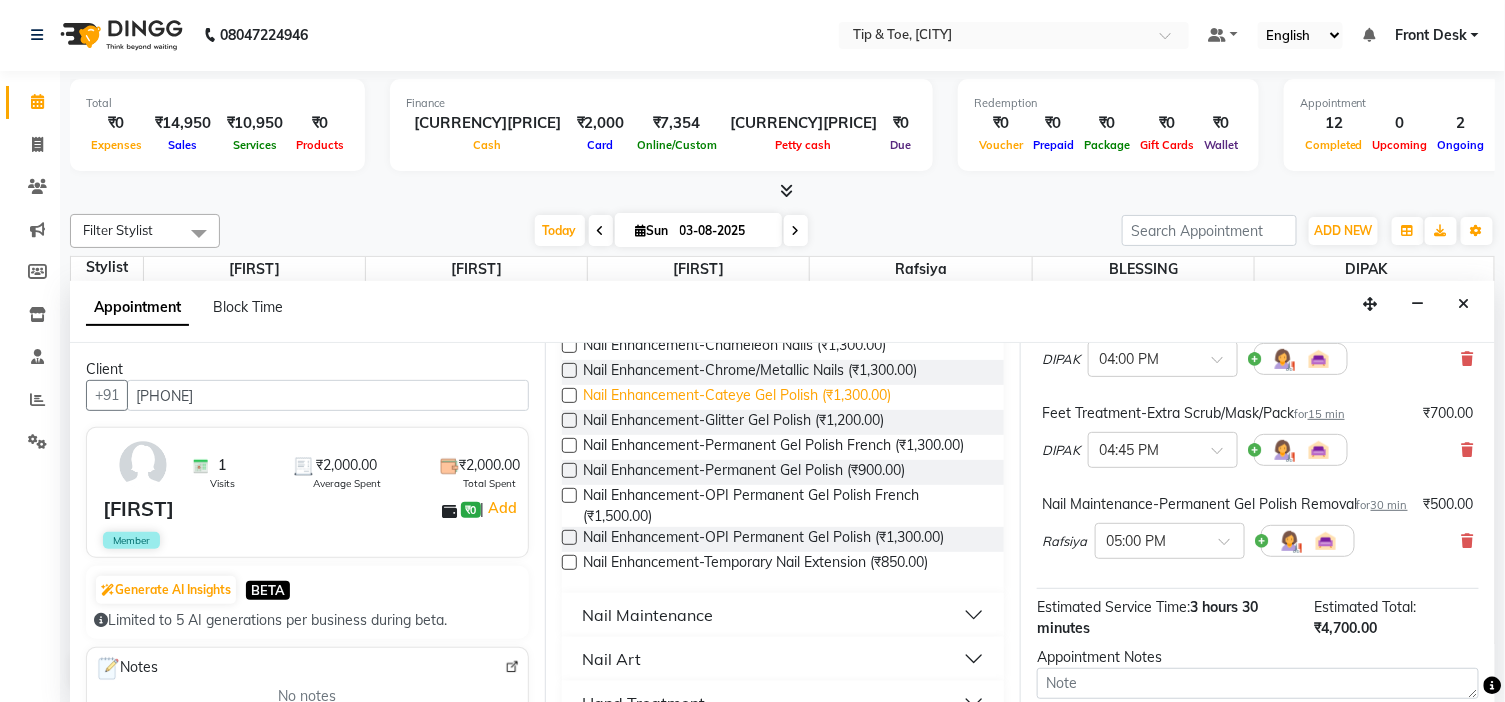 click on "Nail Enhancement-Cateye Gel Polish (₹1,300.00)" at bounding box center [737, 397] 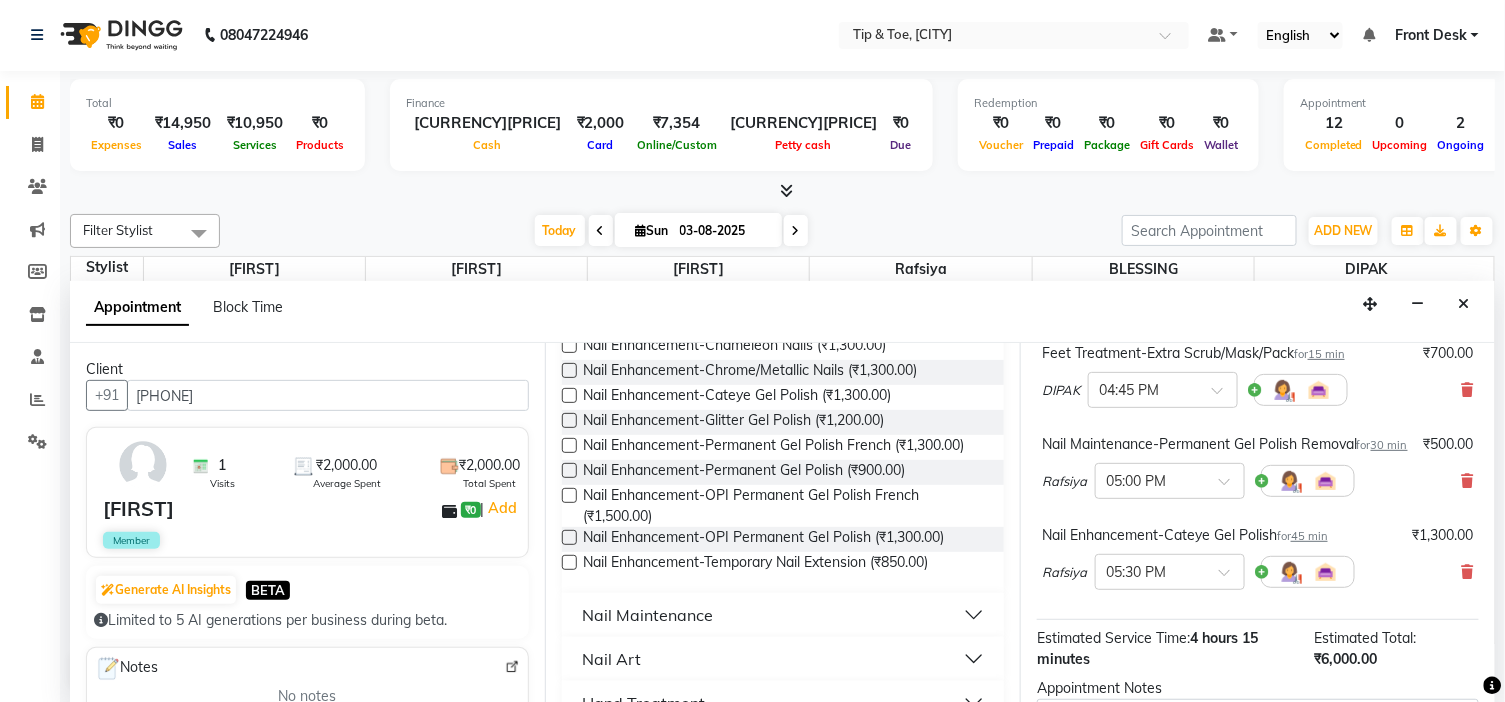 scroll, scrollTop: 663, scrollLeft: 0, axis: vertical 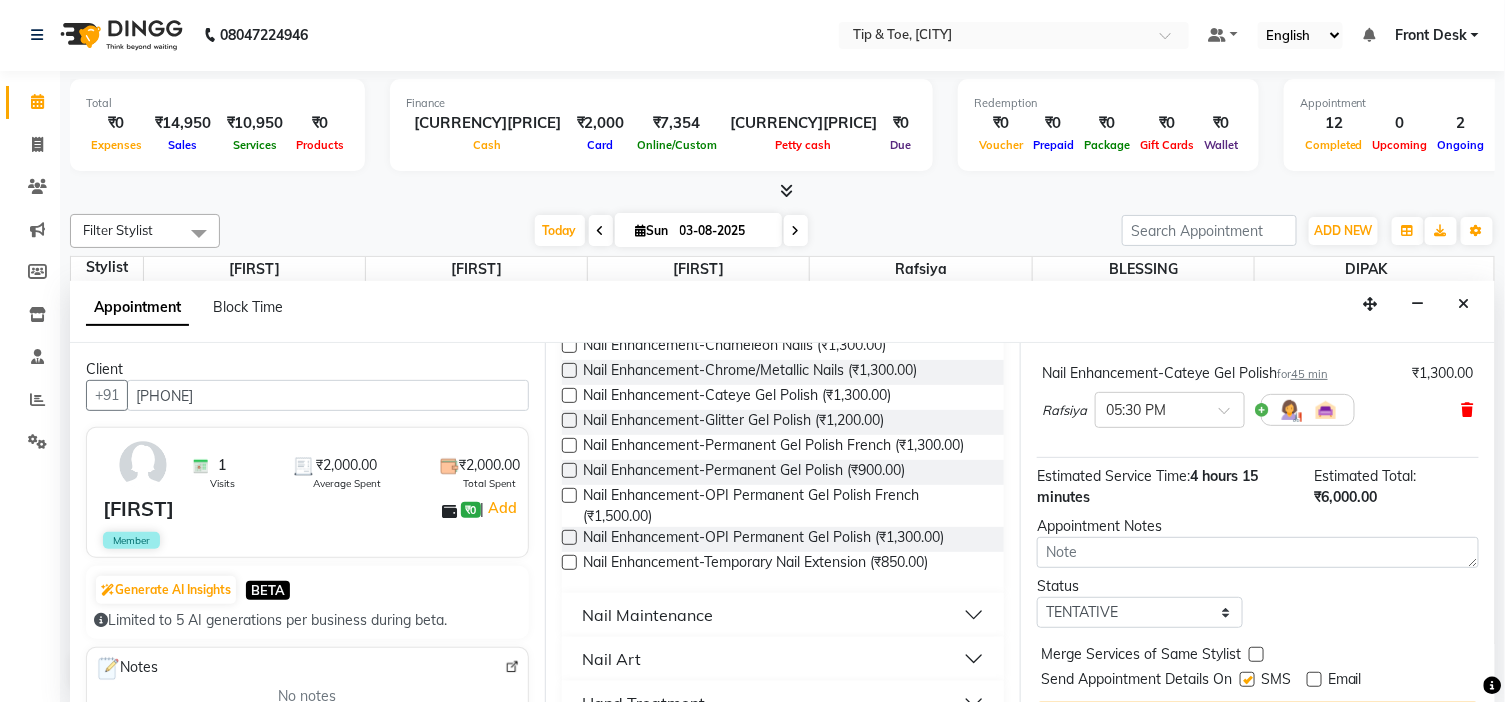 click at bounding box center [1468, 410] 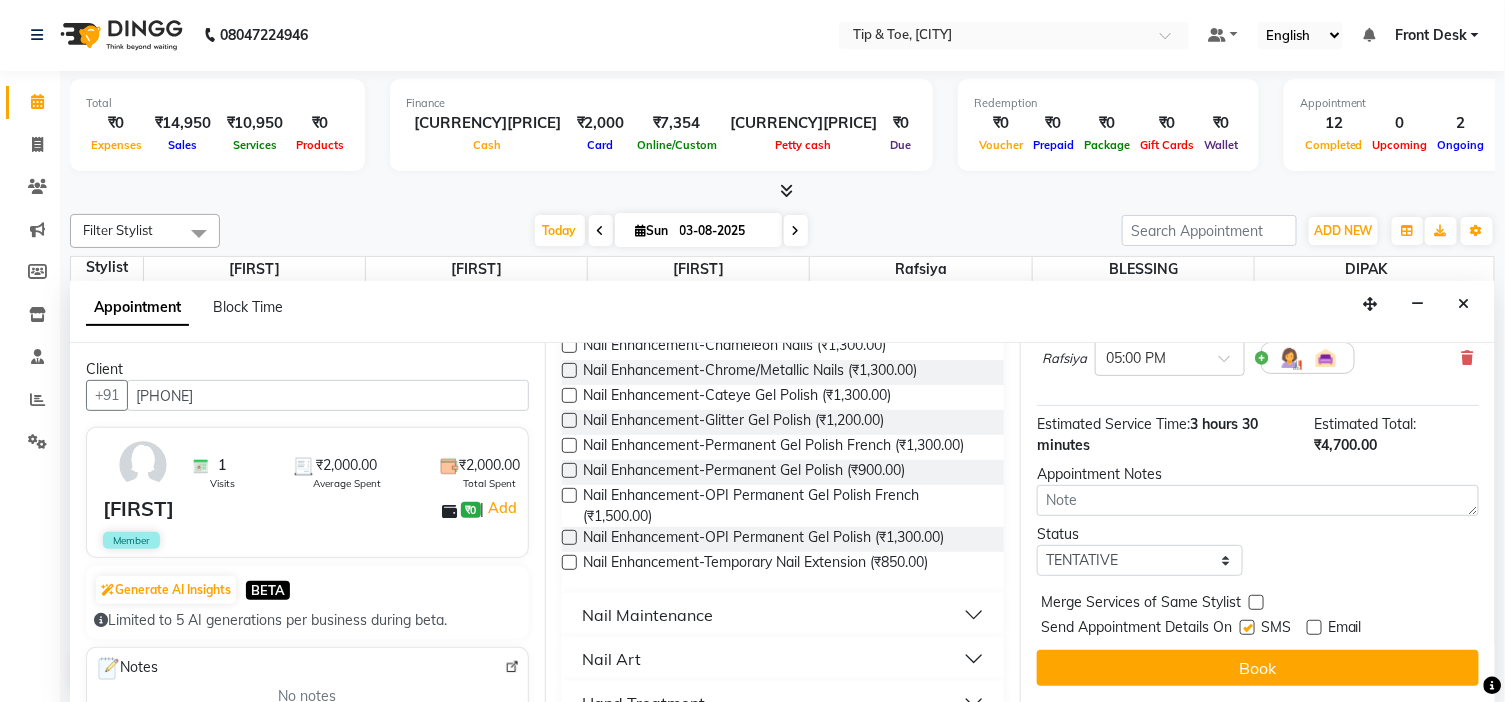 scroll, scrollTop: 552, scrollLeft: 0, axis: vertical 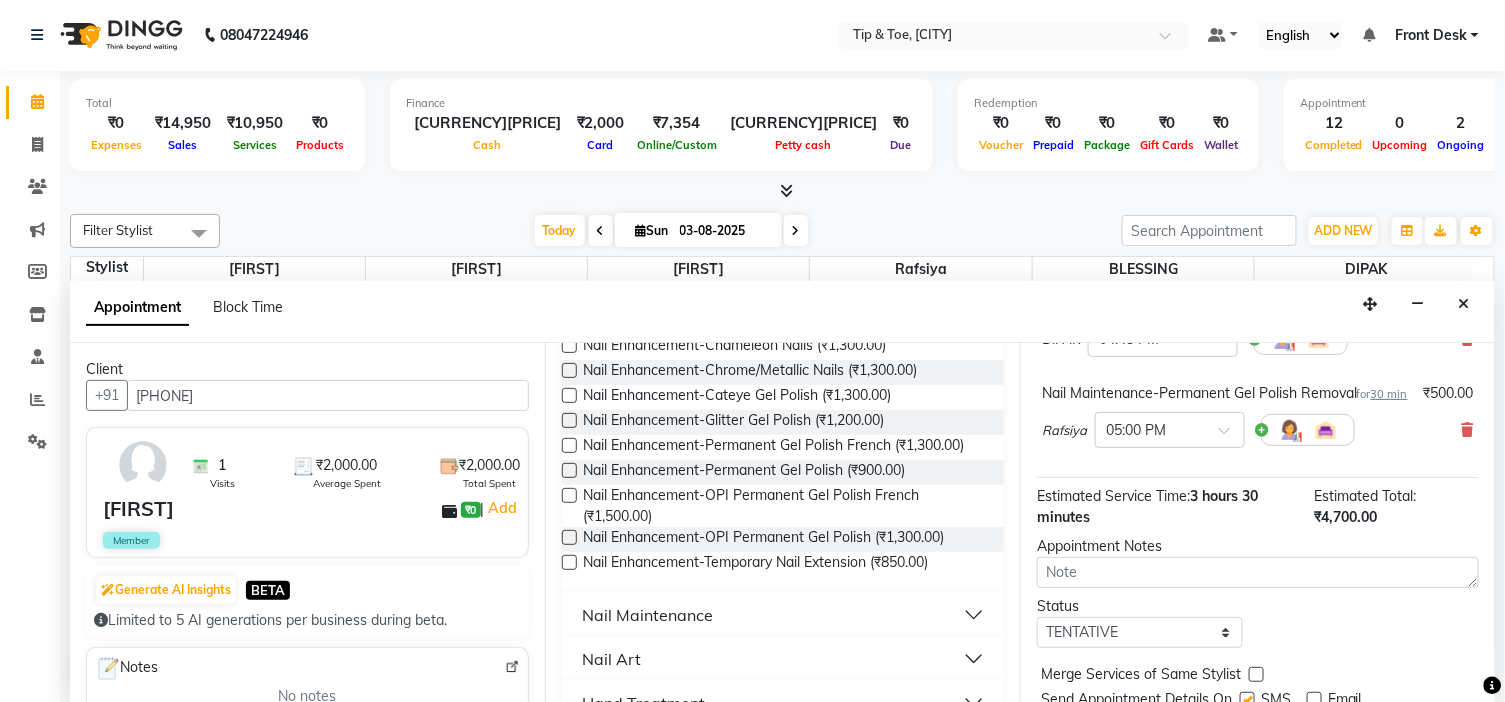drag, startPoint x: 830, startPoint y: 466, endPoint x: 922, endPoint y: 466, distance: 92 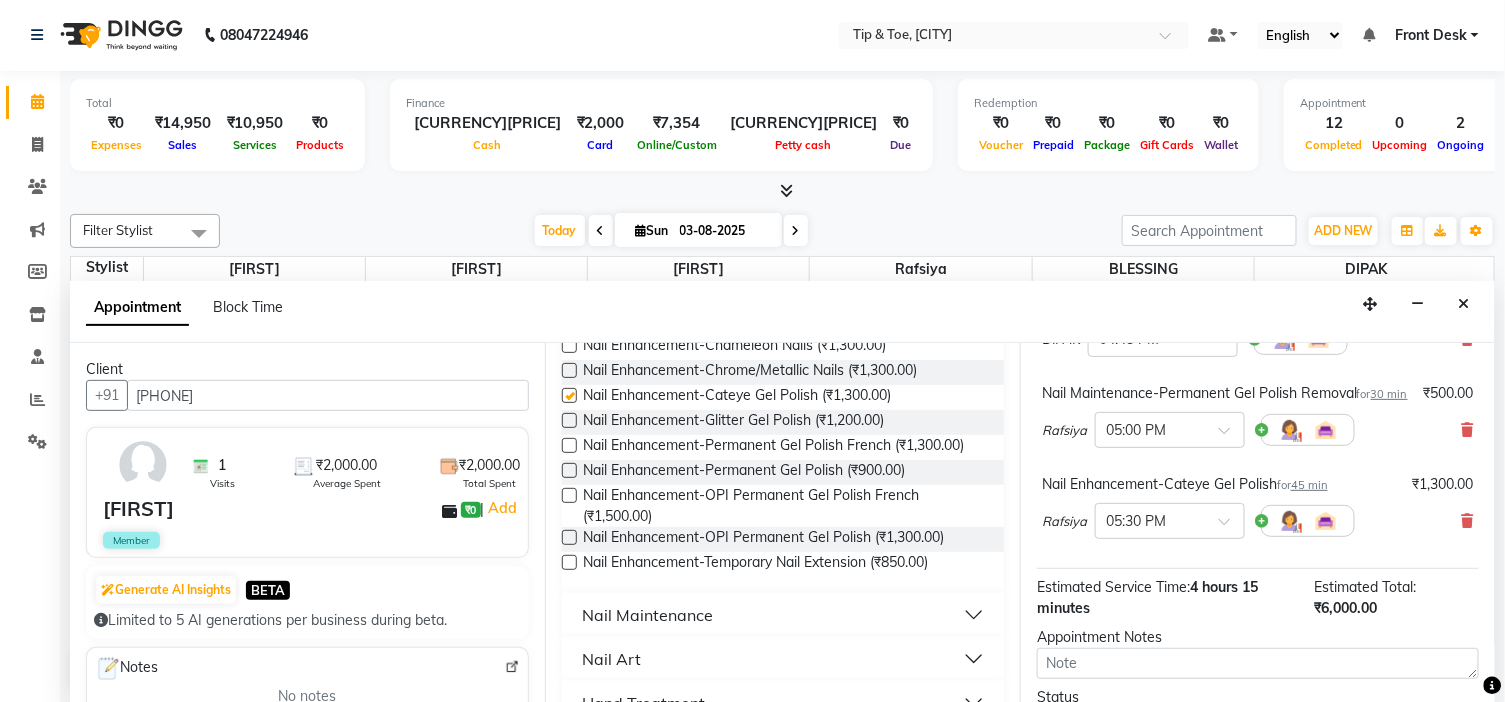 checkbox on "false" 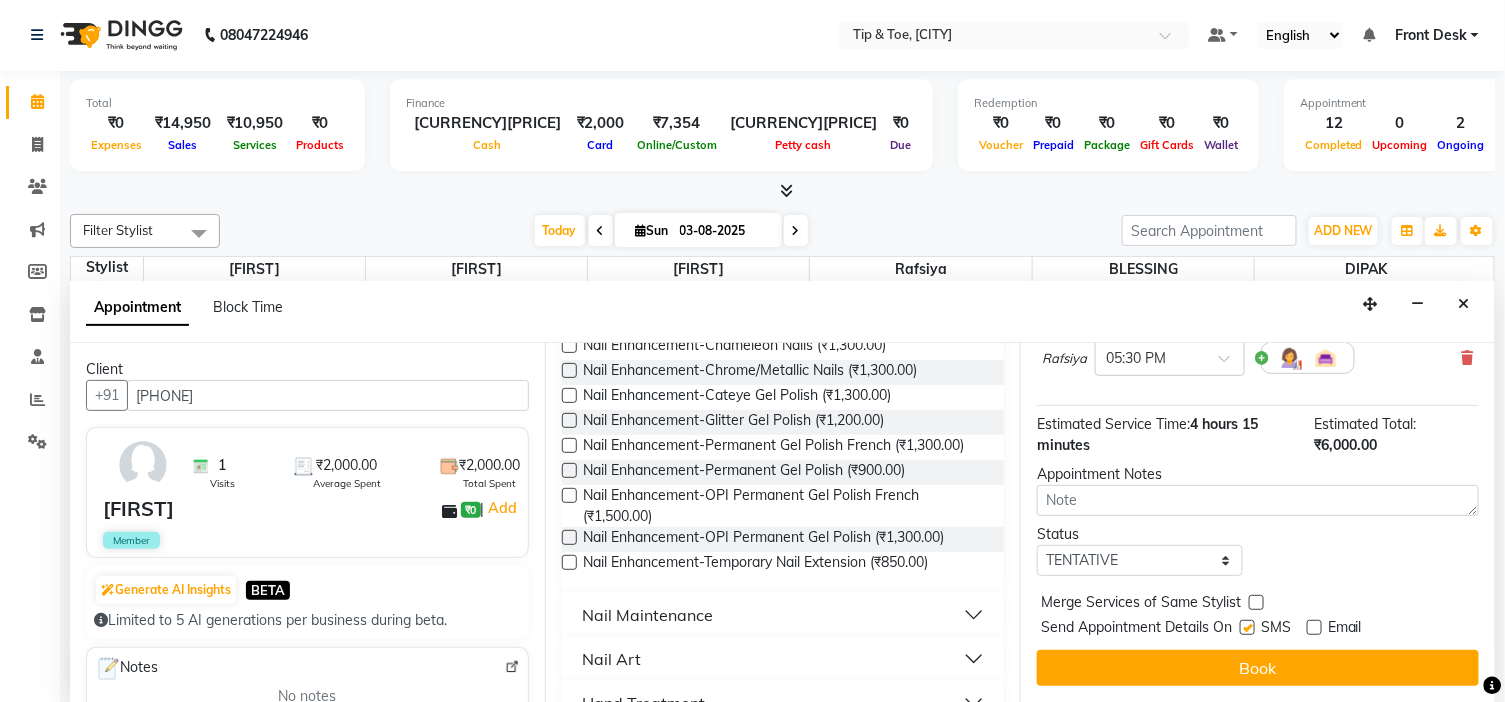 scroll, scrollTop: 775, scrollLeft: 0, axis: vertical 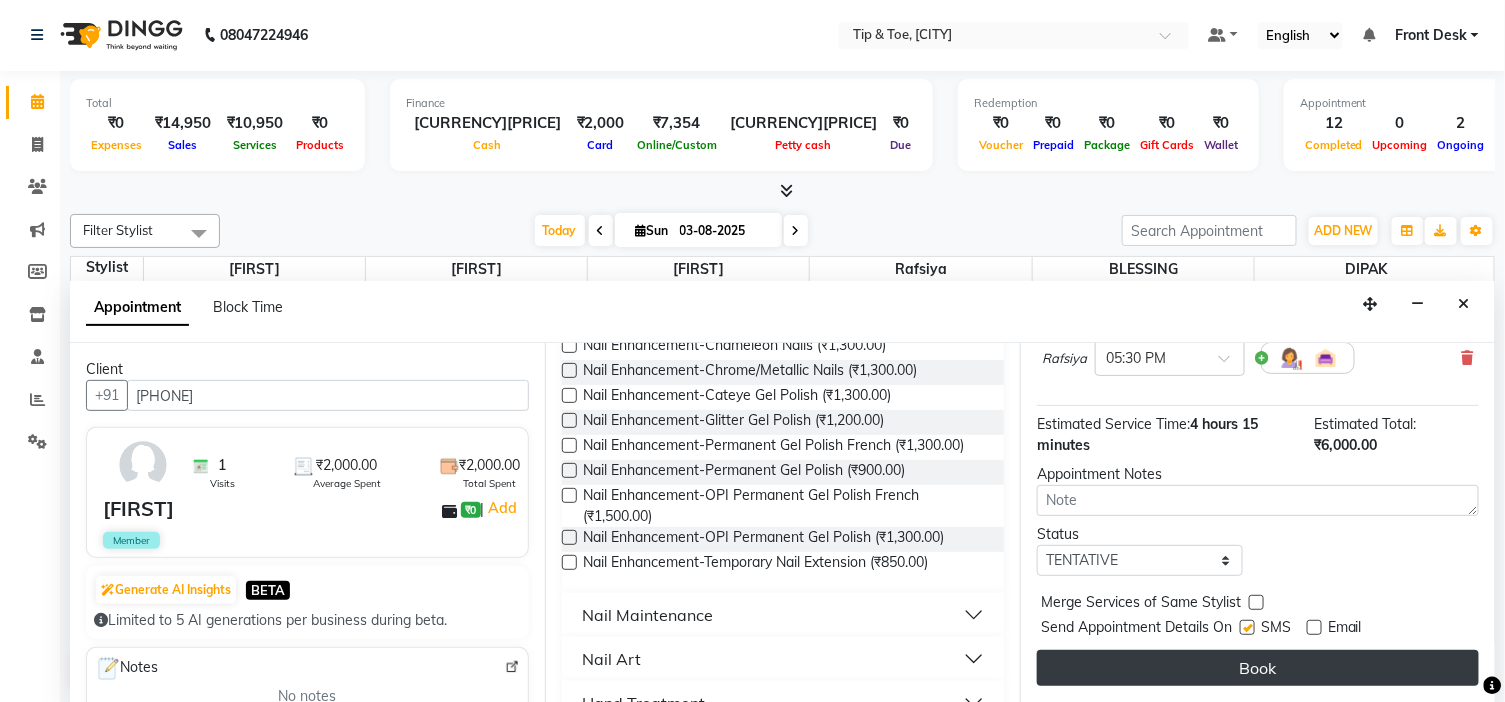 click on "Book" at bounding box center (1258, 668) 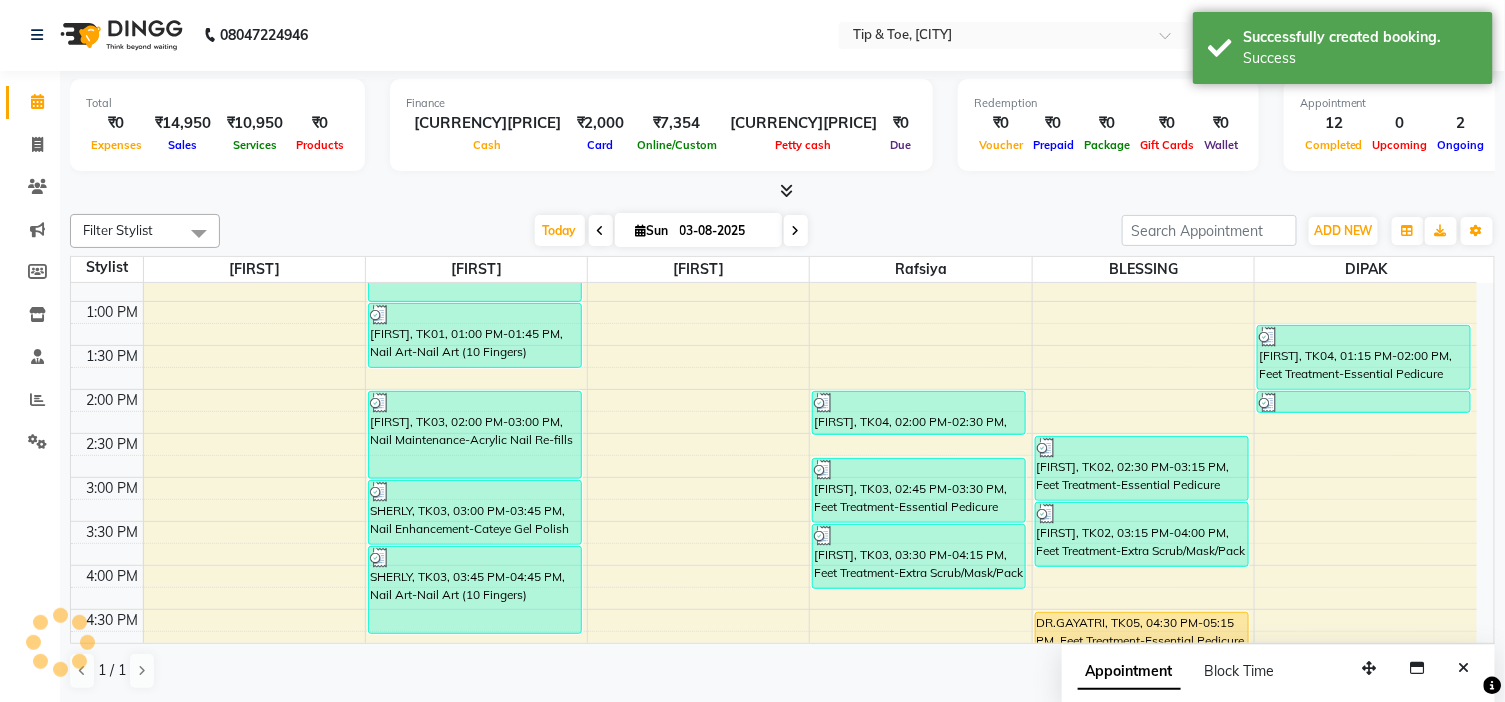 scroll, scrollTop: 0, scrollLeft: 0, axis: both 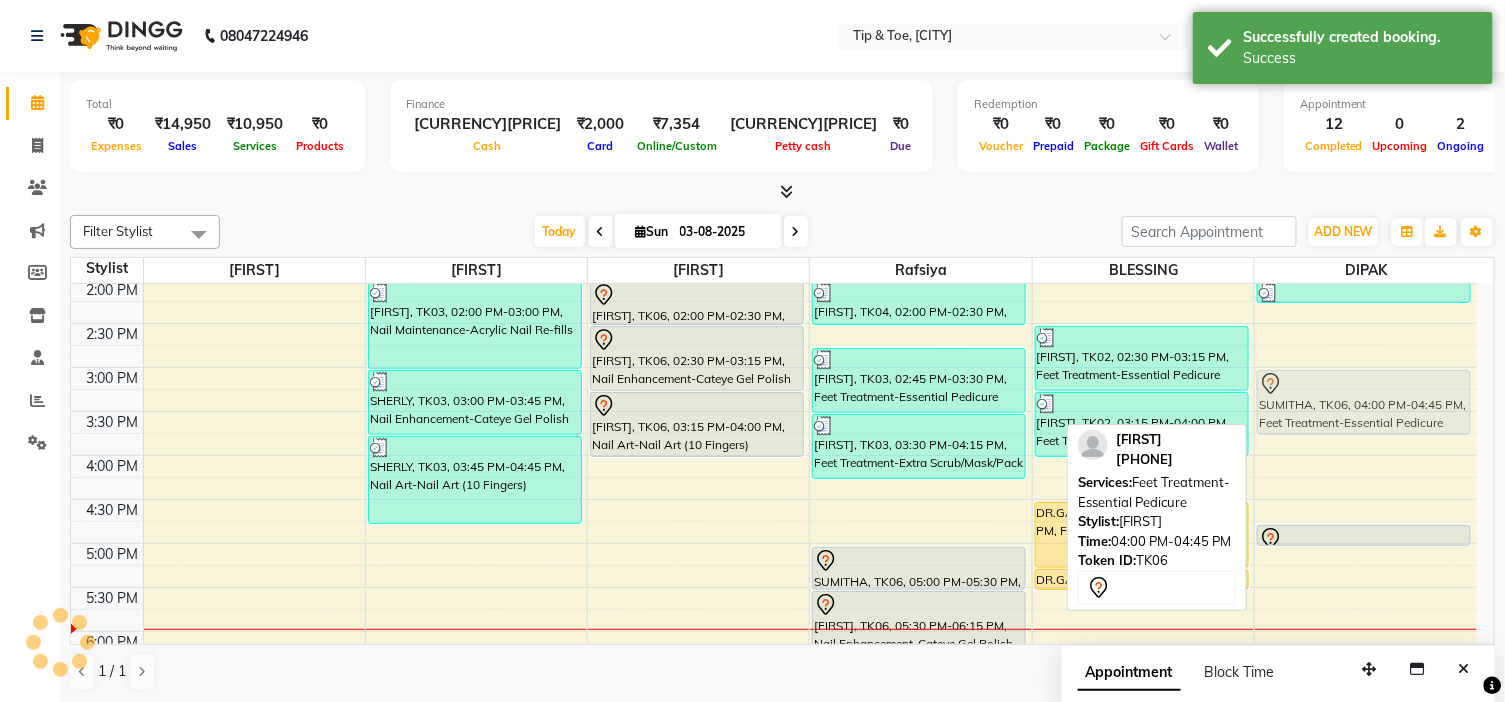 drag, startPoint x: 1370, startPoint y: 464, endPoint x: 1375, endPoint y: 383, distance: 81.154175 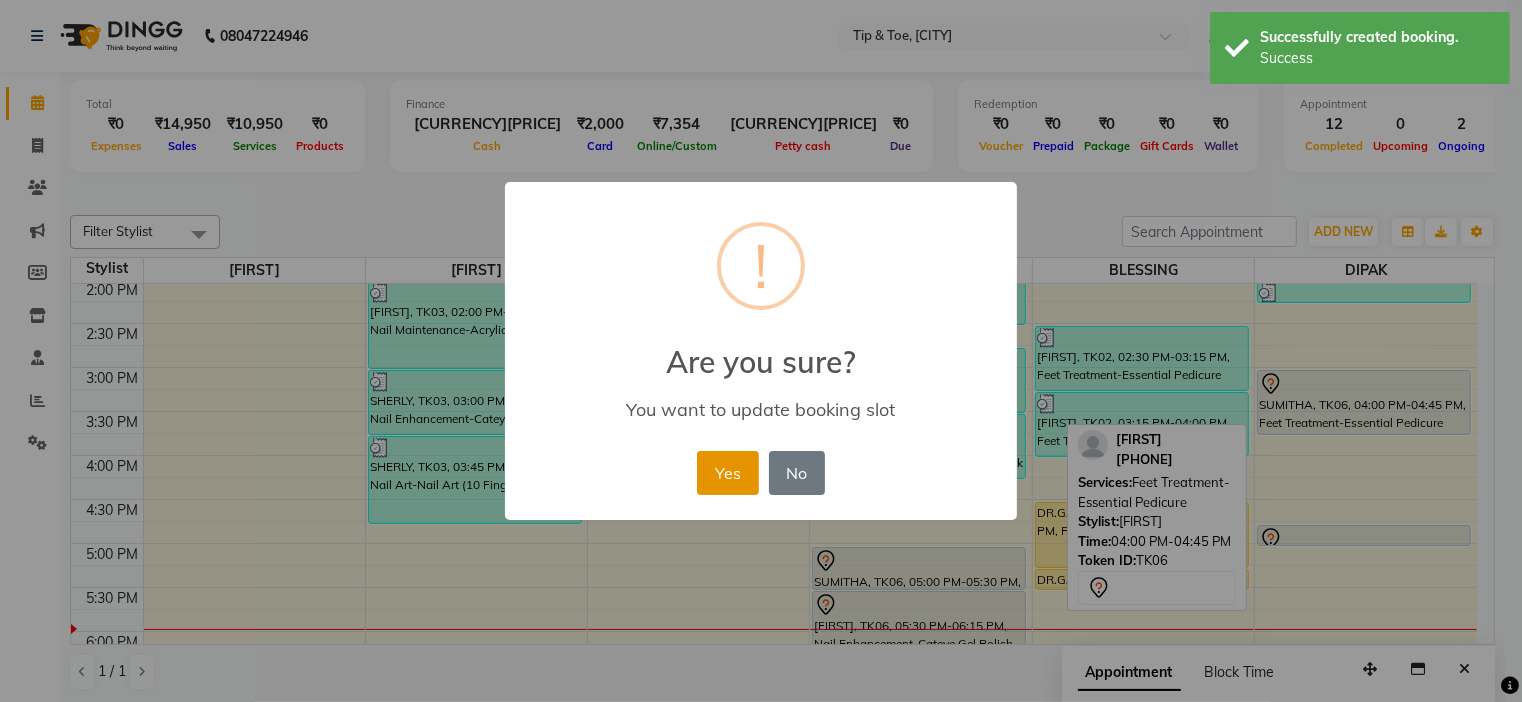 click on "Yes" at bounding box center [727, 473] 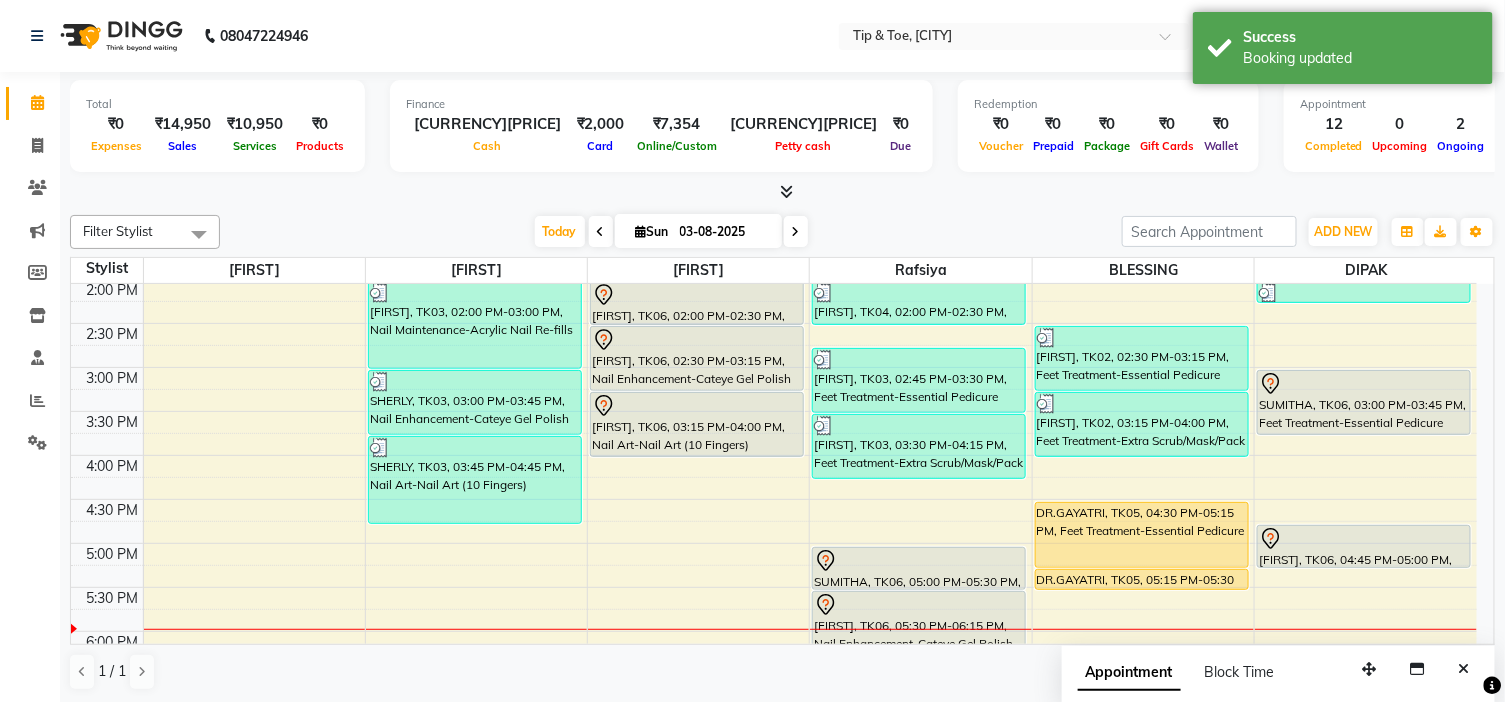 click on "[FIRST], TK04, 01:15 PM-02:00 PM, Feet Treatment-Essential Pedicure     [FIRST], TK04, 02:00 PM-02:15 PM, Feet Treatment-Extra Scrub/Mask/Pack             [FIRST], TK06, 03:00 PM-03:45 PM, Feet Treatment-Essential Pedicure             [FIRST], TK06, 04:45 PM-05:00 PM, Feet Treatment-Extra Scrub/Mask/Pack             [FIRST], TK06, 04:45 PM-05:00 PM, Feet Treatment-Extra Scrub/Mask/Pack" at bounding box center [1366, 411] 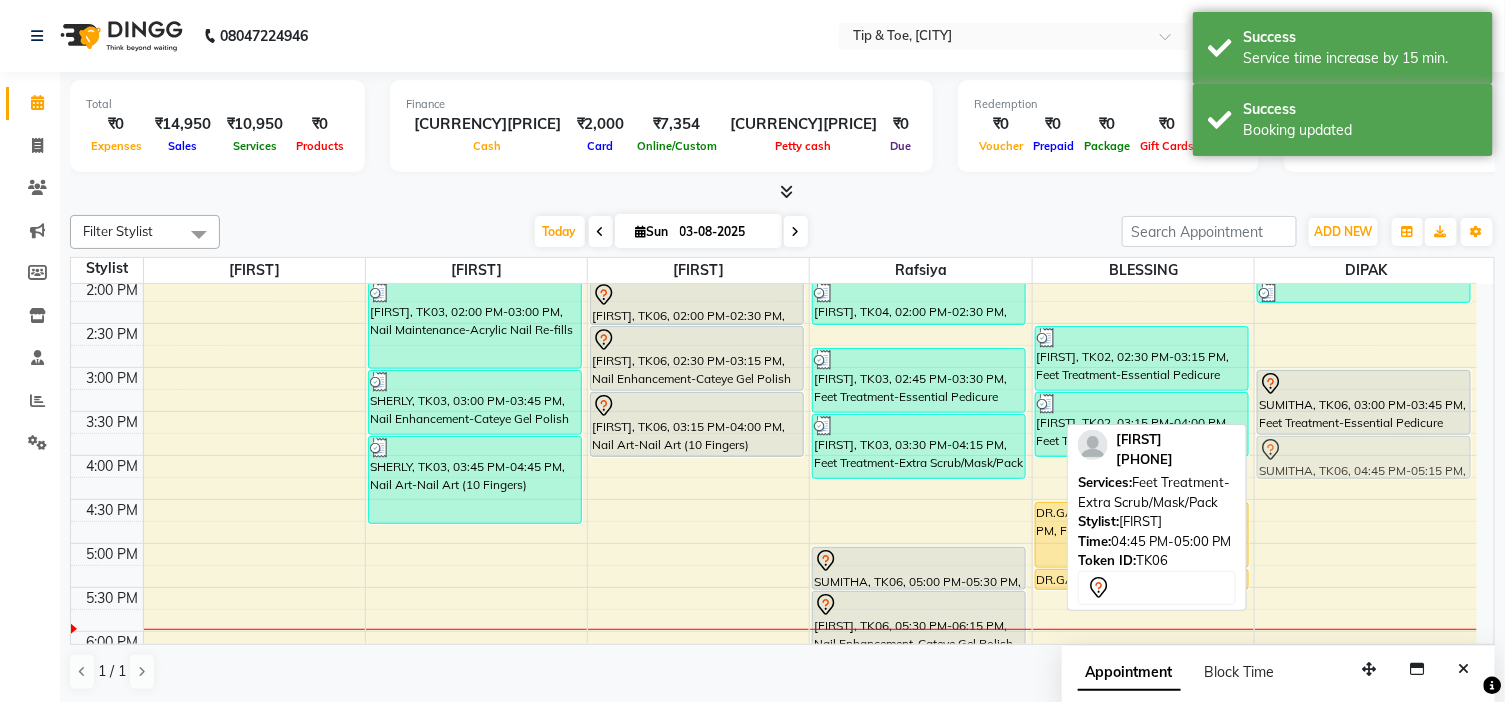 click on "[FIRST], TK04, 01:15 PM-02:00 PM, Feet Treatment-Essential Pedicure     [FIRST], TK04, 02:00 PM-02:15 PM, Feet Treatment-Extra Scrub/Mask/Pack             [FIRST], TK06, 03:00 PM-03:45 PM, Feet Treatment-Essential Pedicure             [FIRST], TK06, 04:45 PM-05:15 PM, Feet Treatment-Extra Scrub/Mask/Pack             [FIRST], TK06, 04:45 PM-05:15 PM, Feet Treatment-Extra Scrub/Mask/Pack" at bounding box center (1366, 411) 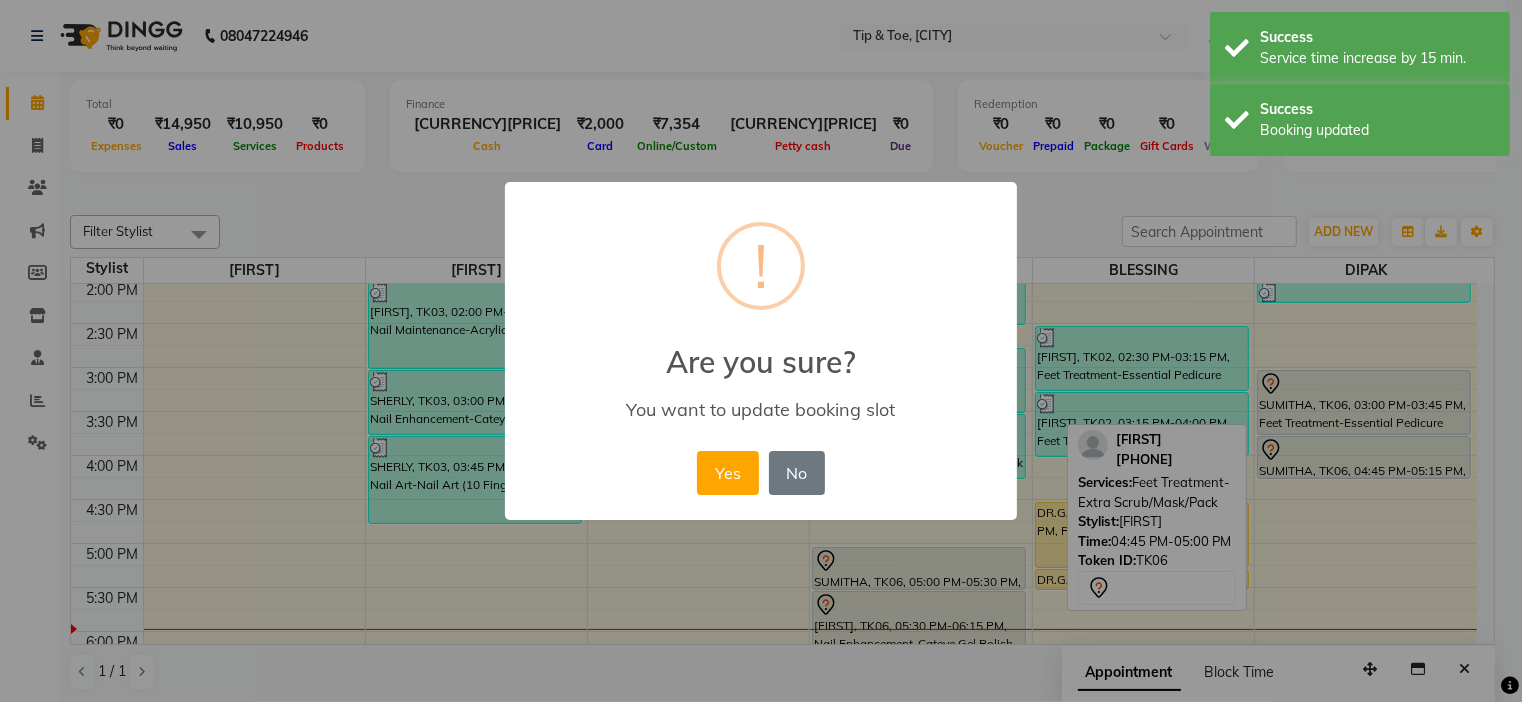 click on "× ! Are you sure? You want to update booking slot Yes No No" at bounding box center (761, 351) 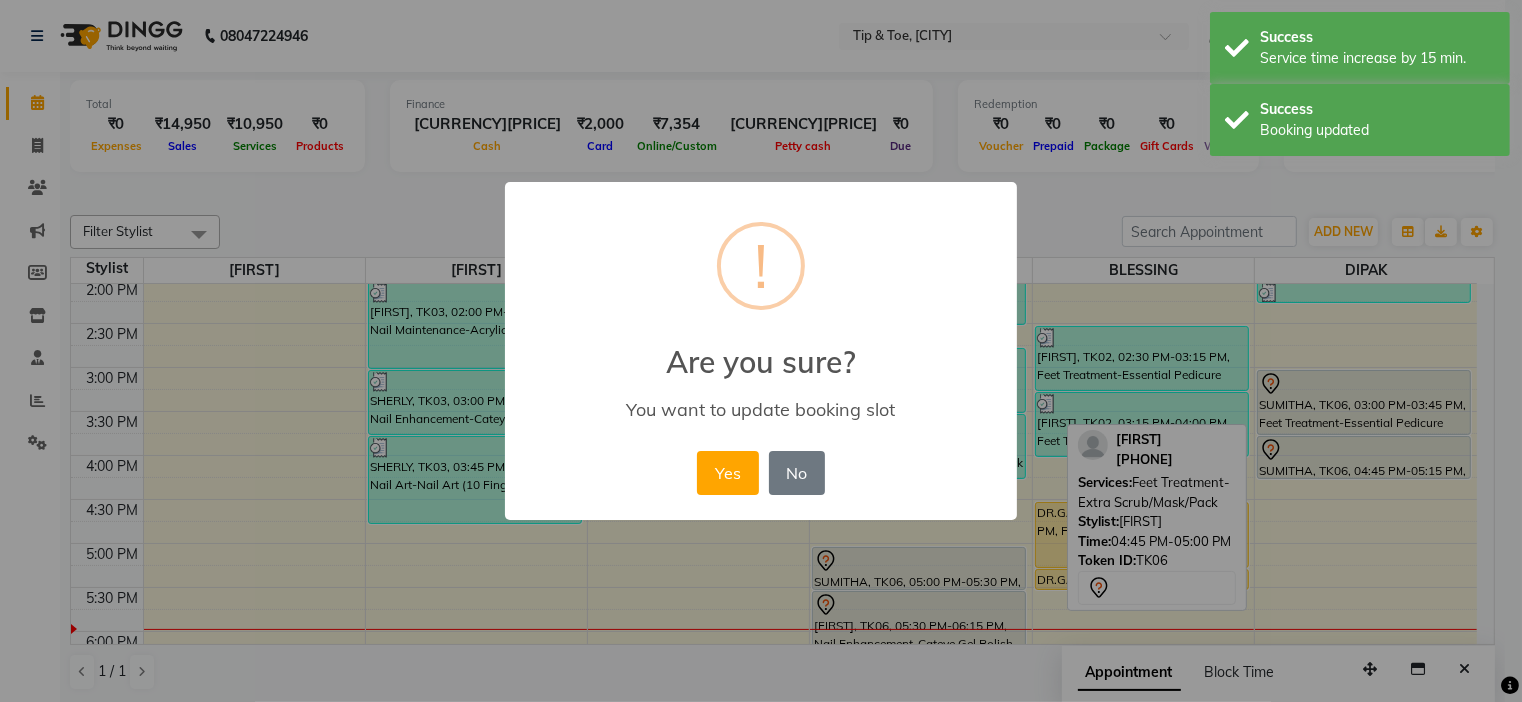 drag, startPoint x: 734, startPoint y: 470, endPoint x: 796, endPoint y: 485, distance: 63.788715 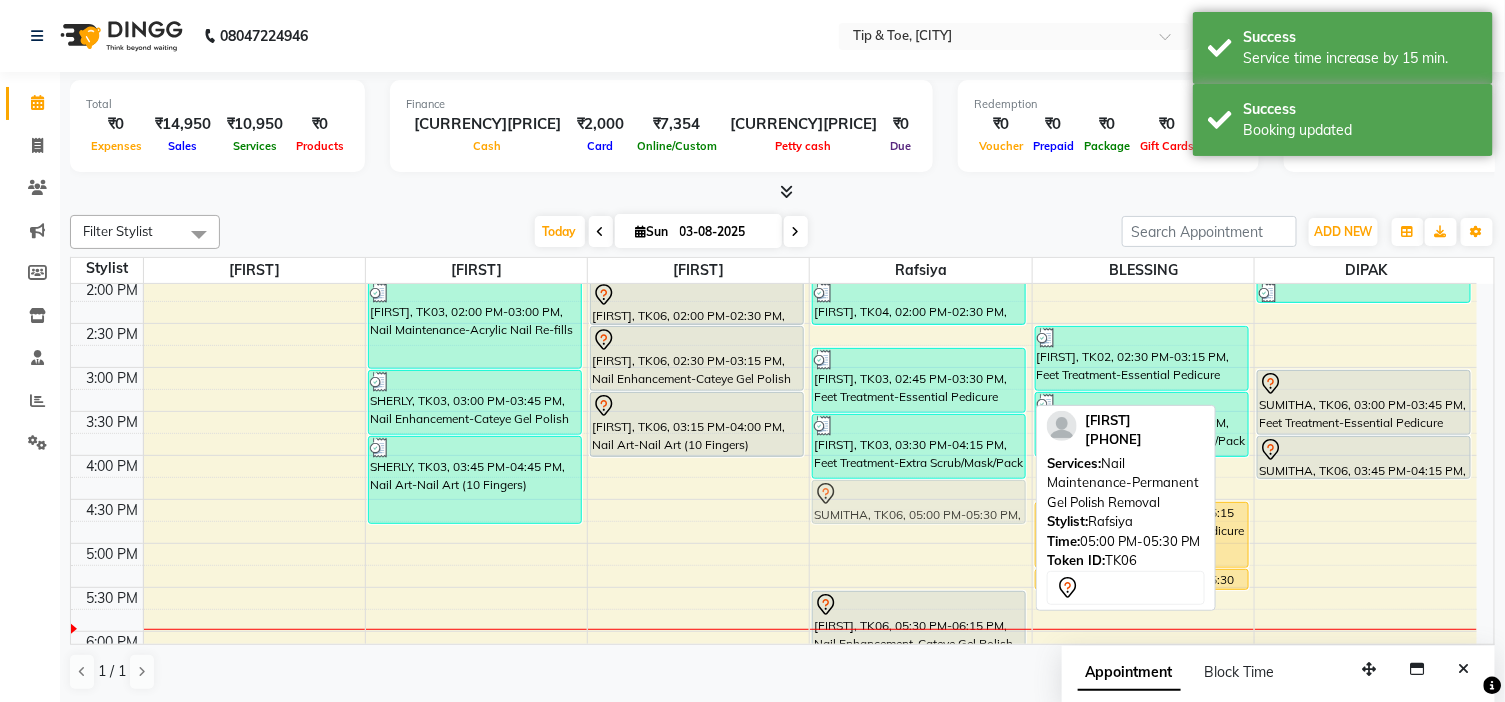 drag, startPoint x: 907, startPoint y: 571, endPoint x: 914, endPoint y: 508, distance: 63.387695 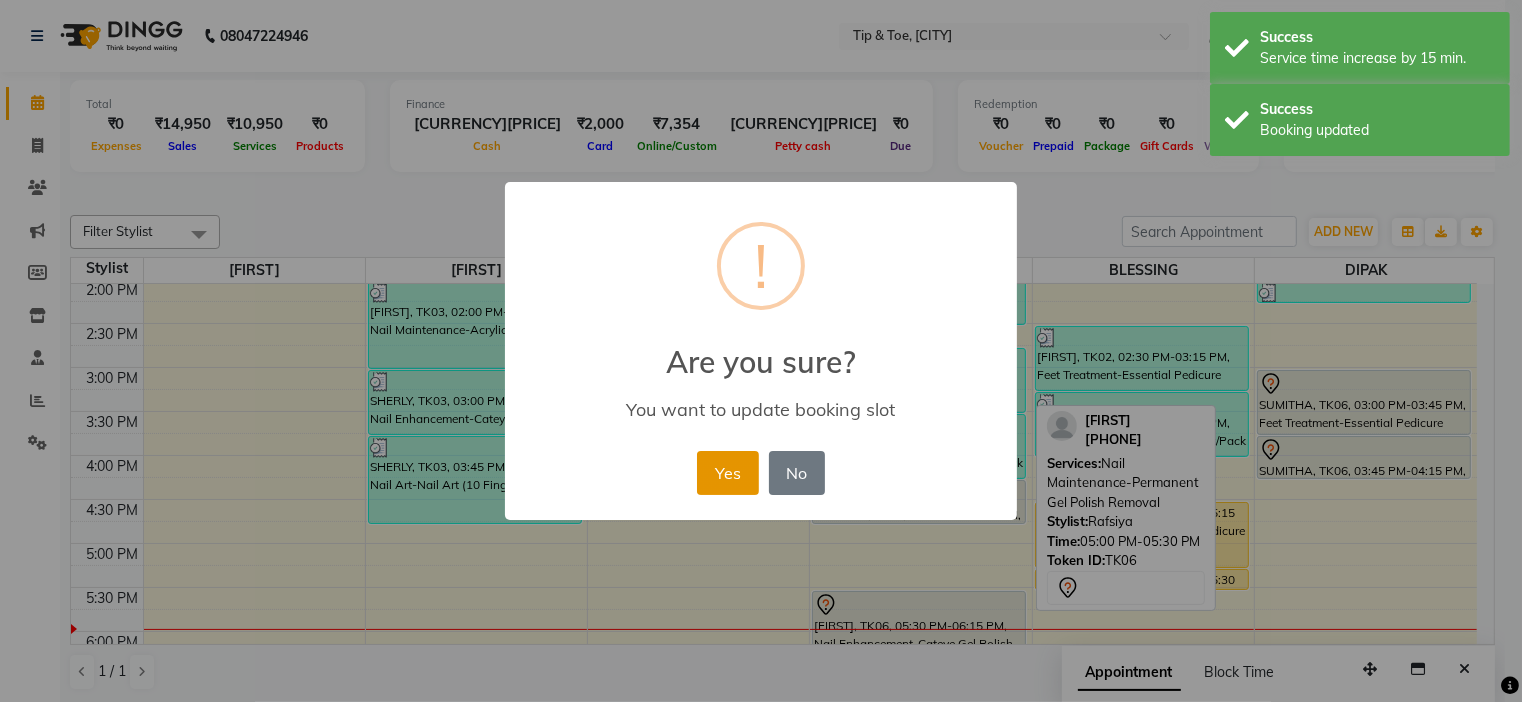 click on "Yes" at bounding box center (727, 473) 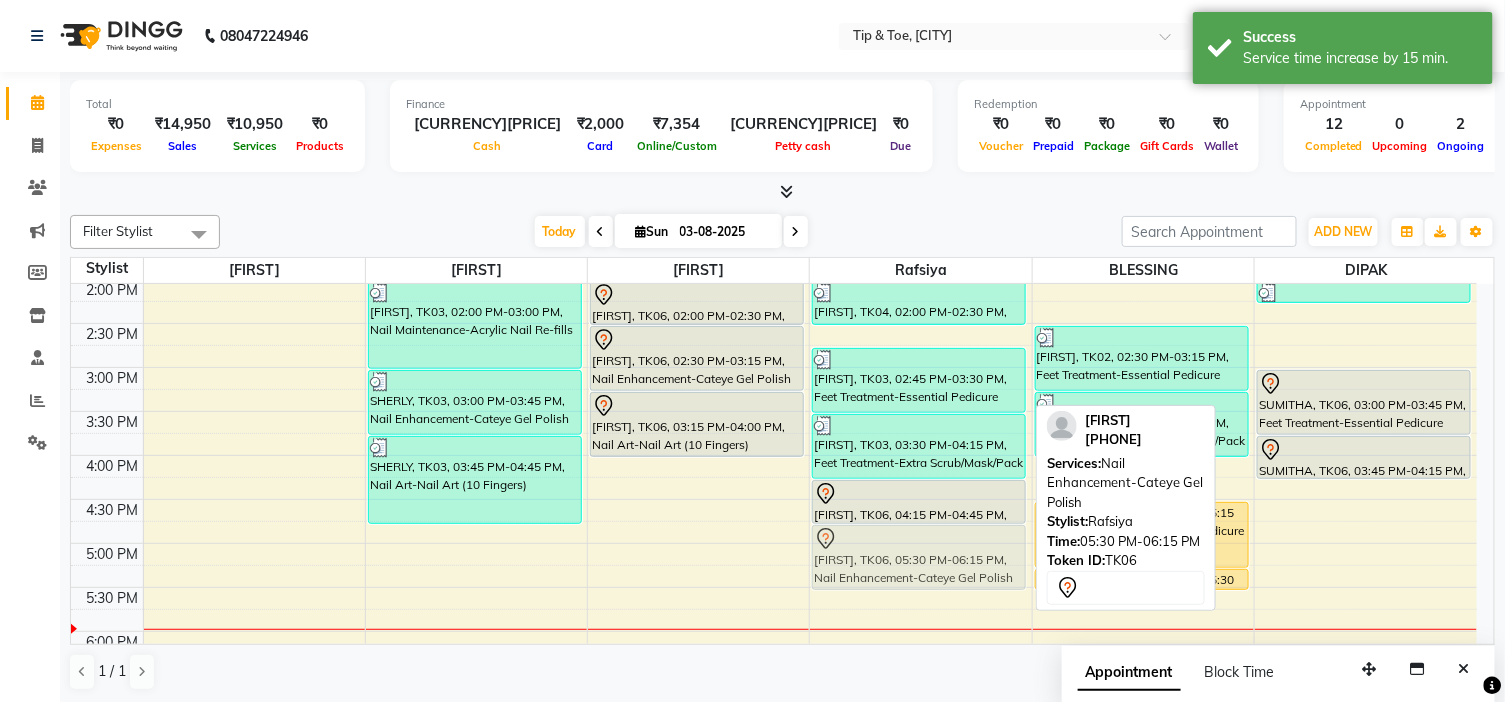drag, startPoint x: 904, startPoint y: 611, endPoint x: 910, endPoint y: 542, distance: 69.260376 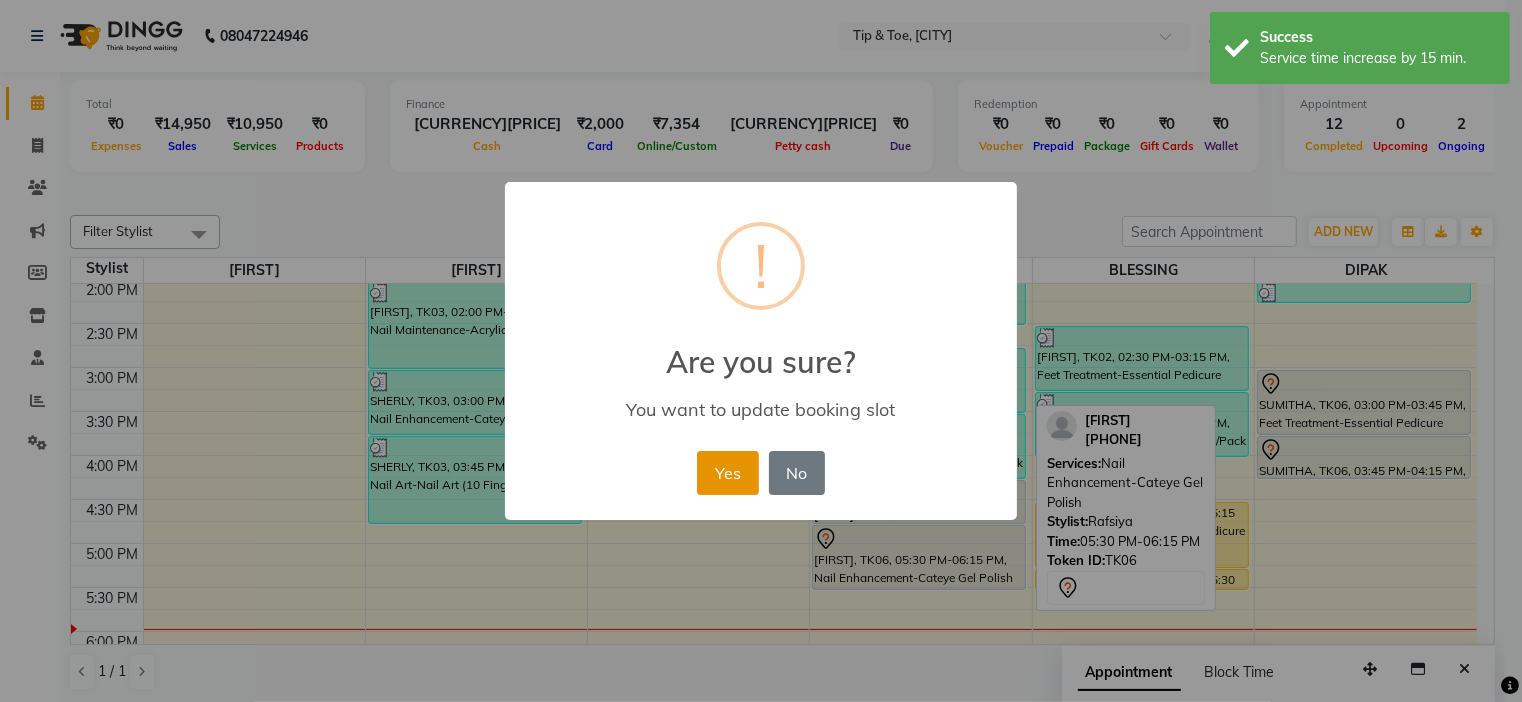 click on "Yes" at bounding box center [727, 473] 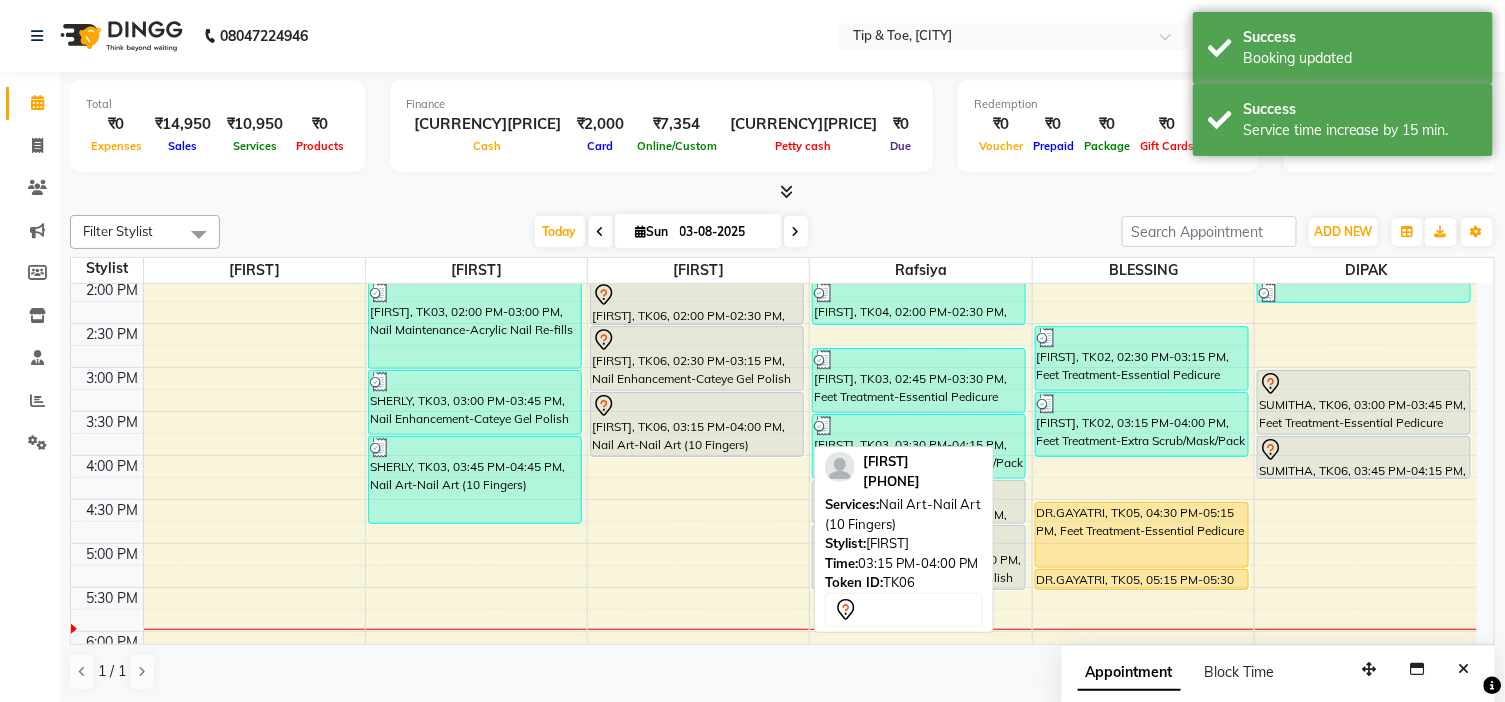 click on "[FIRST], TK06, 03:15 PM-04:00 PM, Nail Art-Nail Art (10 Fingers)" at bounding box center [697, 424] 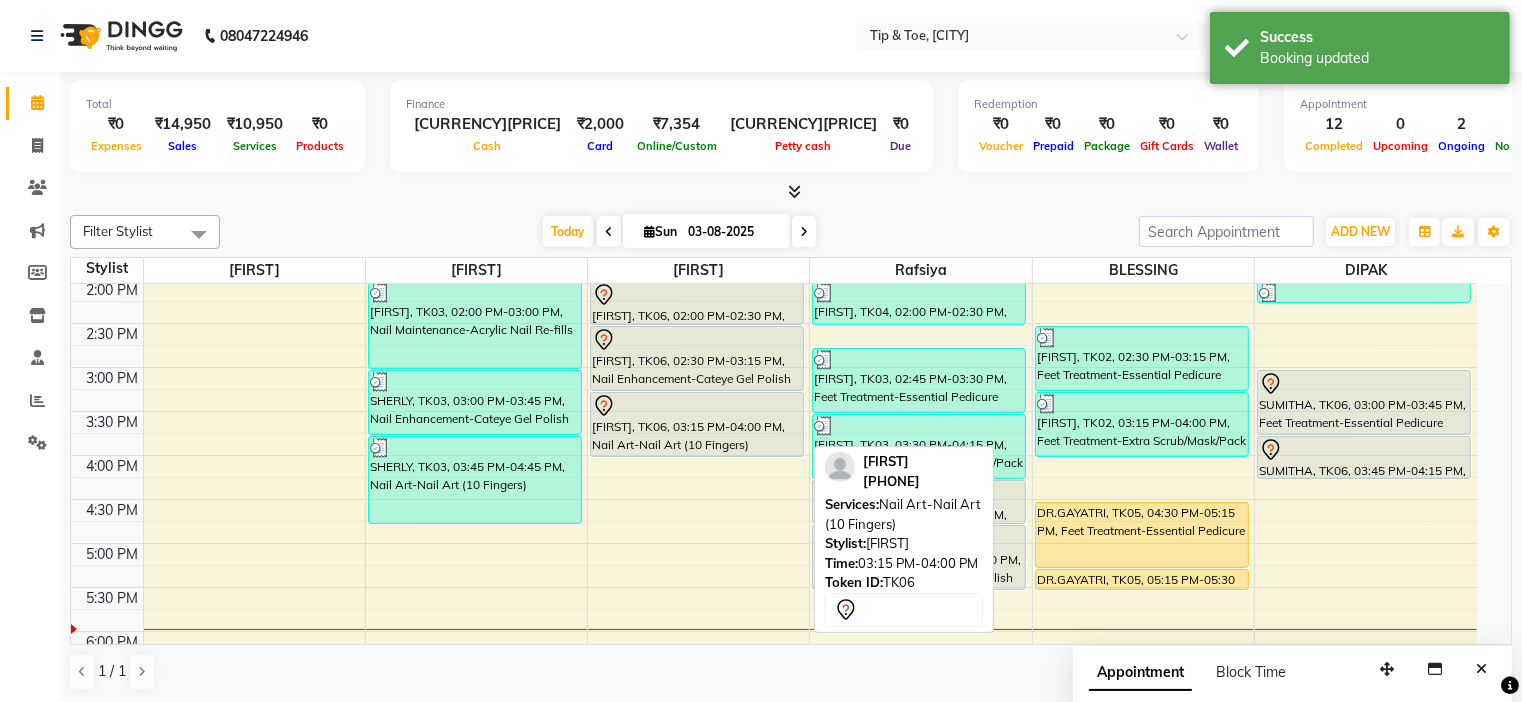 select on "7" 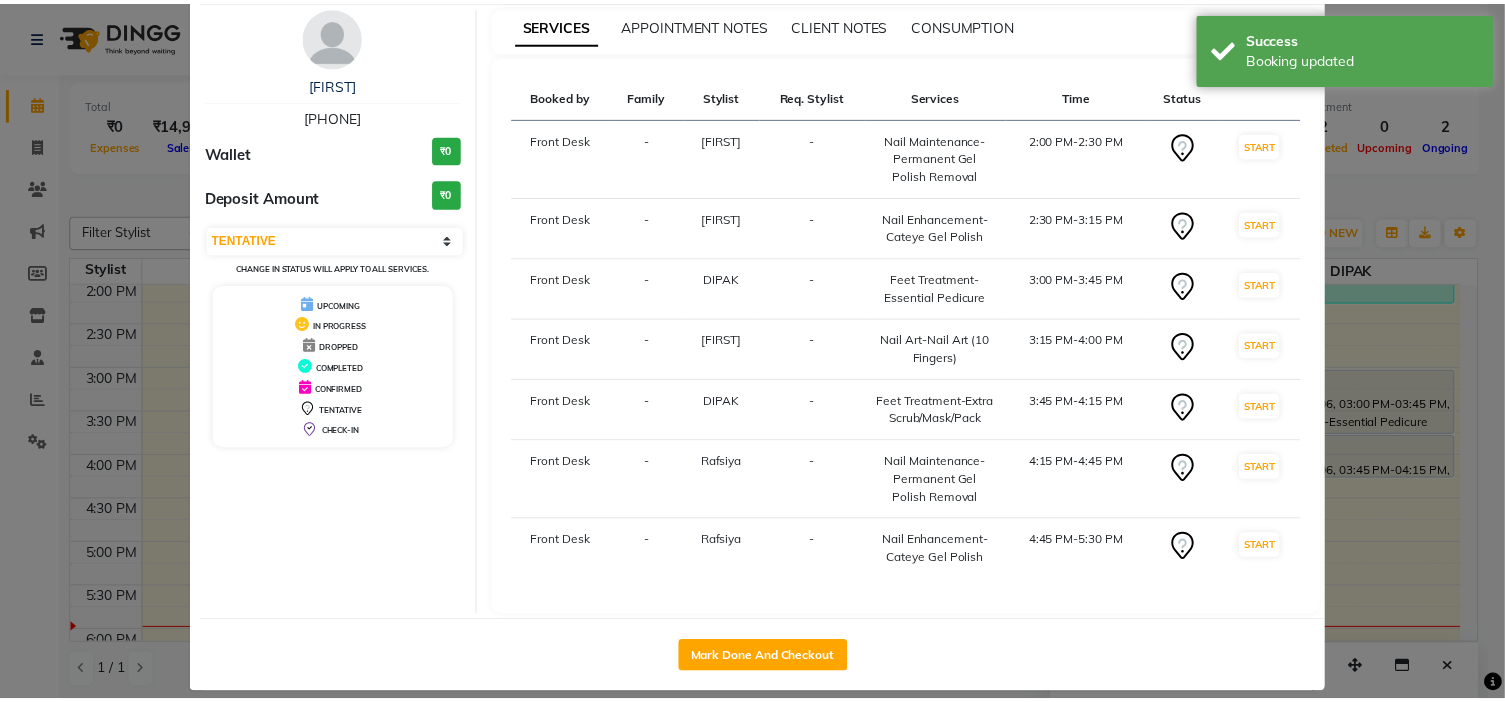 scroll, scrollTop: 111, scrollLeft: 0, axis: vertical 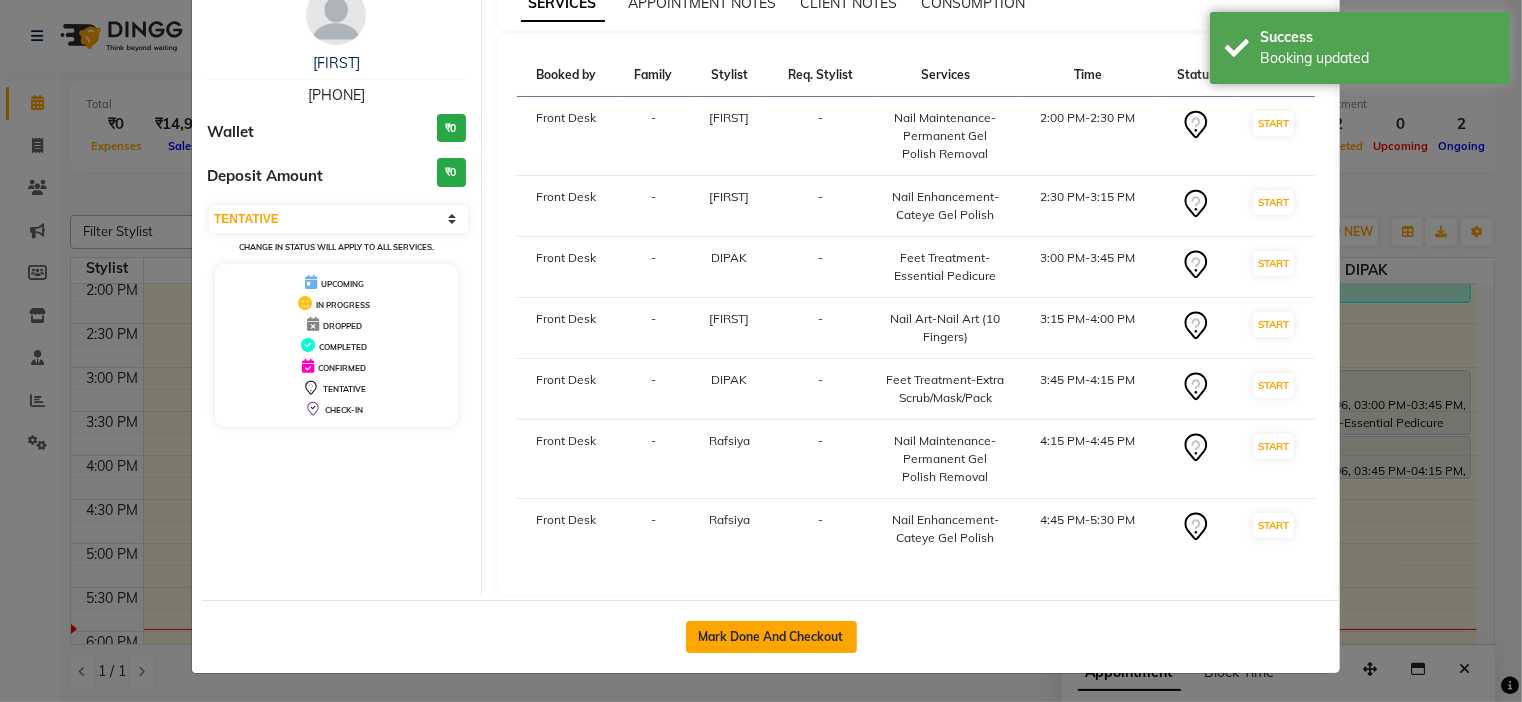 click on "Mark Done And Checkout" 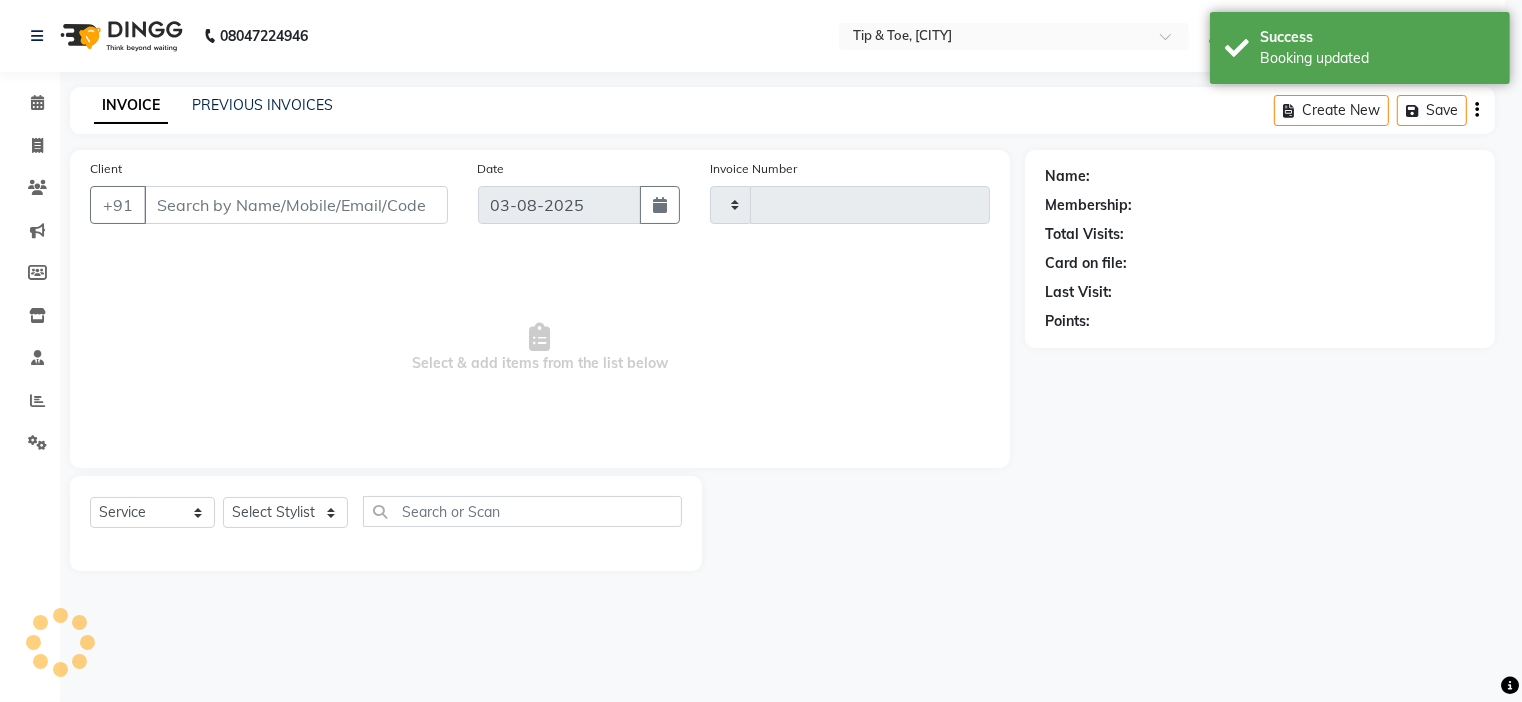 type on "0782" 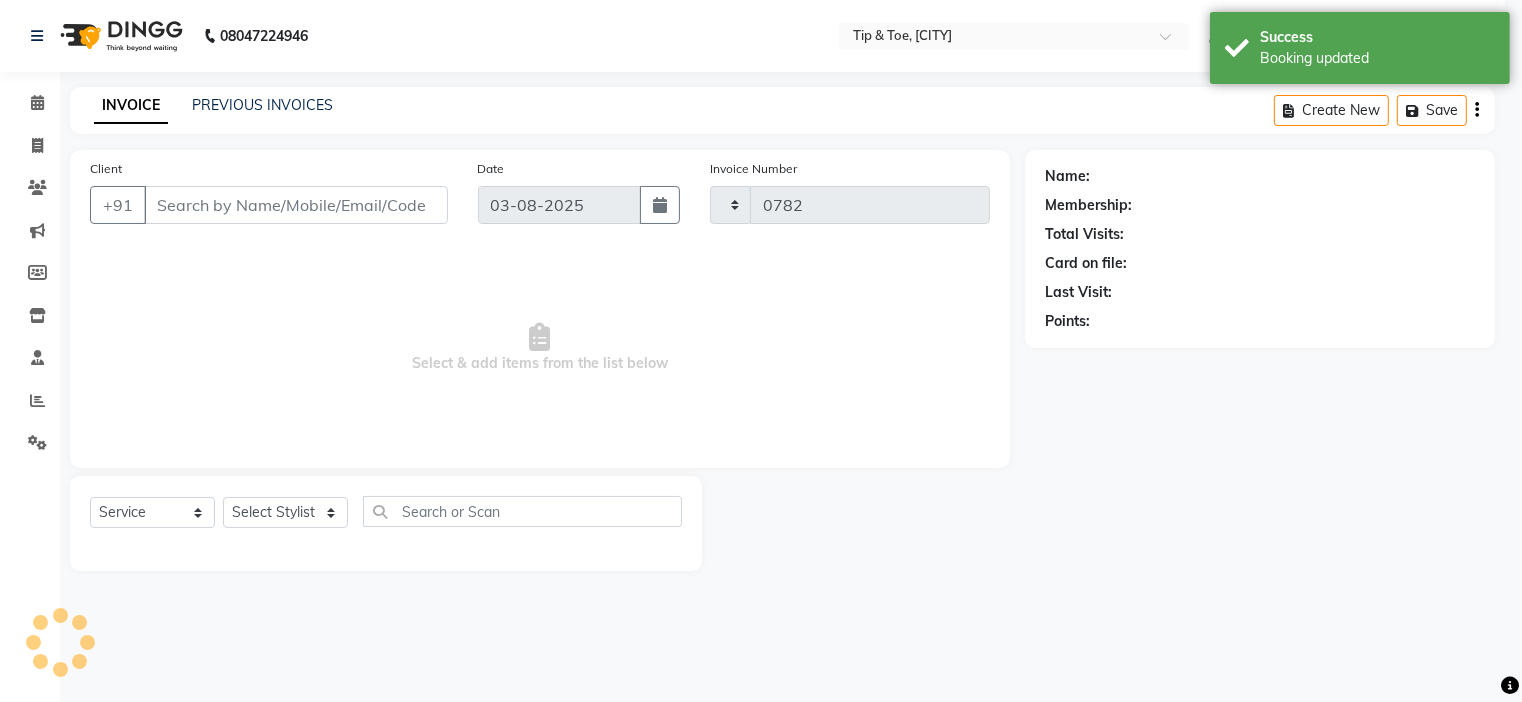 select on "5360" 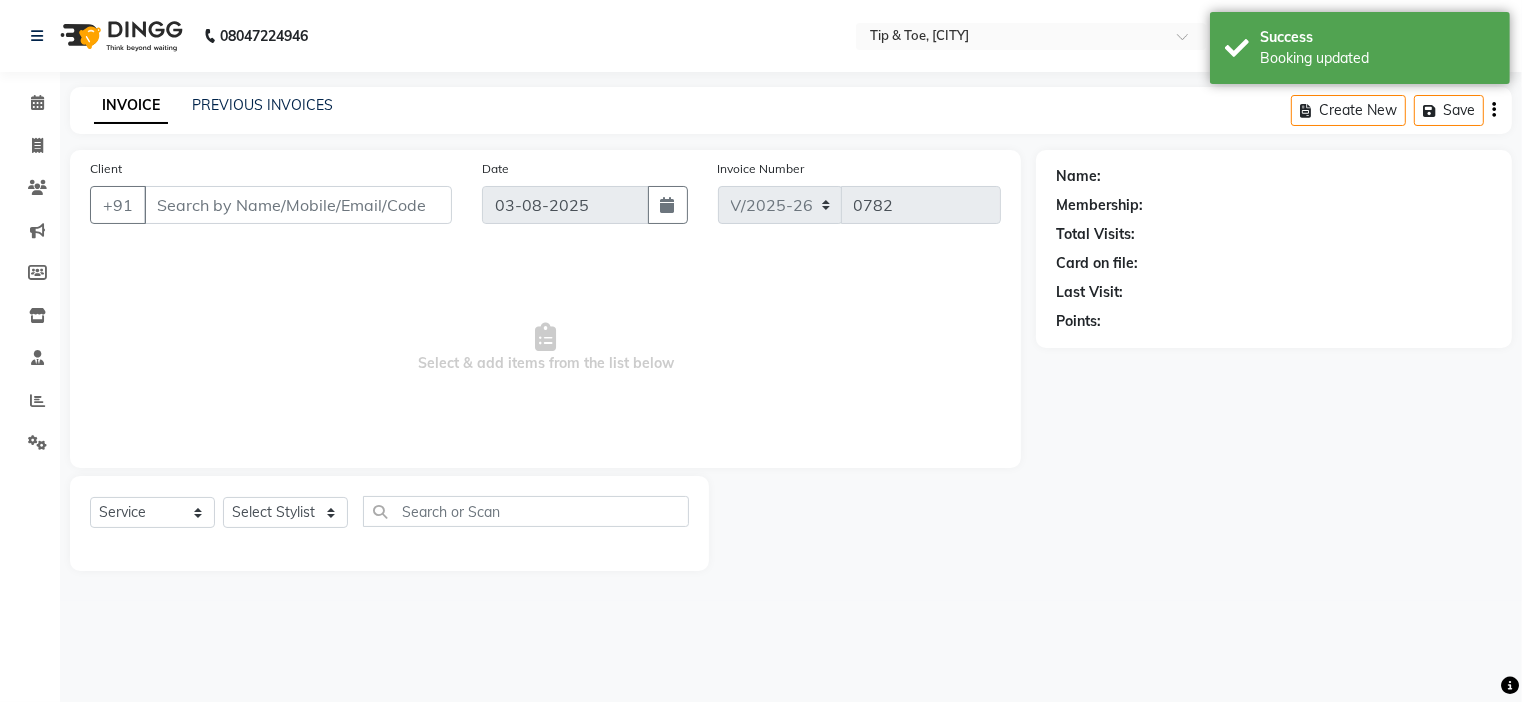 type on "[PHONE]" 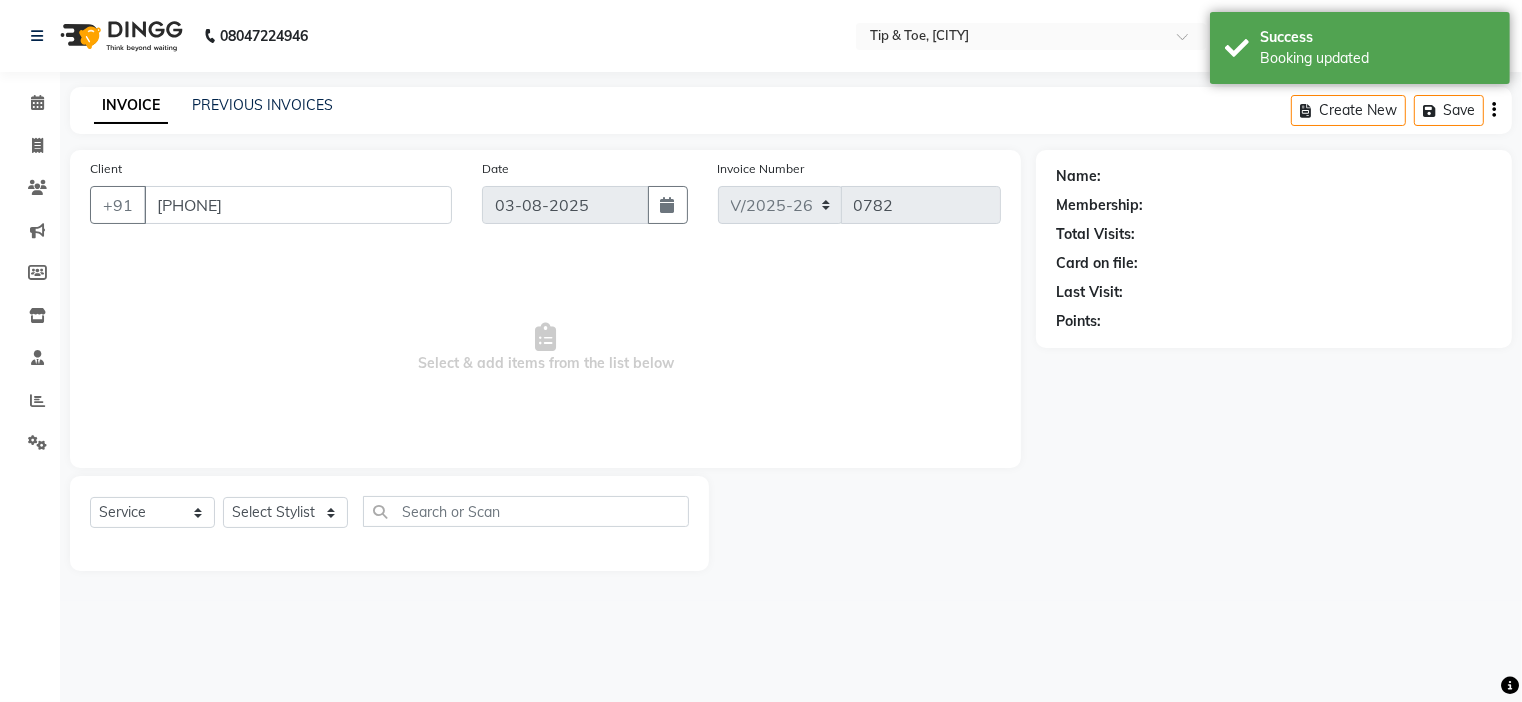 select on "59876" 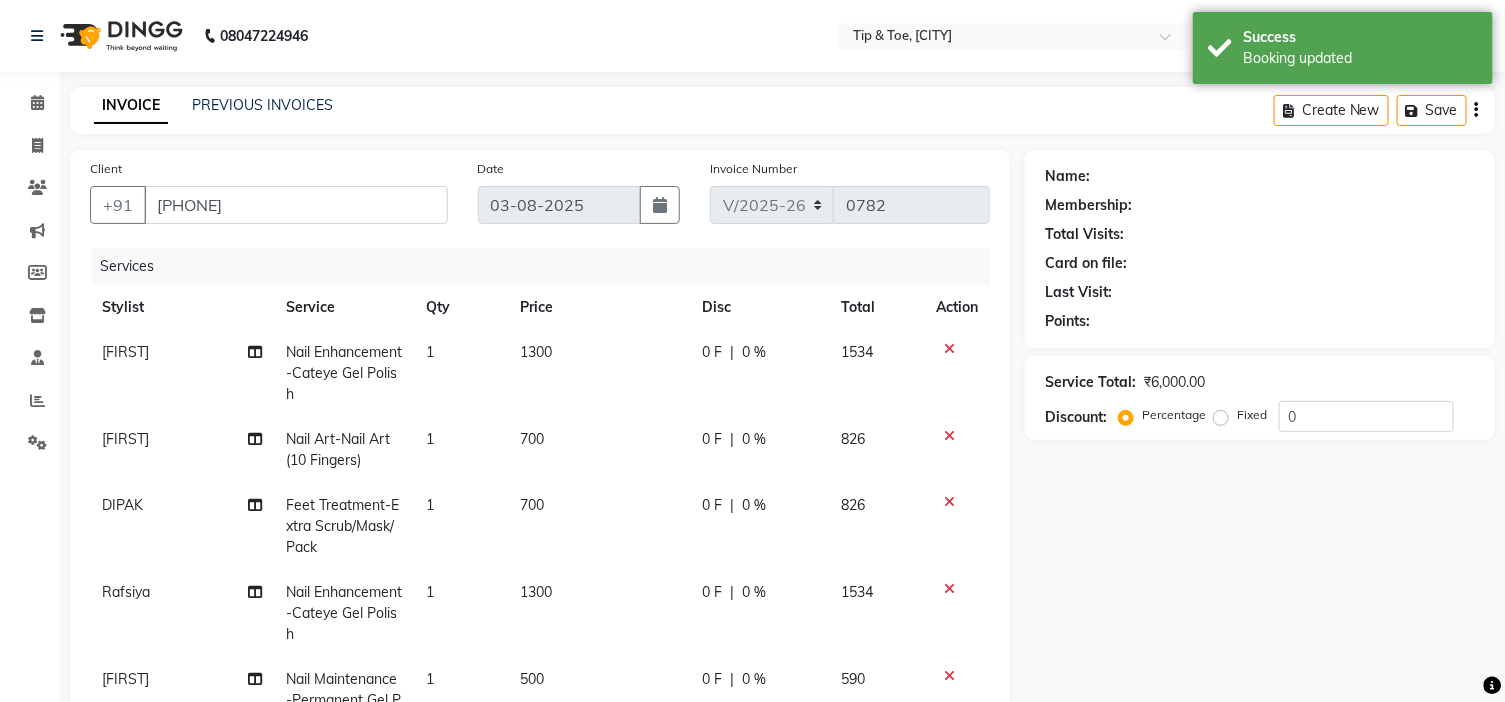 select on "1: Object" 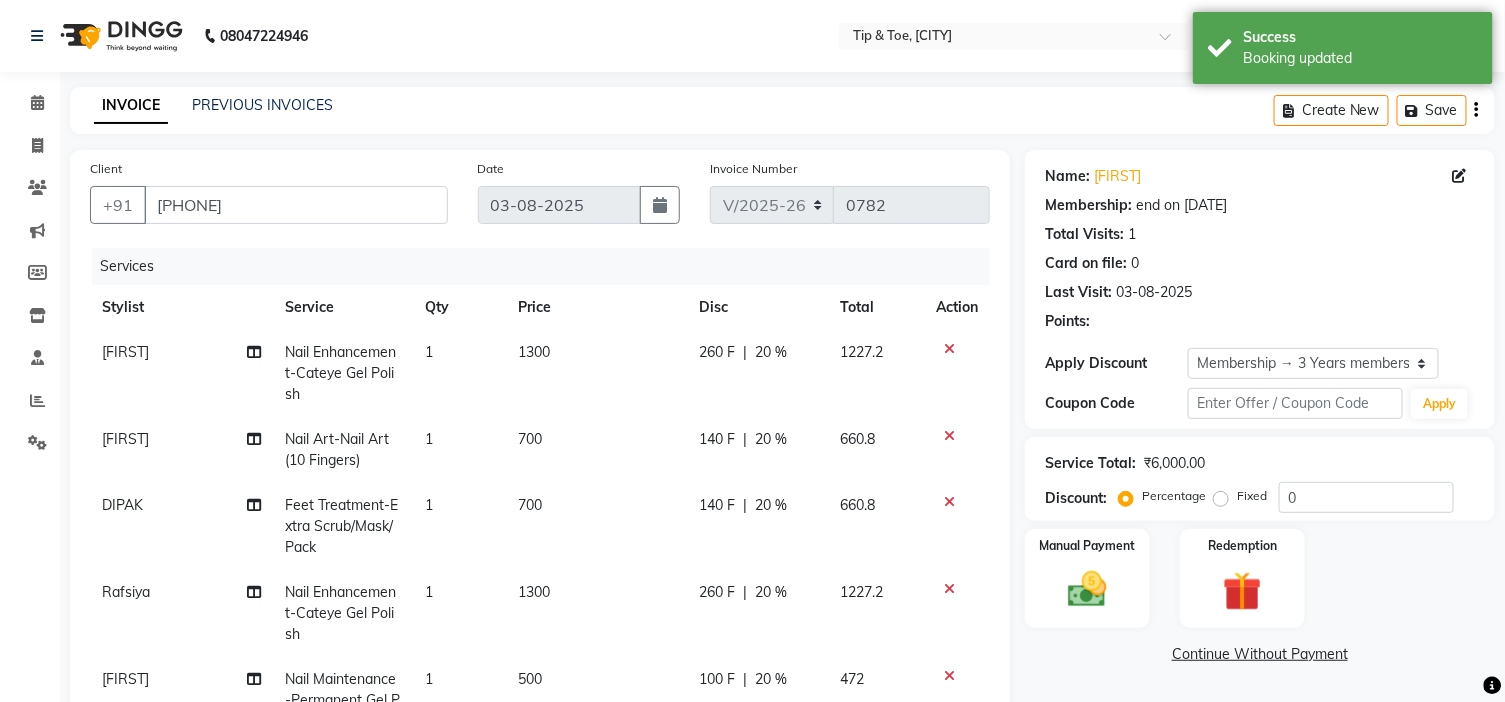 type on "20" 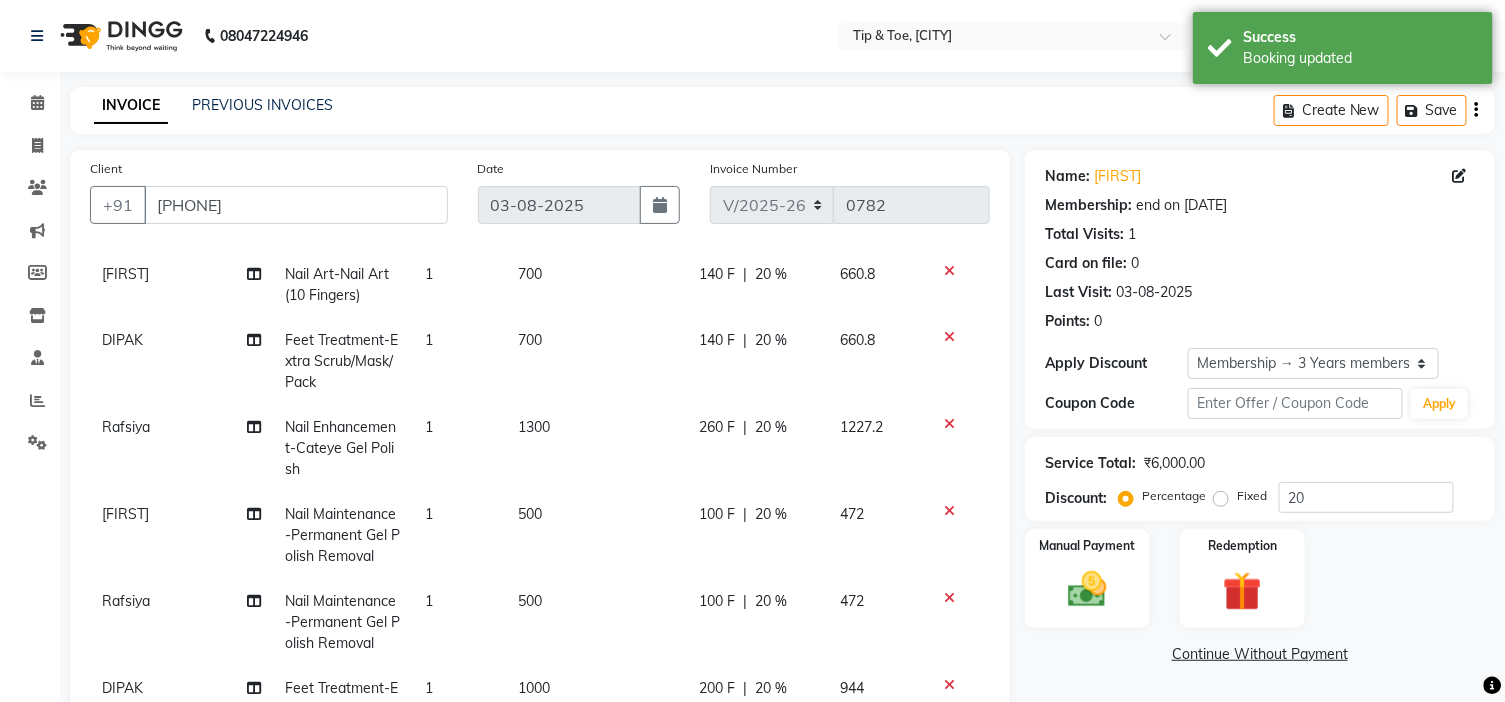 scroll, scrollTop: 181, scrollLeft: 0, axis: vertical 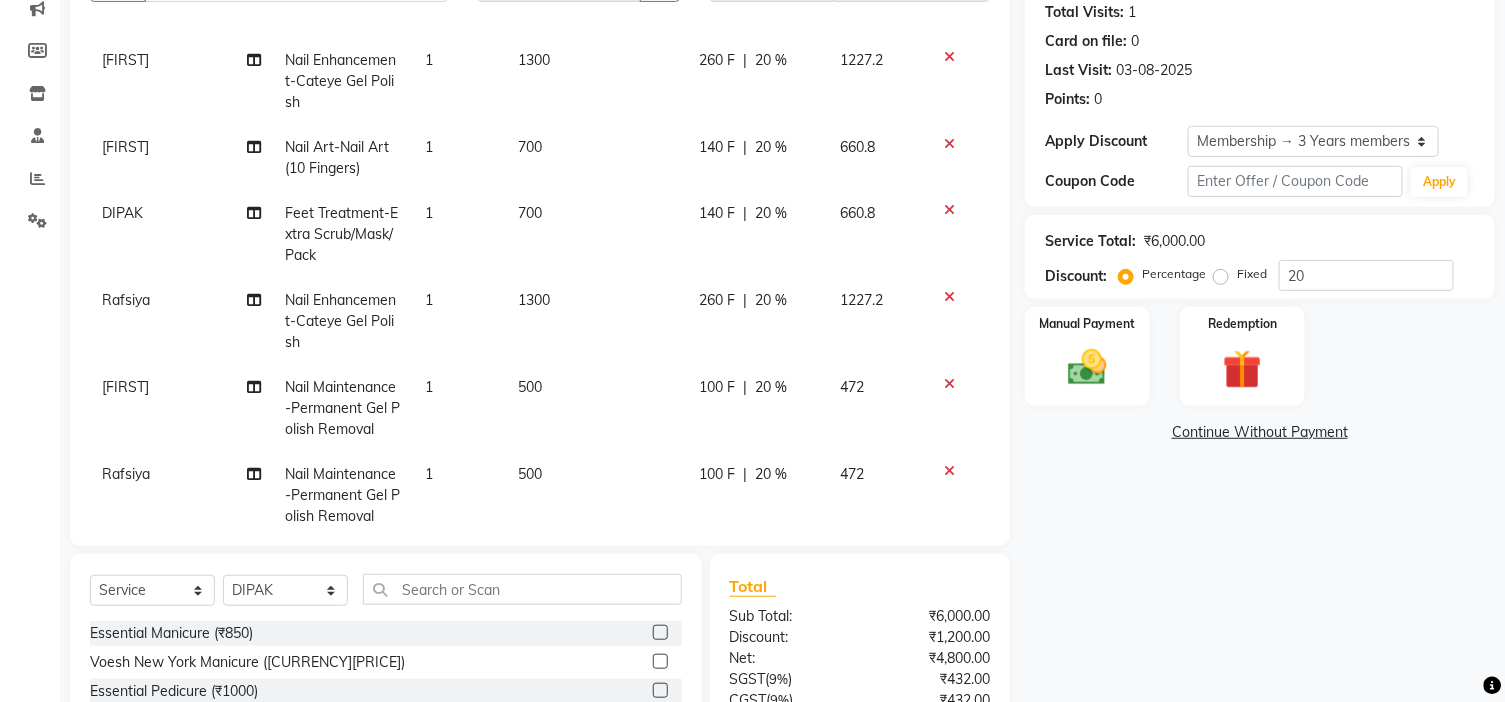 click on "700" 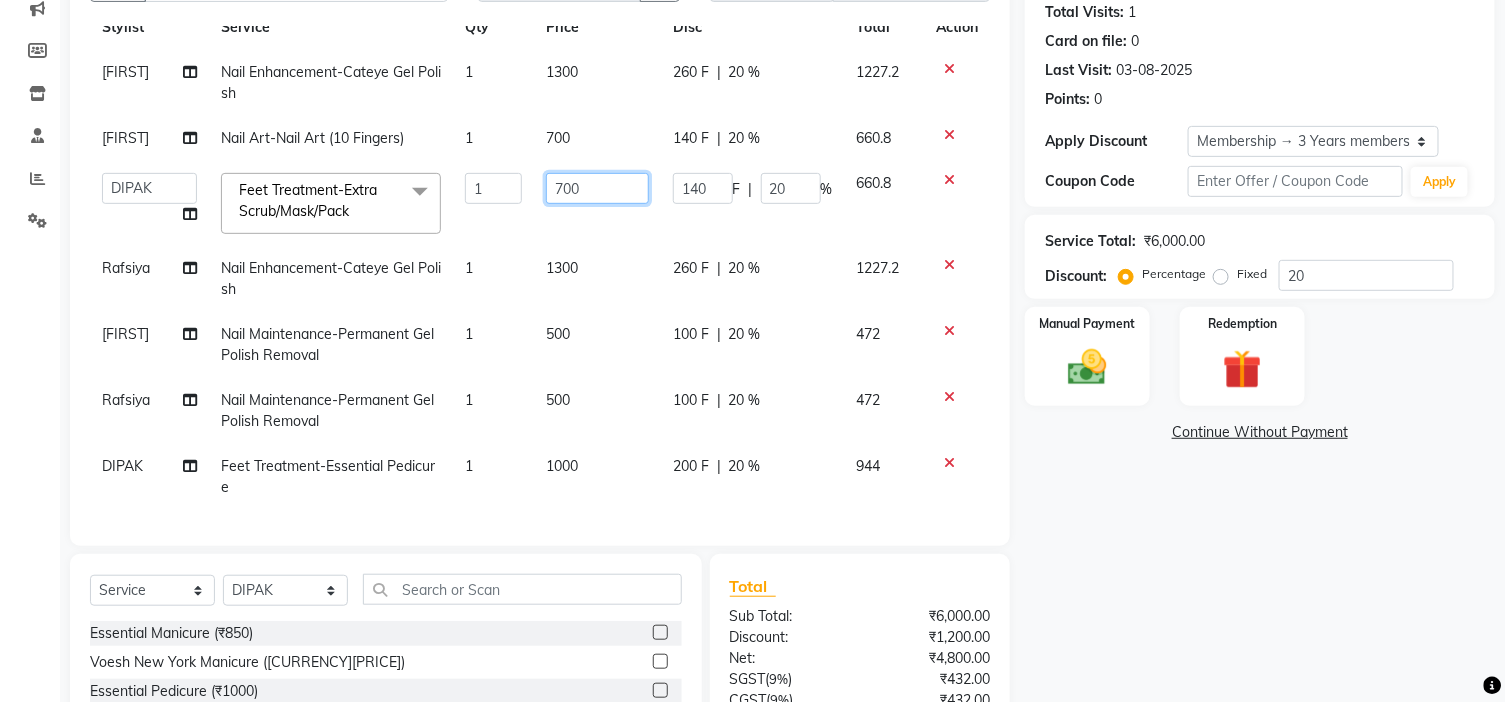 click on "700" 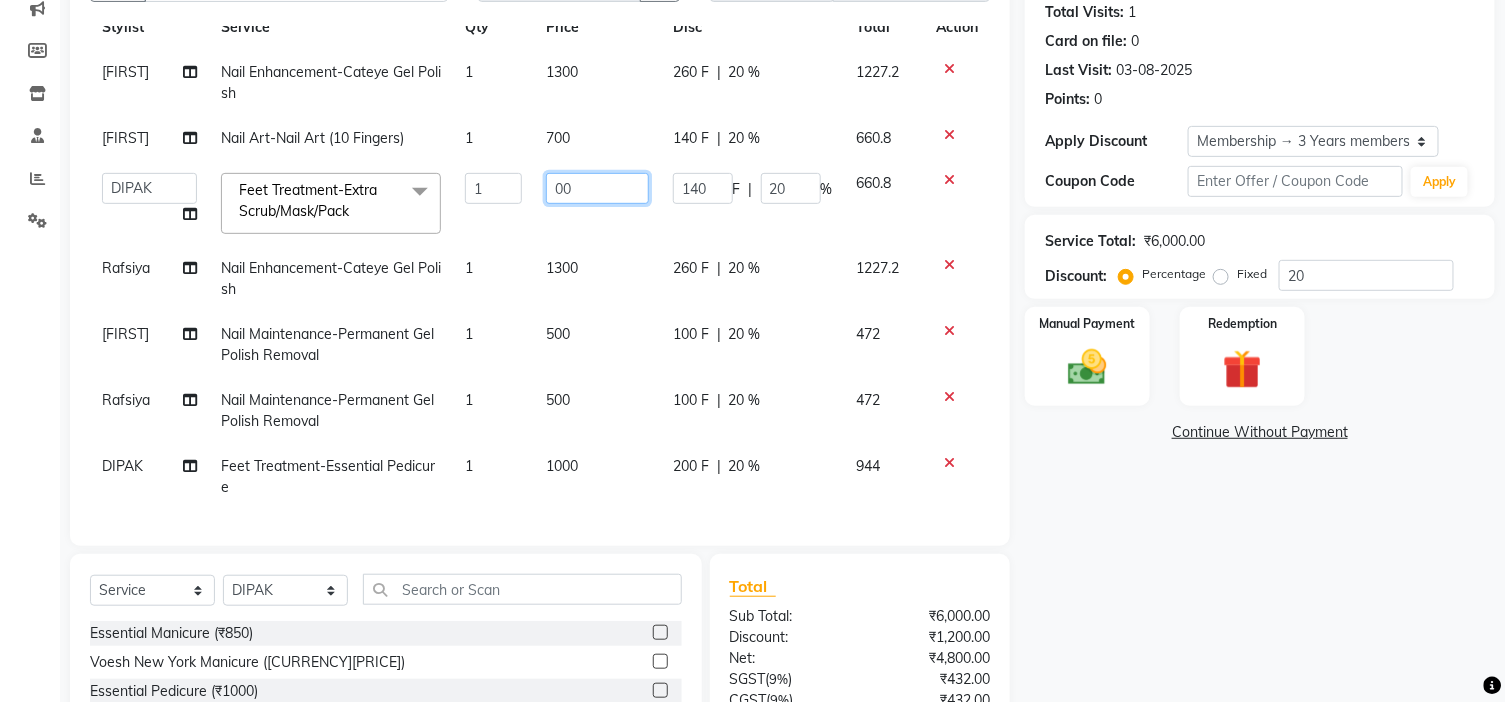 type on "300" 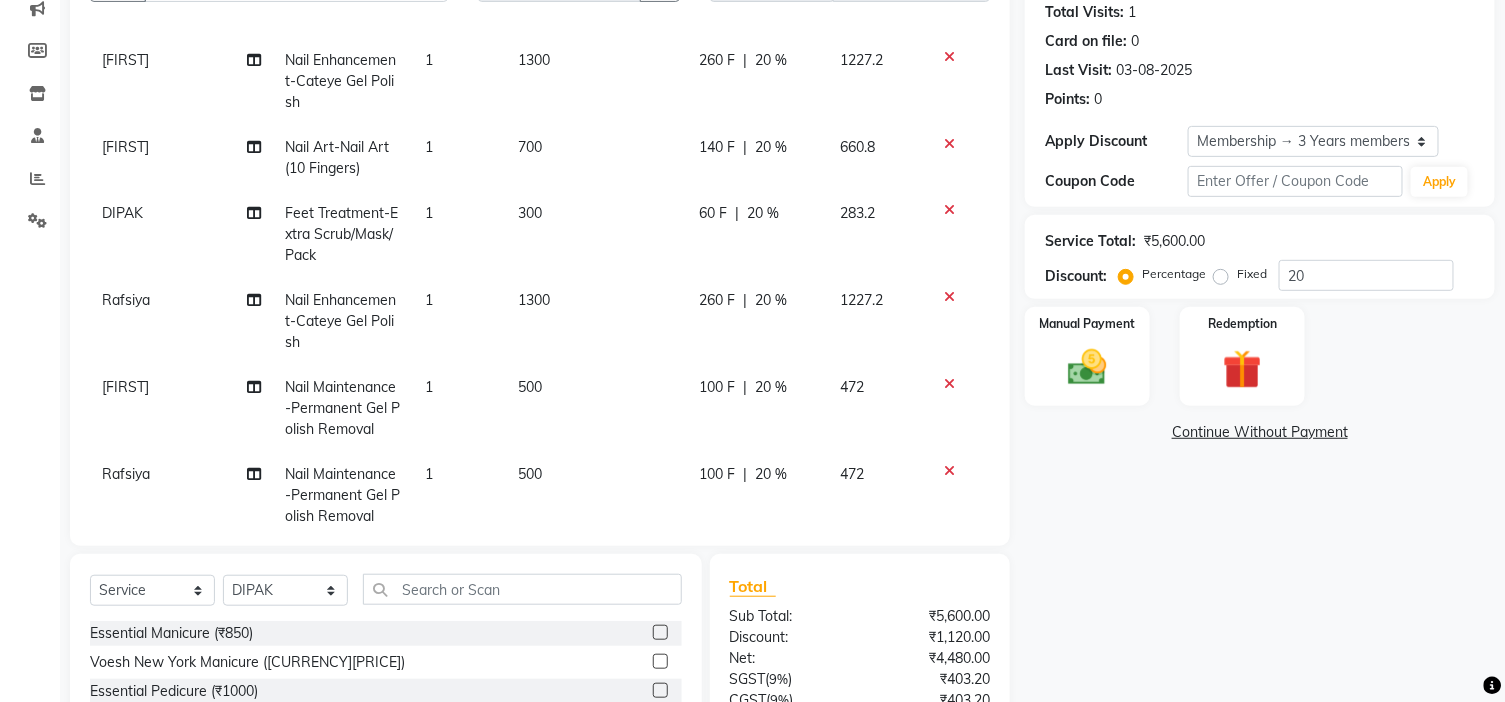click on "Karamjeet Nail Enhancement-Cateye Gel Polish 1 1300 260 F | 20 % 1227.2 Karamjeet Nail Art-Nail Art (10 Fingers) 1 700 140 F | 20 % 660.8 DIPAK Feet Treatment-Extra Scrub/Mask/Pack 1 300 60 F | 20 % 283.2 Rafsiya Nail Enhancement-Cateye Gel Polish 1 1300 260 F | 20 % 1227.2 Karamjeet Nail Maintenance-Permanent Gel Polish Removal 1 500 100 F | 20 % 472 Rafsiya Nail Maintenance-Permanent Gel Polish Removal 1 500 100 F | 20 % 472 DIPAK Feet Treatment-Essential Pedicure 1 1000 200 F | 20 % 944" 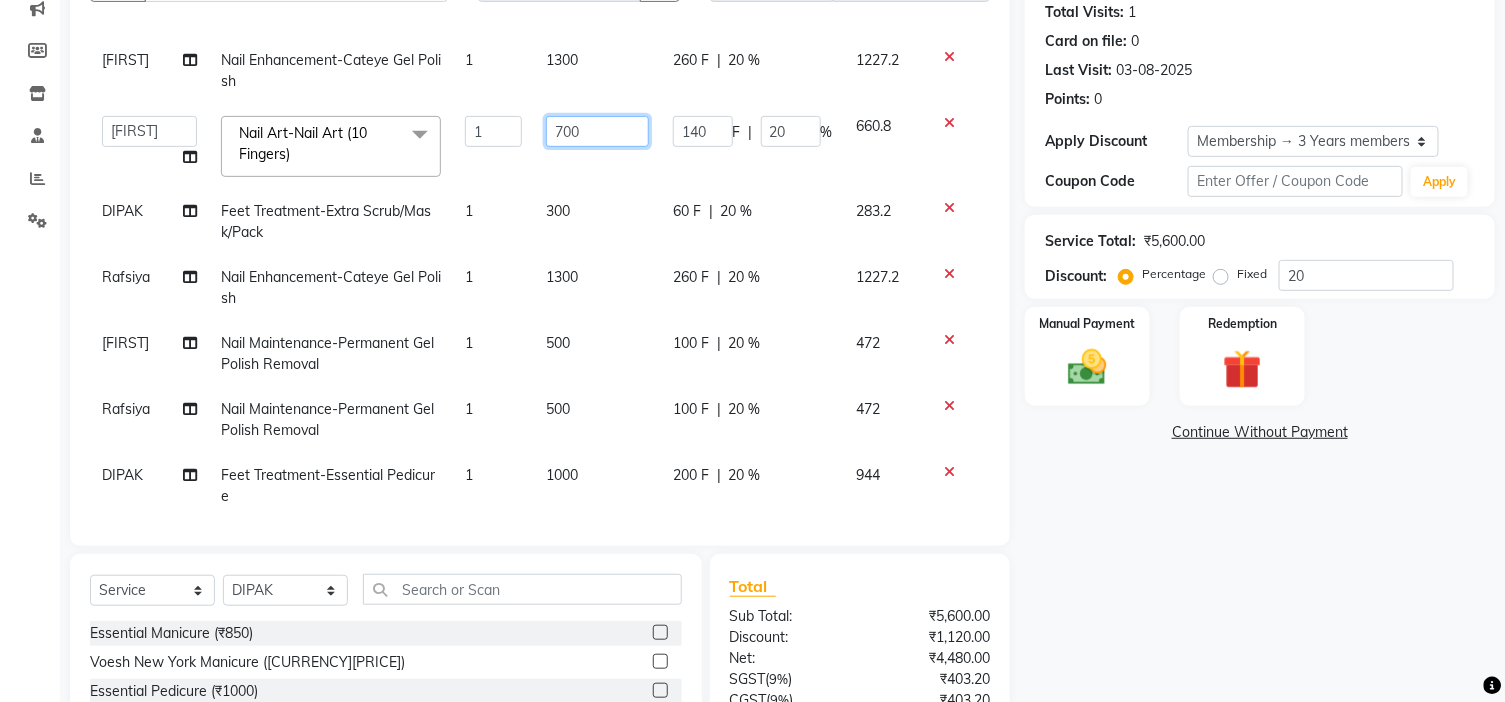 click on "700" 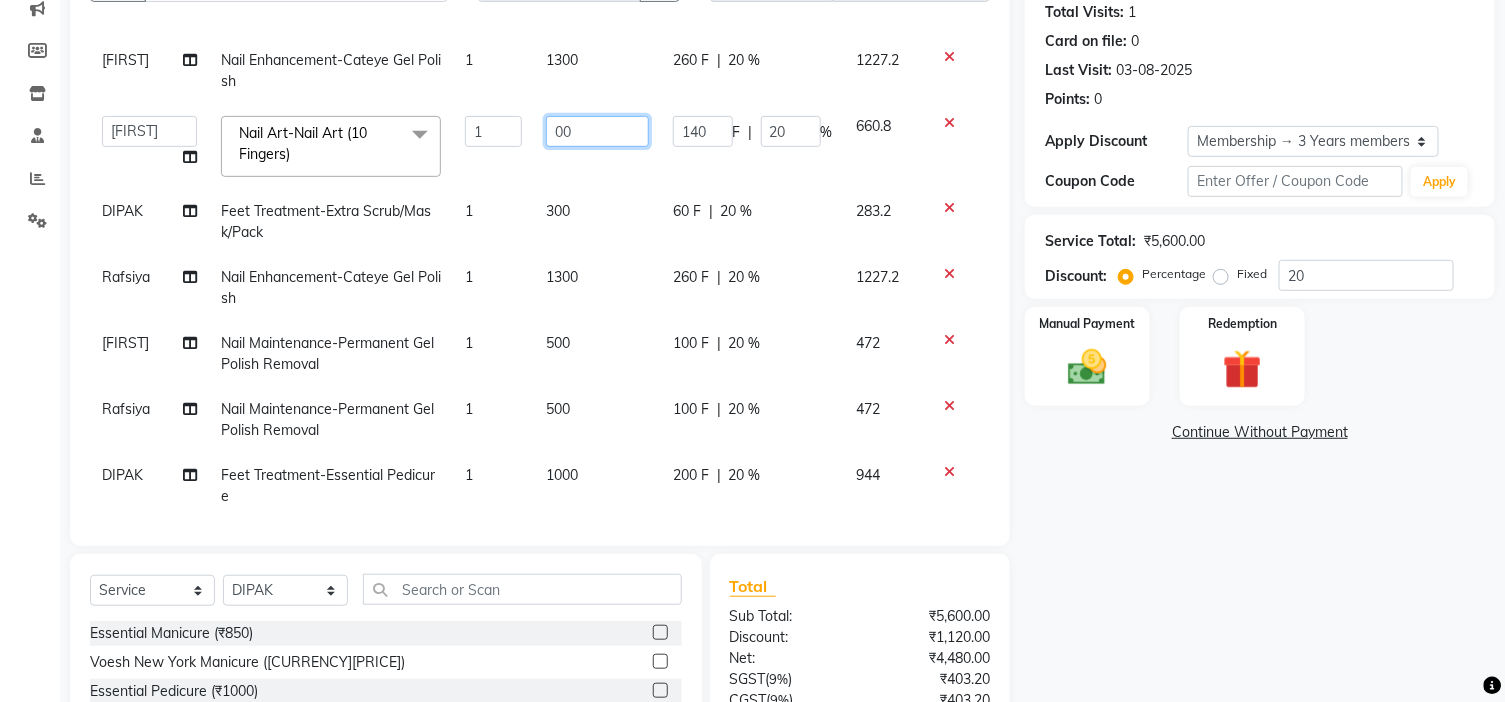type on "400" 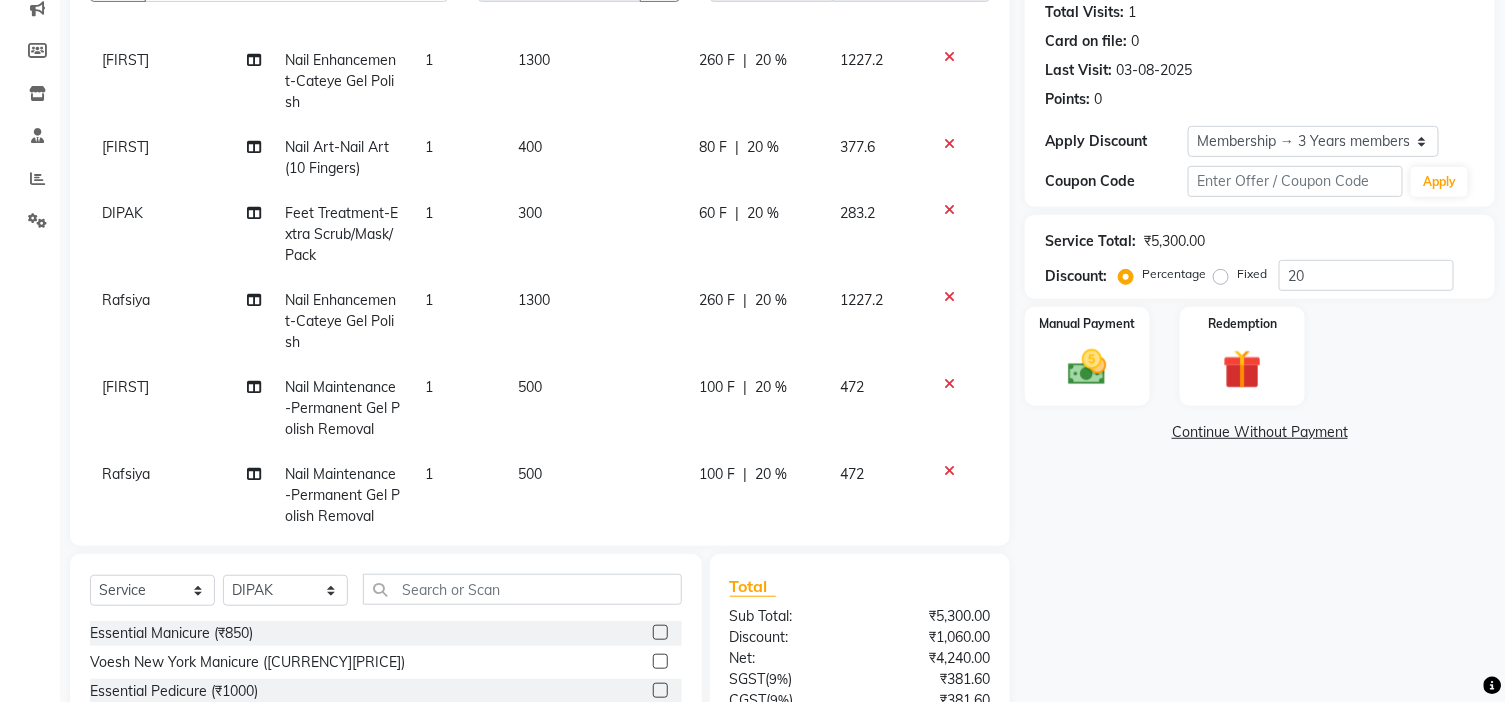 click on "400" 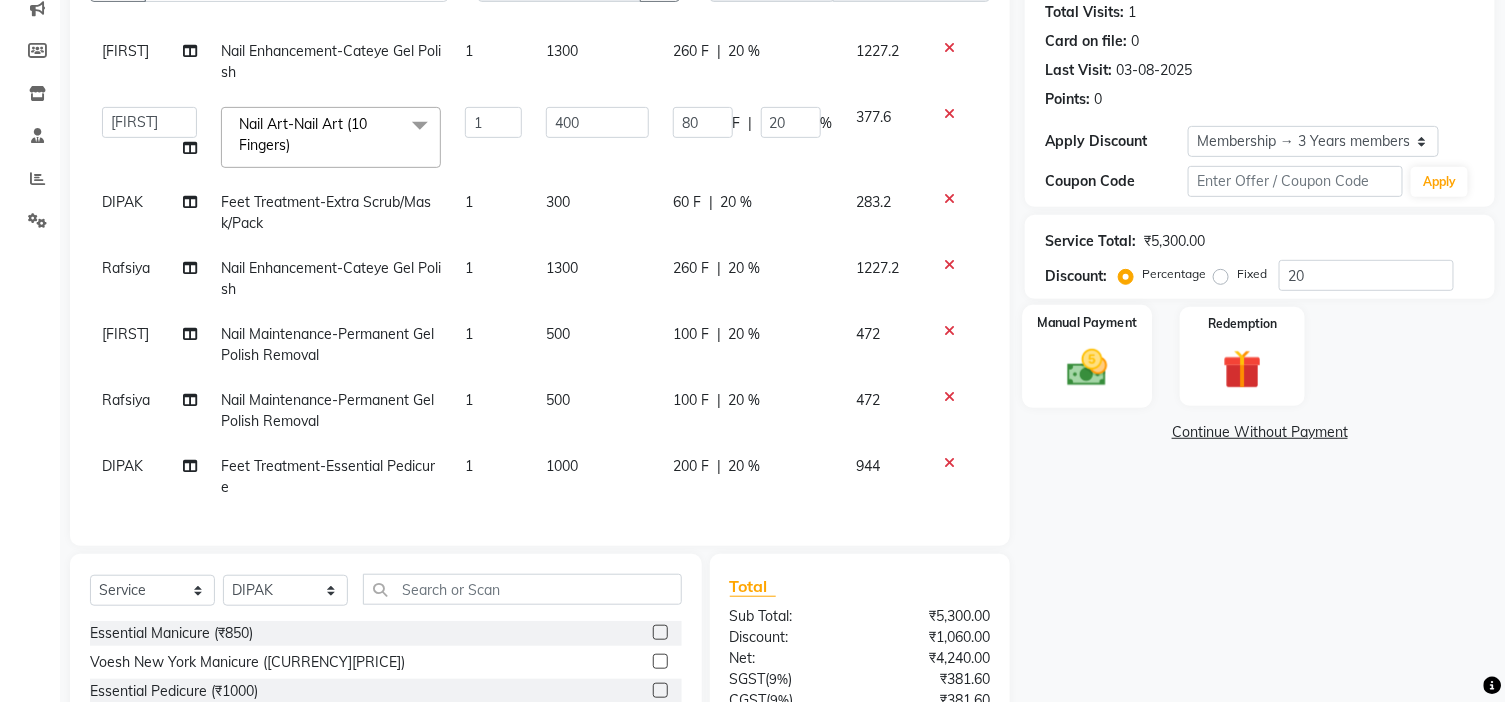 scroll, scrollTop: 95, scrollLeft: 0, axis: vertical 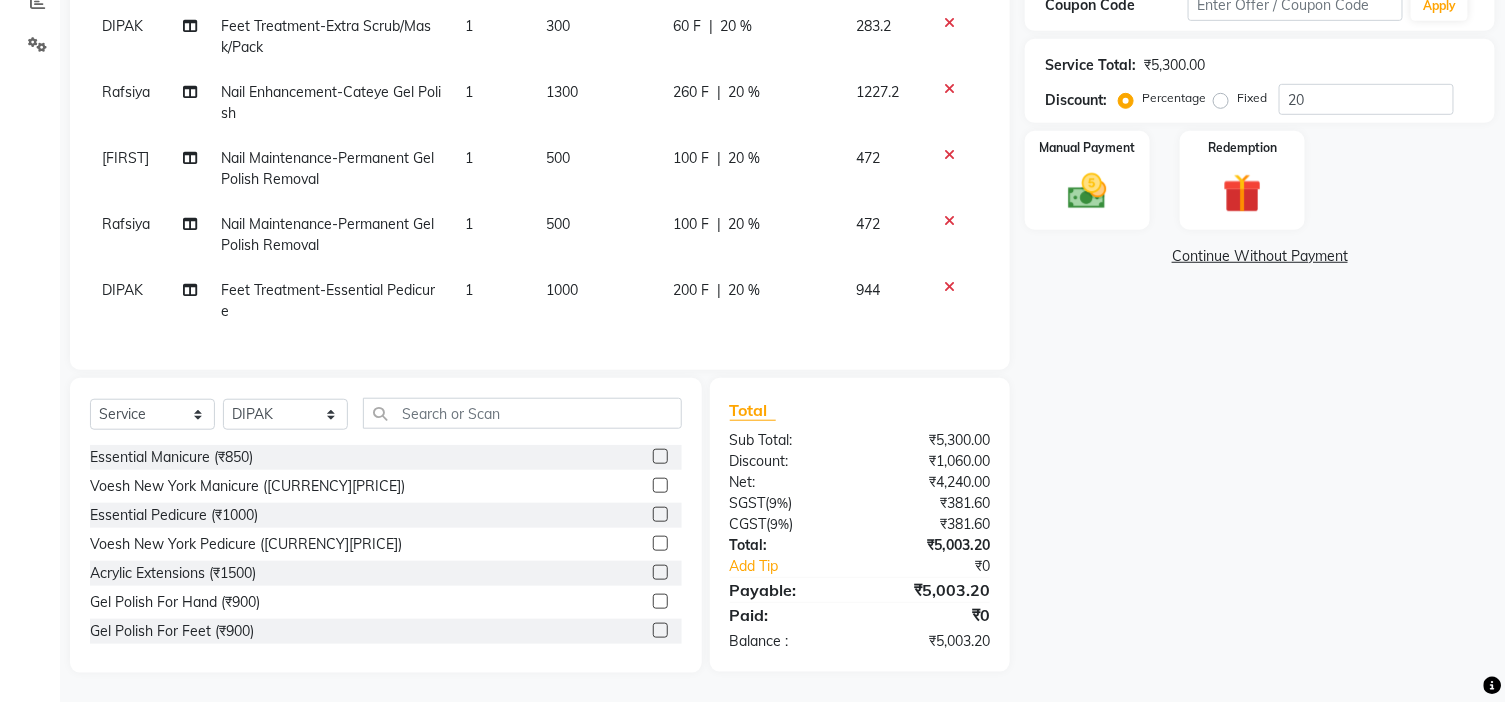 click on "Name: [FIRST]  Membership: end on [DATE] Total Visits:  1 Card on file:  0 Last Visit:   [DATE] Points:   0  Apply Discount Select Membership → 3 Years membership [CITY] Coupon Code Apply Service Total:  [CURRENCY][PRICE]  Discount:  Percentage   Fixed  20 Manual Payment Redemption  Continue Without Payment" 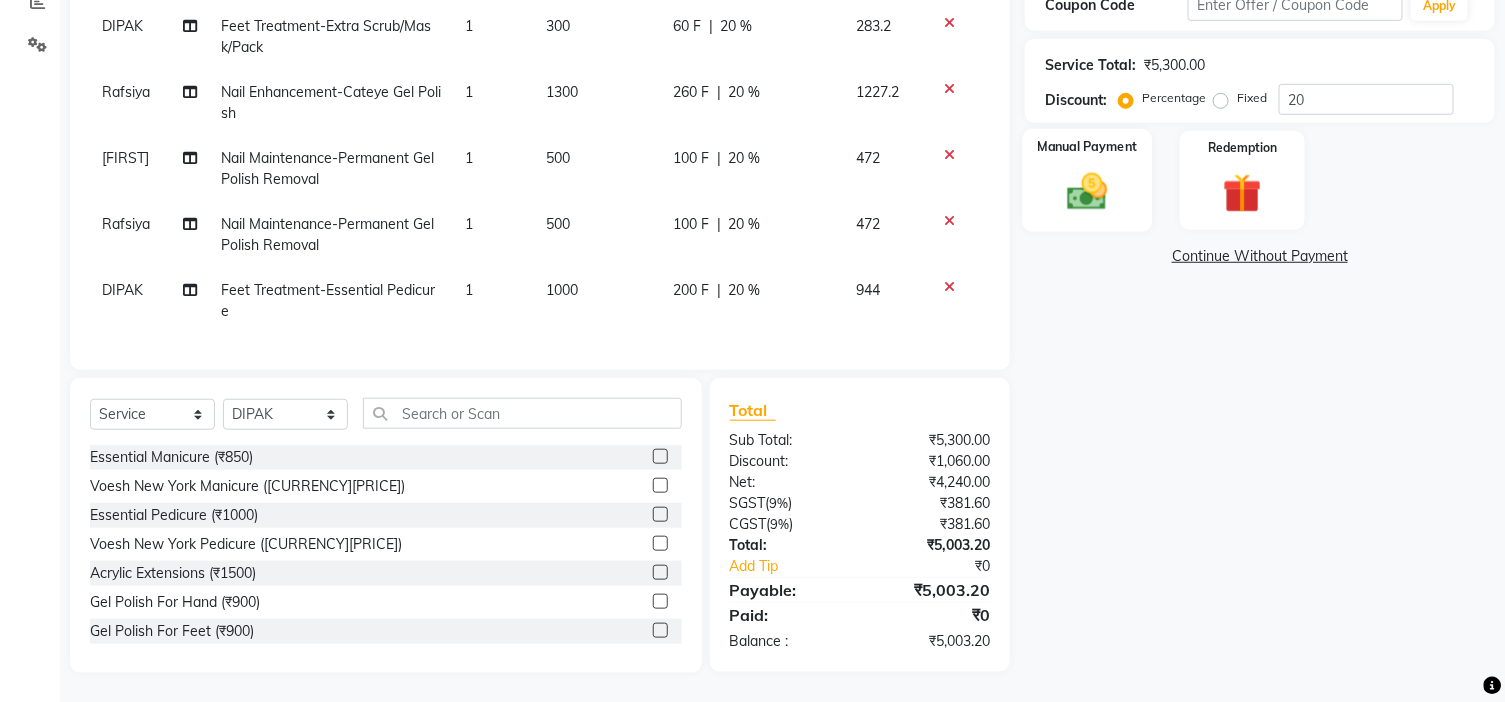 click 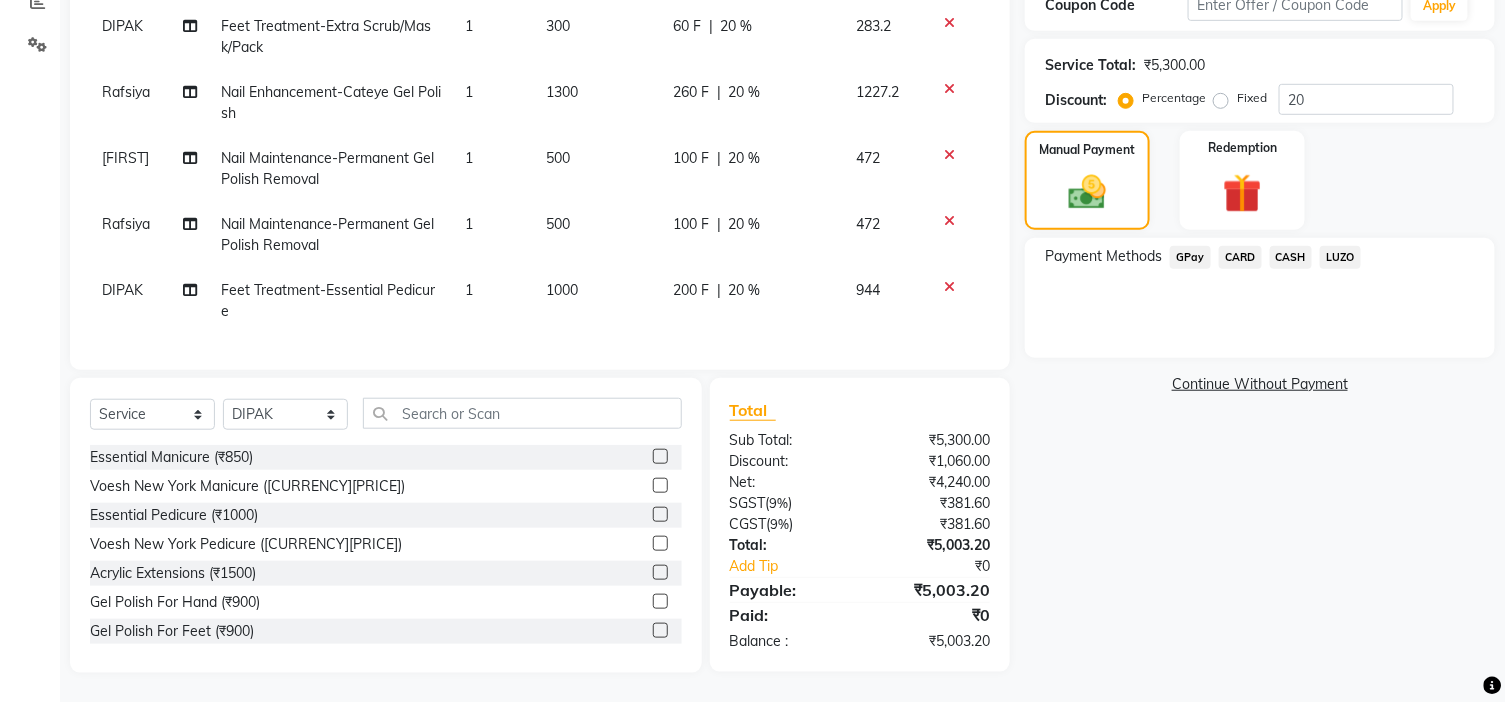 click on "CARD" 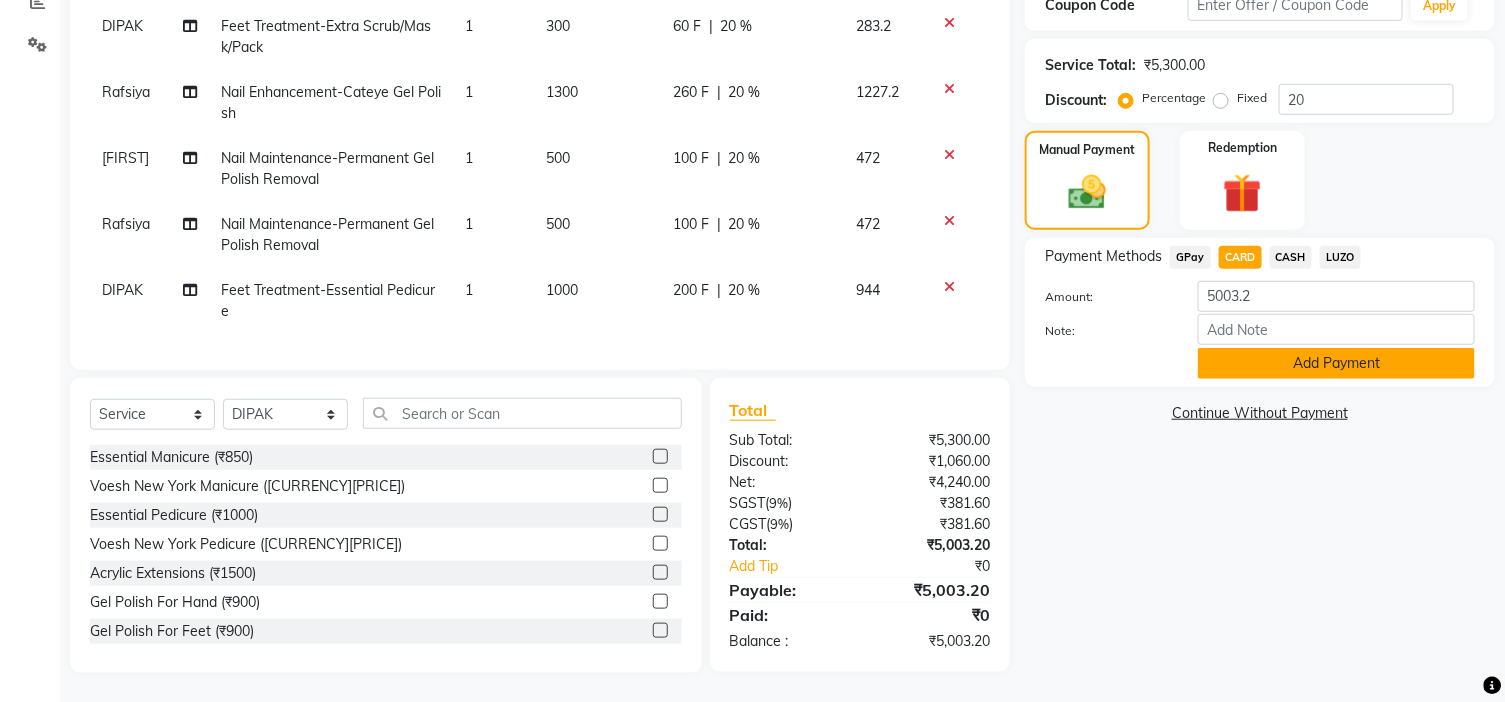 click on "Add Payment" 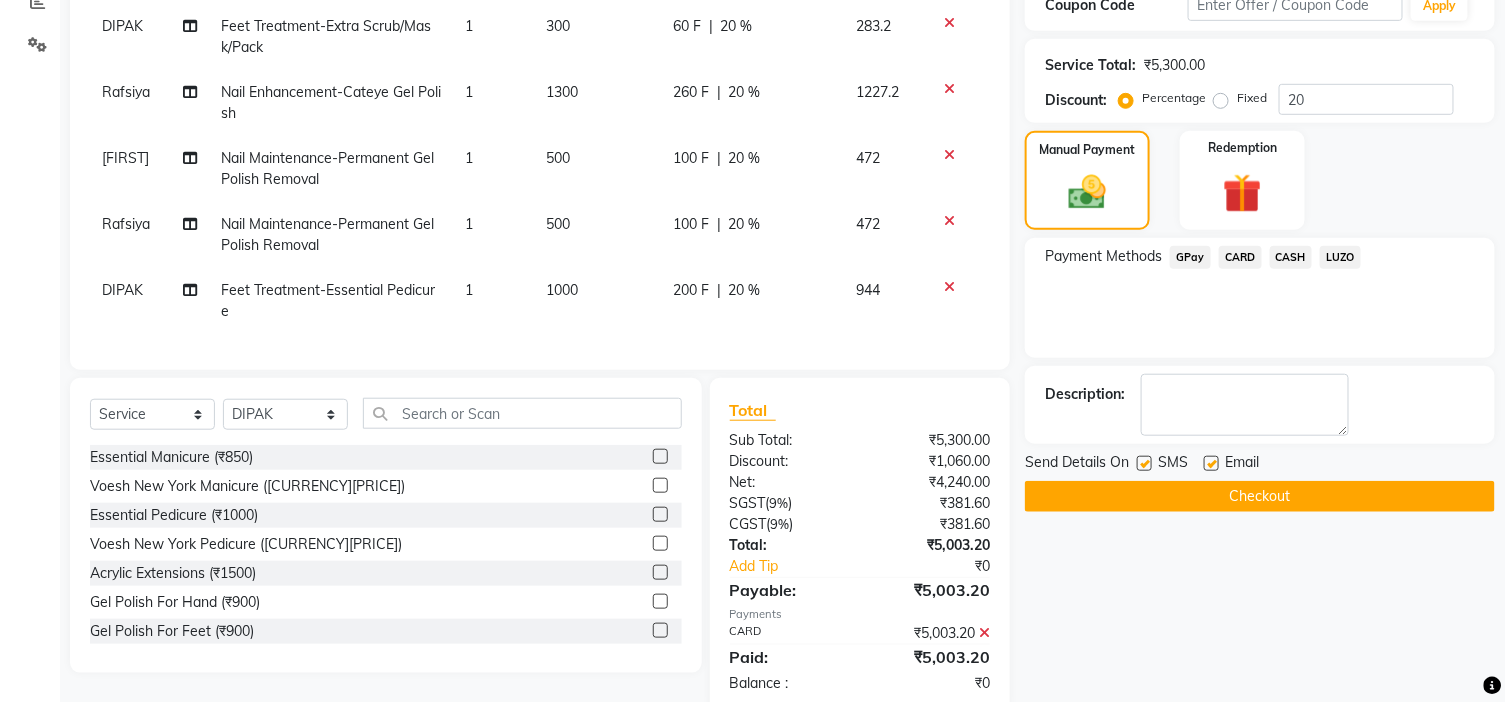 click 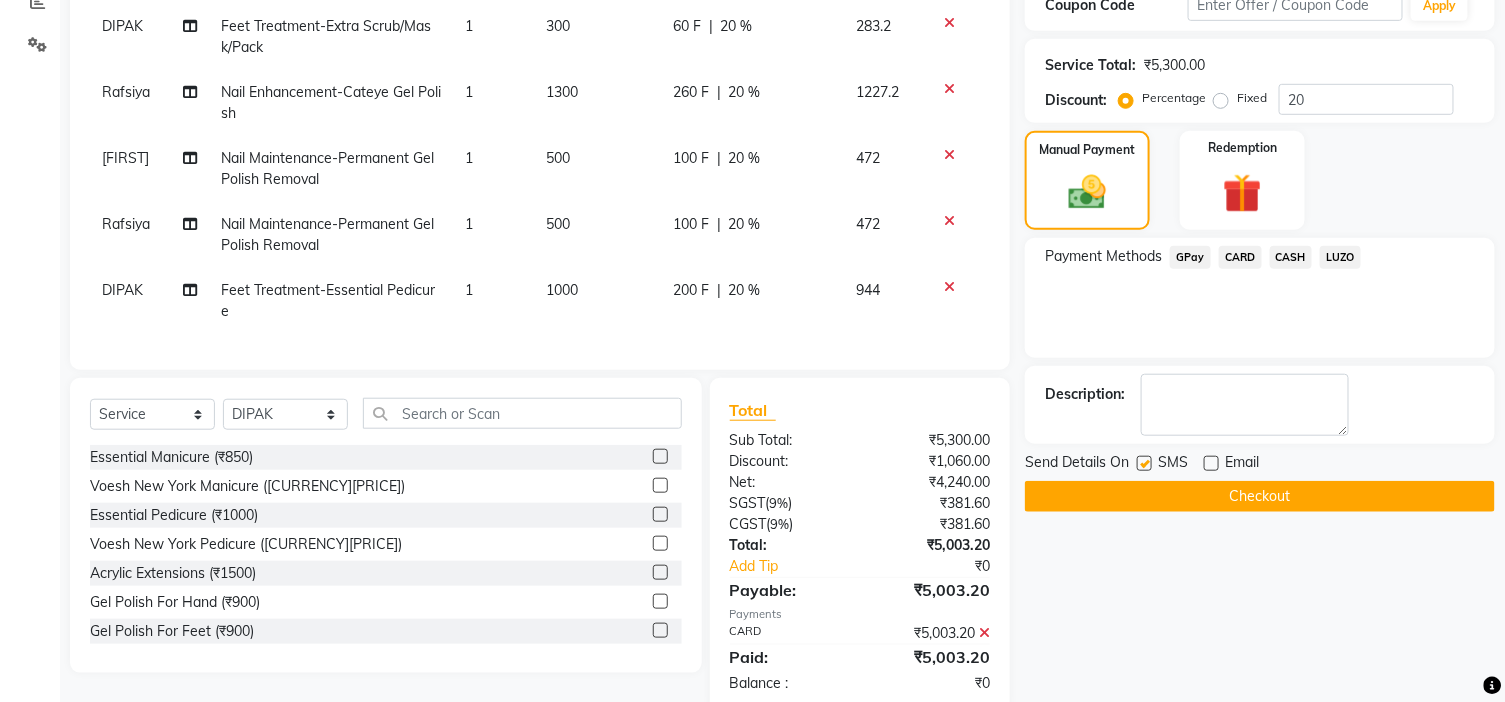 click on "Checkout" 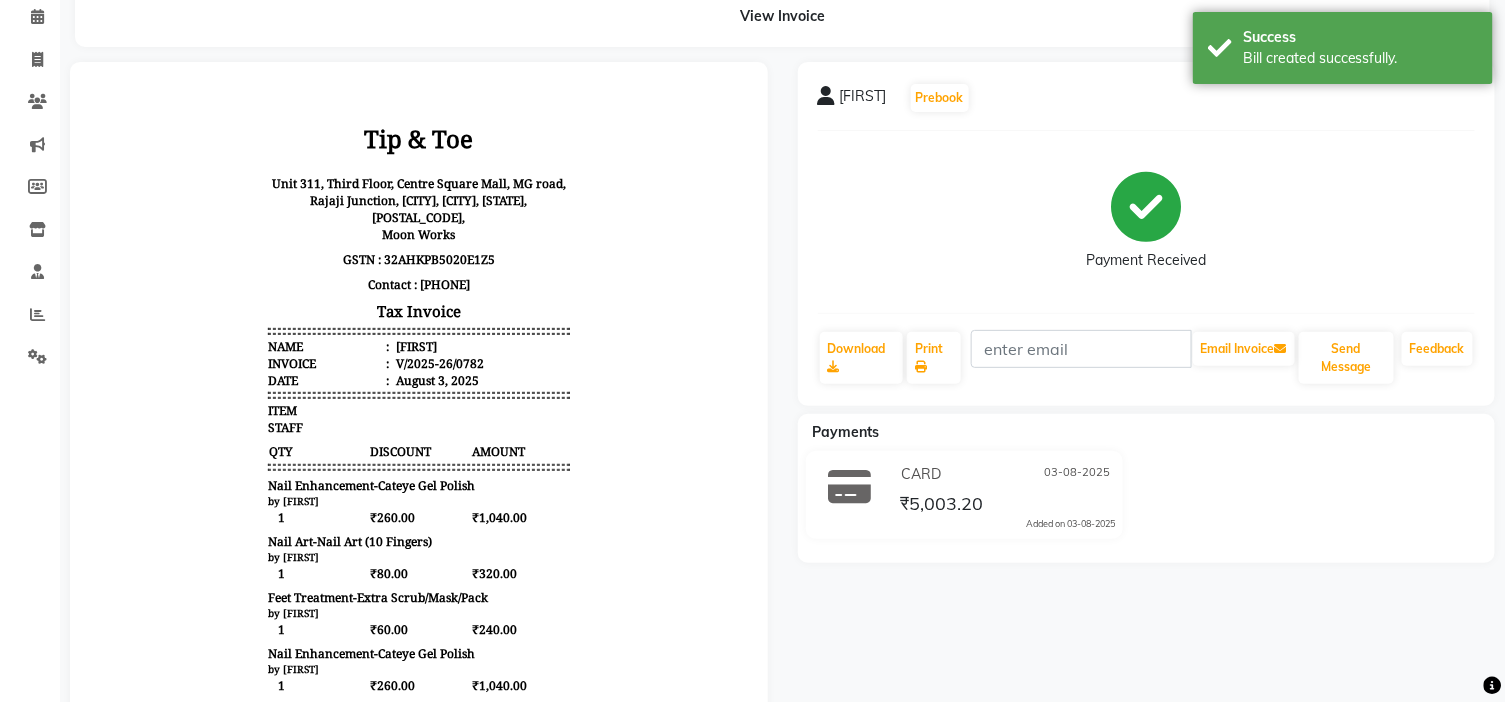 scroll, scrollTop: 64, scrollLeft: 0, axis: vertical 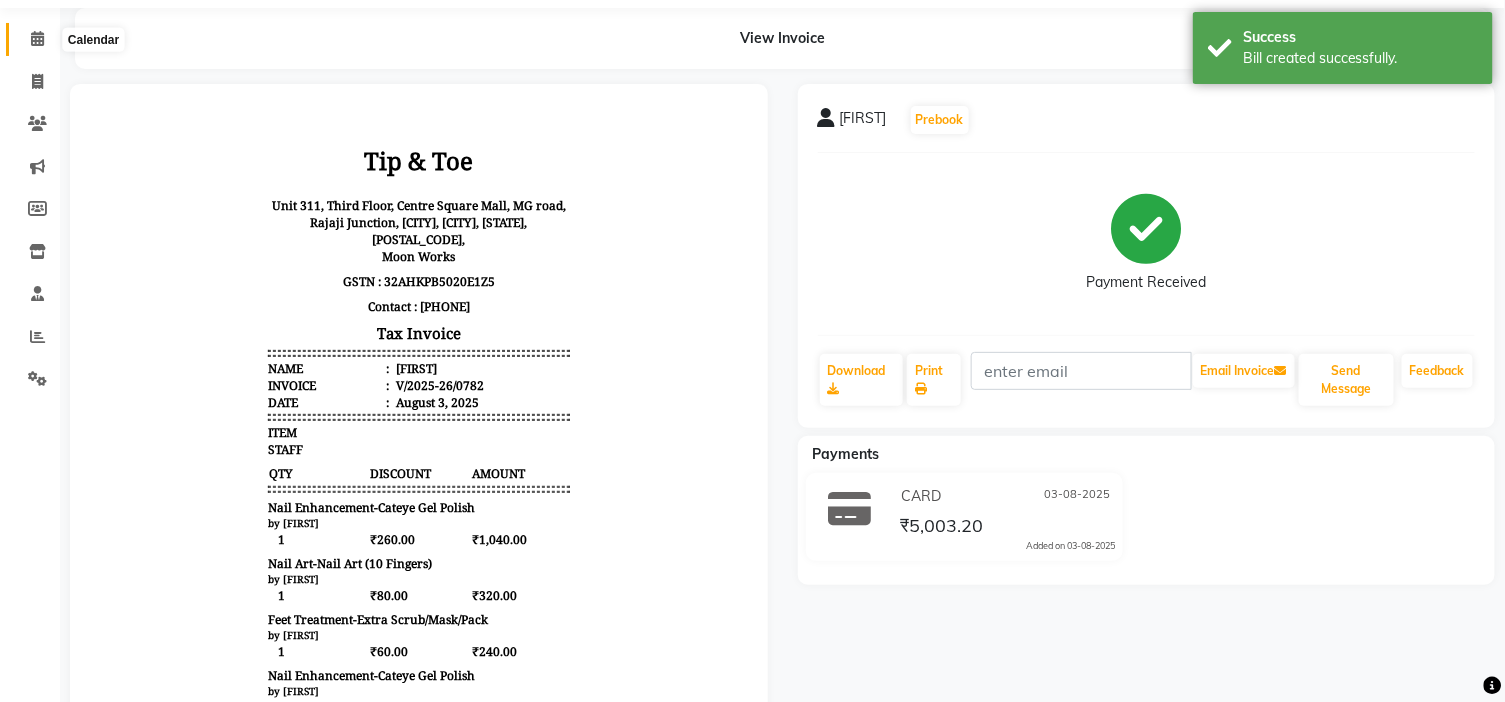 click 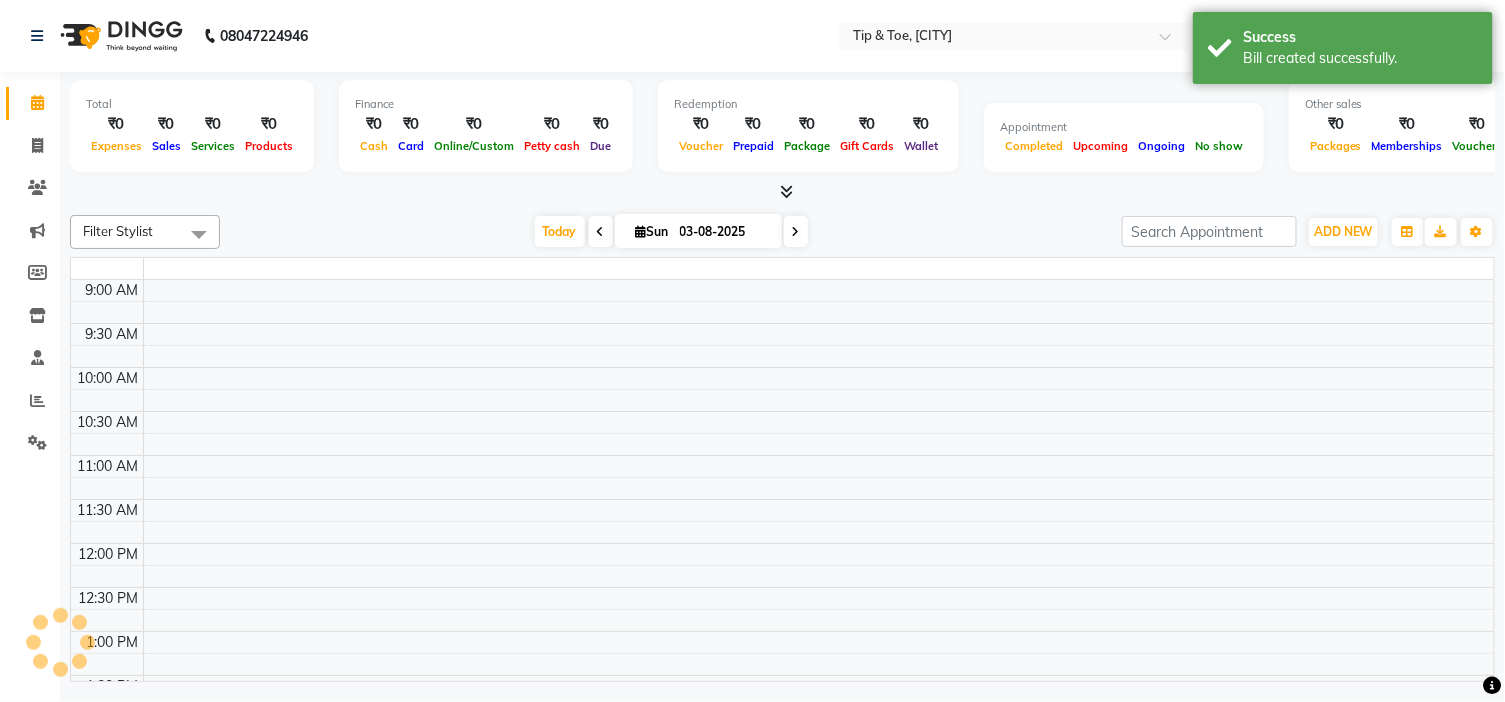 scroll, scrollTop: 0, scrollLeft: 0, axis: both 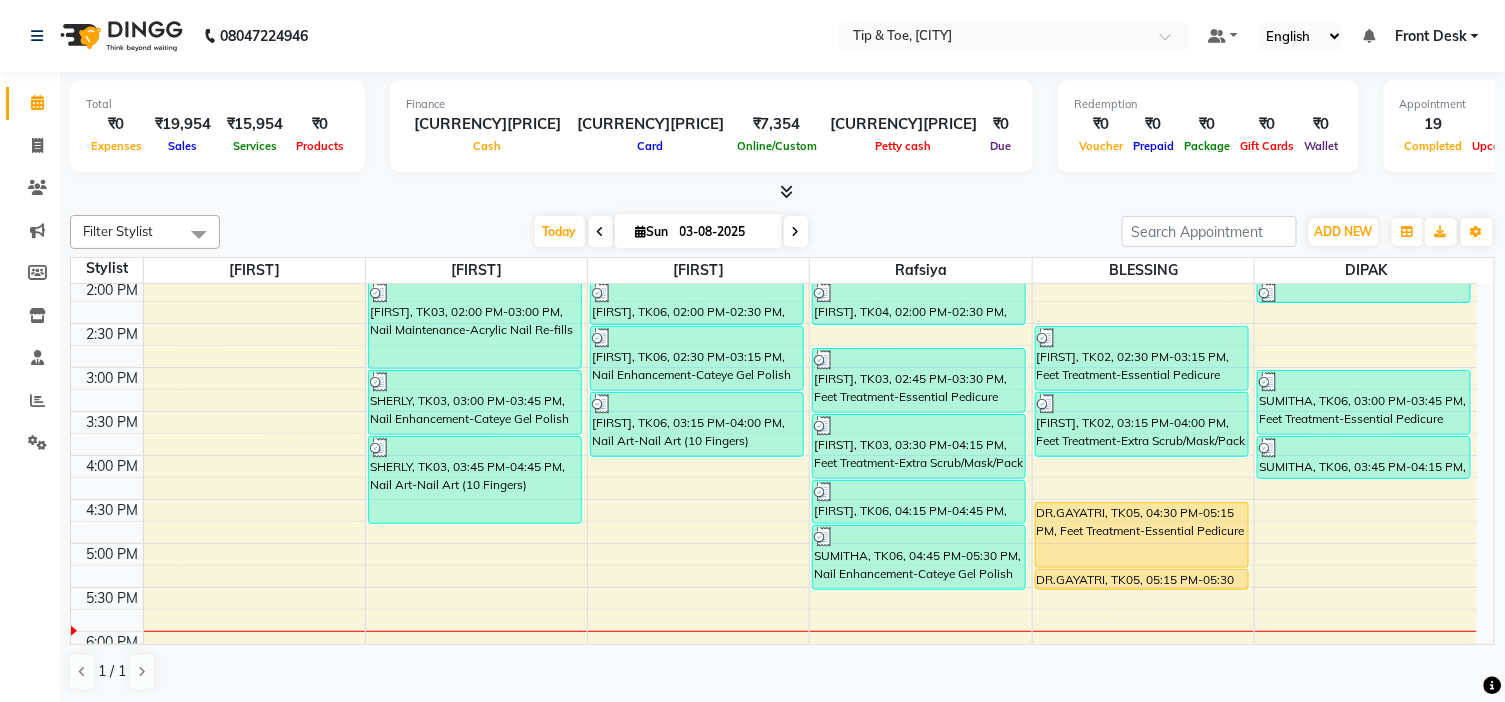 click on "9:00 AM 9:30 AM 10:00 AM 10:30 AM 11:00 AM 11:30 AM 12:00 PM 12:30 PM 1:00 PM 1:30 PM 2:00 PM 2:30 PM 3:00 PM 3:30 PM 4:00 PM 4:30 PM 5:00 PM 5:30 PM 6:00 PM 6:30 PM 7:00 PM 7:30 PM 8:00 PM 8:30 PM 9:00 PM 9:30 PM     NEHAL, TK01, 11:30 AM-01:00 PM, Nail Enhancement-Acrylic Set with T&T Gel Color     NEHAL, TK01, 01:00 PM-01:45 PM, Nail Art-Nail Art (10 Fingers)     SHERLY, TK03, 02:00 PM-03:00 PM, Nail Maintenance-Acrylic Nail Re-fills     SHERLY, TK03, 03:00 PM-03:45 PM, Nail Enhancement-Cateye Gel Polish     SHERLY, TK03, 03:45 PM-04:45 PM, Nail Art-Nail Art (10 Fingers)     SUMITHA, TK06, 02:00 PM-02:30 PM, Nail Maintenance-Permanent Gel Polish Removal     SUMITHA, TK06, 02:30 PM-03:15 PM, Nail Enhancement-Cateye Gel Polish     SUMITHA, TK06, 03:15 PM-04:00 PM, Nail Art-Nail Art (10 Fingers)     JACOB, TK04, 02:00 PM-02:30 PM, Nail Enhancement-Permanent Gel Polish     SHERLY, TK03, 02:45 PM-03:30 PM, Feet Treatment-Essential Pedicure" at bounding box center [774, 411] 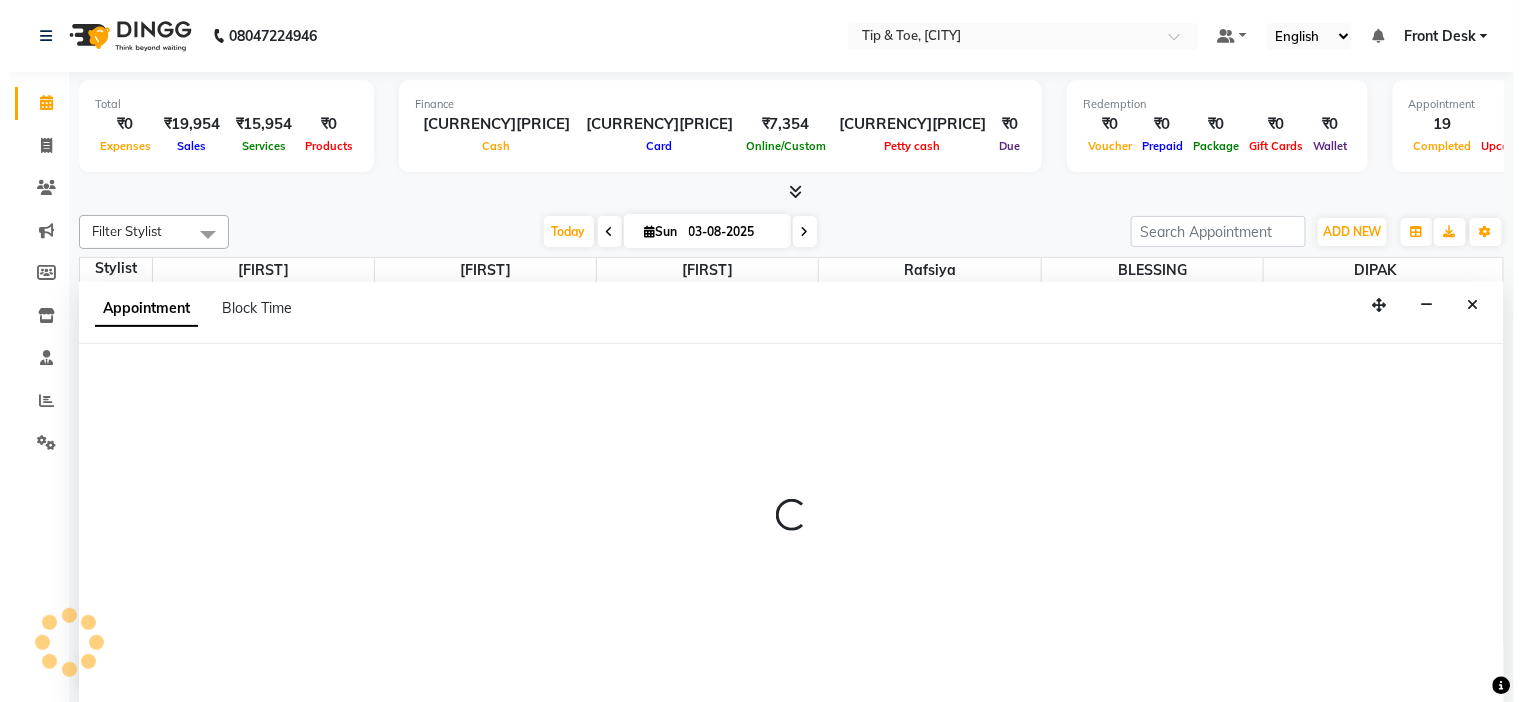 scroll, scrollTop: 1, scrollLeft: 0, axis: vertical 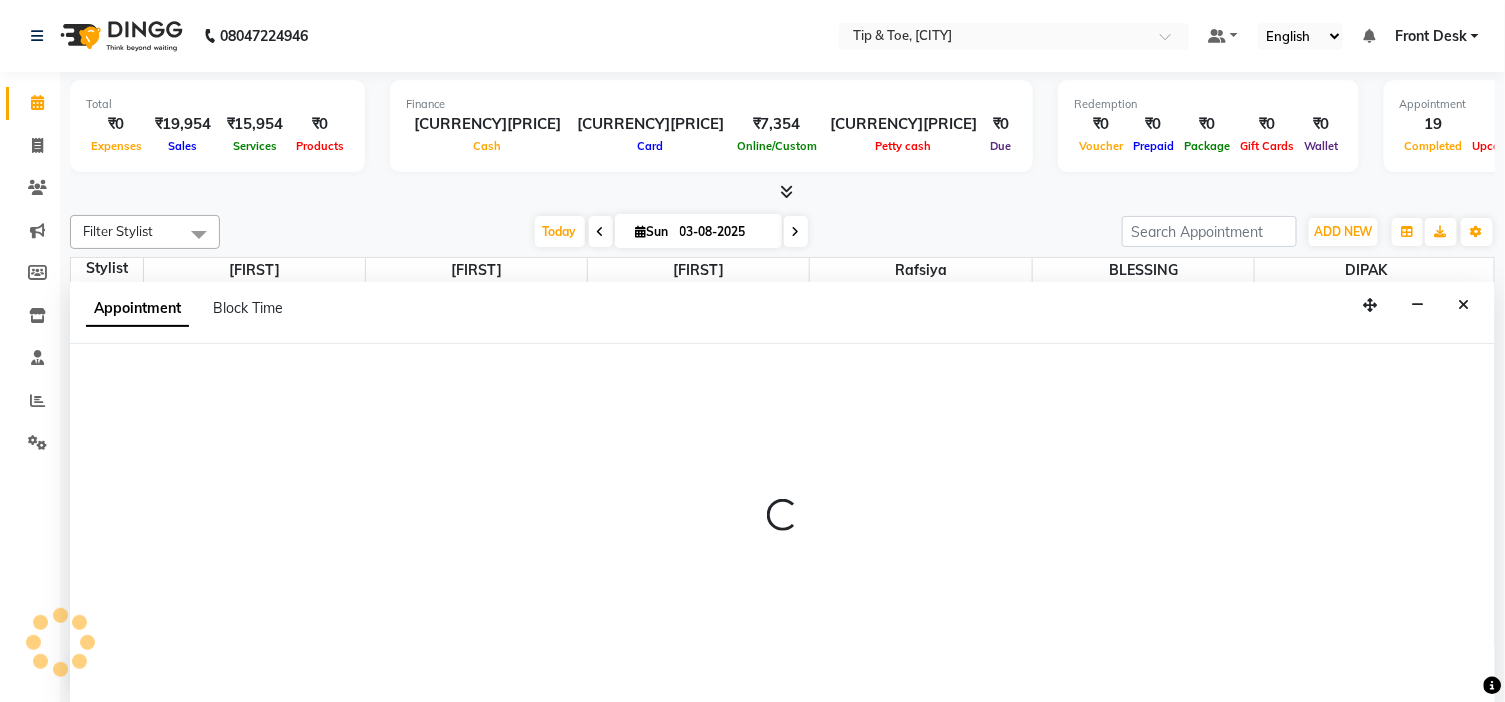select on "37611" 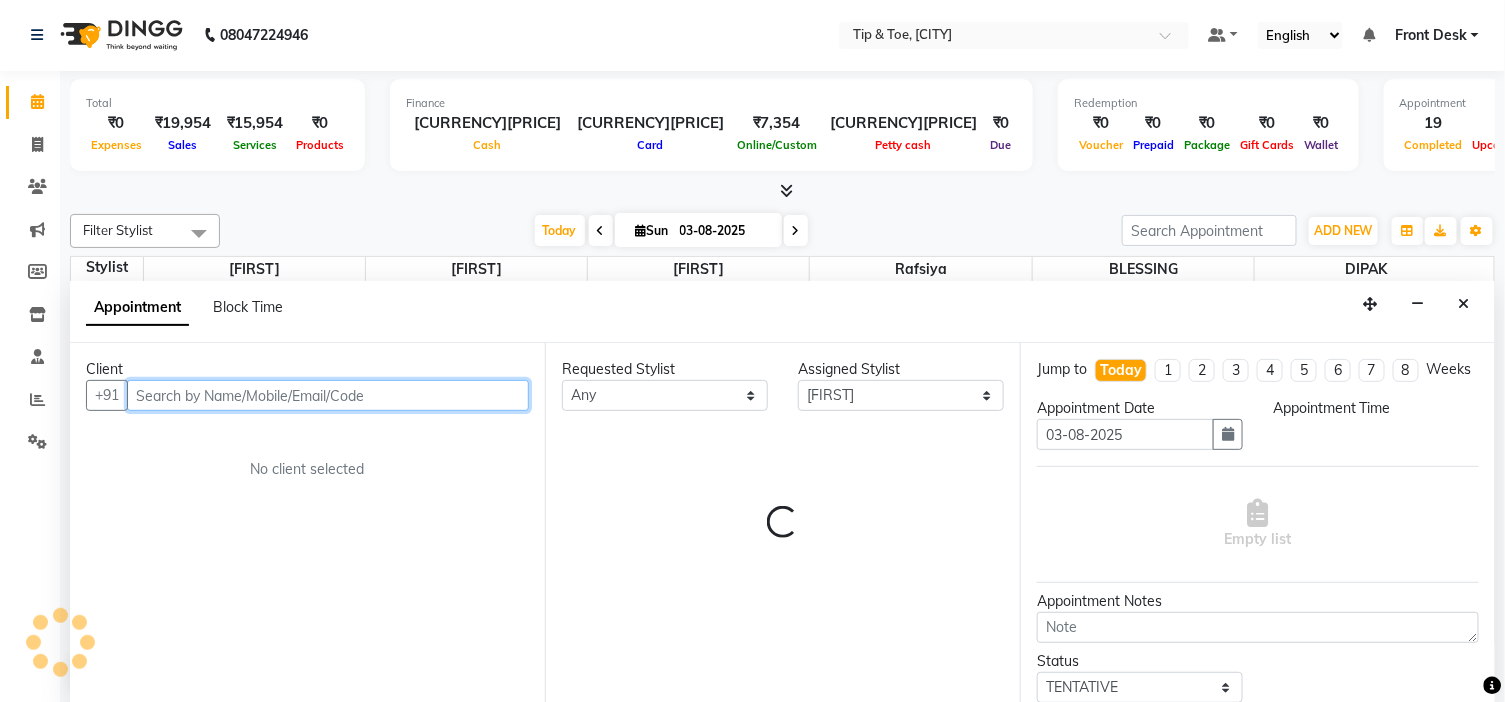 select on "1020" 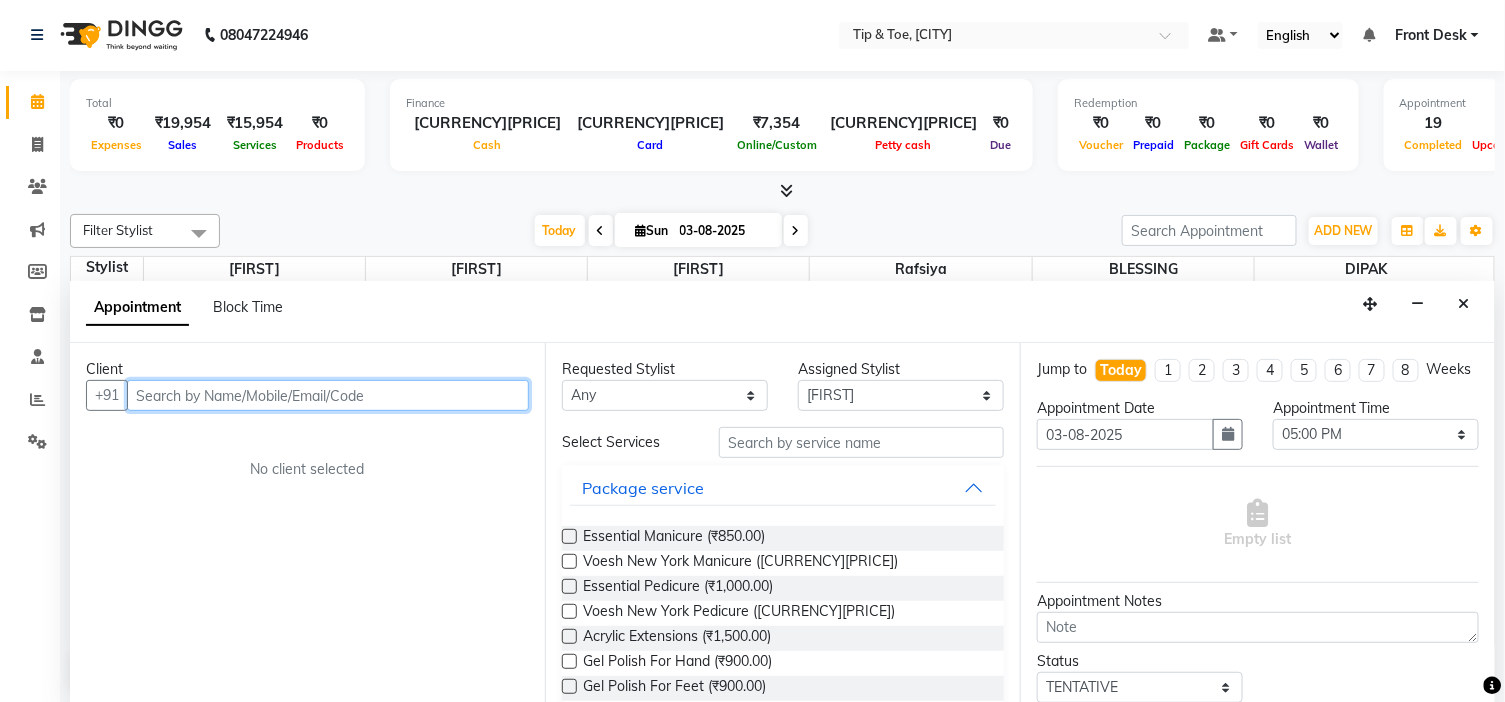 click at bounding box center [328, 395] 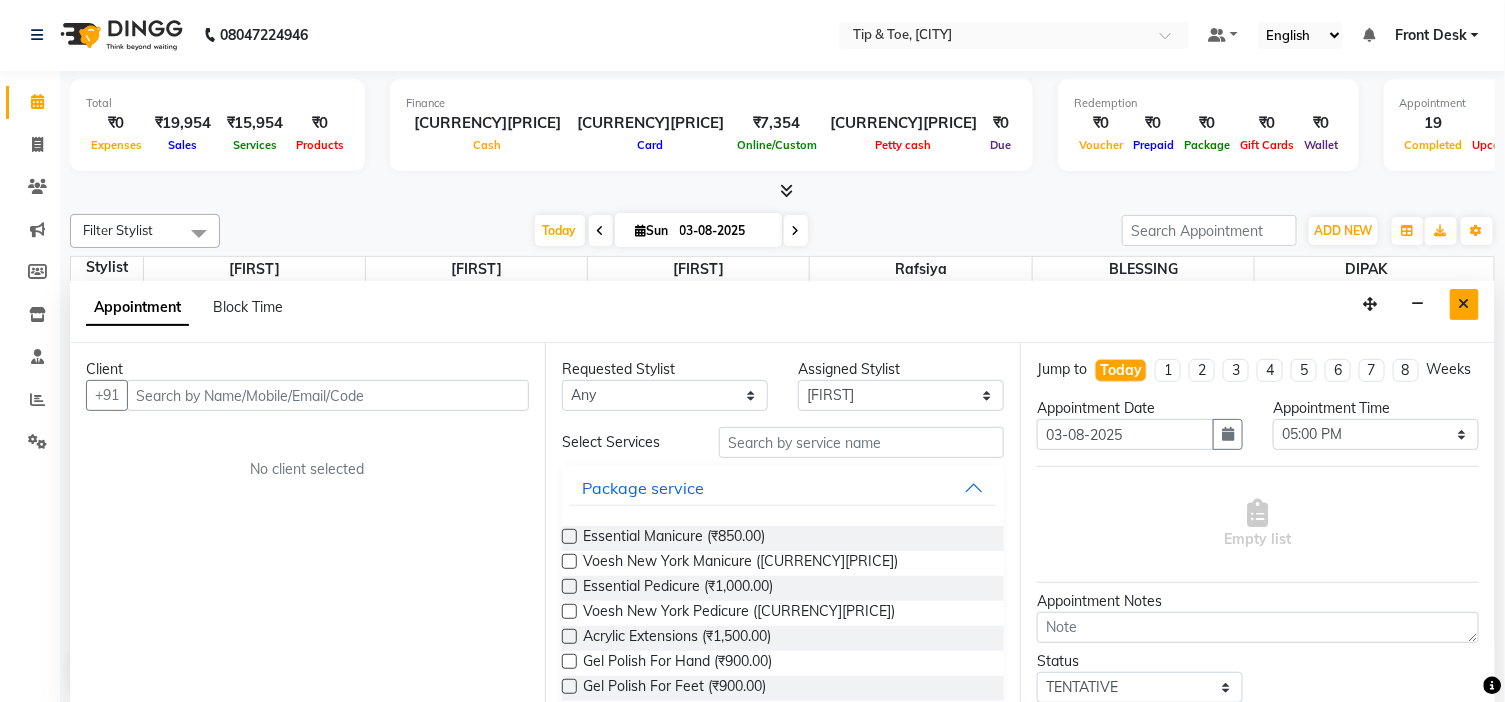 click at bounding box center (1464, 304) 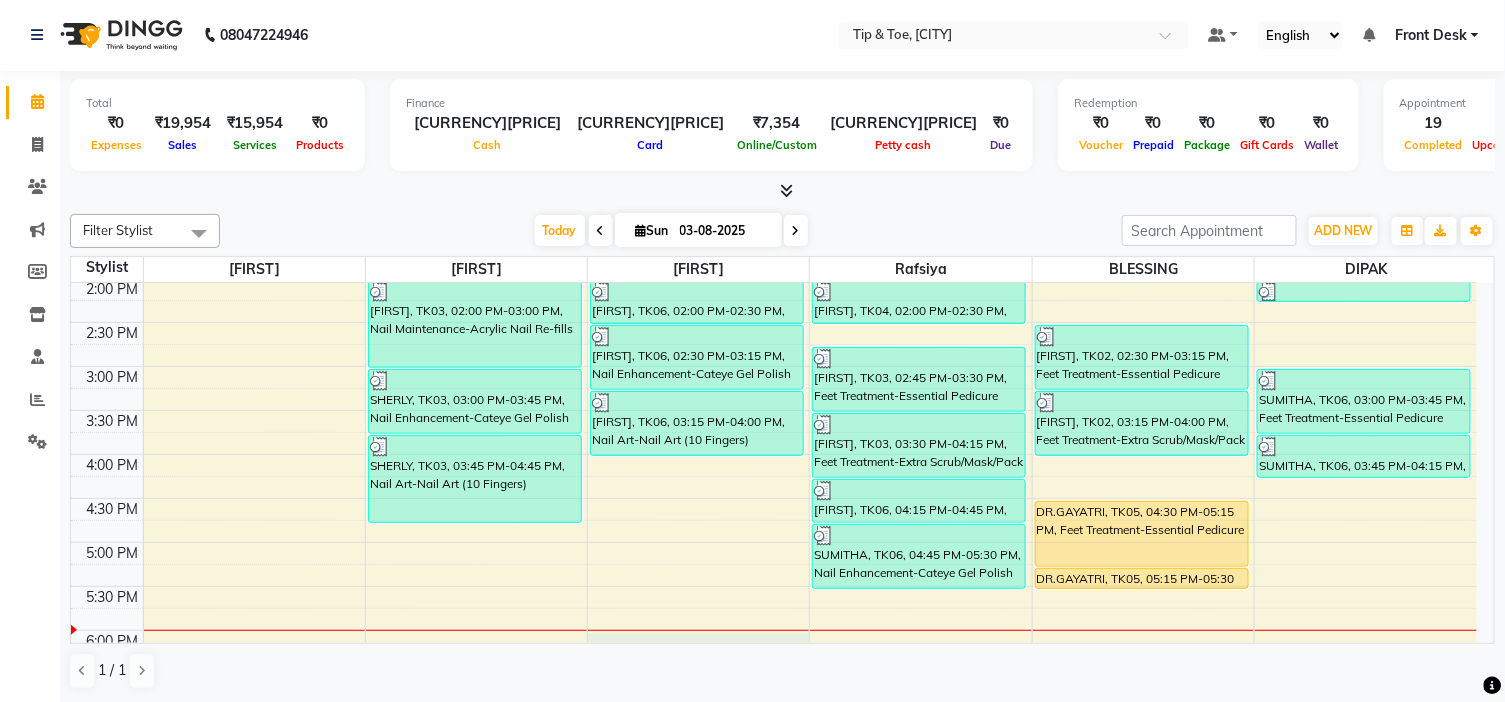 click on "9:00 AM 9:30 AM 10:00 AM 10:30 AM 11:00 AM 11:30 AM 12:00 PM 12:30 PM 1:00 PM 1:30 PM 2:00 PM 2:30 PM 3:00 PM 3:30 PM 4:00 PM 4:30 PM 5:00 PM 5:30 PM 6:00 PM 6:30 PM 7:00 PM 7:30 PM 8:00 PM 8:30 PM 9:00 PM 9:30 PM     NEHAL, TK01, 11:30 AM-01:00 PM, Nail Enhancement-Acrylic Set with T&T Gel Color     NEHAL, TK01, 01:00 PM-01:45 PM, Nail Art-Nail Art (10 Fingers)     SHERLY, TK03, 02:00 PM-03:00 PM, Nail Maintenance-Acrylic Nail Re-fills     SHERLY, TK03, 03:00 PM-03:45 PM, Nail Enhancement-Cateye Gel Polish     SHERLY, TK03, 03:45 PM-04:45 PM, Nail Art-Nail Art (10 Fingers)     SUMITHA, TK06, 02:00 PM-02:30 PM, Nail Maintenance-Permanent Gel Polish Removal     SUMITHA, TK06, 02:30 PM-03:15 PM, Nail Enhancement-Cateye Gel Polish     SUMITHA, TK06, 03:15 PM-04:00 PM, Nail Art-Nail Art (10 Fingers)     JACOB, TK04, 02:00 PM-02:30 PM, Nail Enhancement-Permanent Gel Polish     SHERLY, TK03, 02:45 PM-03:30 PM, Feet Treatment-Essential Pedicure" at bounding box center (774, 410) 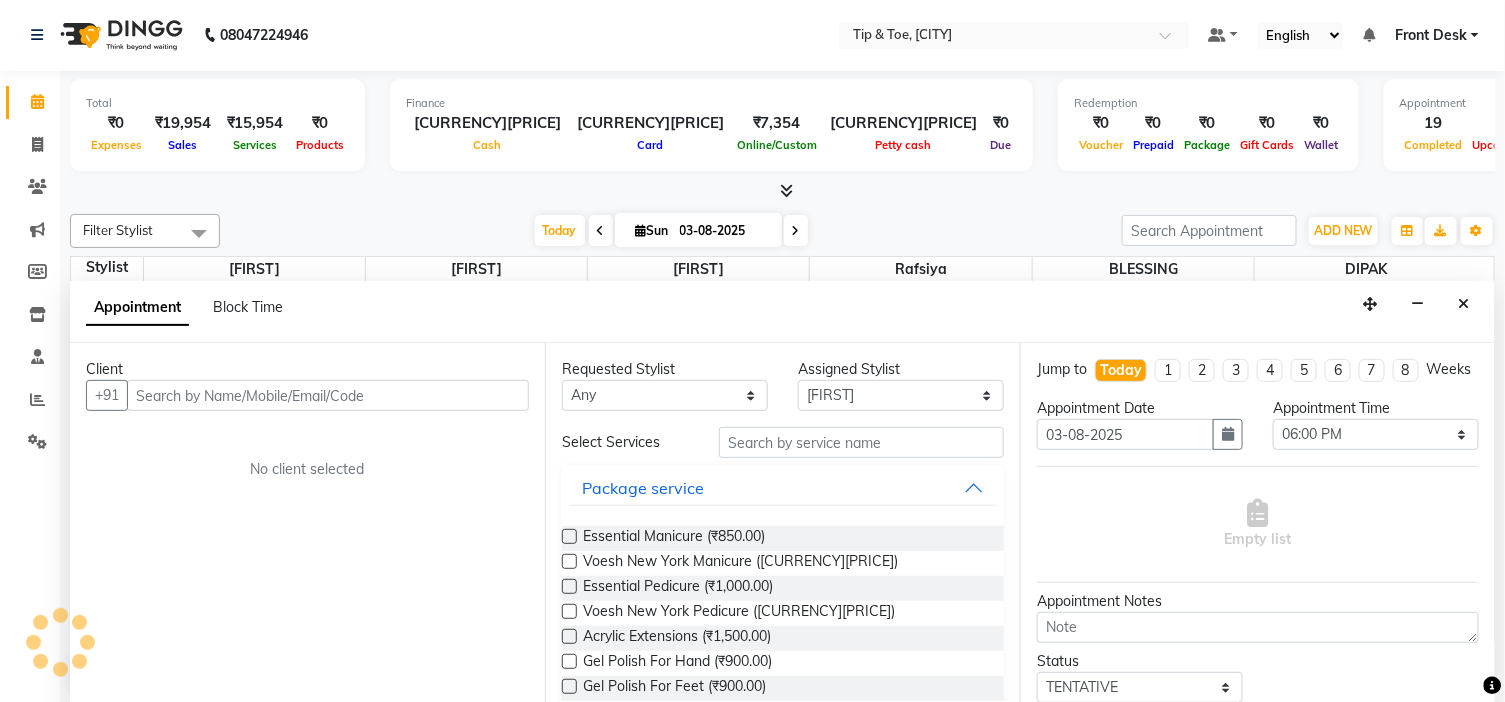 click at bounding box center [328, 395] 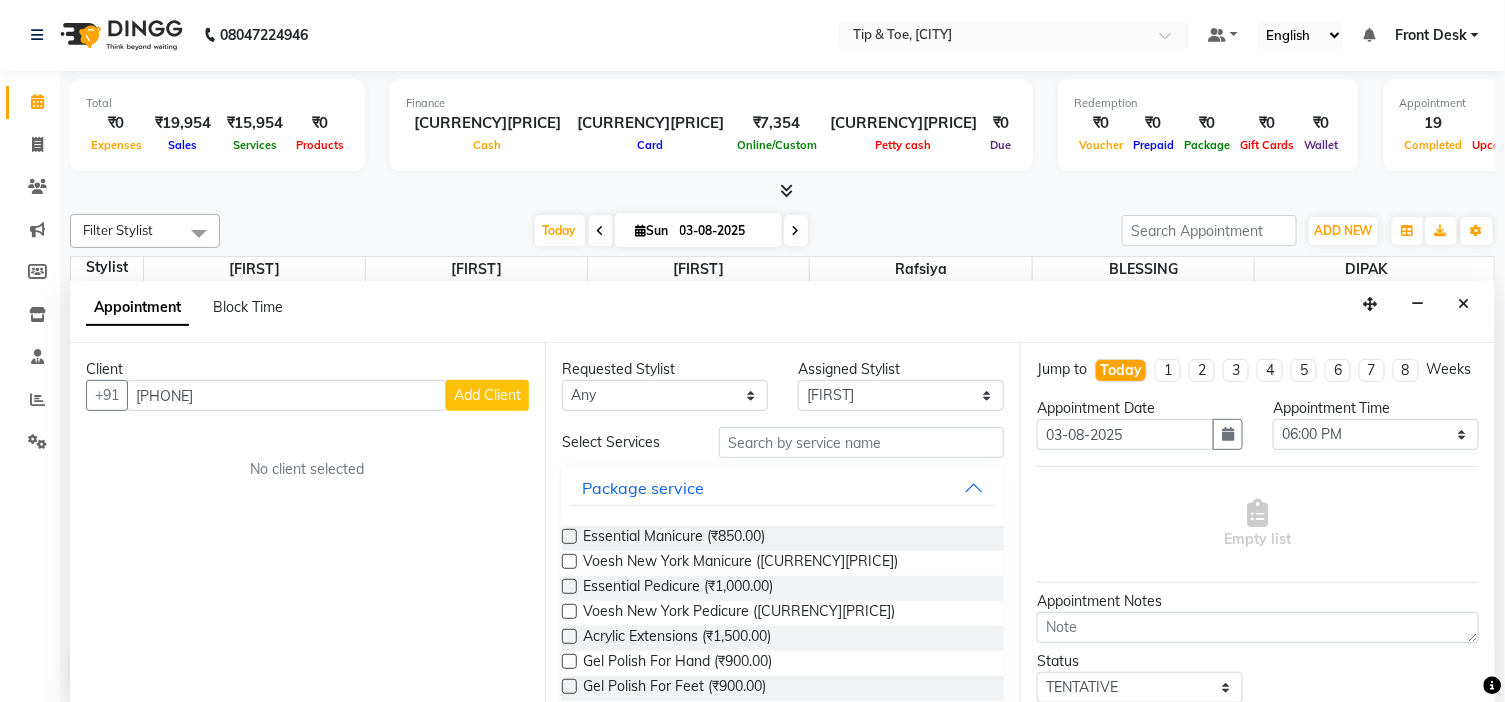 type on "[PHONE]" 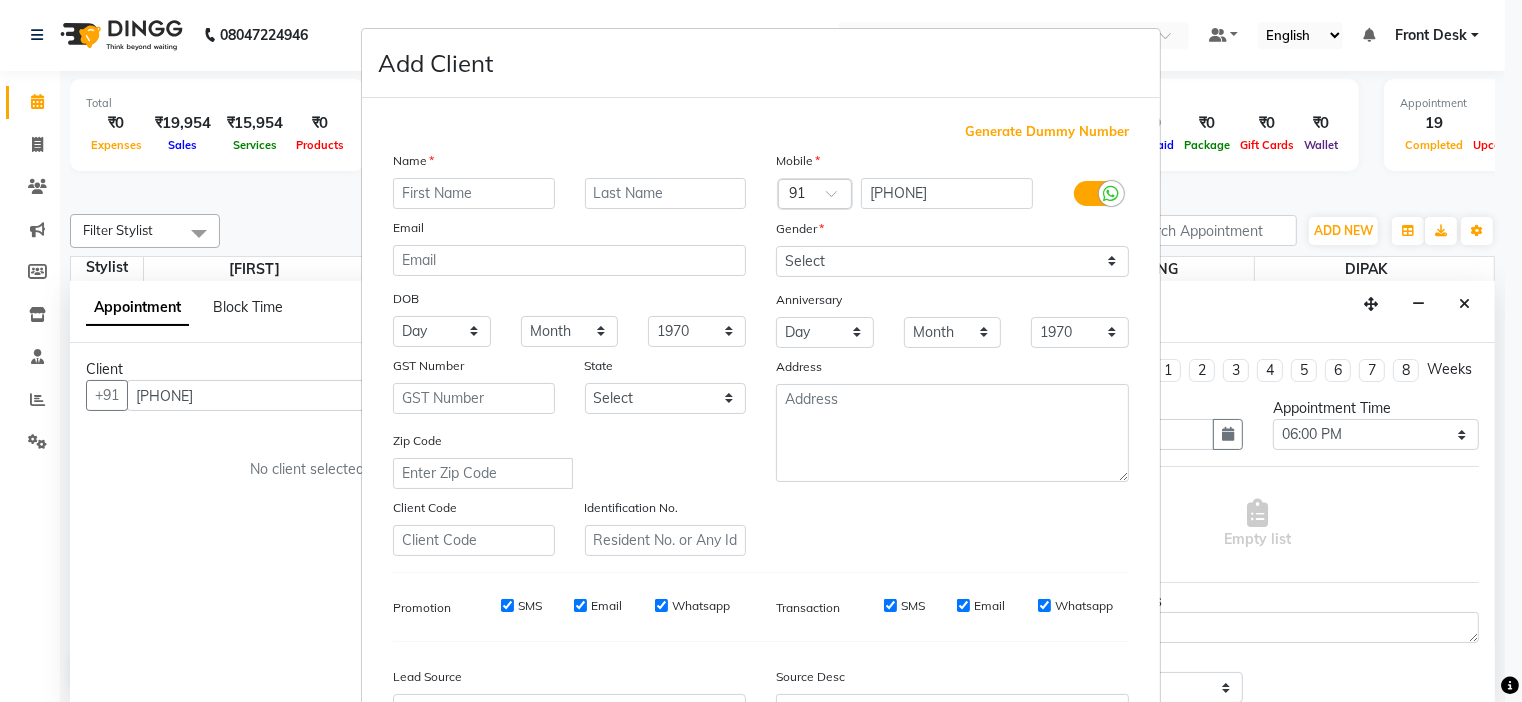 click at bounding box center [474, 193] 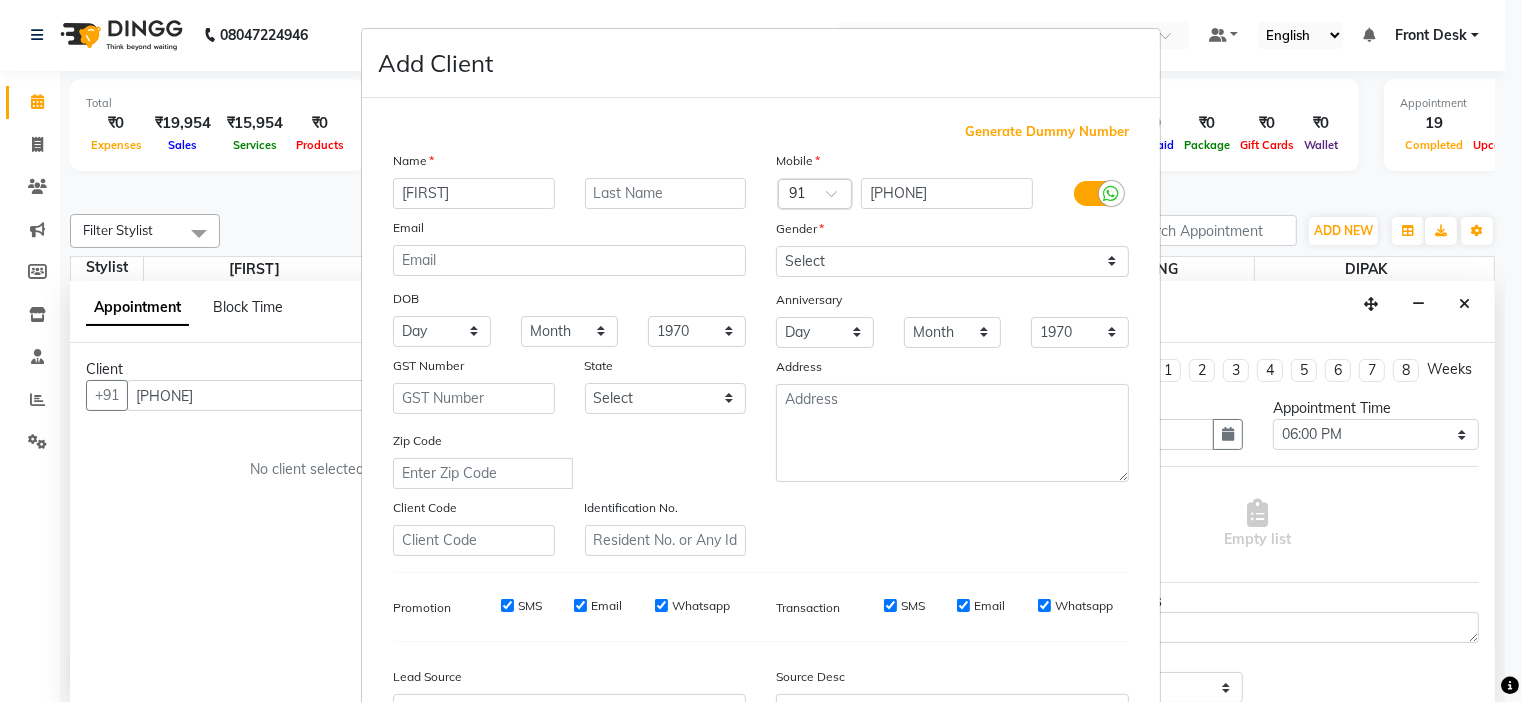 type on "[FIRST]" 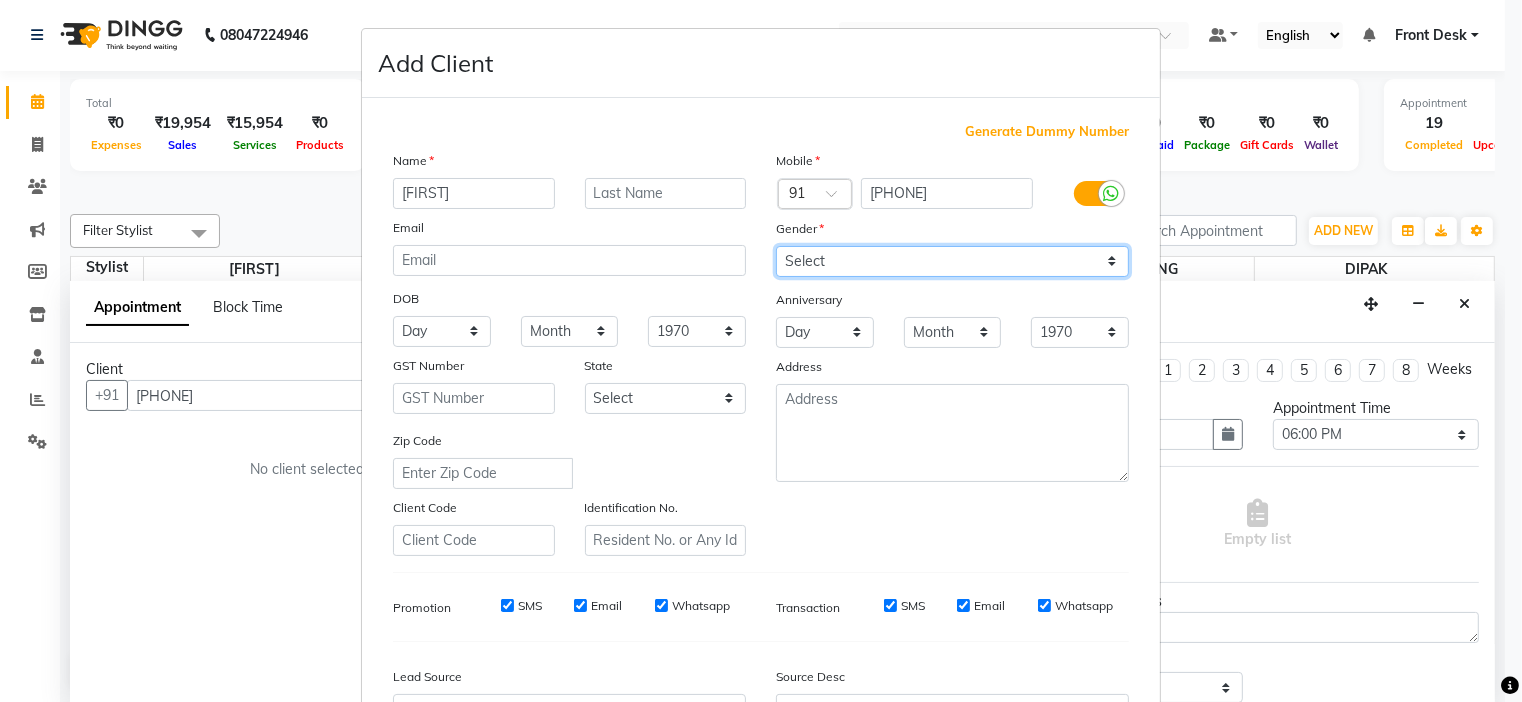 click on "Select Male Female Other Prefer Not To Say" at bounding box center [952, 261] 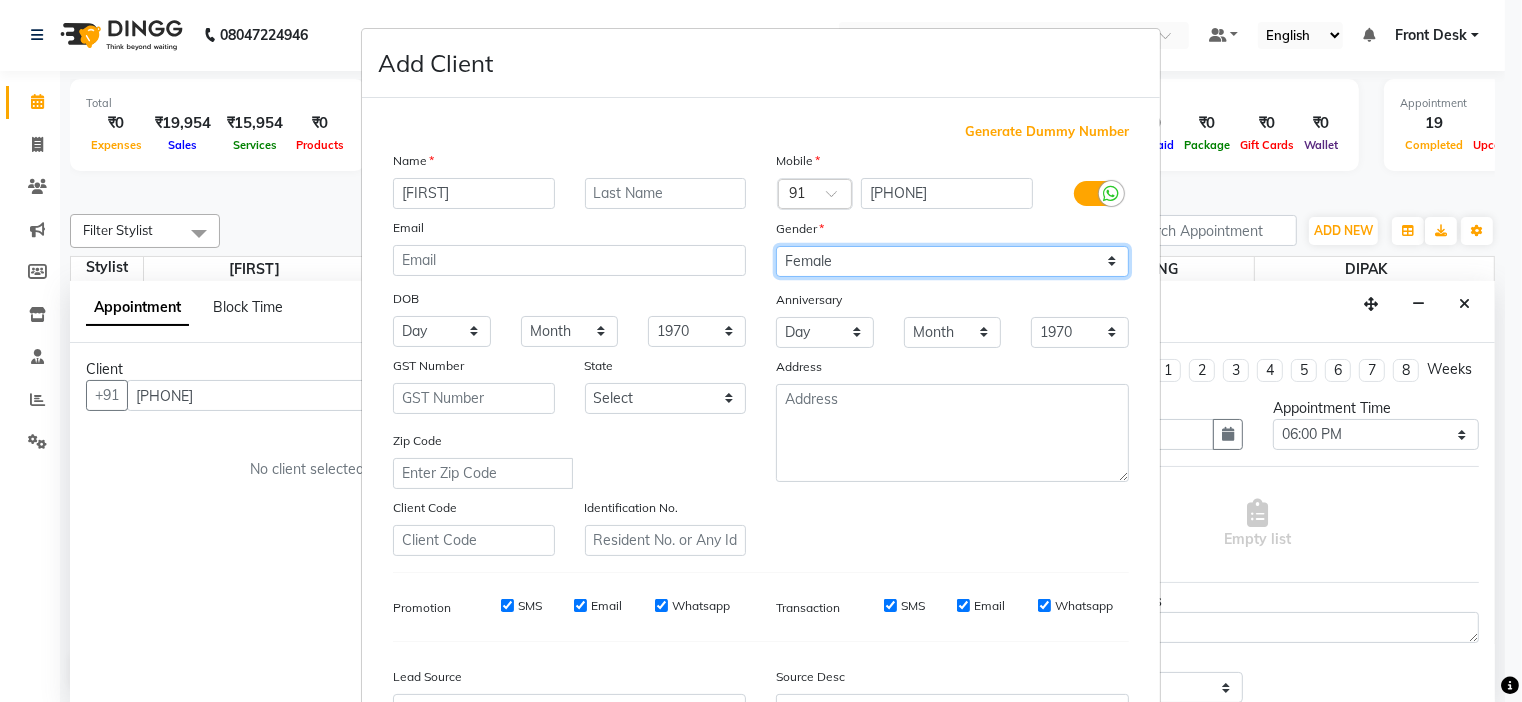 click on "Select Male Female Other Prefer Not To Say" at bounding box center [952, 261] 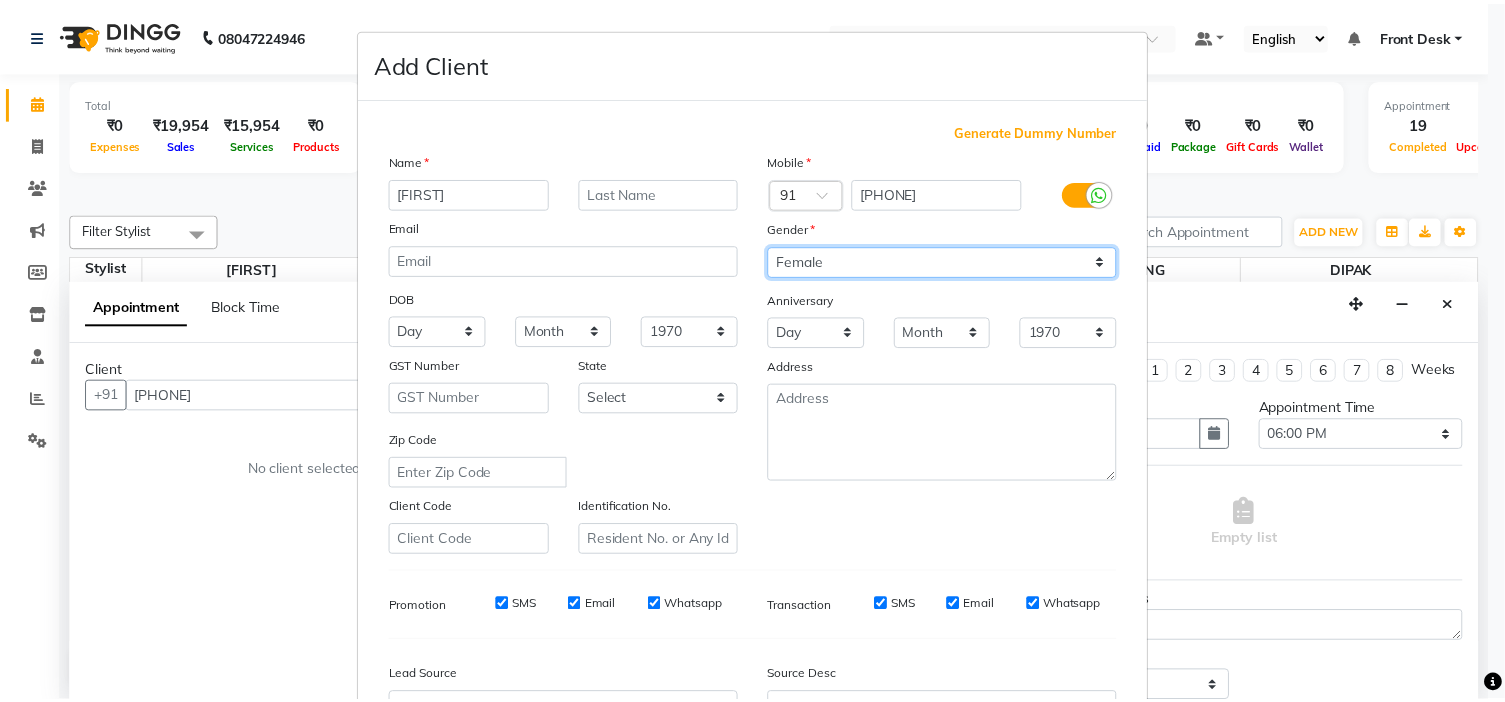 scroll, scrollTop: 222, scrollLeft: 0, axis: vertical 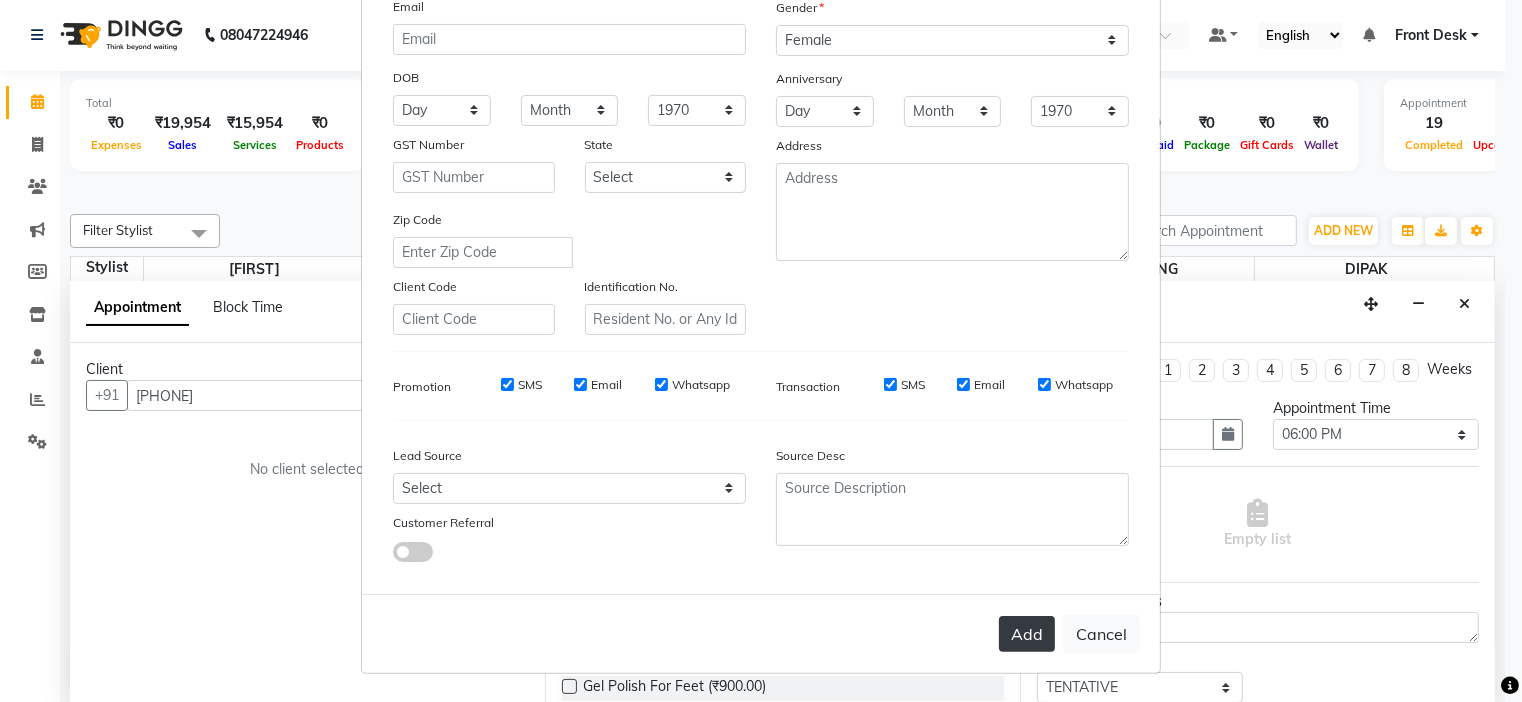 click on "Add" at bounding box center [1027, 634] 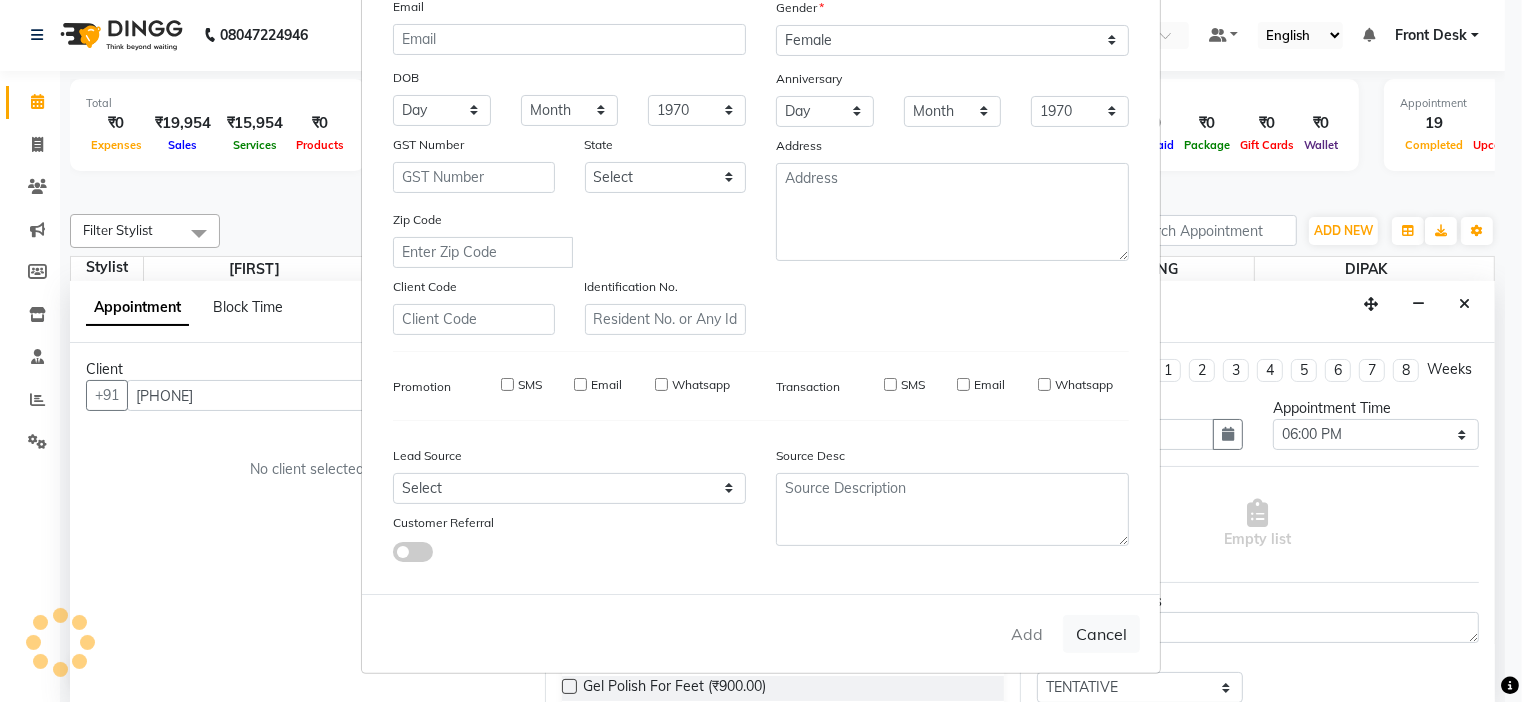 type 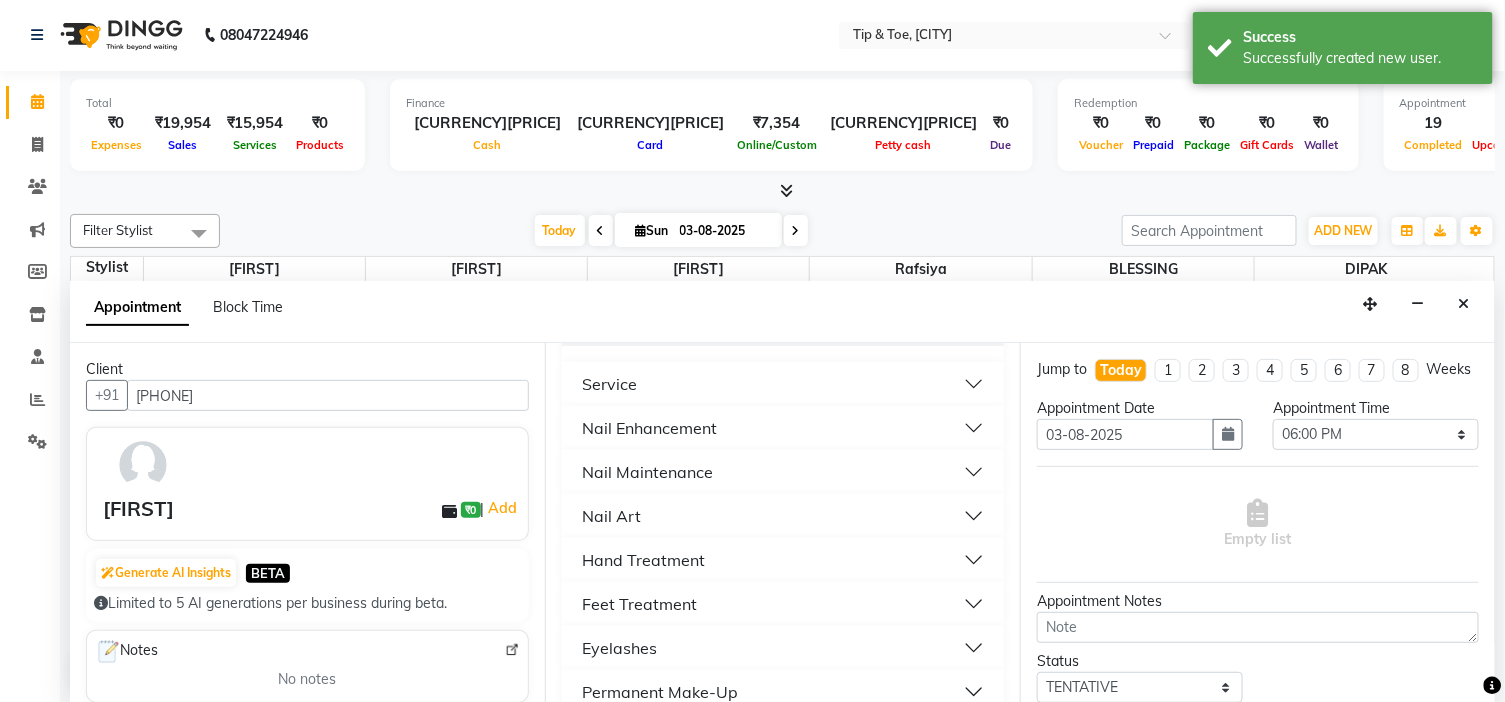 scroll, scrollTop: 444, scrollLeft: 0, axis: vertical 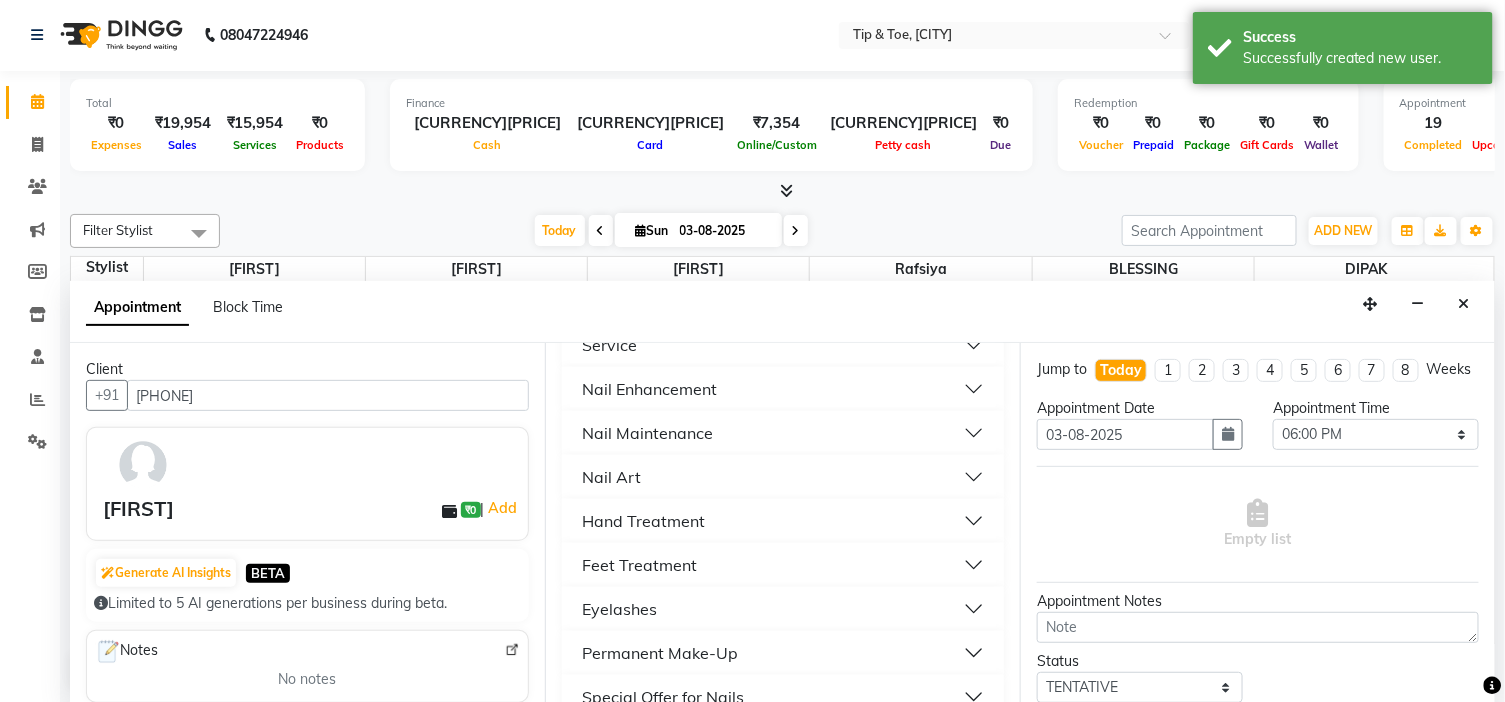 click on "Hand Treatment" at bounding box center [783, 521] 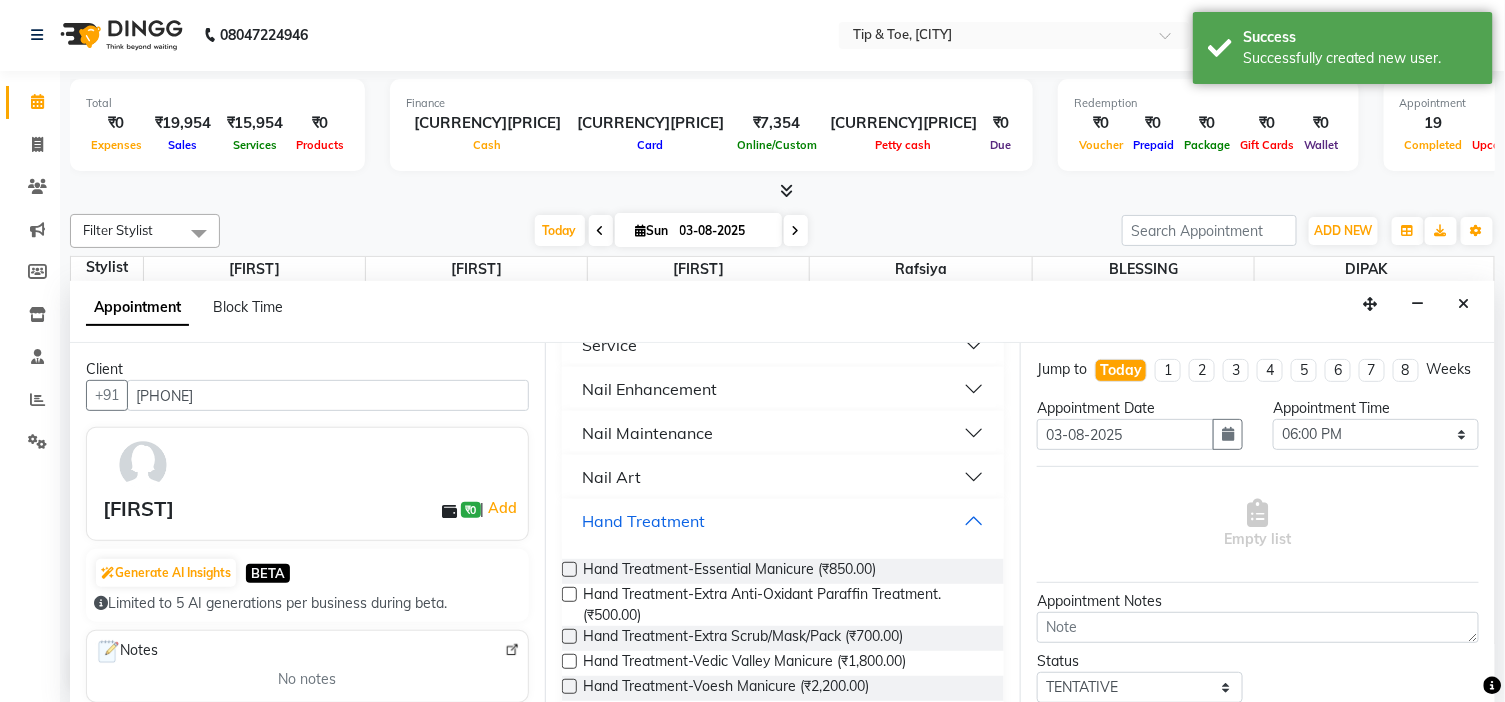 click on "Hand Treatment" at bounding box center (783, 521) 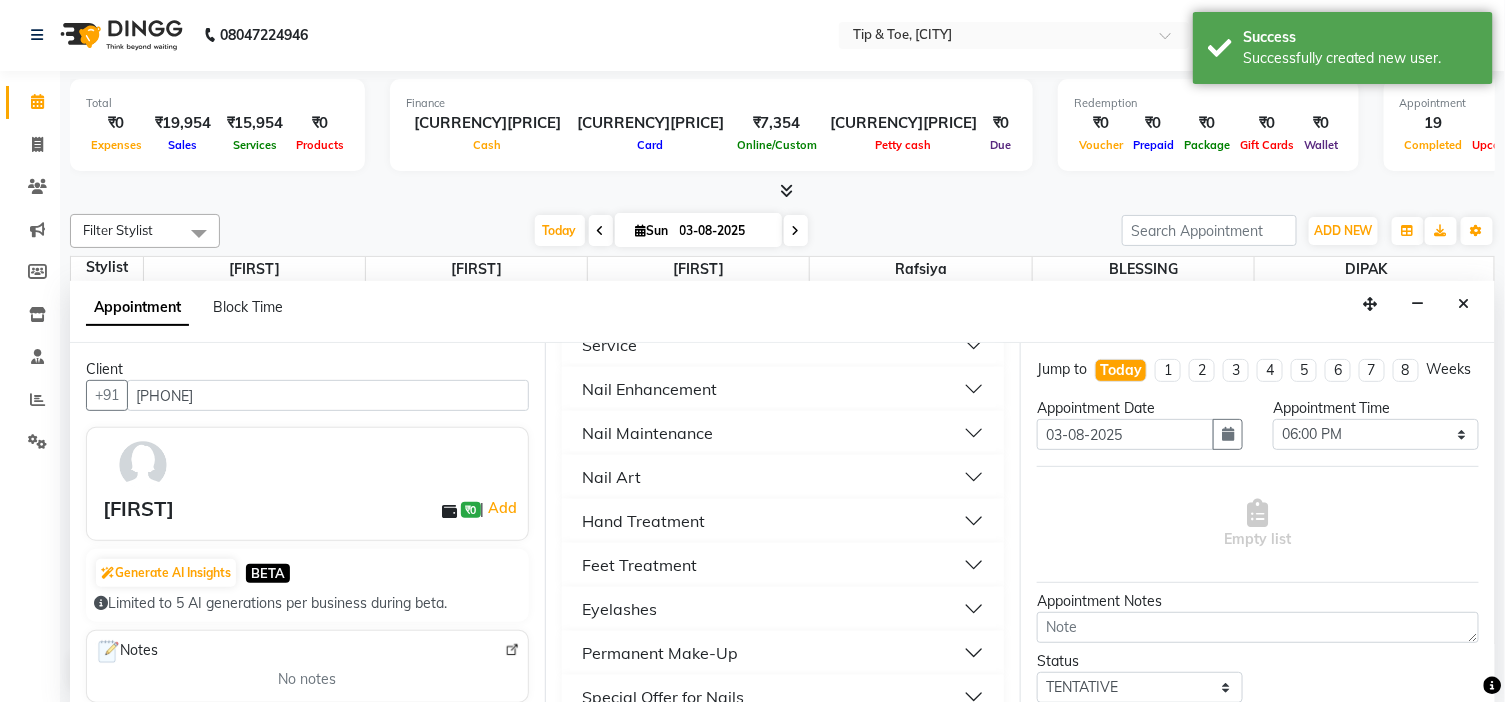 click on "Nail Maintenance" at bounding box center [783, 433] 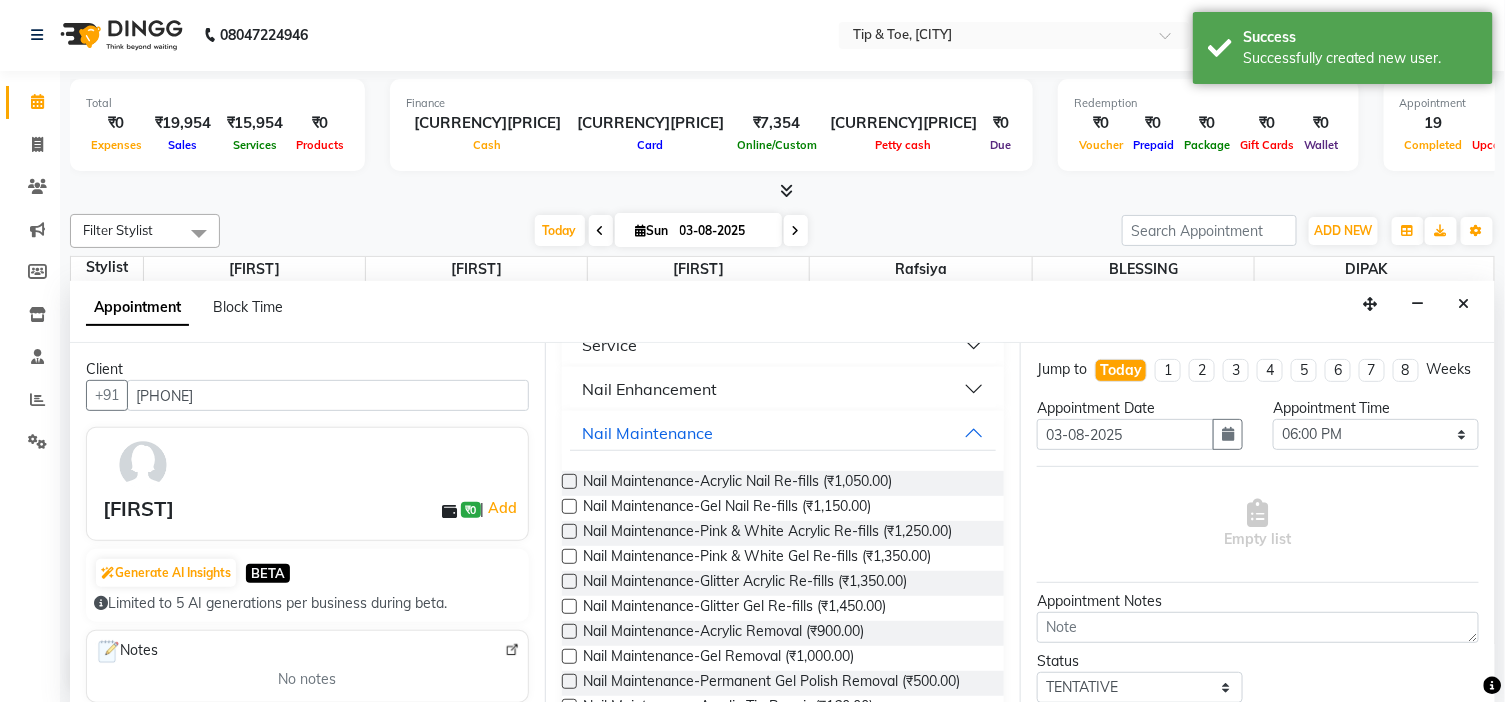 click on "Nail Enhancement" at bounding box center (783, 389) 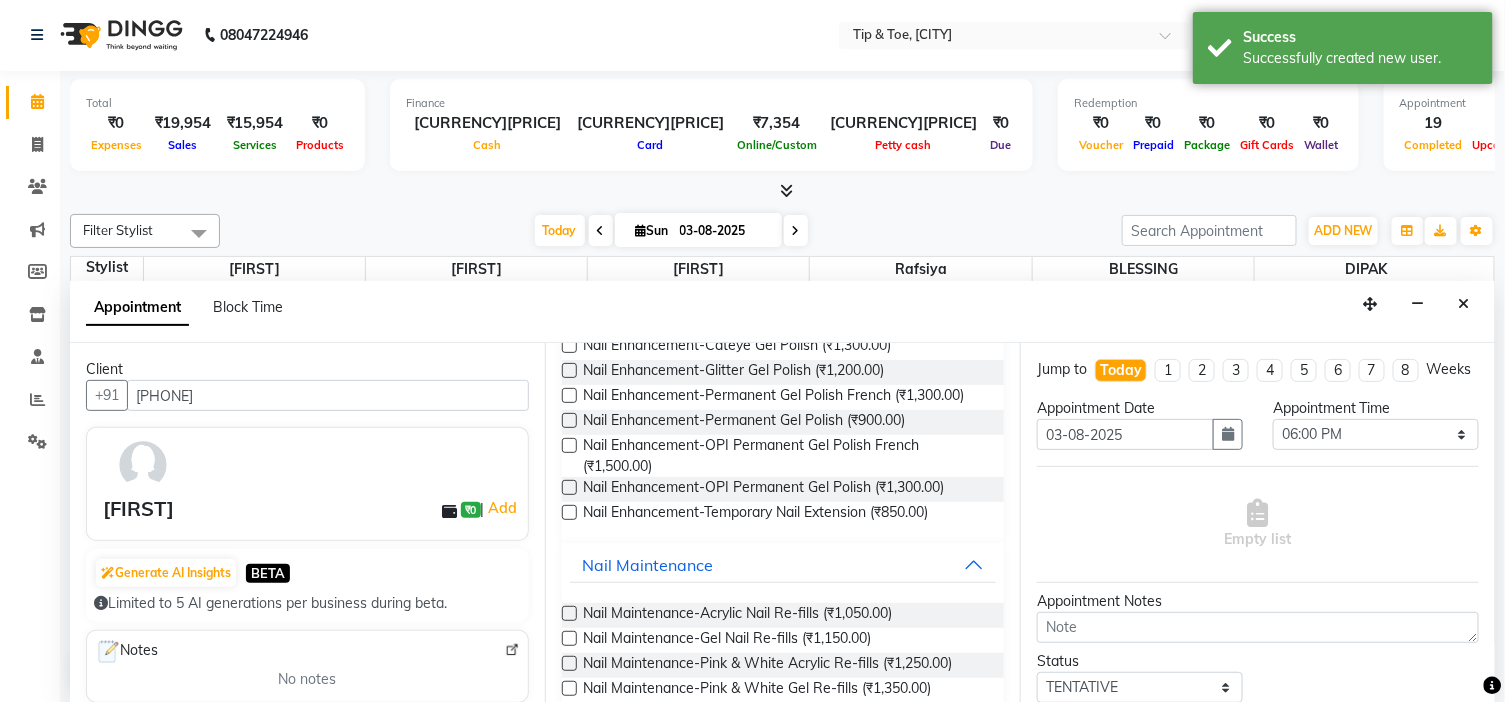 scroll, scrollTop: 1222, scrollLeft: 0, axis: vertical 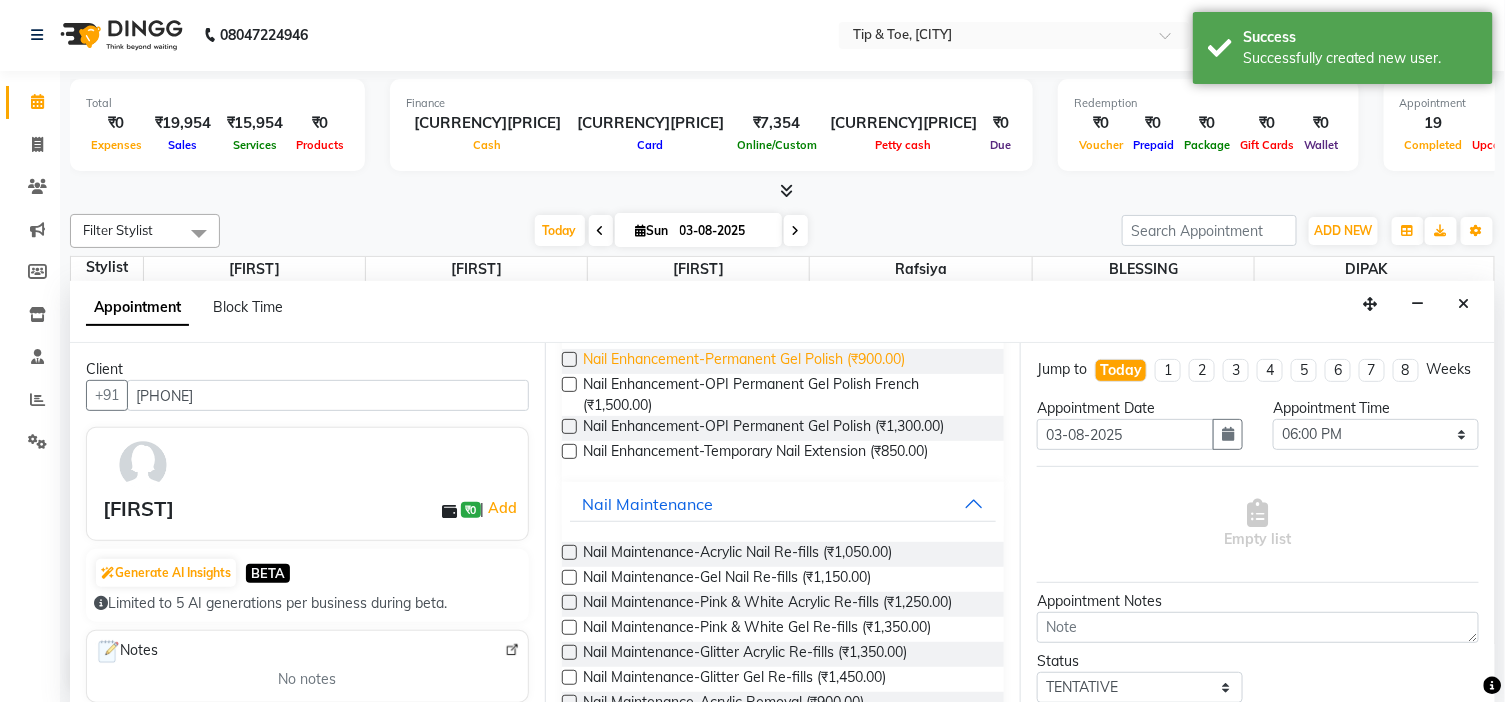 click on "Nail Enhancement-Permanent Gel Polish (₹900.00)" at bounding box center [744, 361] 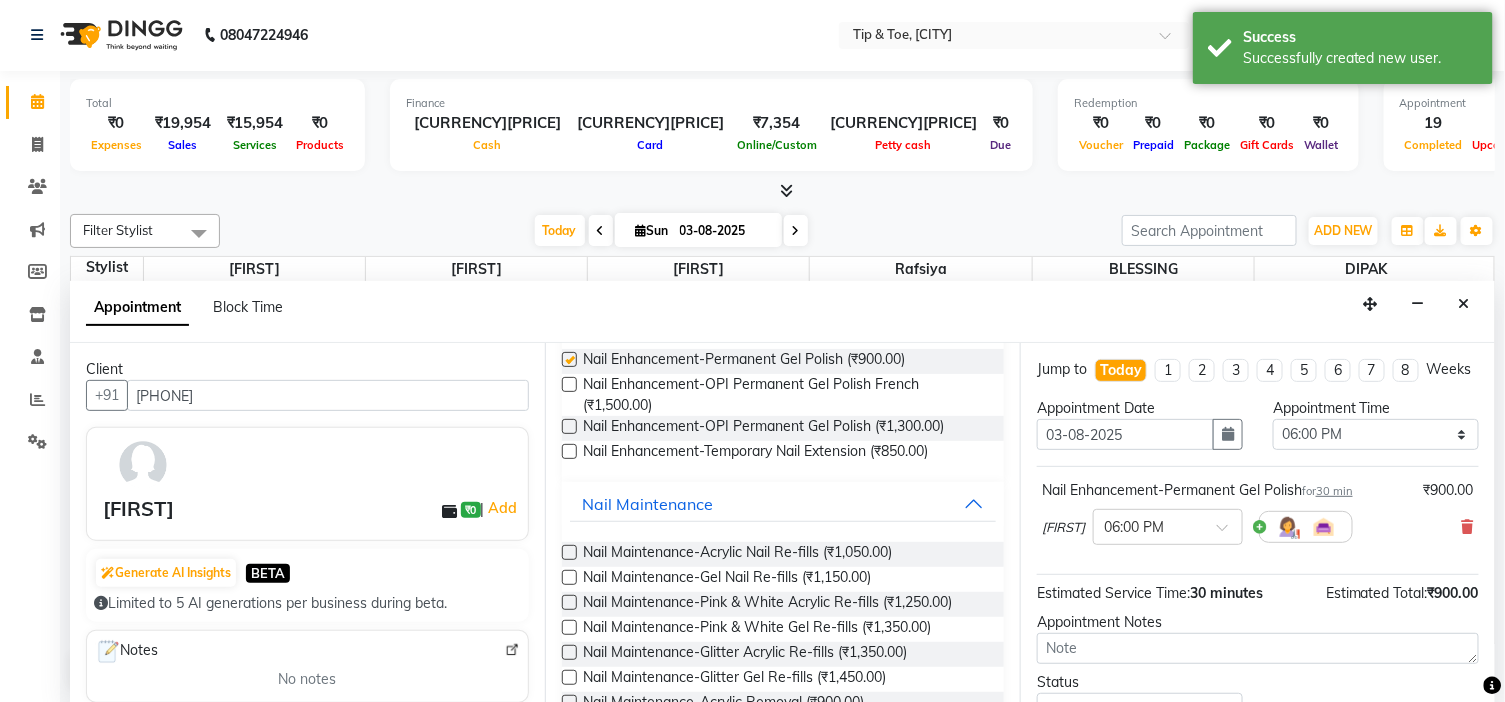 checkbox on "false" 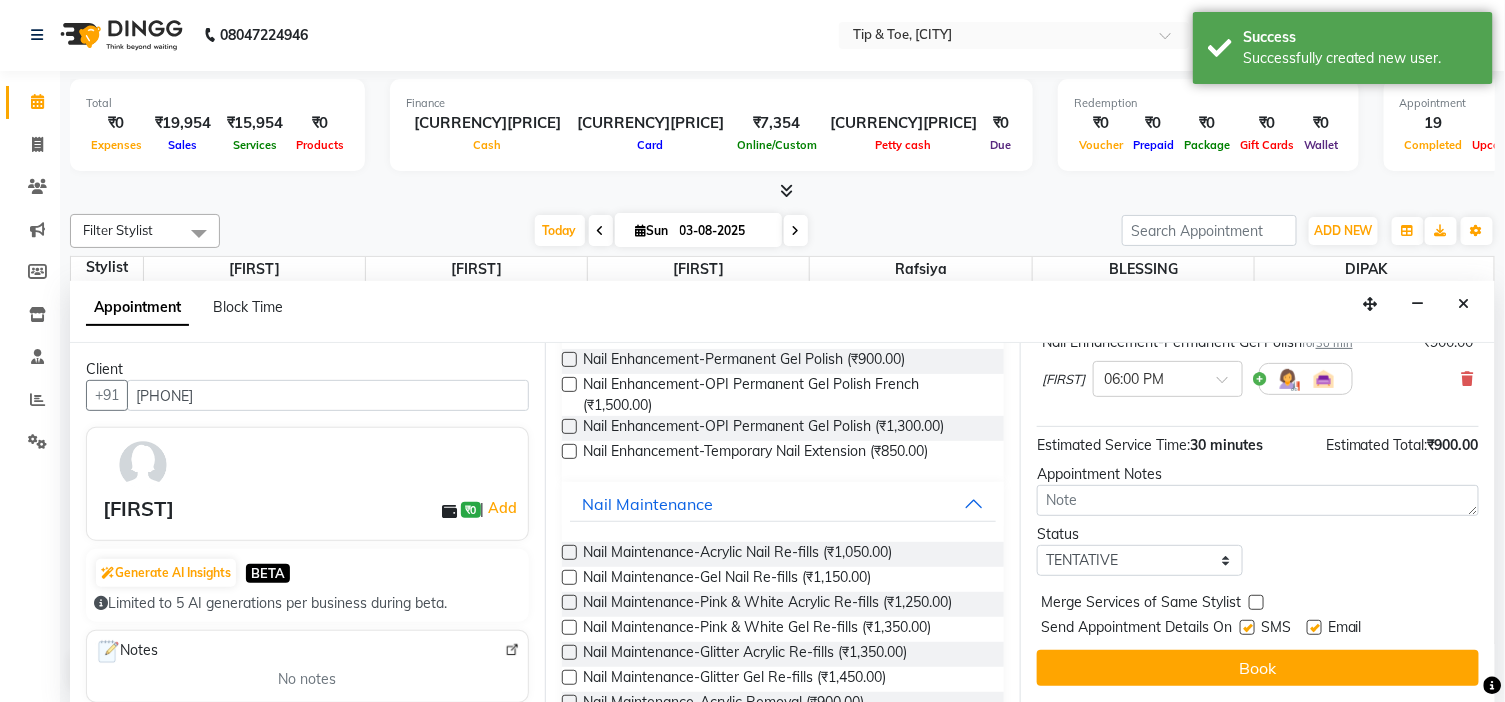 scroll, scrollTop: 166, scrollLeft: 0, axis: vertical 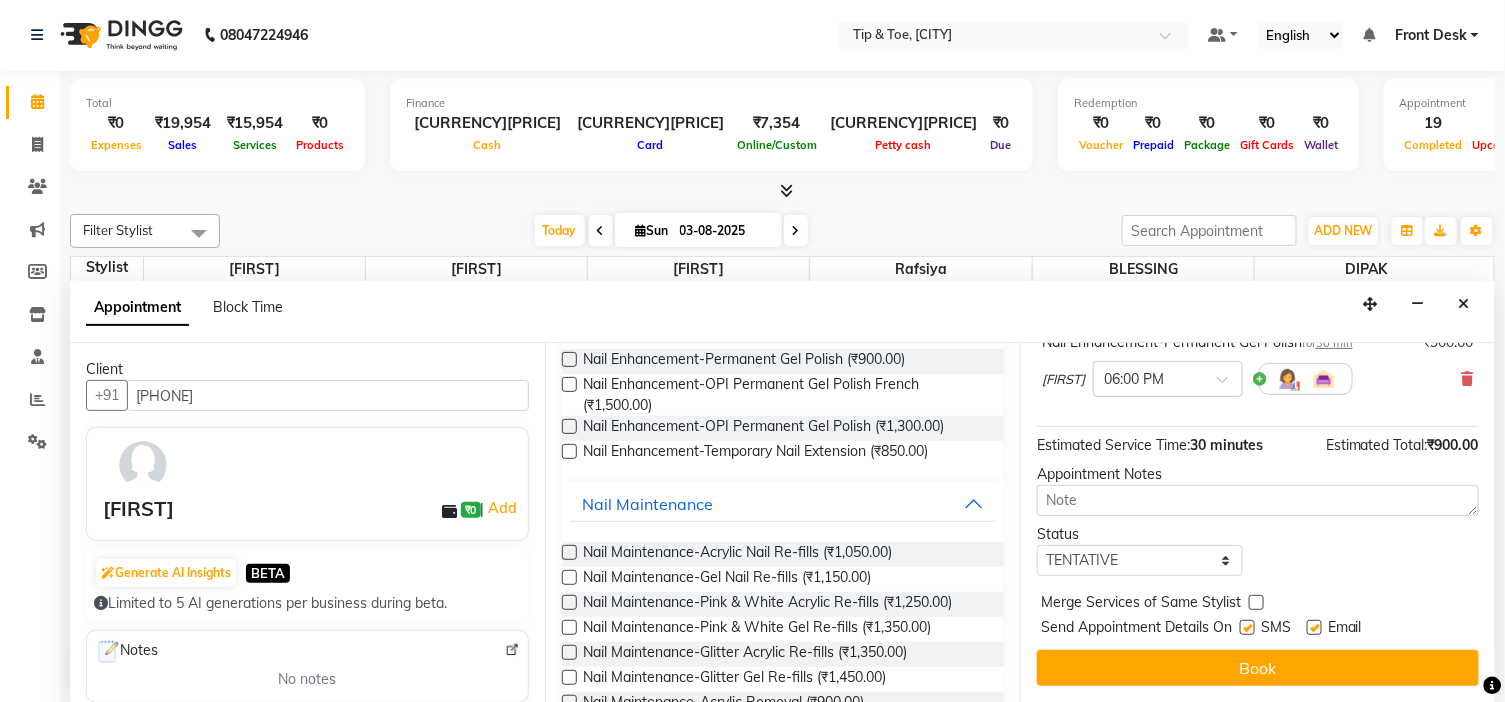 click at bounding box center [1314, 627] 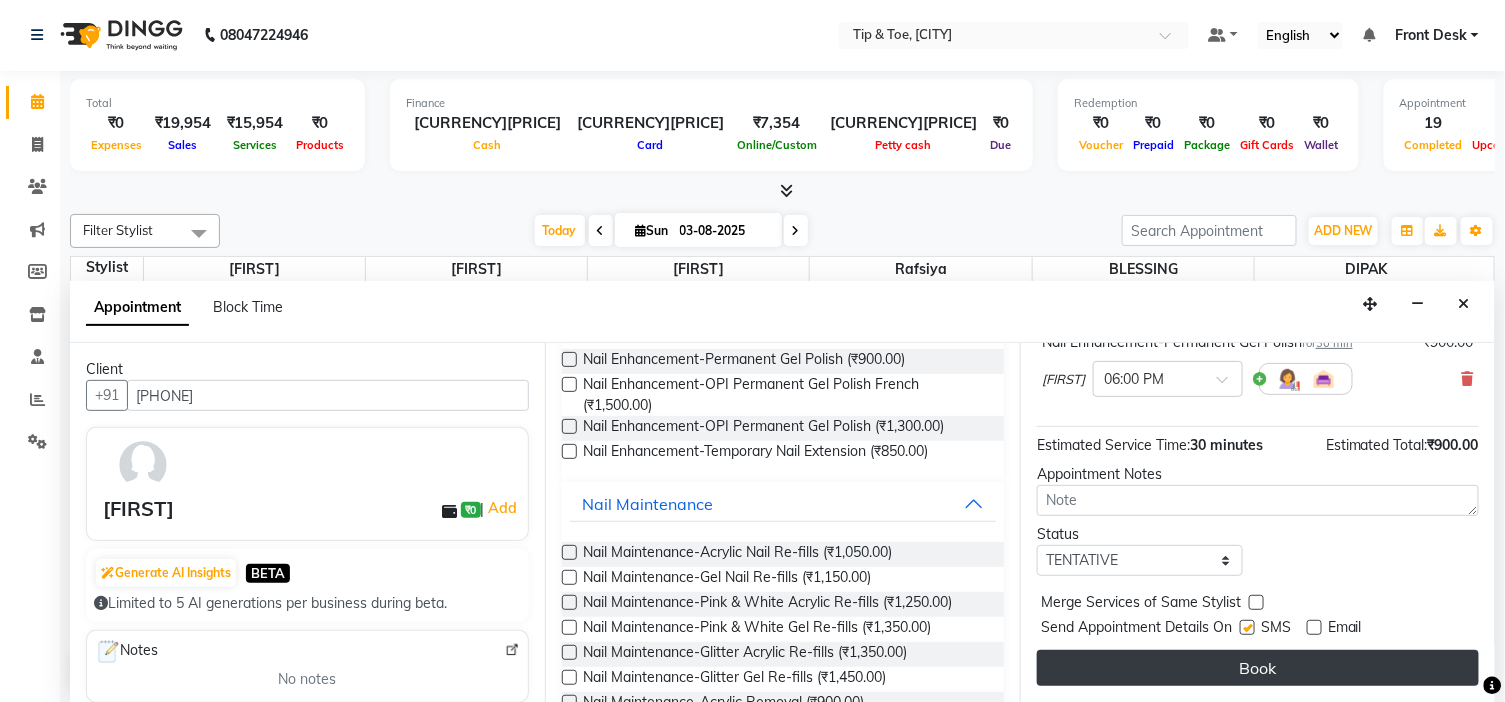 click on "Book" at bounding box center (1258, 668) 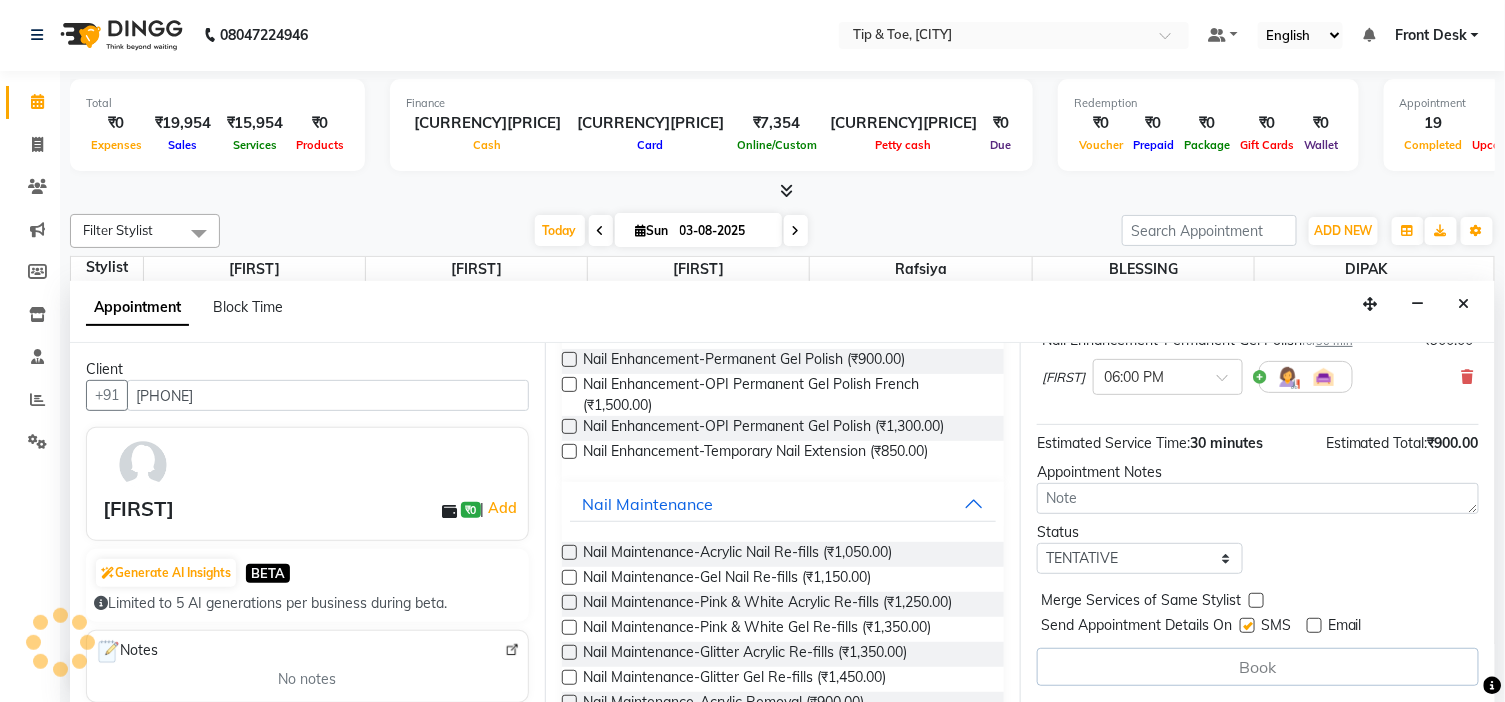 scroll, scrollTop: 0, scrollLeft: 0, axis: both 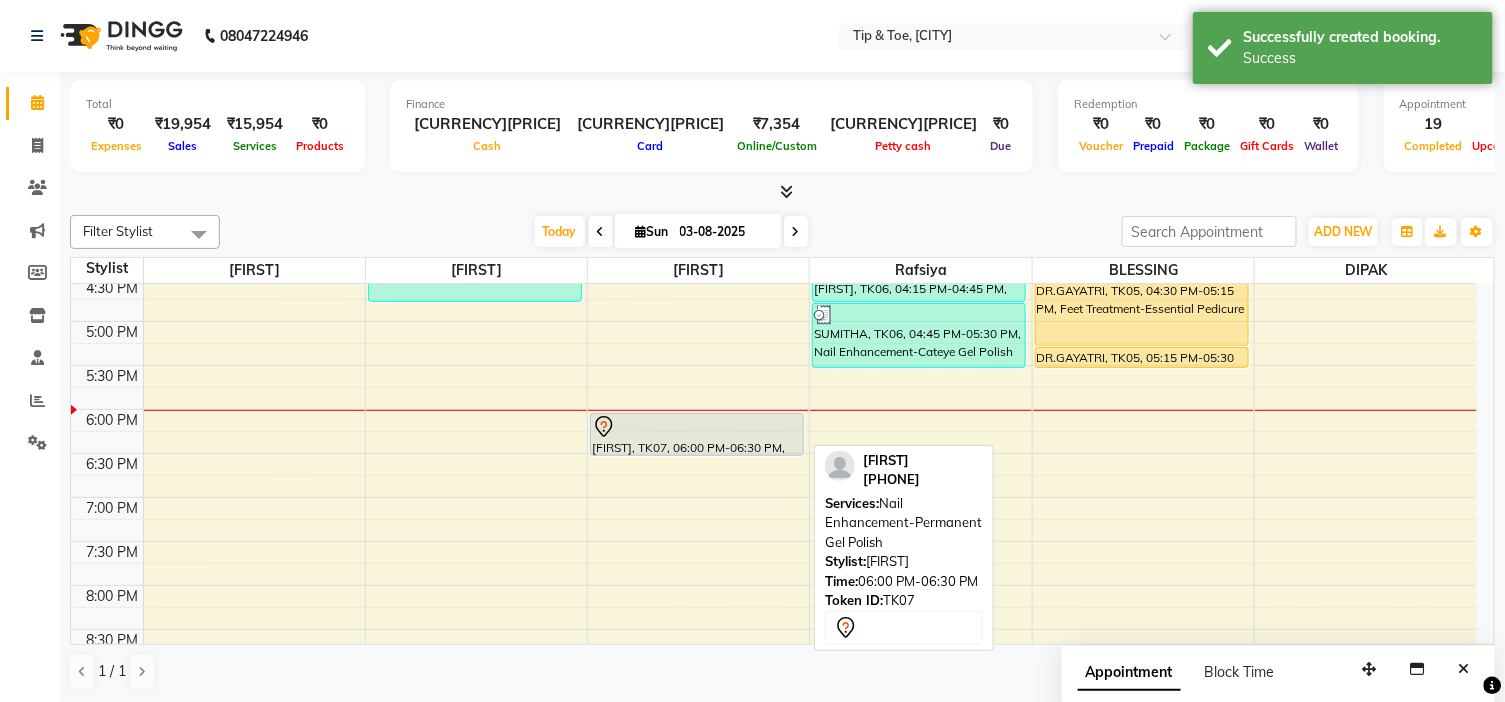 drag, startPoint x: 682, startPoint y: 450, endPoint x: 695, endPoint y: 464, distance: 19.104973 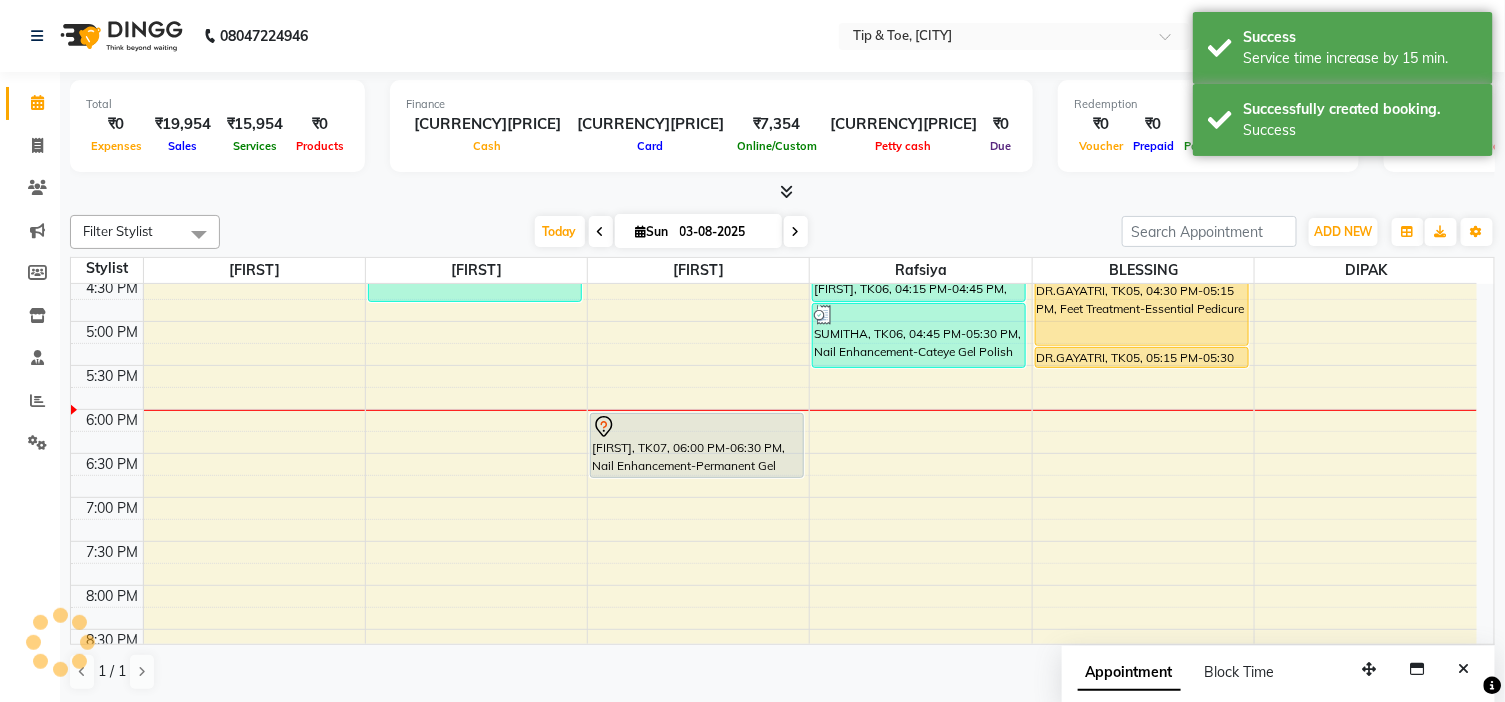 click on "9:00 AM 9:30 AM 10:00 AM 10:30 AM 11:00 AM 11:30 AM 12:00 PM 12:30 PM 1:00 PM 1:30 PM 2:00 PM 2:30 PM 3:00 PM 3:30 PM 4:00 PM 4:30 PM 5:00 PM 5:30 PM 6:00 PM 6:30 PM 7:00 PM 7:30 PM 8:00 PM 8:30 PM 9:00 PM 9:30 PM     [FIRST], TK01, 11:30 AM-01:00 PM, Nail Enhancement-Acrylic Set with T&T Gel Color     [FIRST], TK01, 01:00 PM-01:45 PM, Nail Art-Nail Art (10 Fingers)     [FIRST], TK03, 02:00 PM-03:00 PM, Nail Maintenance-Acrylic Nail Re-fills     [FIRST], TK03, 03:00 PM-03:45 PM, Nail Enhancement-Cateye Gel Polish     [FIRST], TK03, 03:45 PM-04:45 PM, Nail Art-Nail Art (10 Fingers)     [FIRST], TK06, 02:00 PM-02:30 PM, Nail Maintenance-Permanent Gel Polish Removal     [FIRST], TK06, 02:30 PM-03:15 PM, Nail Enhancement-Cateye Gel Polish     [FIRST], TK06, 03:15 PM-04:00 PM, Nail Art-Nail Art (10 Fingers)             [FIRST], TK07, 06:00 PM-06:30 PM, Nail Enhancement-Permanent Gel Polish     [FIRST], TK04, 02:00 PM-02:30 PM, Nail Enhancement-Permanent Gel Polish" at bounding box center (774, 189) 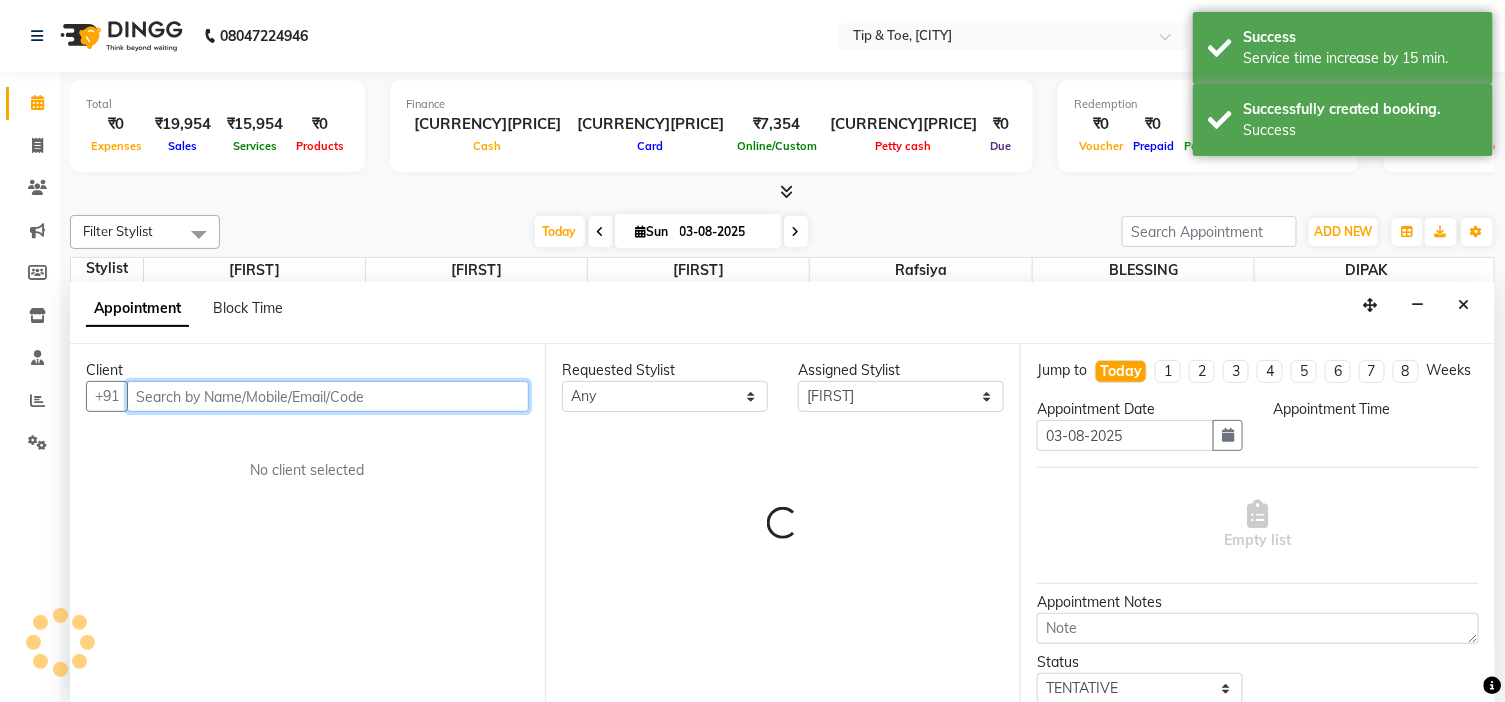 select on "1065" 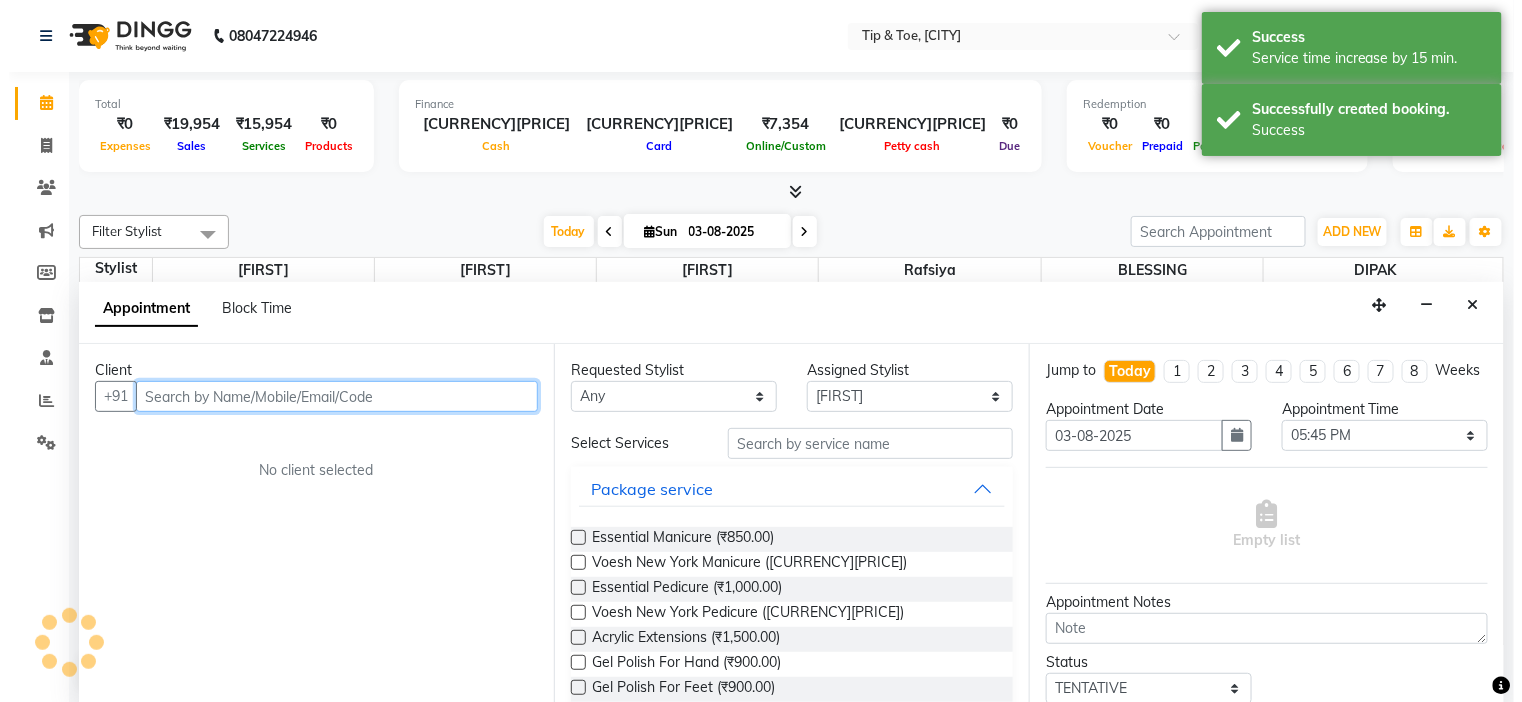 scroll, scrollTop: 1, scrollLeft: 0, axis: vertical 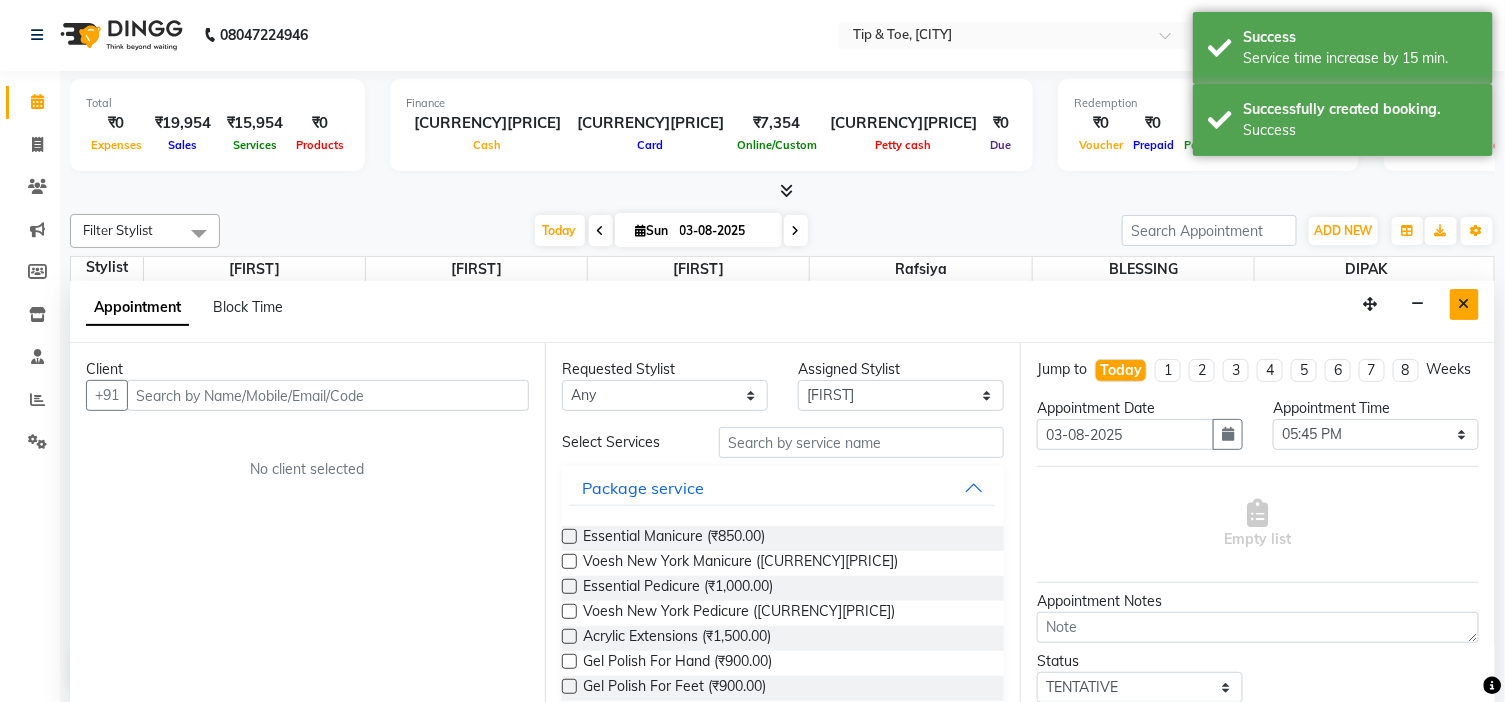 click at bounding box center [1464, 304] 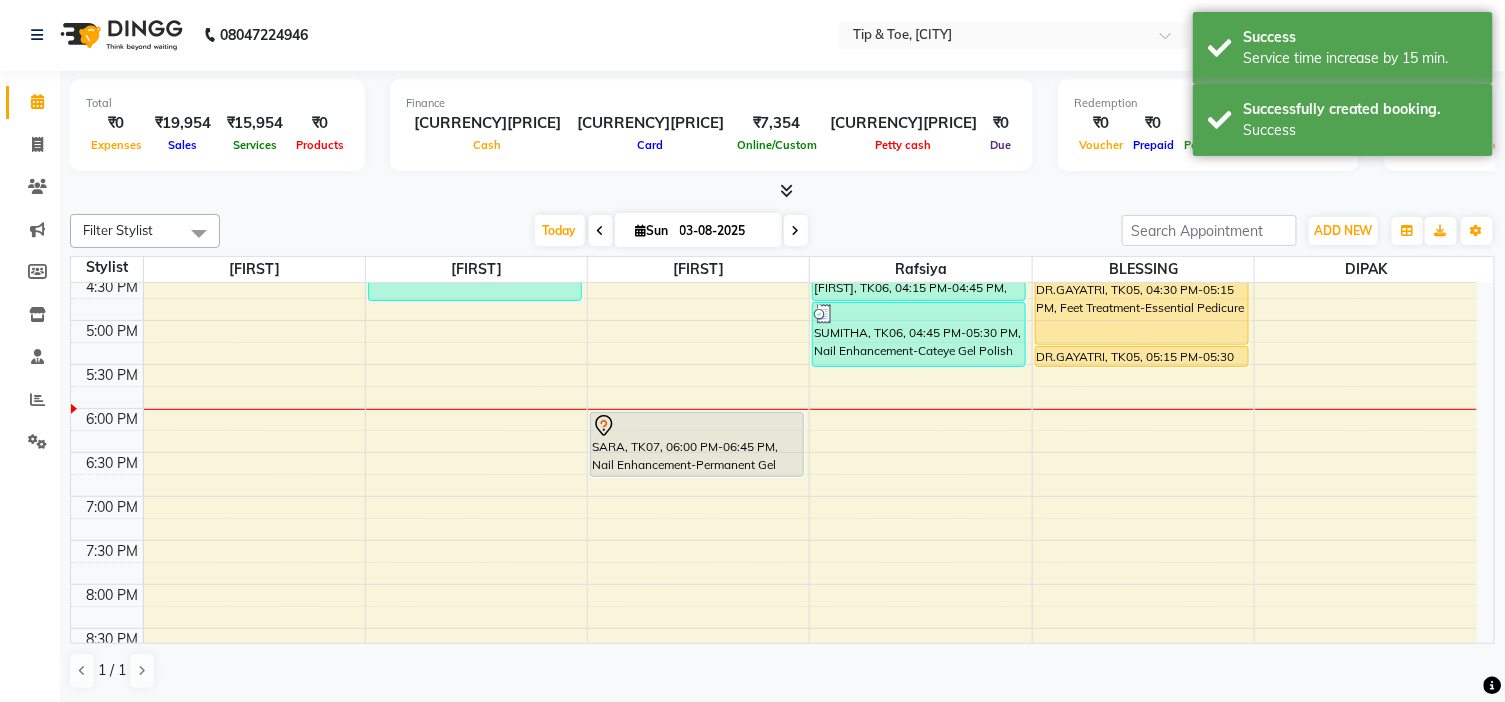 click on "9:00 AM 9:30 AM 10:00 AM 10:30 AM 11:00 AM 11:30 AM 12:00 PM 12:30 PM 1:00 PM 1:30 PM 2:00 PM 2:30 PM 3:00 PM 3:30 PM 4:00 PM 4:30 PM 5:00 PM 5:30 PM 6:00 PM 6:30 PM 7:00 PM 7:30 PM 8:00 PM 8:30 PM 9:00 PM 9:30 PM     NEHAL, TK01, 11:30 AM-01:00 PM, Nail Enhancement-Acrylic Set with T&T Gel Color     NEHAL, TK01, 01:00 PM-01:45 PM, Nail Art-Nail Art (10 Fingers)     SHERLY, TK03, 02:00 PM-03:00 PM, Nail Maintenance-Acrylic Nail Re-fills     SHERLY, TK03, 03:00 PM-03:45 PM, Nail Enhancement-Cateye Gel Polish     SHERLY, TK03, 03:45 PM-04:45 PM, Nail Art-Nail Art (10 Fingers)     SUMITHA, TK06, 02:00 PM-02:30 PM, Nail Maintenance-Permanent Gel Polish Removal     SUMITHA, TK06, 02:30 PM-03:15 PM, Nail Enhancement-Cateye Gel Polish     SUMITHA, TK06, 03:15 PM-04:00 PM, Nail Art-Nail Art (10 Fingers)             SARA, TK07, 06:00 PM-06:45 PM, Nail Enhancement-Permanent Gel Polish     JACOB, TK04, 02:00 PM-02:30 PM, Nail Enhancement-Permanent Gel Polish" at bounding box center (774, 188) 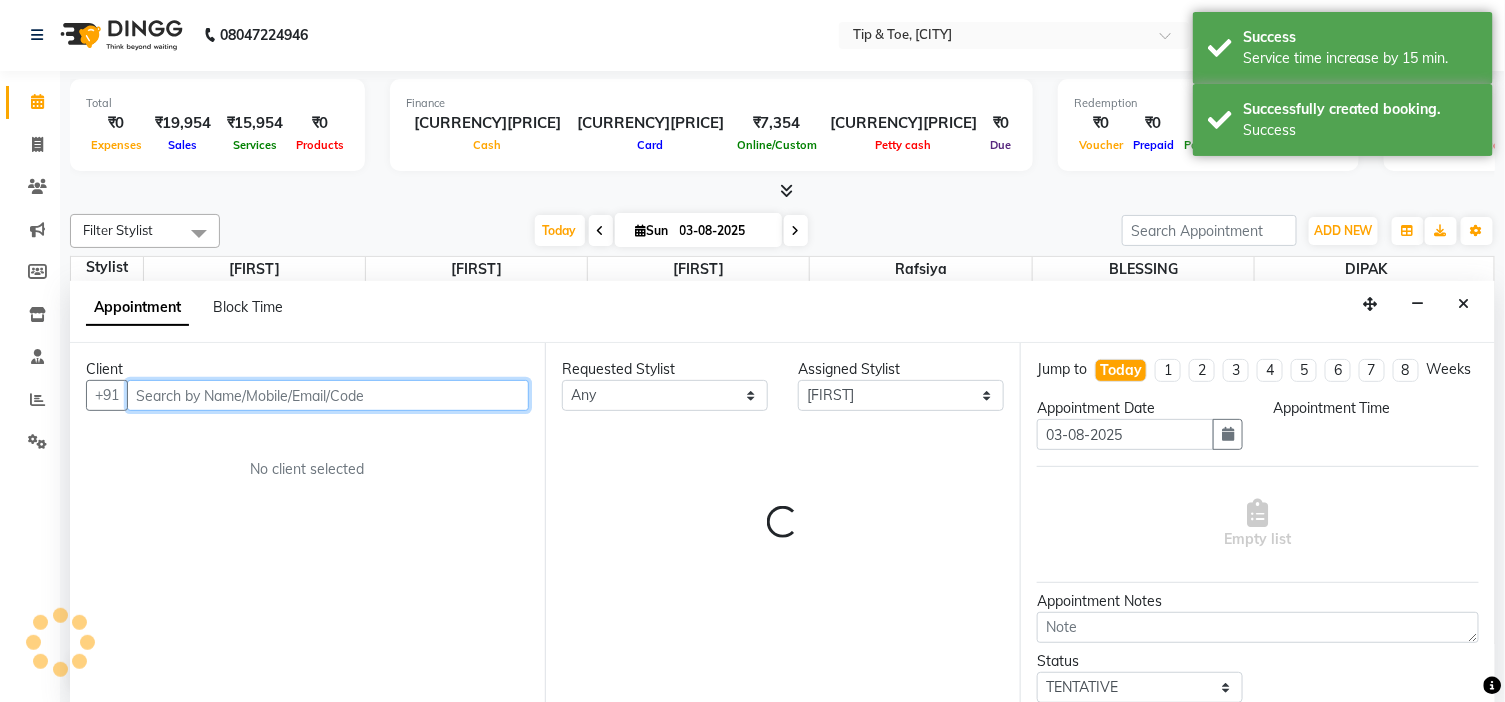 select on "1080" 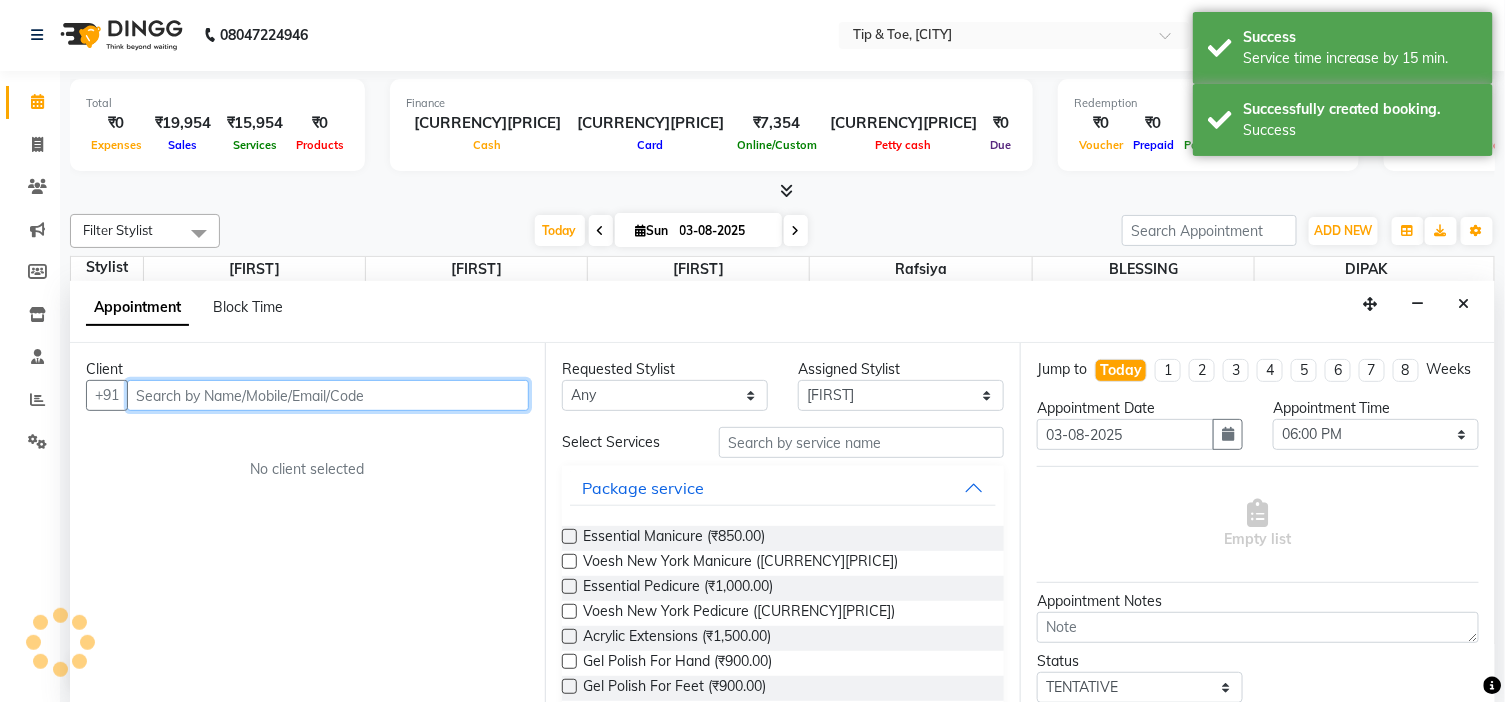 click at bounding box center (328, 395) 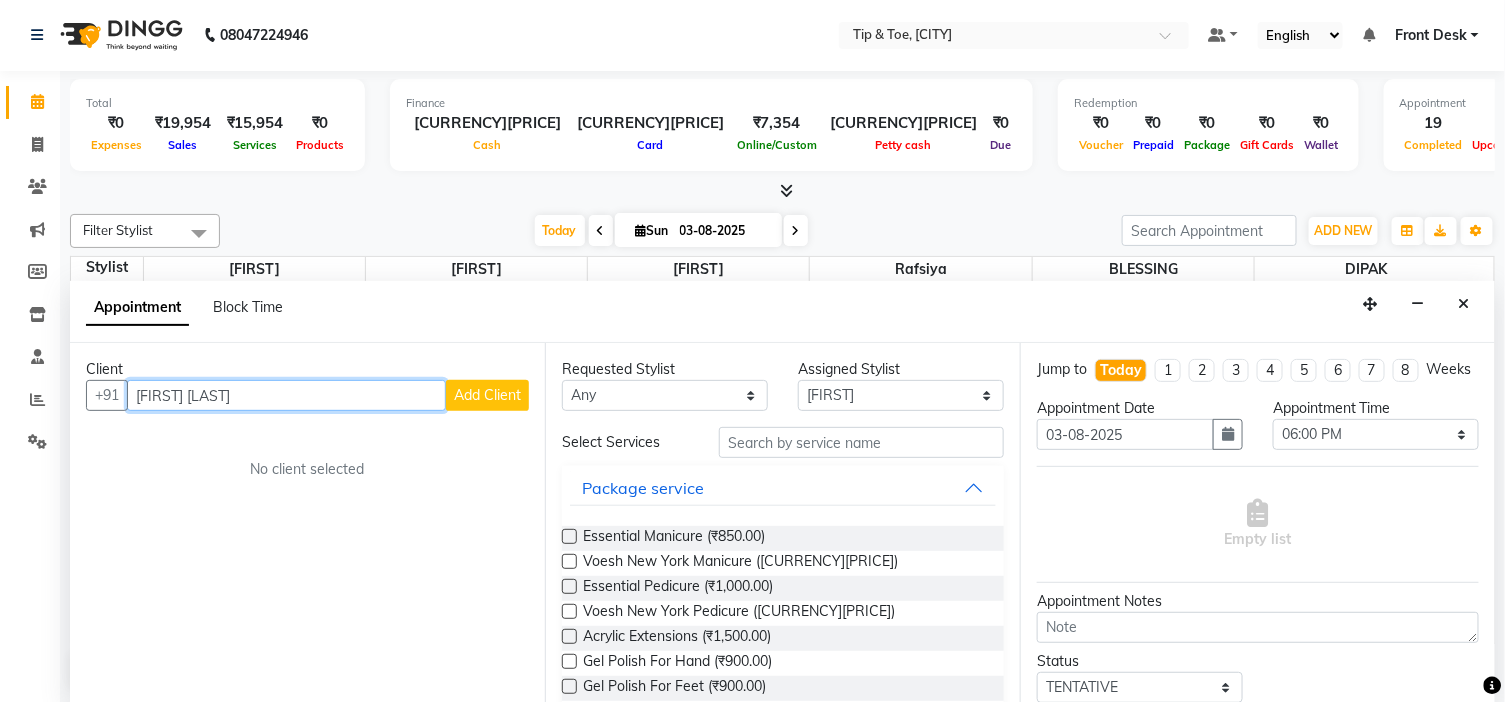 type on "[FIRST] [LAST]" 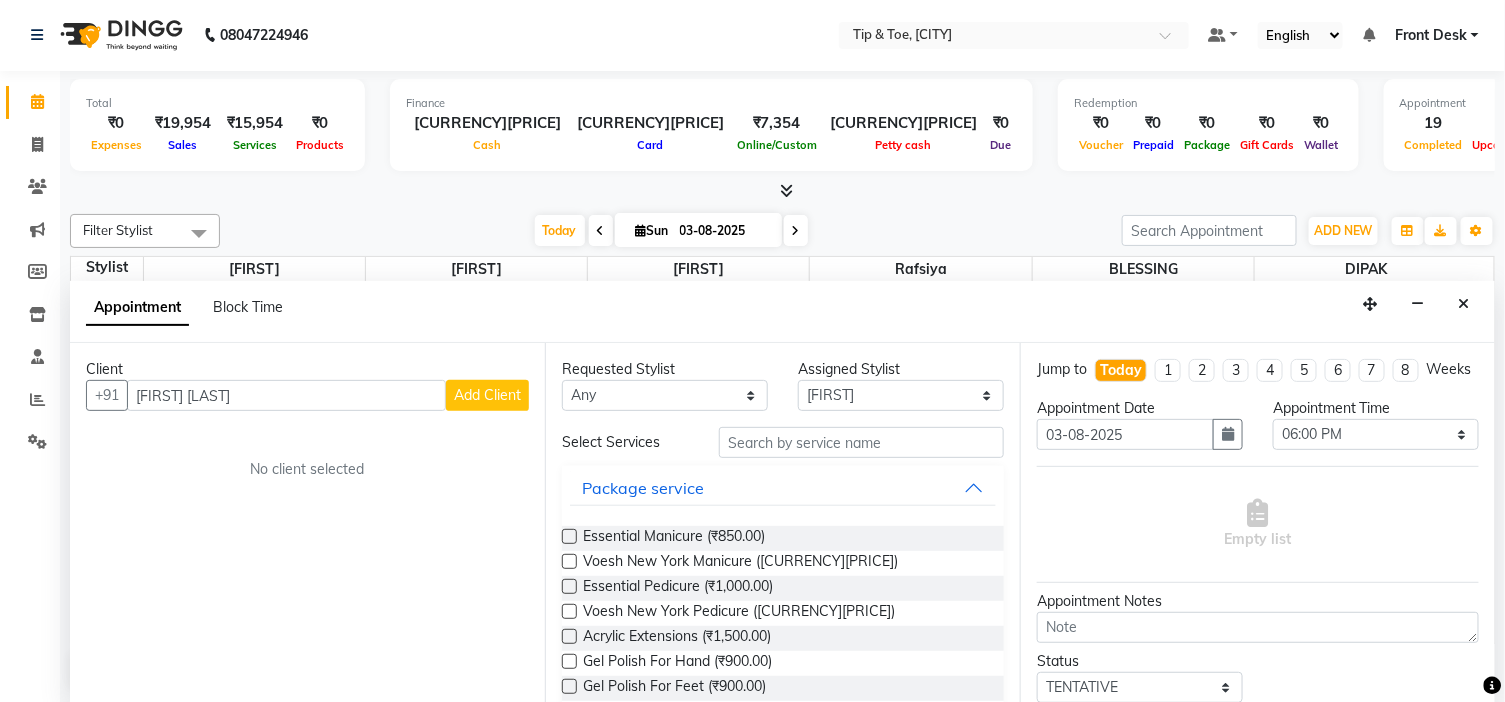click on "Add Client" at bounding box center (487, 395) 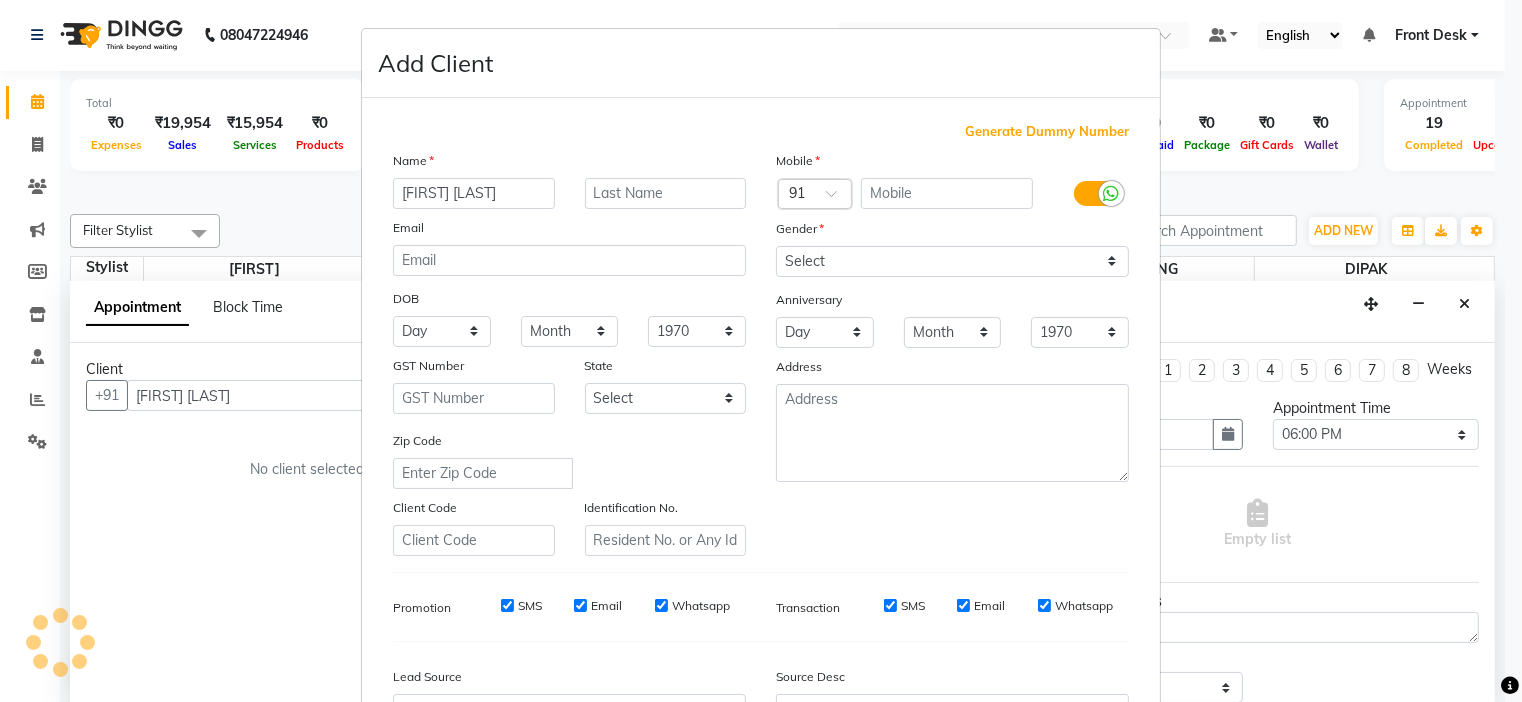 scroll, scrollTop: 0, scrollLeft: 10, axis: horizontal 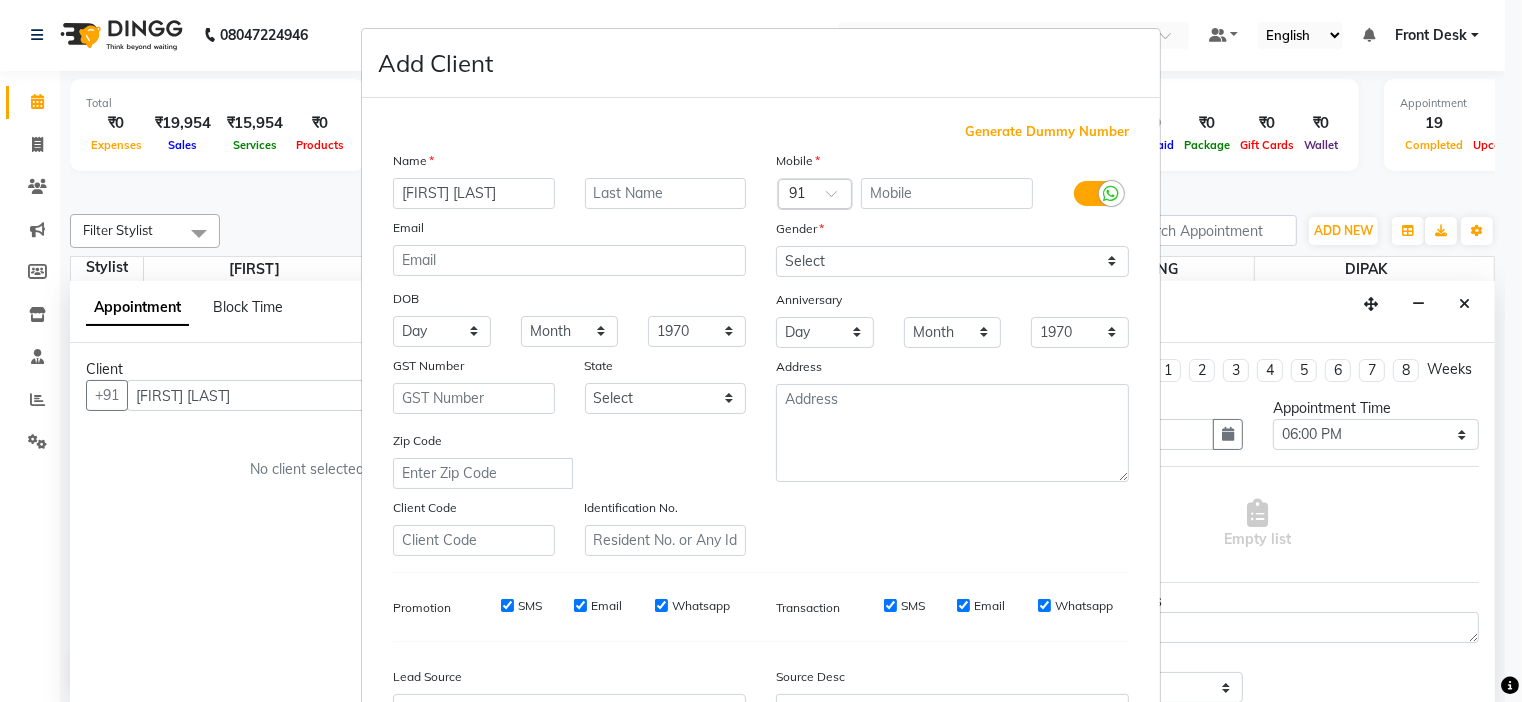 click at bounding box center [815, 195] 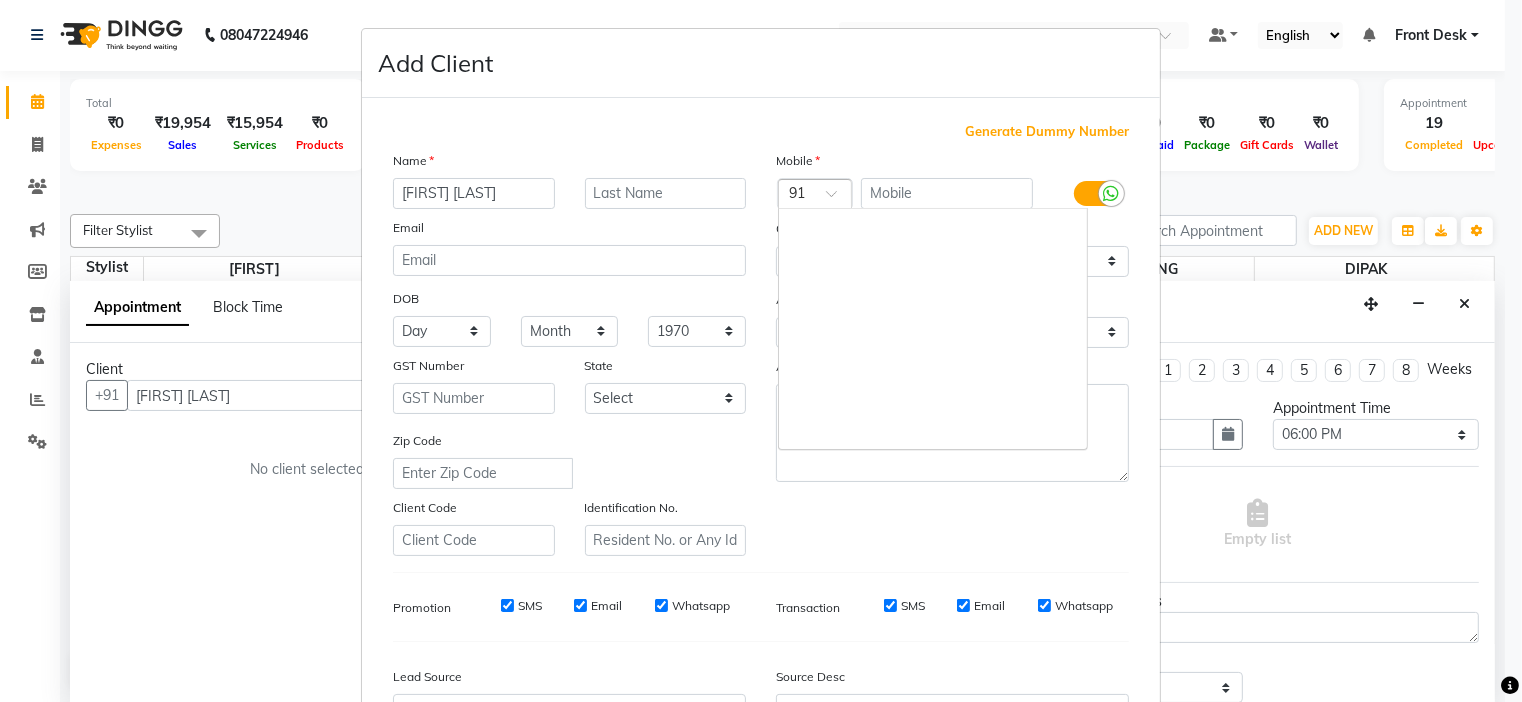scroll, scrollTop: 0, scrollLeft: 0, axis: both 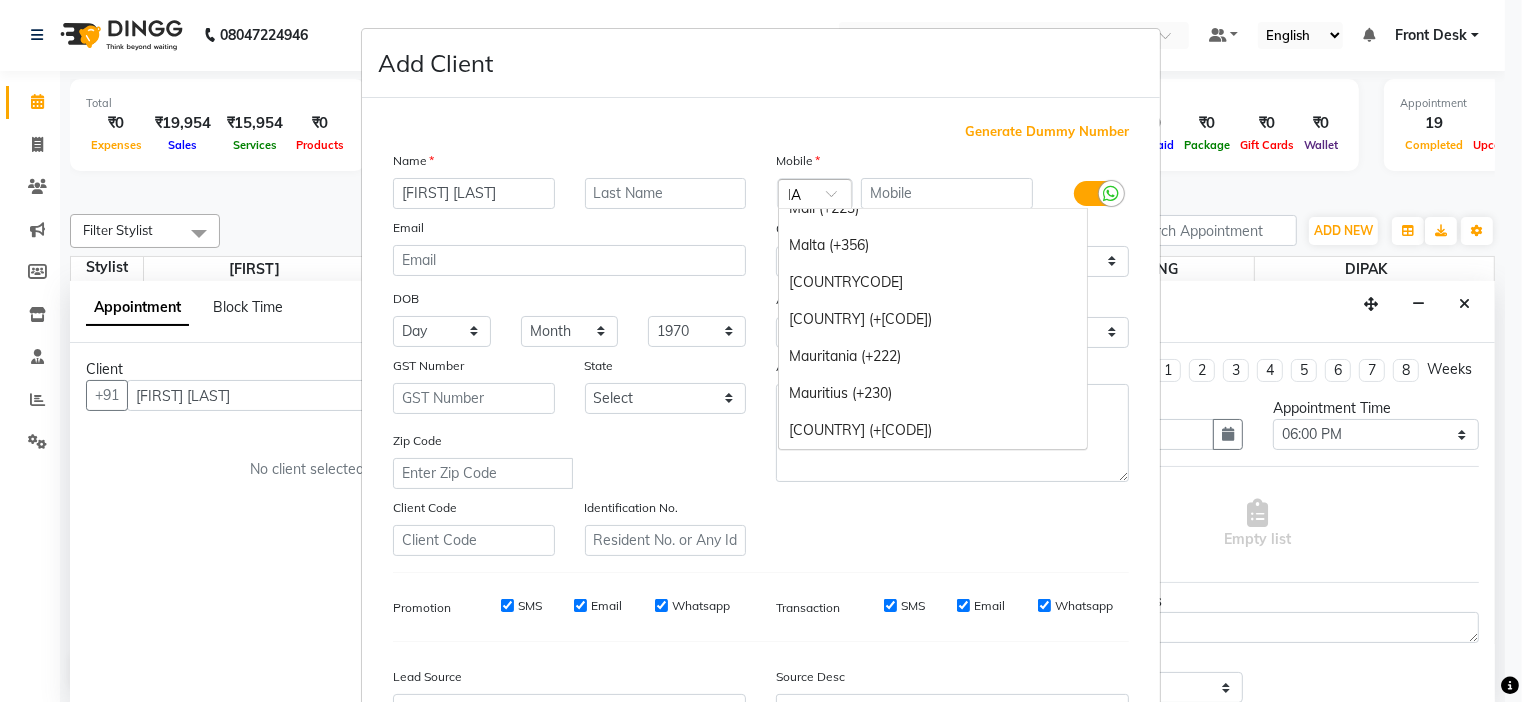type on "MAL" 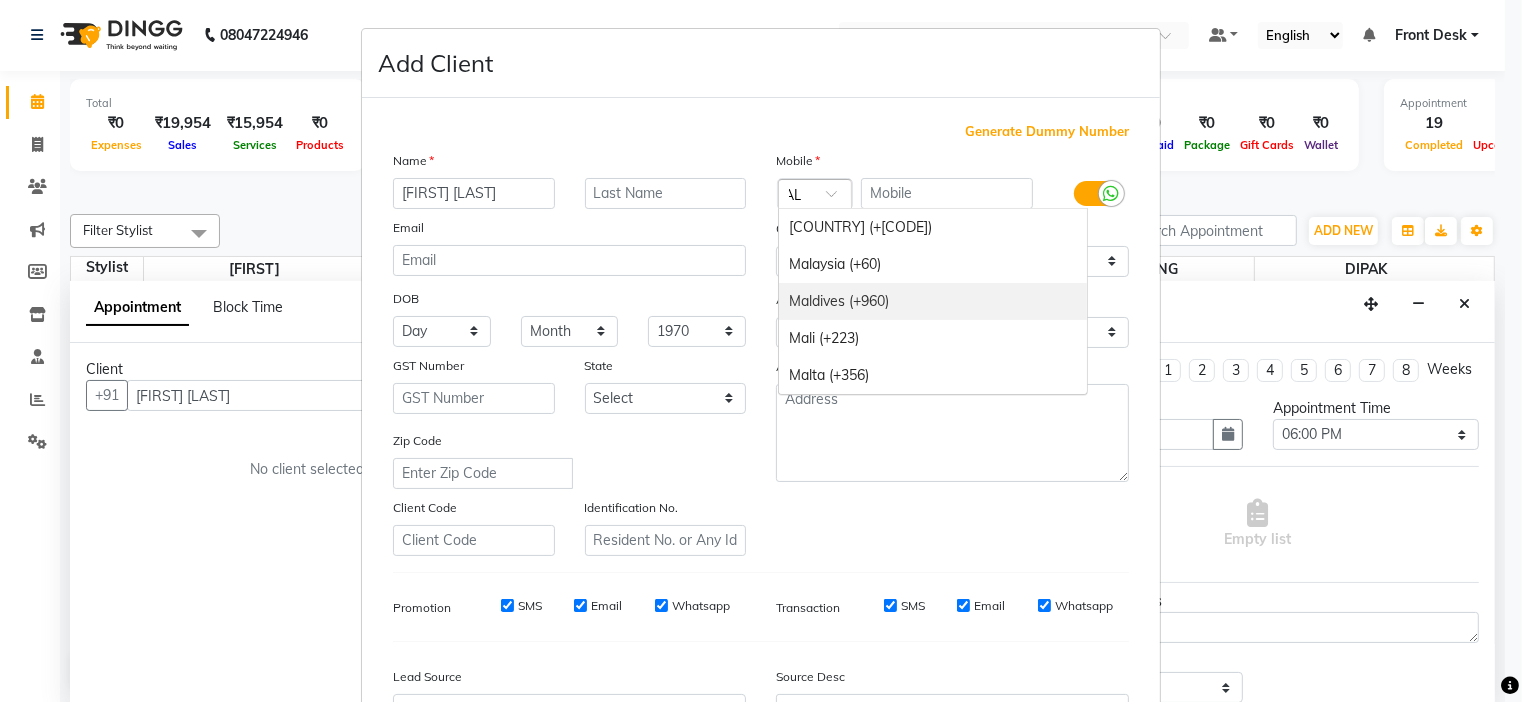 click on "Maldives (+960)" at bounding box center (933, 301) 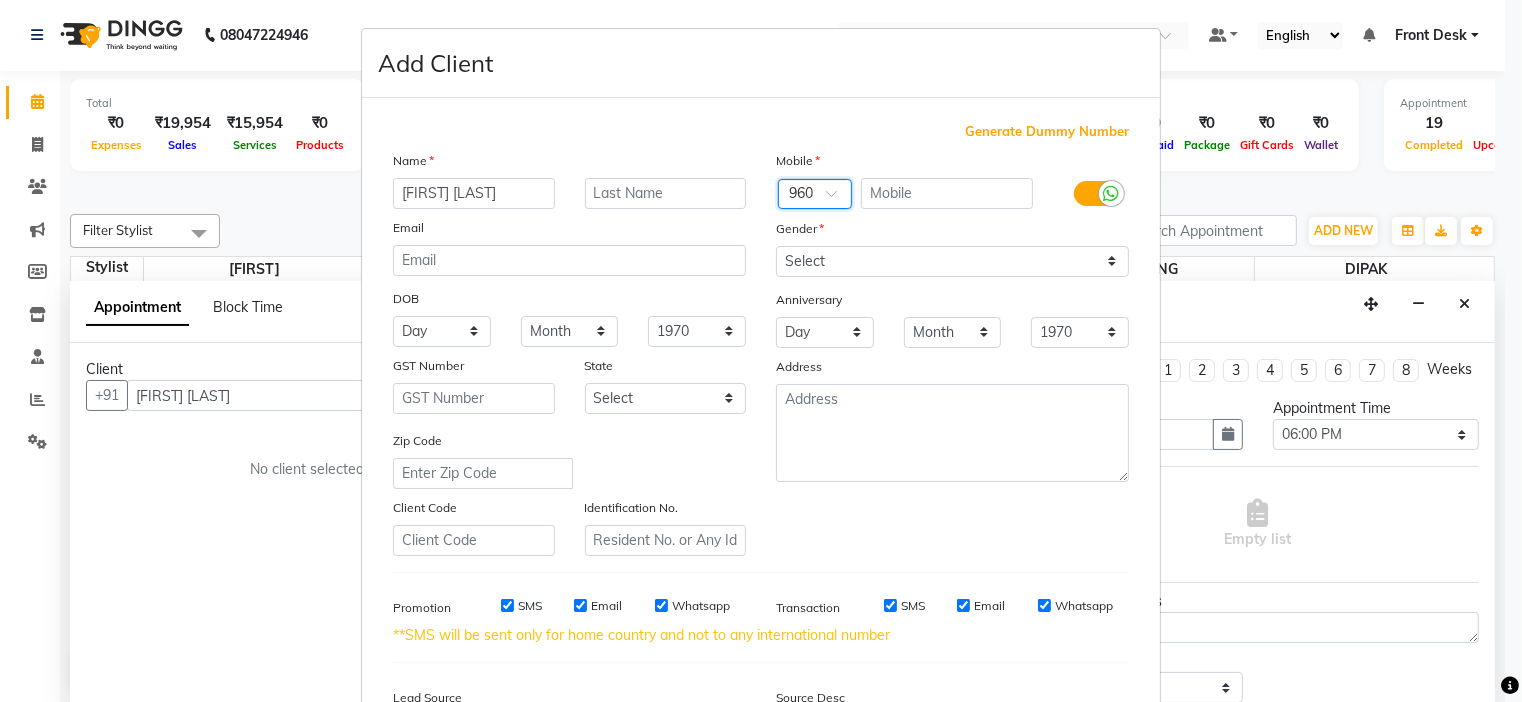 scroll, scrollTop: 0, scrollLeft: 0, axis: both 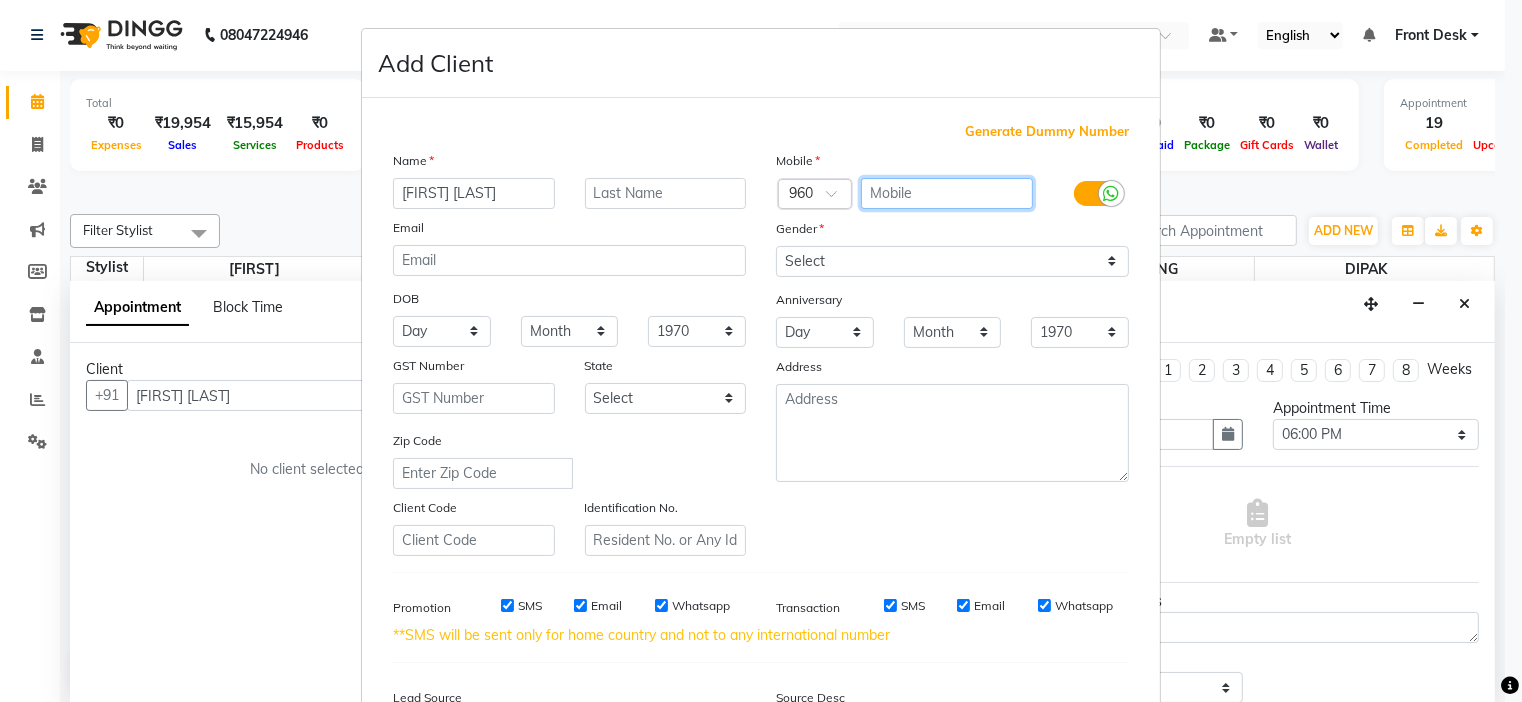 click at bounding box center (947, 193) 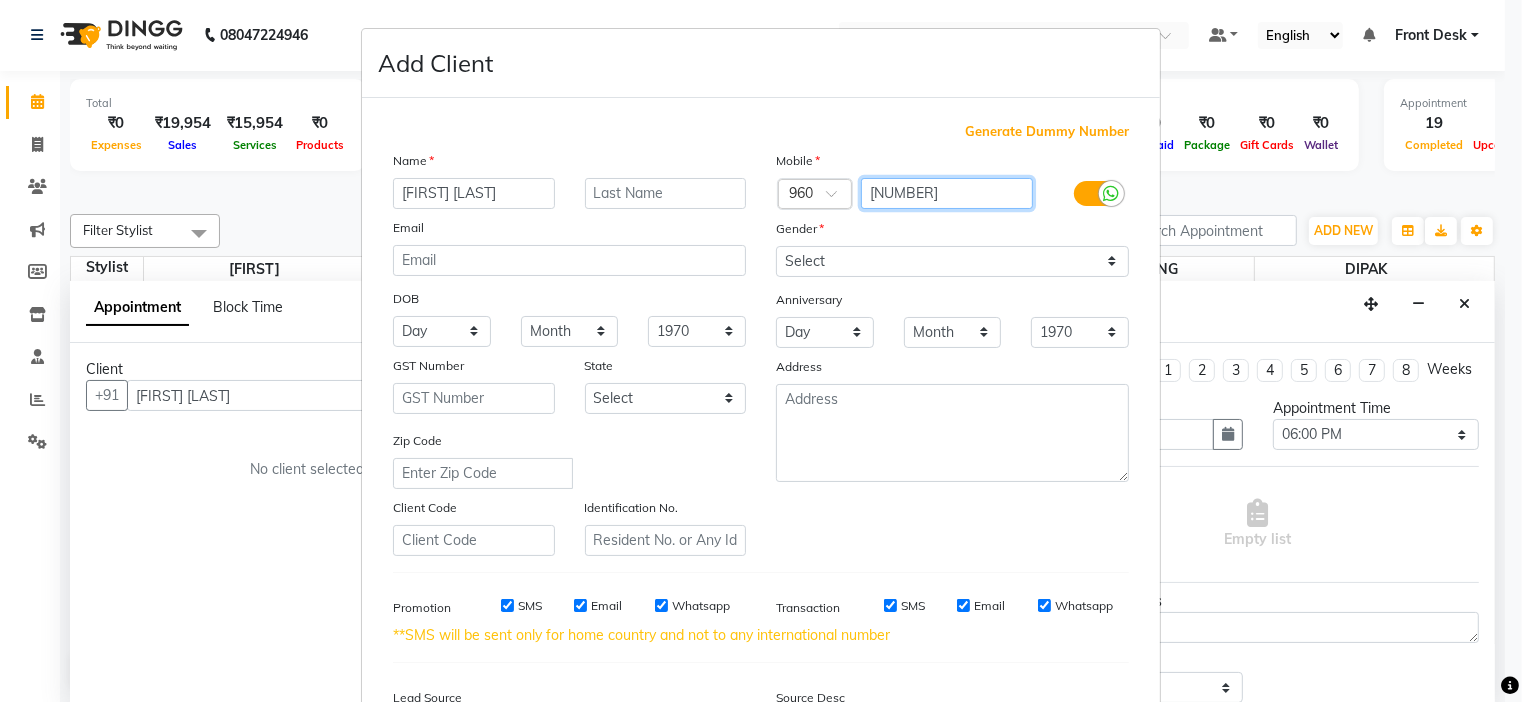 type on "[NUMBER]" 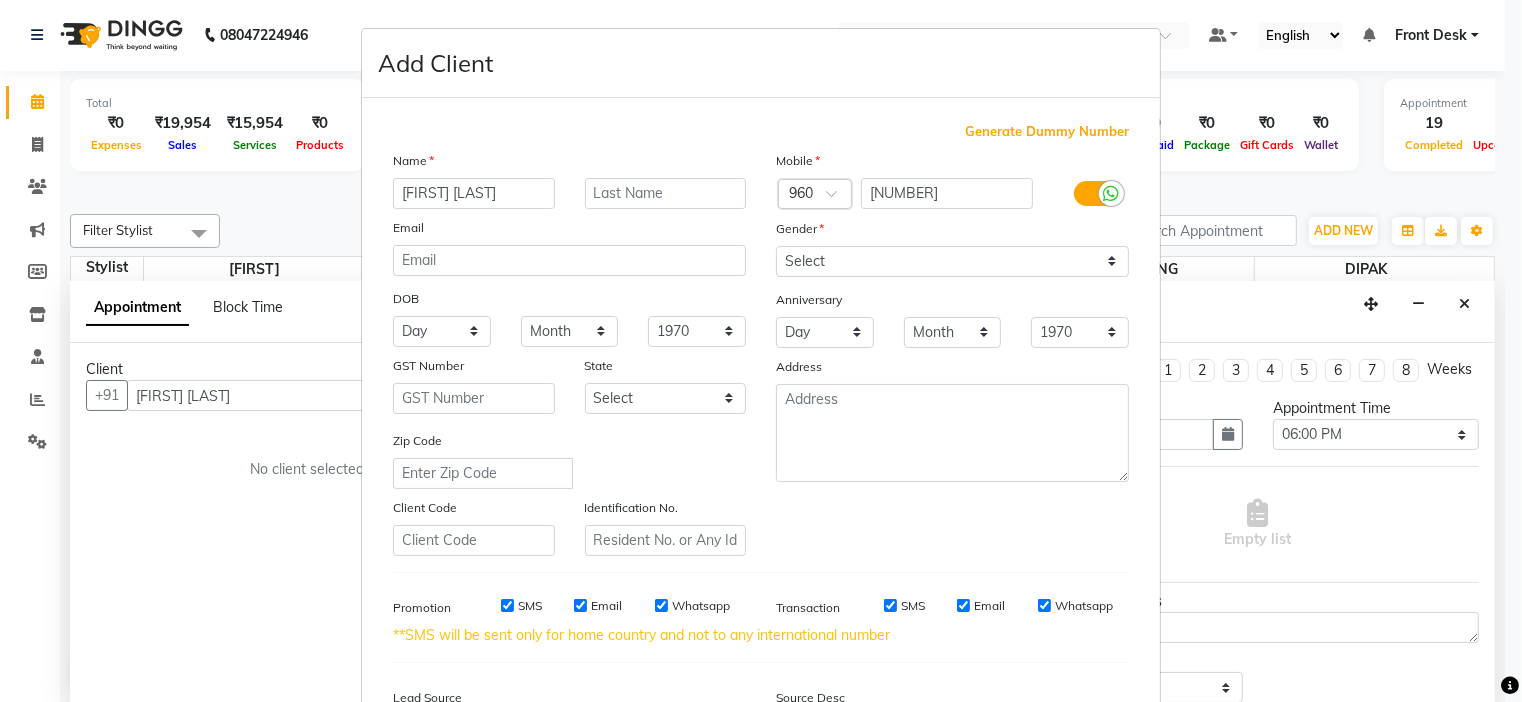 click on "[NUMBER]" at bounding box center [953, 194] 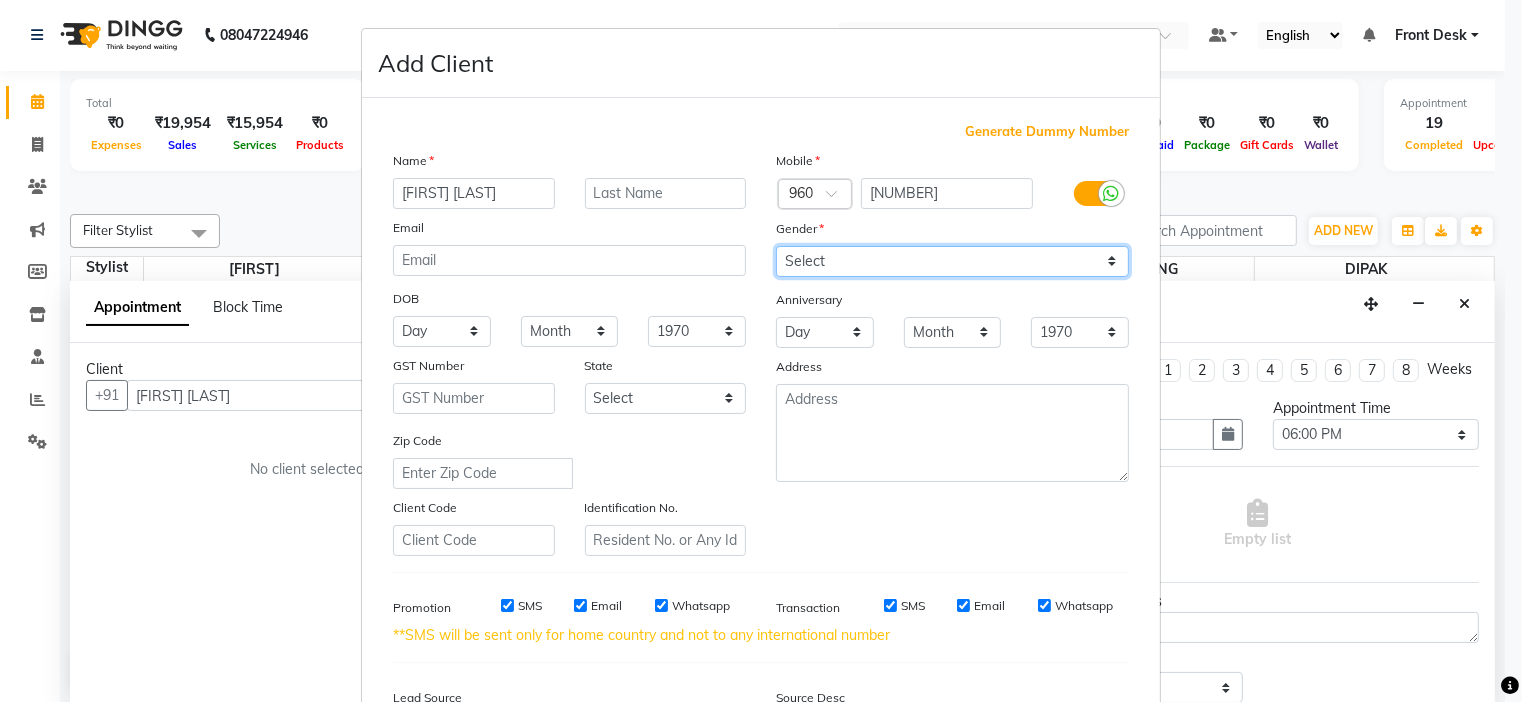 click on "Select Male Female Other Prefer Not To Say" at bounding box center [952, 261] 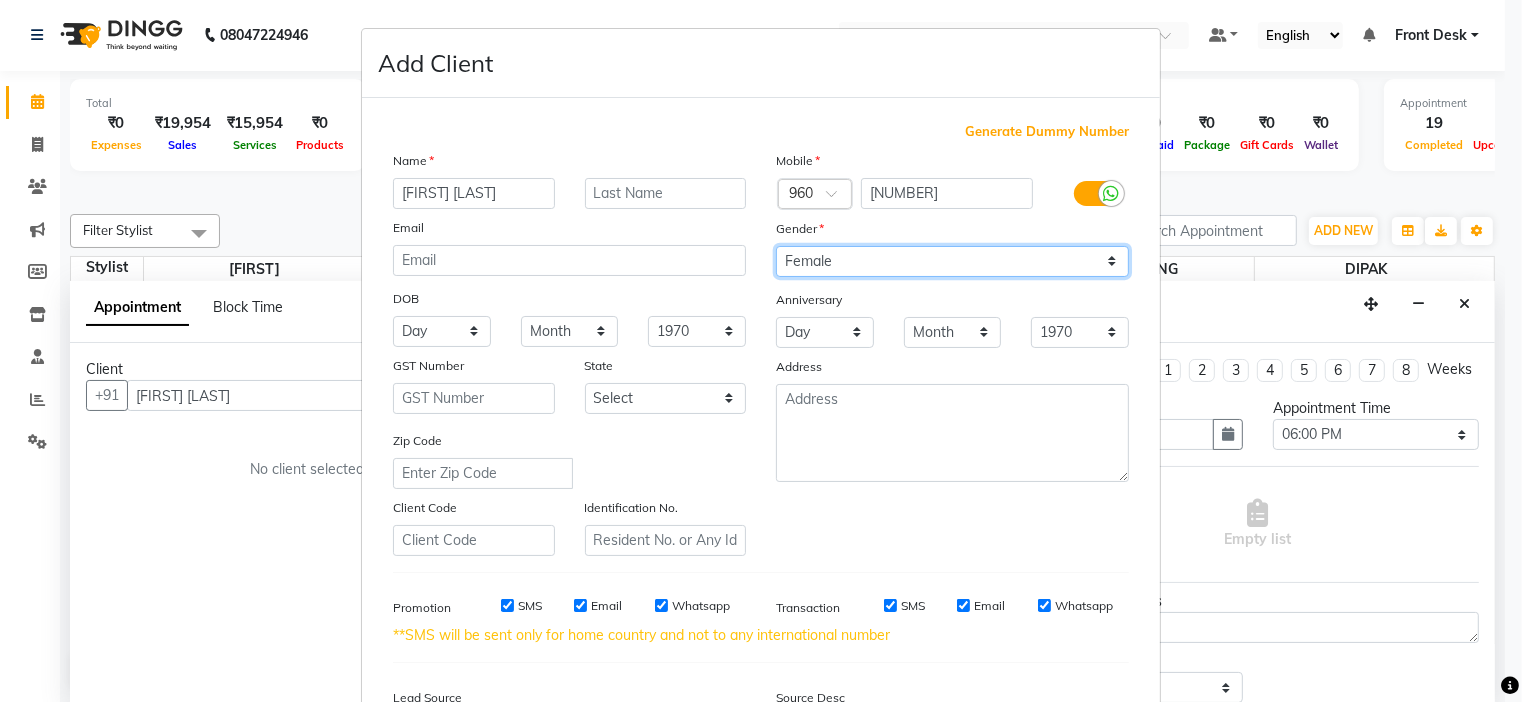 click on "Select Male Female Other Prefer Not To Say" at bounding box center (952, 261) 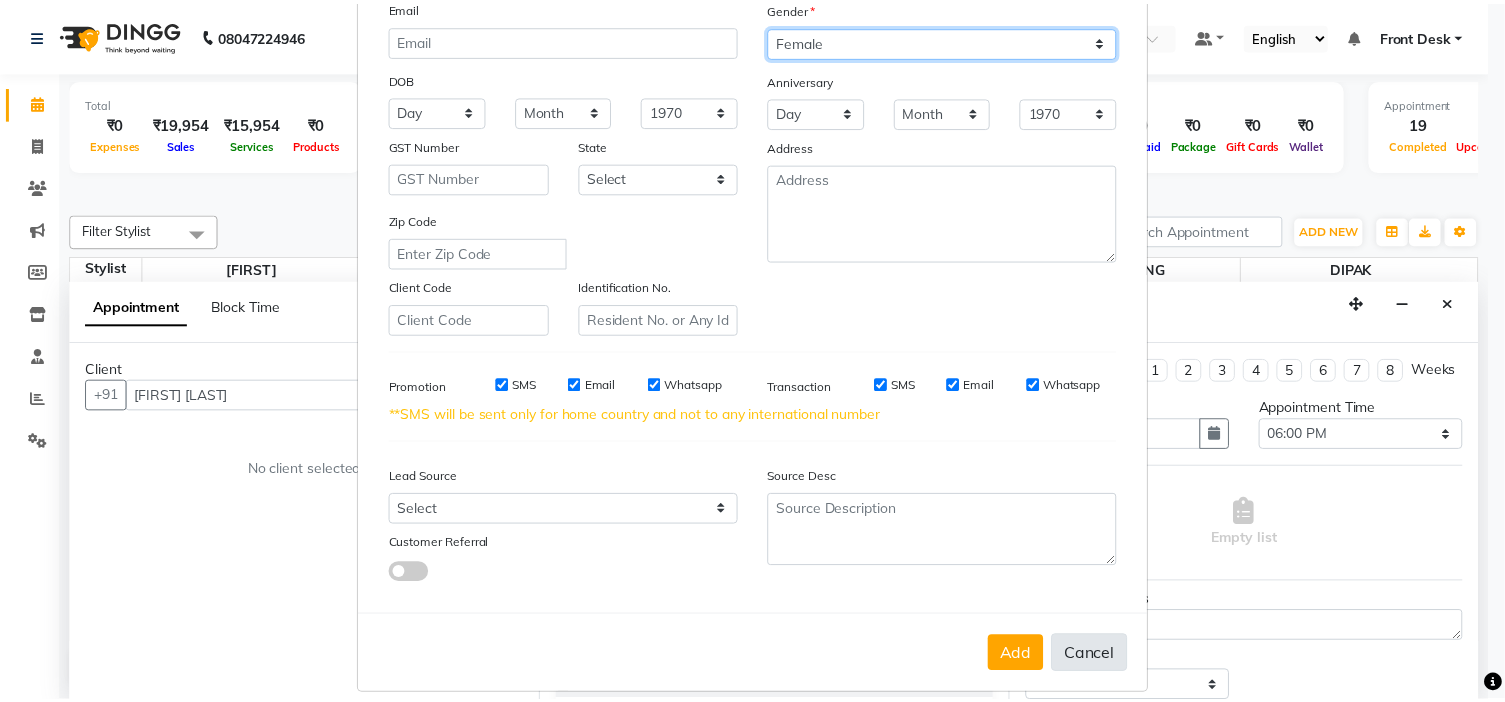 scroll, scrollTop: 243, scrollLeft: 0, axis: vertical 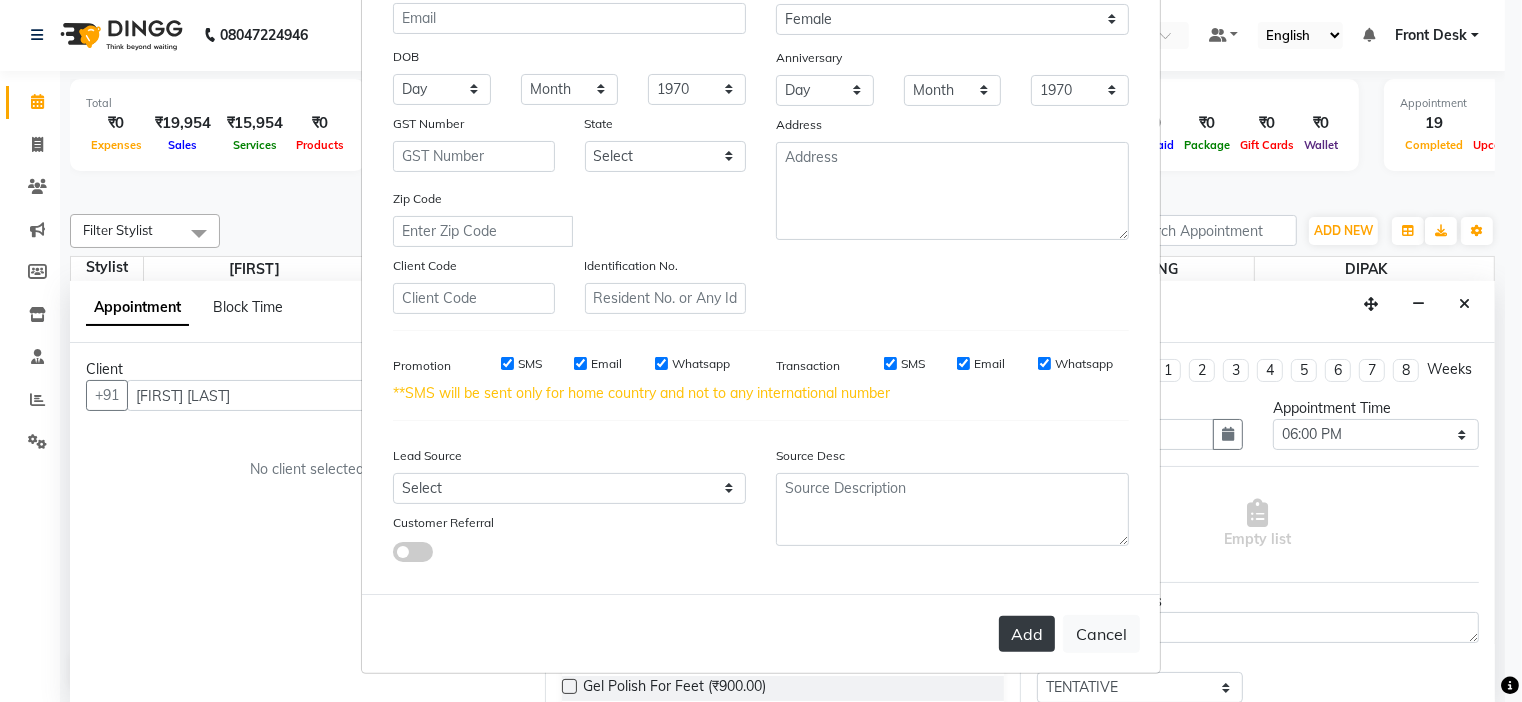 click on "Add" at bounding box center [1027, 634] 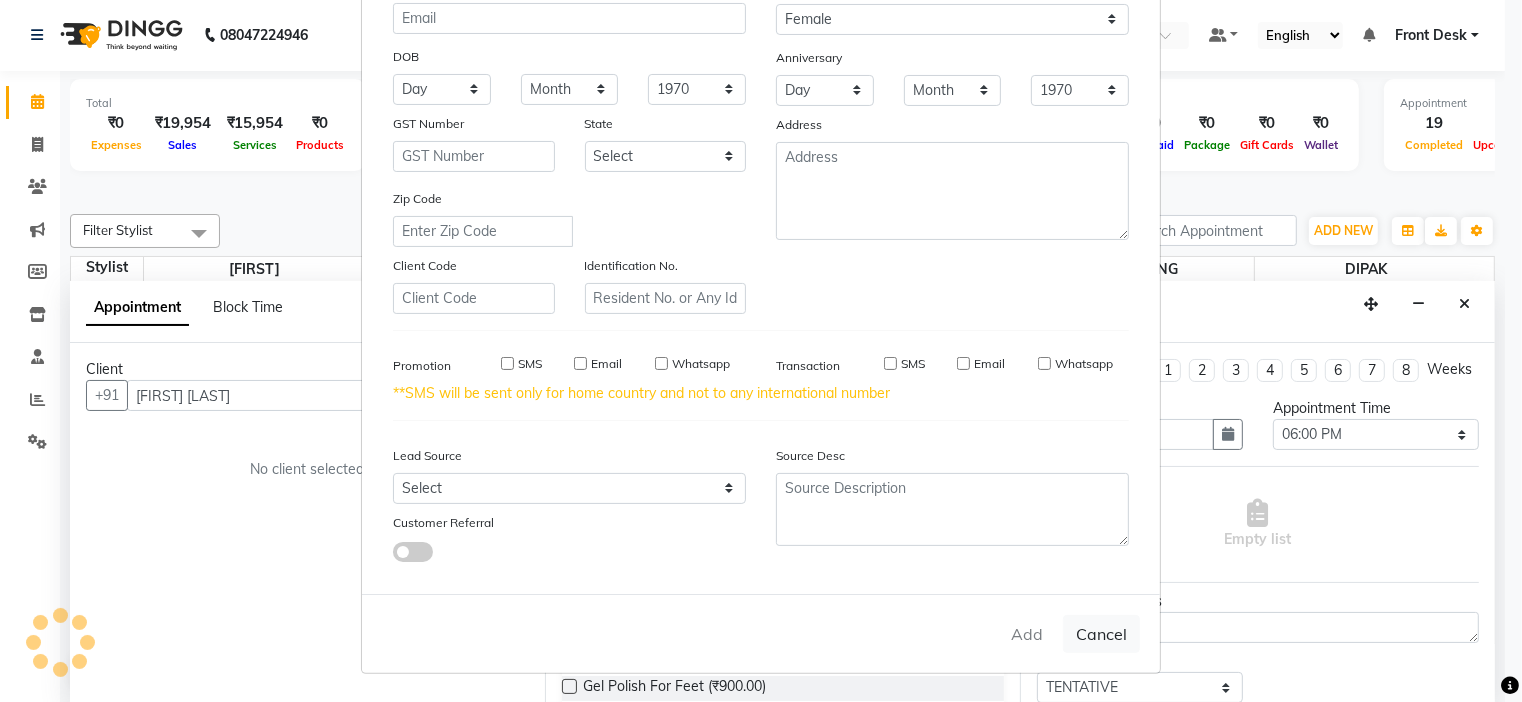 type on "[NUMBER]" 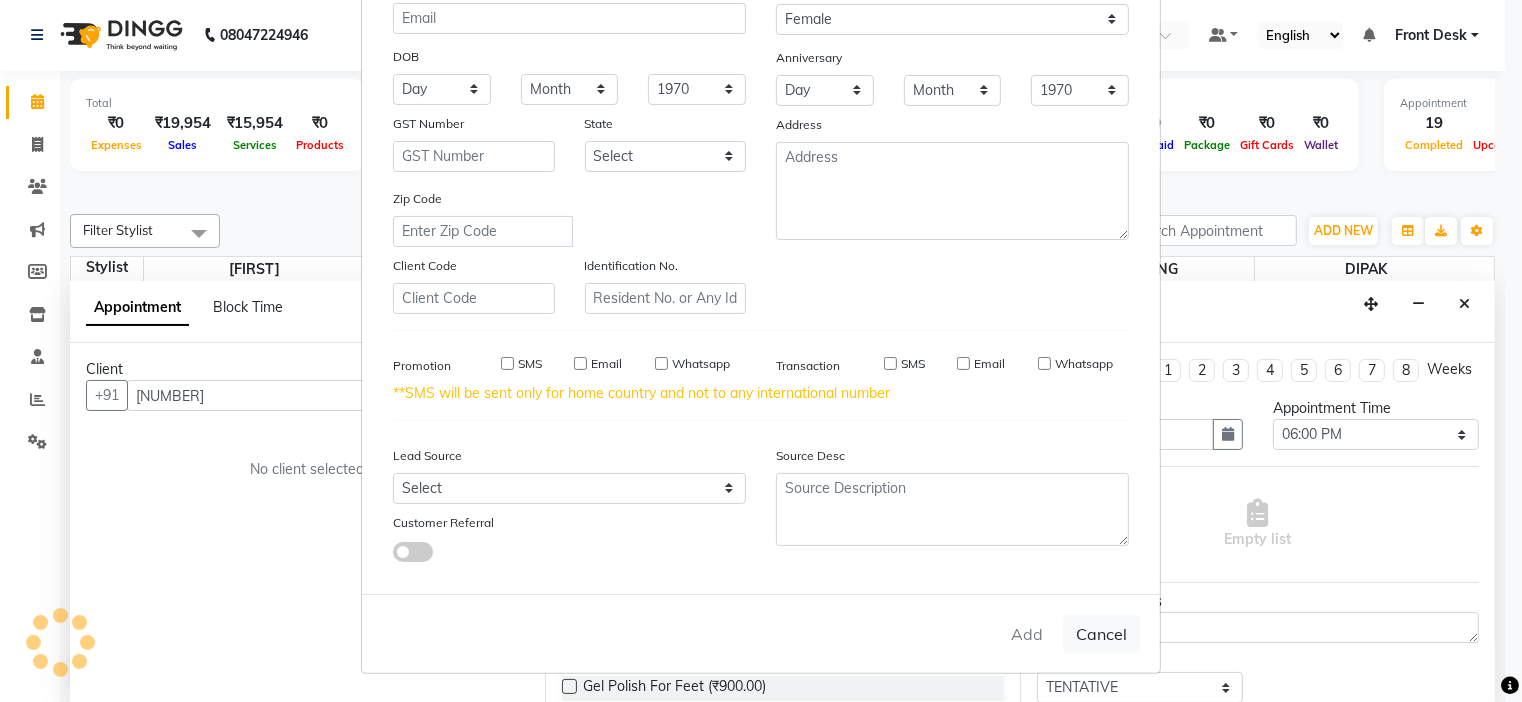 select 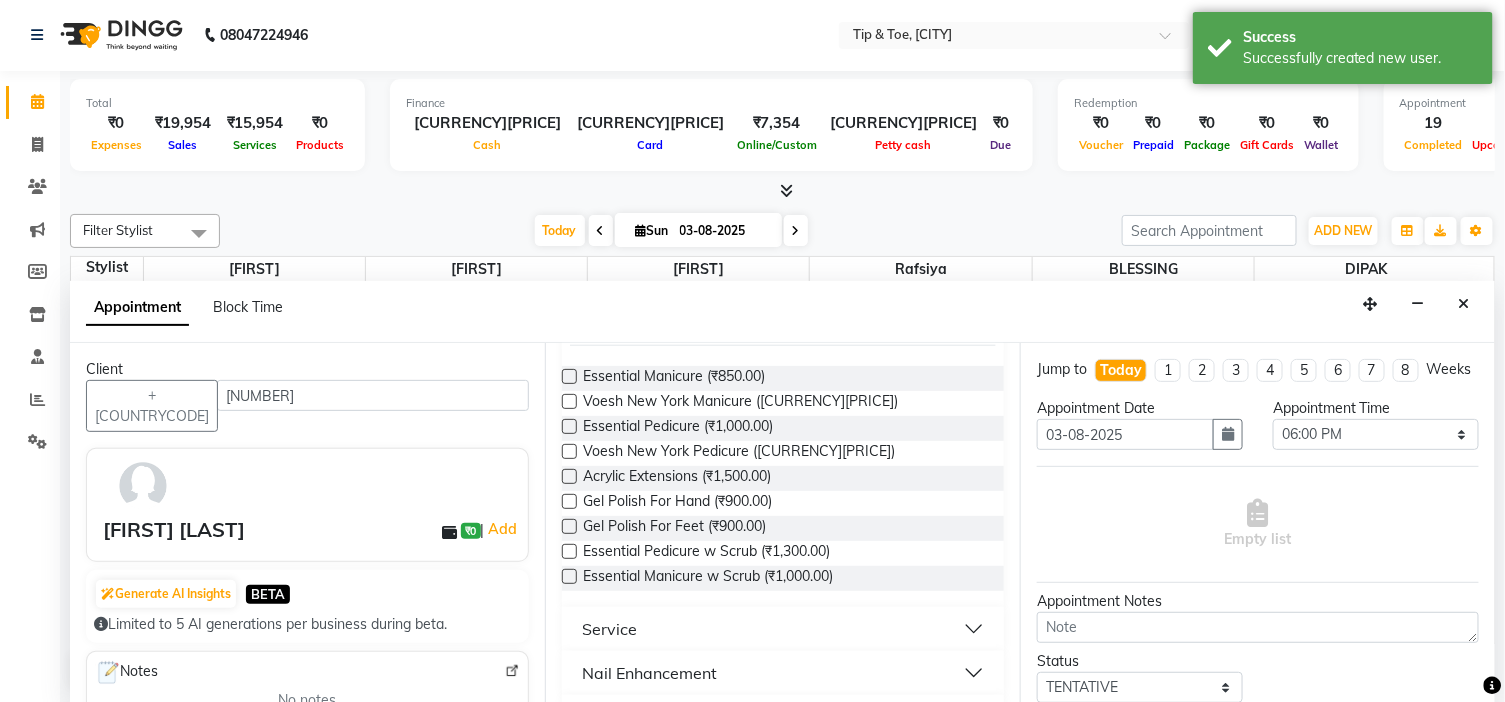 scroll, scrollTop: 520, scrollLeft: 0, axis: vertical 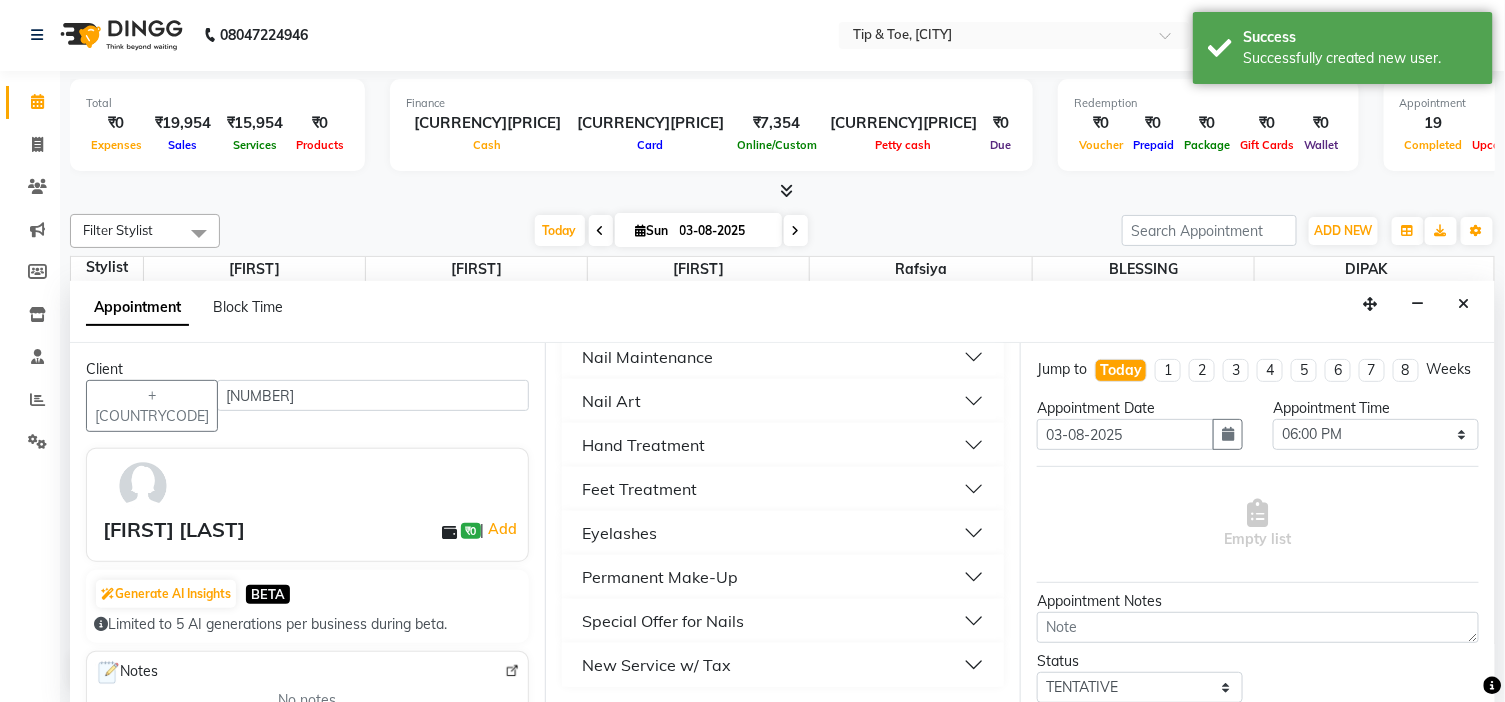 click on "Feet Treatment" at bounding box center (783, 489) 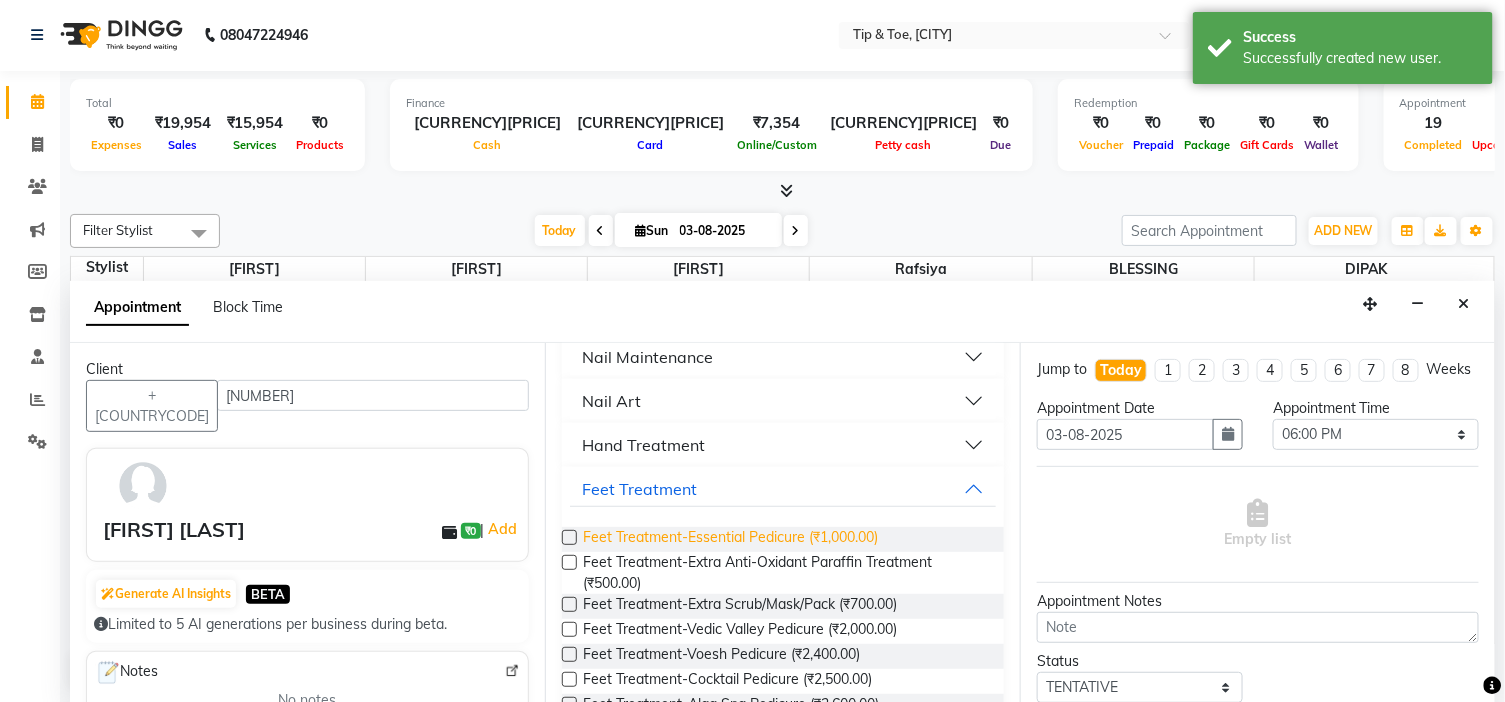 click on "Feet Treatment-Essential Pedicure (₹1,000.00)" at bounding box center [730, 539] 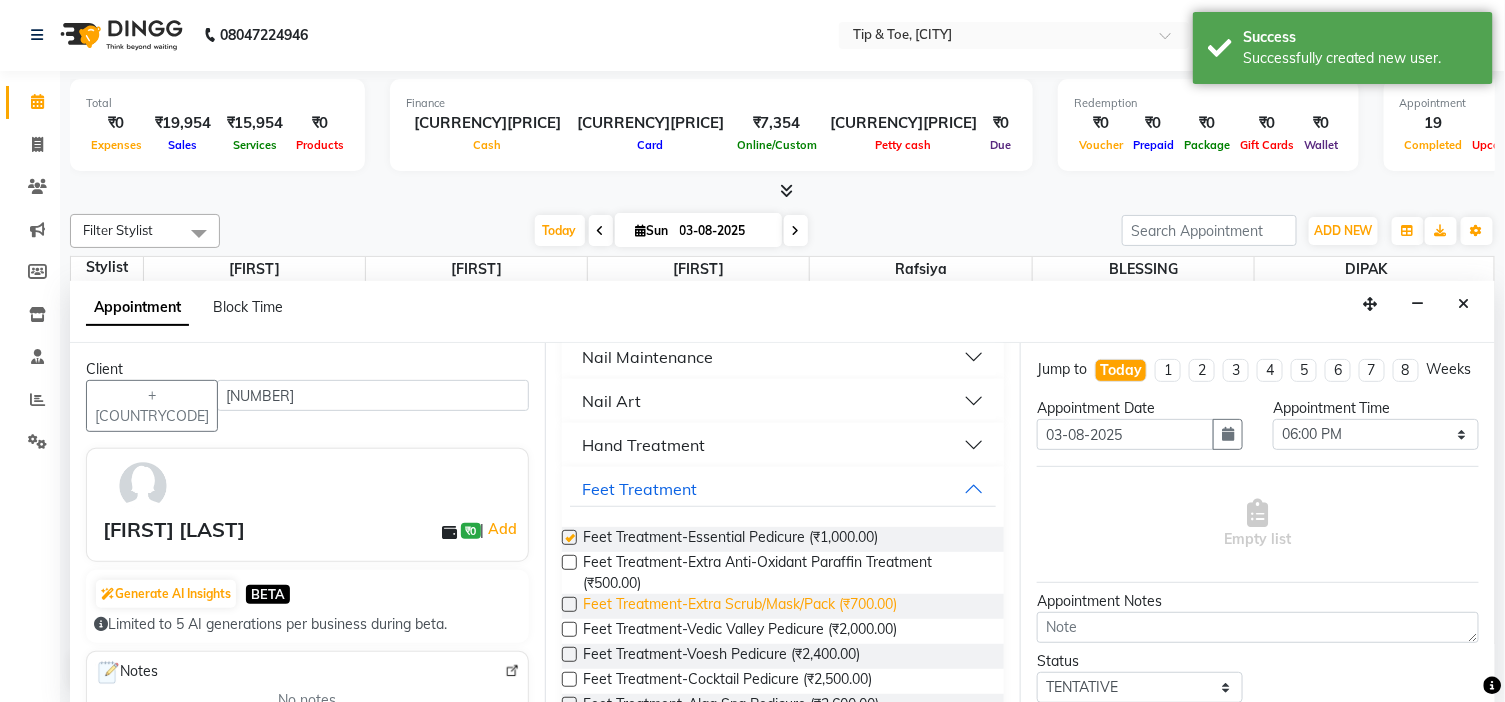 checkbox on "false" 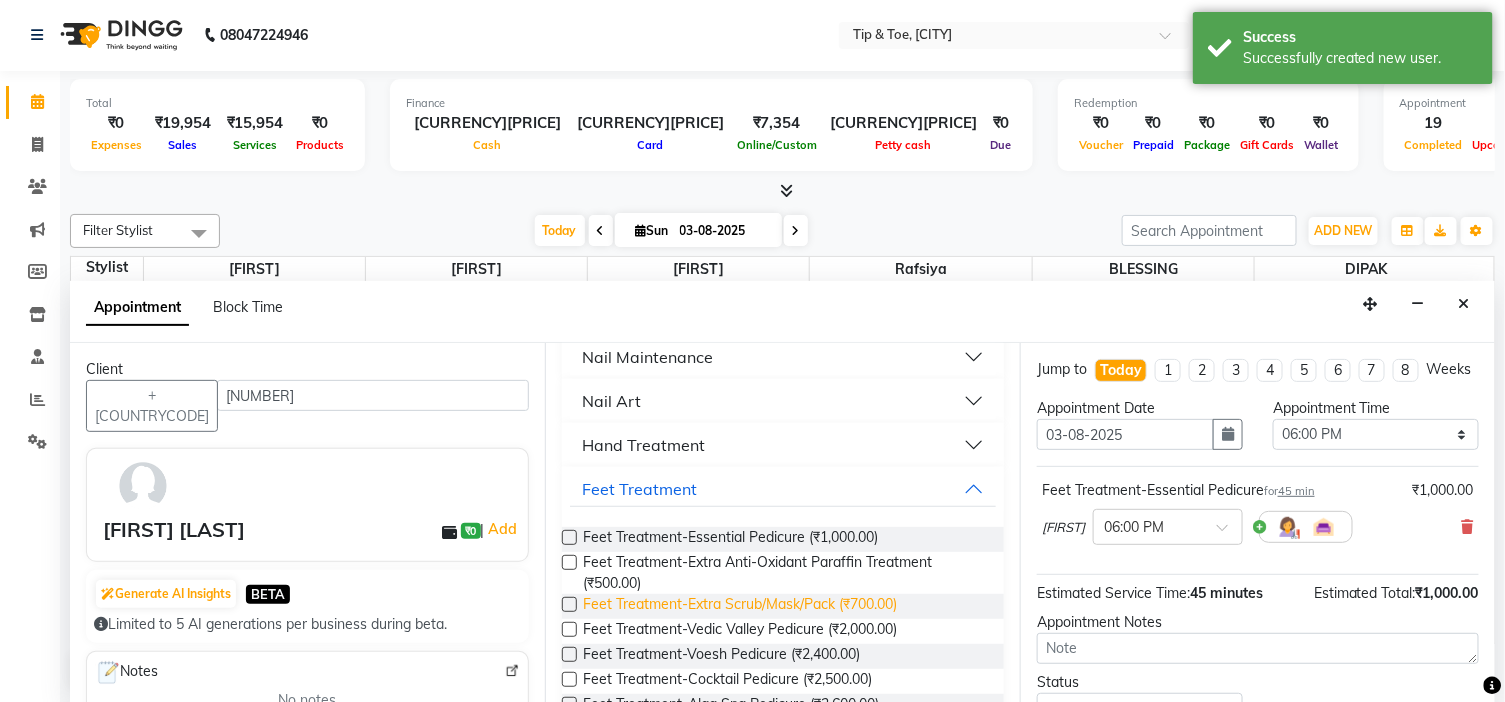 click on "Feet Treatment-Extra Scrub/Mask/Pack (₹700.00)" at bounding box center (740, 606) 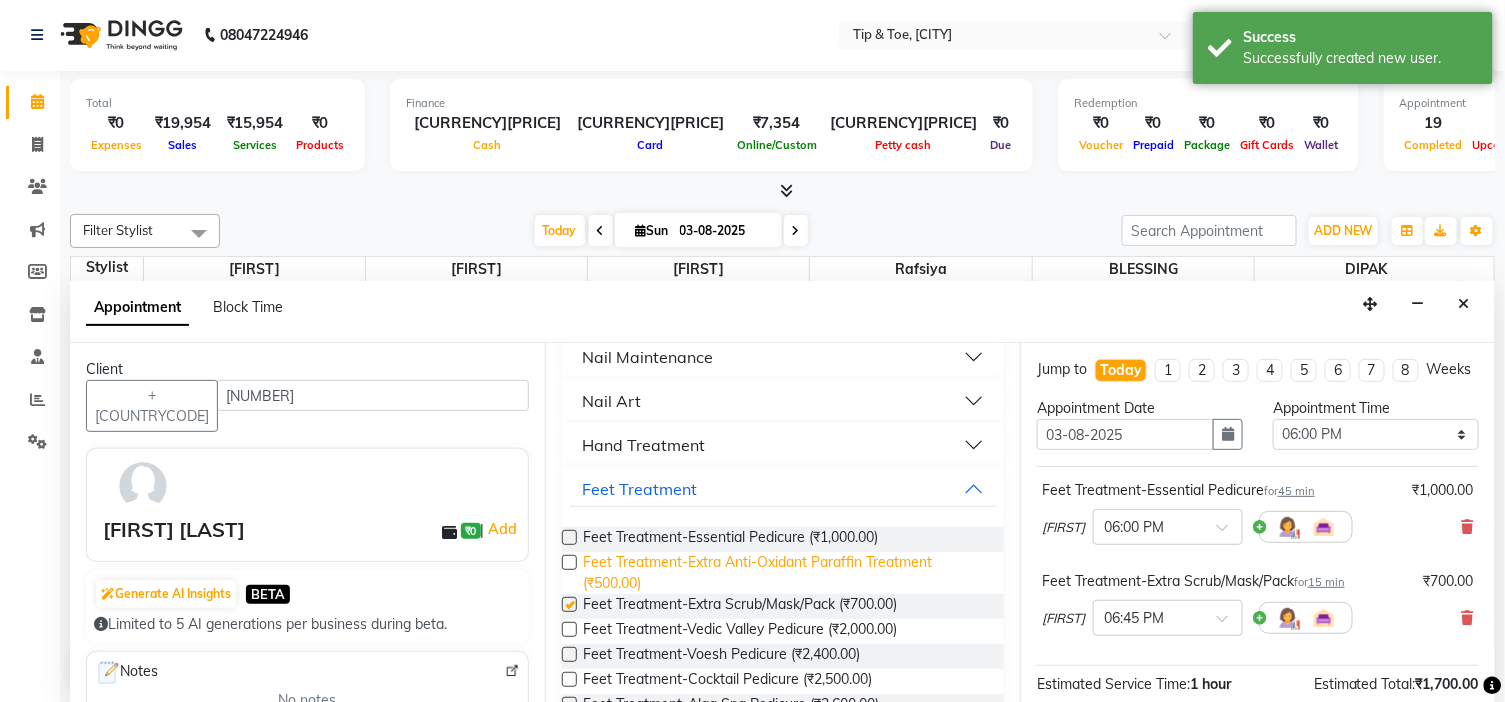 checkbox on "false" 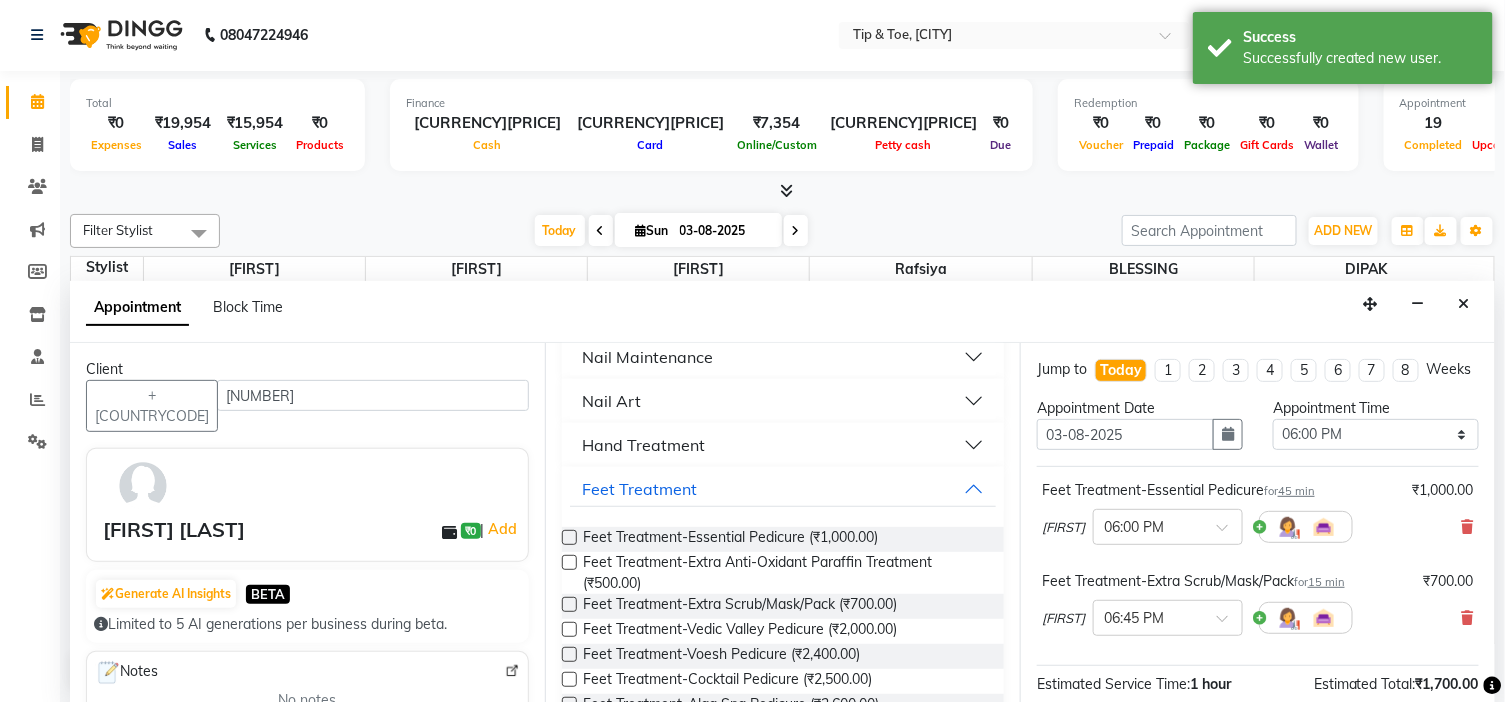 scroll, scrollTop: 0, scrollLeft: 0, axis: both 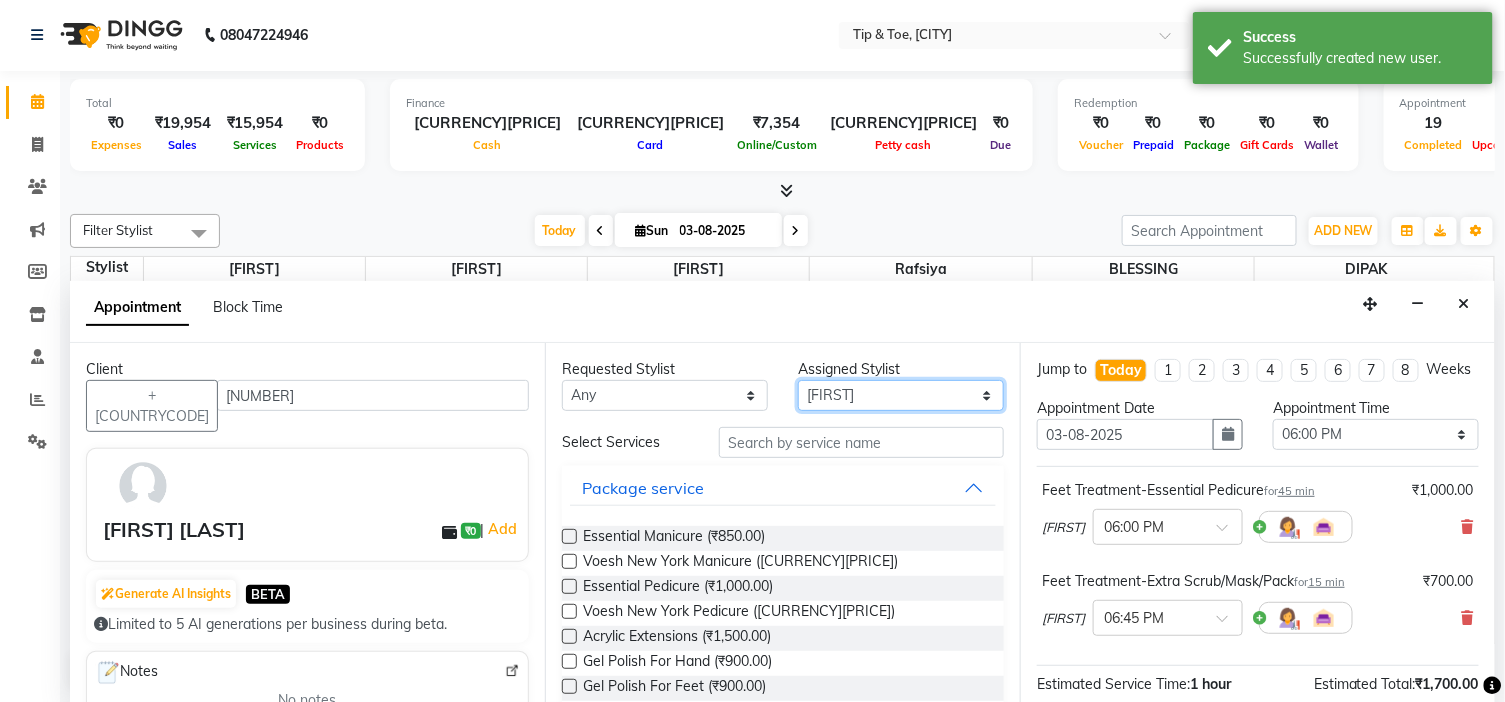 click on "Select BLESSING DIPAK Karamjeet Rafsiya Sunita" at bounding box center (901, 395) 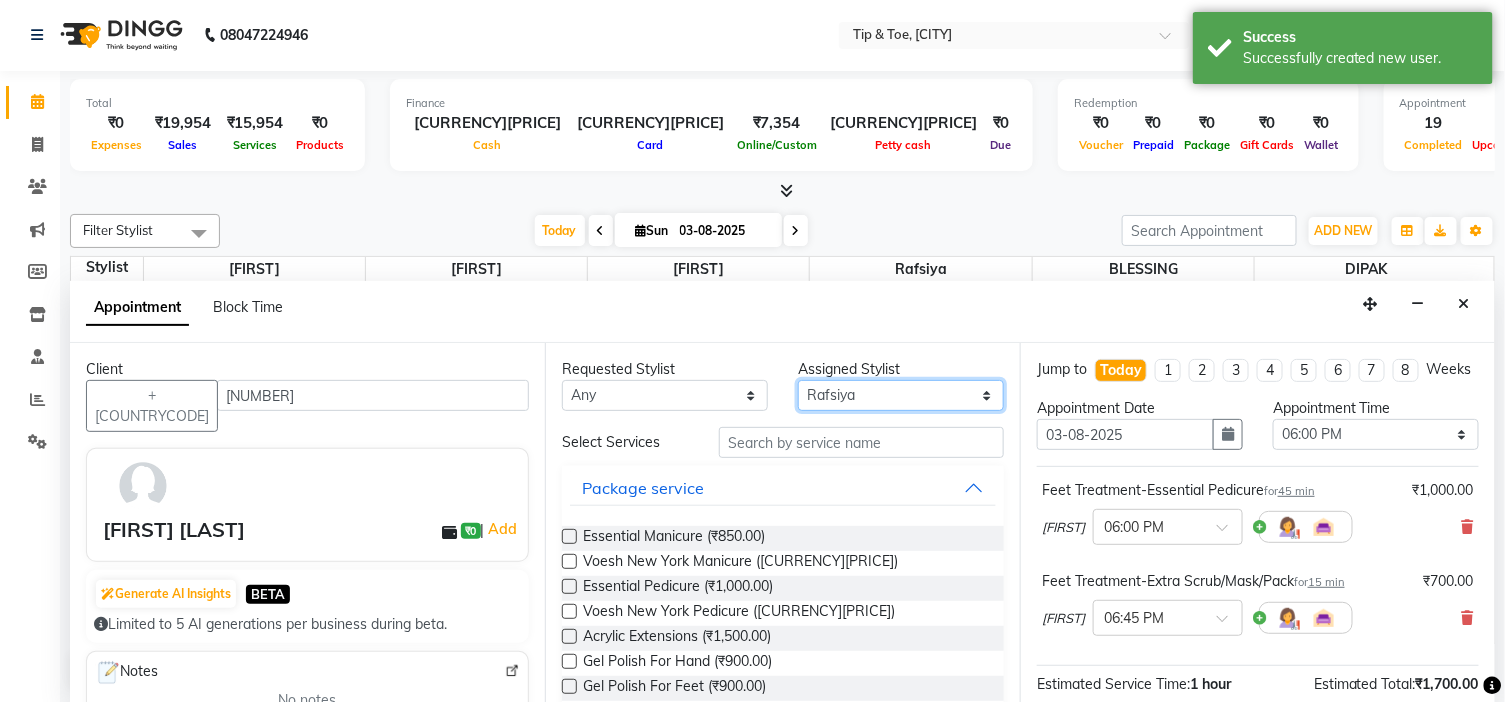 click on "Select BLESSING DIPAK Karamjeet Rafsiya Sunita" at bounding box center (901, 395) 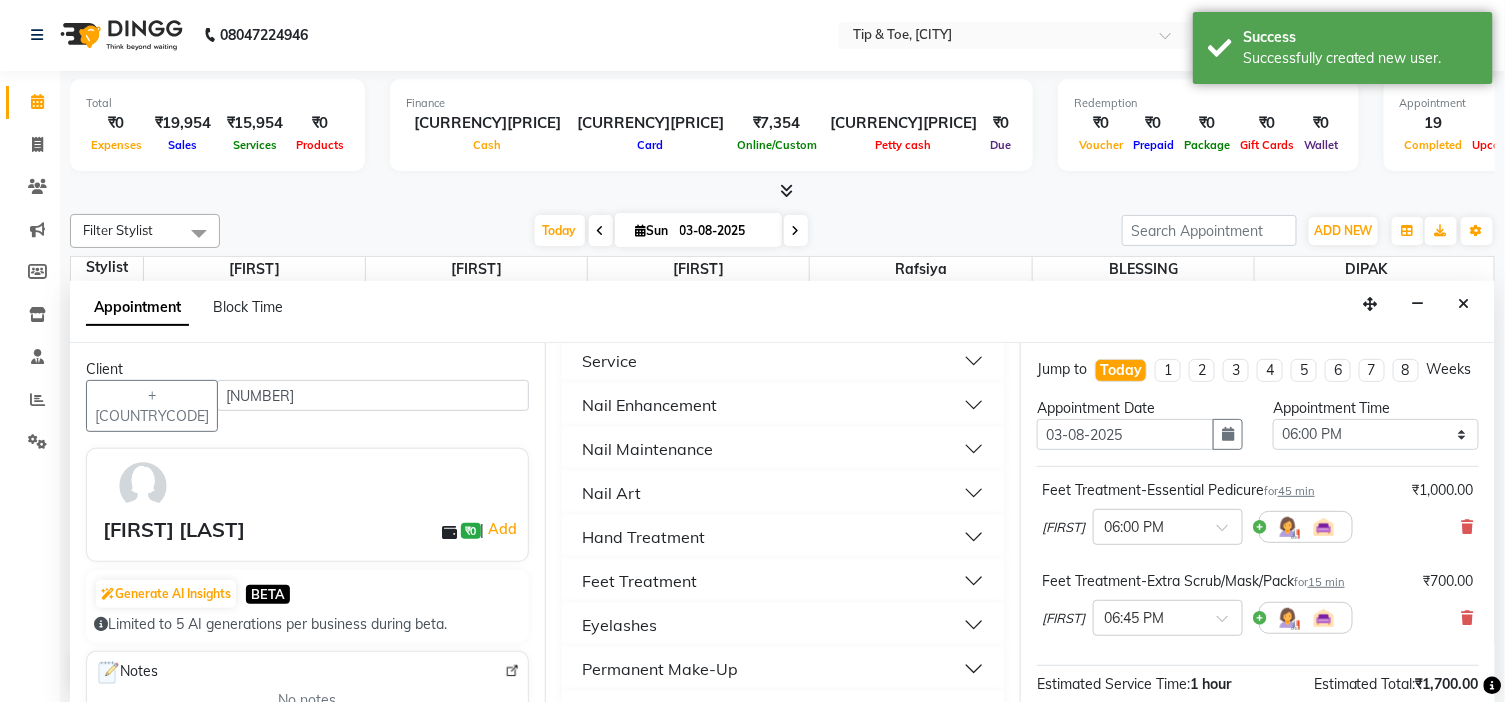 scroll, scrollTop: 444, scrollLeft: 0, axis: vertical 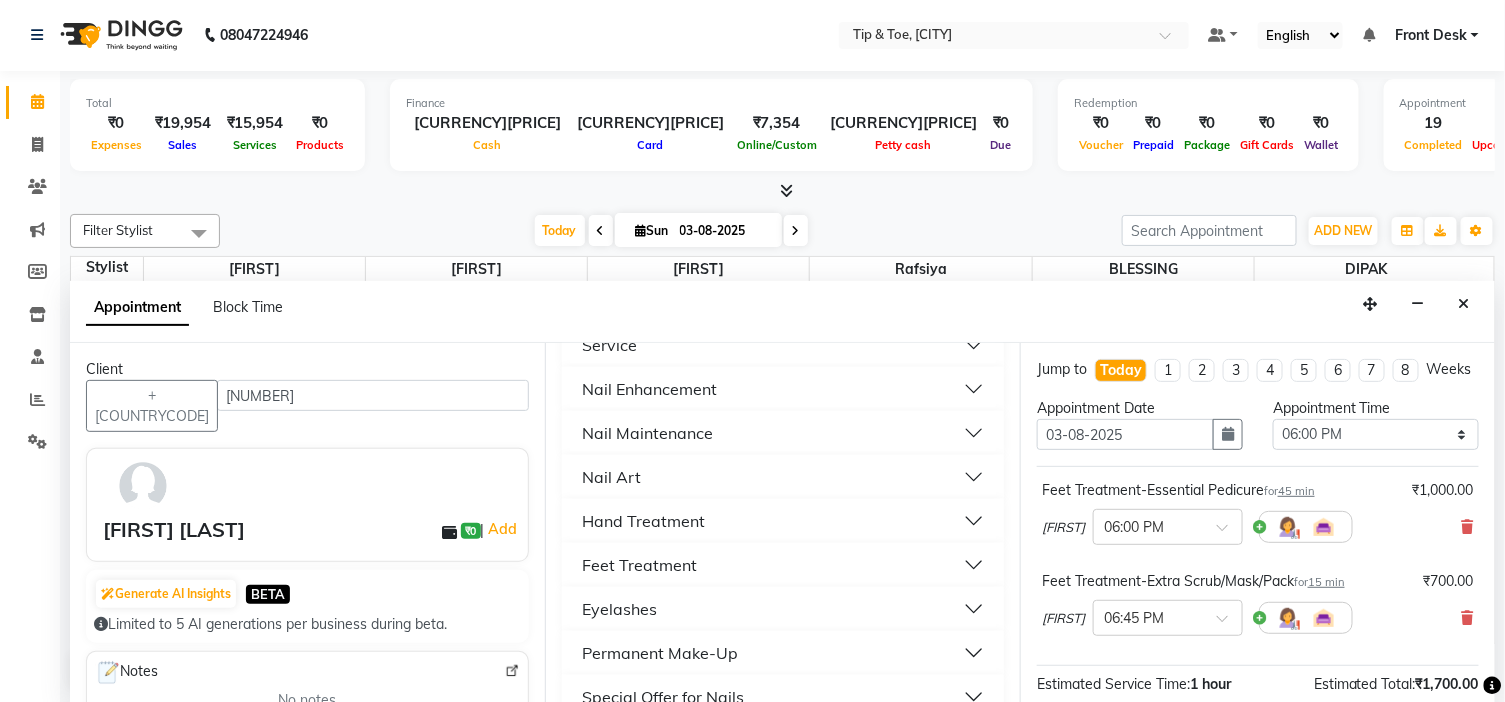 click on "Feet Treatment" at bounding box center [783, 565] 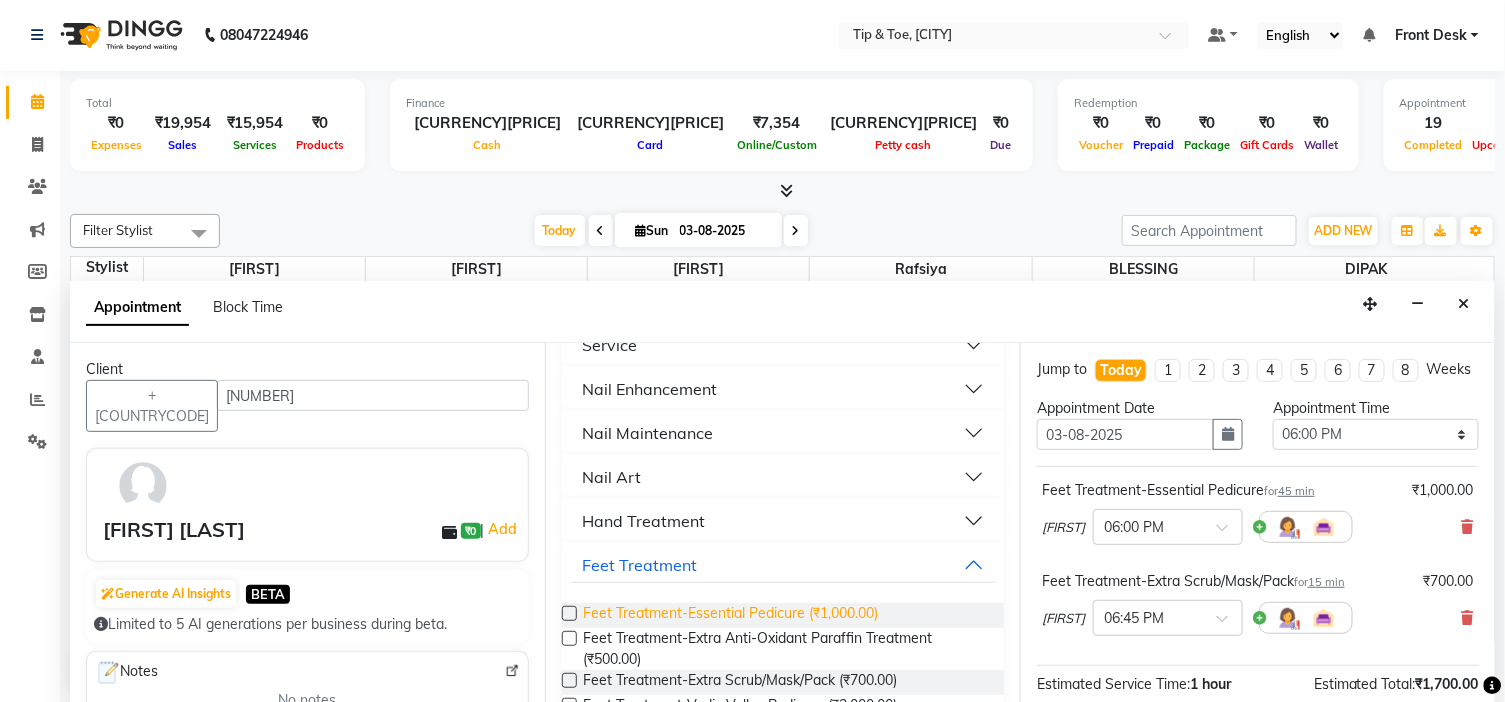 click on "Feet Treatment-Essential Pedicure (₹1,000.00)" at bounding box center (730, 615) 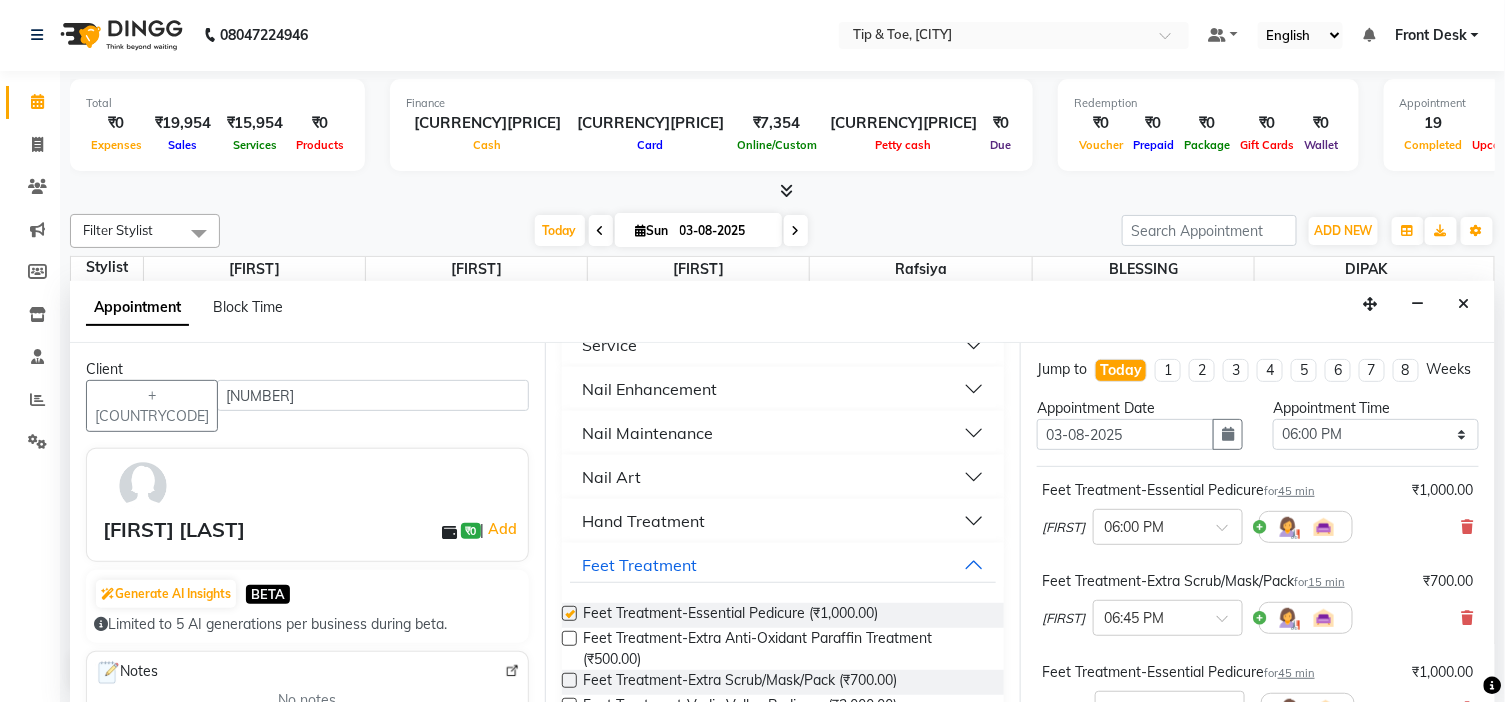 checkbox on "false" 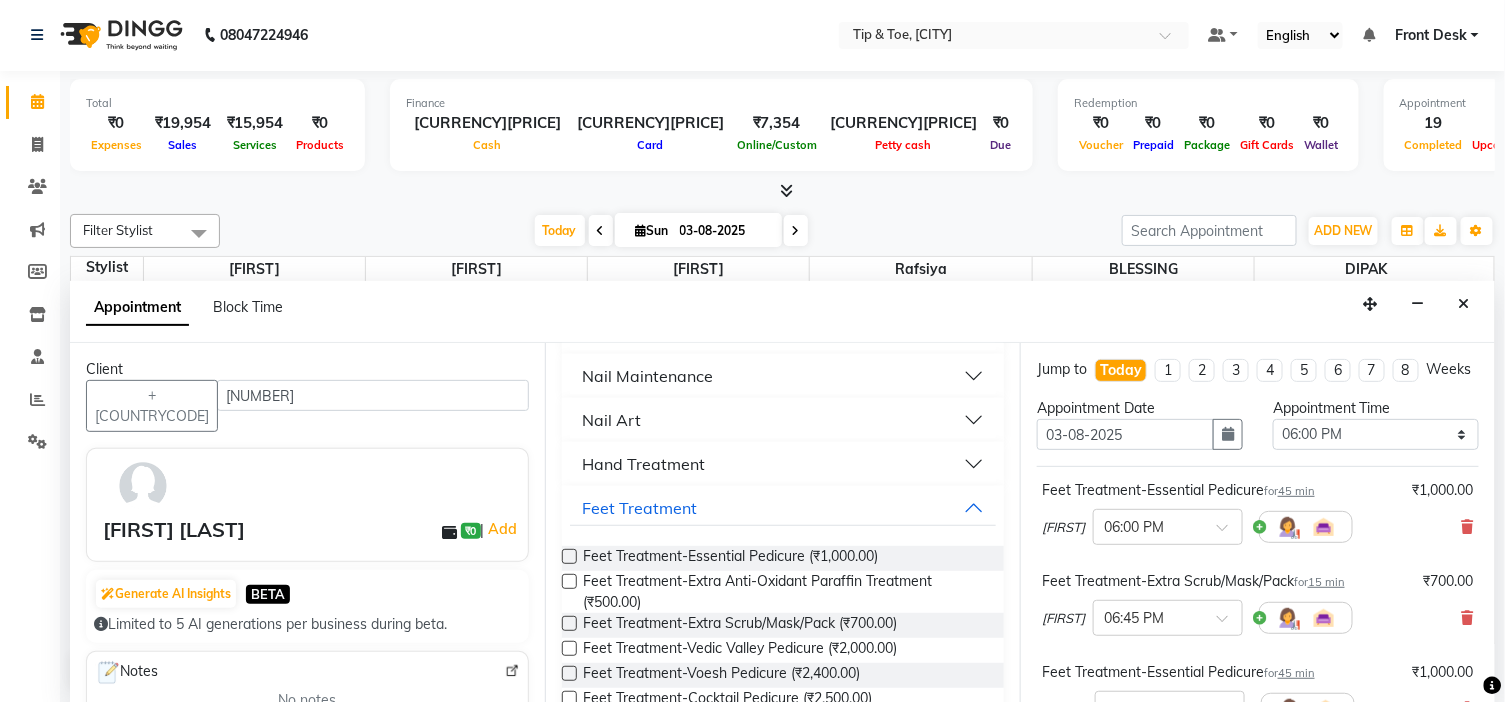 scroll, scrollTop: 555, scrollLeft: 0, axis: vertical 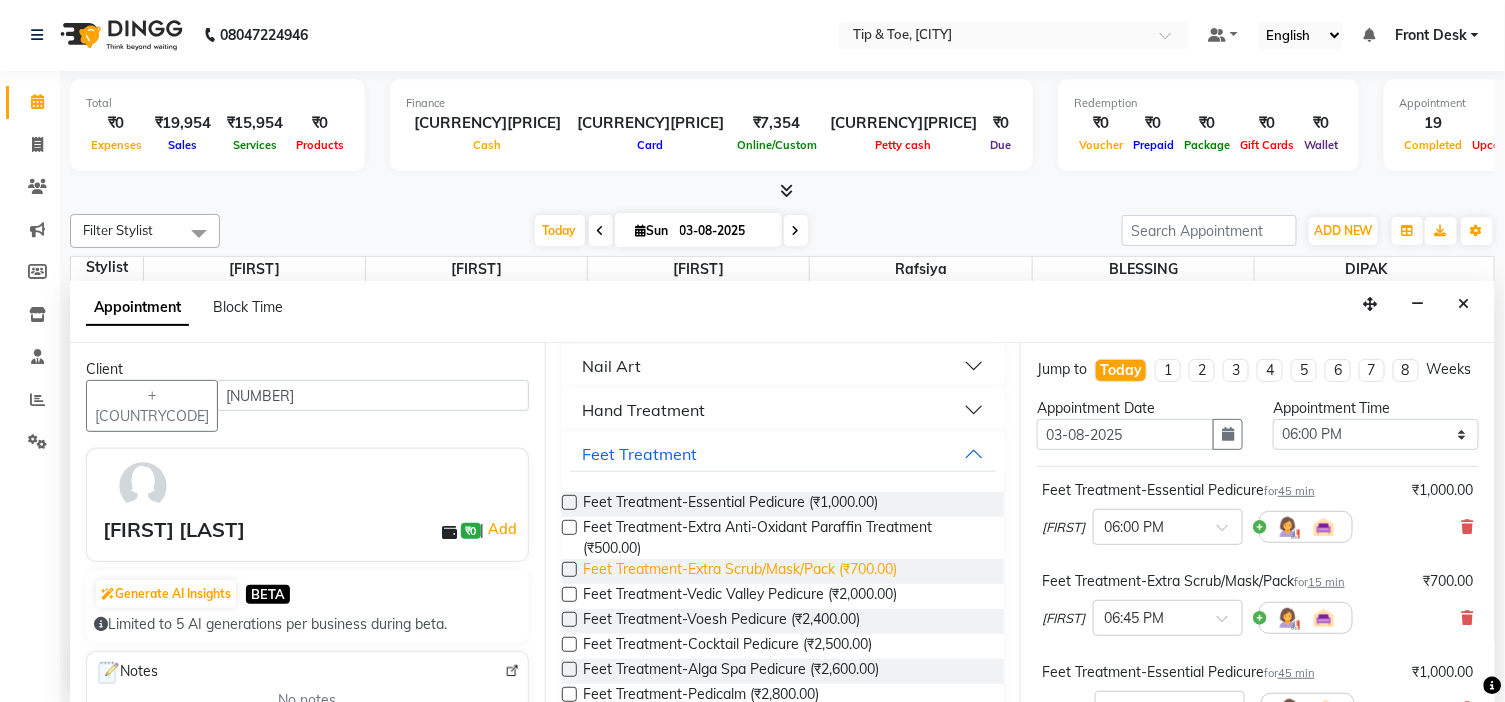 click on "Feet Treatment-Extra Scrub/Mask/Pack (₹700.00)" at bounding box center (740, 571) 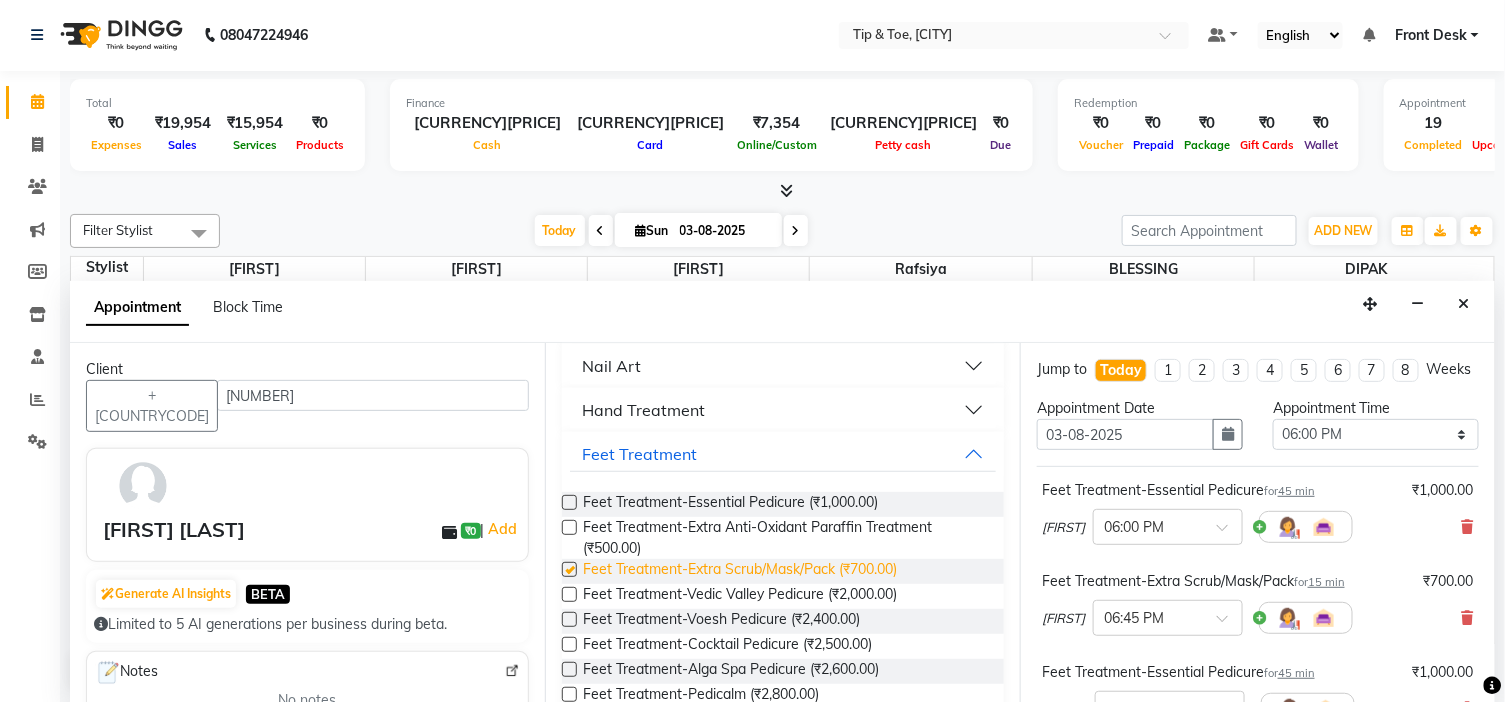checkbox on "false" 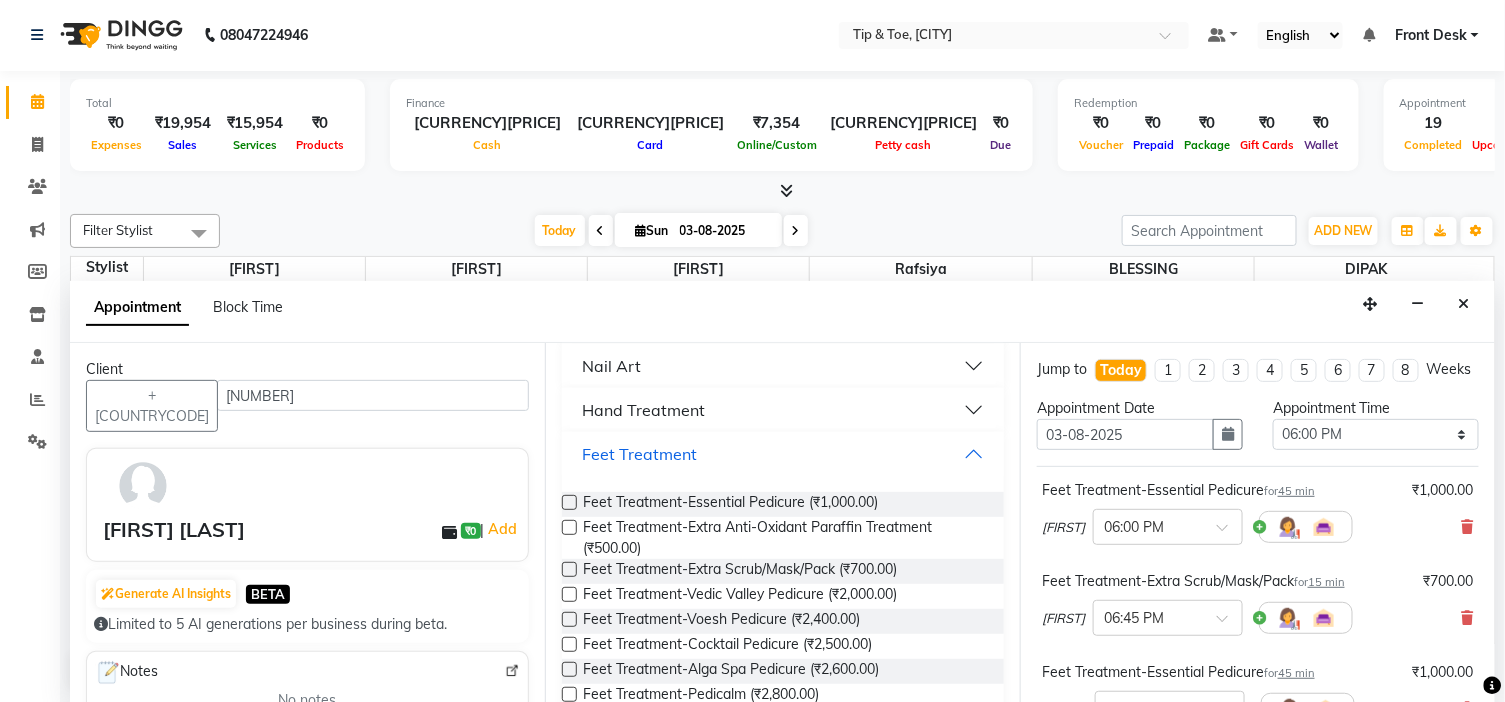 click on "Feet Treatment" at bounding box center (783, 454) 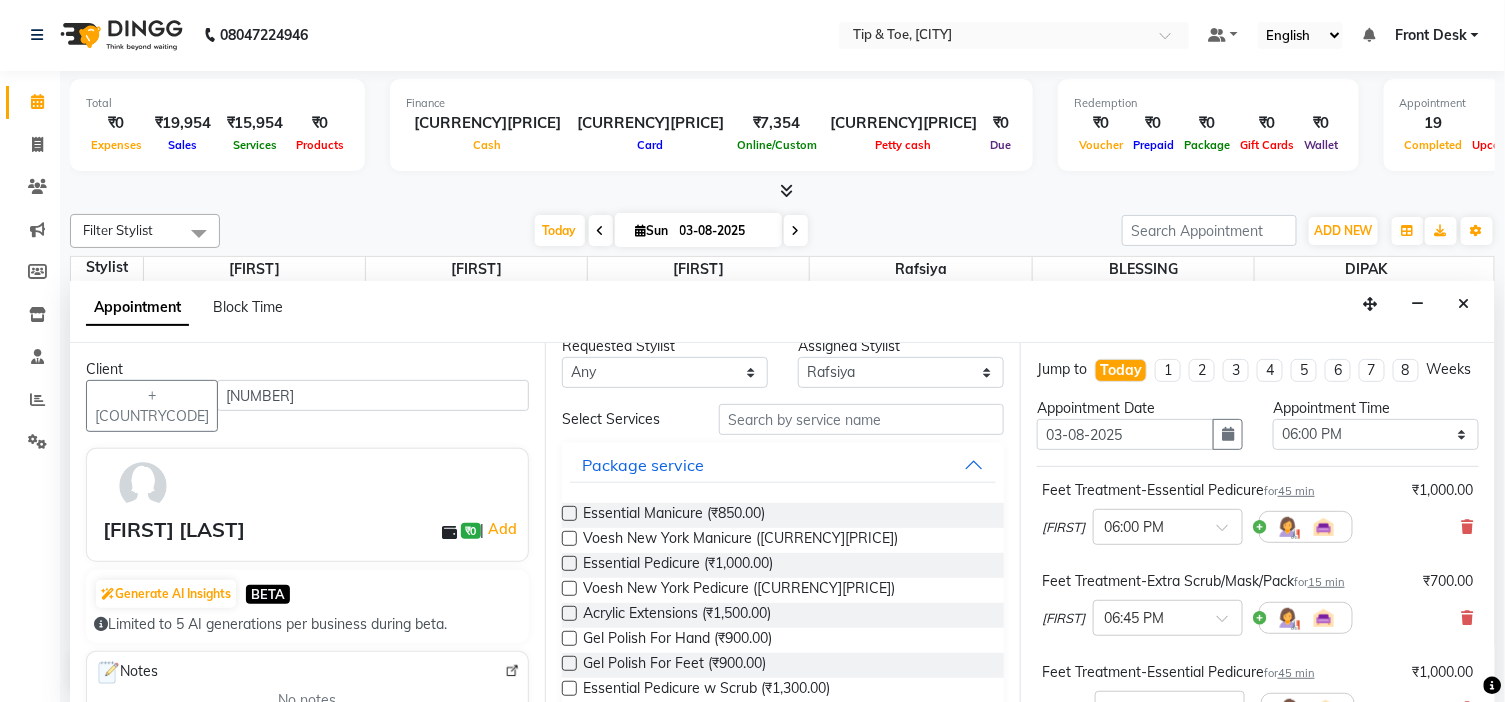 scroll, scrollTop: 0, scrollLeft: 0, axis: both 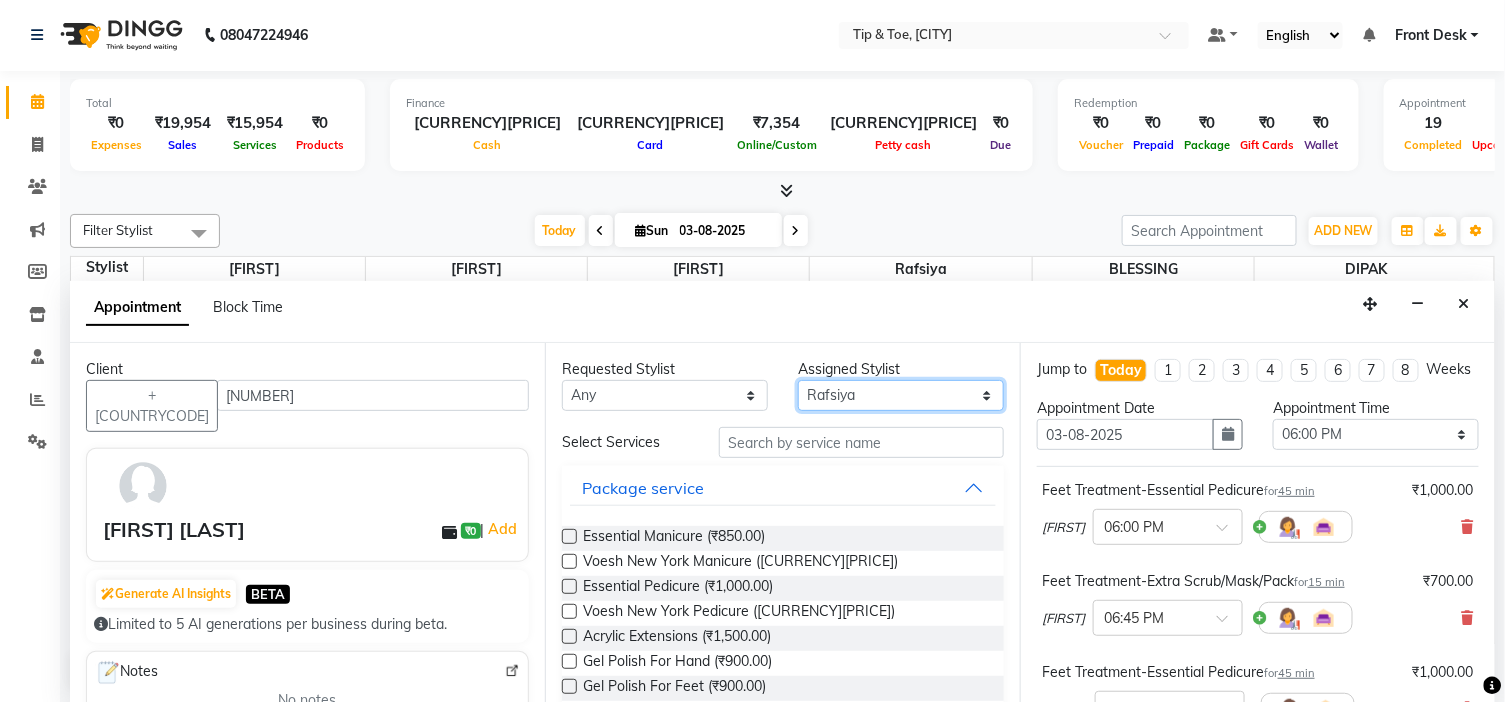 click on "Select BLESSING DIPAK Karamjeet Rafsiya Sunita" at bounding box center (901, 395) 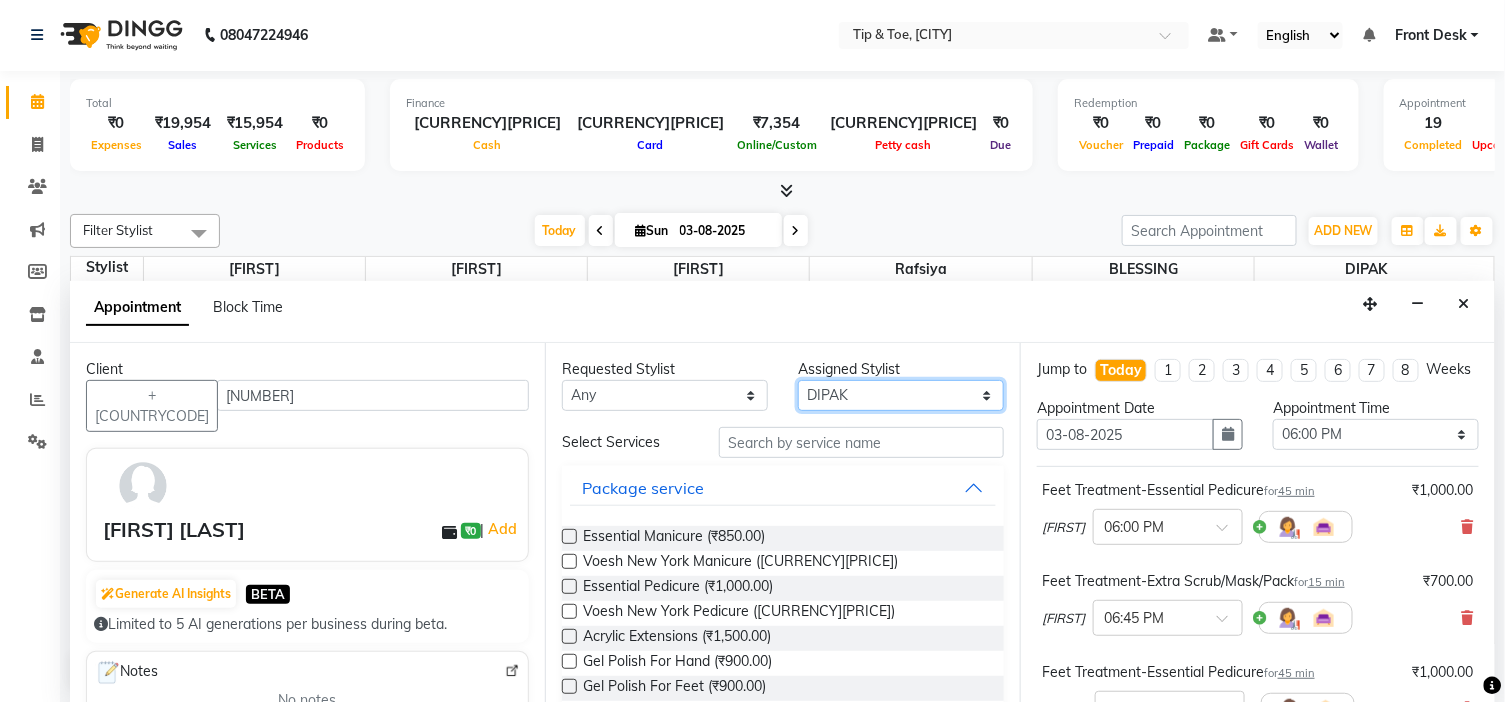 click on "Select BLESSING DIPAK Karamjeet Rafsiya Sunita" at bounding box center (901, 395) 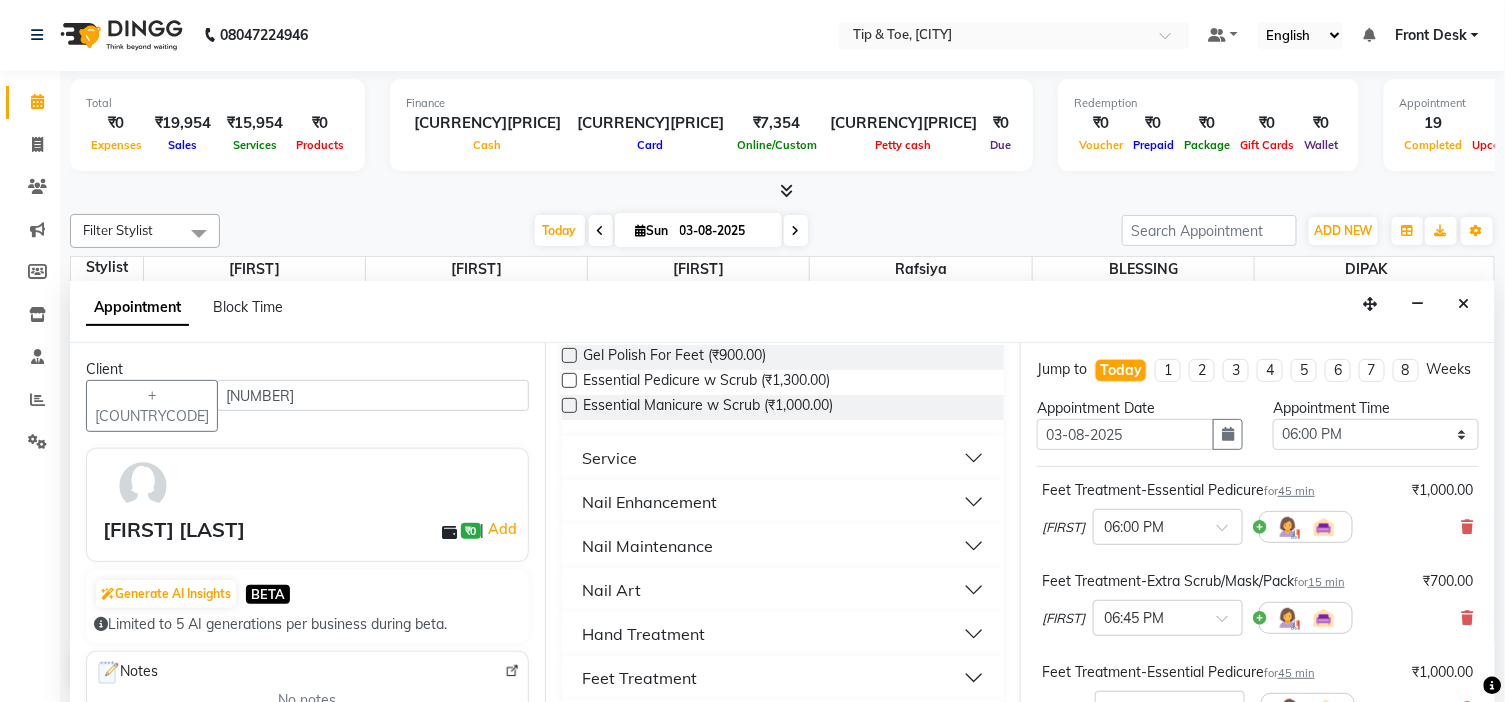 scroll, scrollTop: 333, scrollLeft: 0, axis: vertical 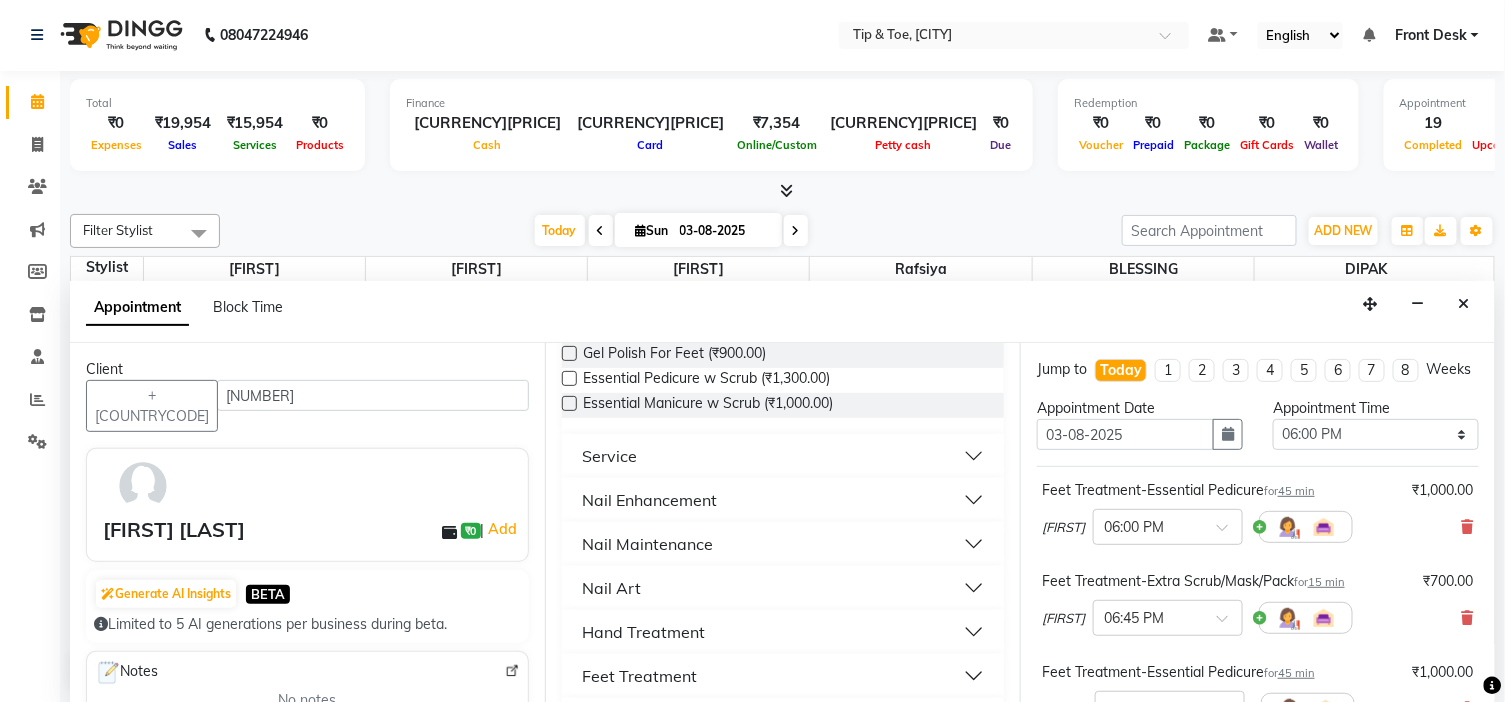click on "Nail Enhancement" at bounding box center [783, 500] 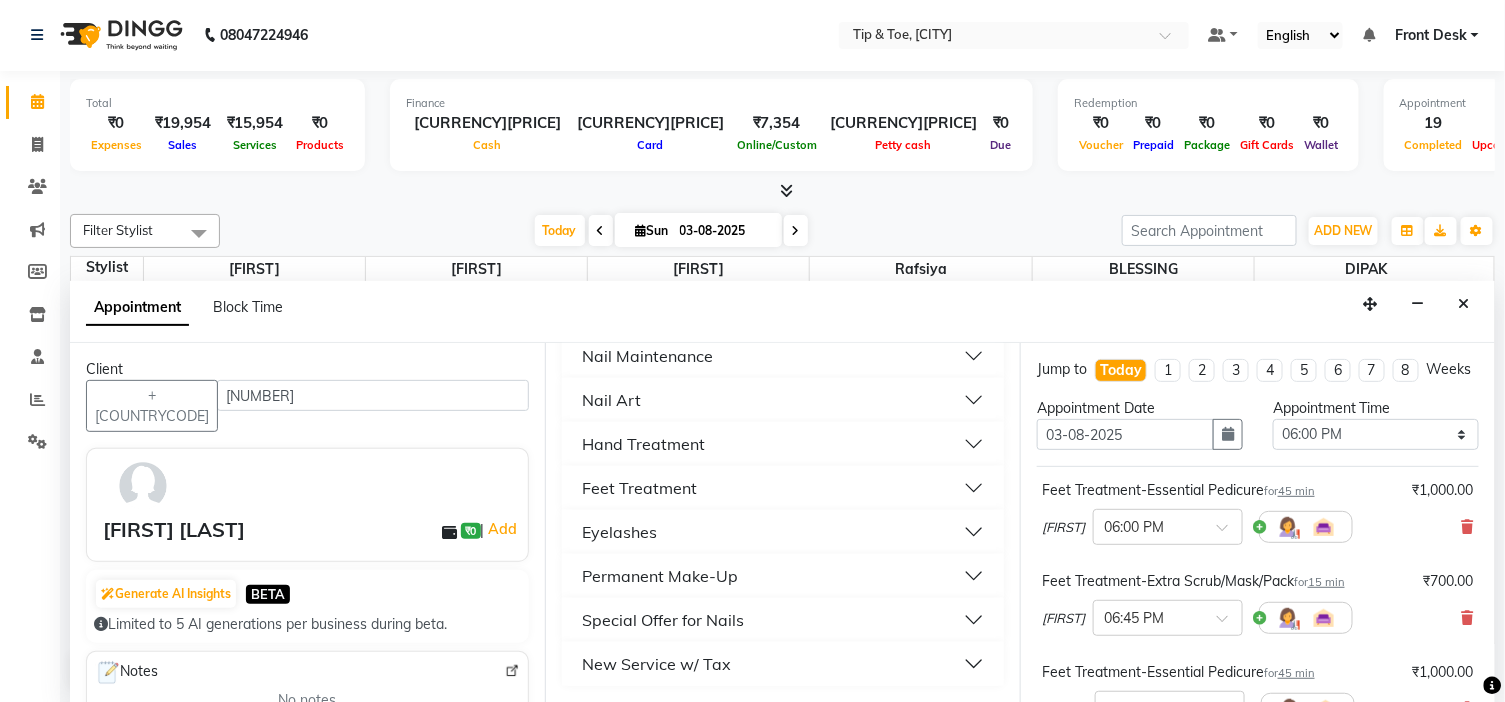 scroll, scrollTop: 1436, scrollLeft: 0, axis: vertical 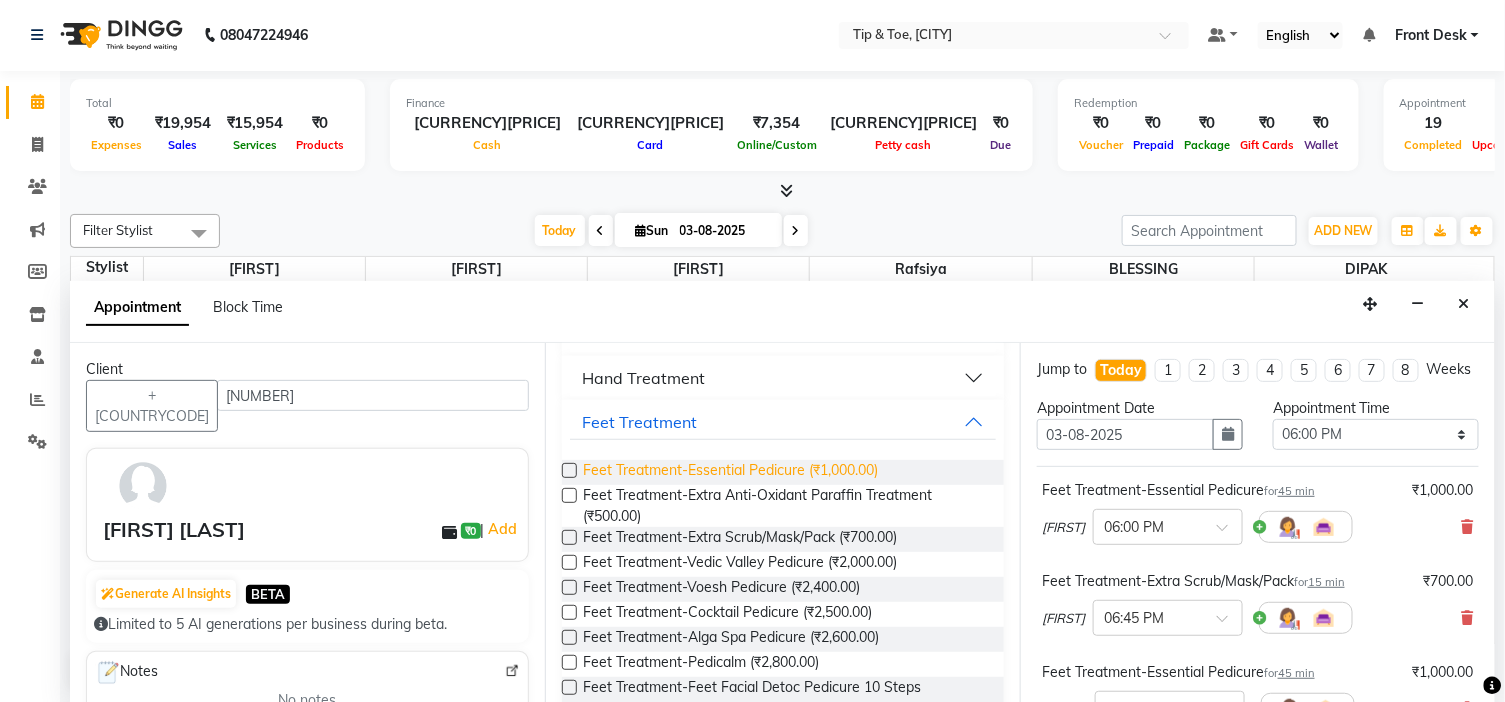 click on "Feet Treatment-Essential Pedicure (₹1,000.00)" at bounding box center [730, 472] 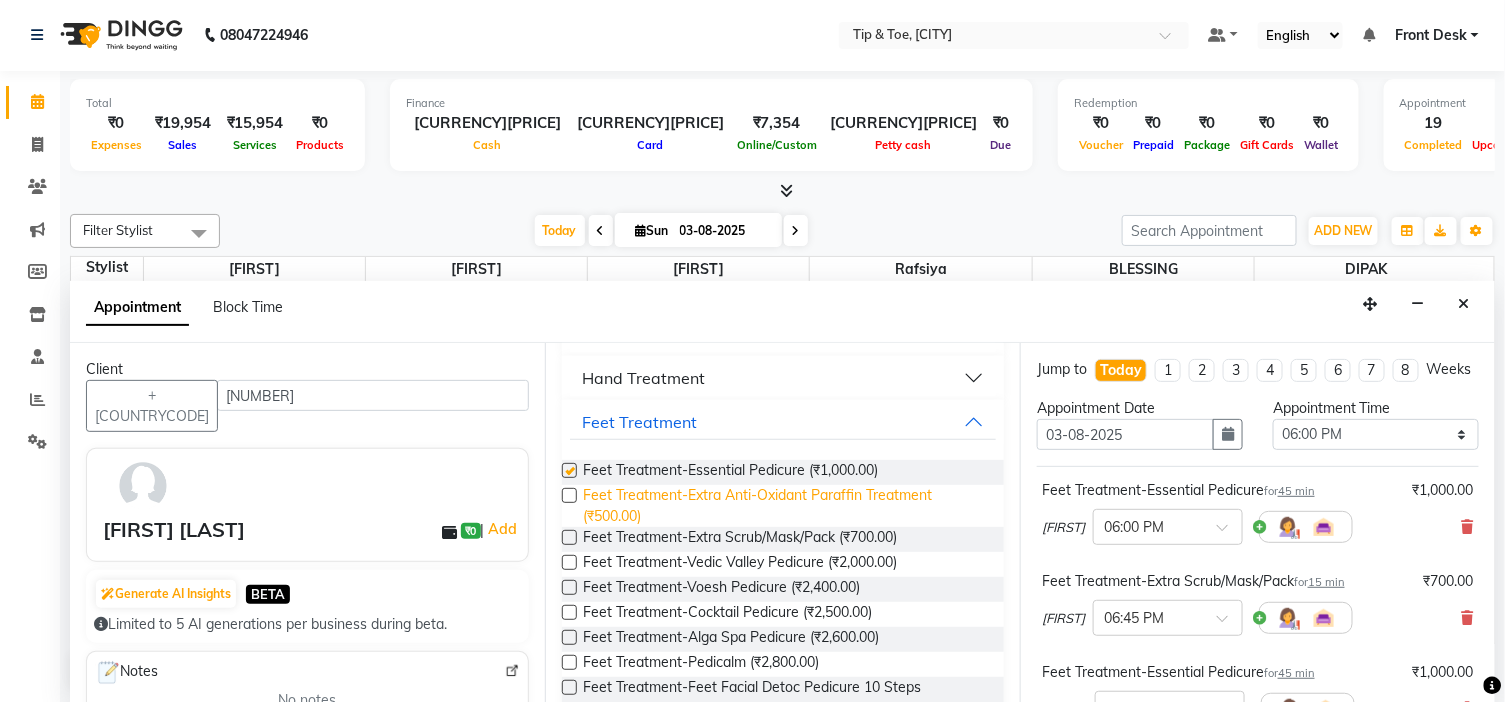 checkbox on "false" 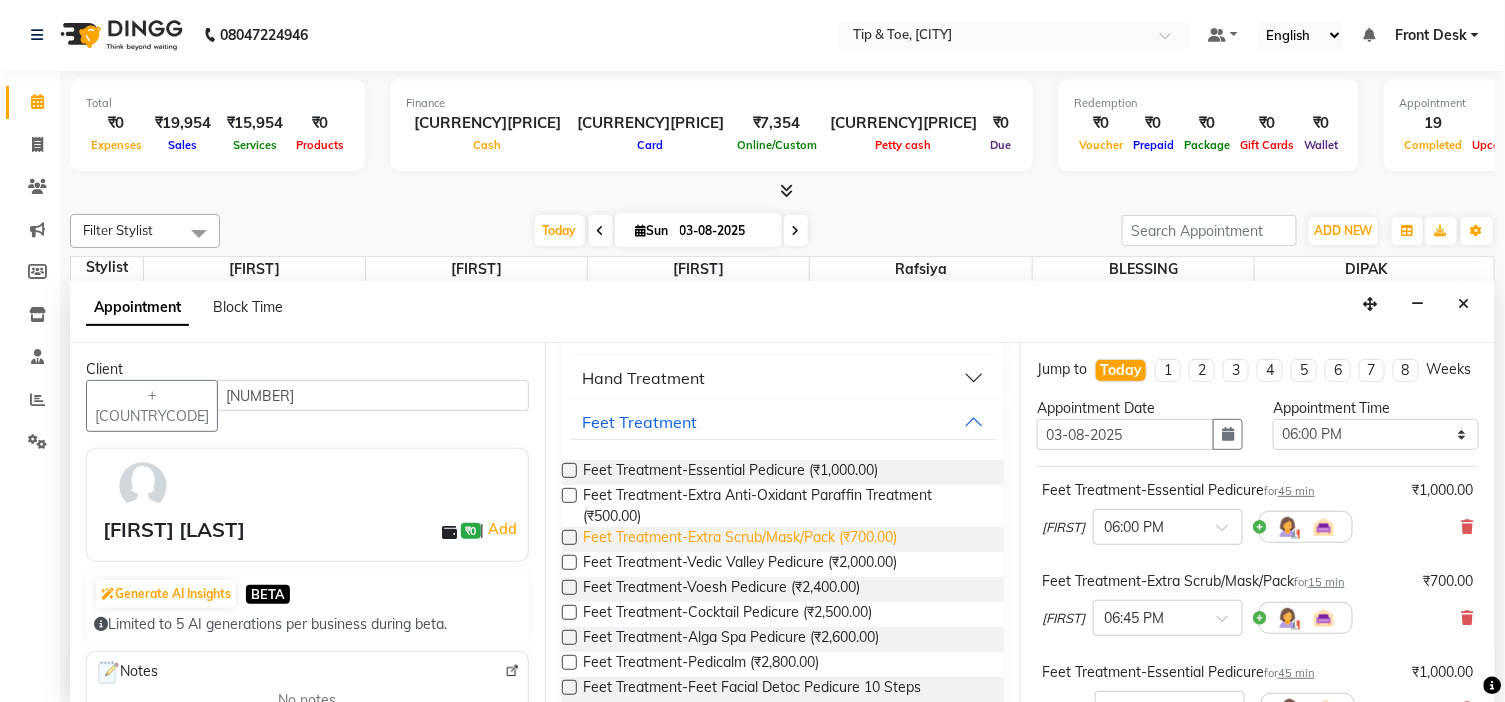 click on "Feet Treatment-Extra Scrub/Mask/Pack (₹700.00)" at bounding box center (740, 539) 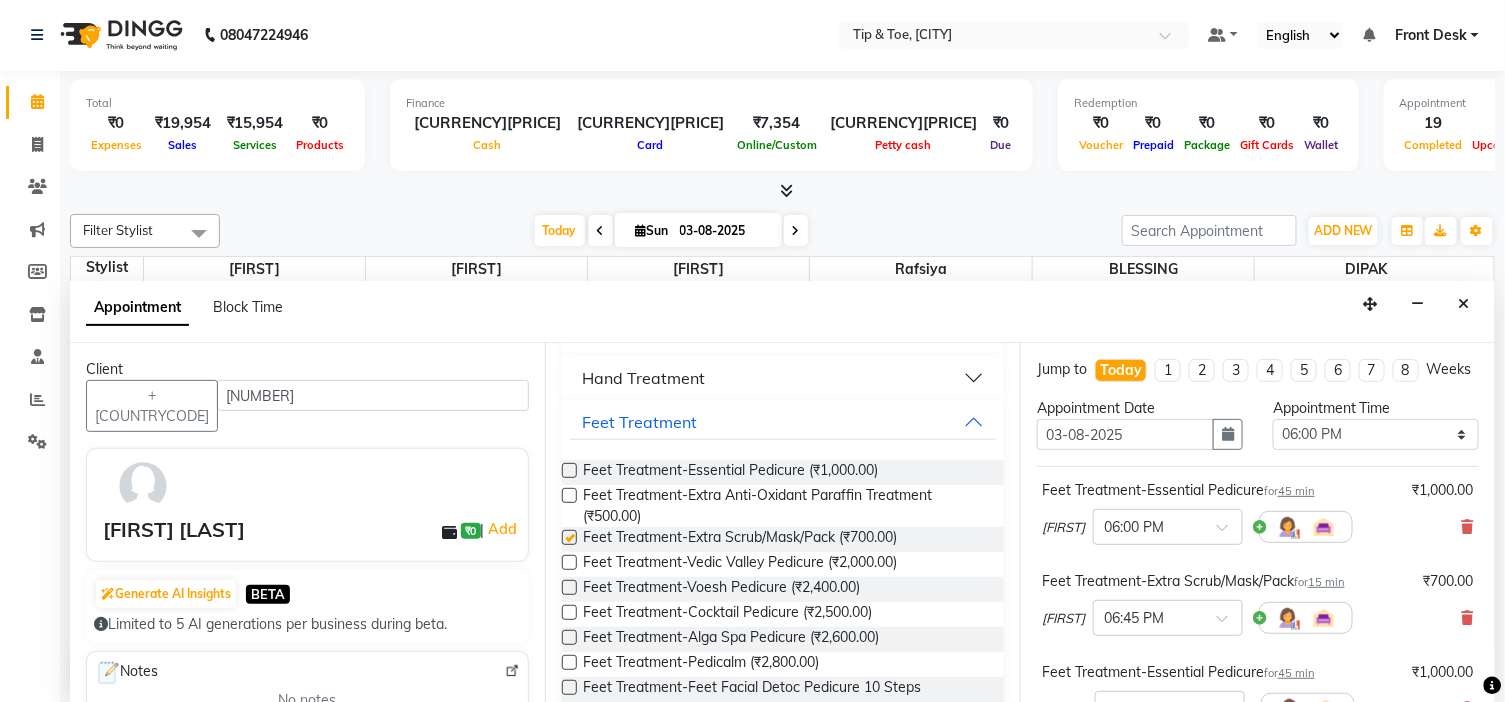 checkbox on "false" 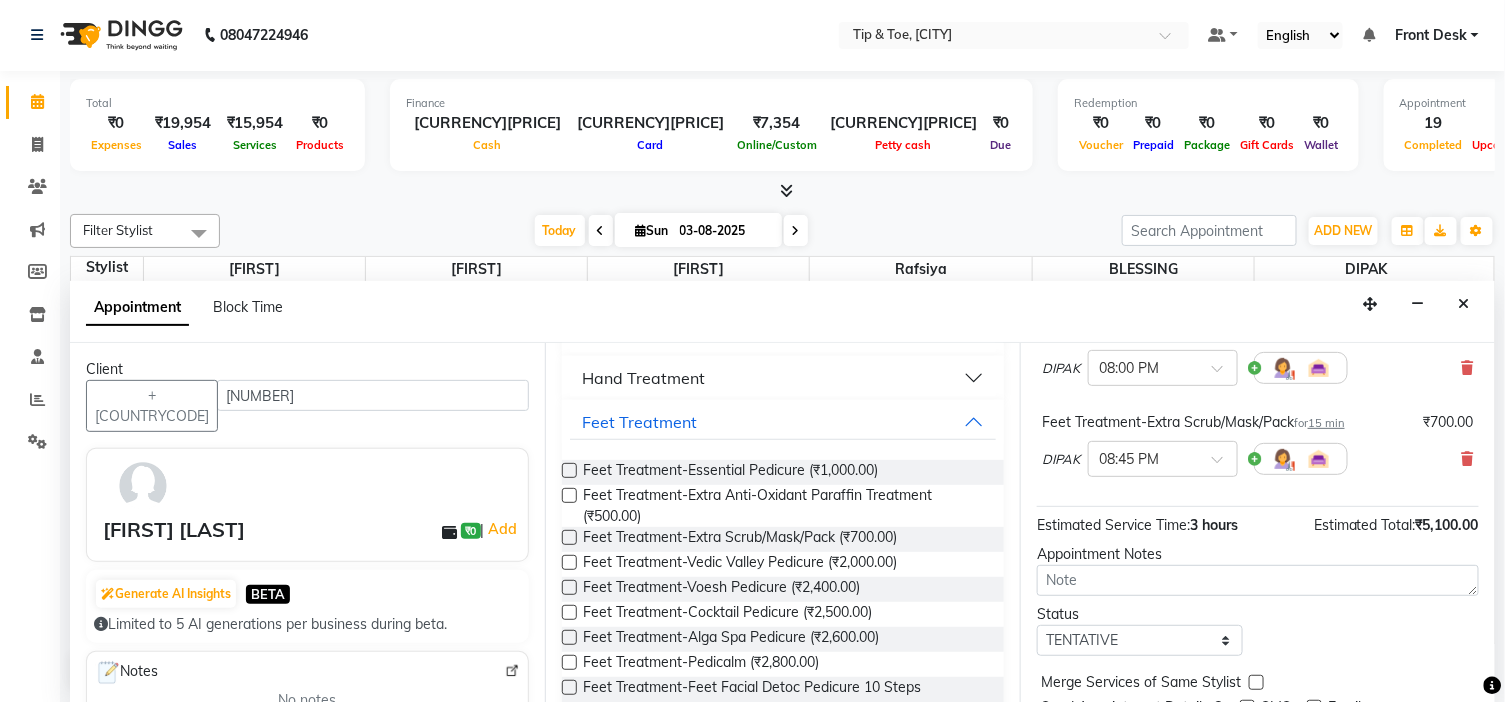 scroll, scrollTop: 621, scrollLeft: 0, axis: vertical 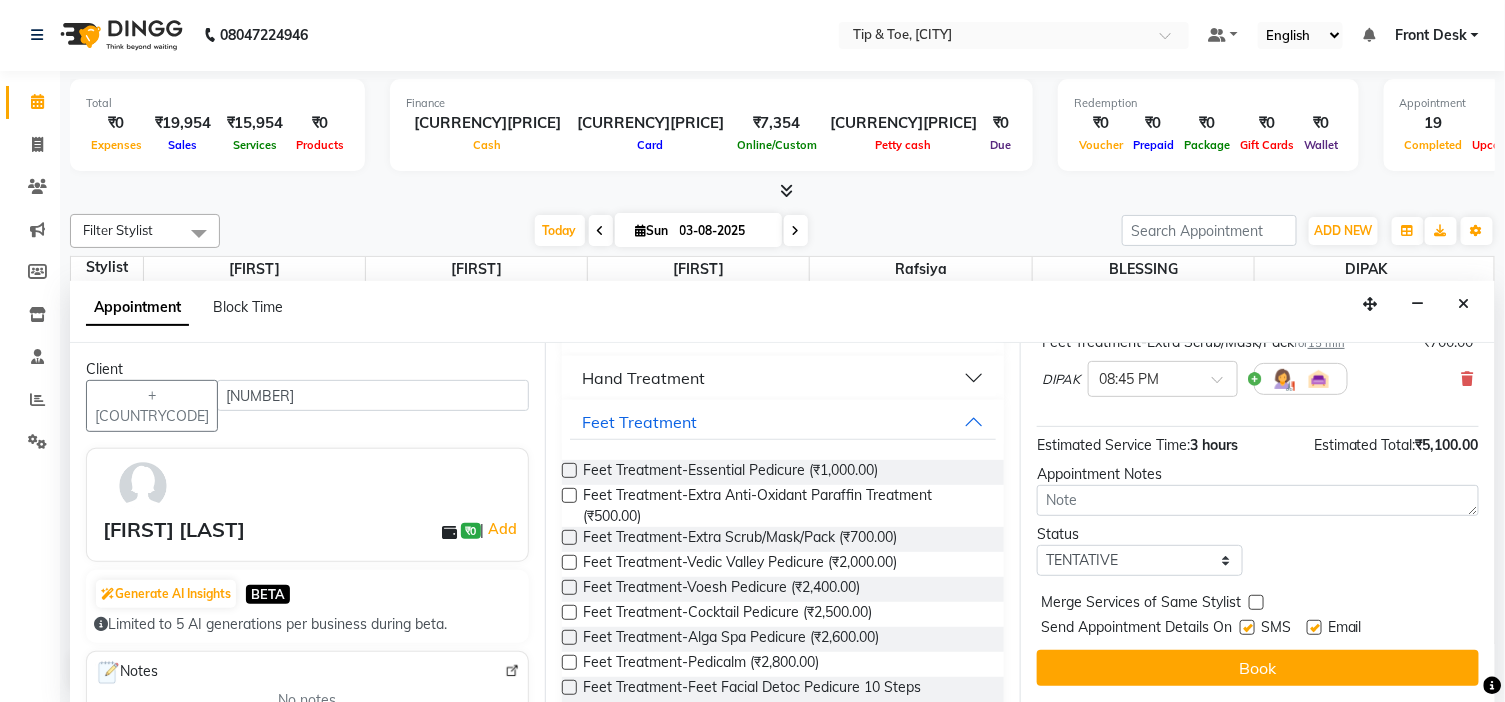 click at bounding box center (1314, 627) 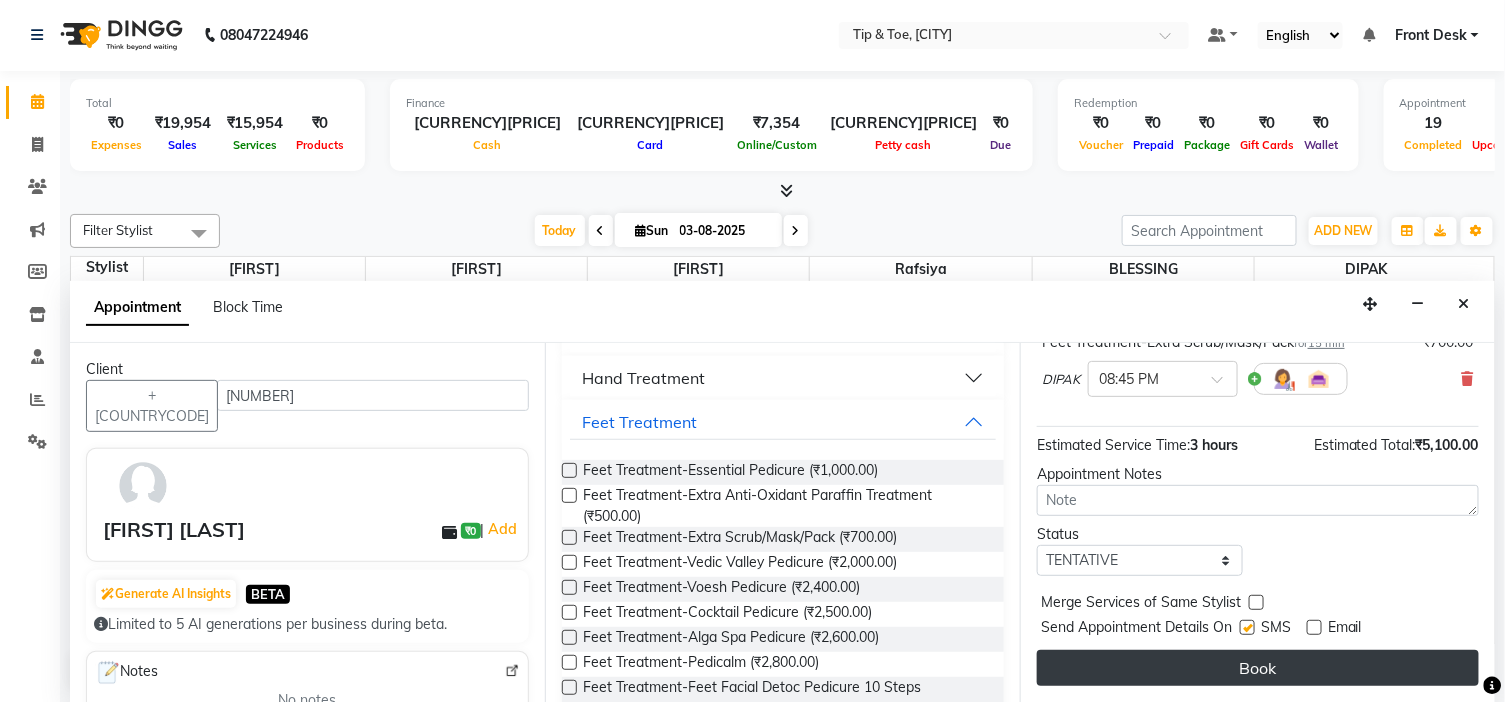 click on "Book" at bounding box center (1258, 668) 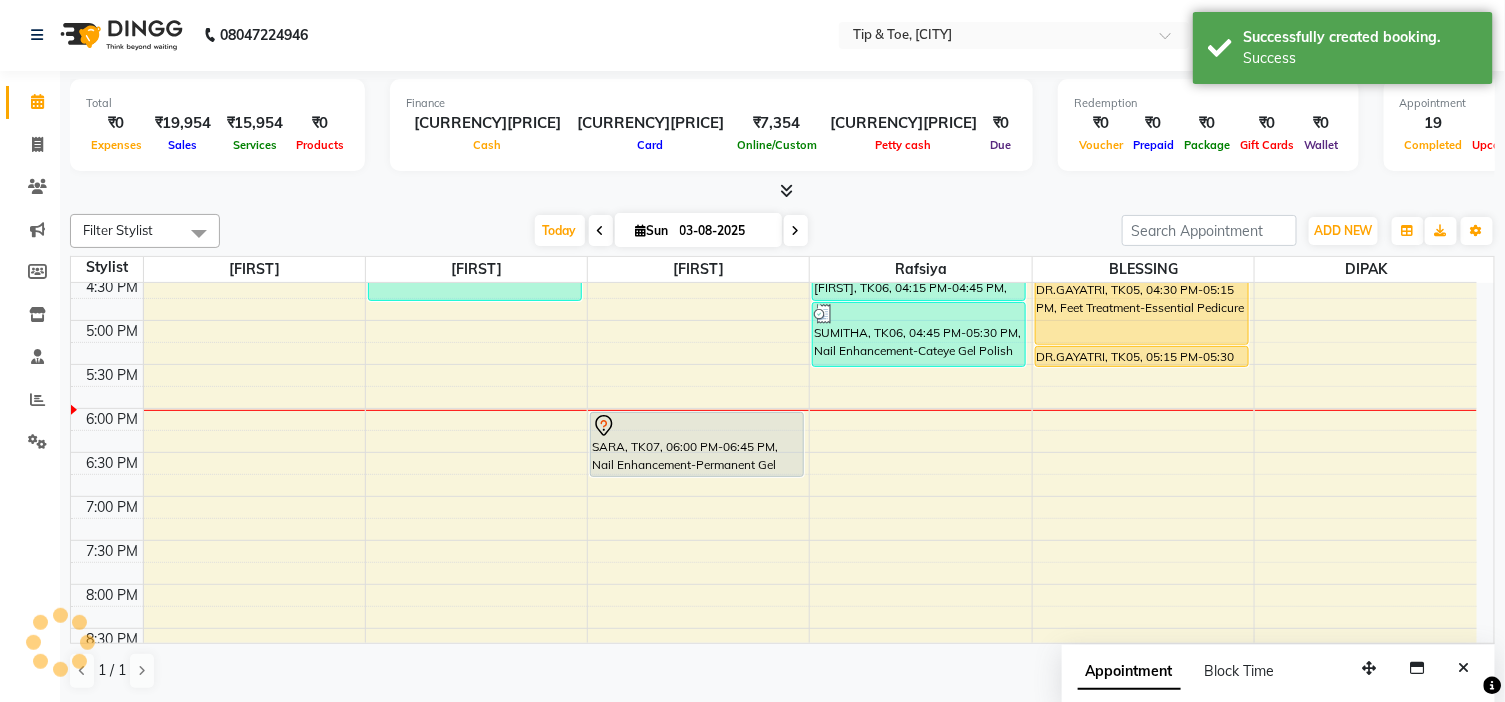 scroll, scrollTop: 0, scrollLeft: 0, axis: both 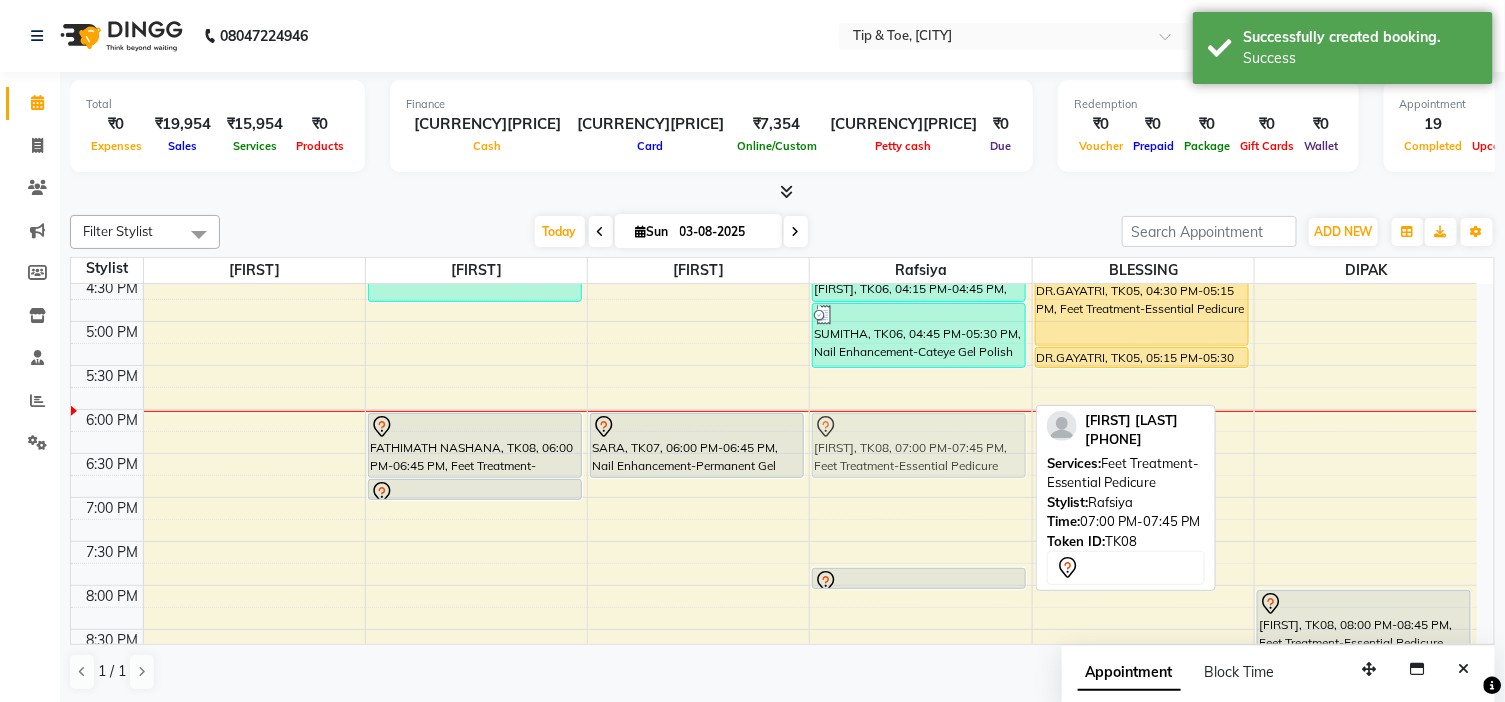 drag, startPoint x: 940, startPoint y: 518, endPoint x: 933, endPoint y: 423, distance: 95.257545 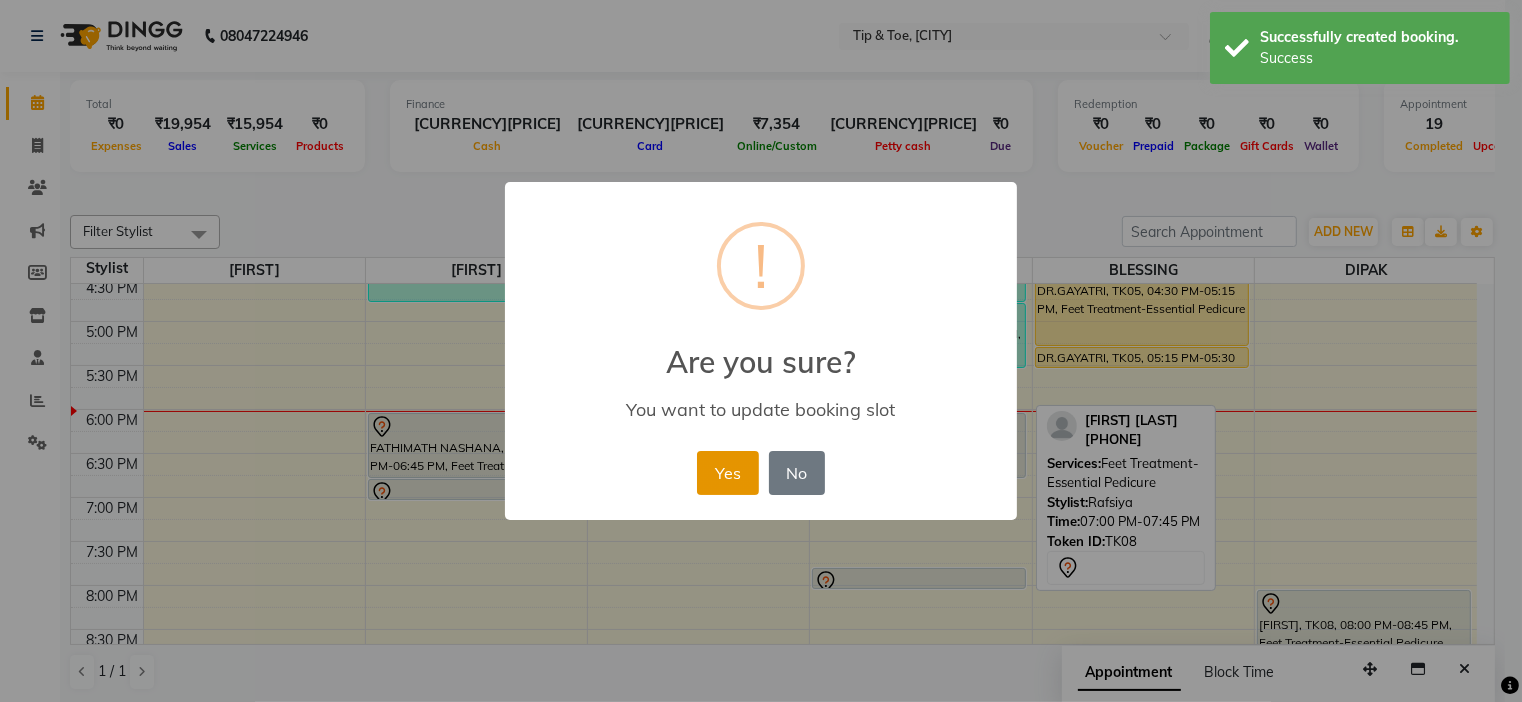 click on "Yes" at bounding box center (727, 473) 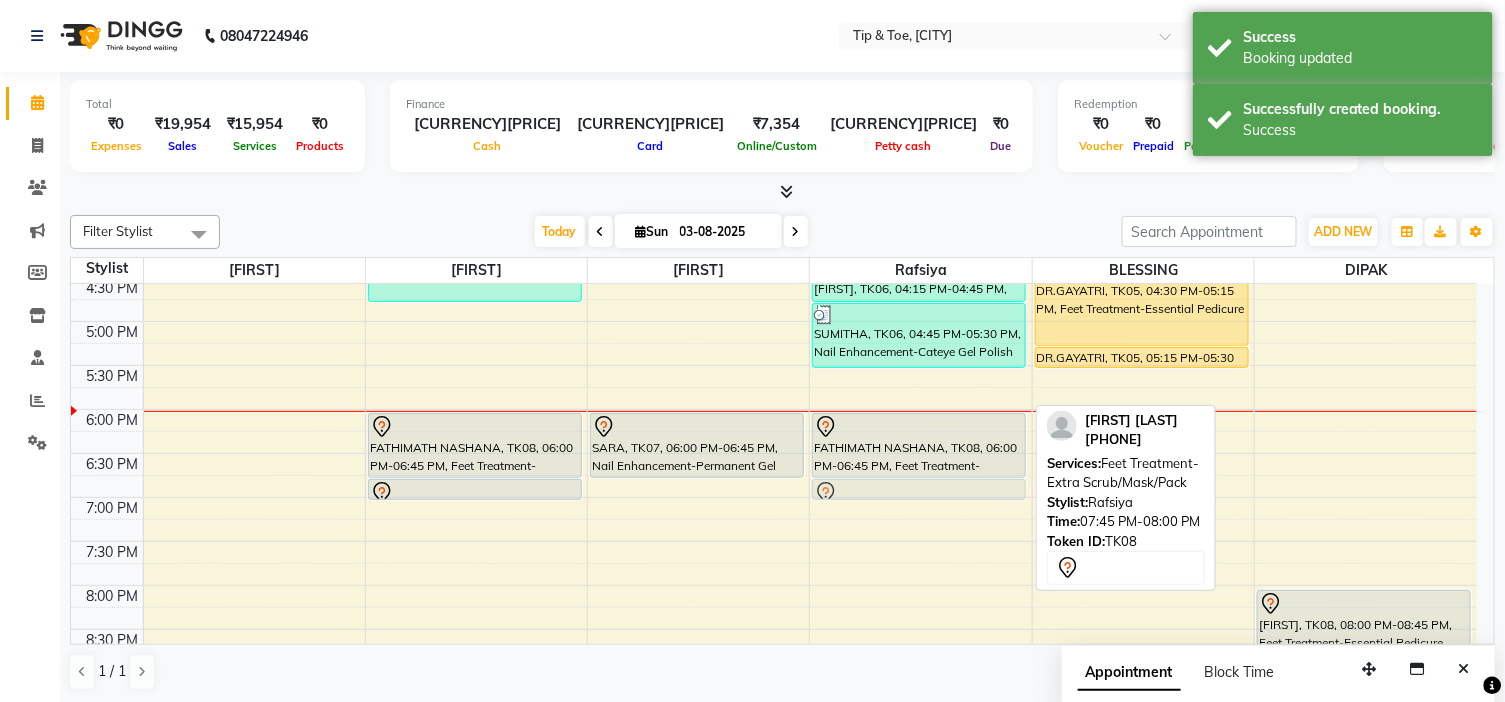 drag, startPoint x: 884, startPoint y: 576, endPoint x: 894, endPoint y: 492, distance: 84.59315 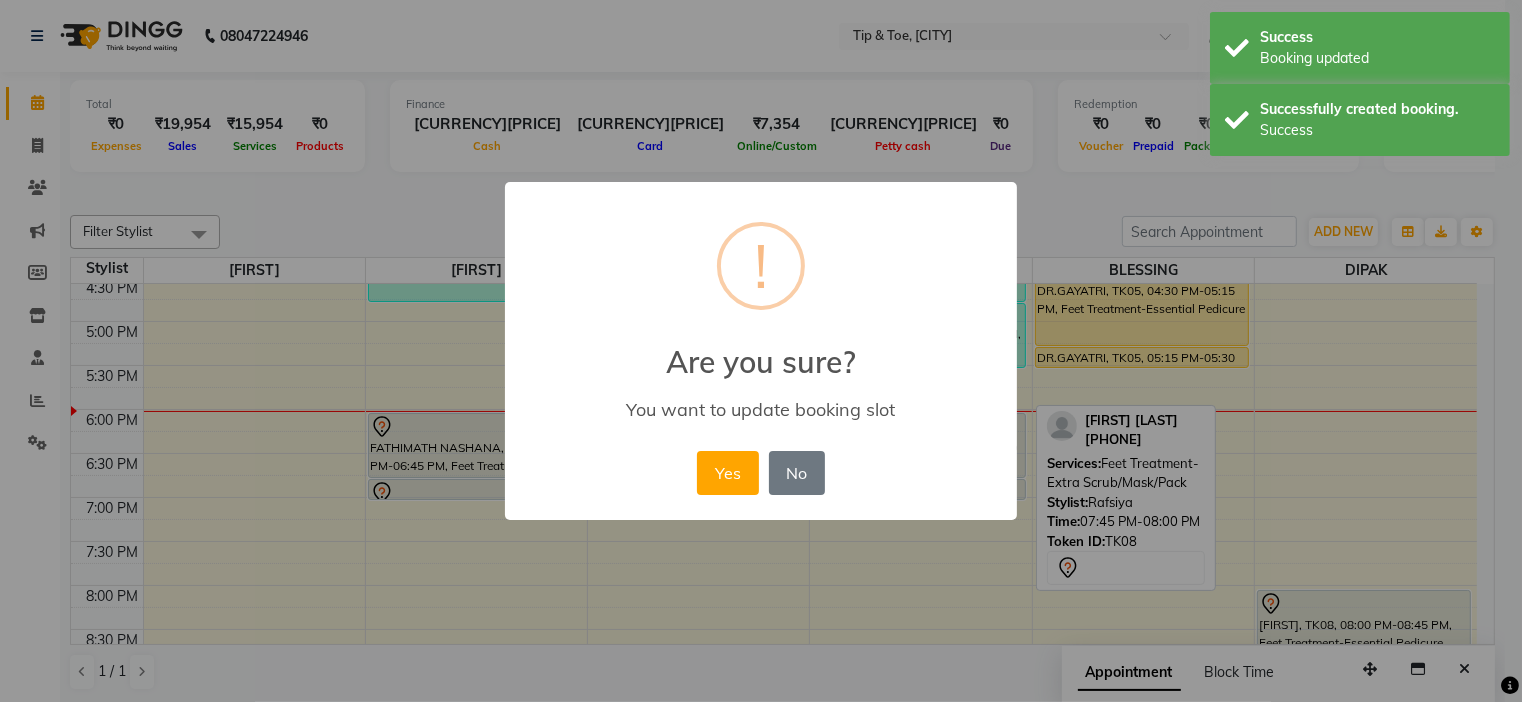 drag, startPoint x: 708, startPoint y: 463, endPoint x: 873, endPoint y: 485, distance: 166.4602 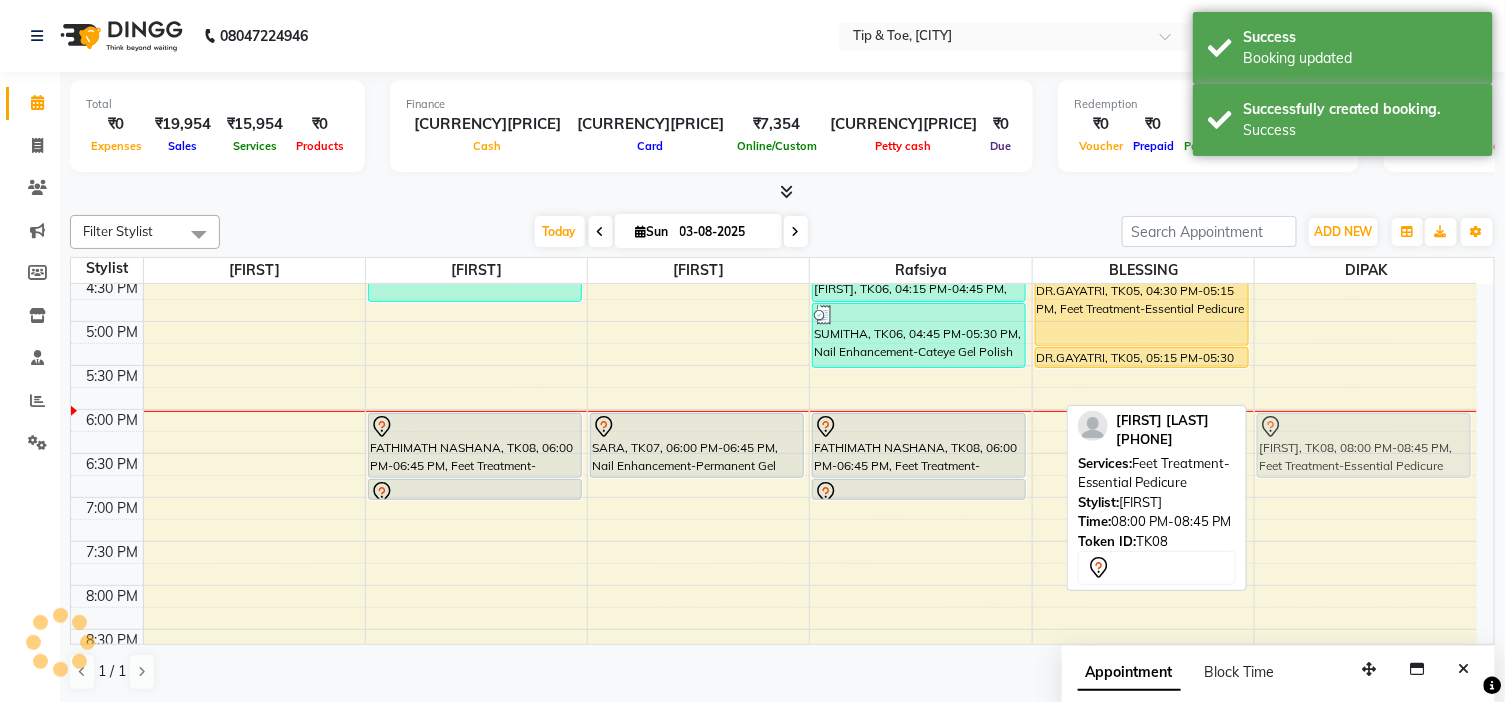 drag, startPoint x: 1385, startPoint y: 614, endPoint x: 1365, endPoint y: 440, distance: 175.14566 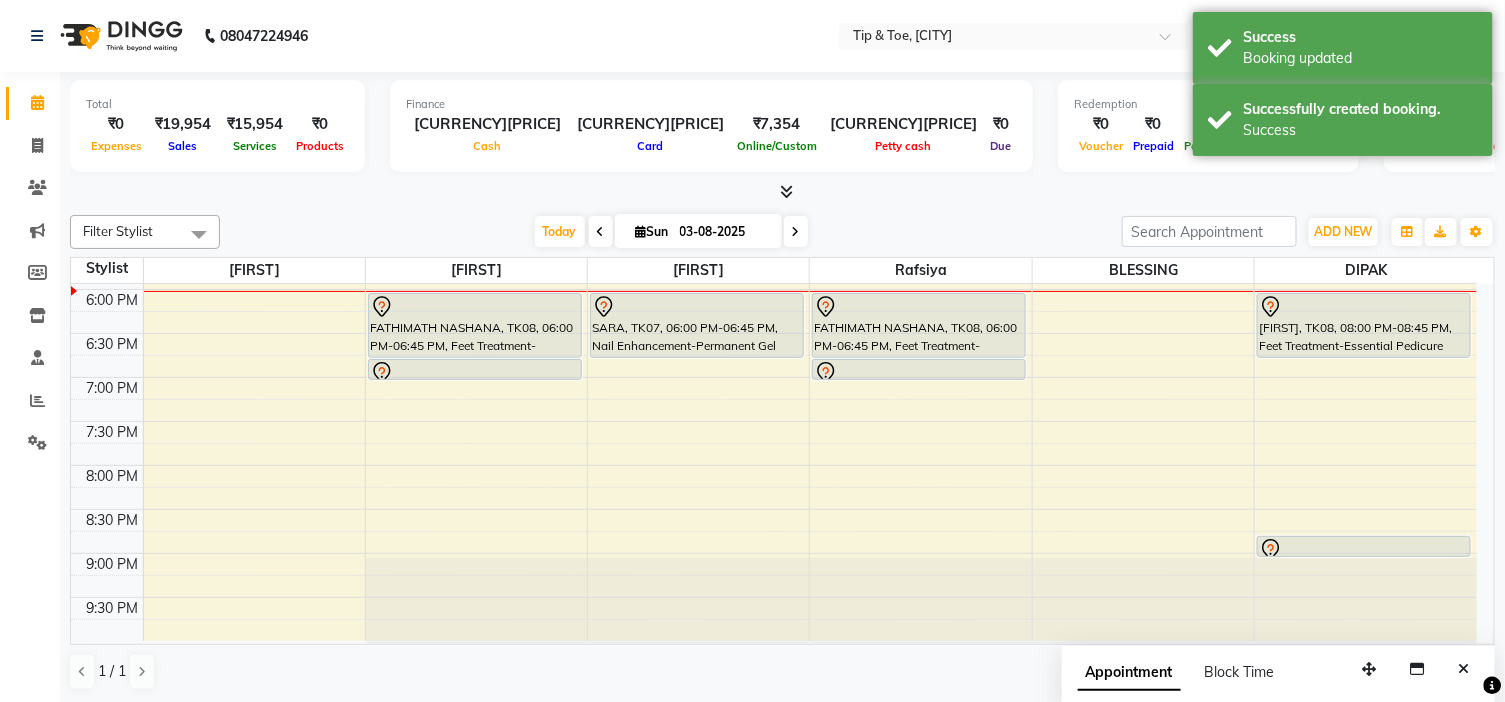 scroll, scrollTop: 788, scrollLeft: 0, axis: vertical 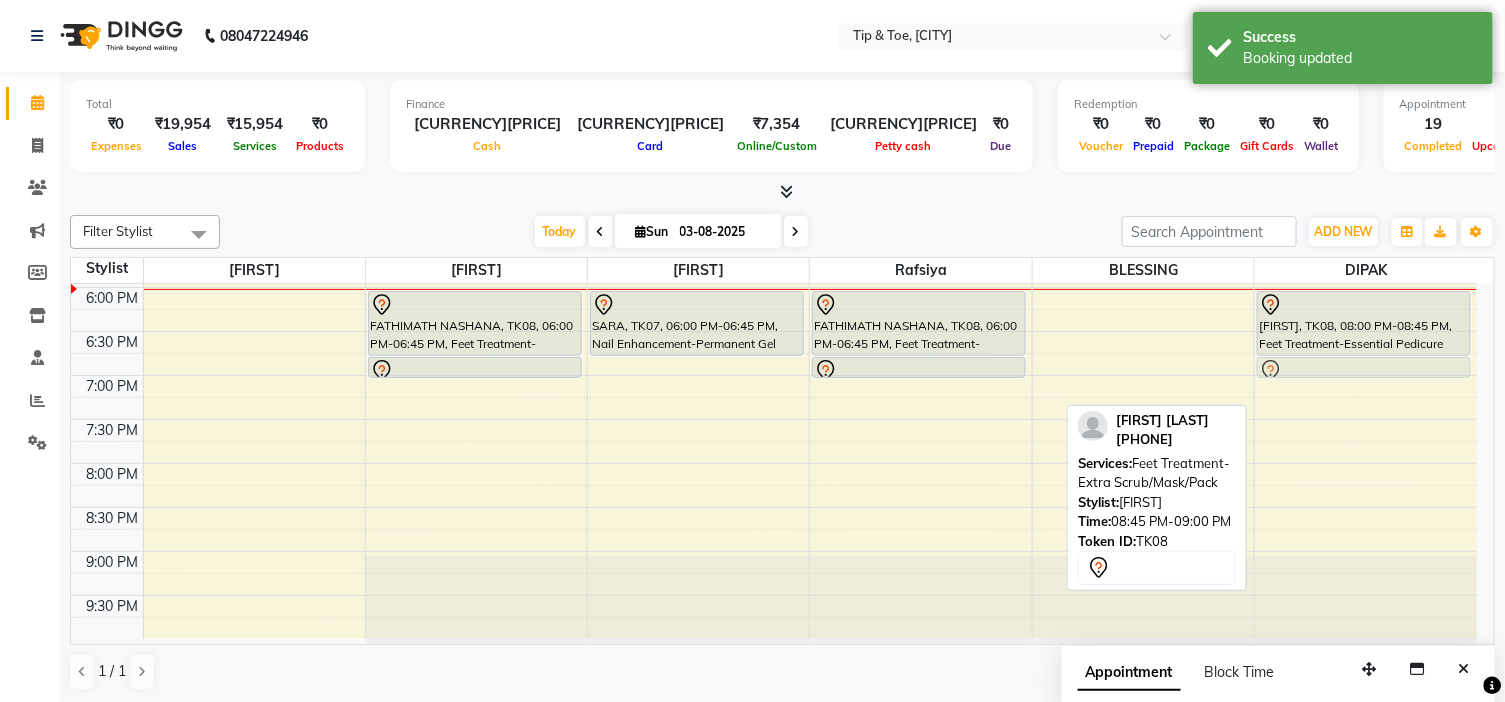 drag, startPoint x: 1331, startPoint y: 542, endPoint x: 1341, endPoint y: 375, distance: 167.29913 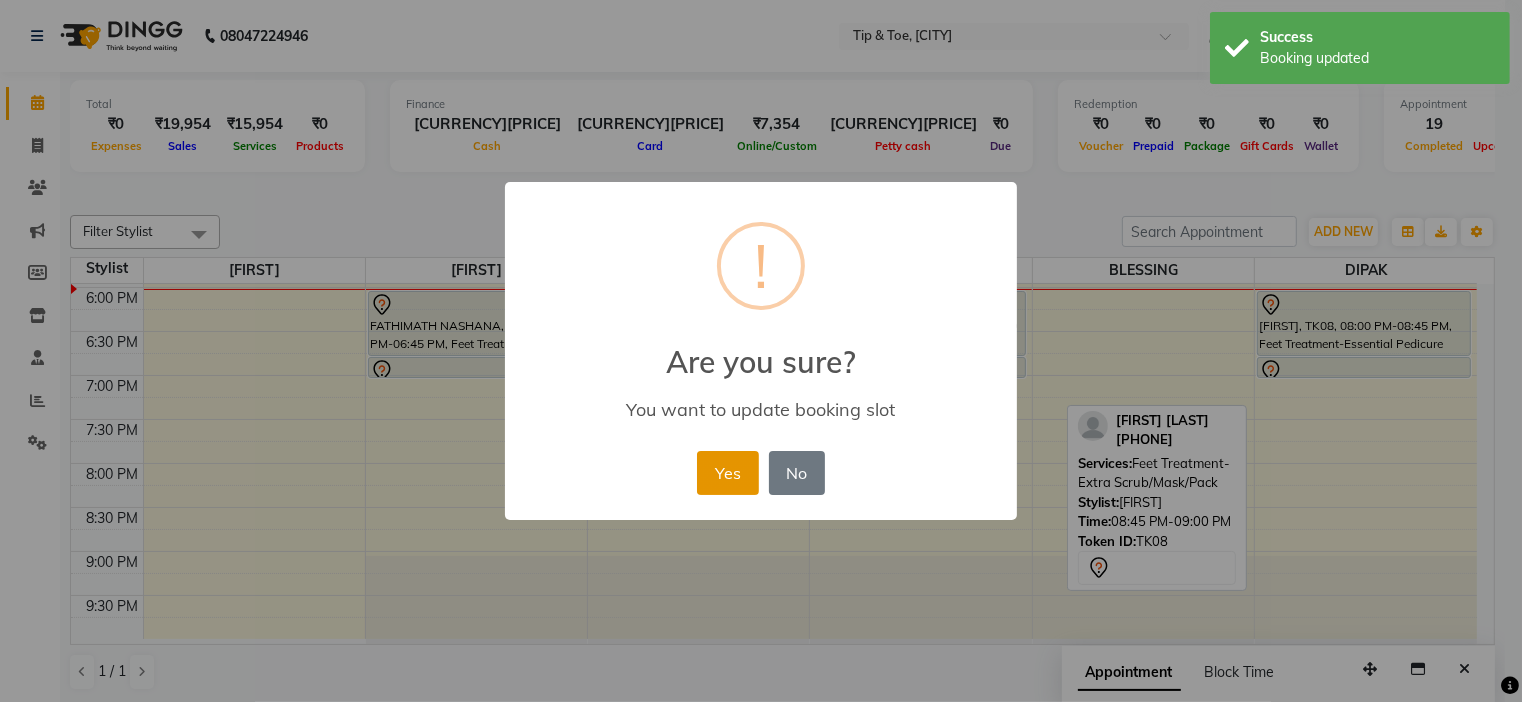 click on "Yes" at bounding box center [727, 473] 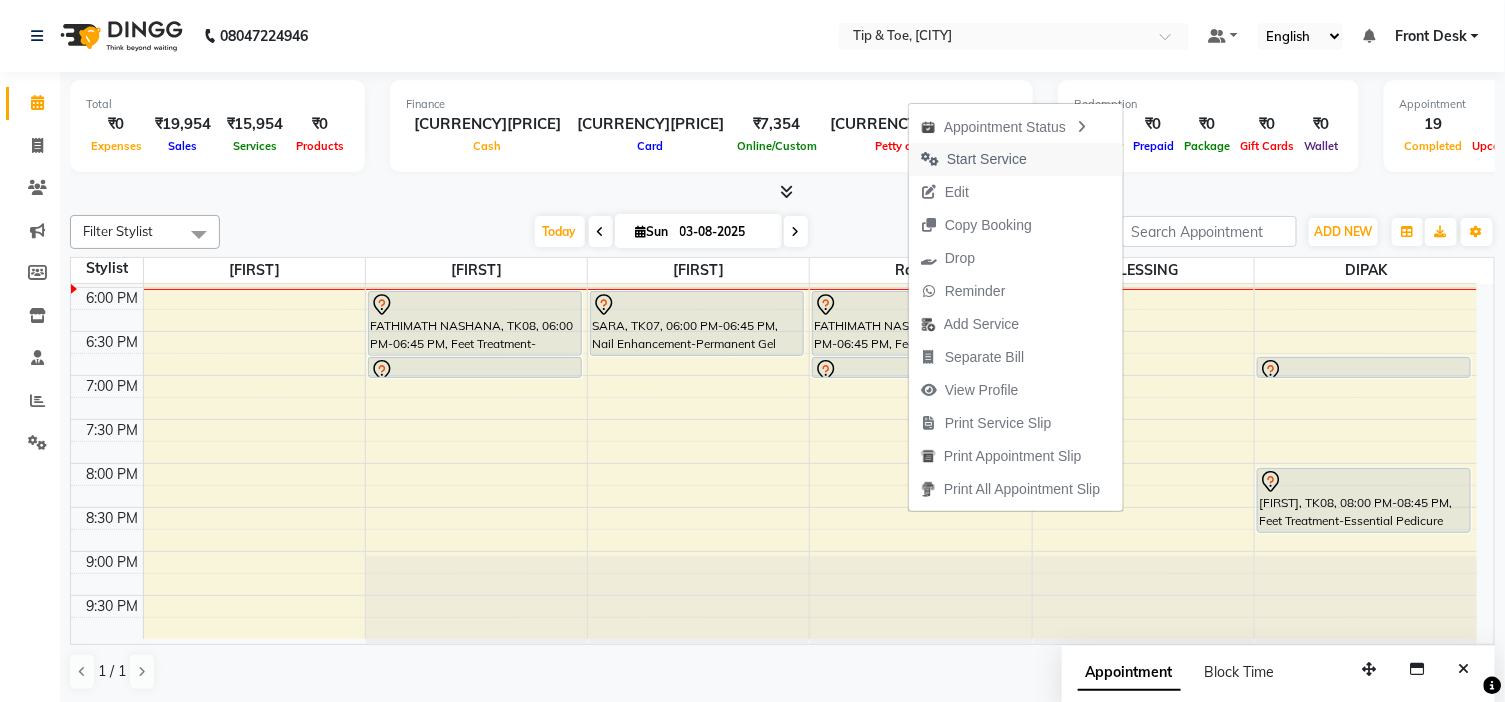 click on "Start Service" at bounding box center (987, 159) 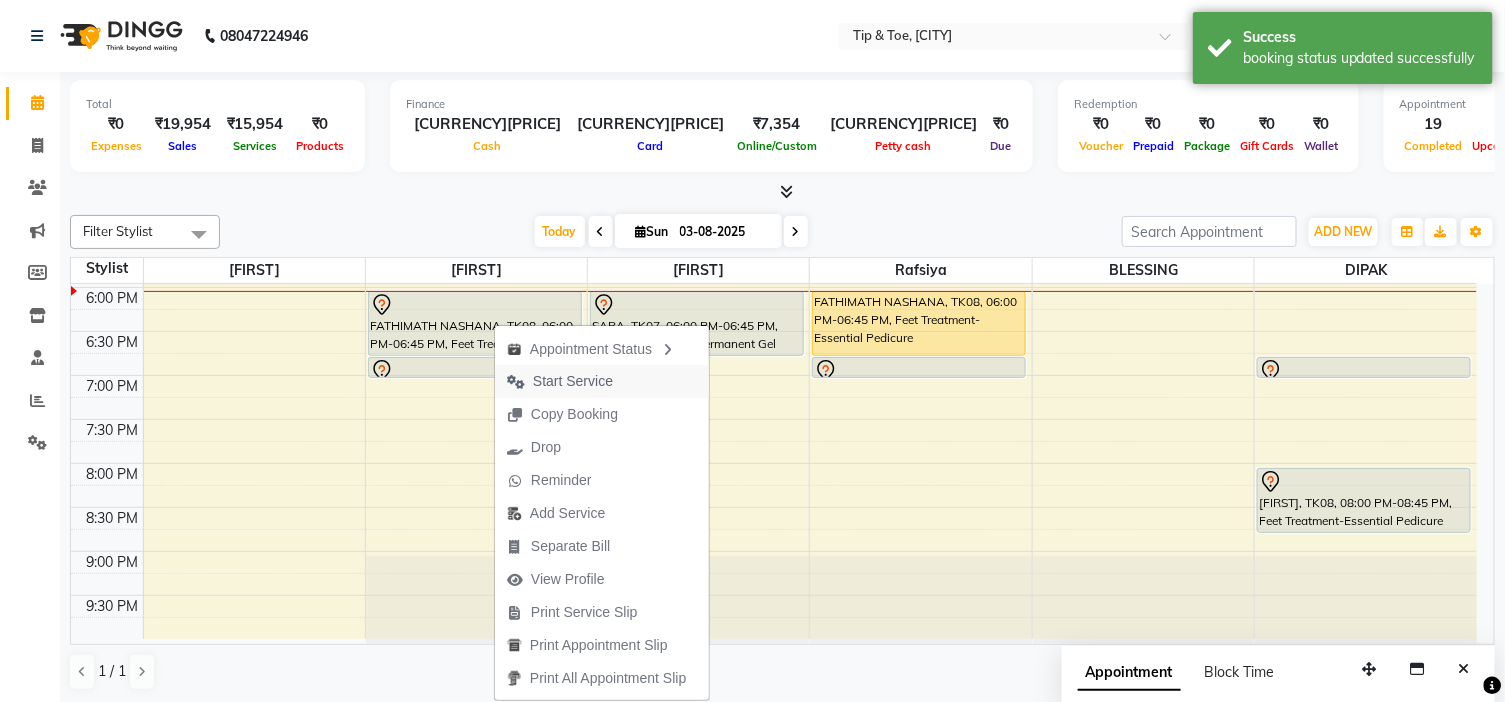 click on "Start Service" at bounding box center (573, 381) 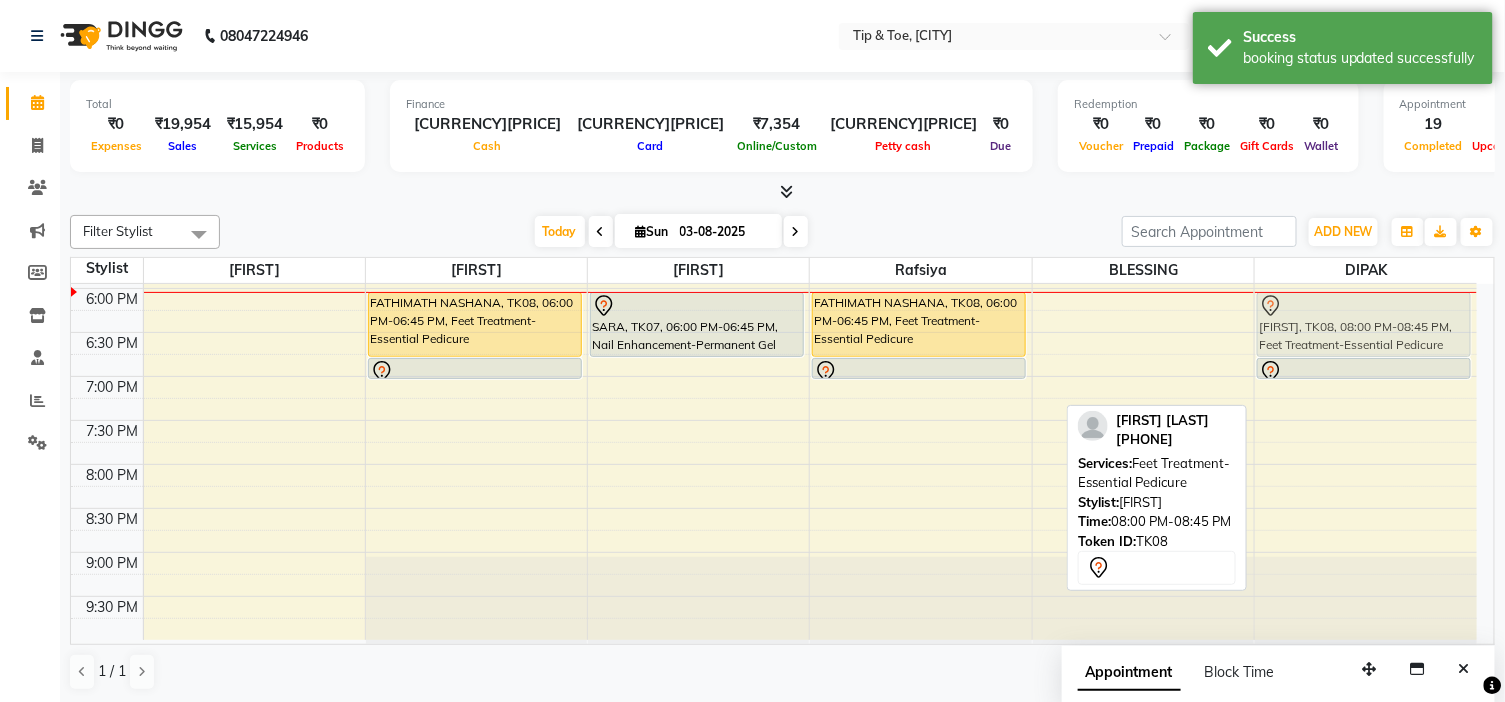 drag, startPoint x: 1342, startPoint y: 506, endPoint x: 1356, endPoint y: 327, distance: 179.54665 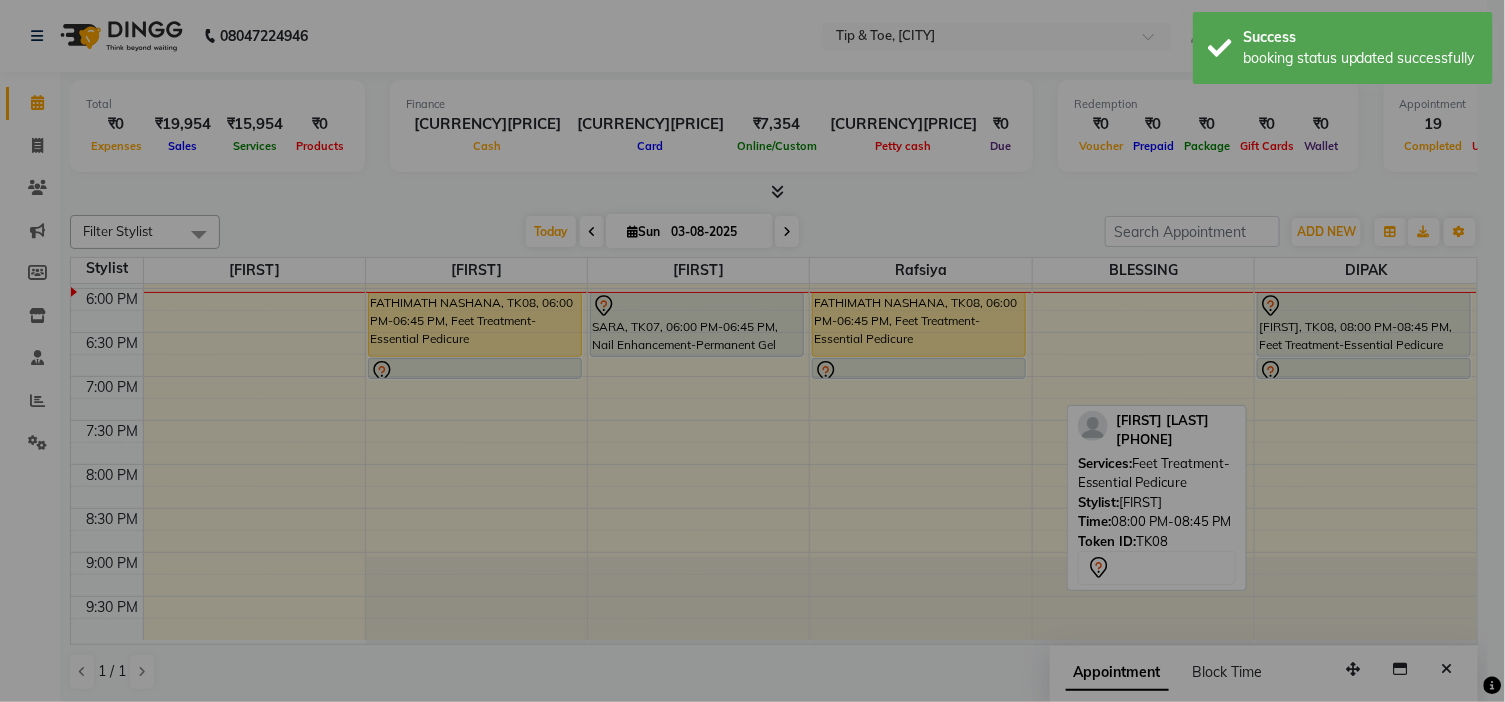 scroll, scrollTop: 786, scrollLeft: 0, axis: vertical 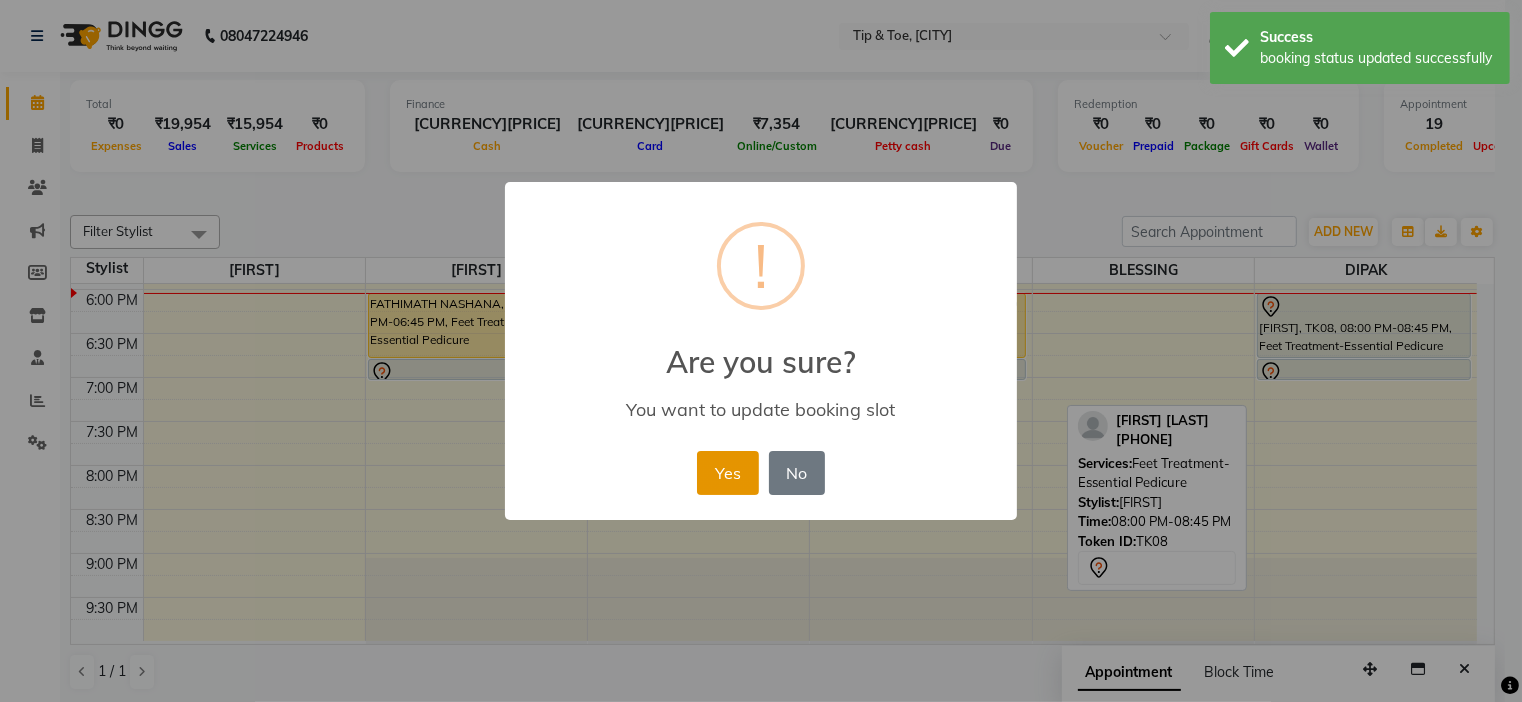 click on "Yes" at bounding box center [727, 473] 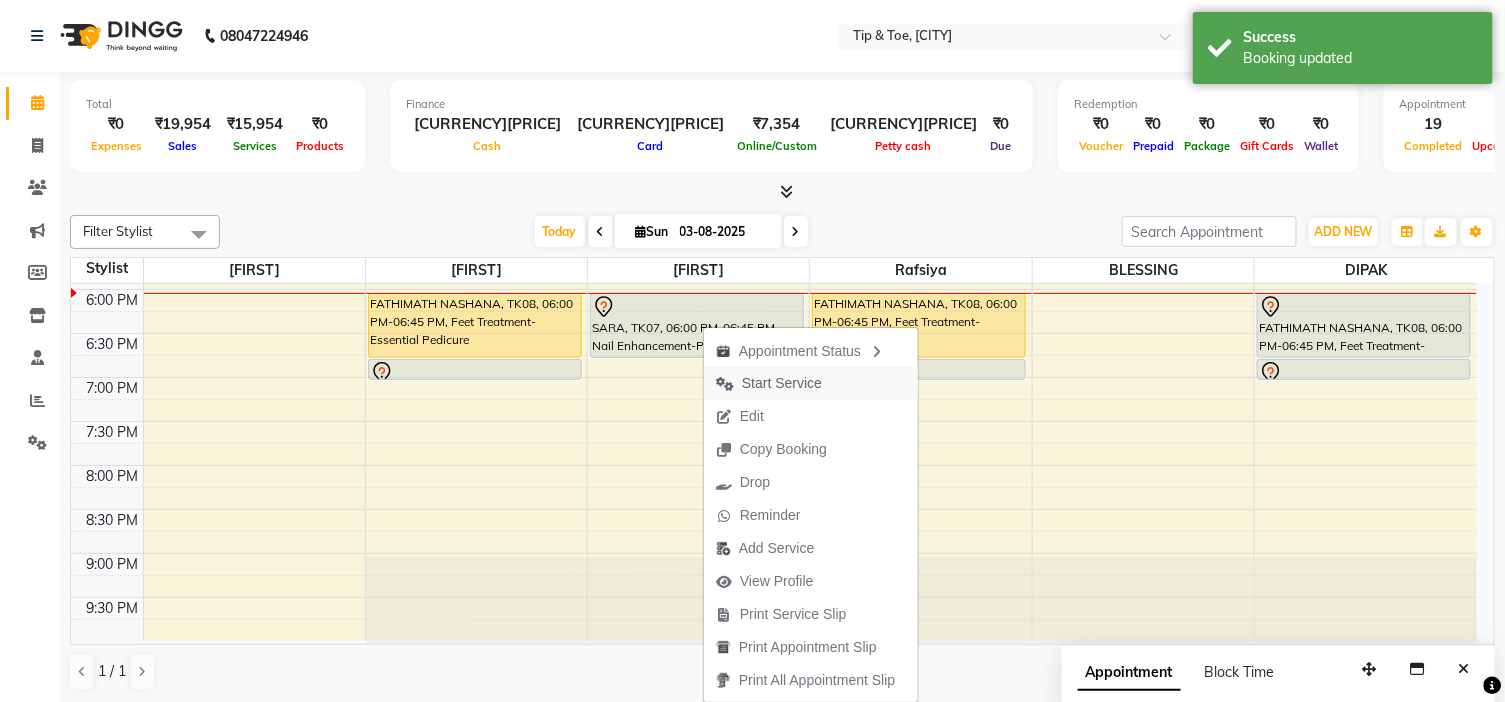 click on "Start Service" at bounding box center (782, 383) 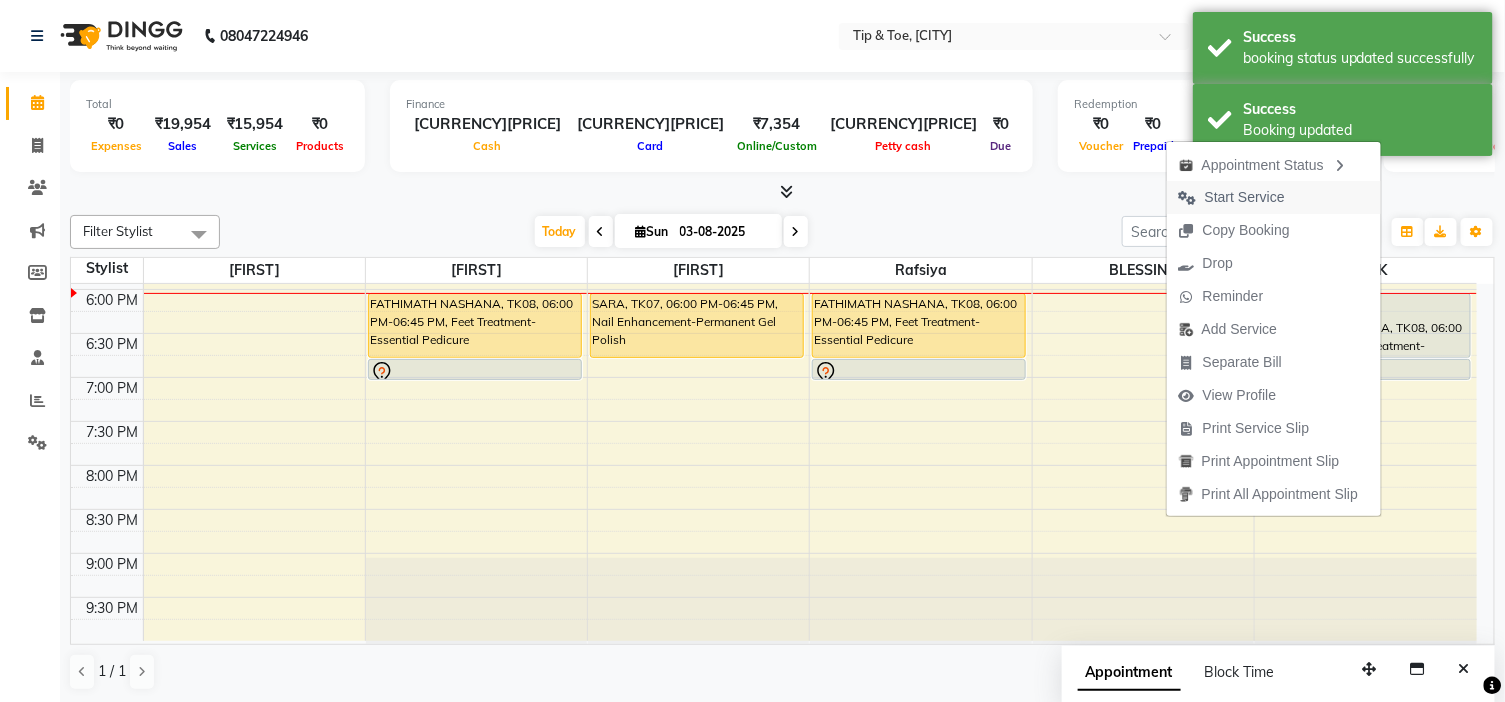 click on "Start Service" at bounding box center (1245, 197) 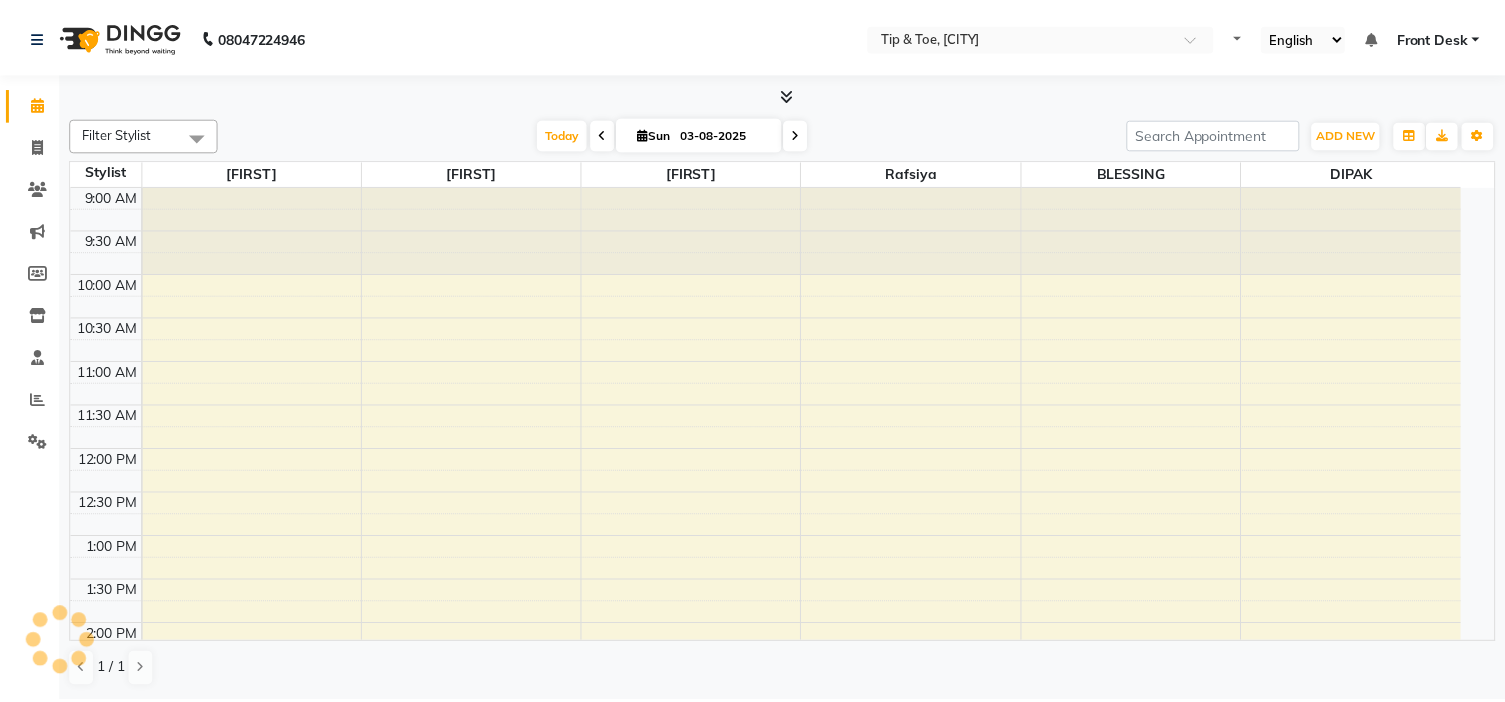 scroll, scrollTop: 0, scrollLeft: 0, axis: both 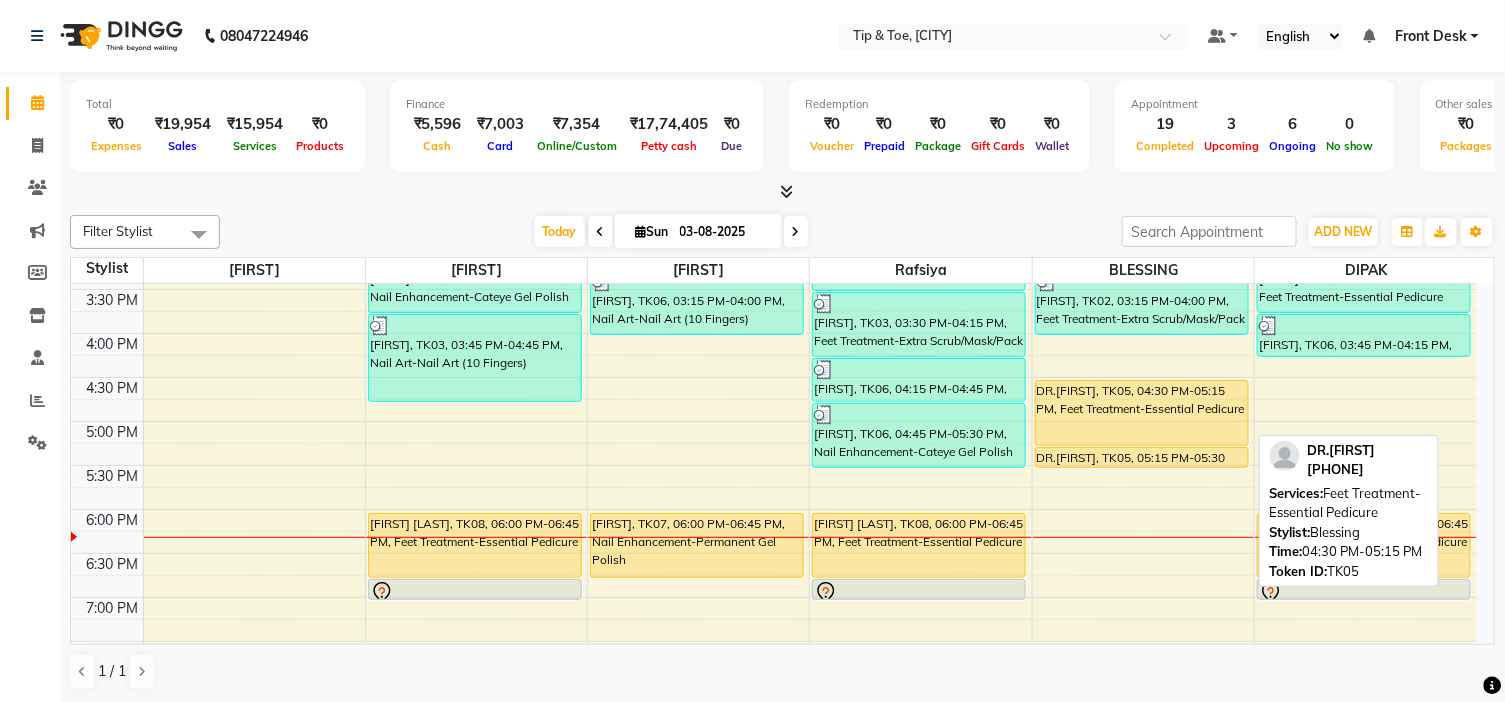 click on "DR.[FIRST], TK05, 04:30 PM-05:15 PM, Feet Treatment-Essential Pedicure" at bounding box center [1142, 413] 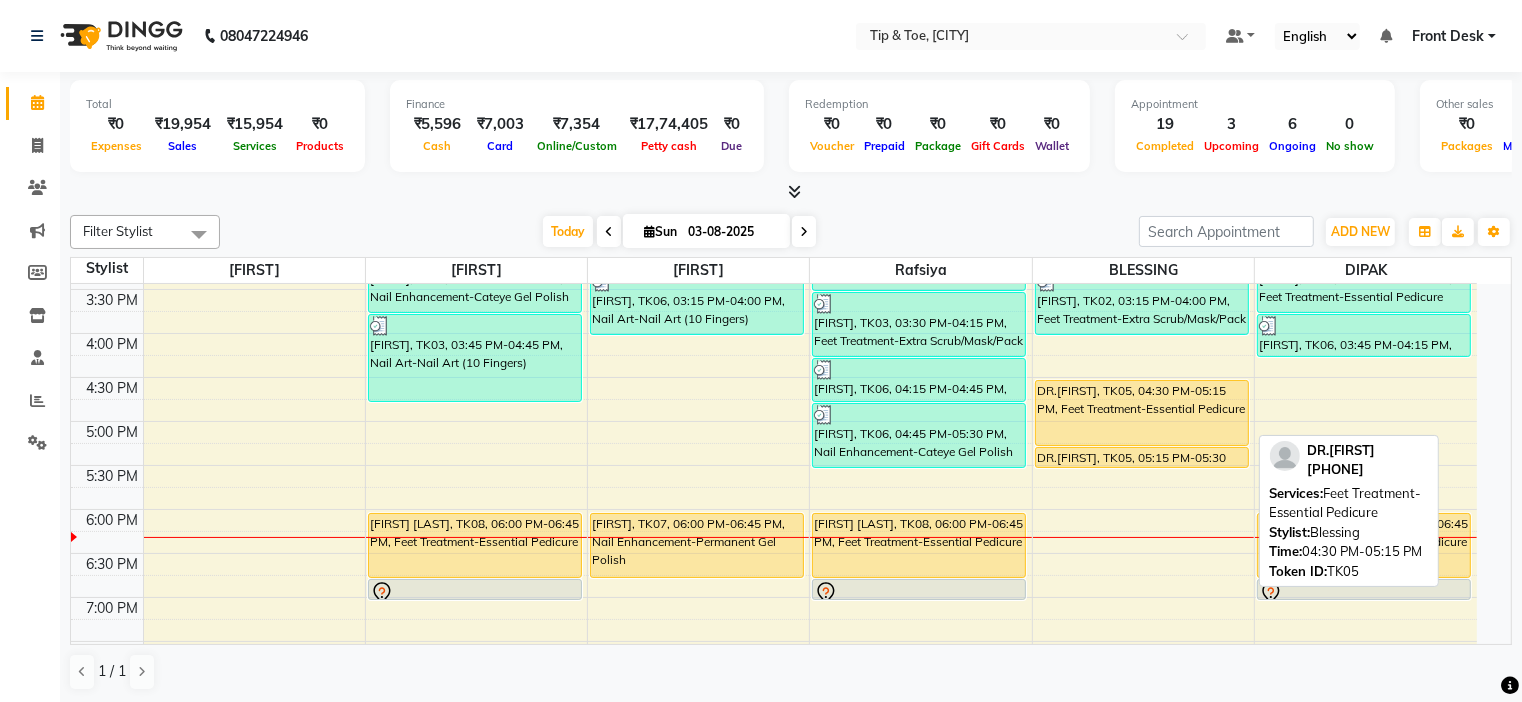 select on "1" 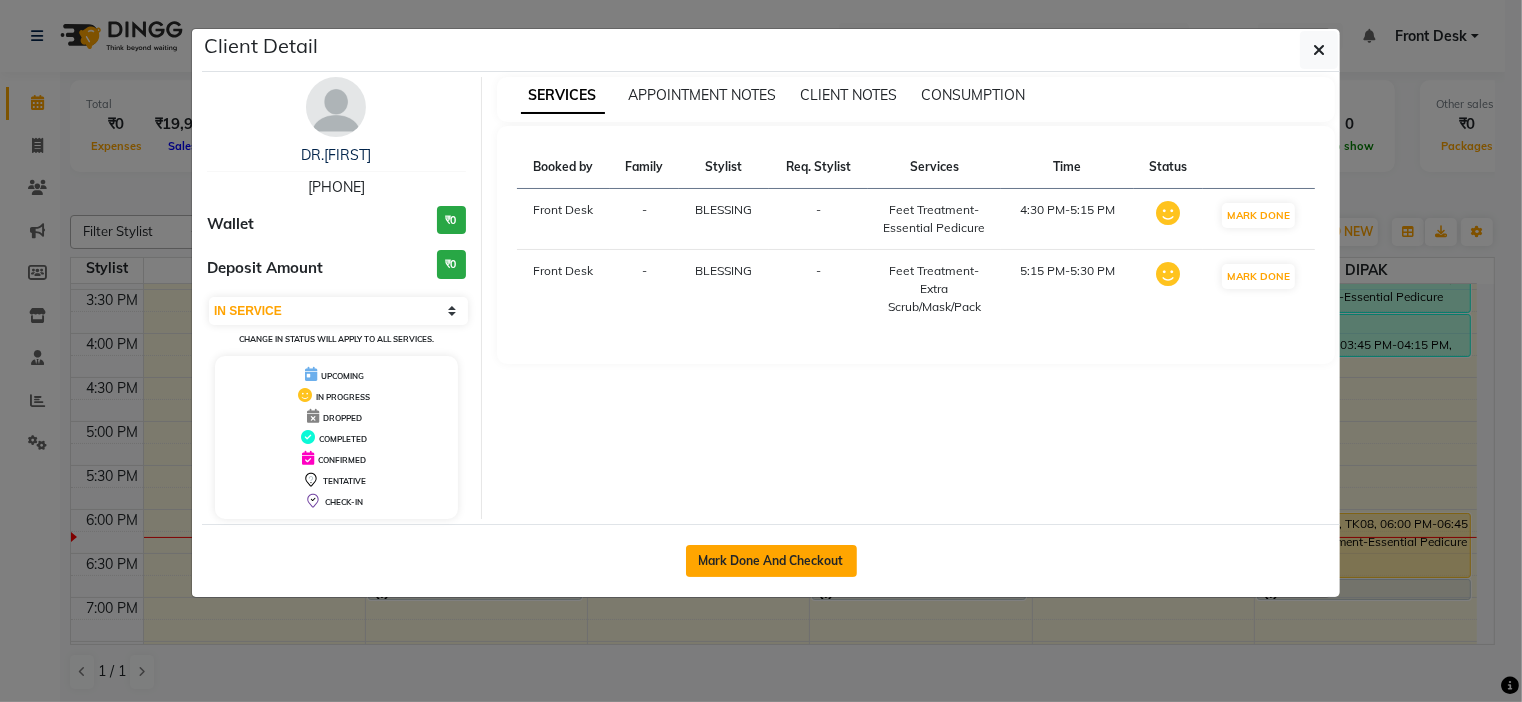 click on "Mark Done And Checkout" 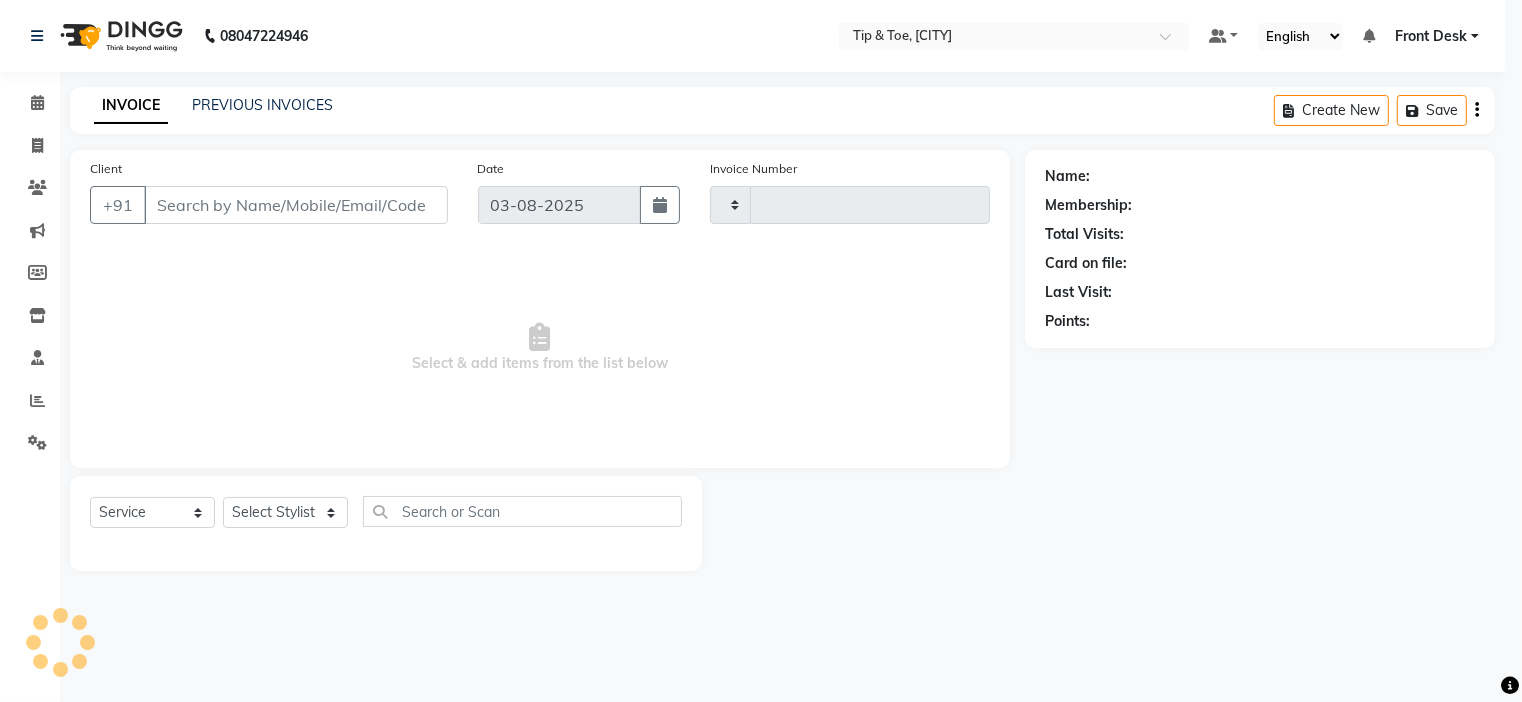 type on "0783" 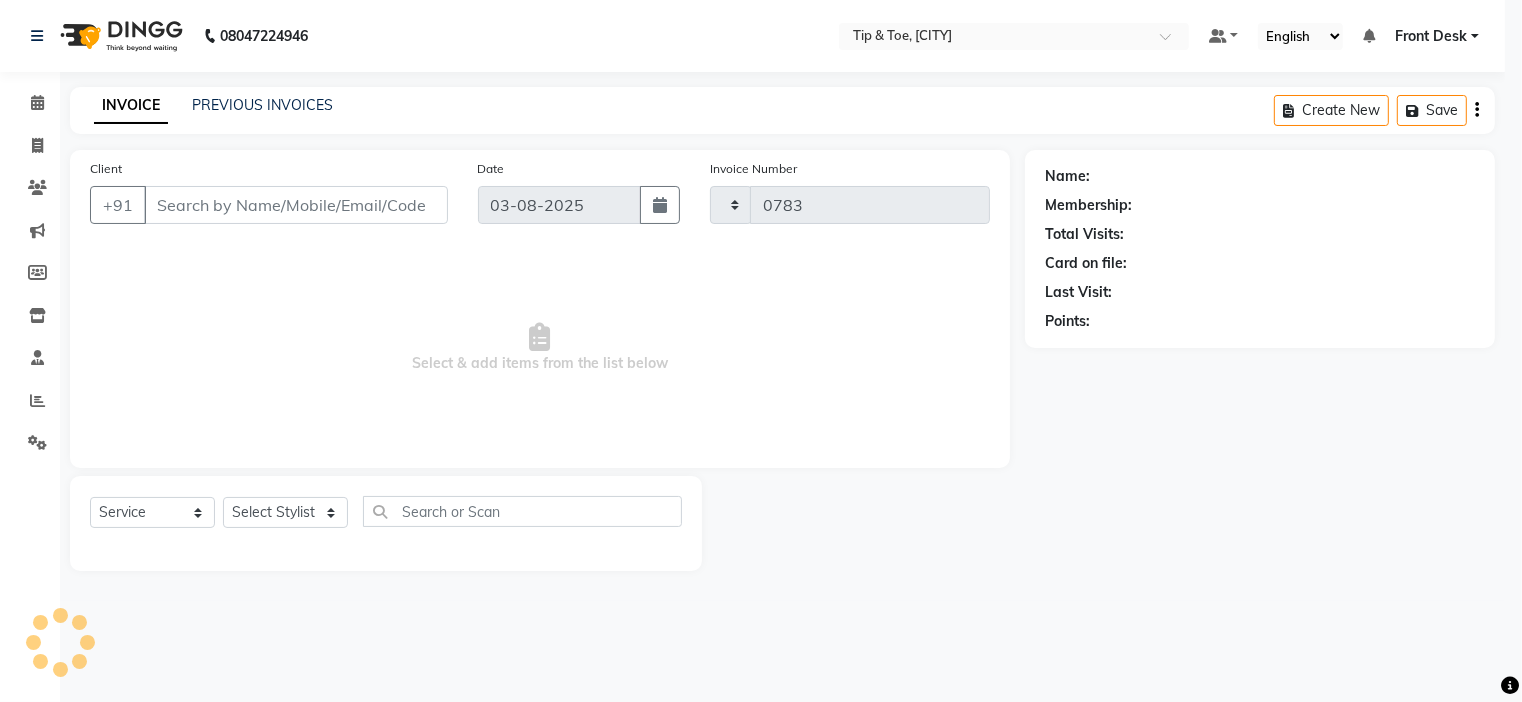 select on "5360" 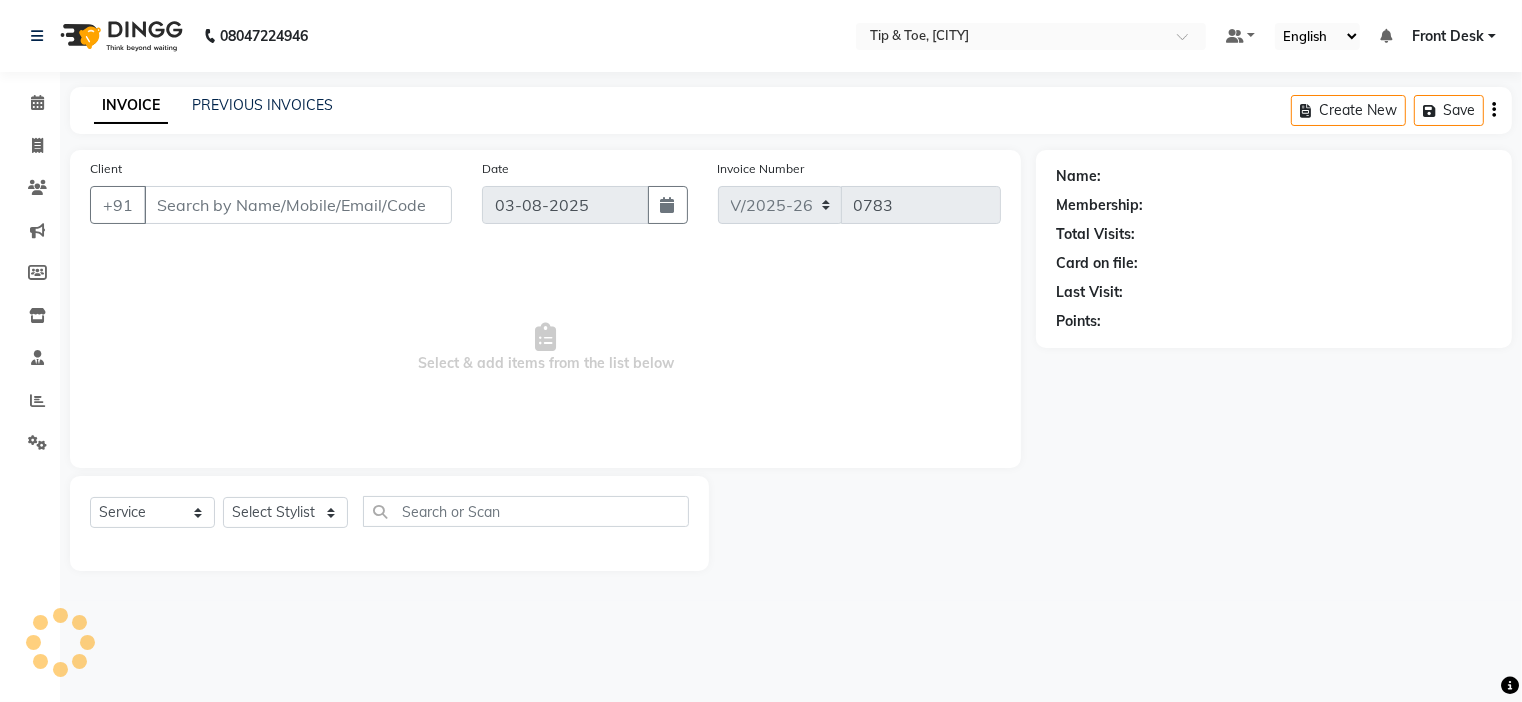 type on "[PHONE]" 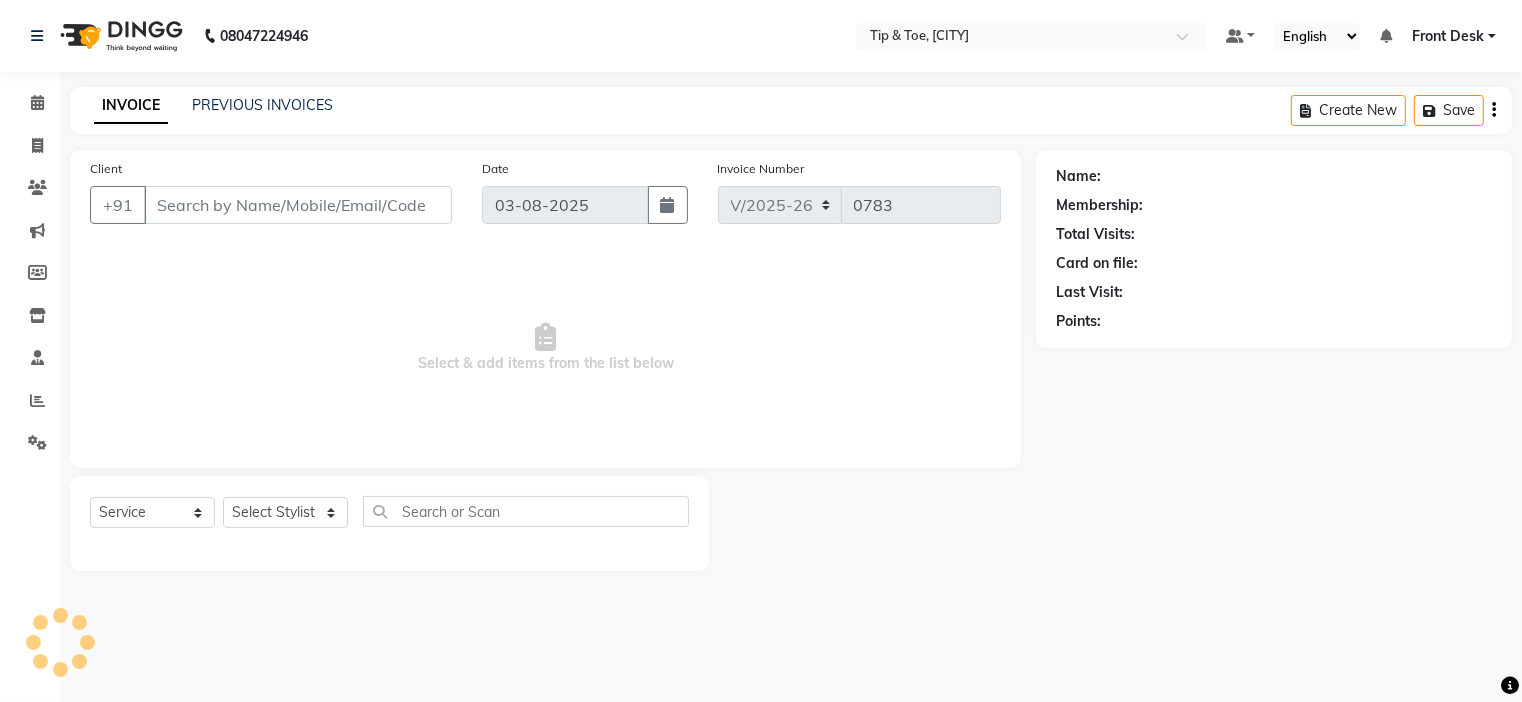 select on "50942" 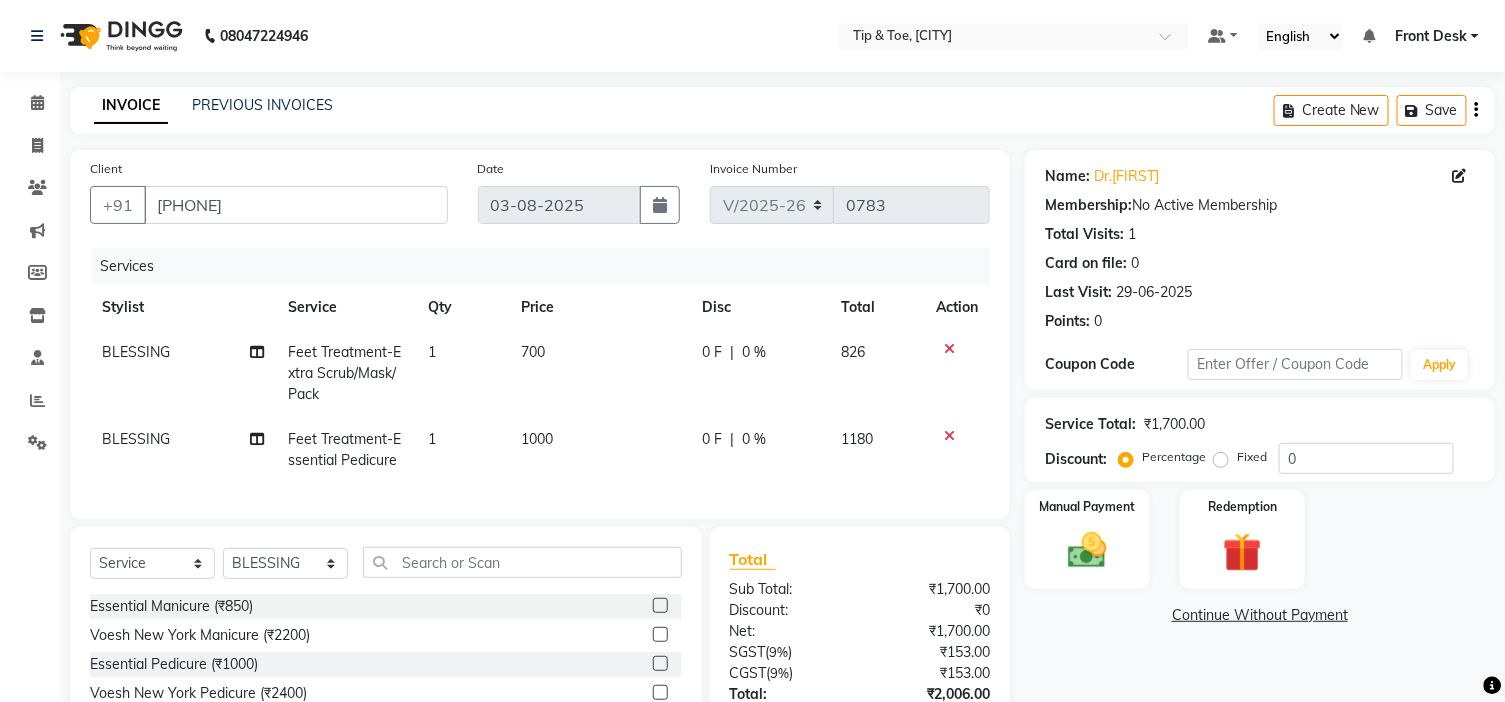 click on "700" 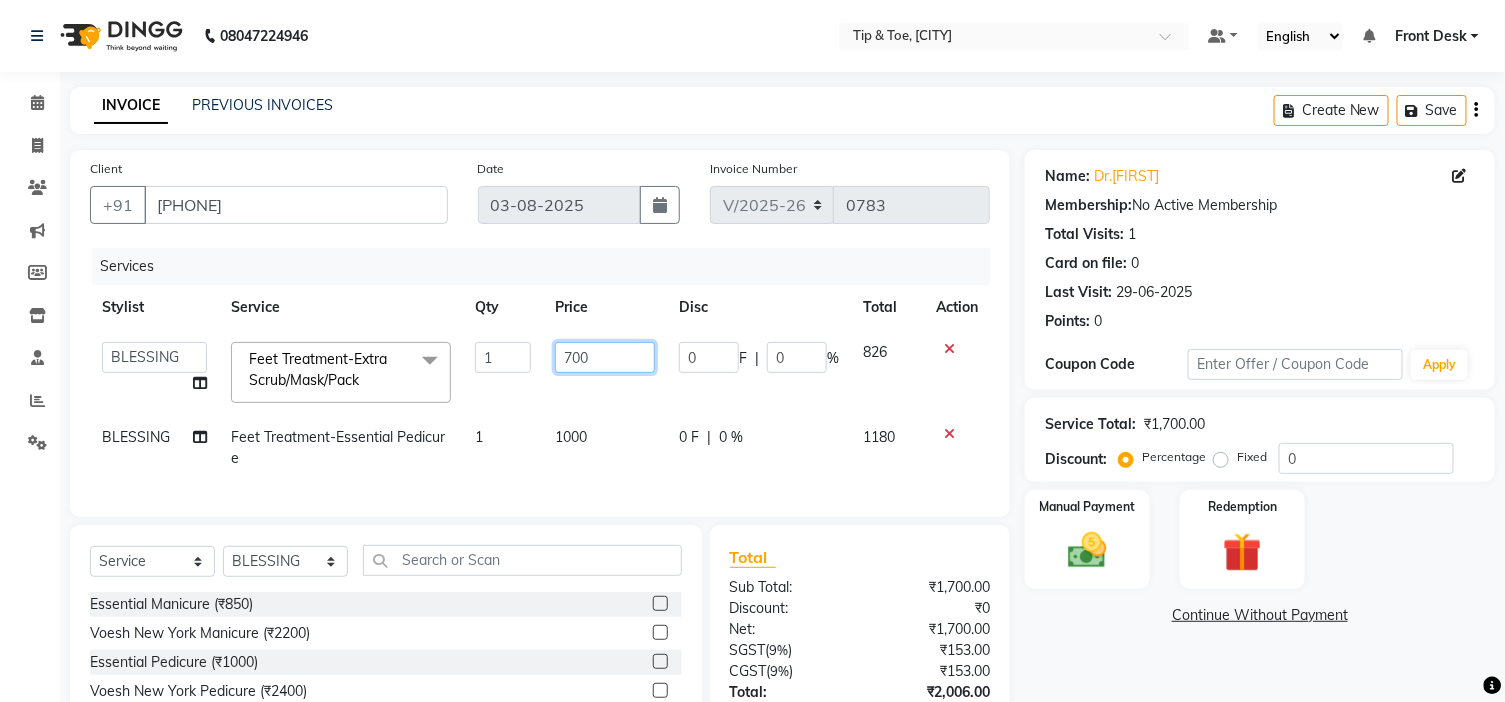 click on "700" 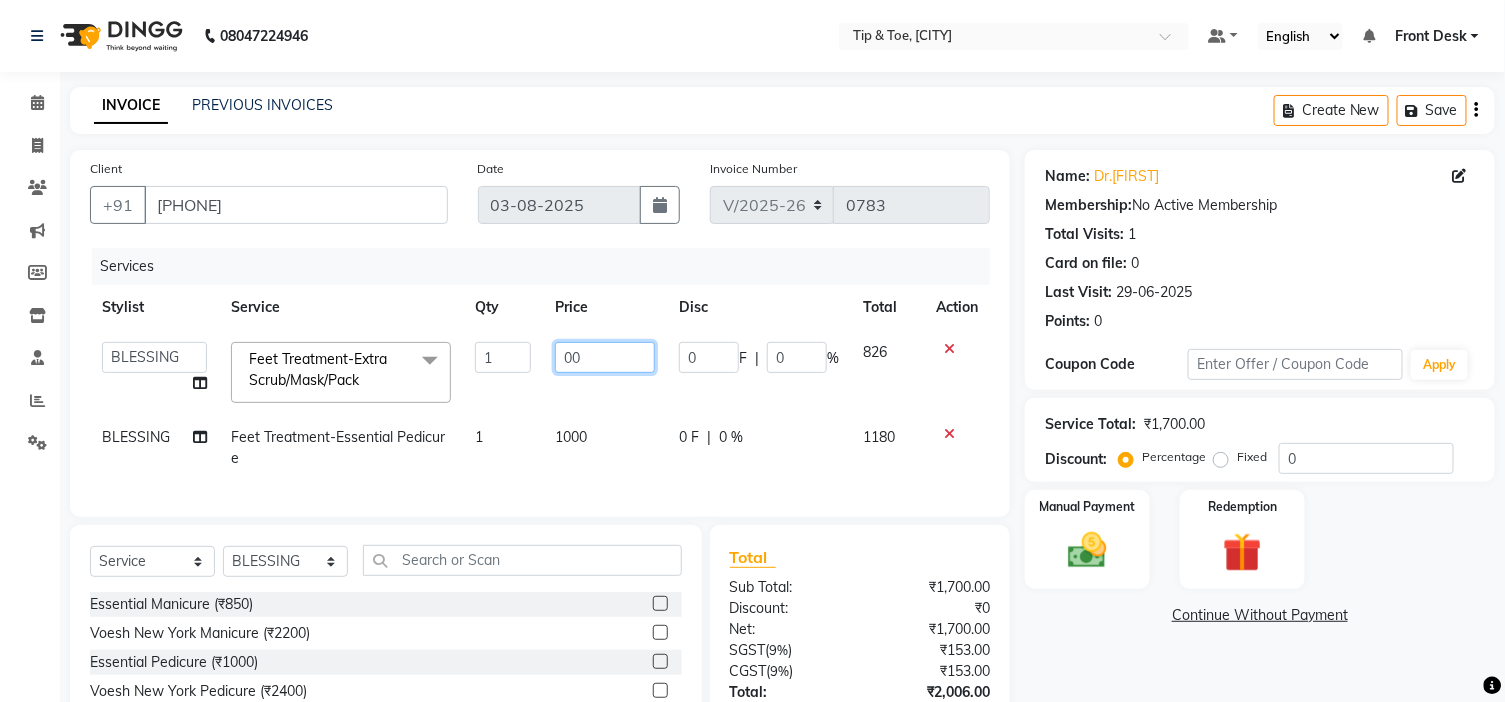 type on "300" 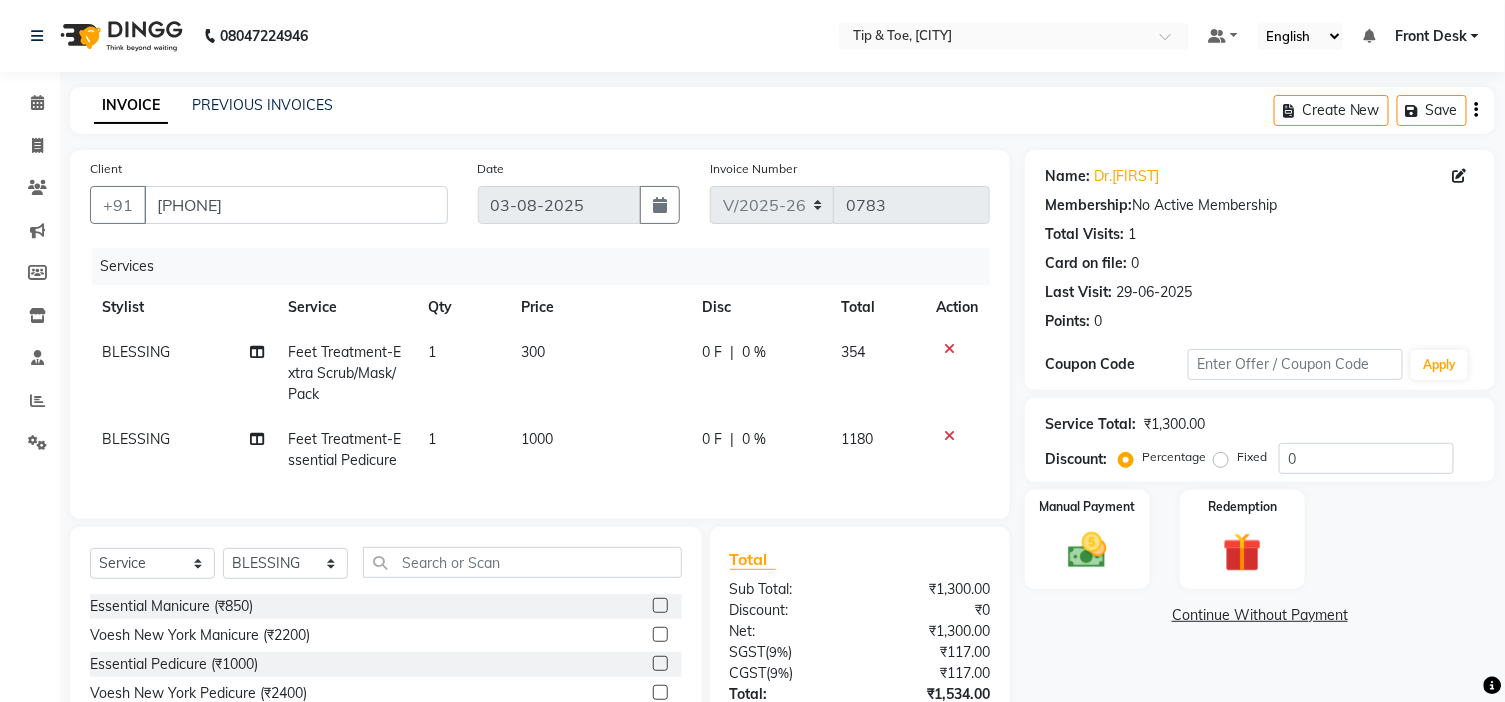 click on "300" 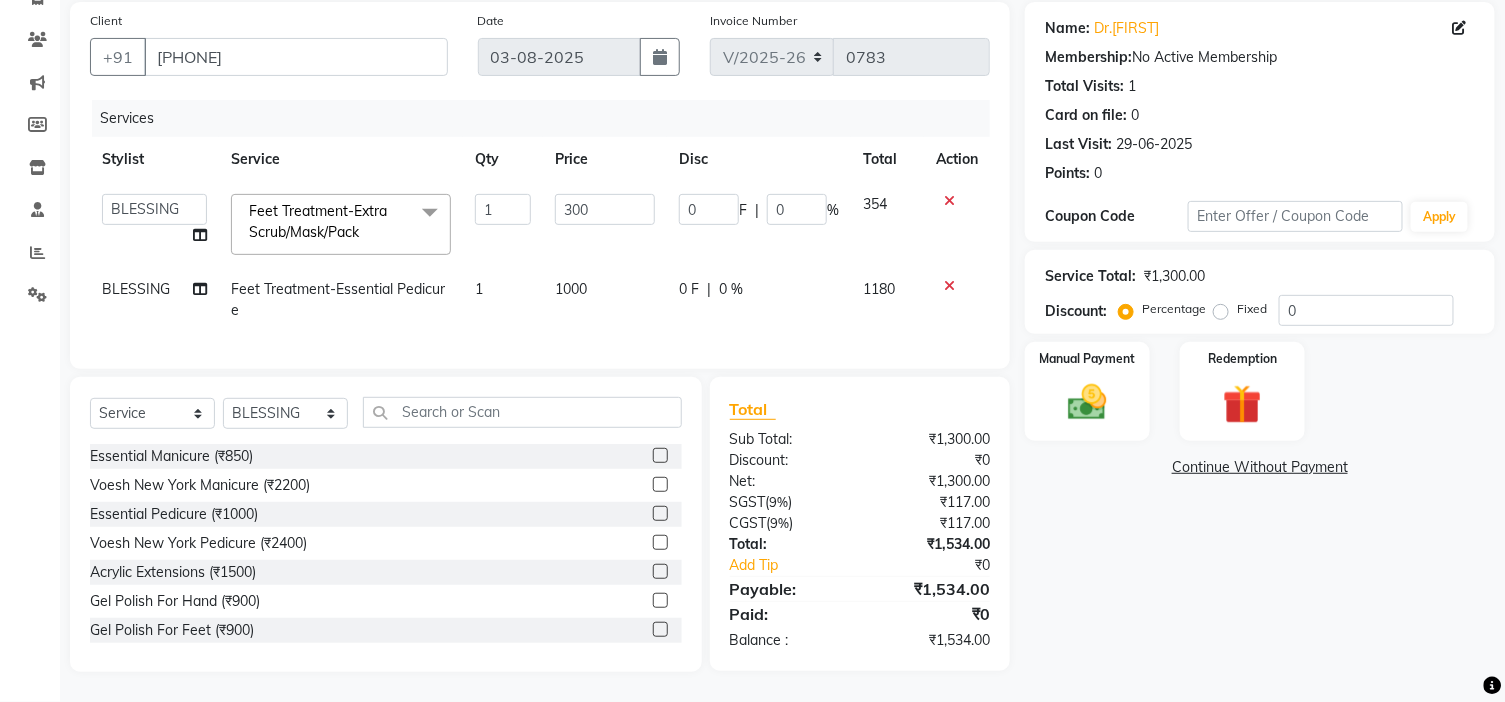 scroll, scrollTop: 164, scrollLeft: 0, axis: vertical 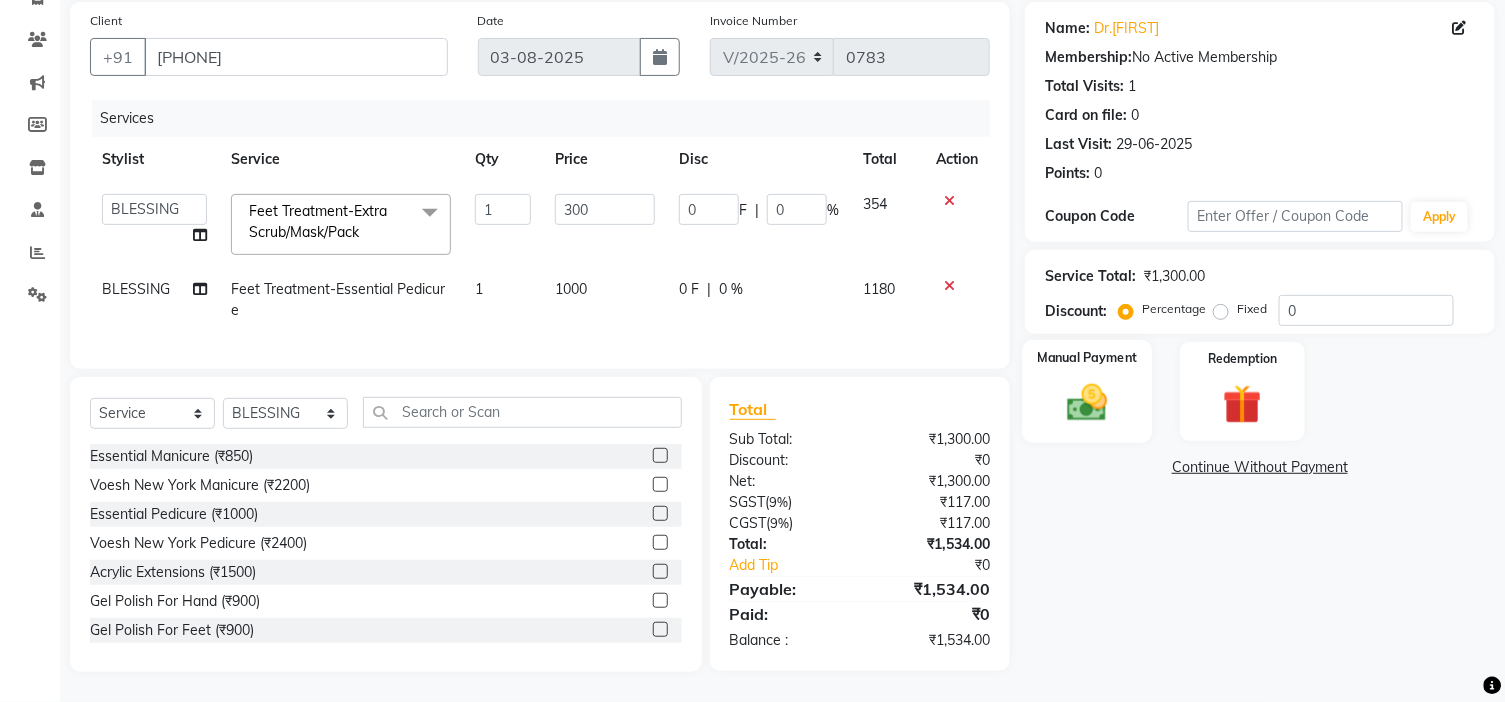 click 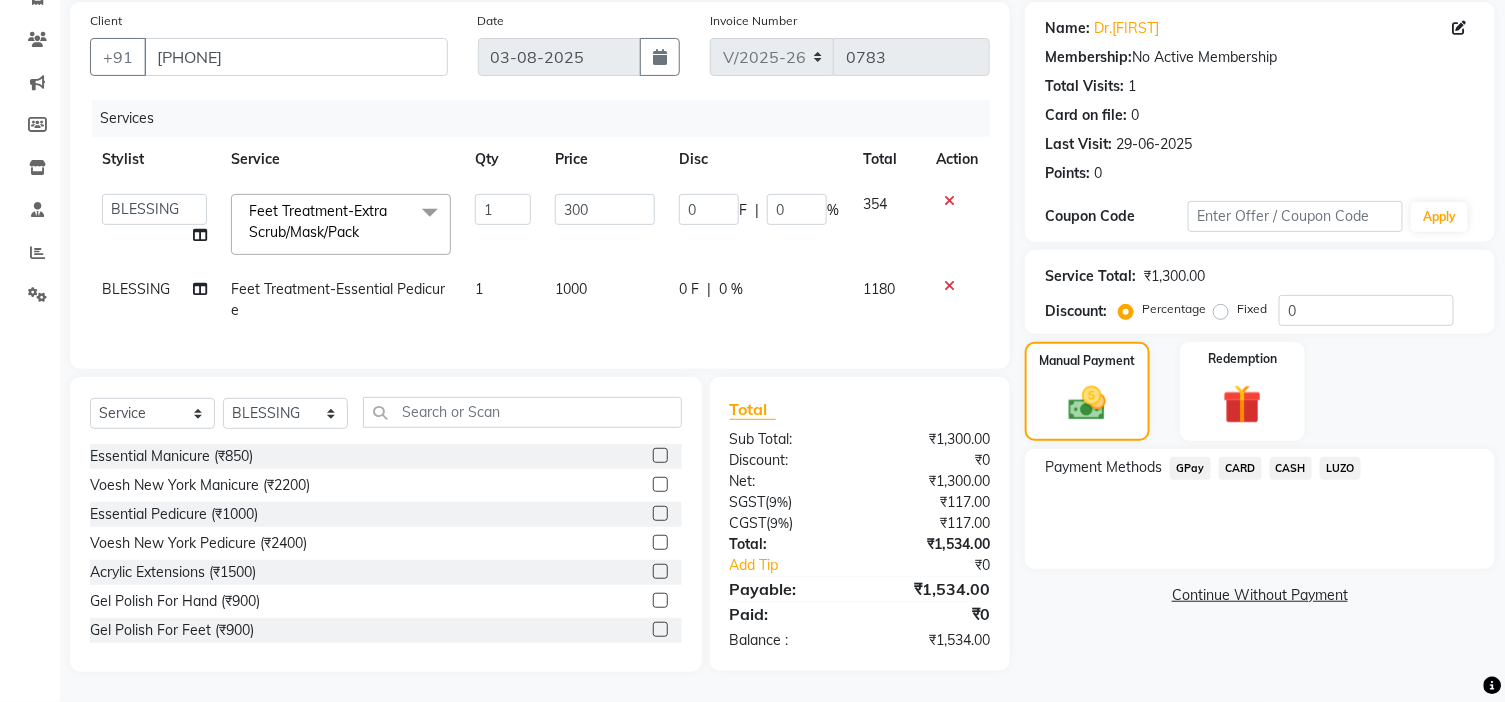 click on "GPay" 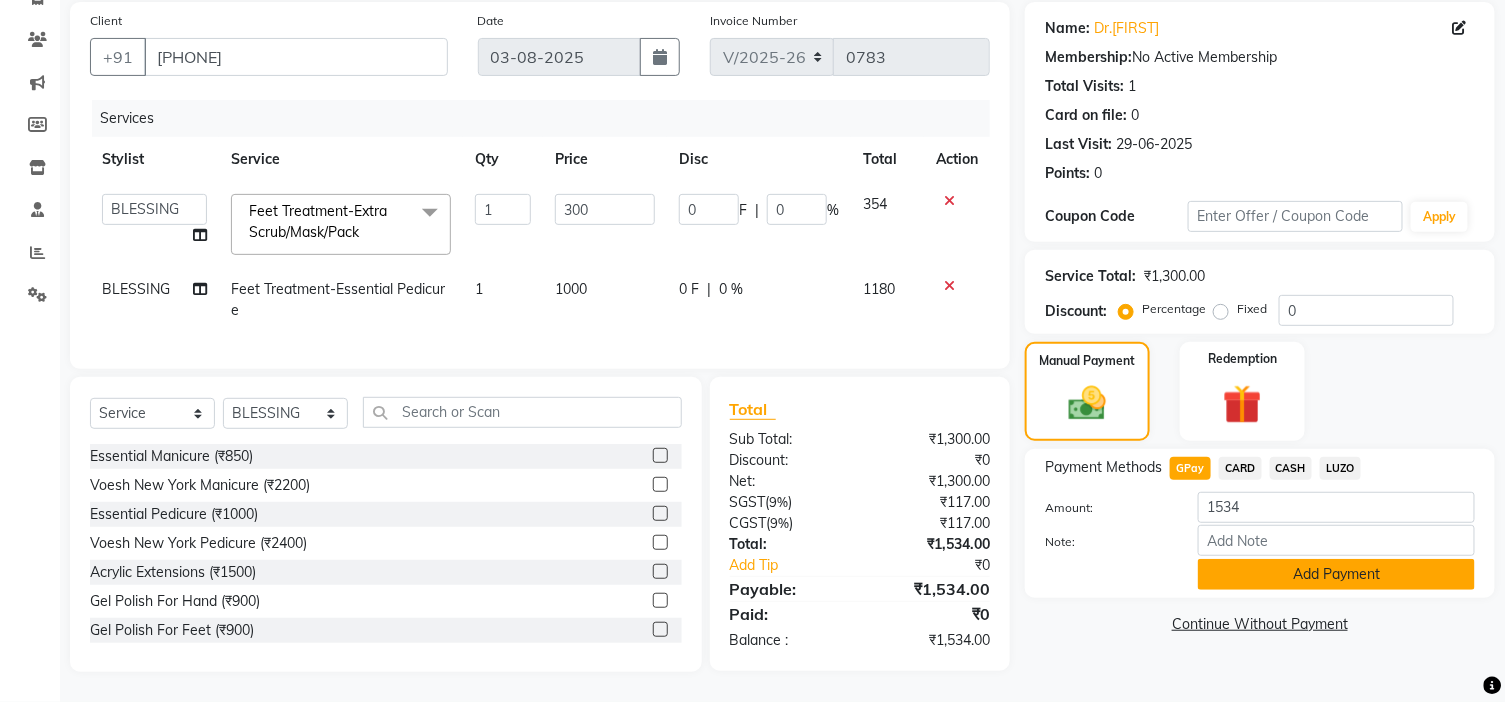 click on "Add Payment" 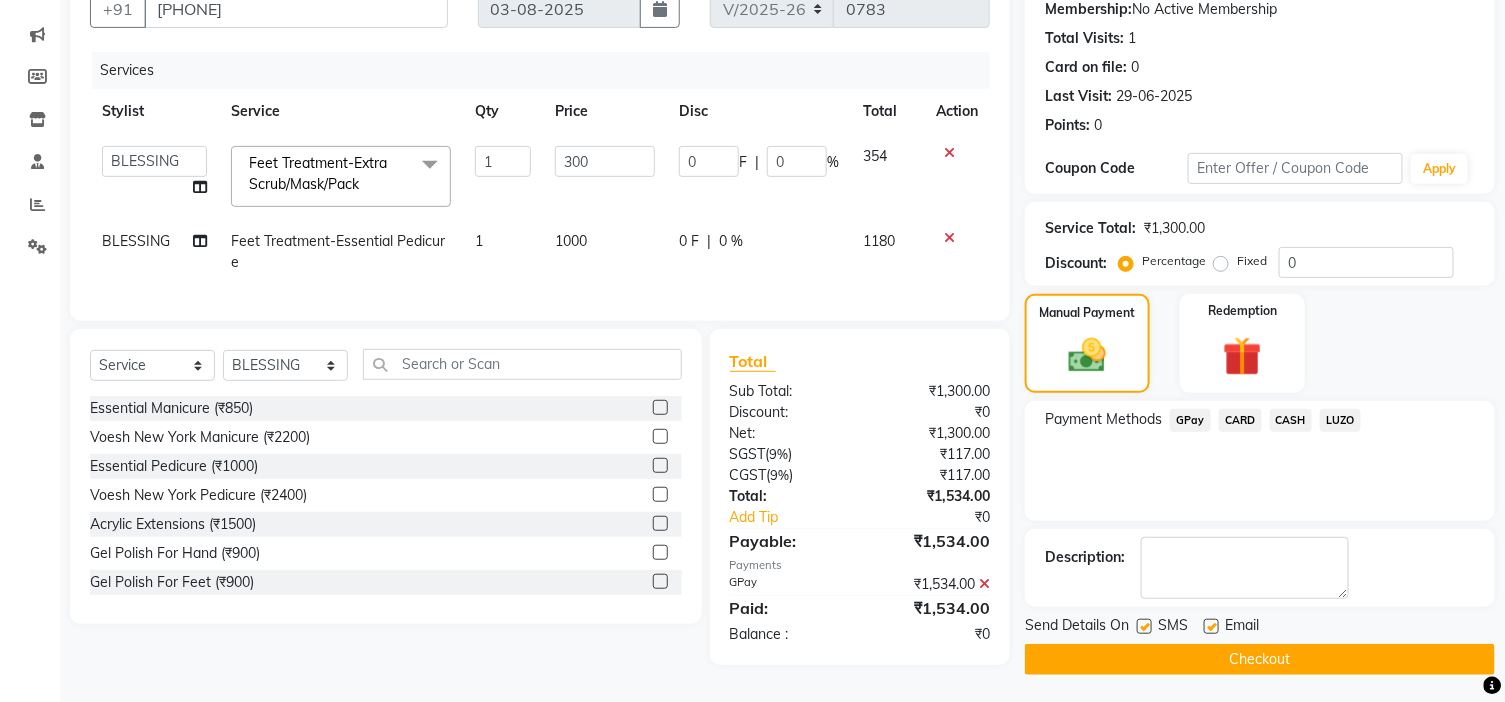 scroll, scrollTop: 205, scrollLeft: 0, axis: vertical 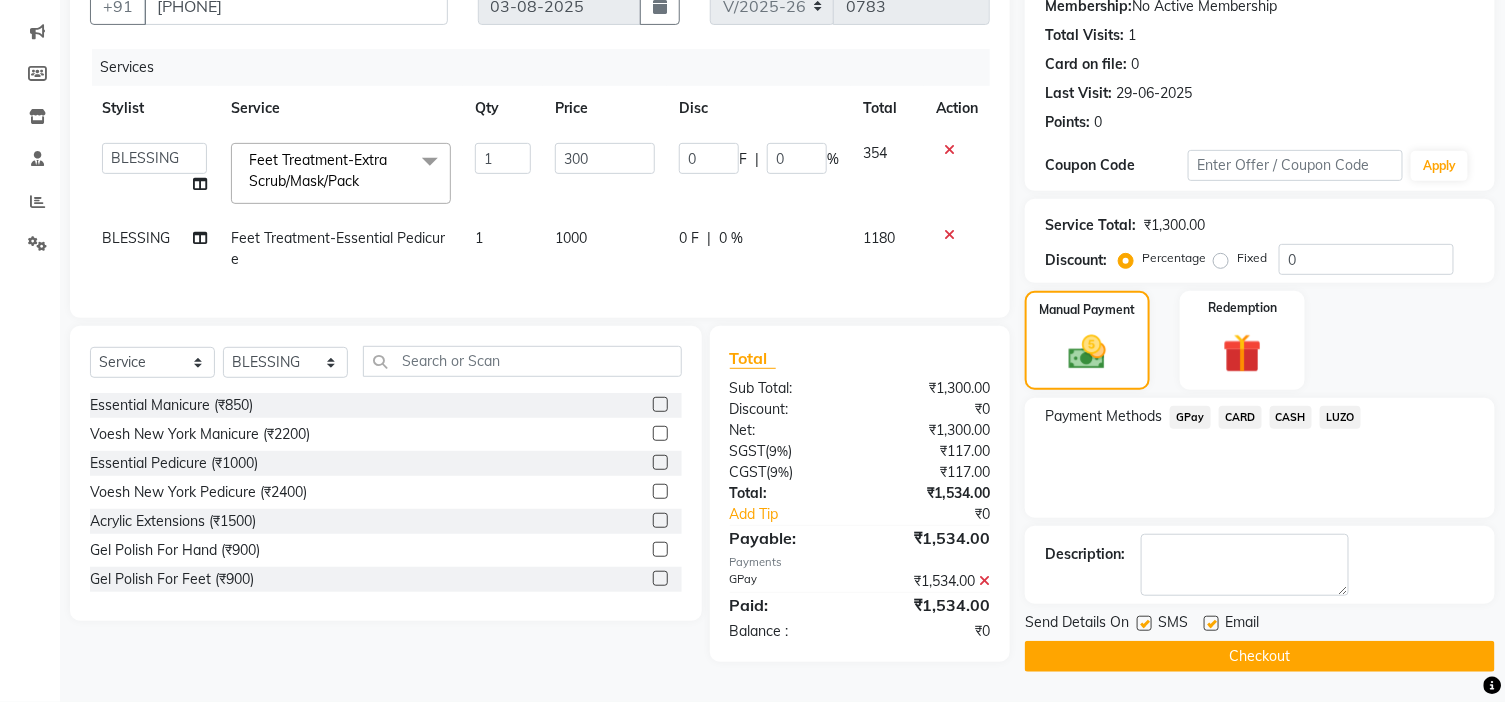 click 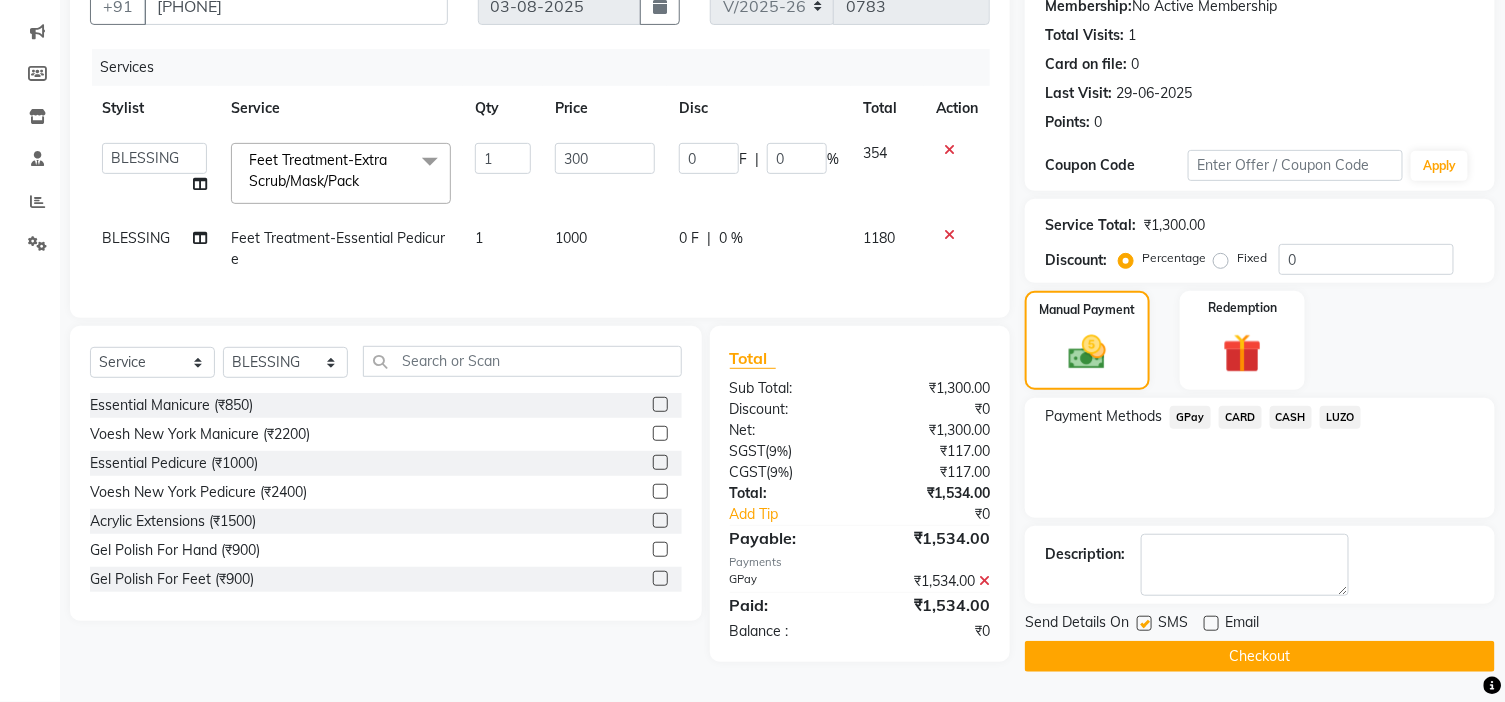 click on "Checkout" 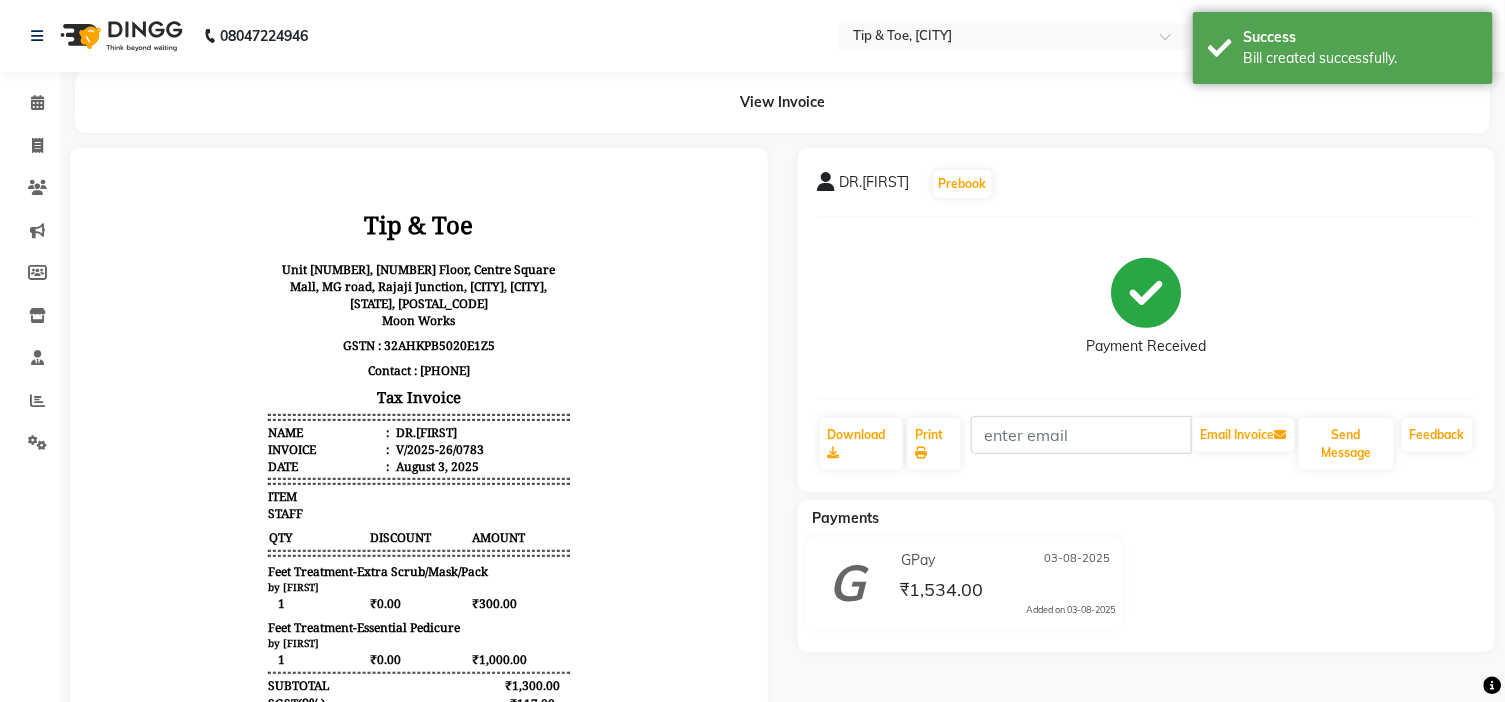 scroll, scrollTop: 0, scrollLeft: 0, axis: both 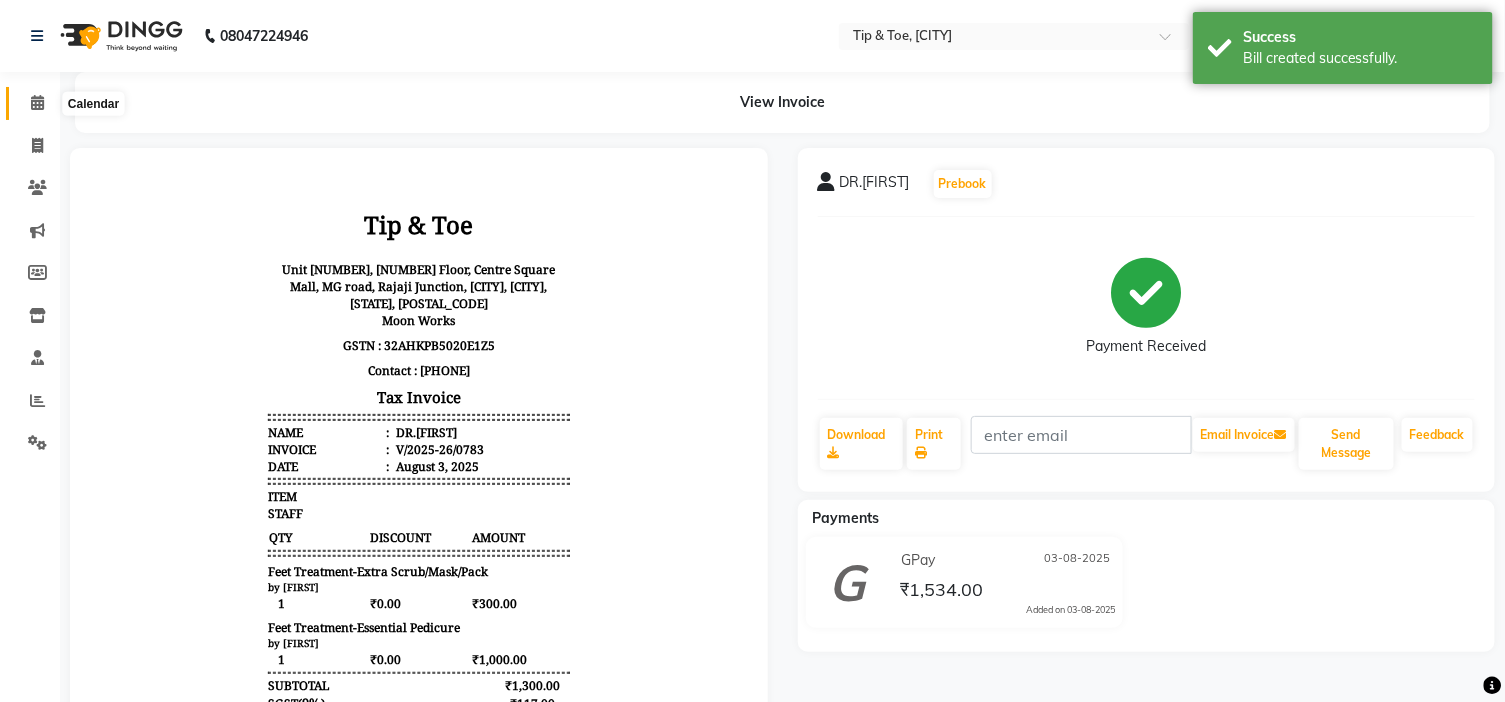 click 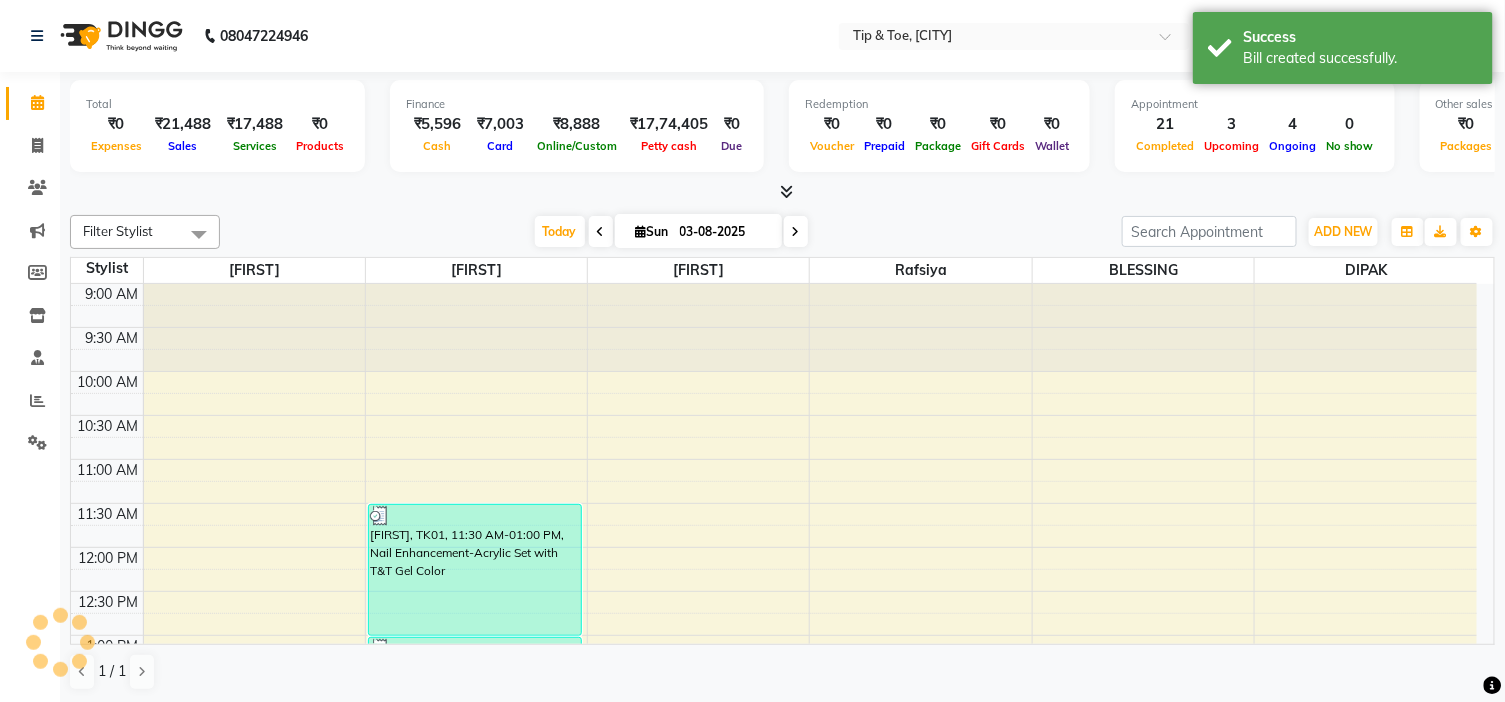 scroll, scrollTop: 0, scrollLeft: 0, axis: both 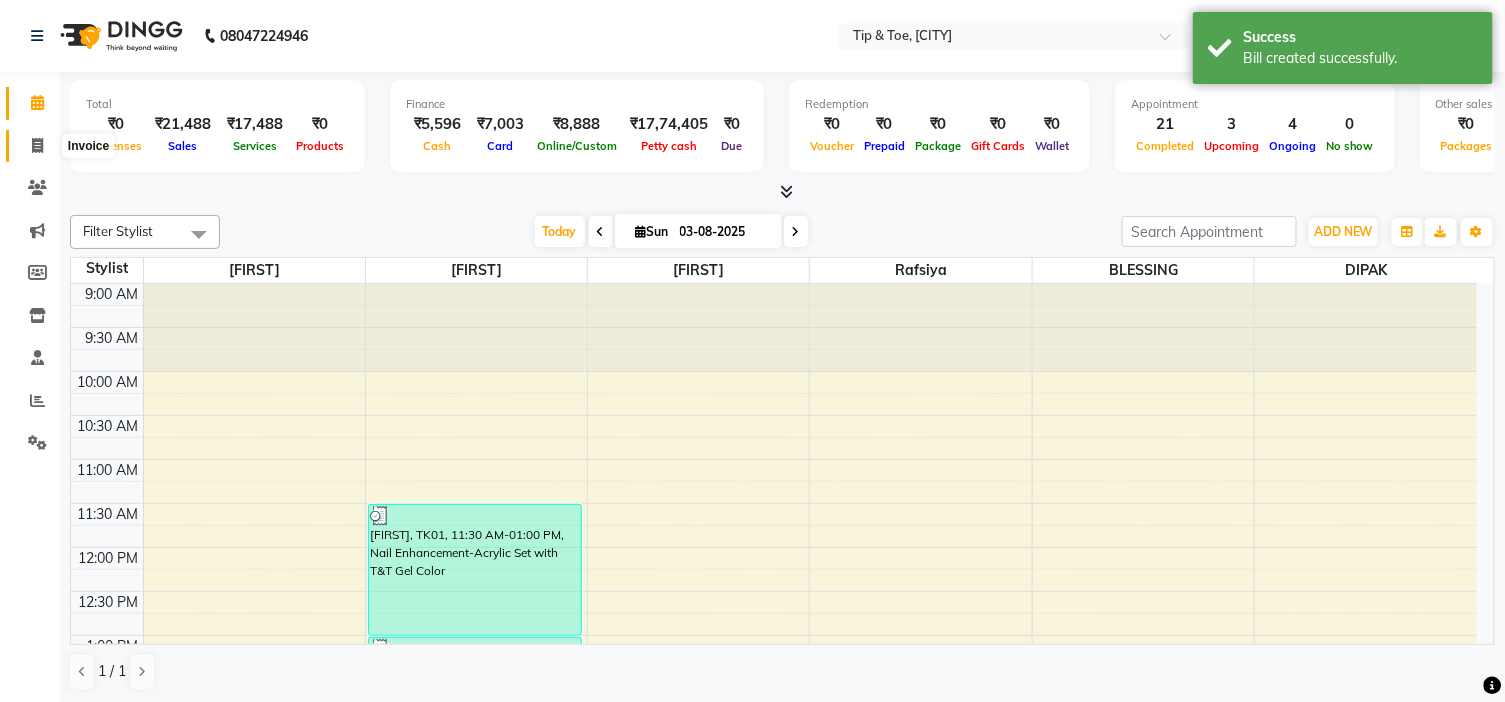 click 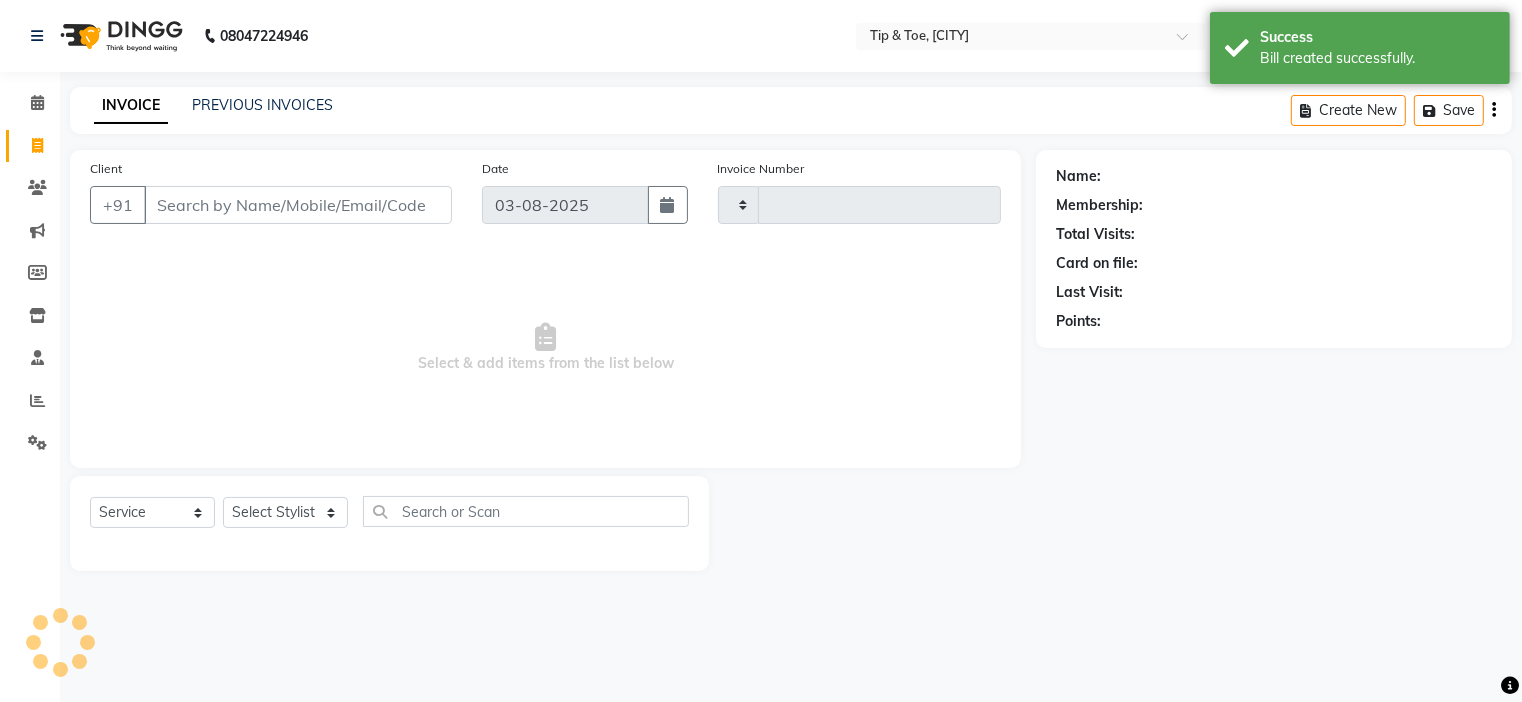 type on "0784" 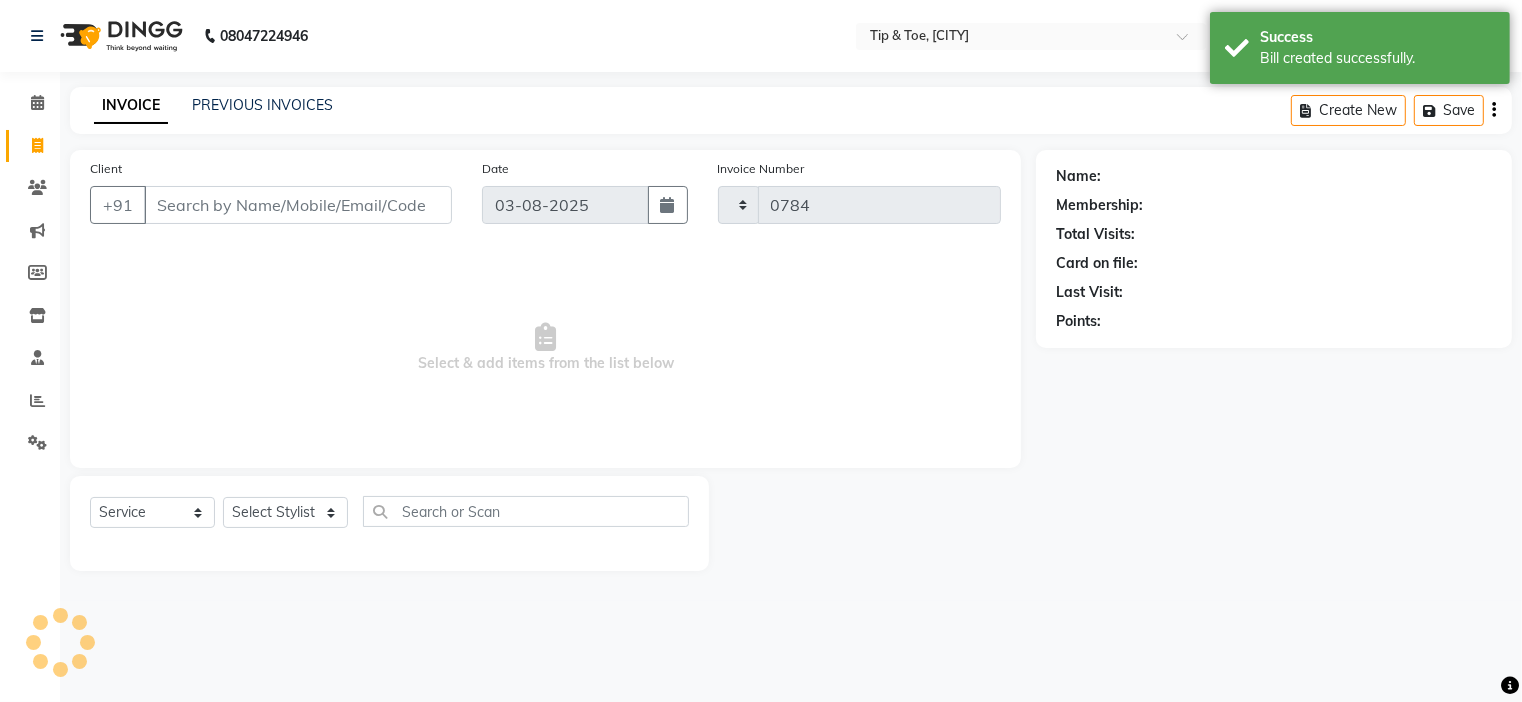select on "5360" 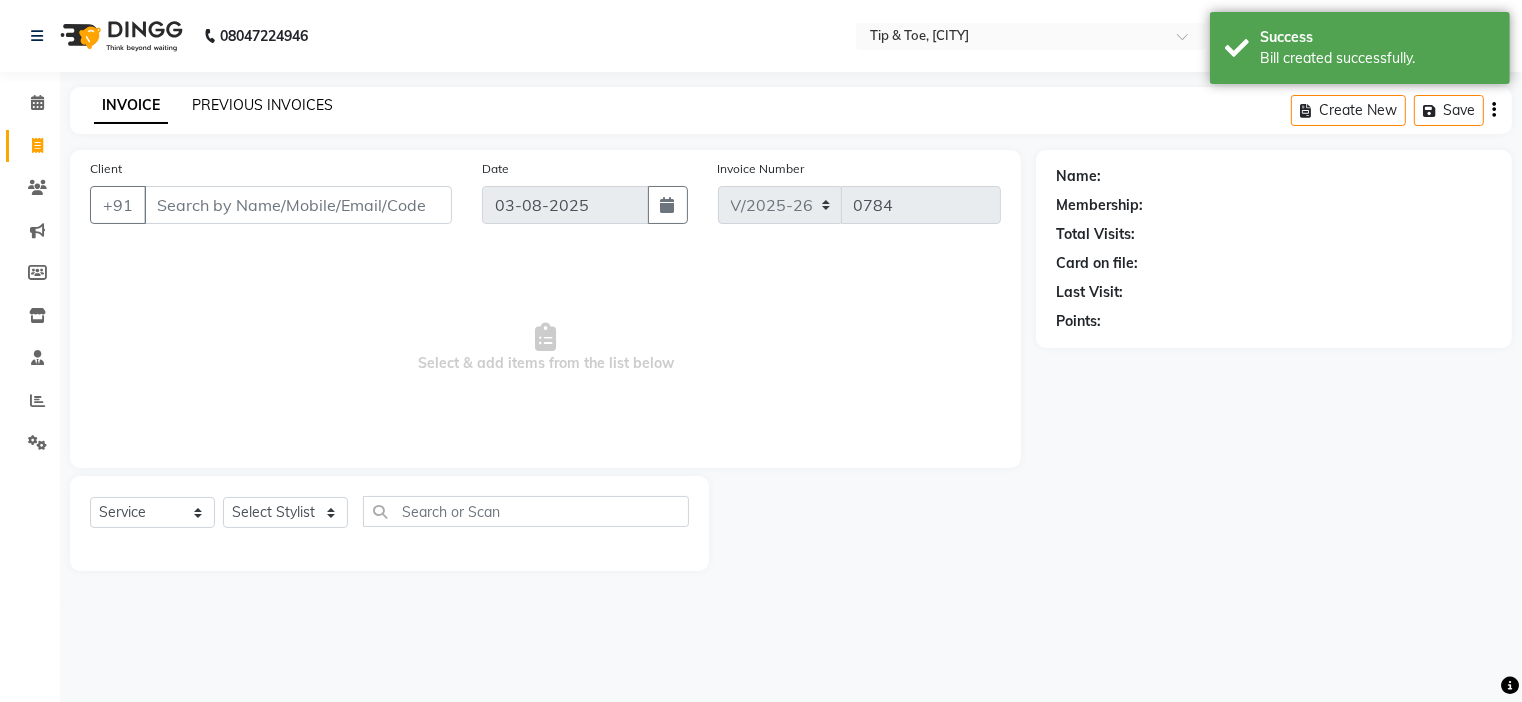 click on "PREVIOUS INVOICES" 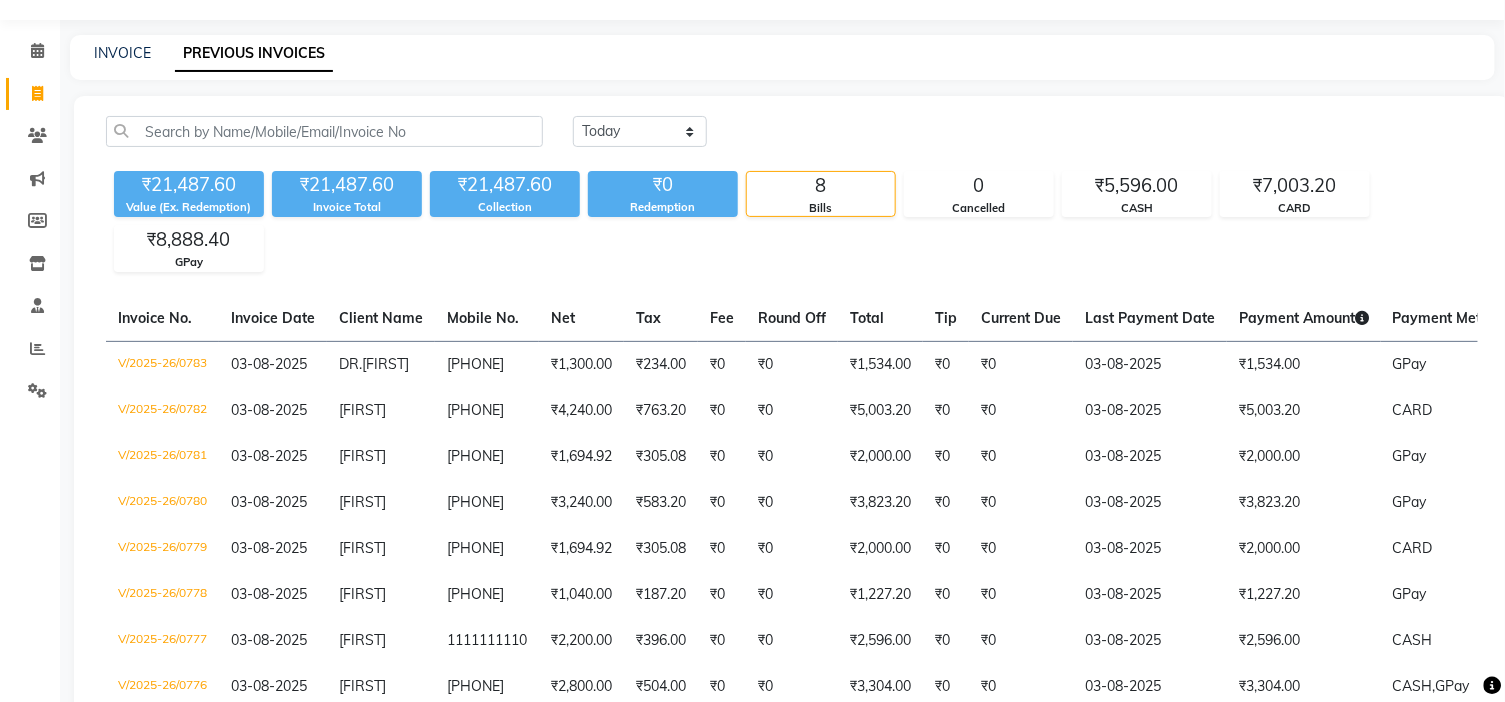 scroll, scrollTop: 0, scrollLeft: 0, axis: both 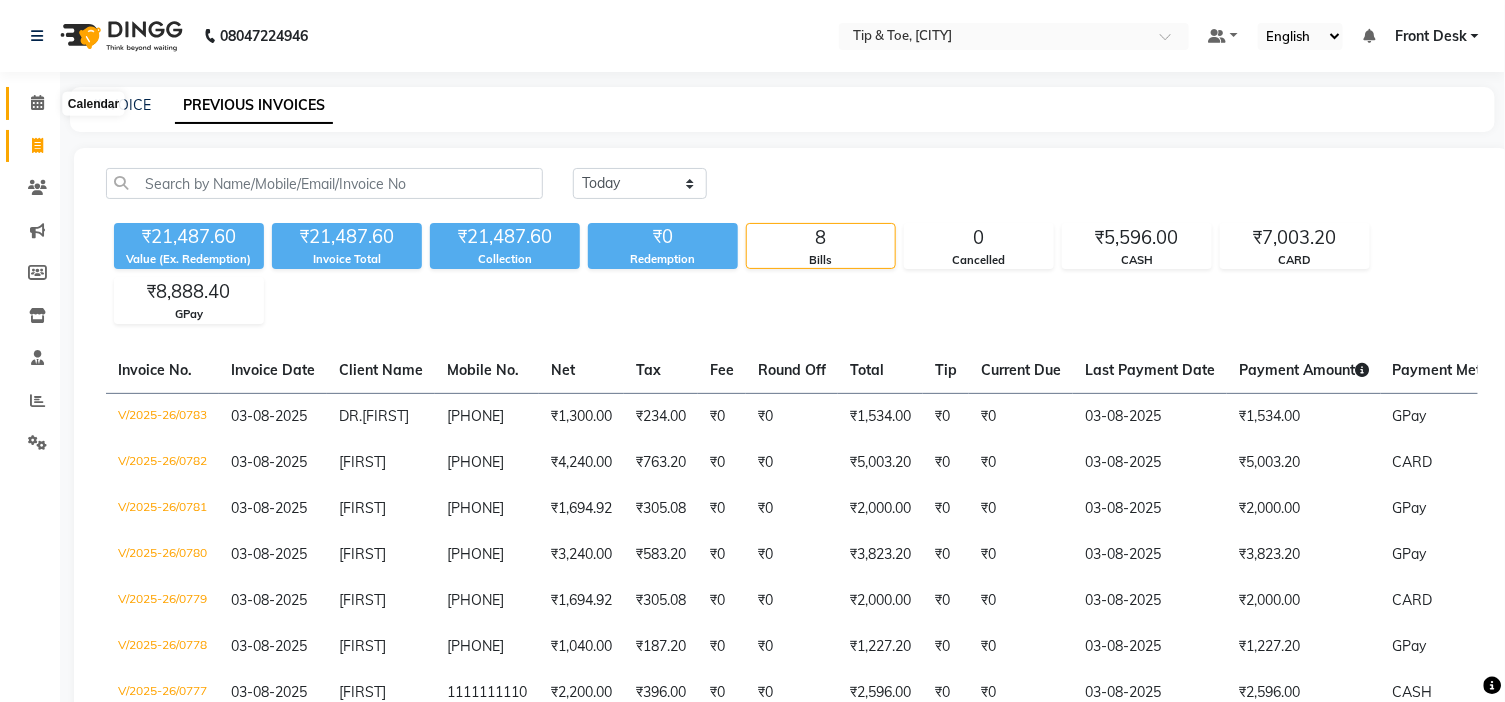 click 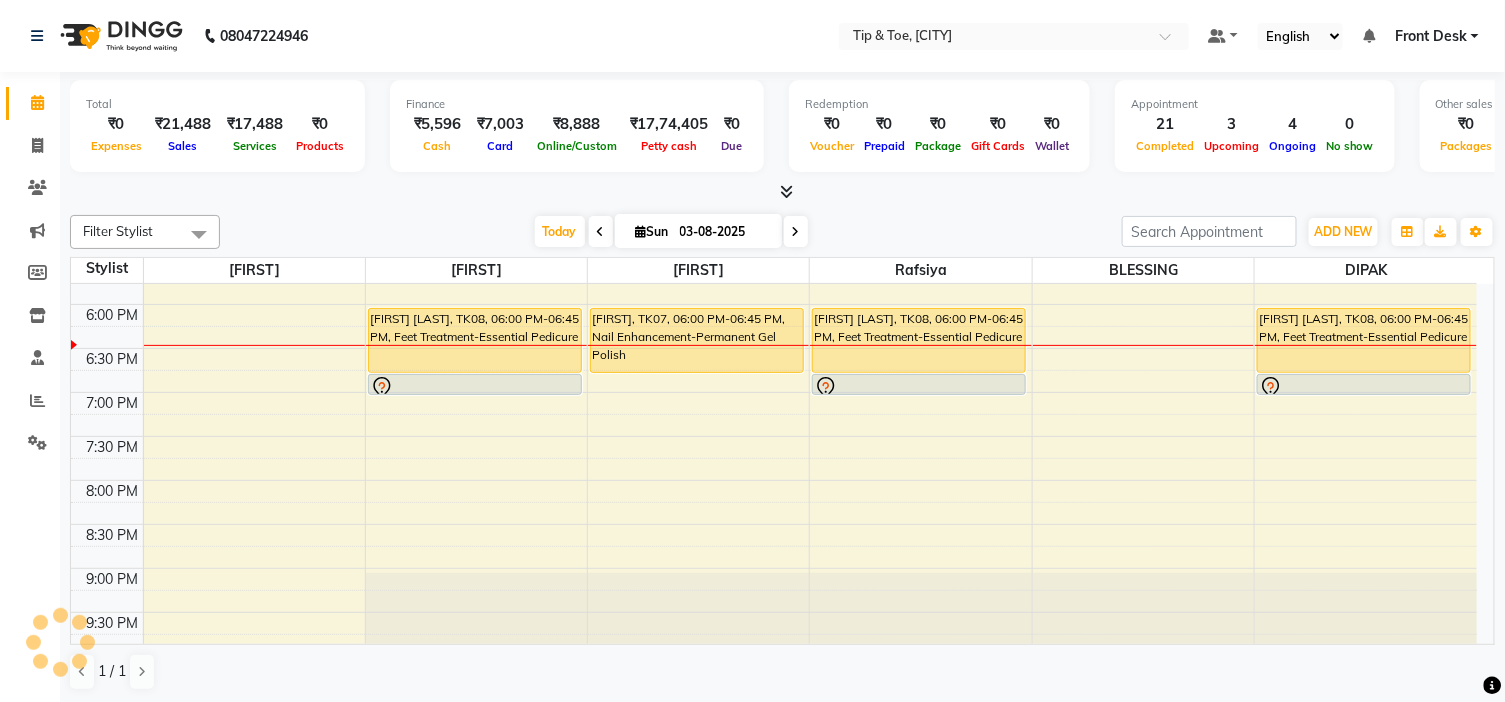 scroll, scrollTop: 788, scrollLeft: 0, axis: vertical 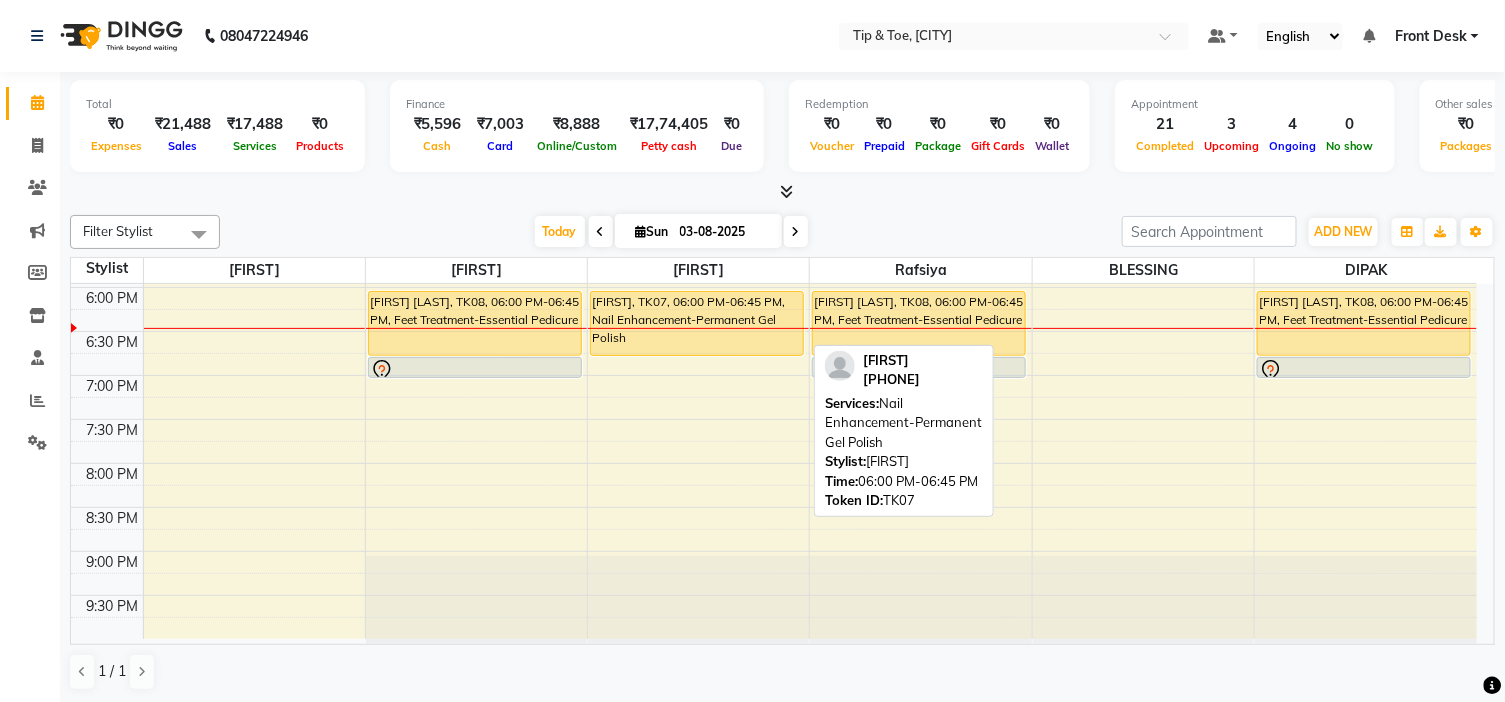 click on "SARA, TK07, 06:00 PM-06:45 PM, Nail Enhancement-Permanent Gel Polish" at bounding box center [697, 323] 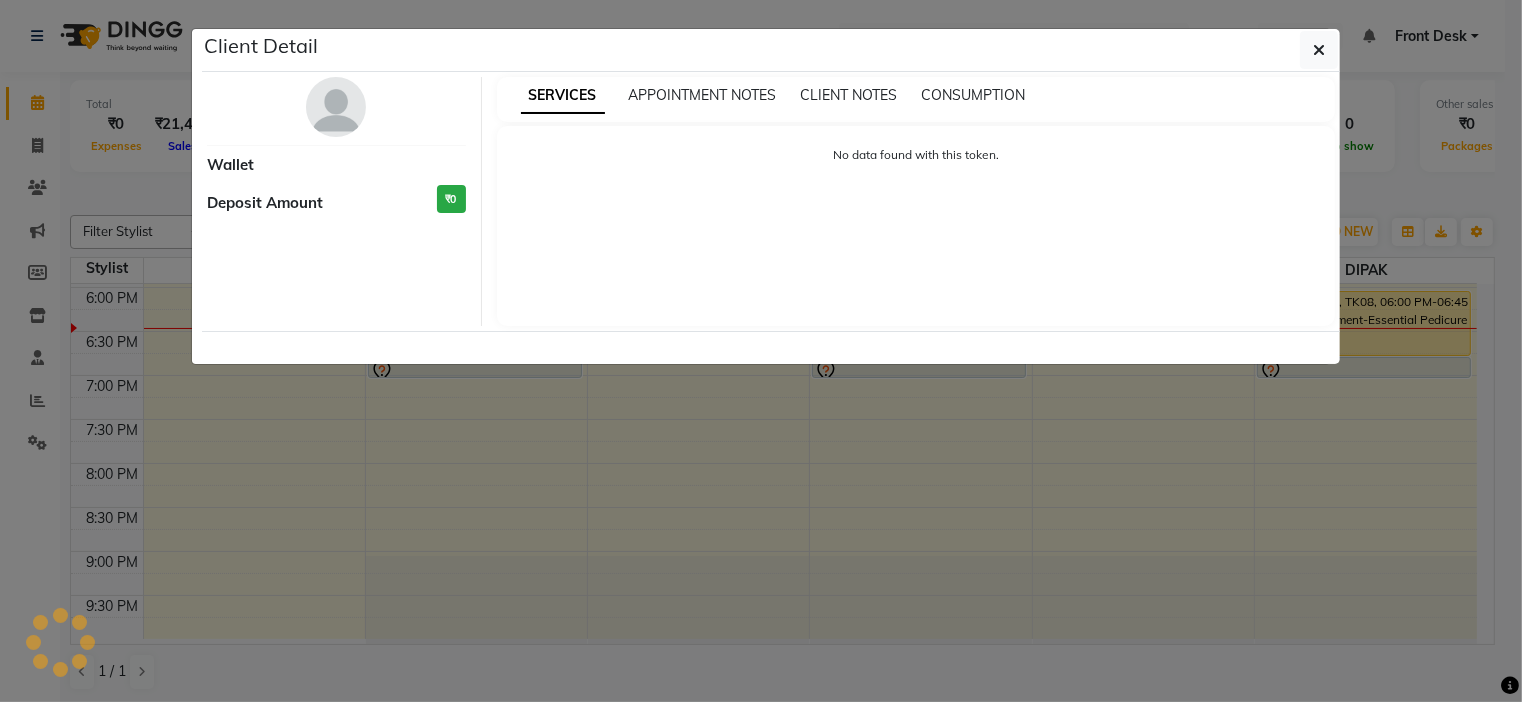 select on "1" 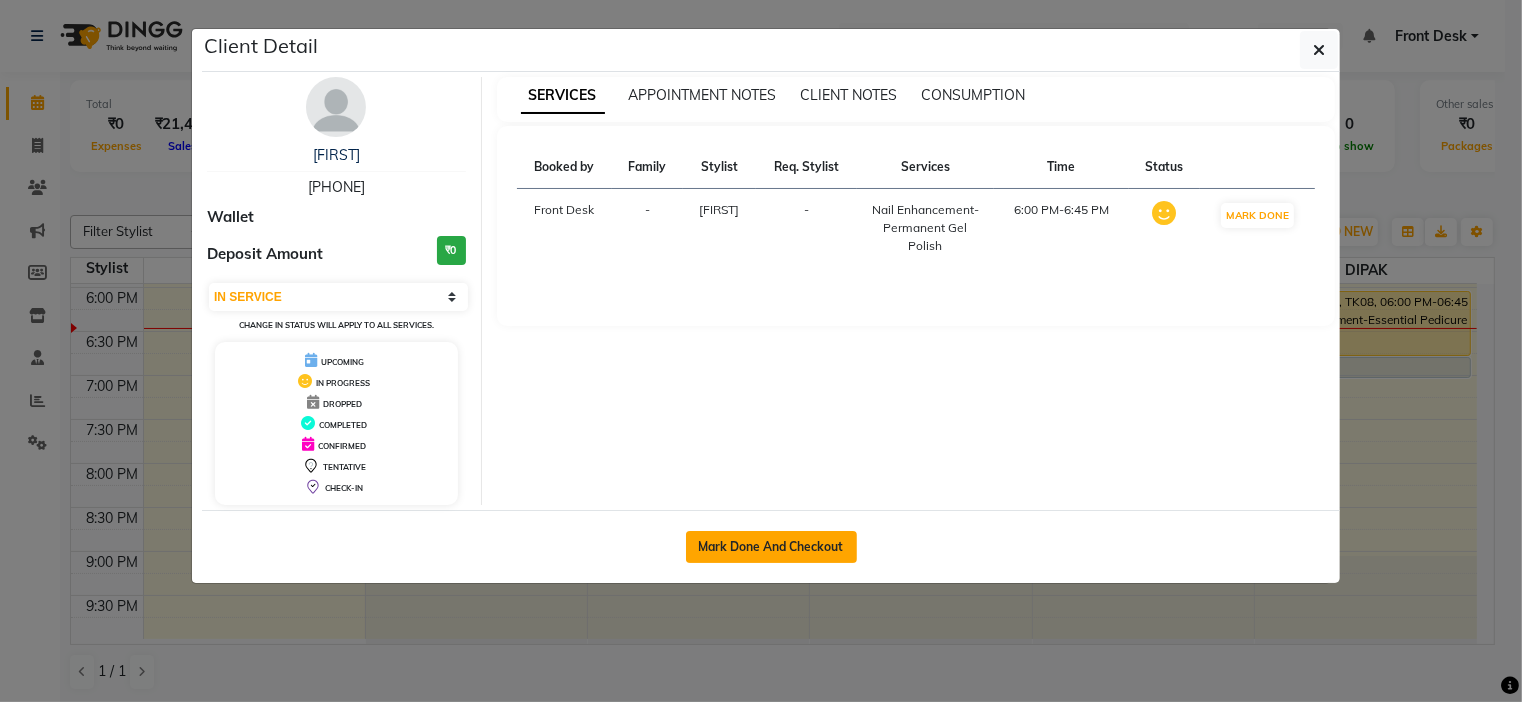 click on "Mark Done And Checkout" 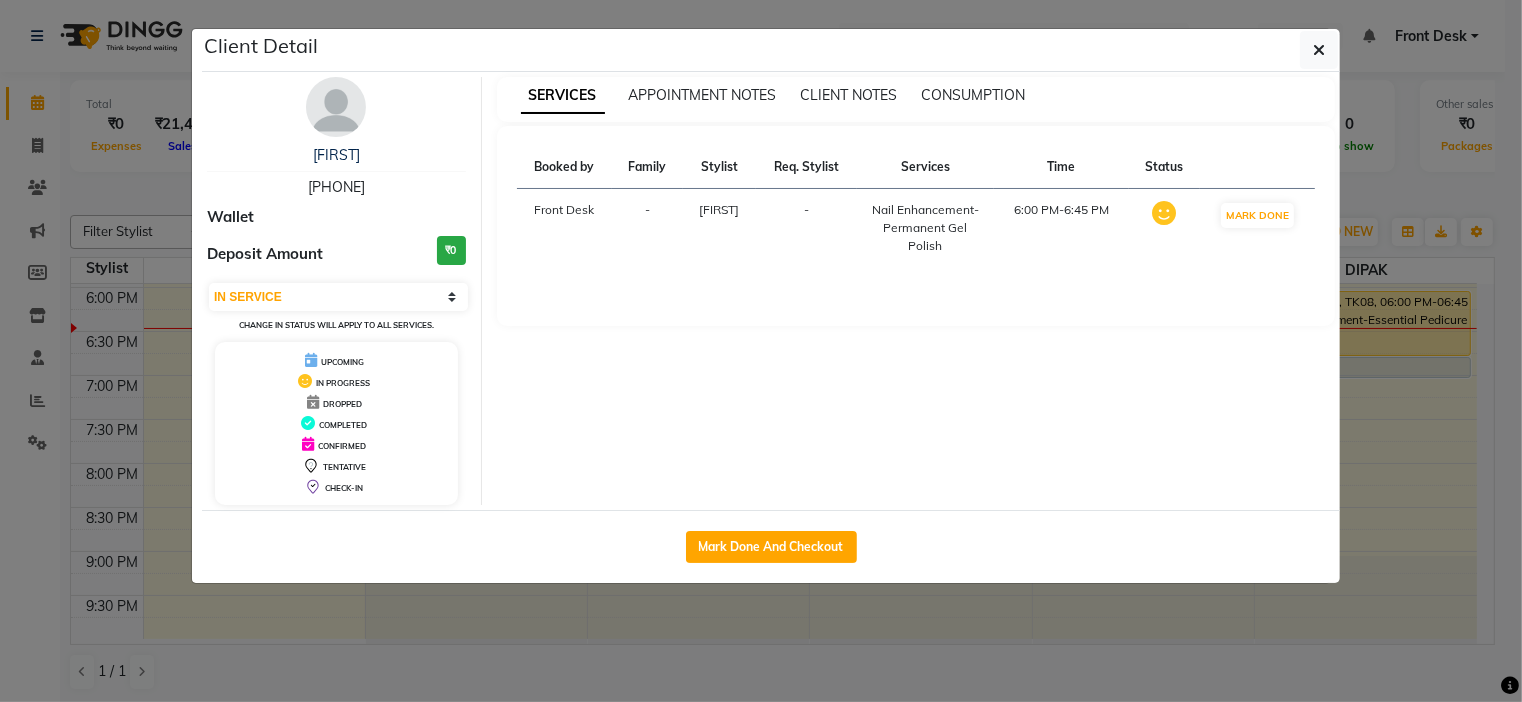 select on "5360" 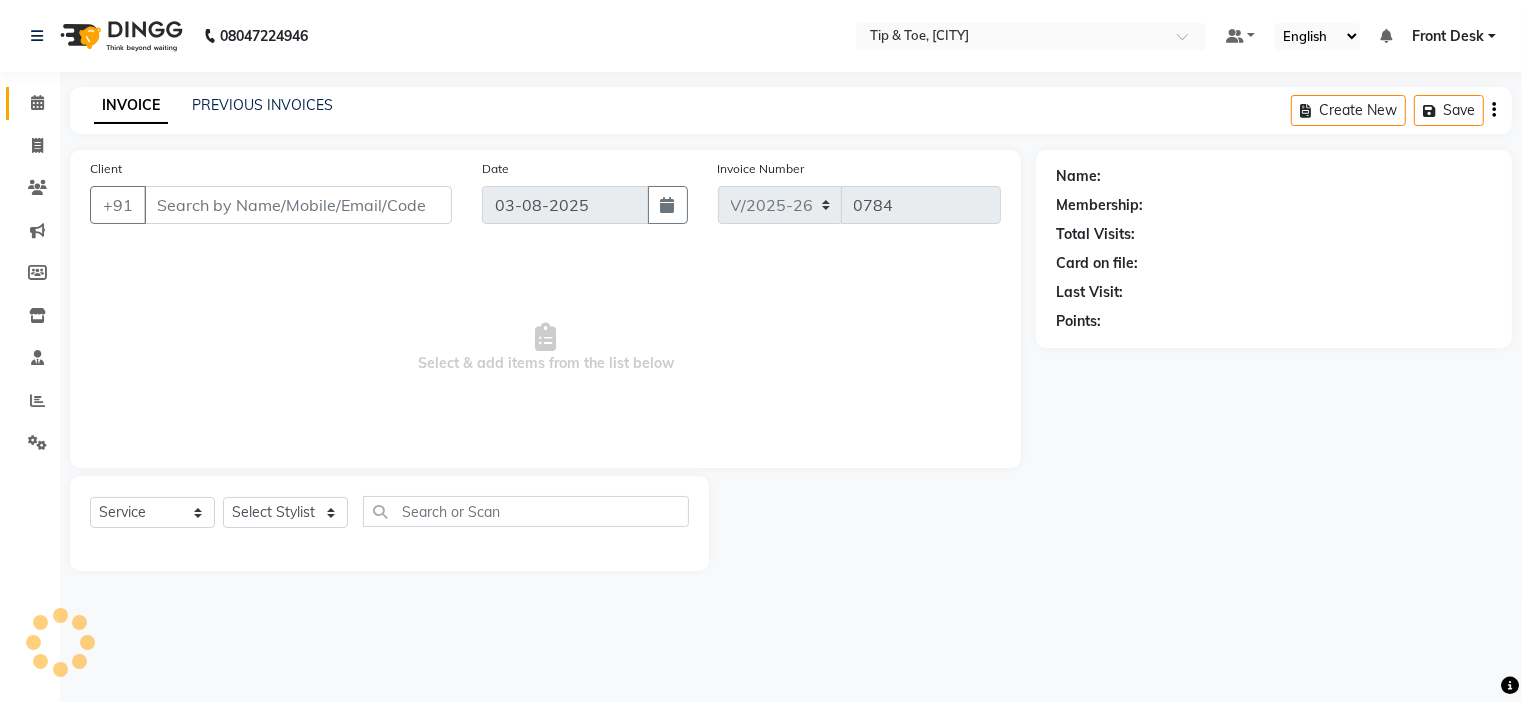 type on "8939343717" 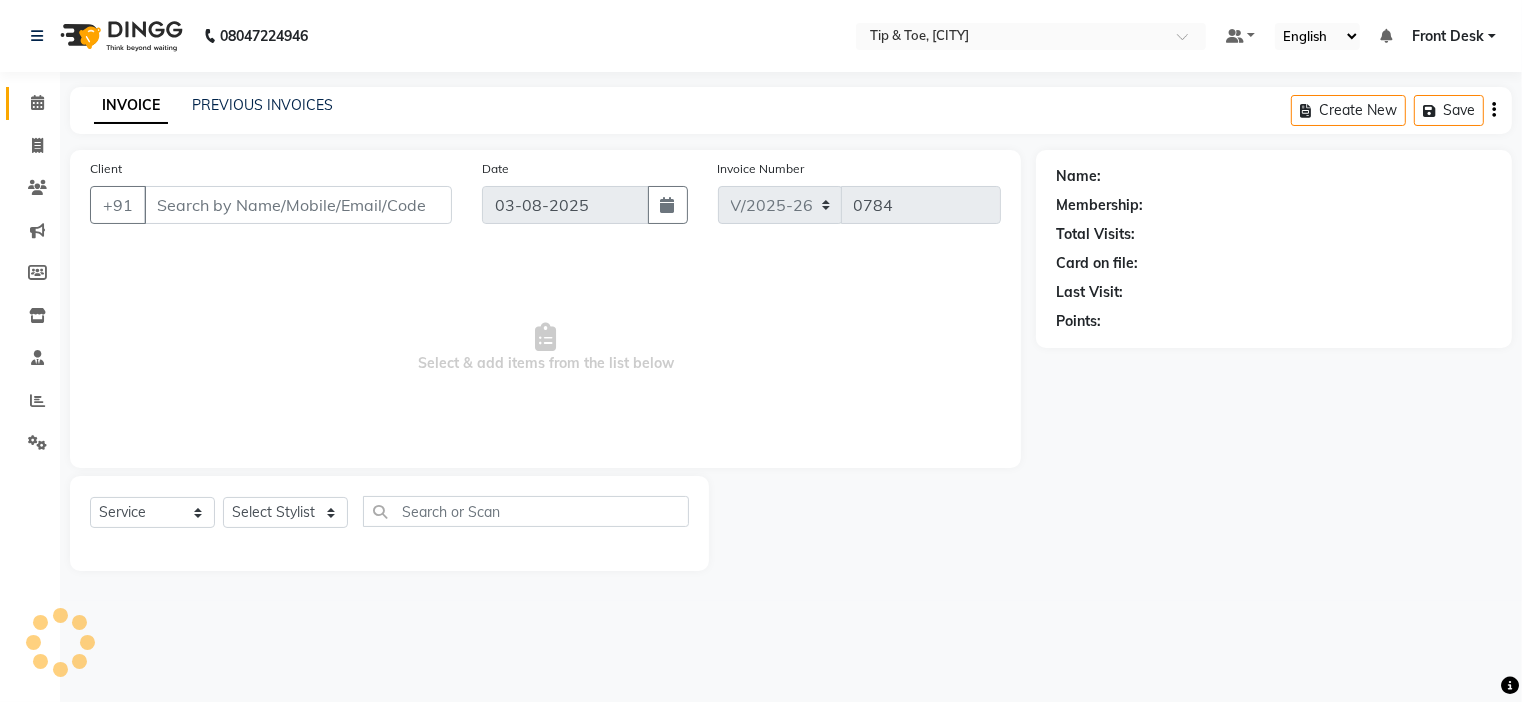 select on "46387" 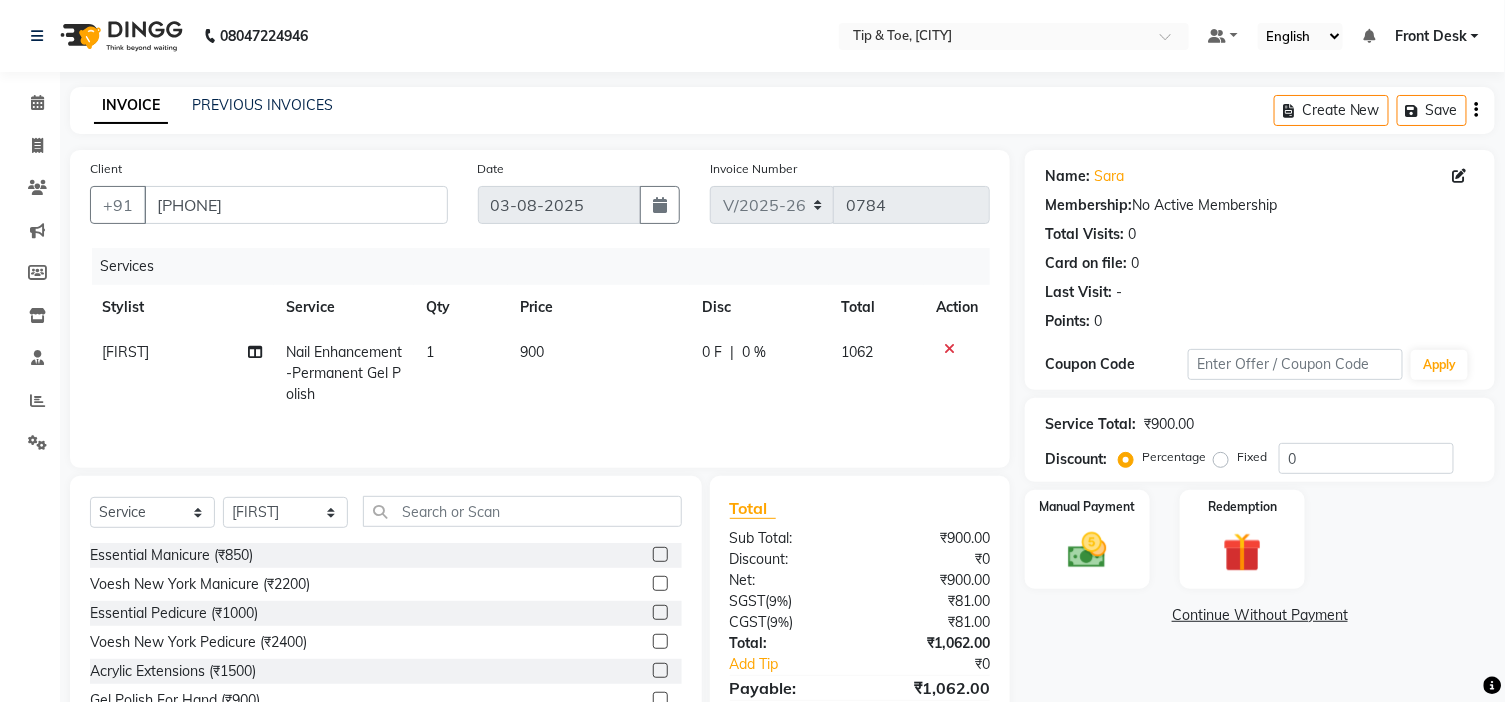 click on "900" 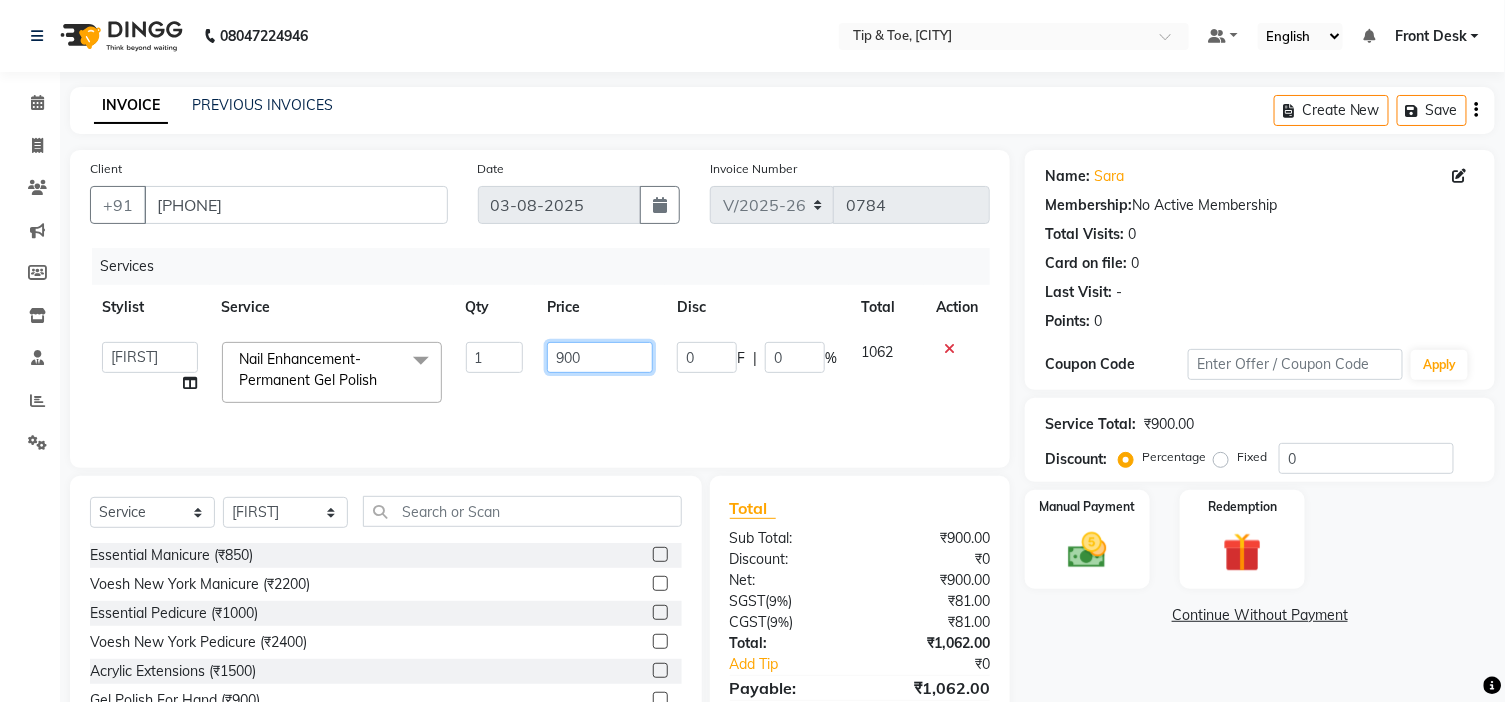 drag, startPoint x: 595, startPoint y: 354, endPoint x: 532, endPoint y: 355, distance: 63.007935 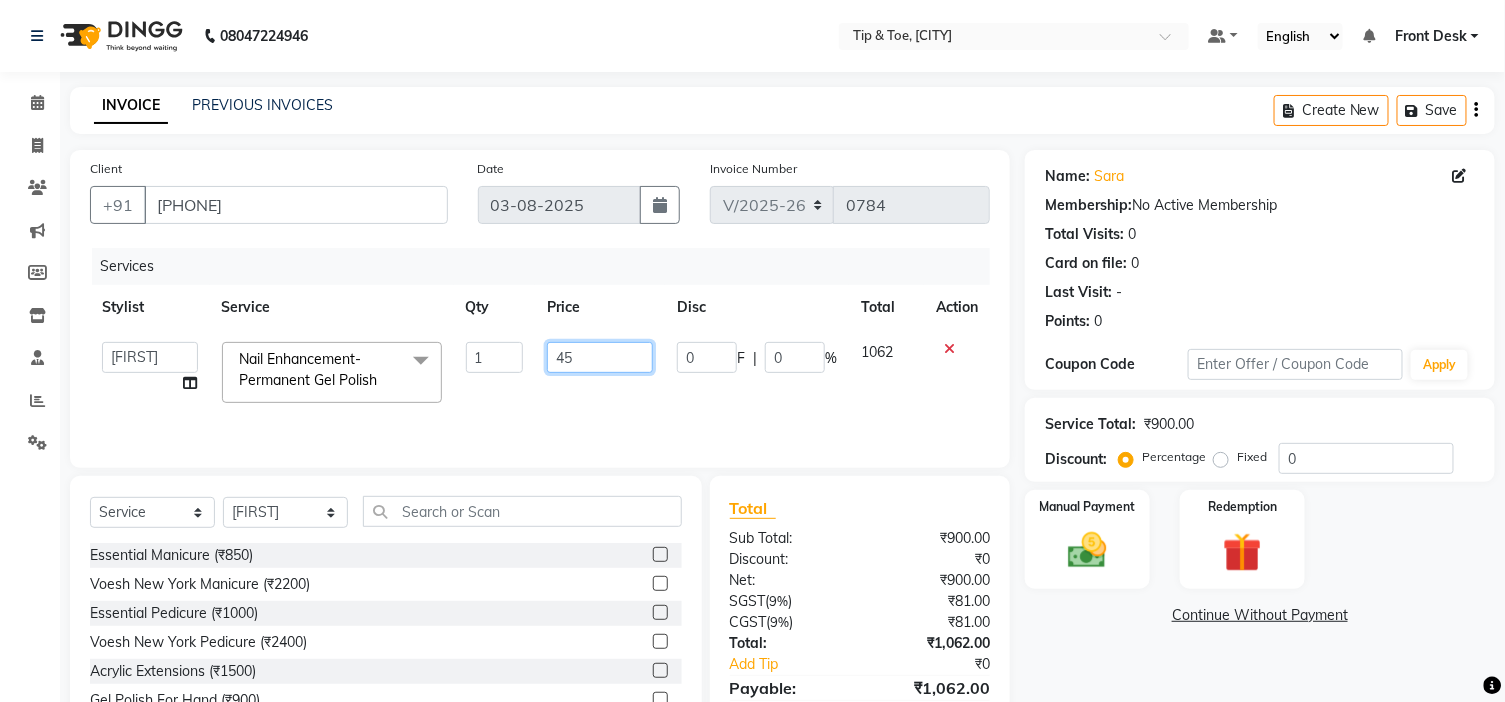 type on "450" 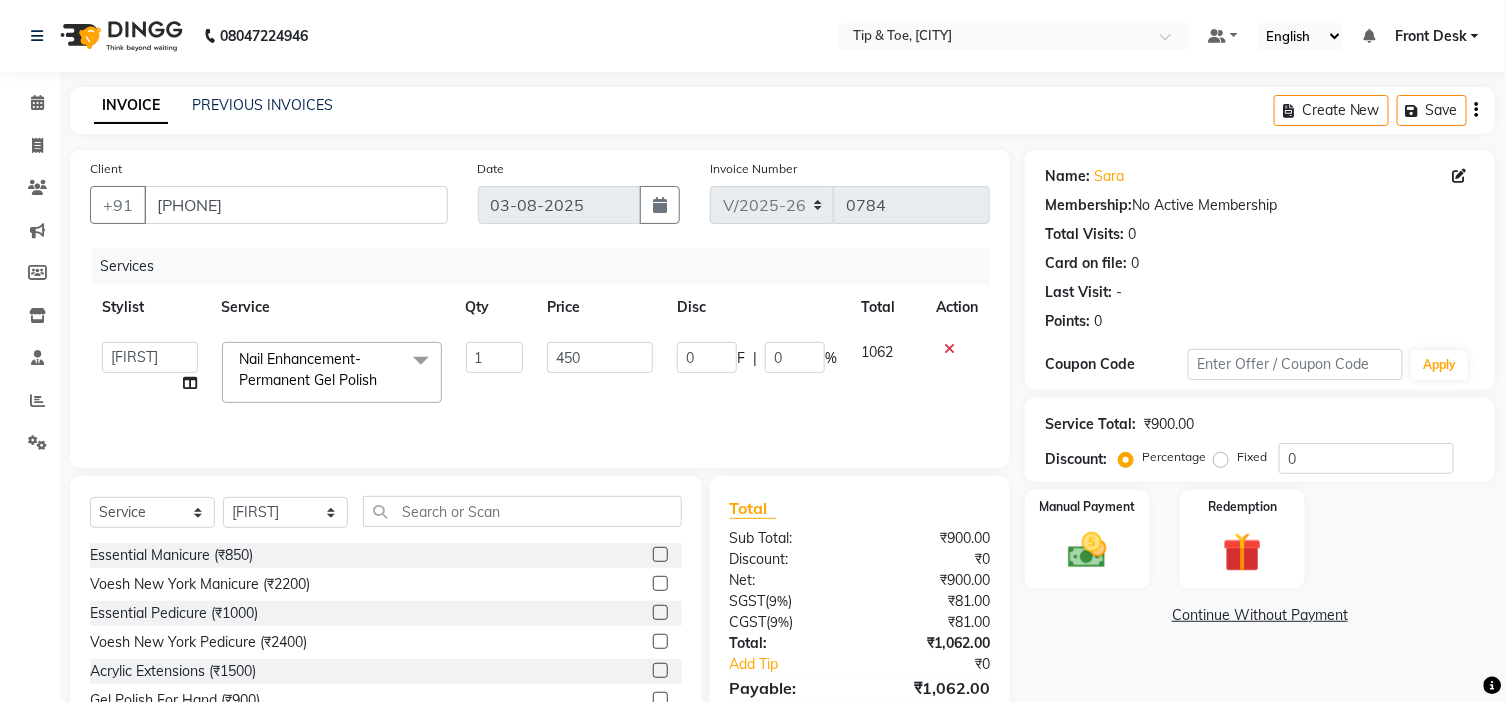 click on "450" 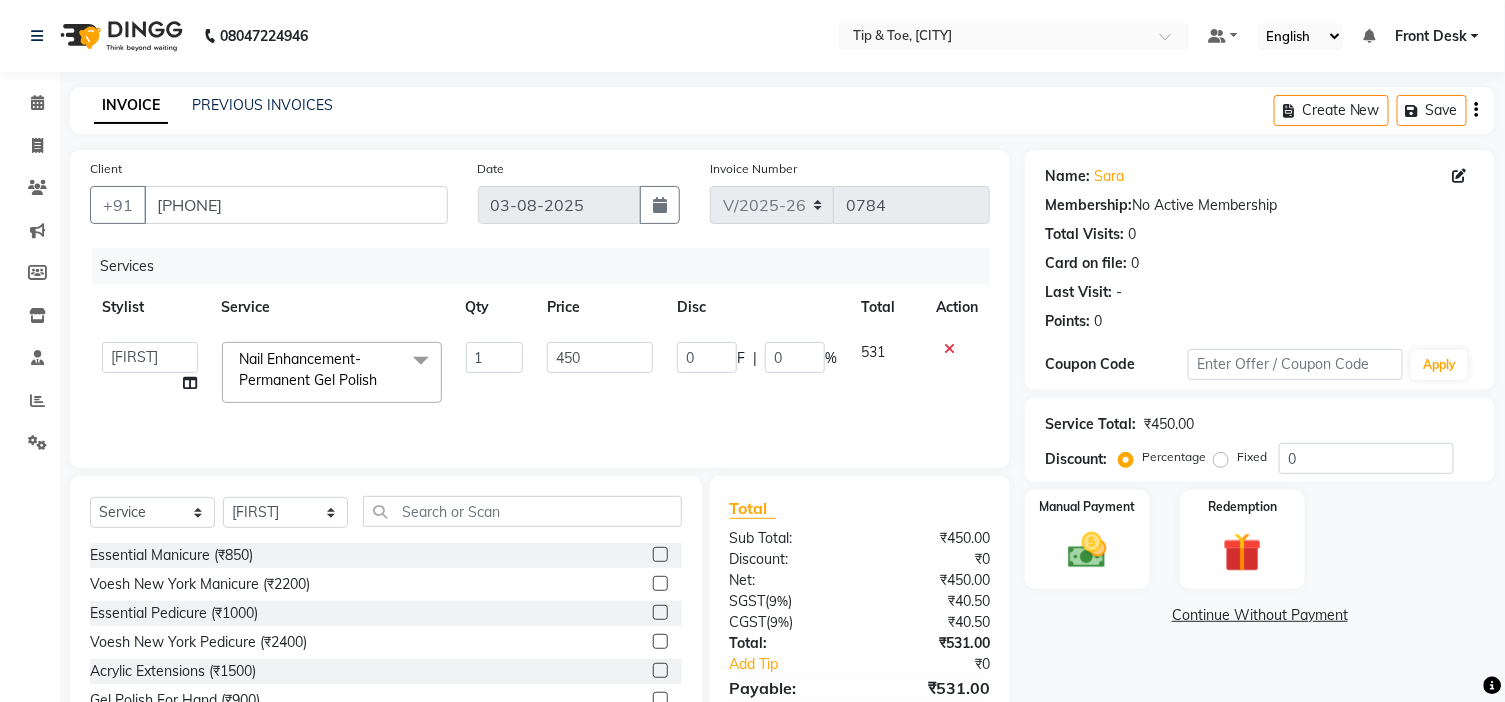 scroll, scrollTop: 98, scrollLeft: 0, axis: vertical 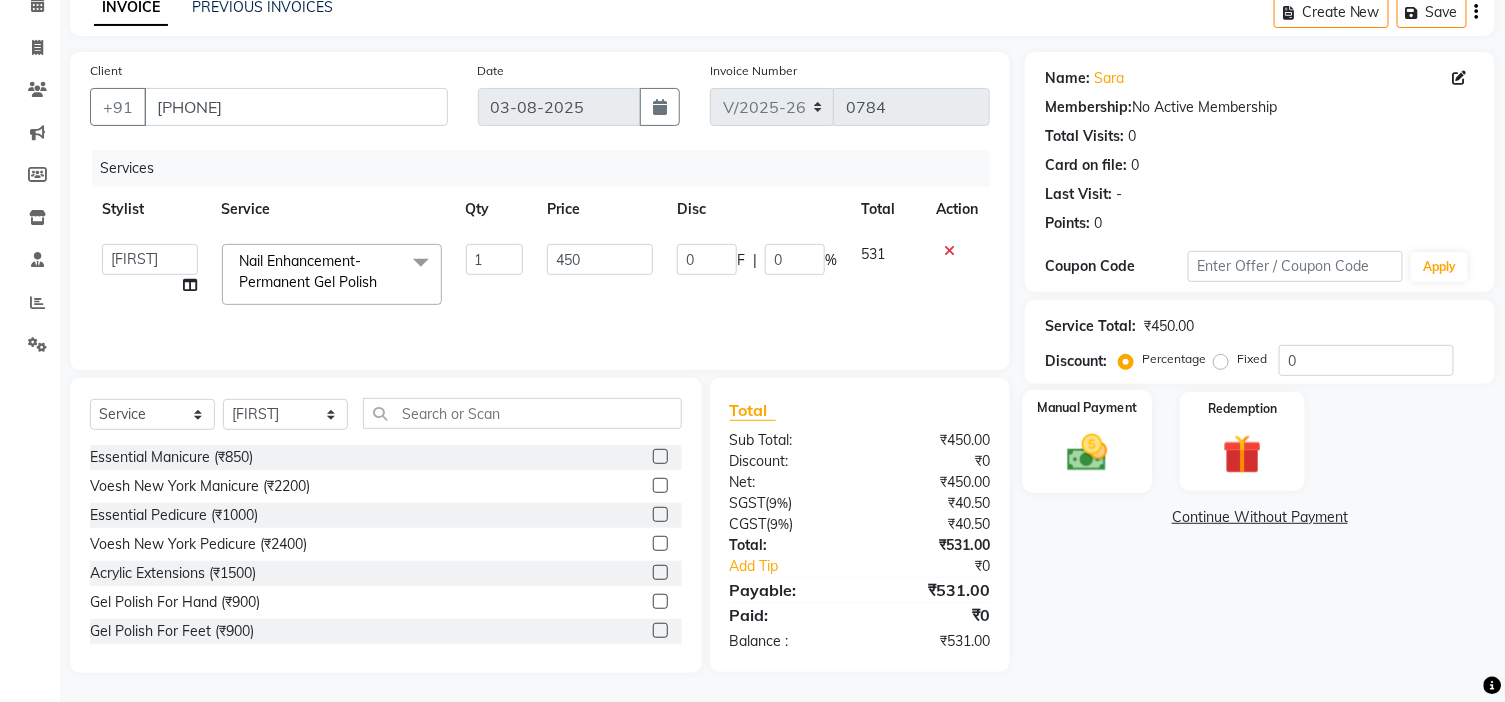 click 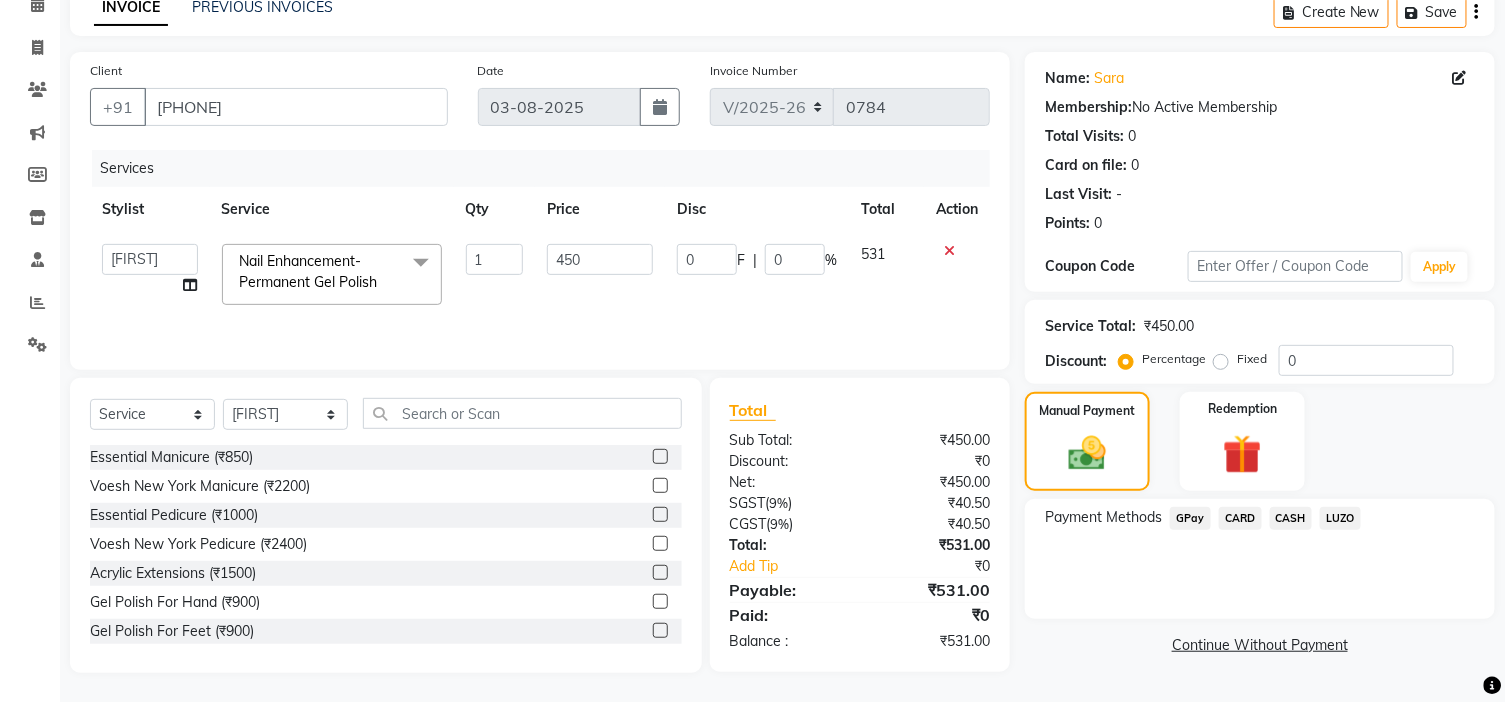 click on "CARD" 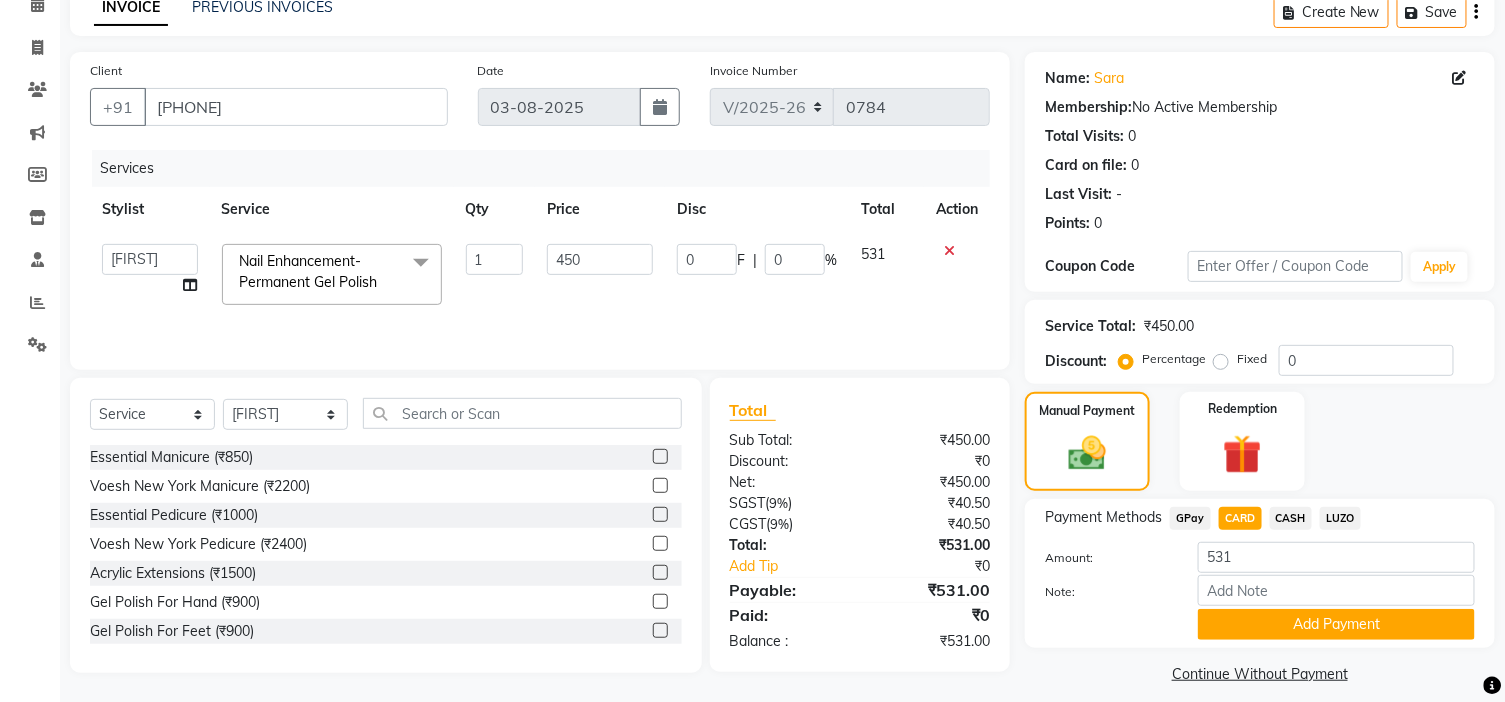 click on "GPay" 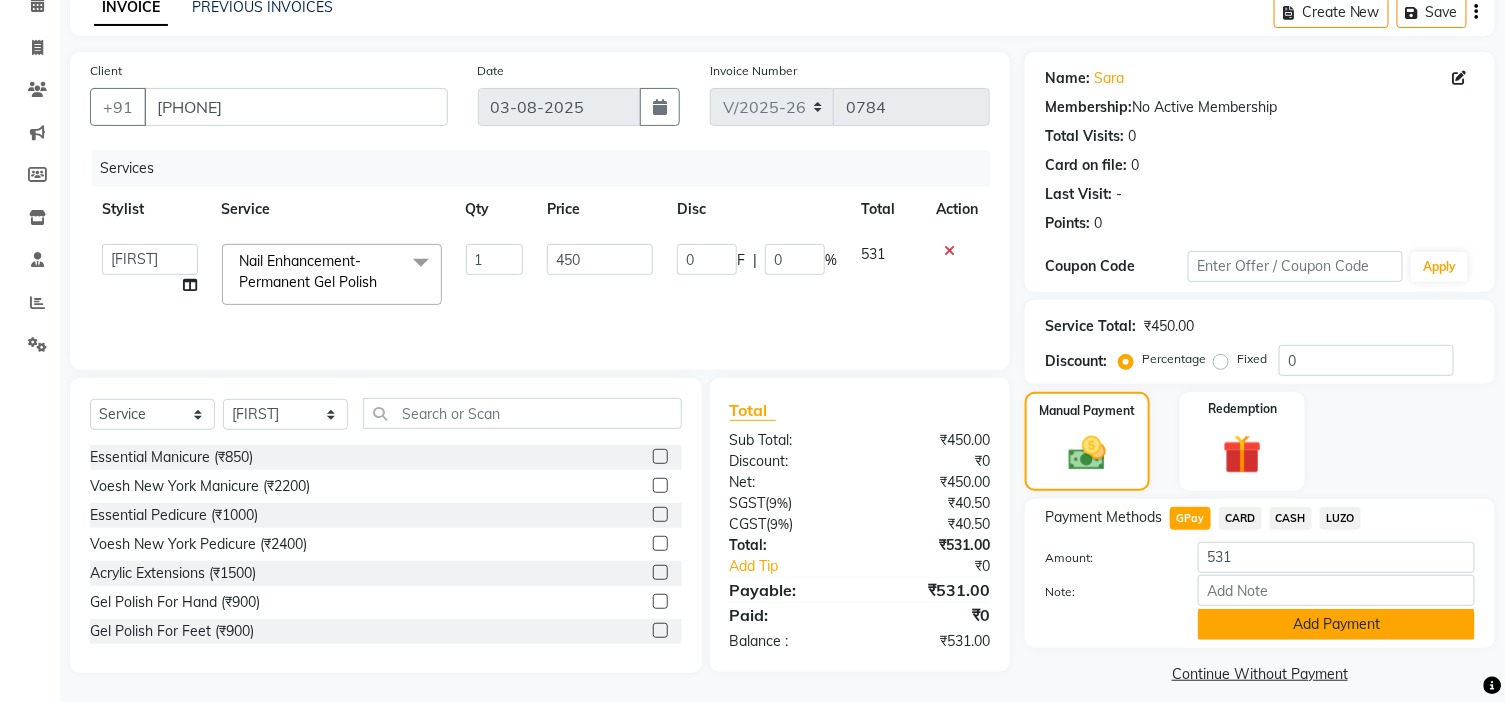 click on "Add Payment" 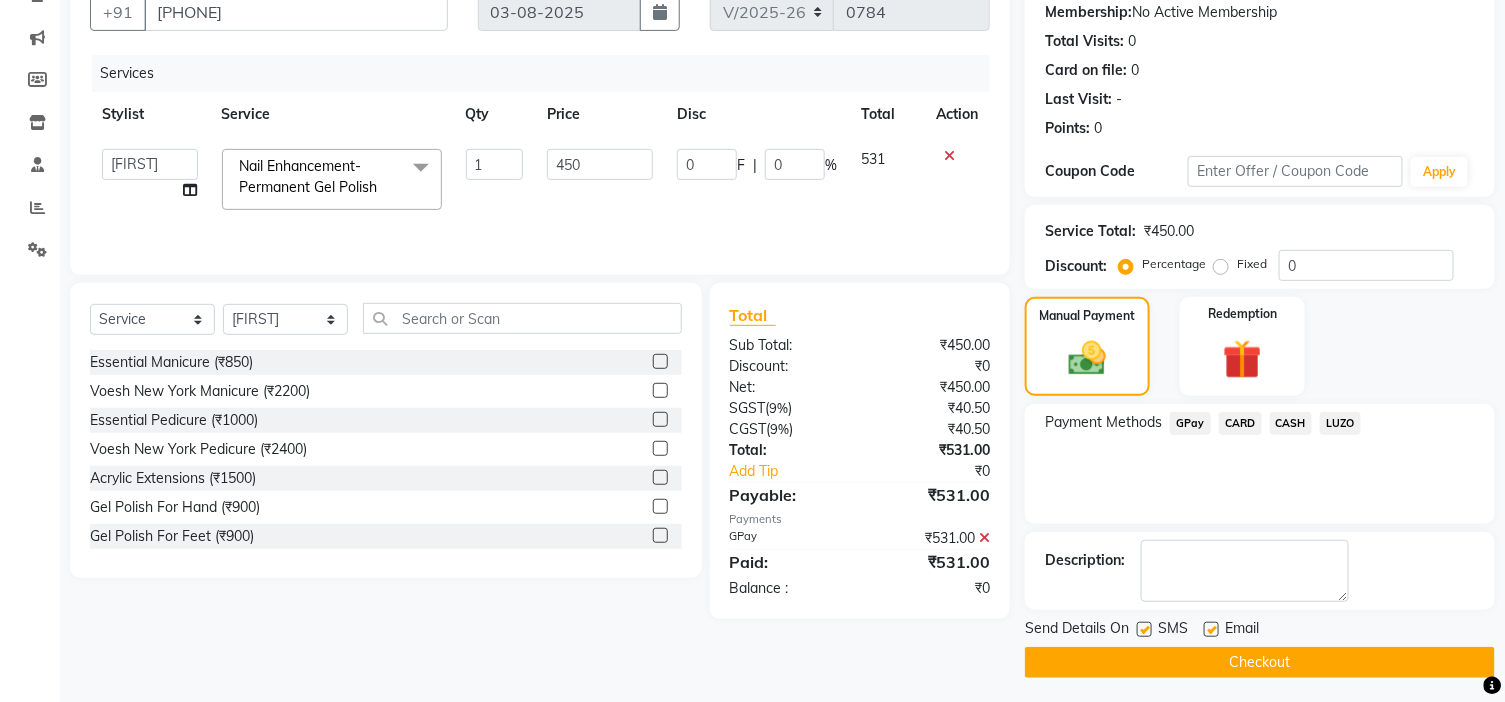 scroll, scrollTop: 198, scrollLeft: 0, axis: vertical 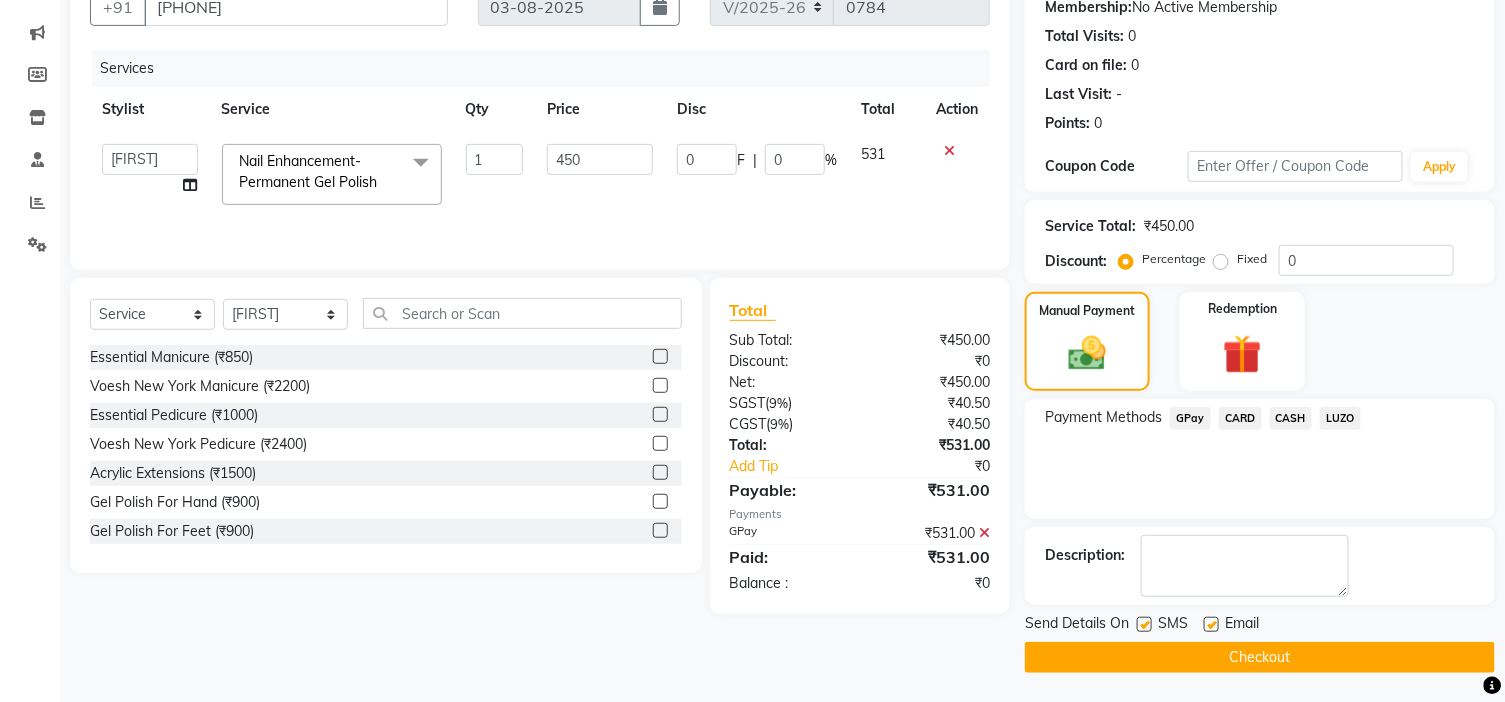 click 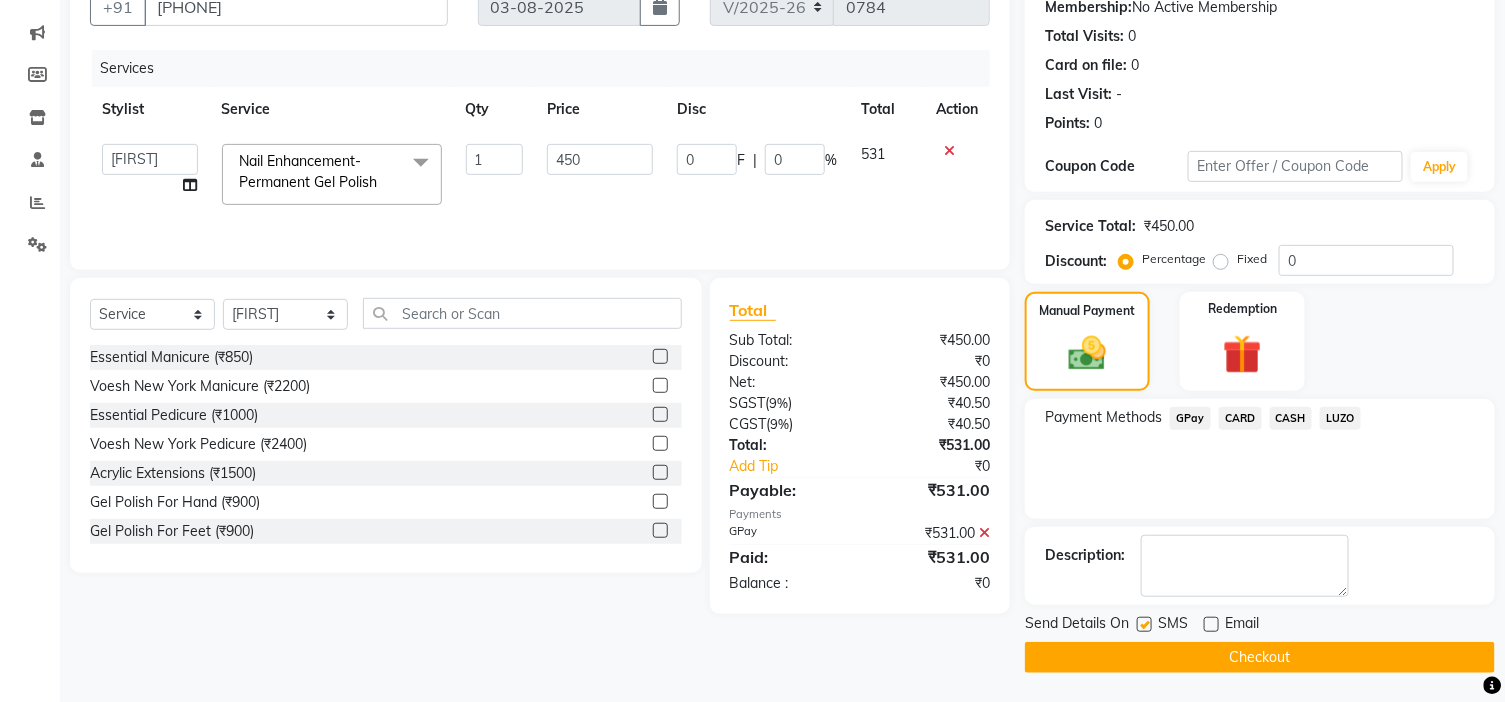 click on "Checkout" 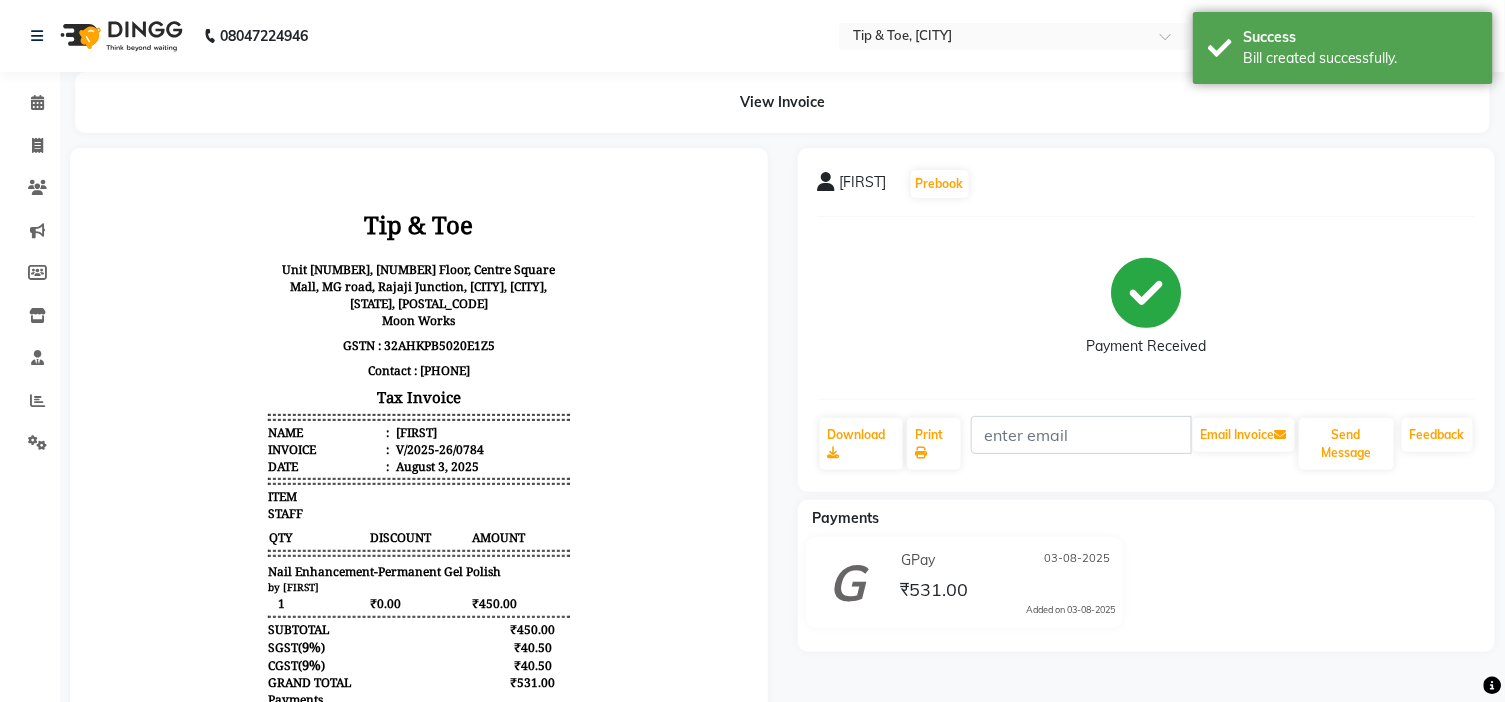scroll, scrollTop: 0, scrollLeft: 0, axis: both 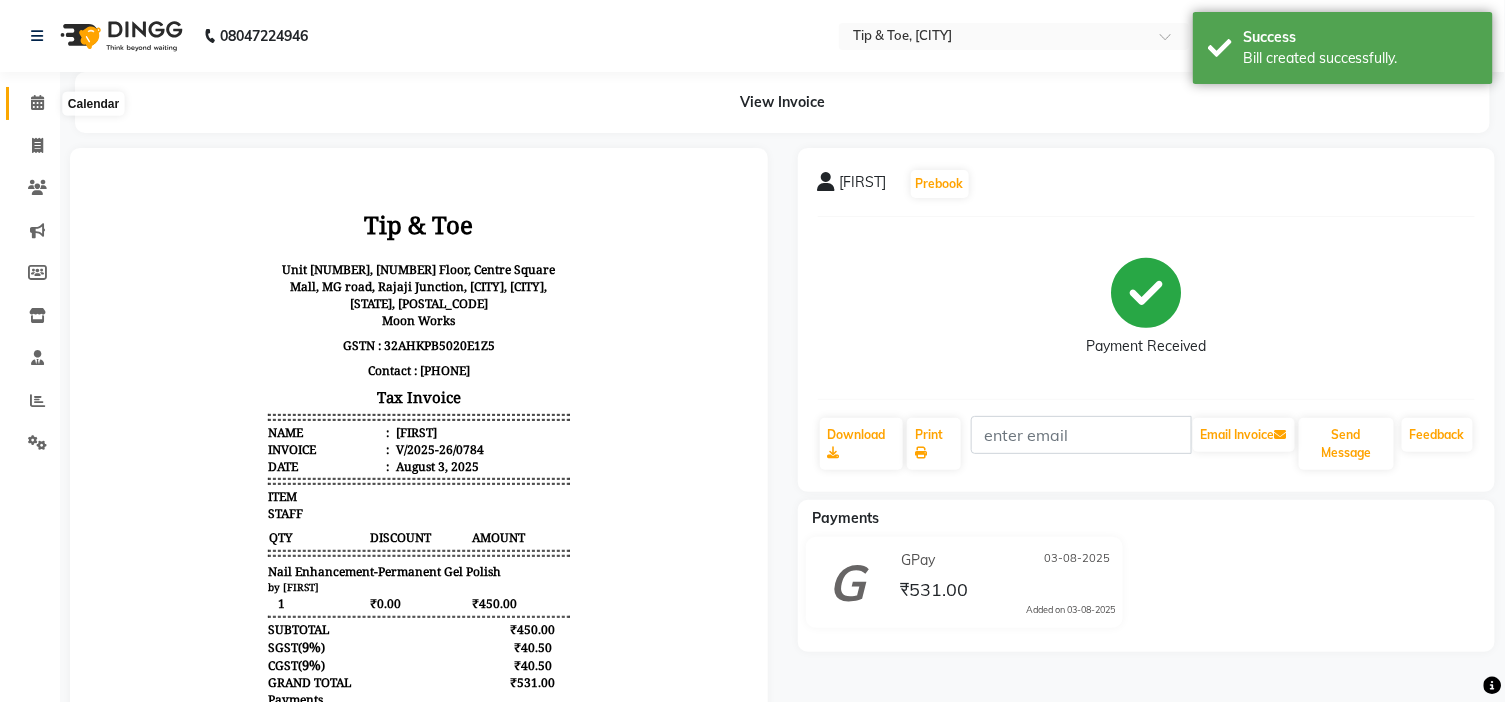 click 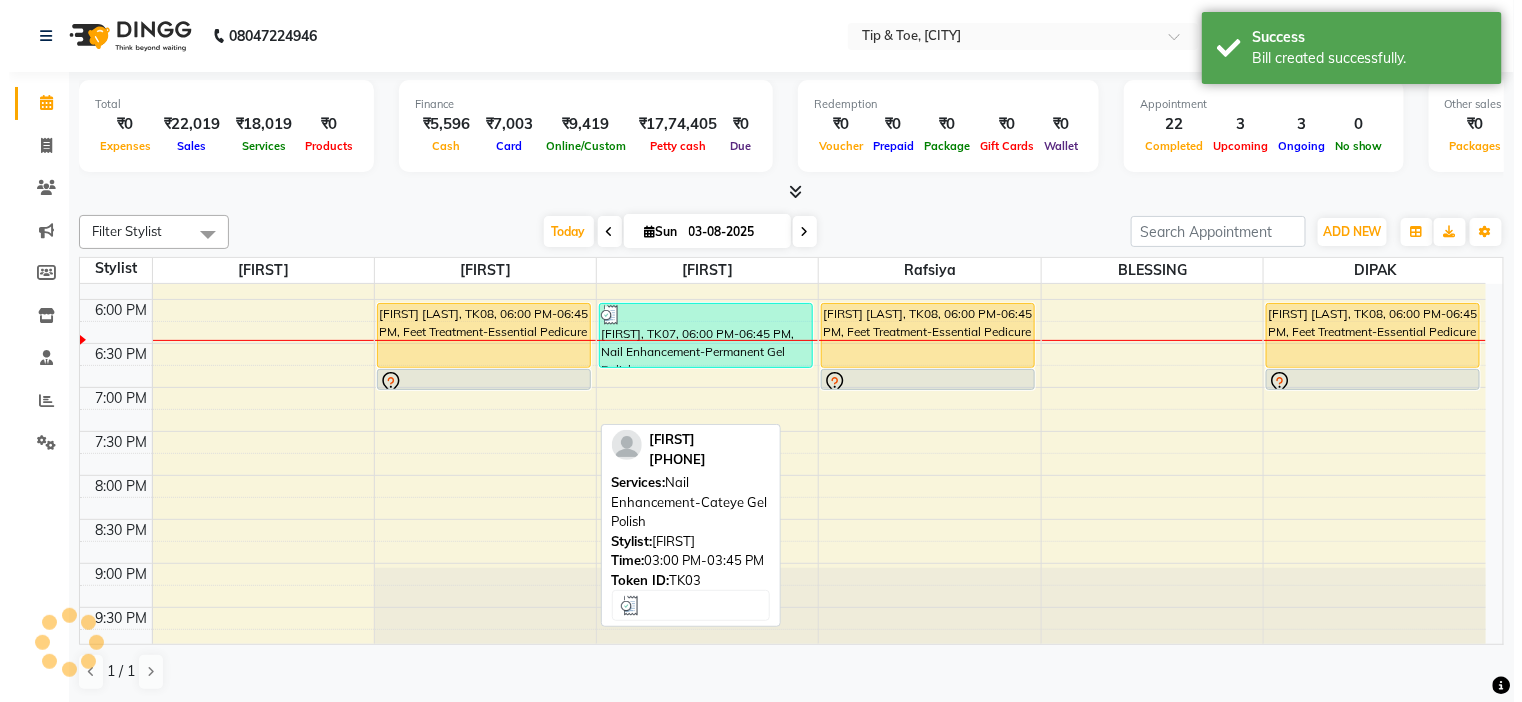 scroll, scrollTop: 777, scrollLeft: 0, axis: vertical 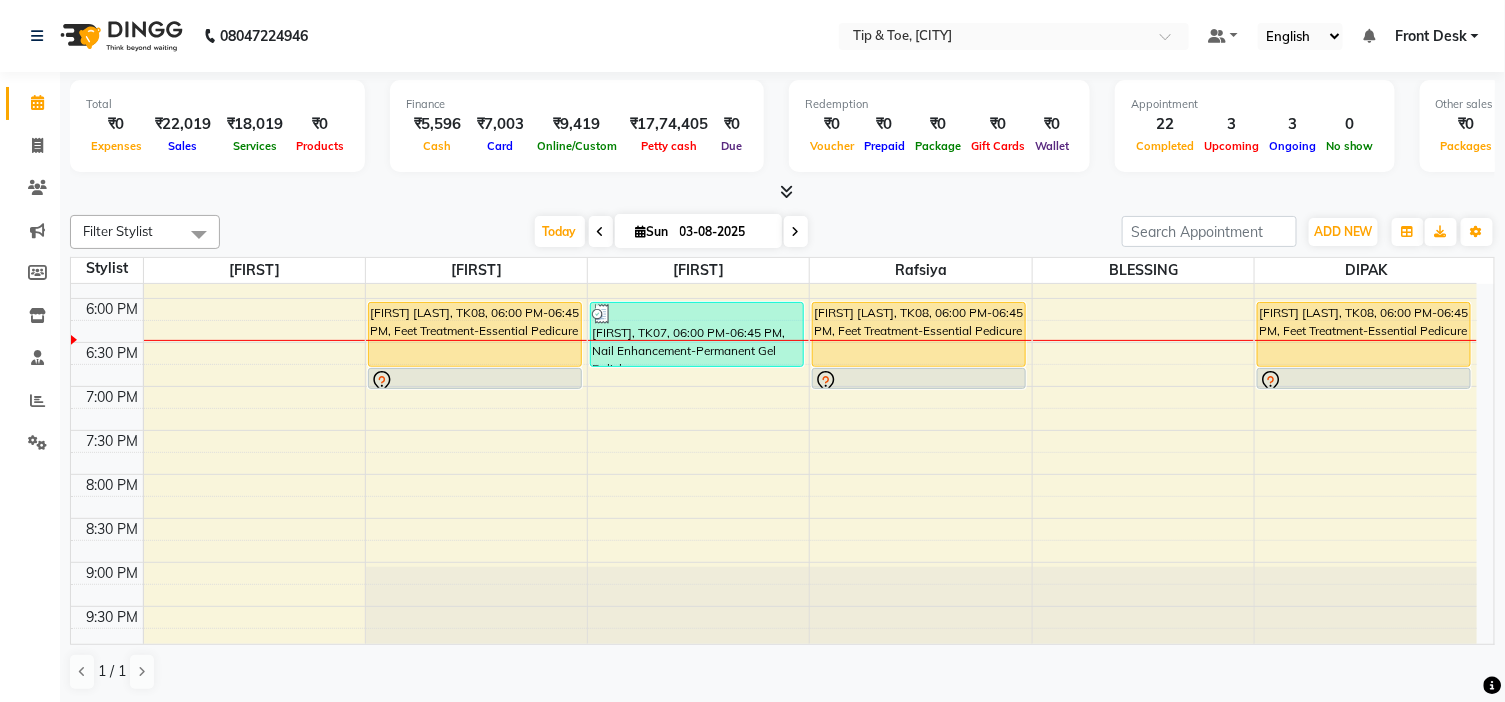 click at bounding box center [698, 611] 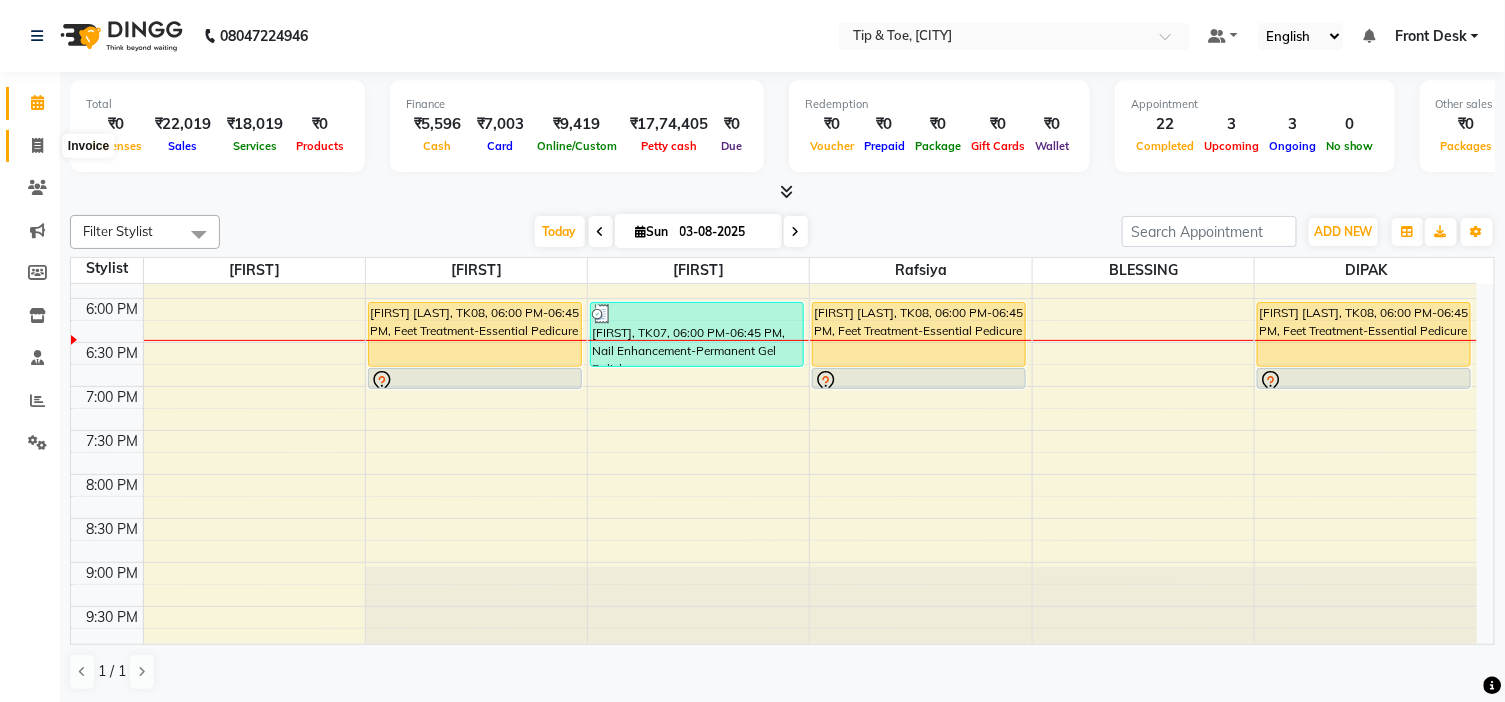 click 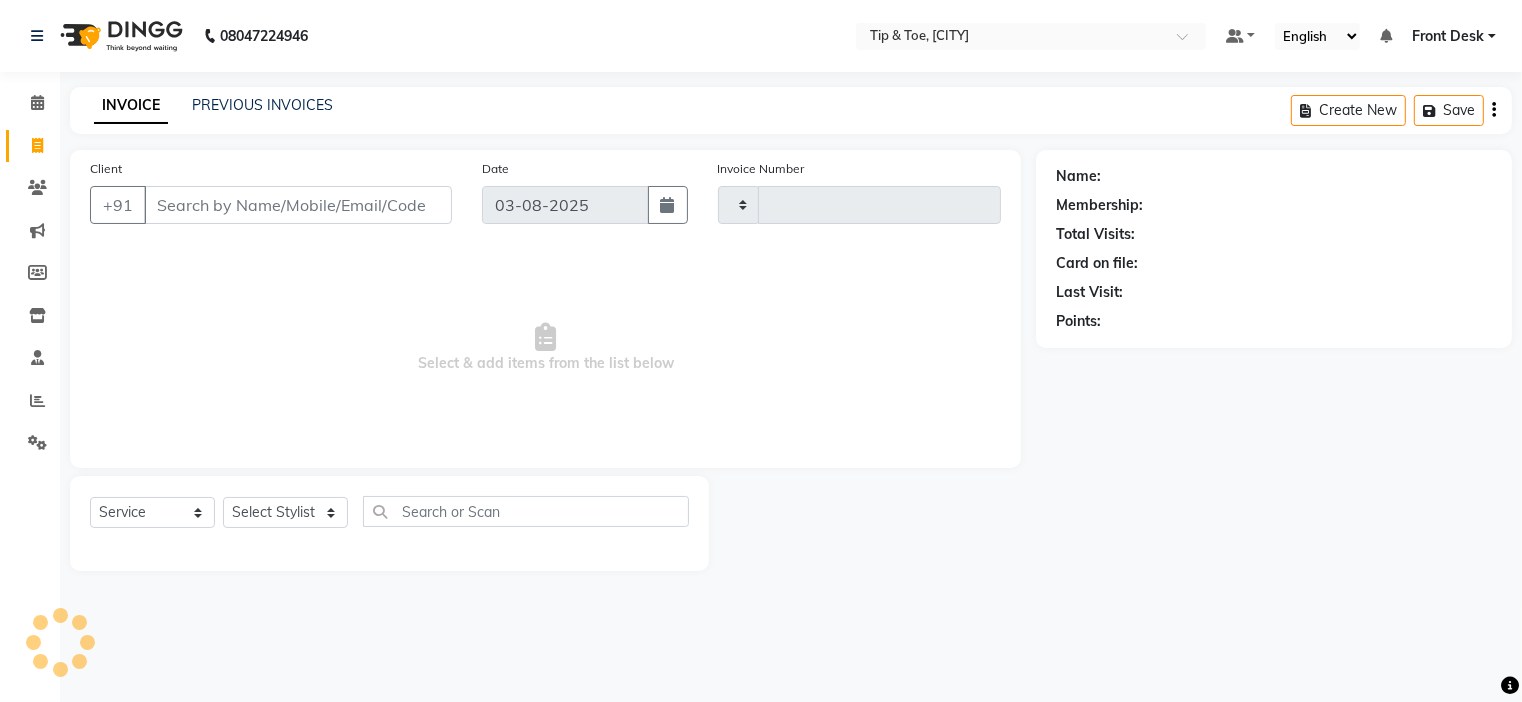 type on "0785" 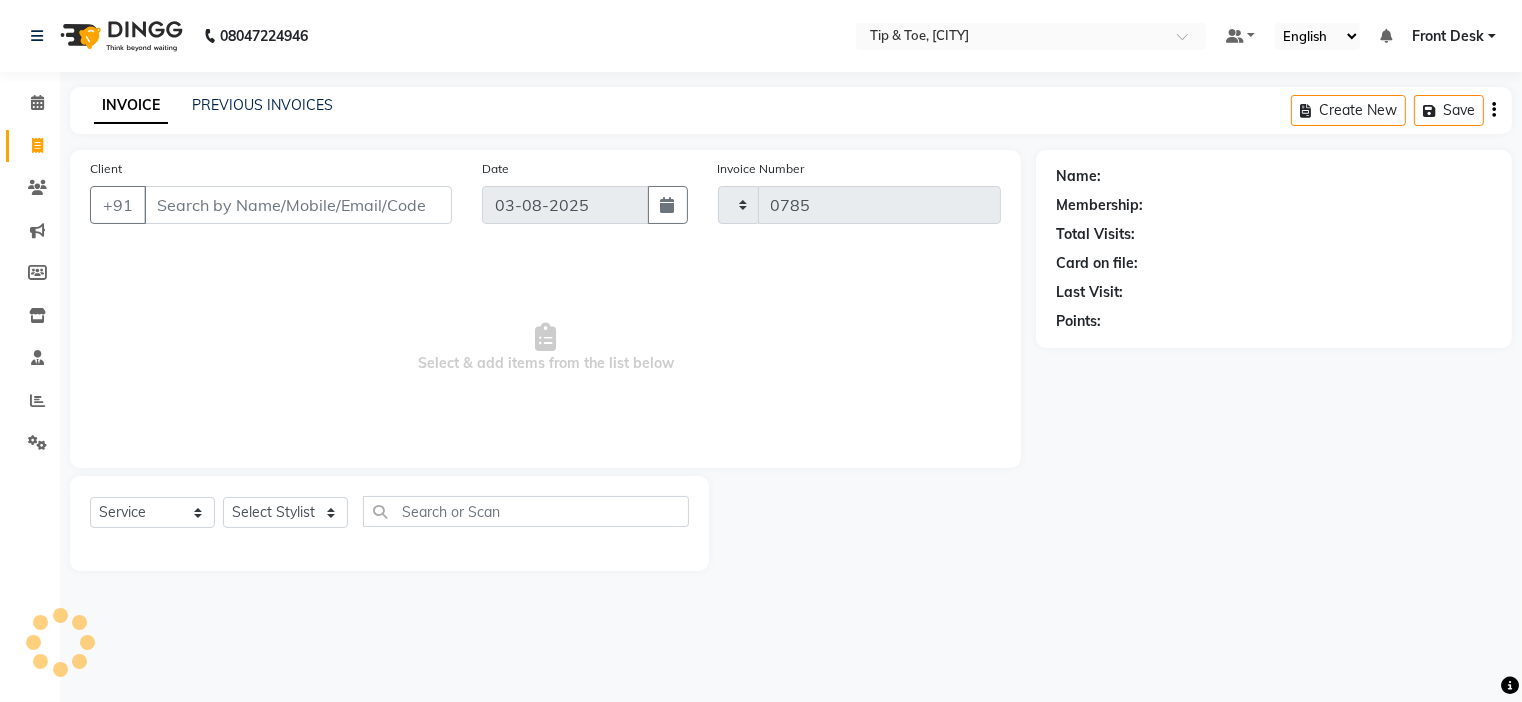 select on "5360" 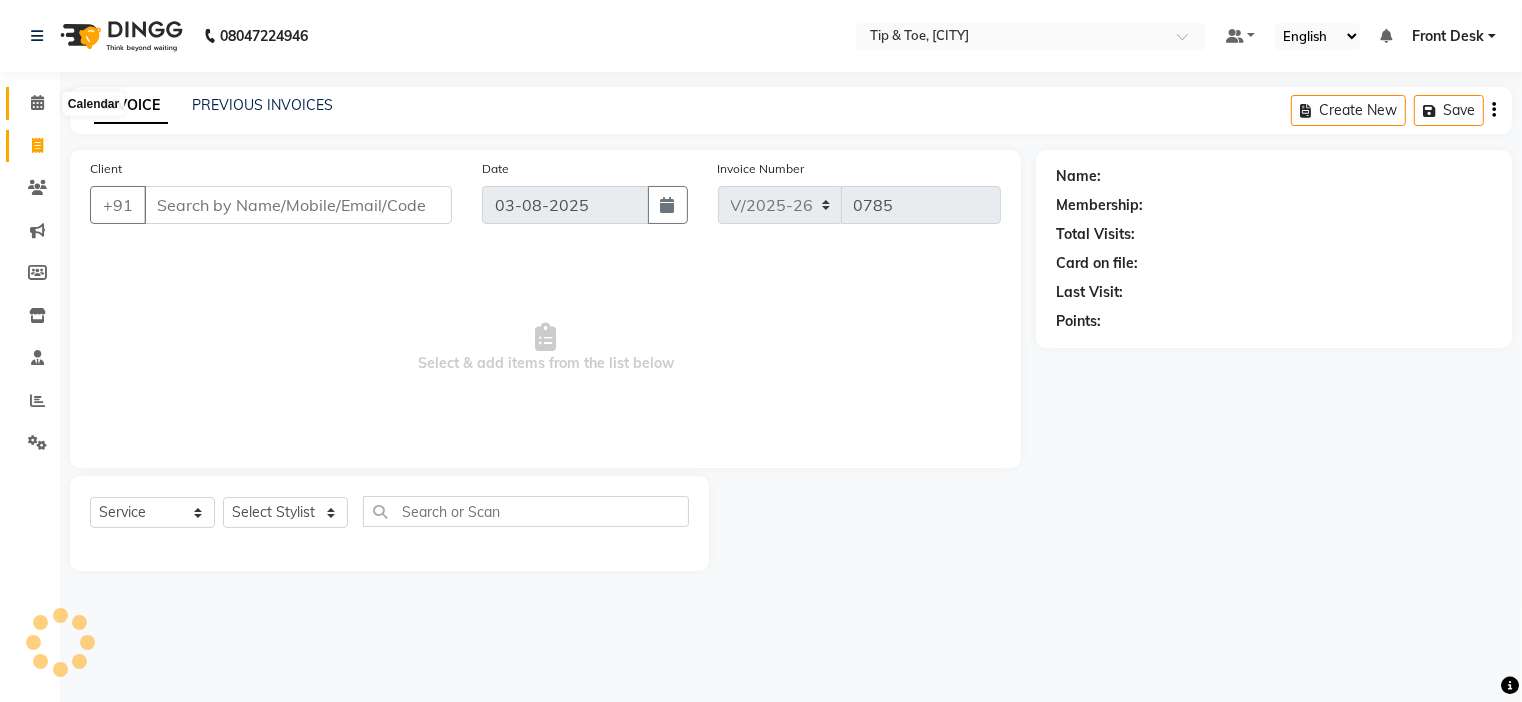 click 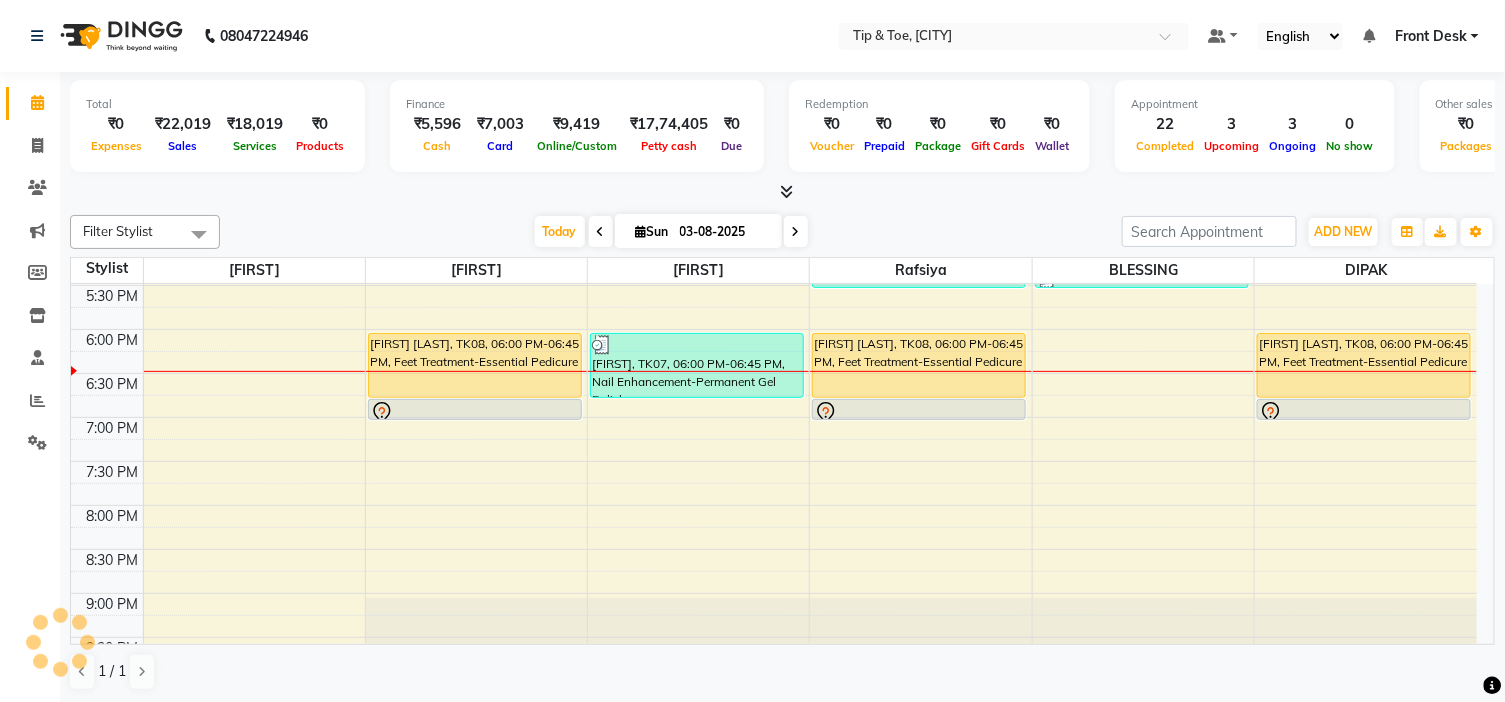 scroll, scrollTop: 0, scrollLeft: 0, axis: both 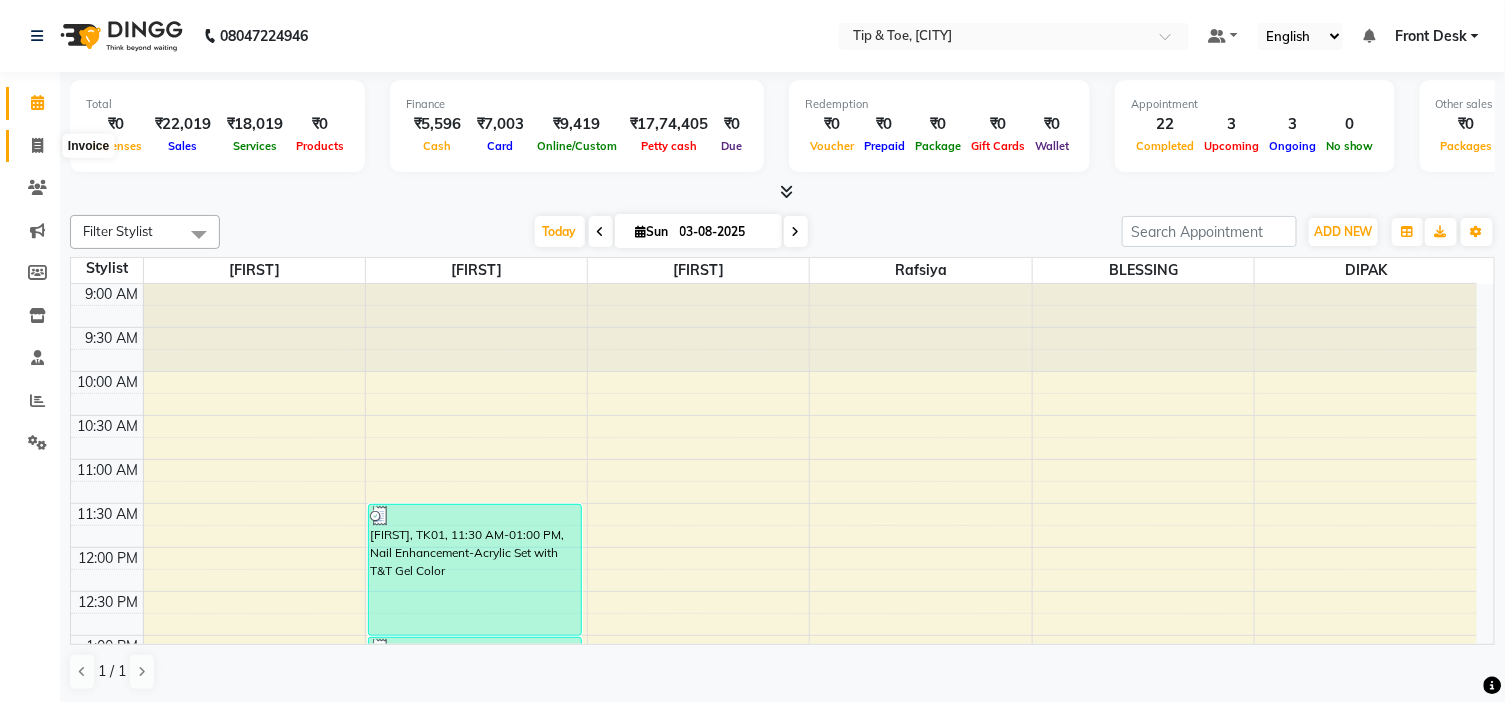 click 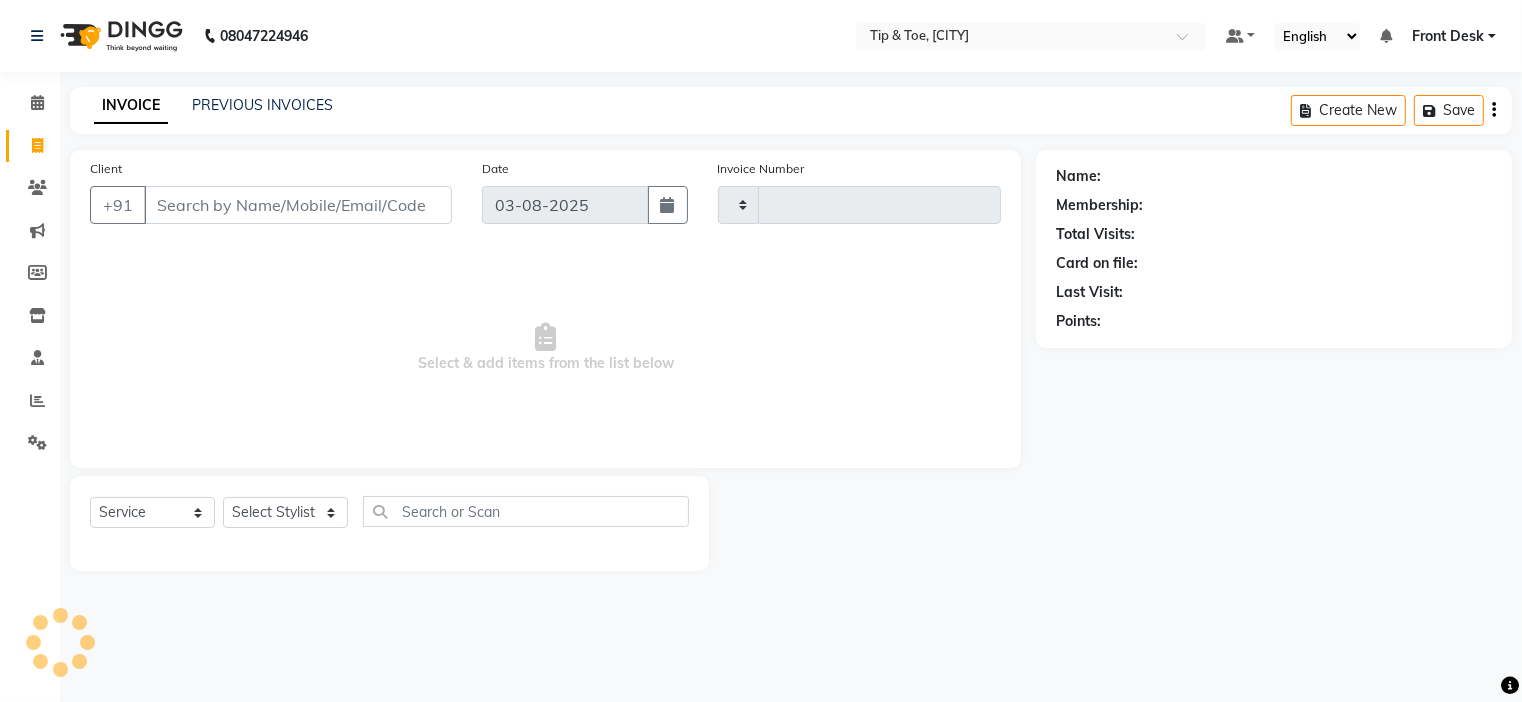 type on "0785" 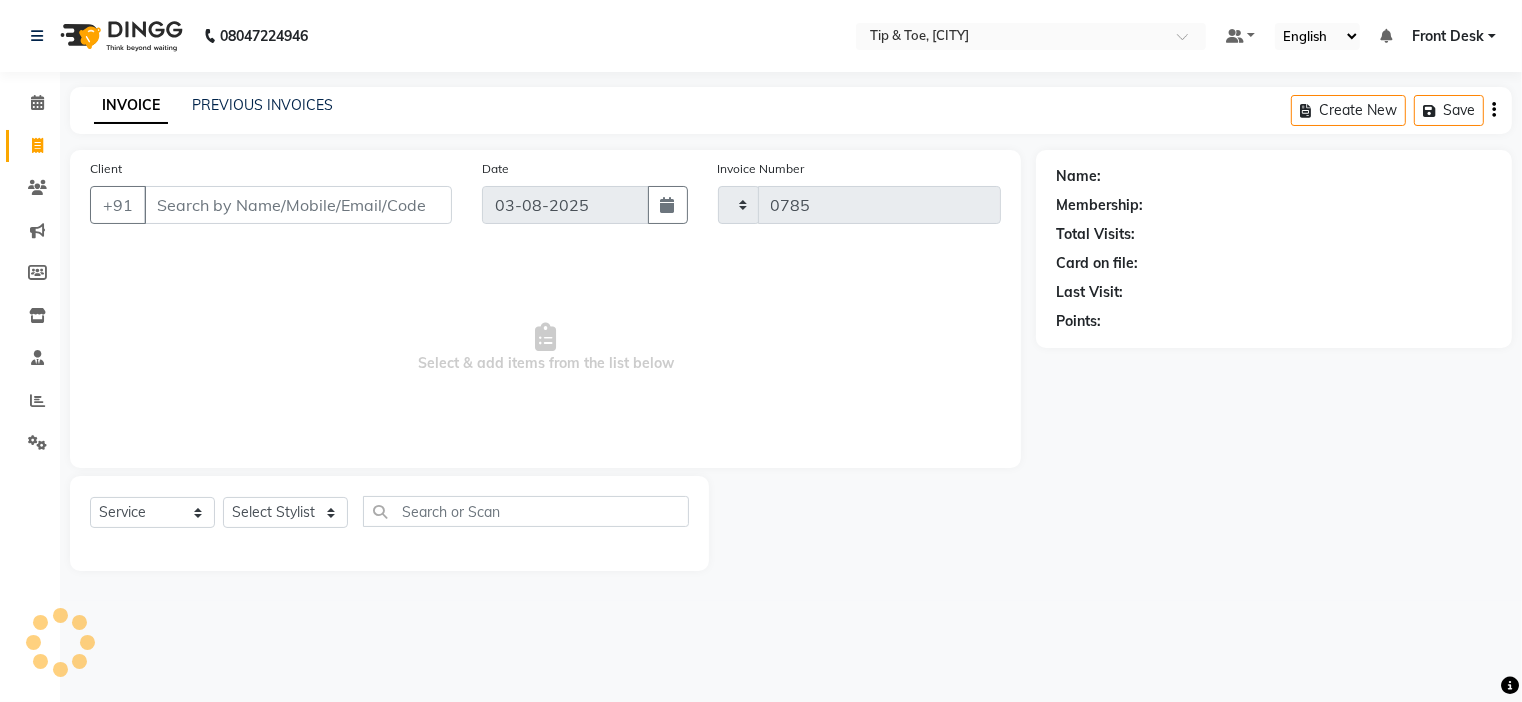 select on "5360" 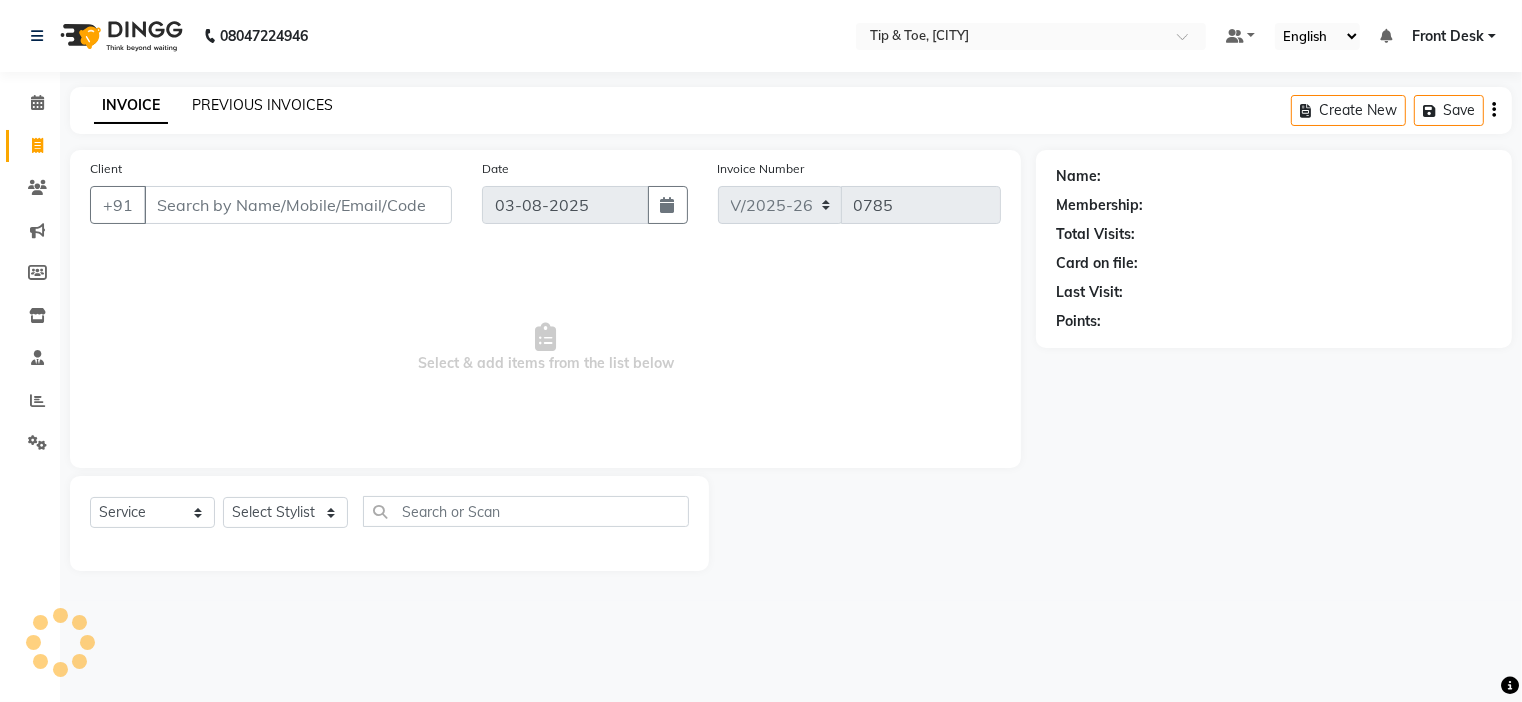 click on "PREVIOUS INVOICES" 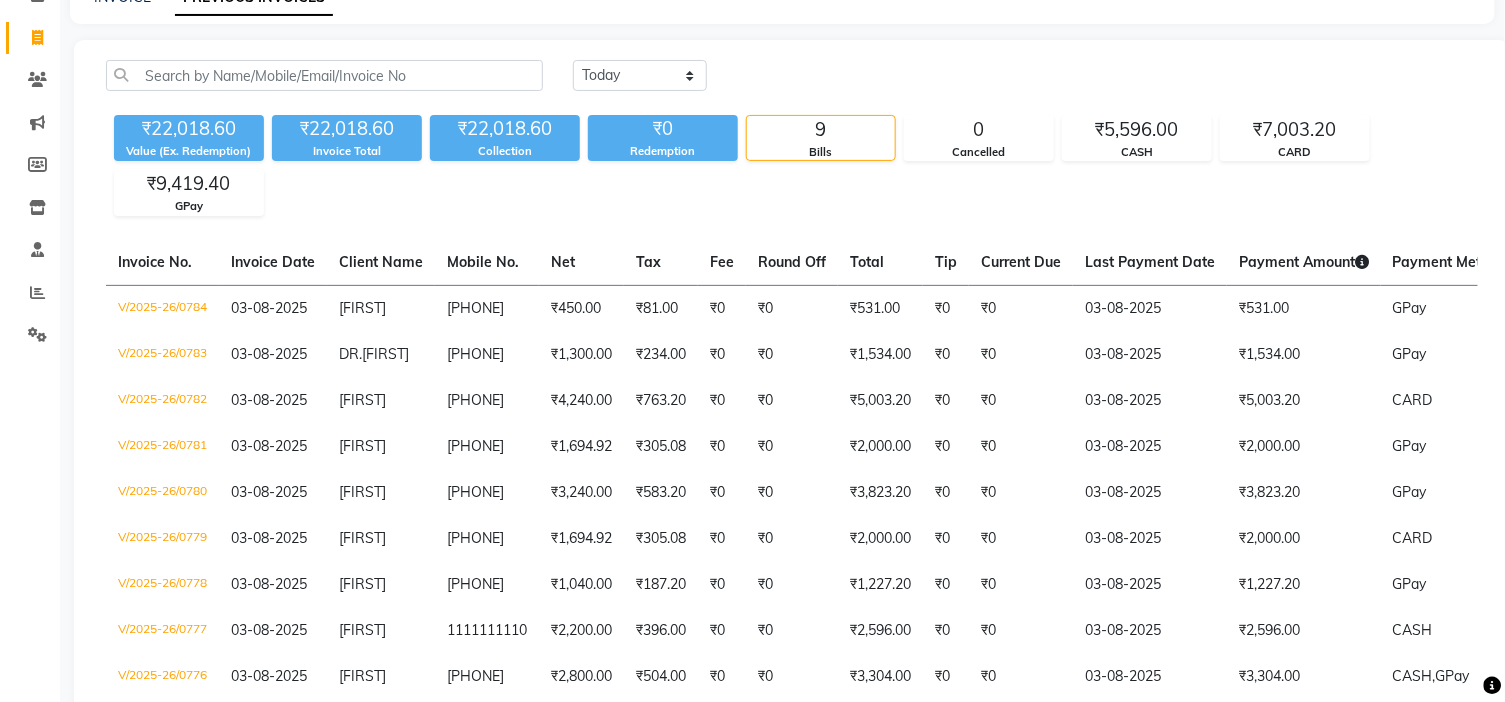 scroll, scrollTop: 0, scrollLeft: 0, axis: both 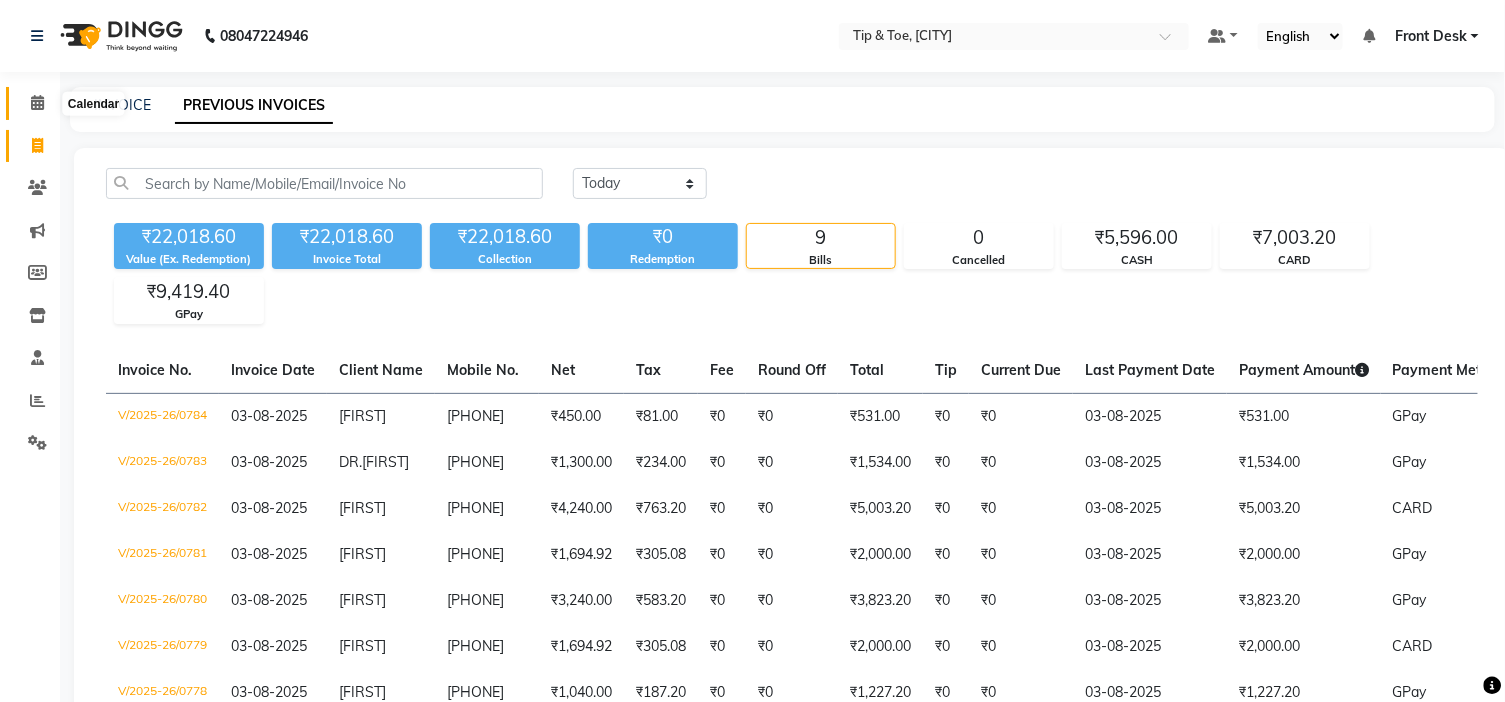 click 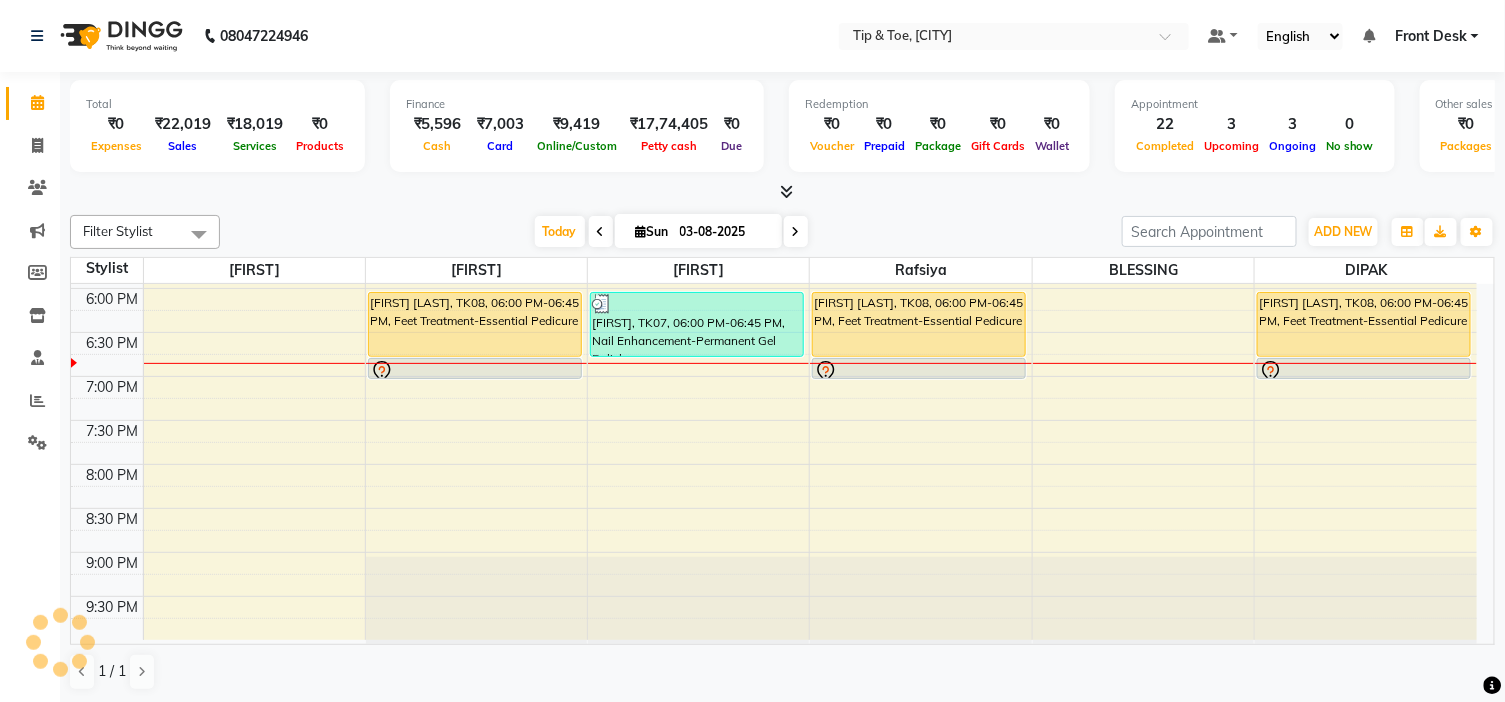 scroll, scrollTop: 788, scrollLeft: 0, axis: vertical 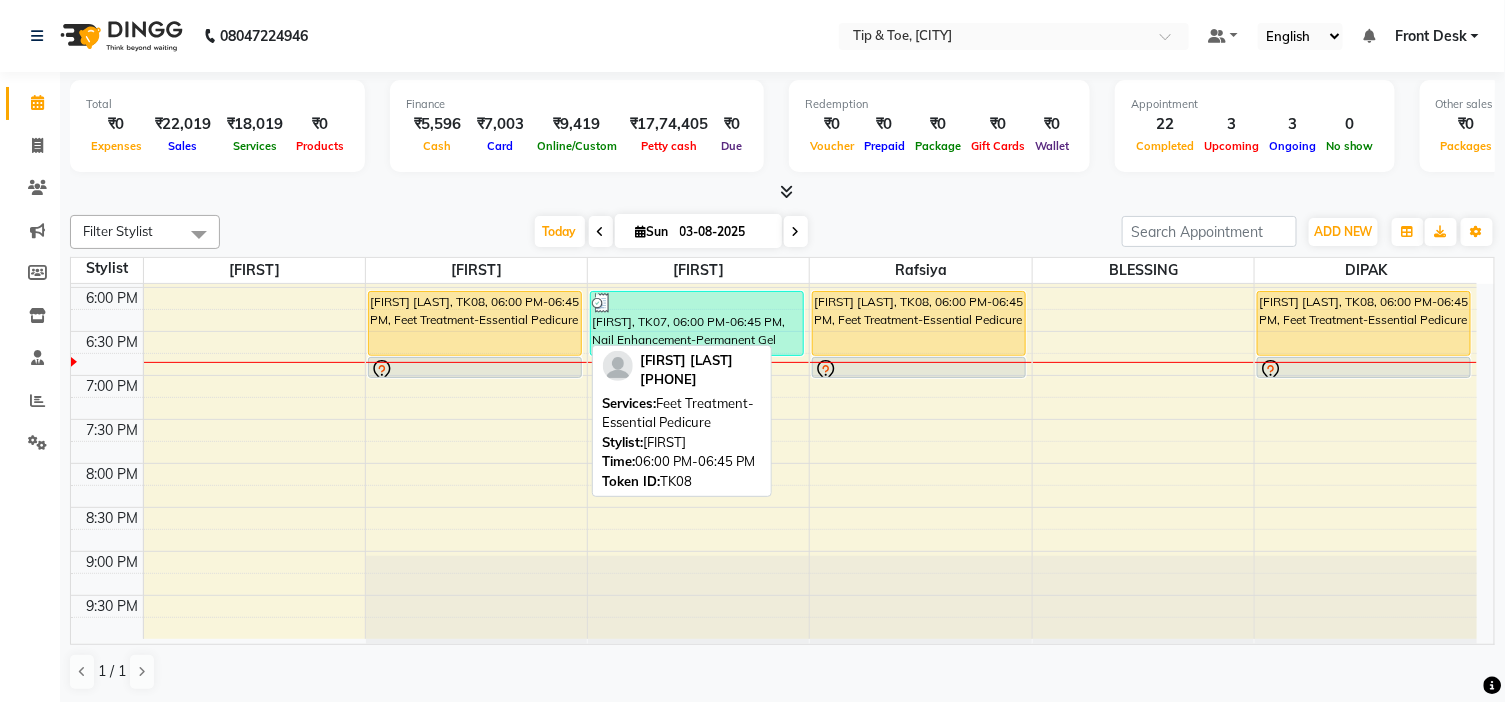 click on "FATHIMATH NASHANA, TK08, 06:00 PM-06:45 PM, Feet Treatment-Essential Pedicure" at bounding box center [475, 323] 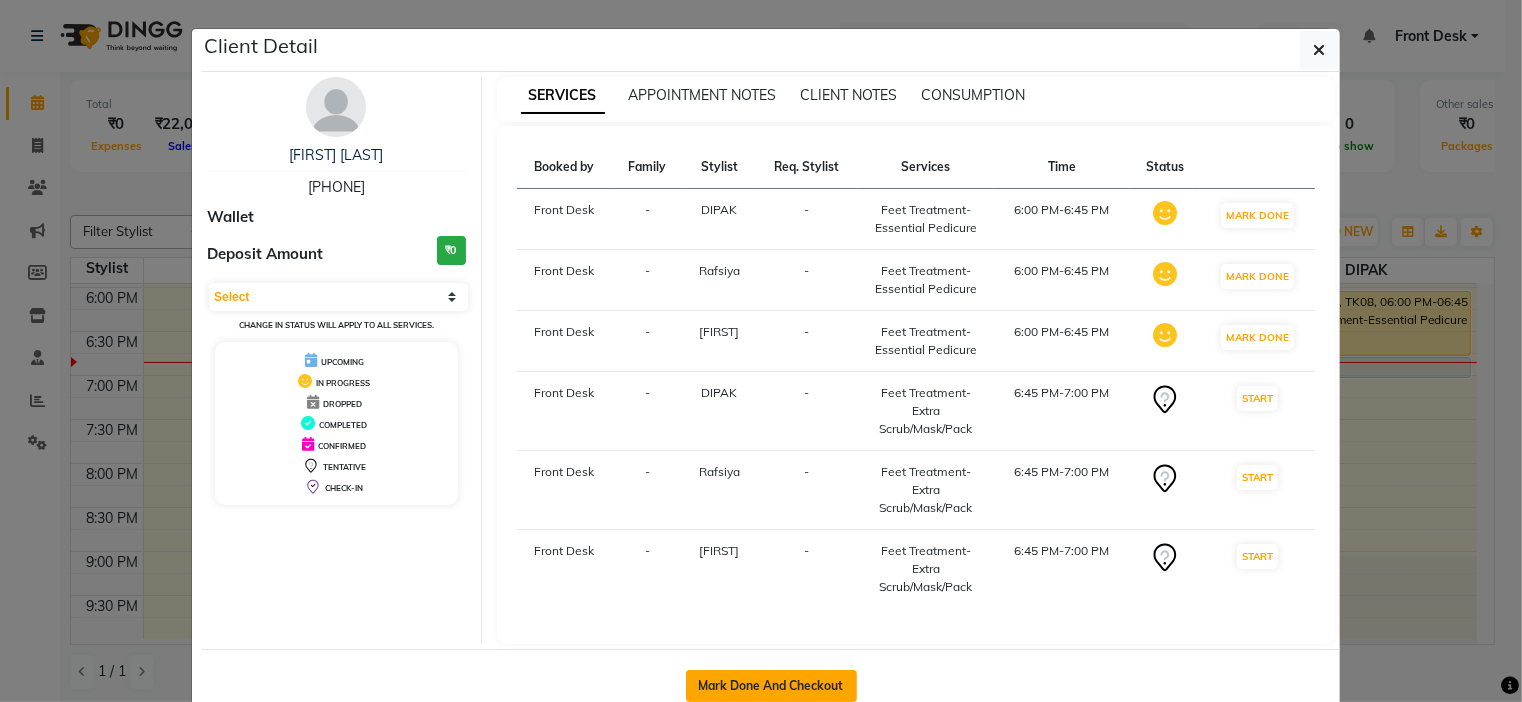 click on "Mark Done And Checkout" 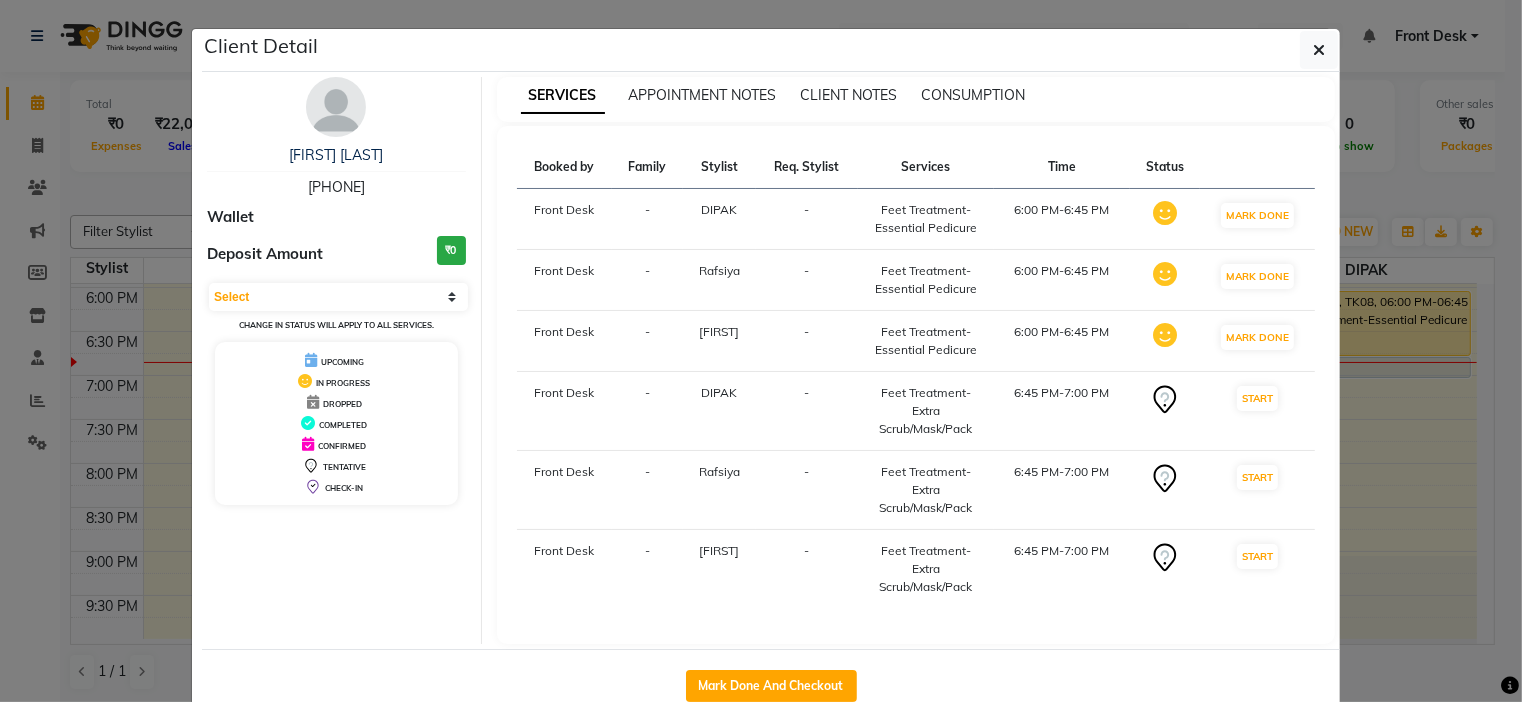select on "5360" 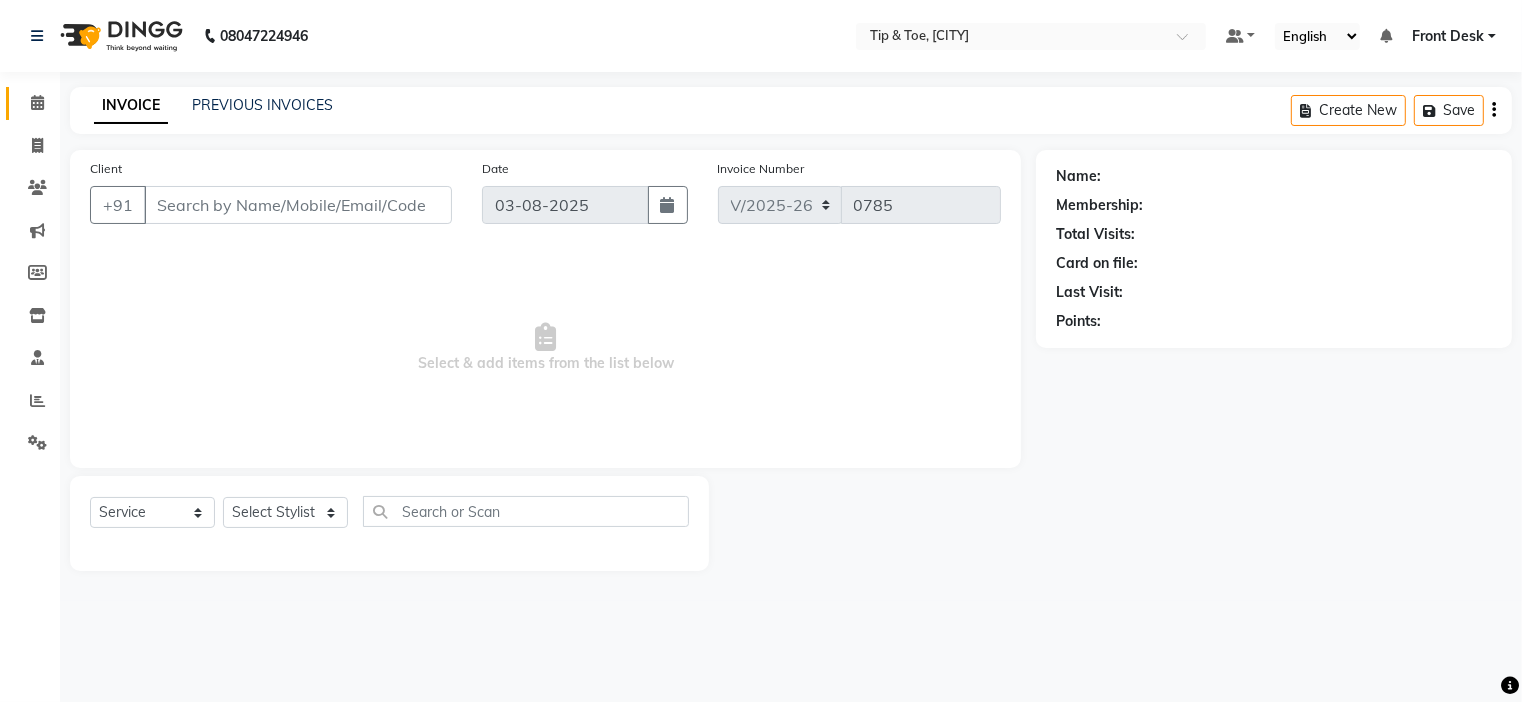 type on "[PHONE]" 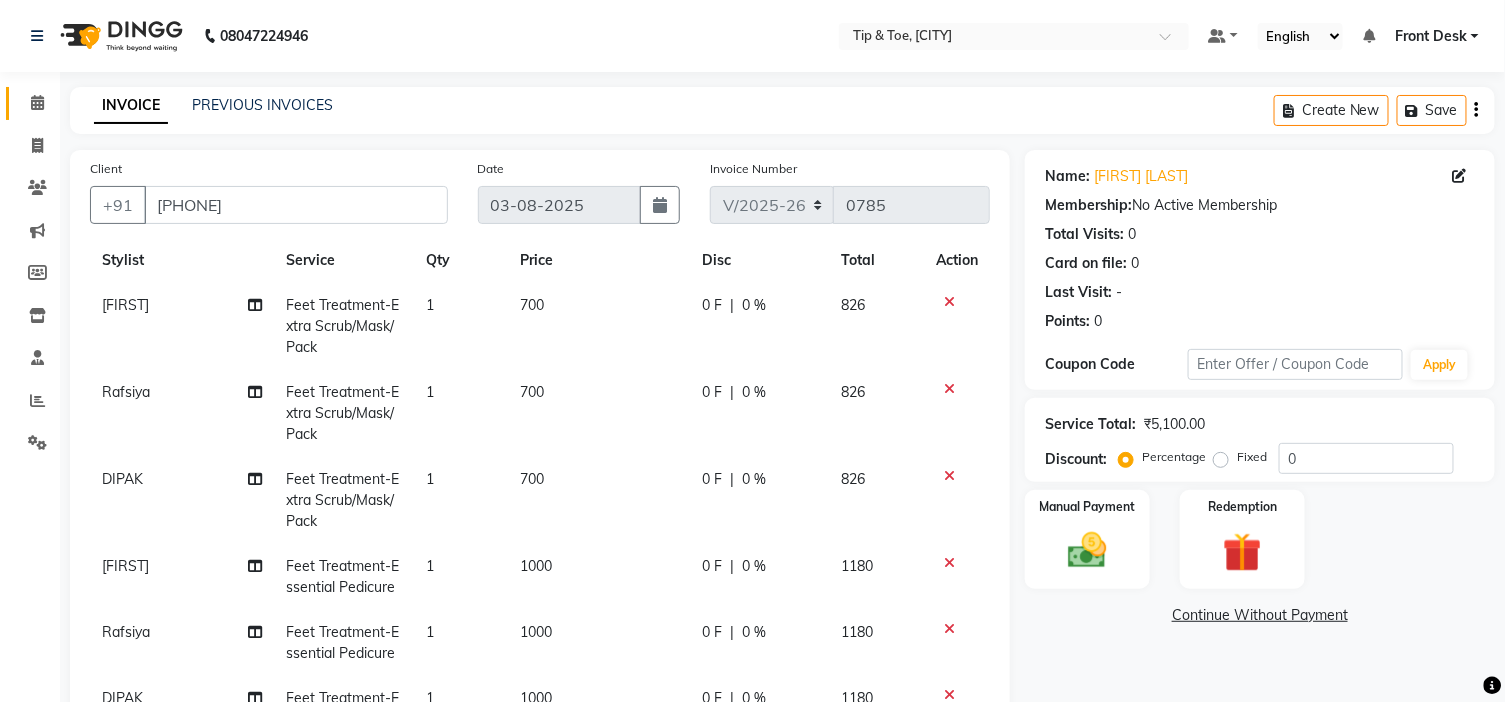scroll, scrollTop: 73, scrollLeft: 0, axis: vertical 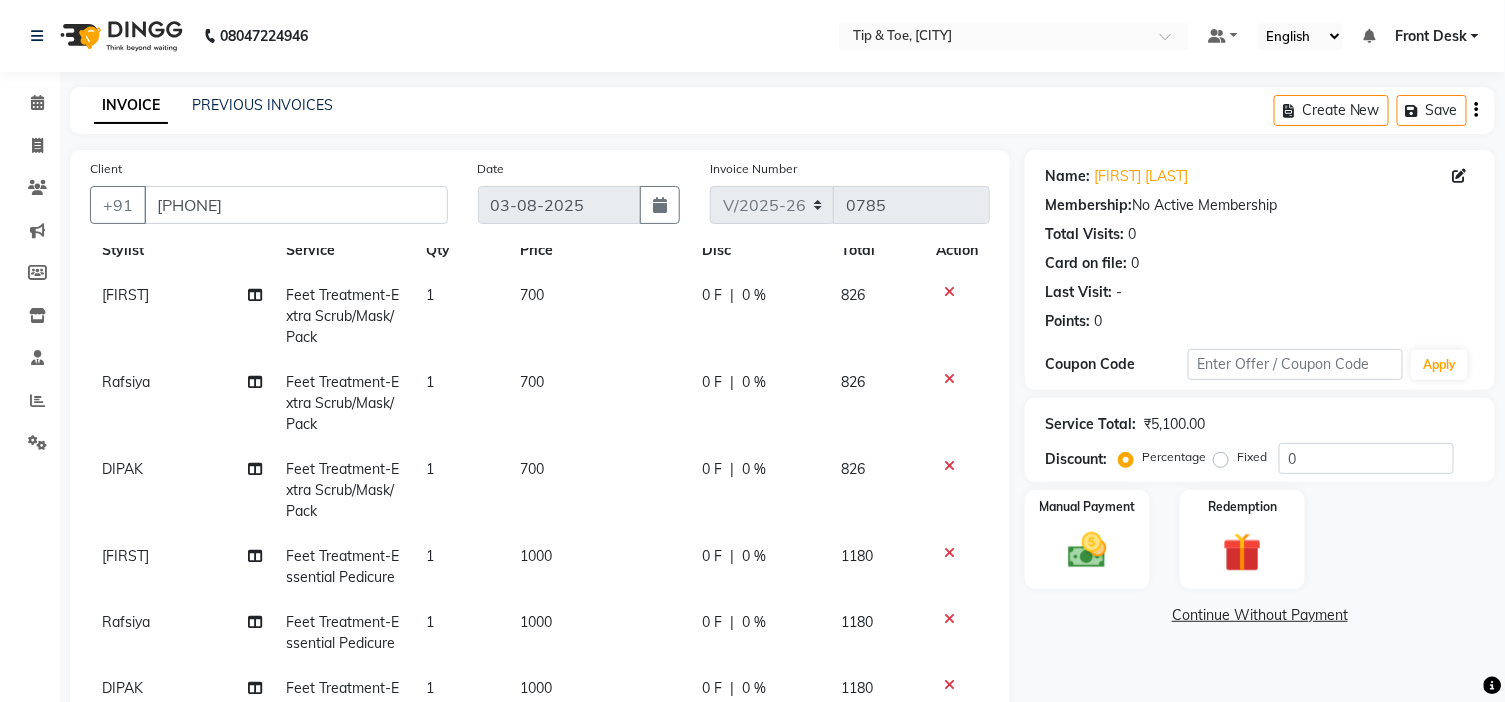 click on "700" 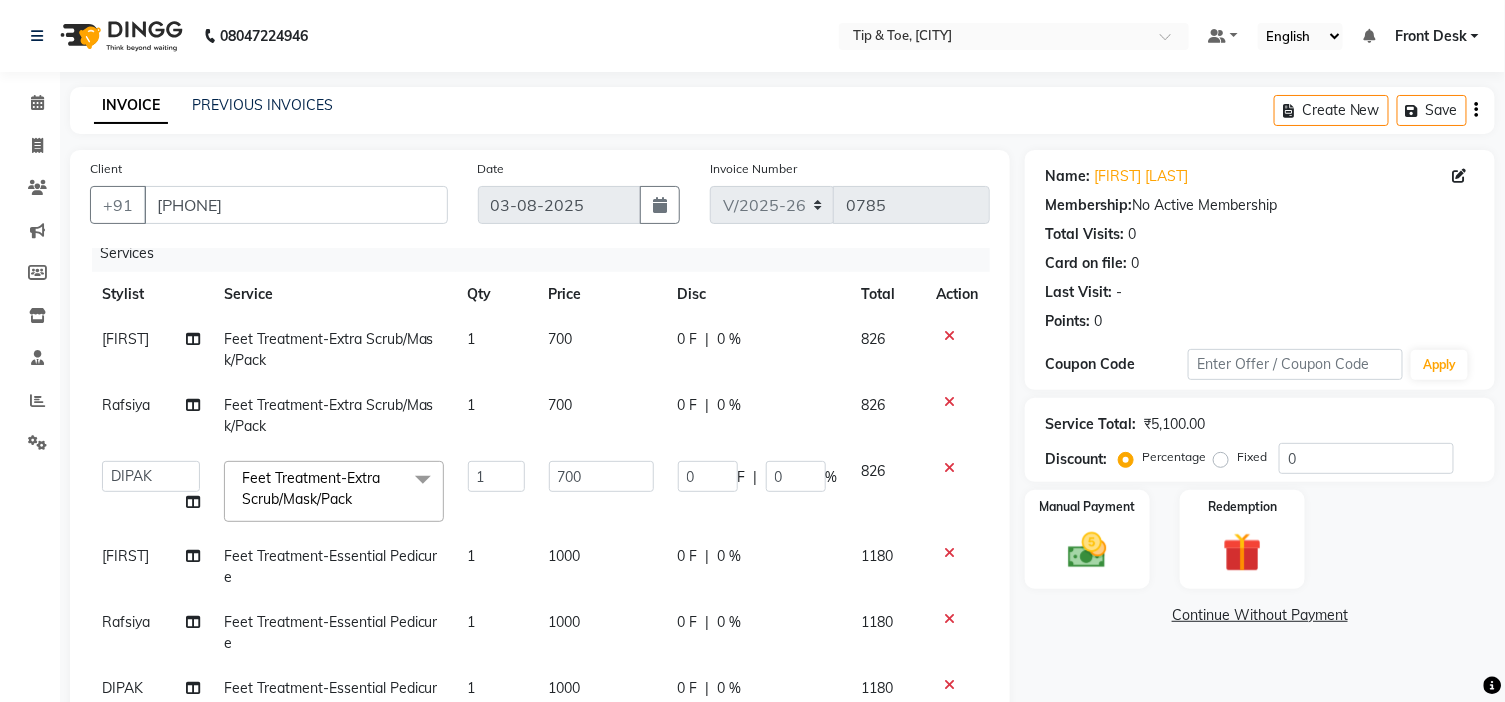 scroll, scrollTop: 28, scrollLeft: 0, axis: vertical 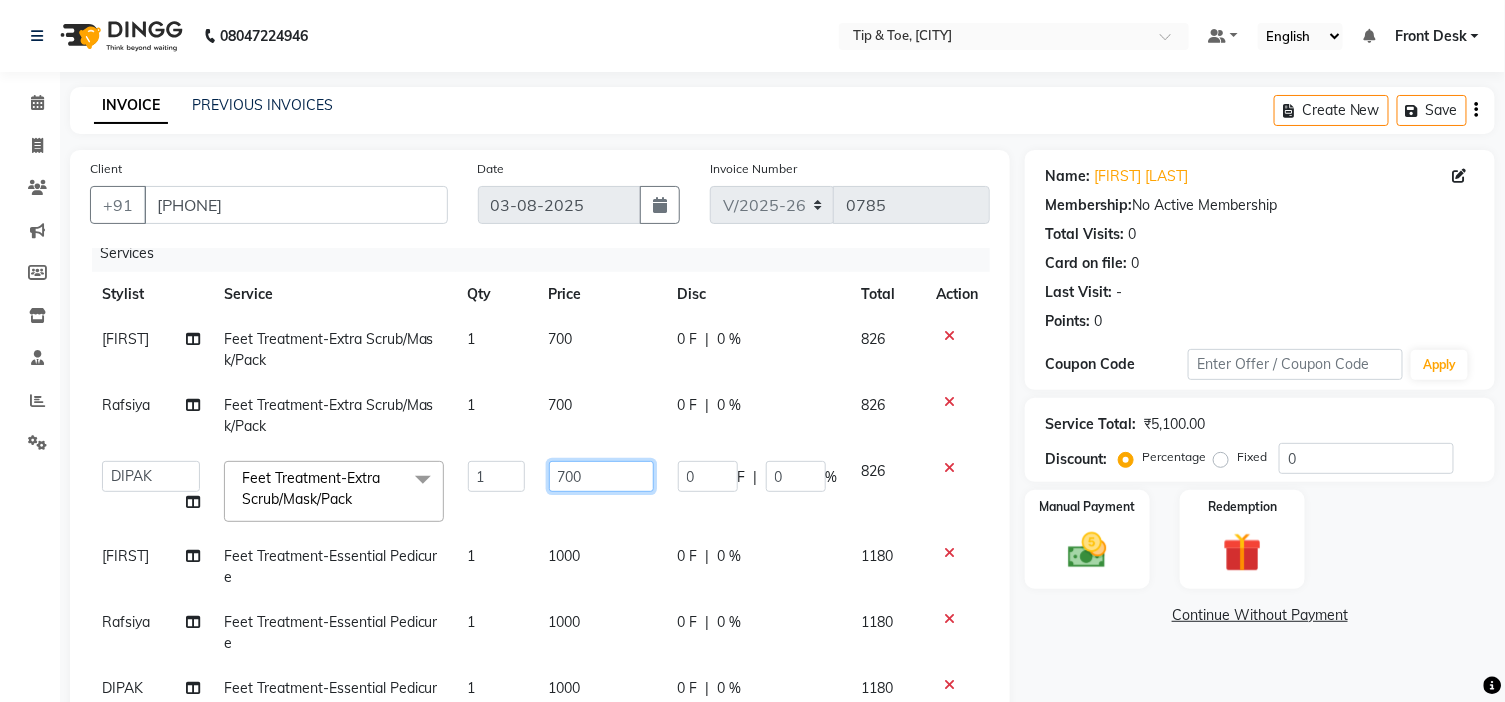 click on "700" 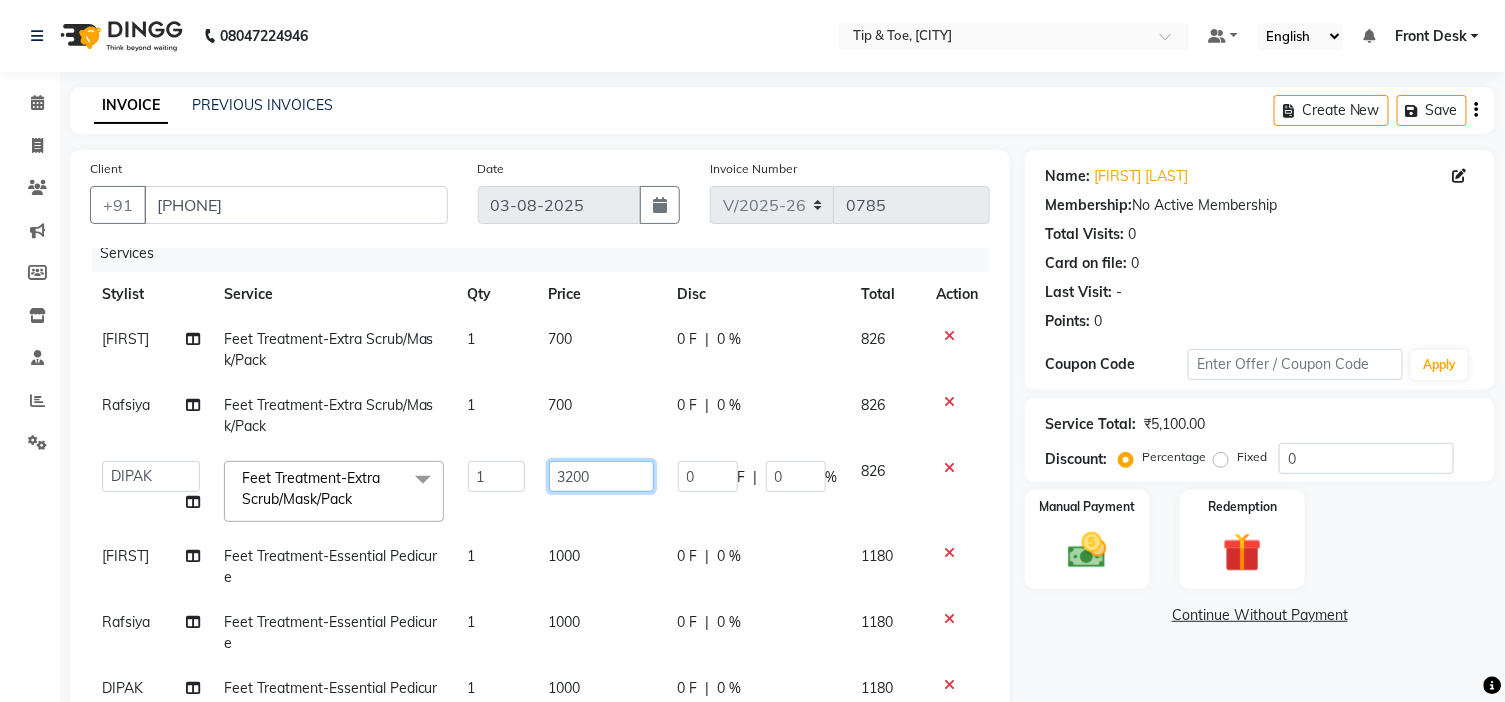 type on "300" 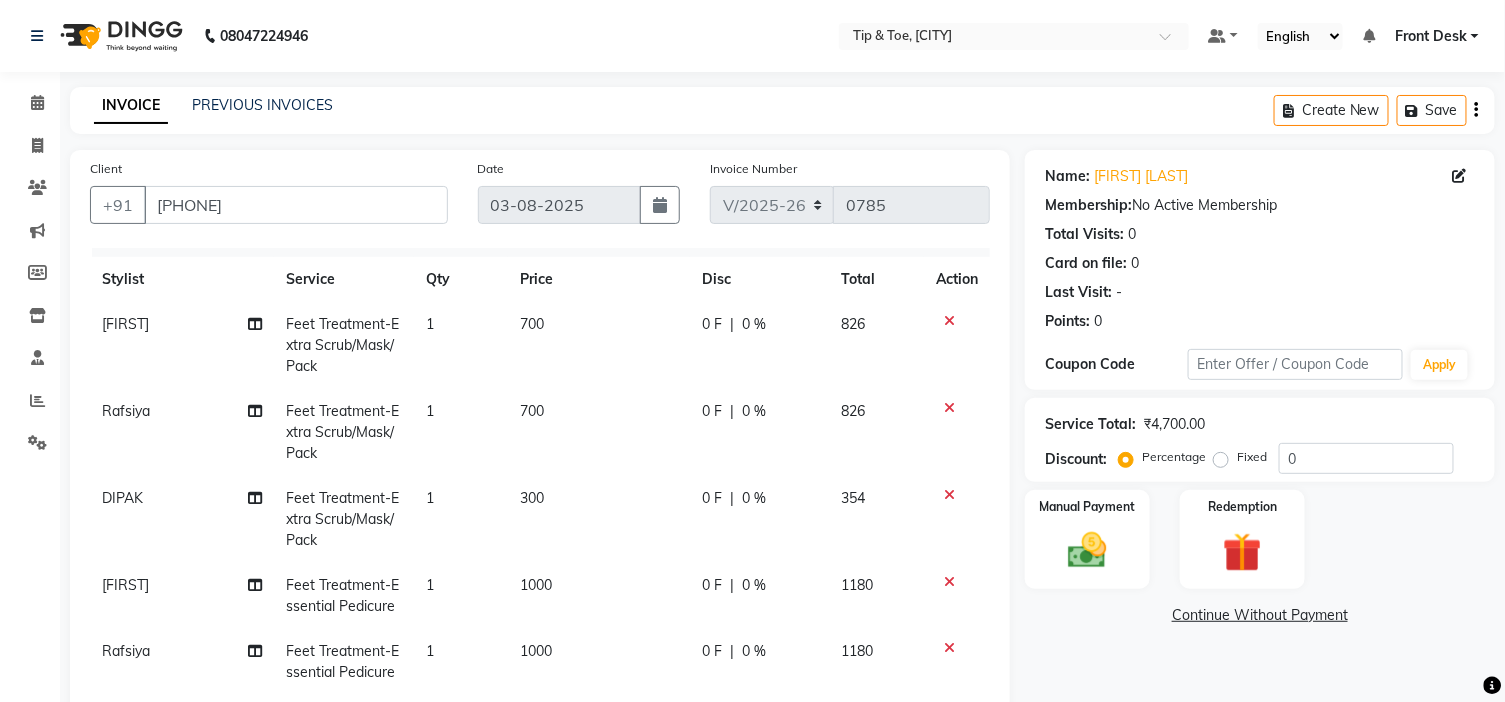 click on "700" 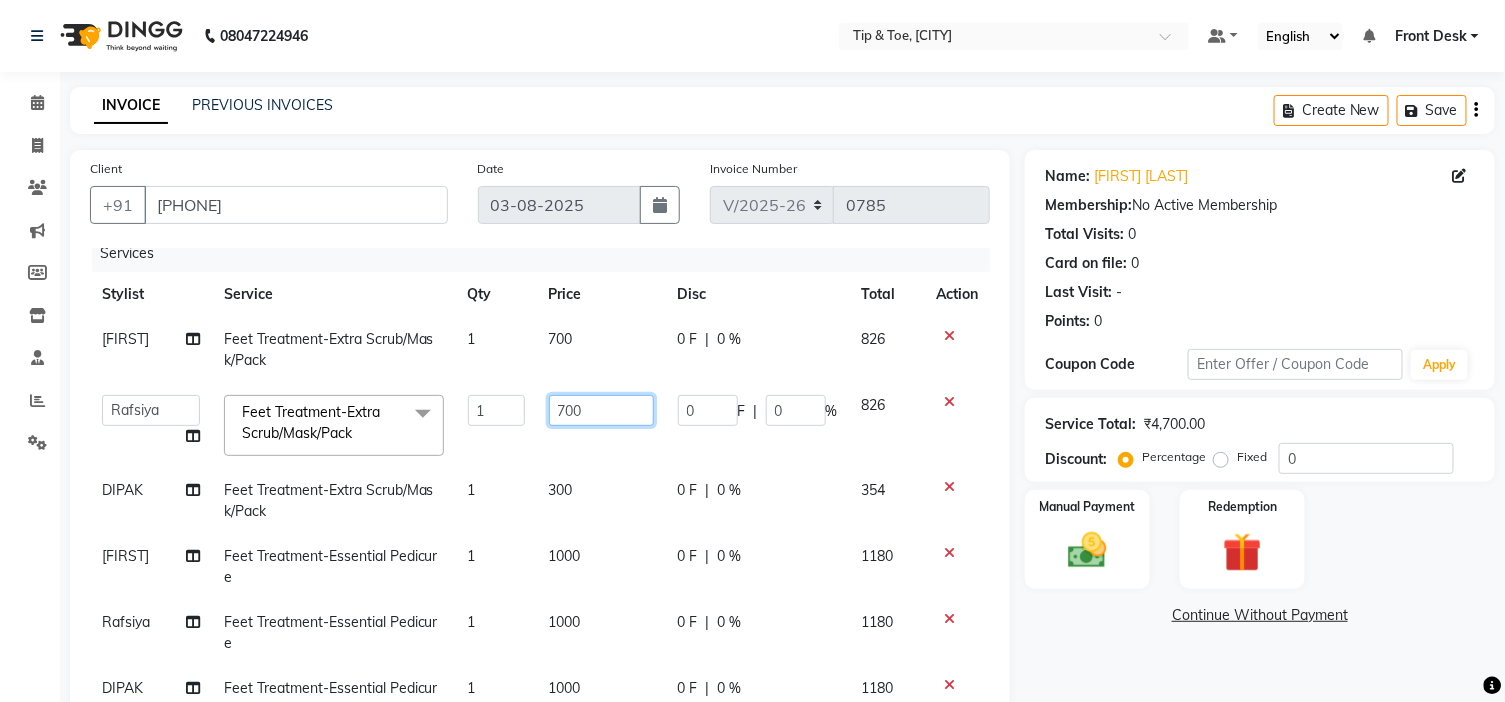 click on "700" 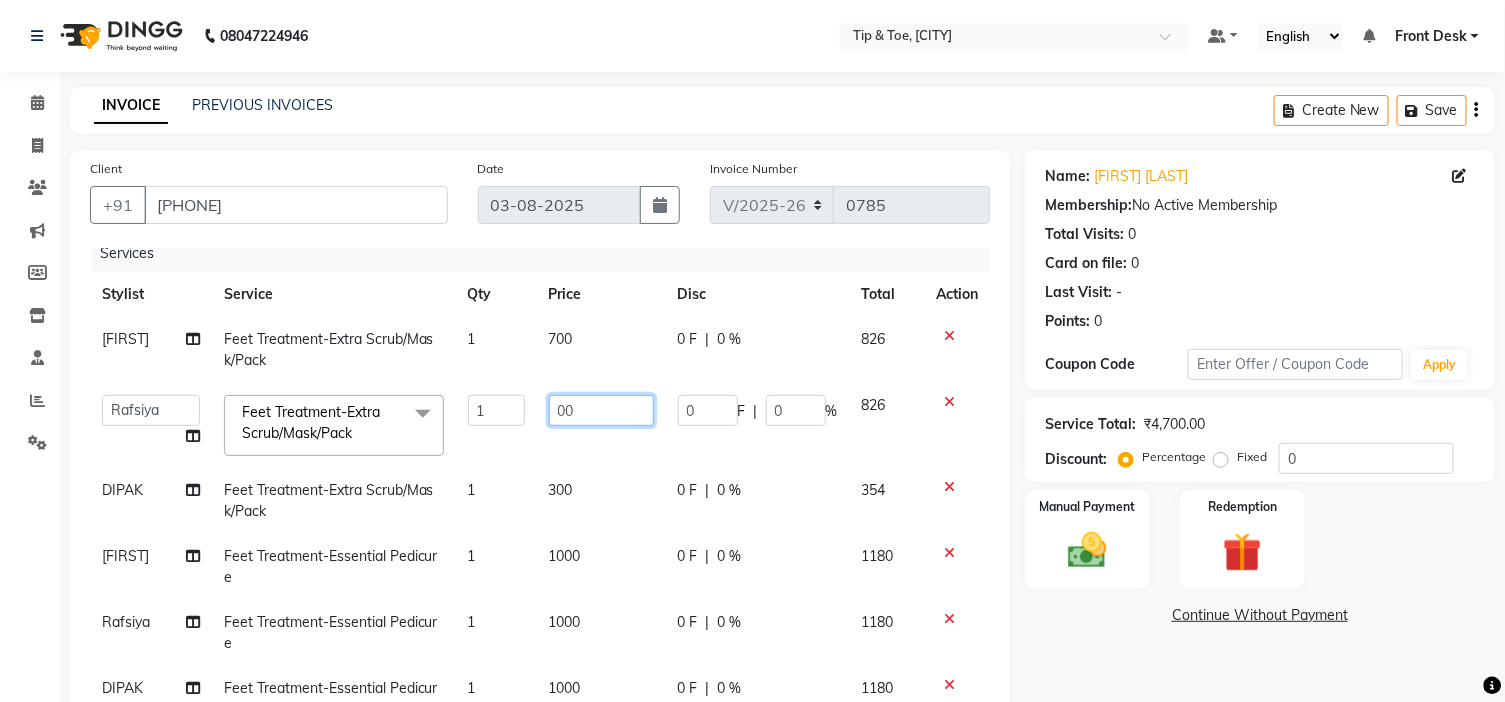 type on "300" 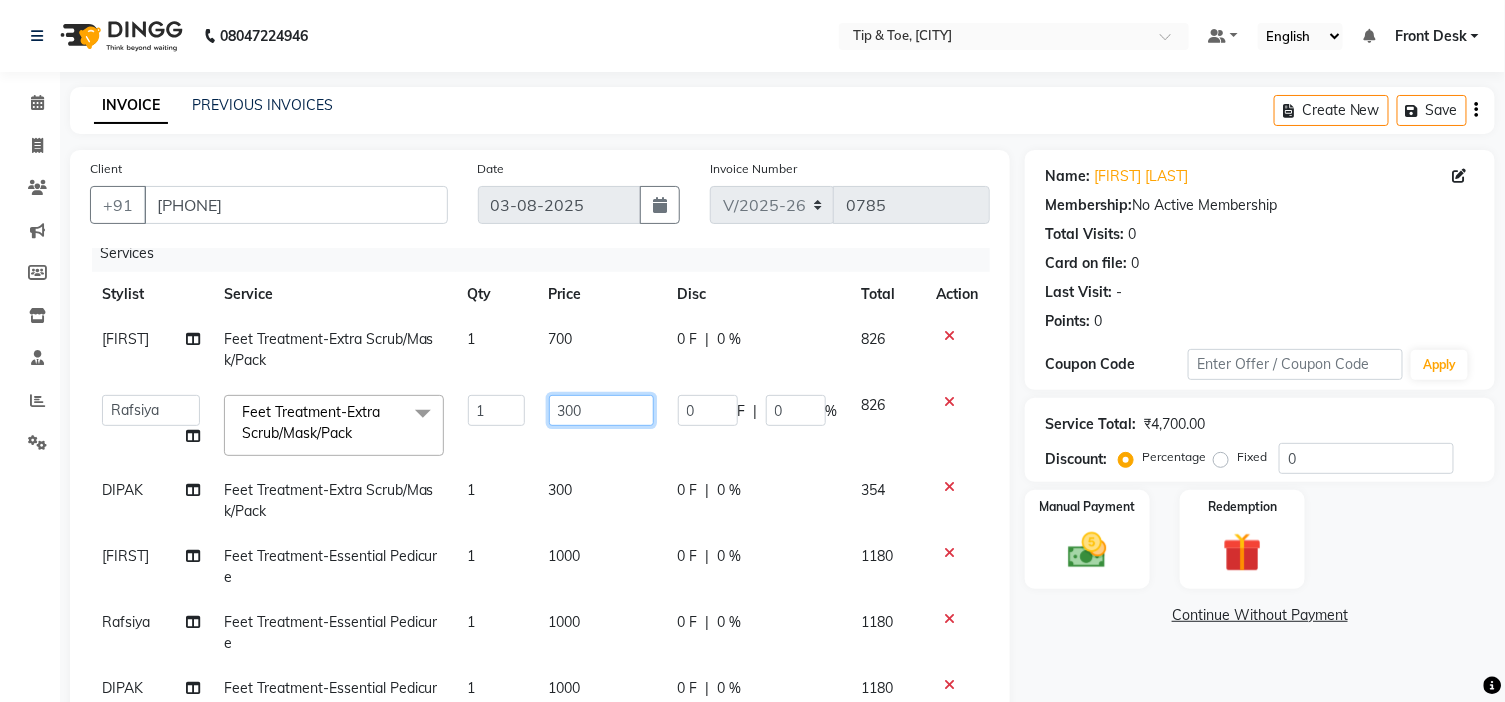 click on "300" 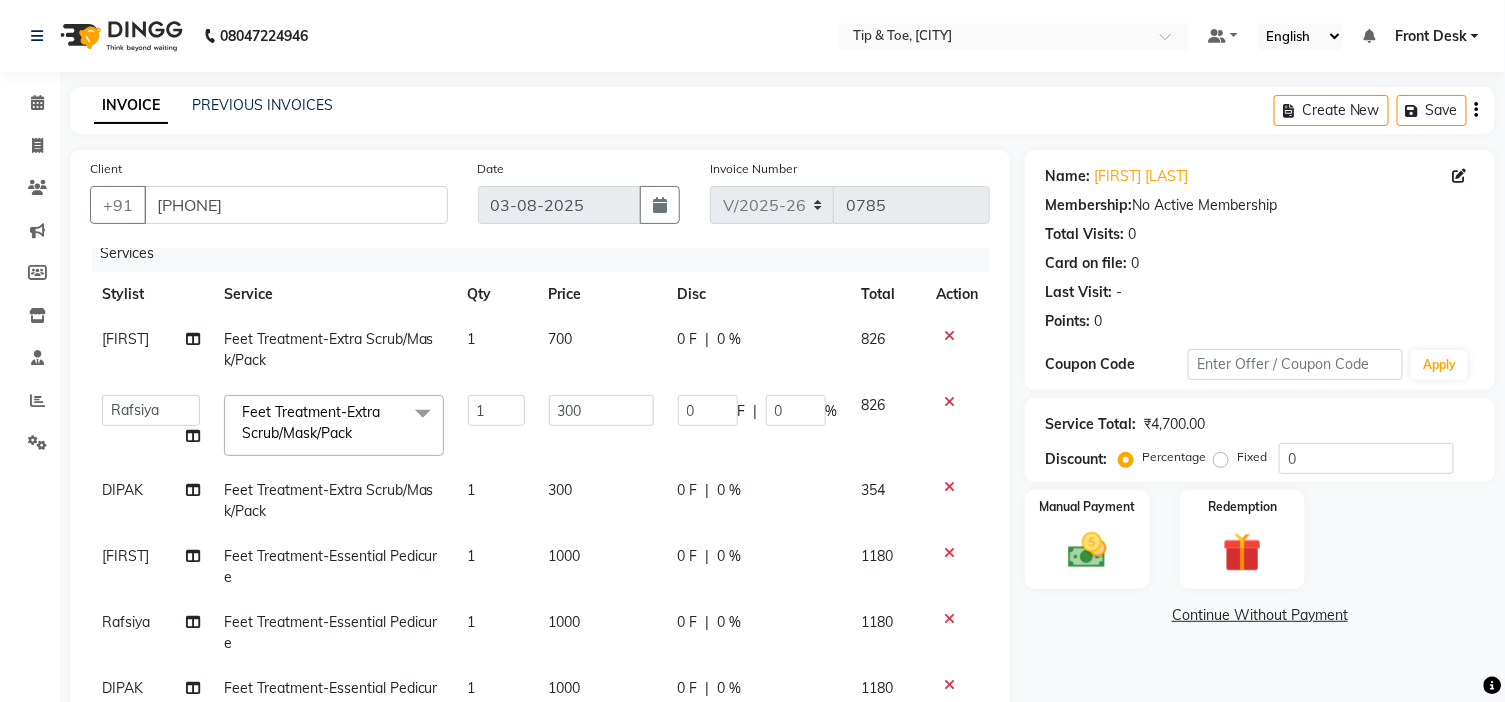 click on "700" 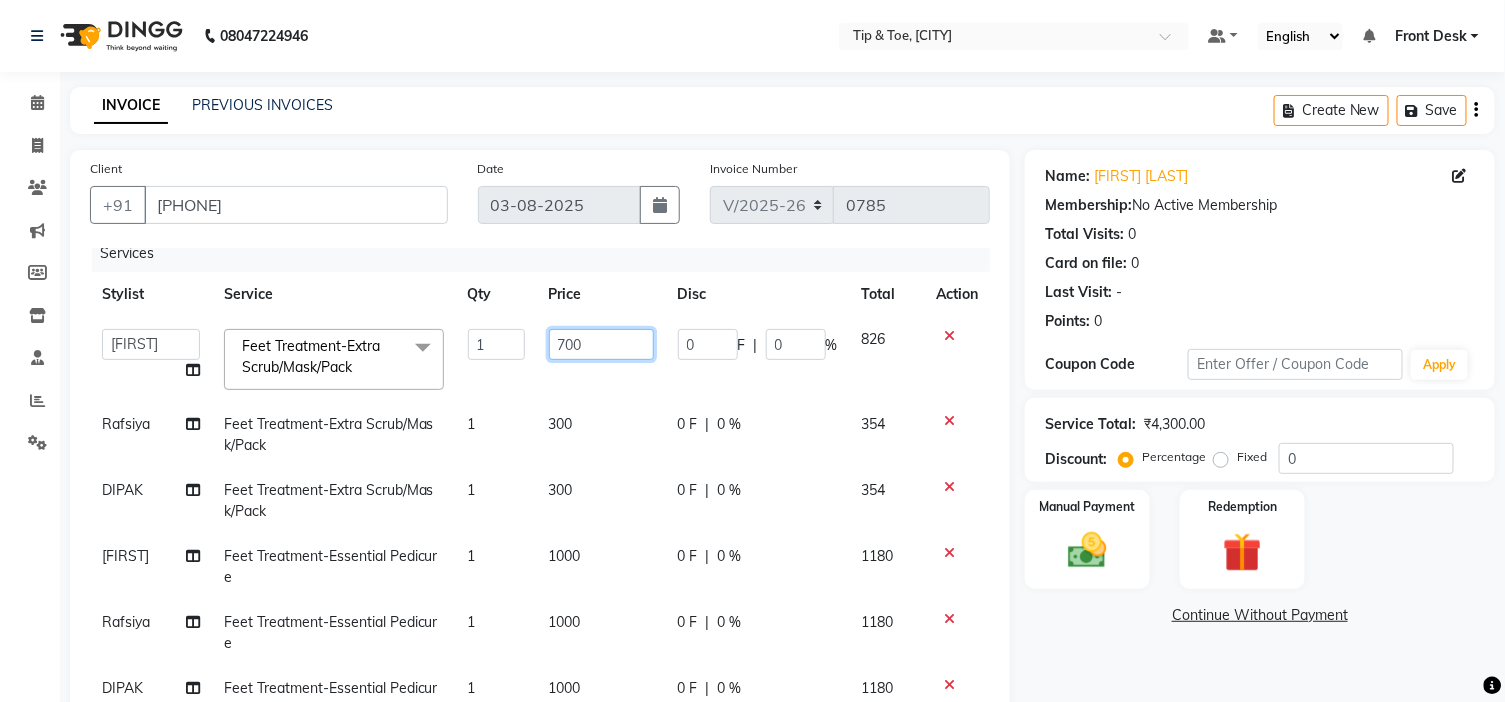 click on "700" 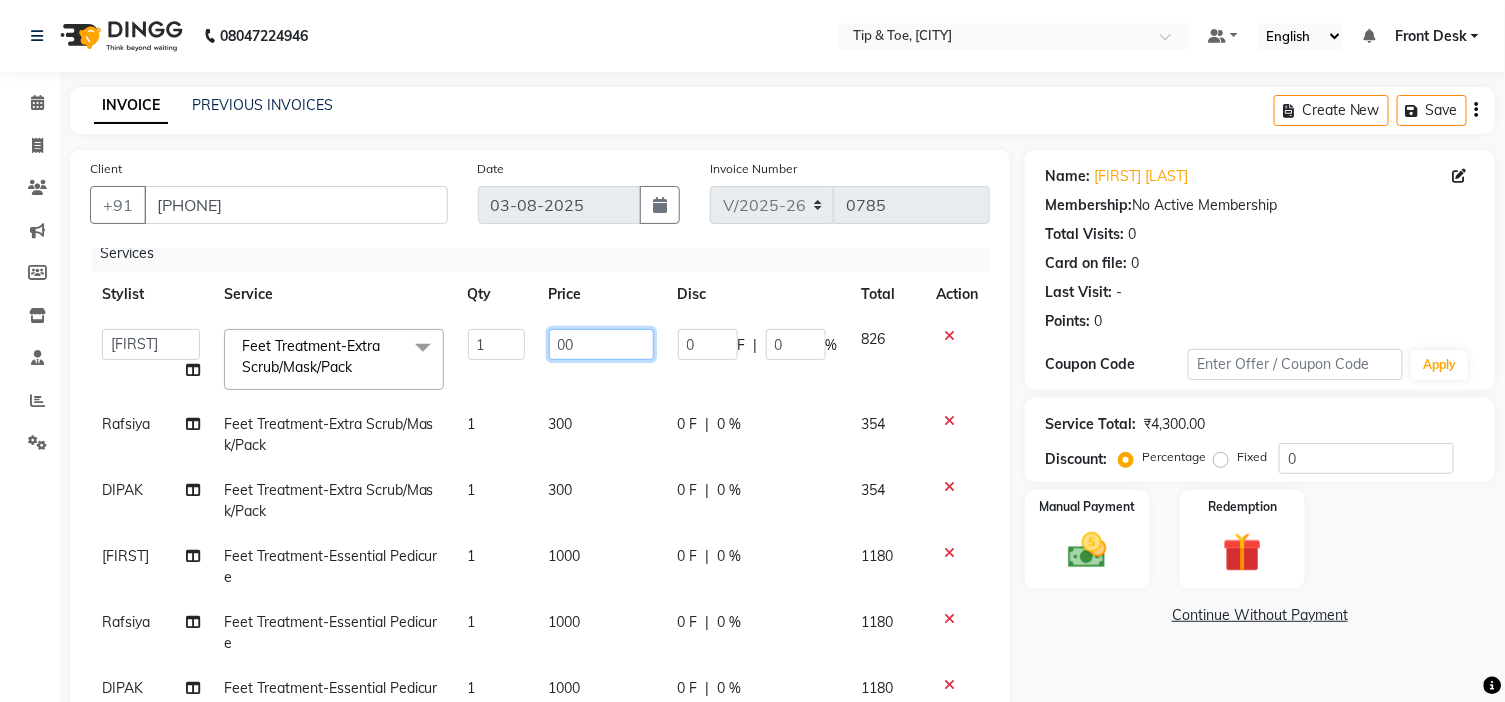 type on "300" 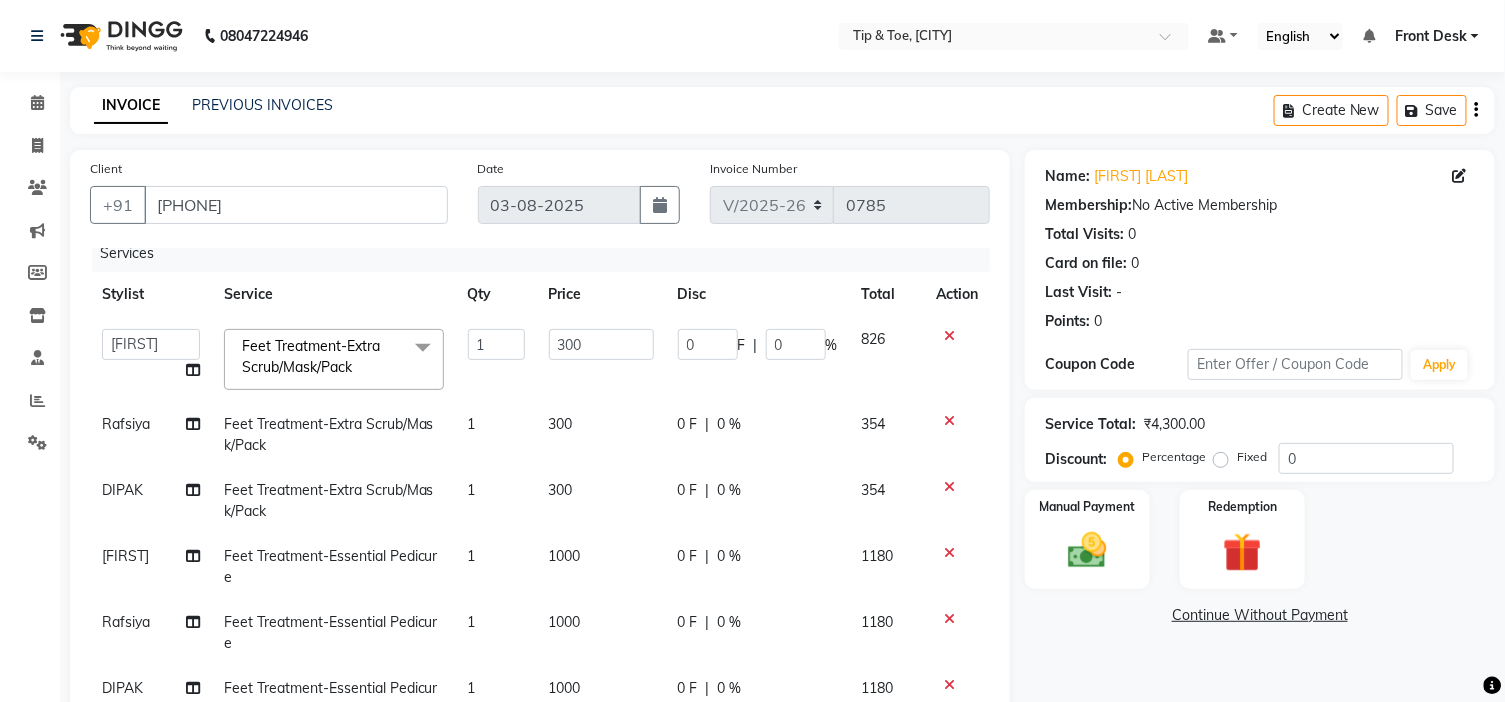click on "300" 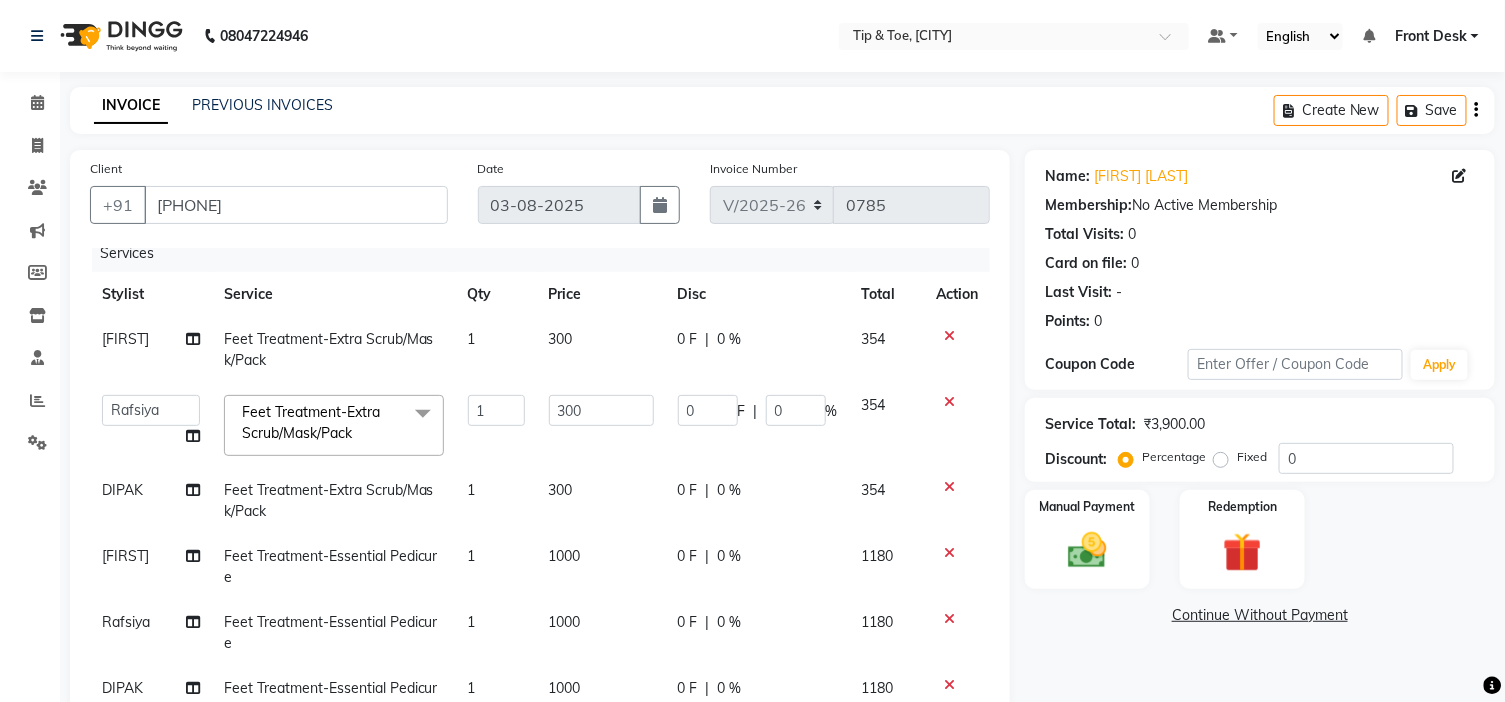 click on "Name: Fathimath Nashana  Membership:  No Active Membership  Total Visits:  0 Card on file:  0 Last Visit:   - Points:   0  Coupon Code Apply Service Total:  ₹3,900.00  Discount:  Percentage   Fixed  0 Manual Payment Redemption  Continue Without Payment" 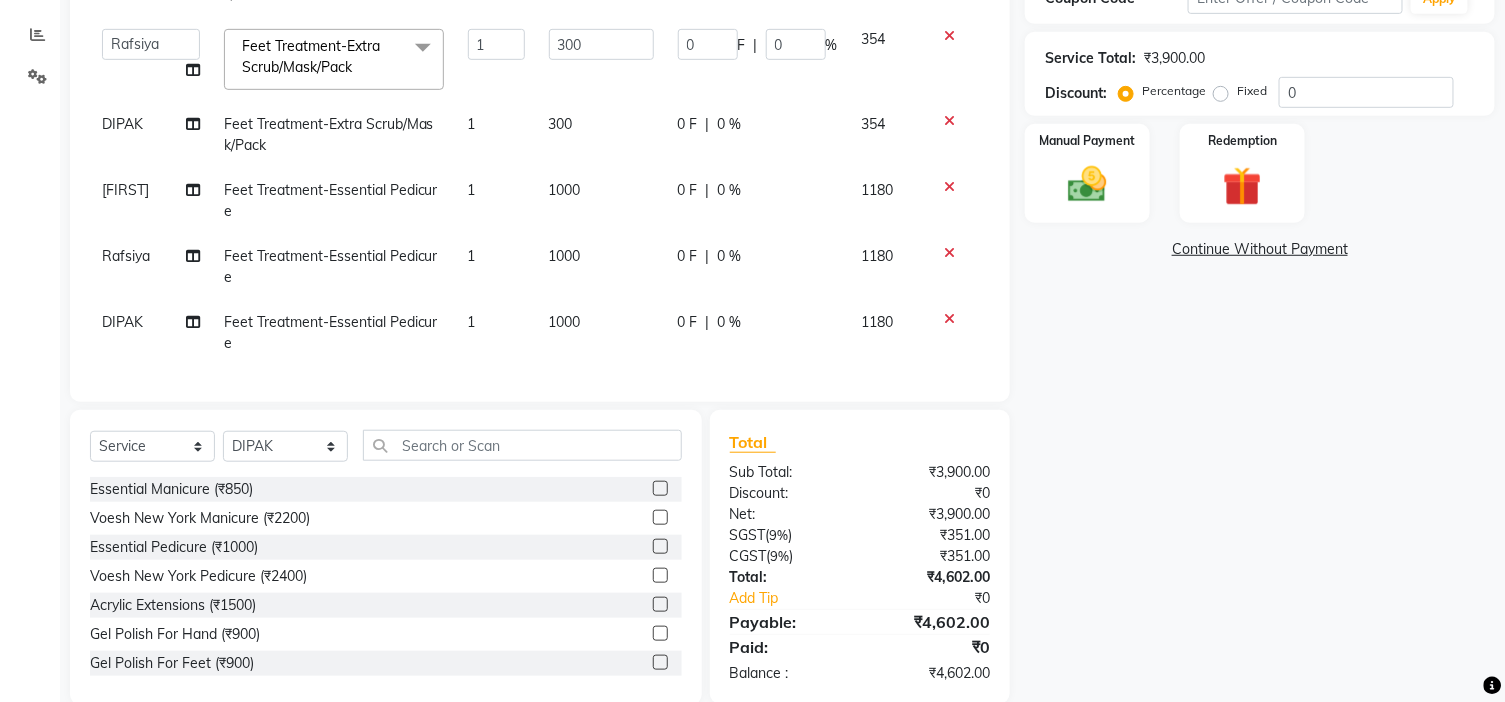 scroll, scrollTop: 398, scrollLeft: 0, axis: vertical 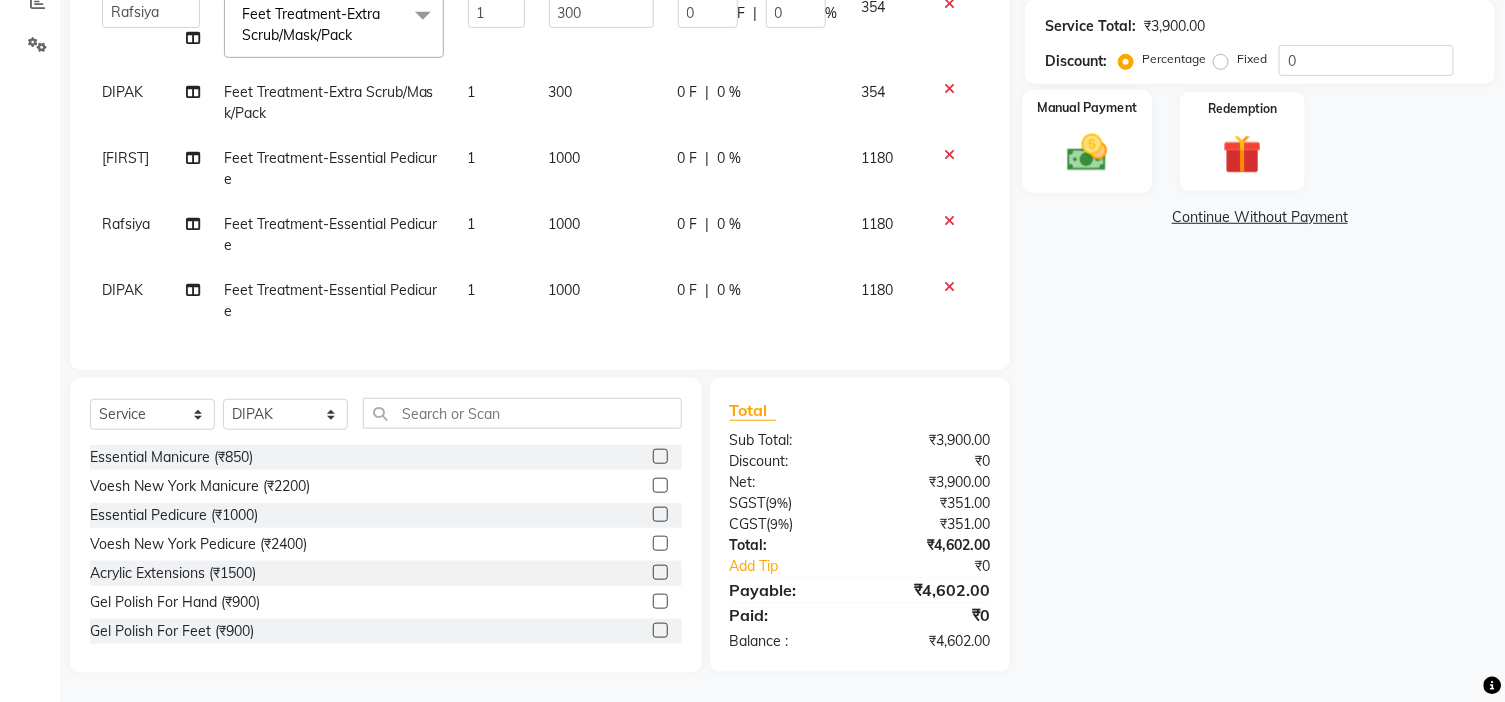 click 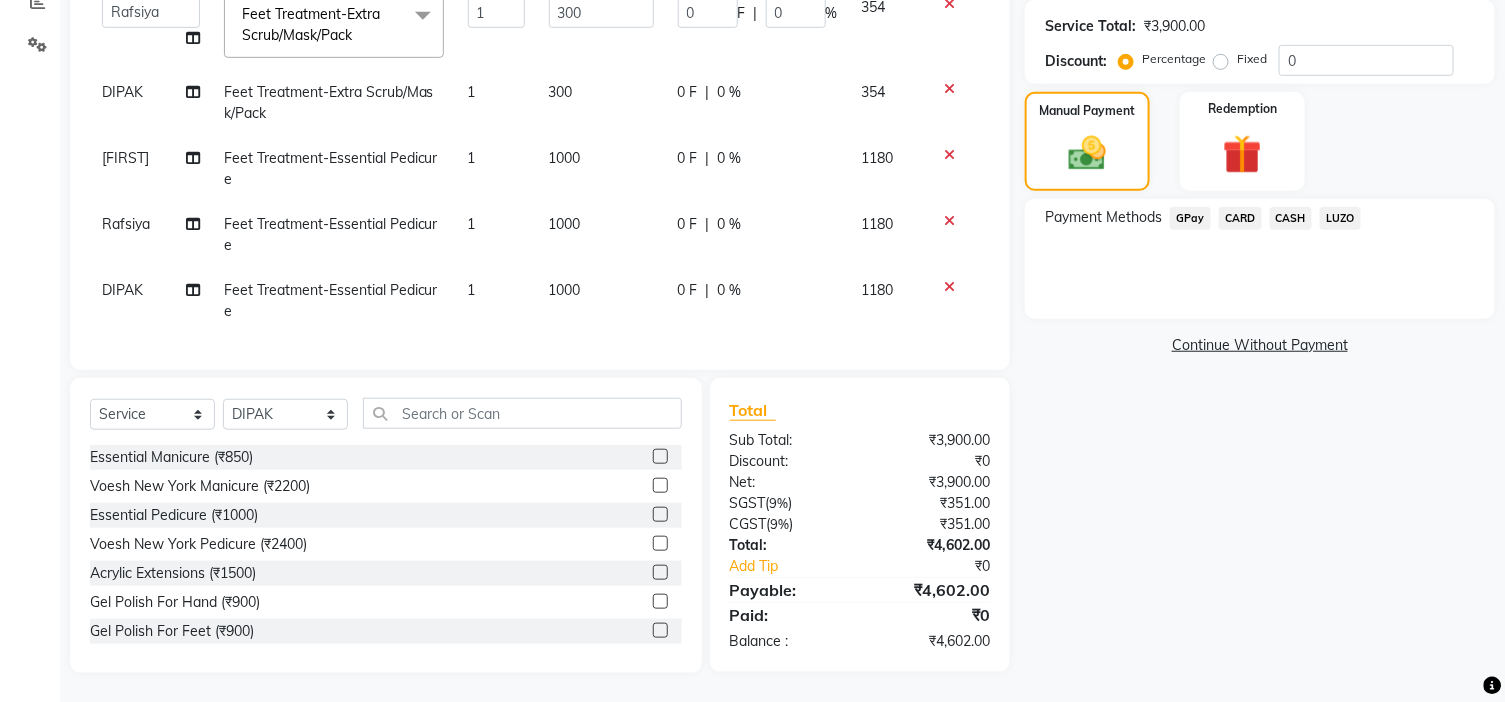 click on "CASH" 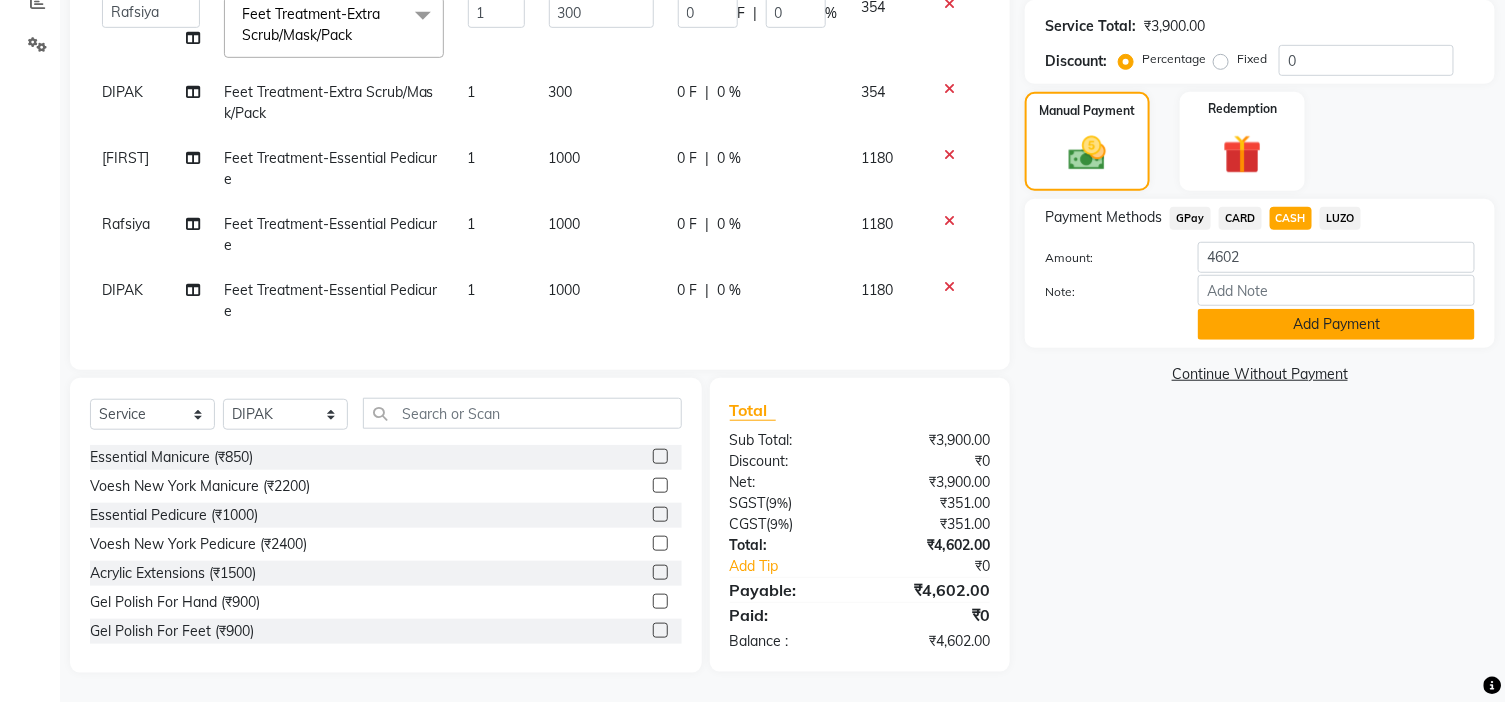 click on "Add Payment" 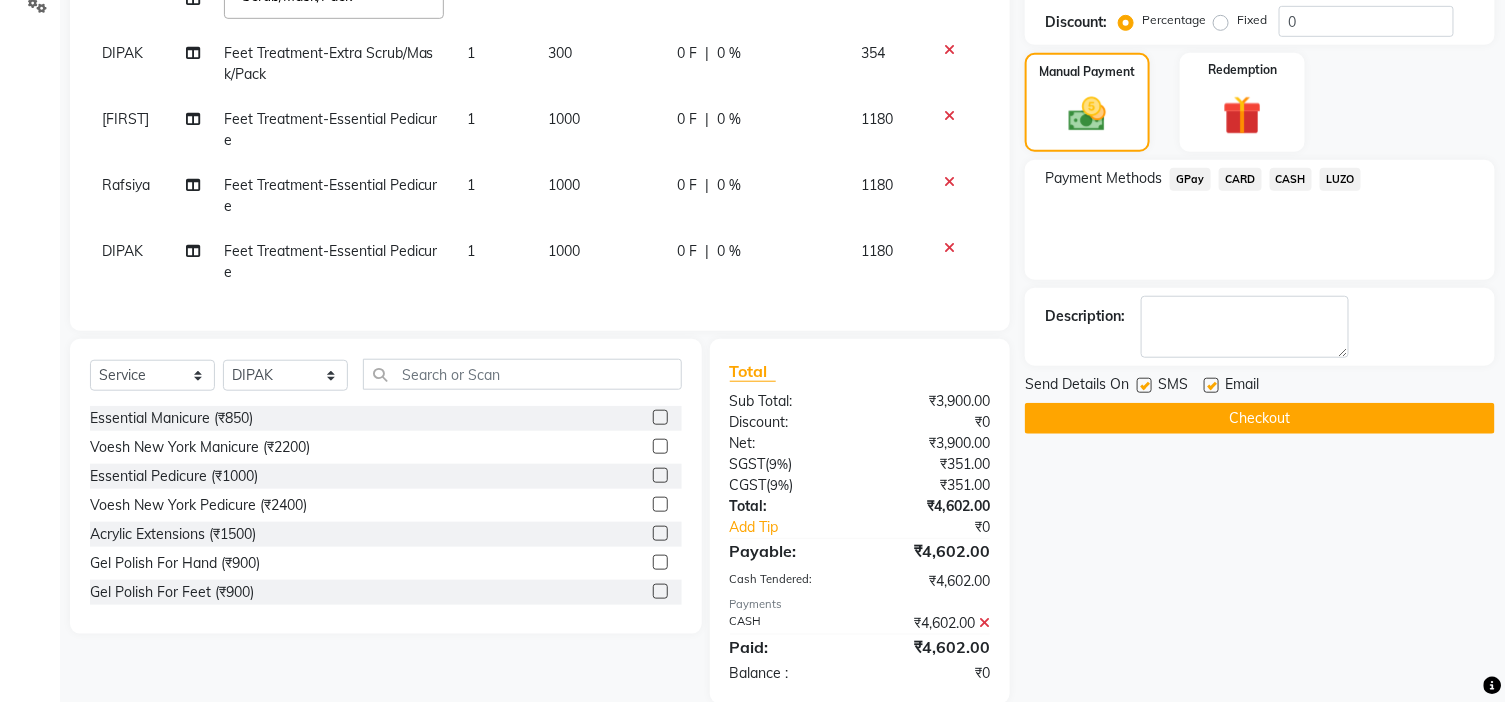 scroll, scrollTop: 468, scrollLeft: 0, axis: vertical 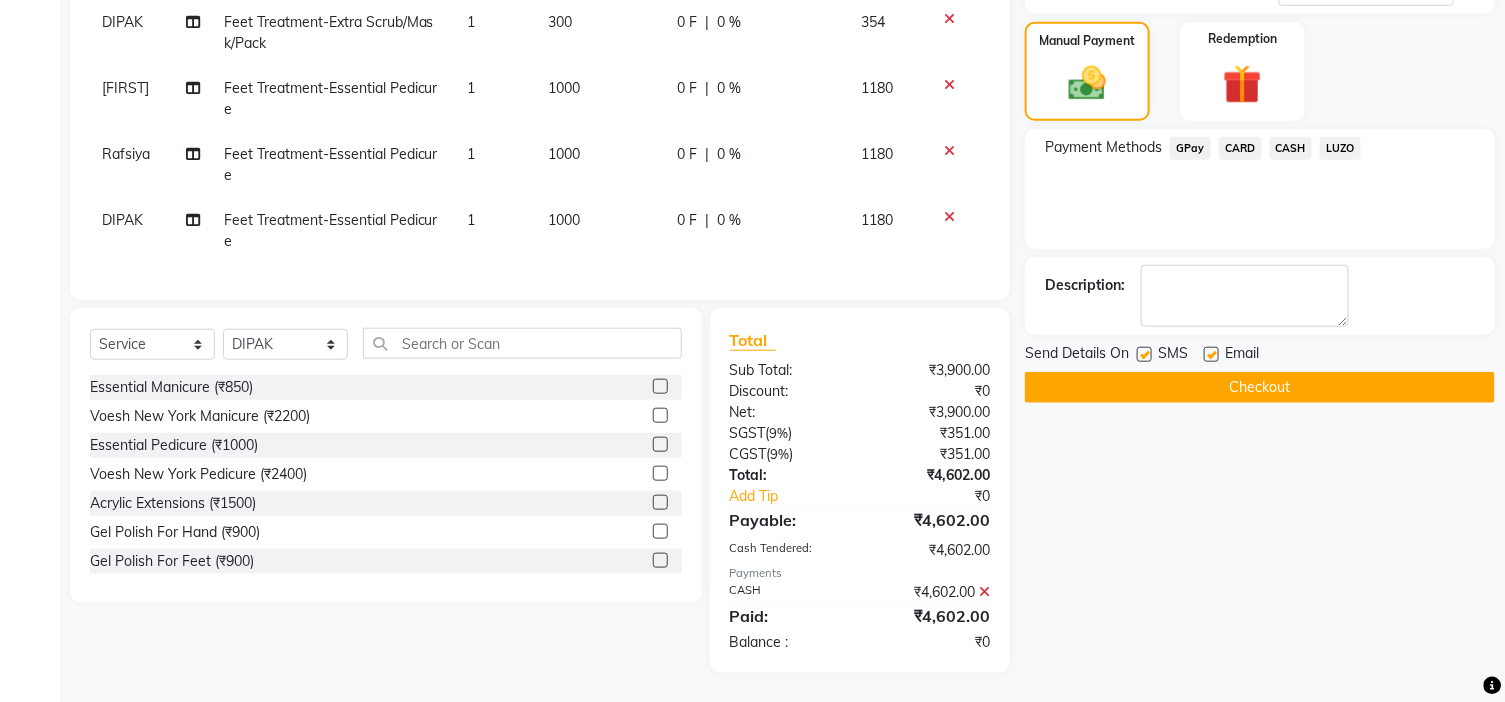 click 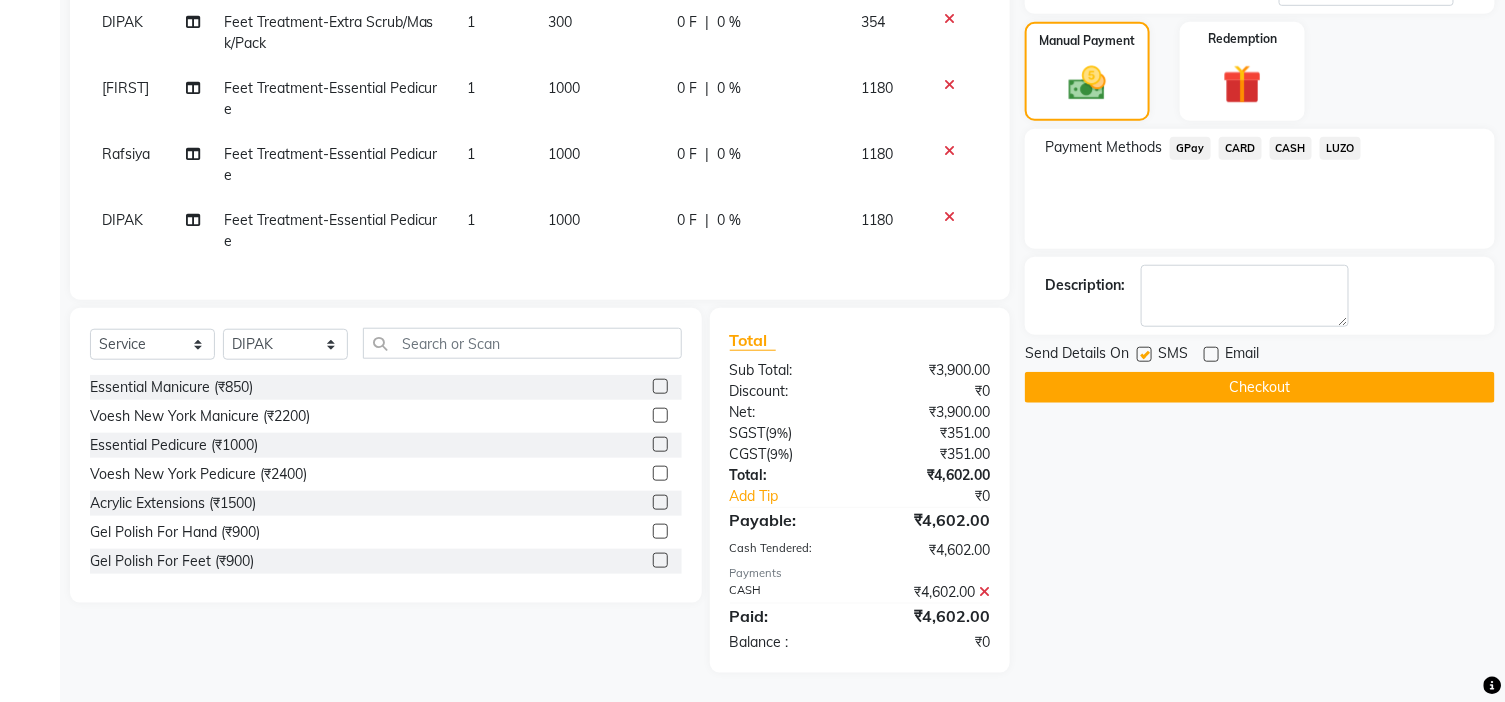 click on "Checkout" 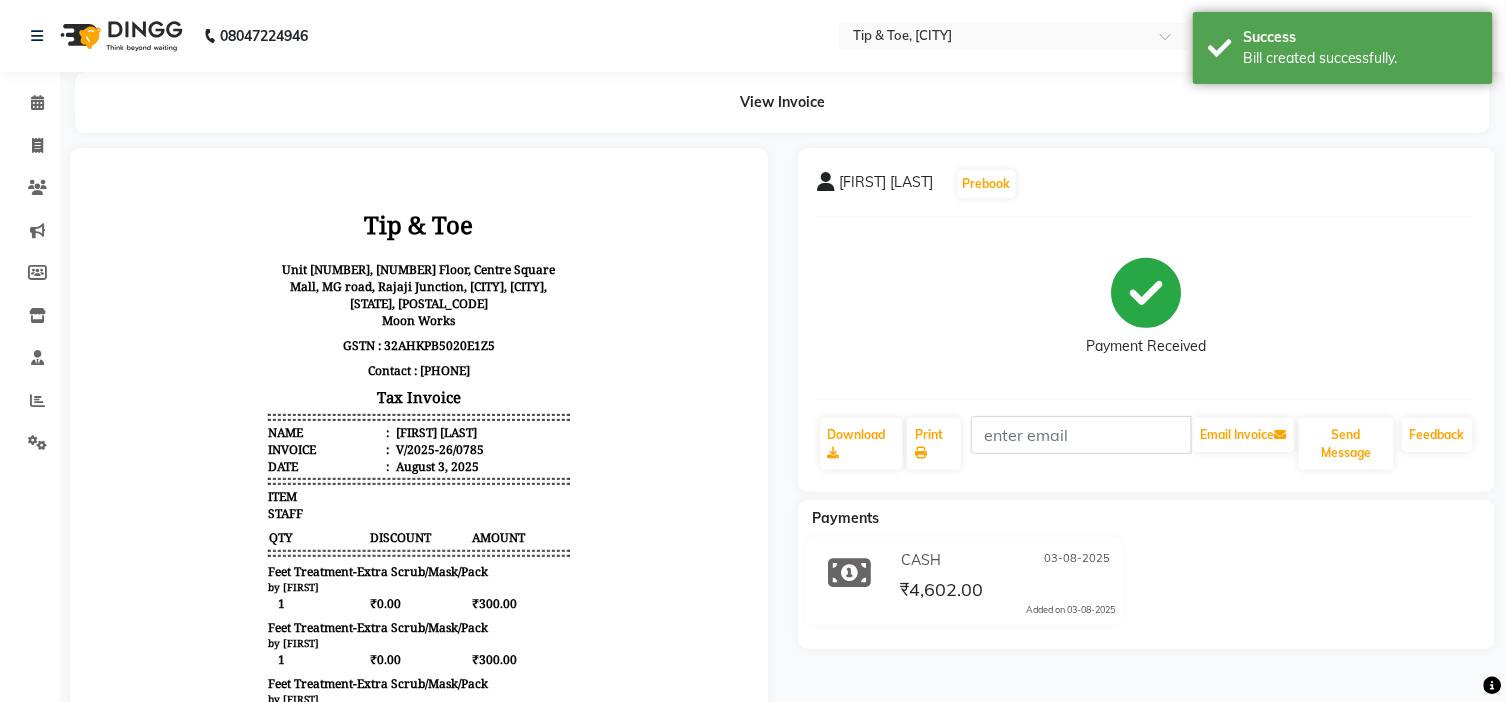 scroll, scrollTop: 0, scrollLeft: 0, axis: both 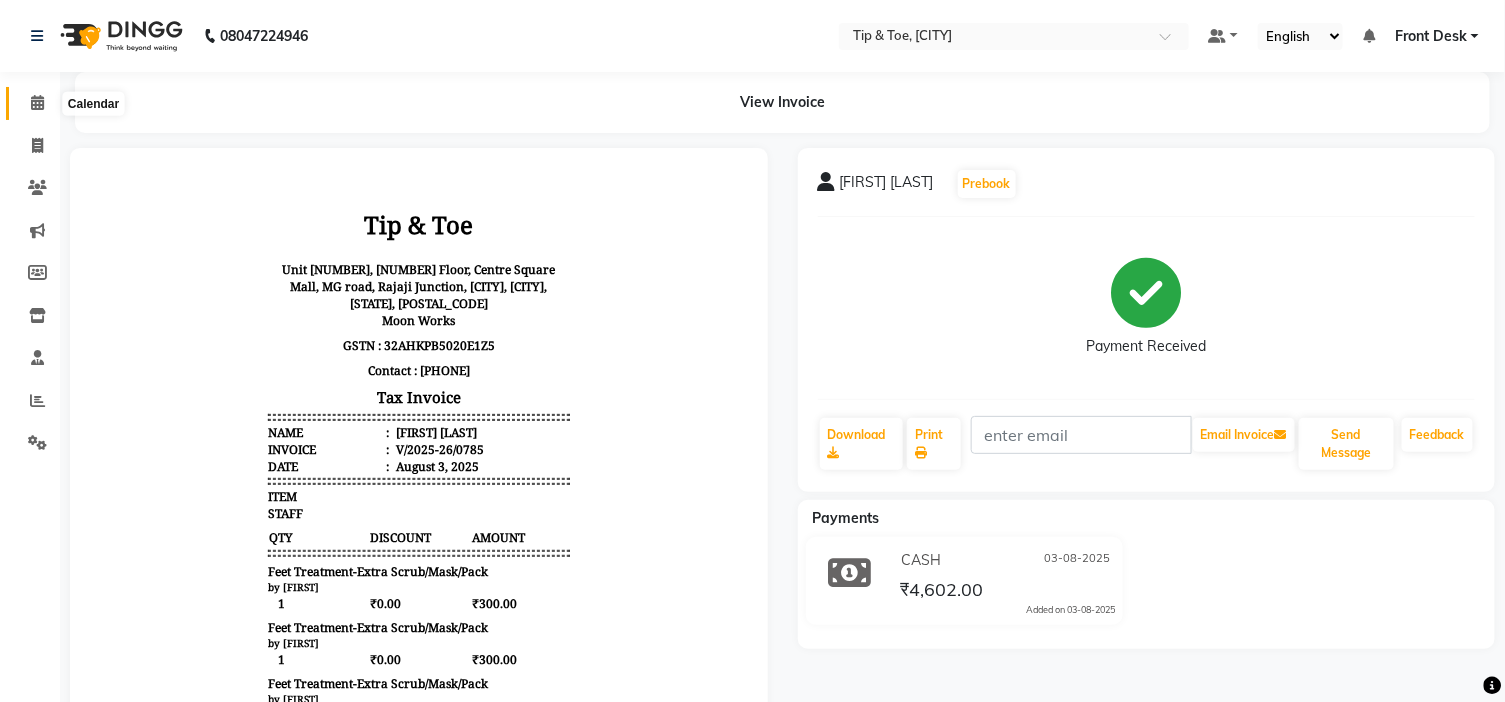 click 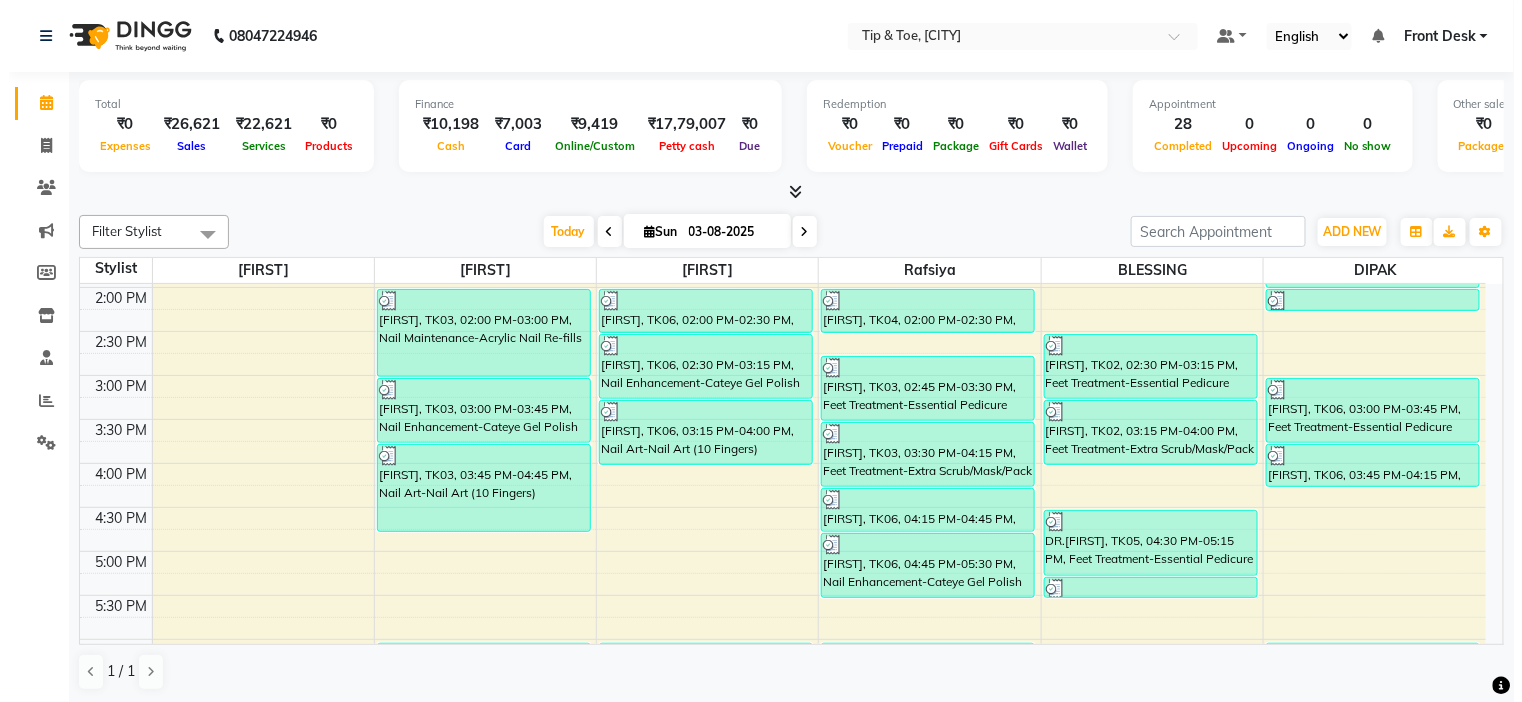 scroll, scrollTop: 444, scrollLeft: 0, axis: vertical 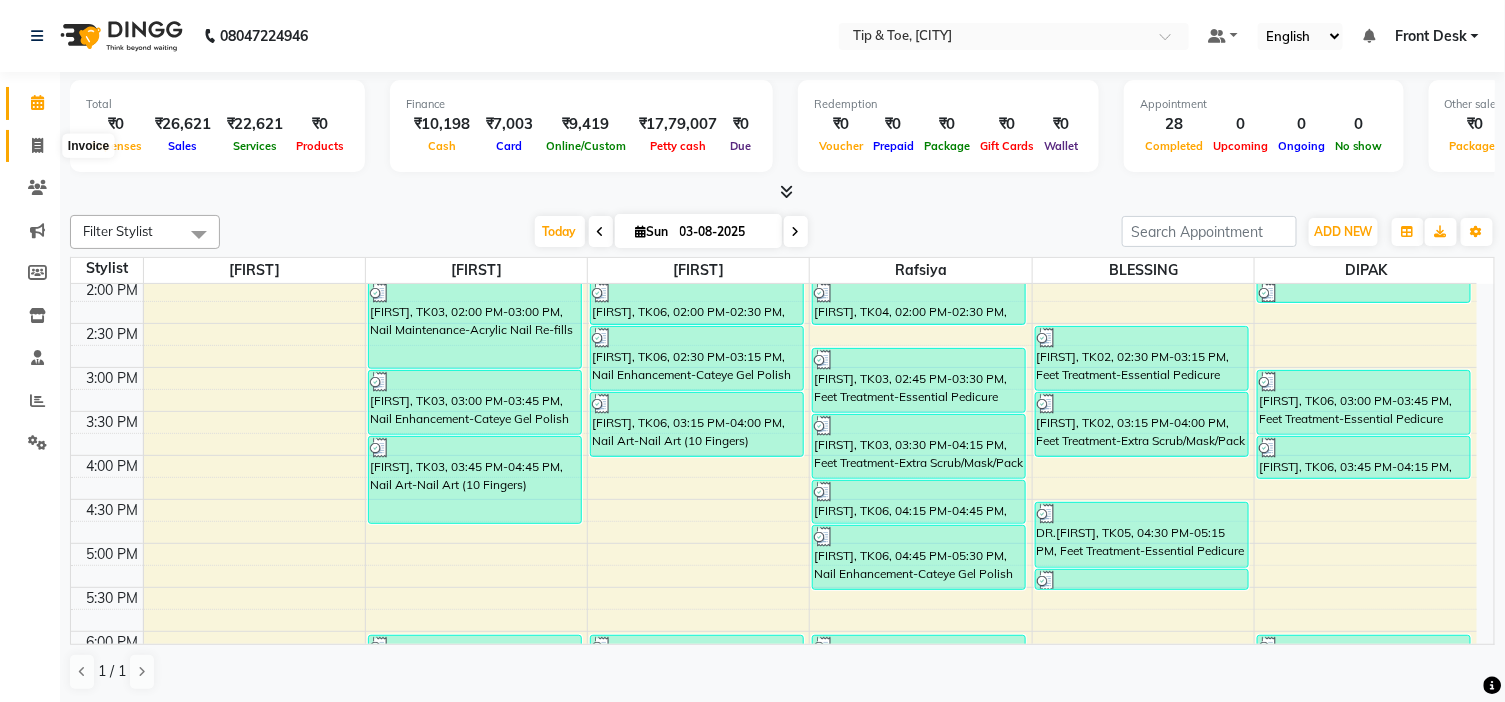 click 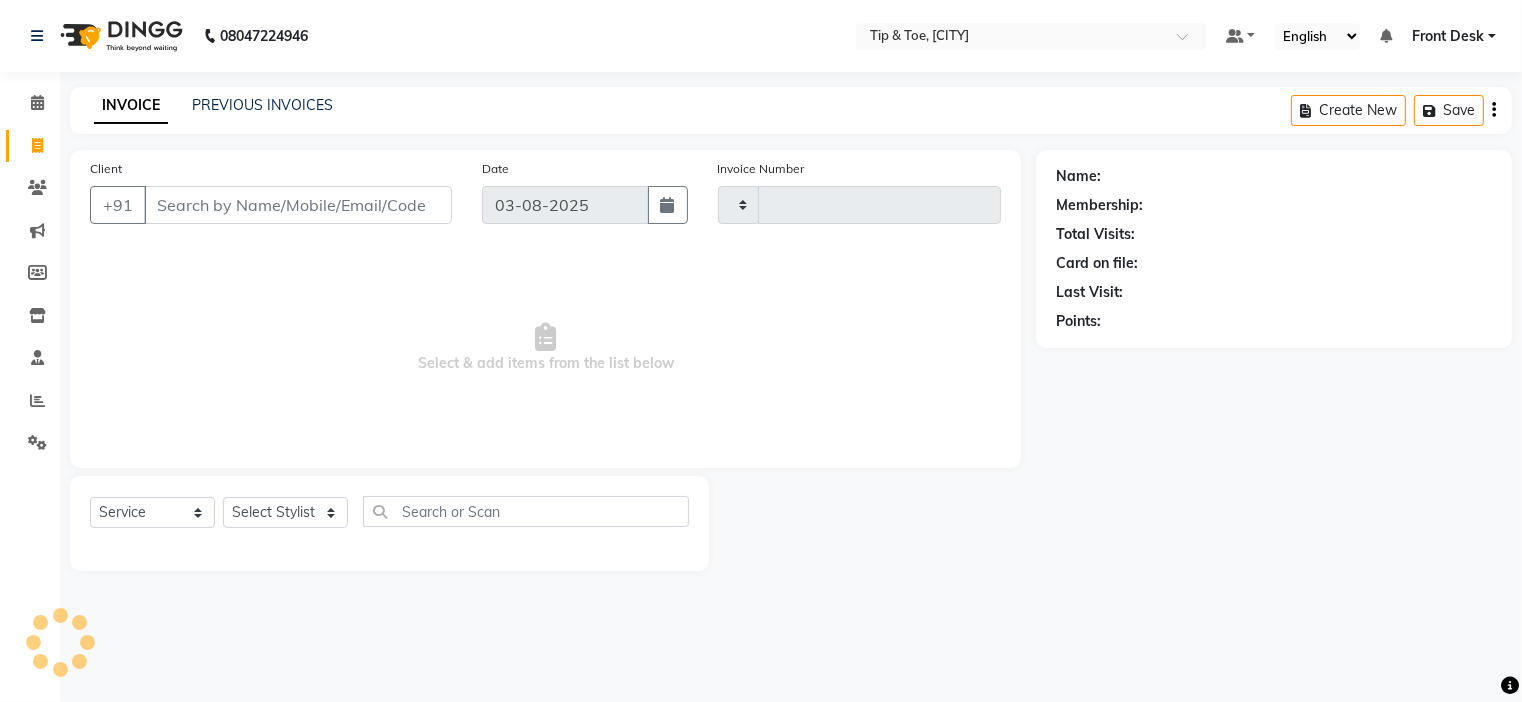 type on "0786" 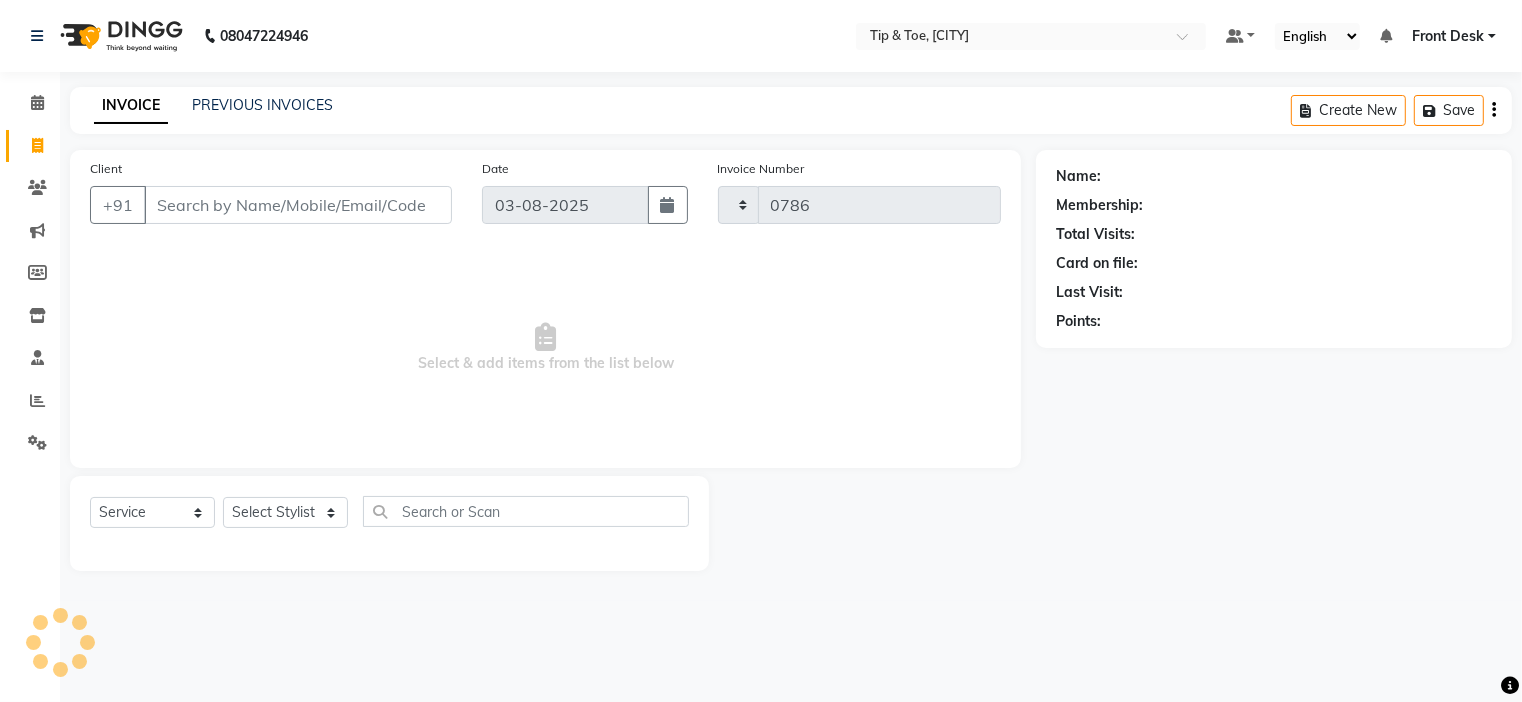 select on "5360" 